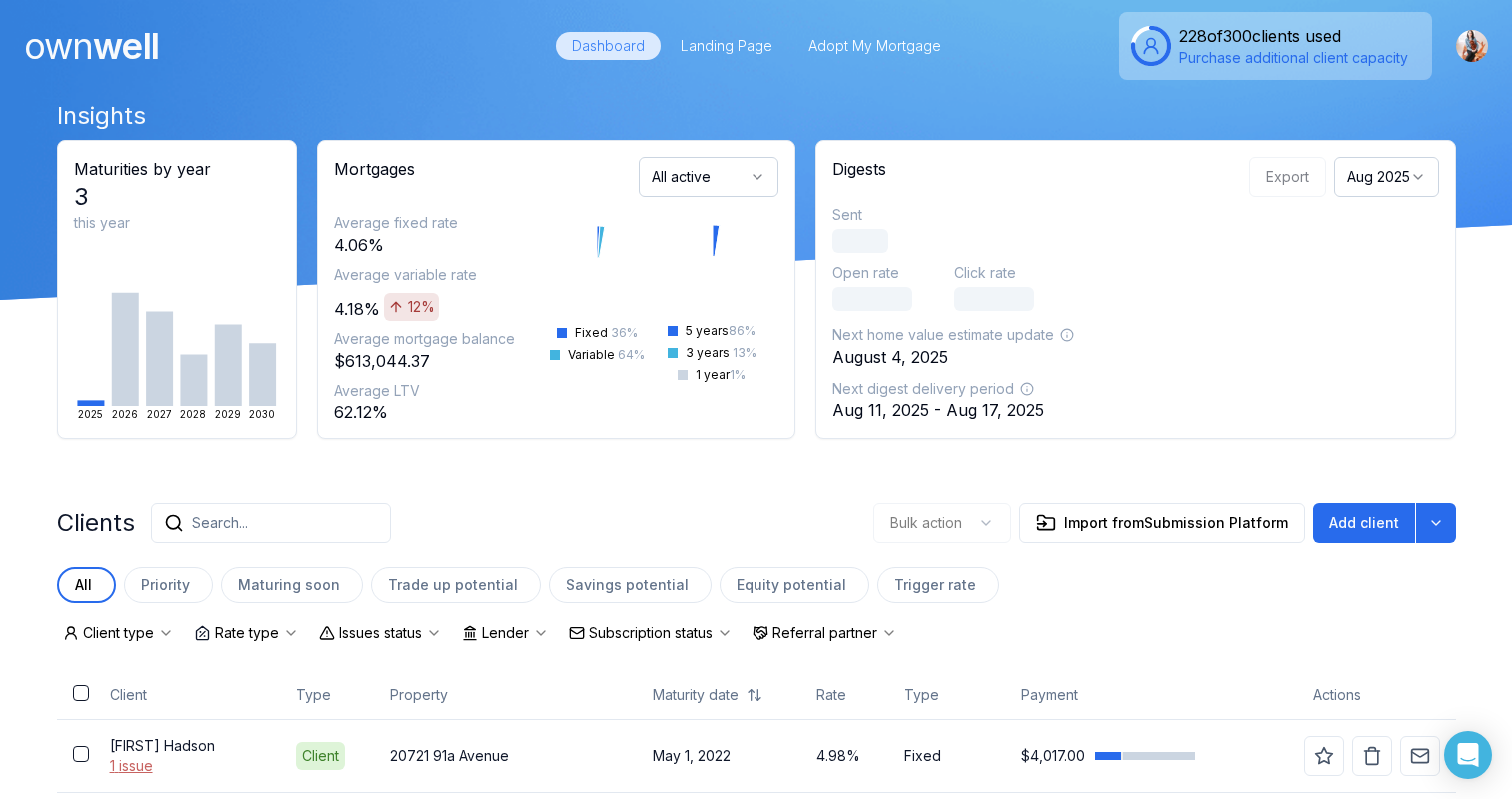 scroll, scrollTop: 0, scrollLeft: 0, axis: both 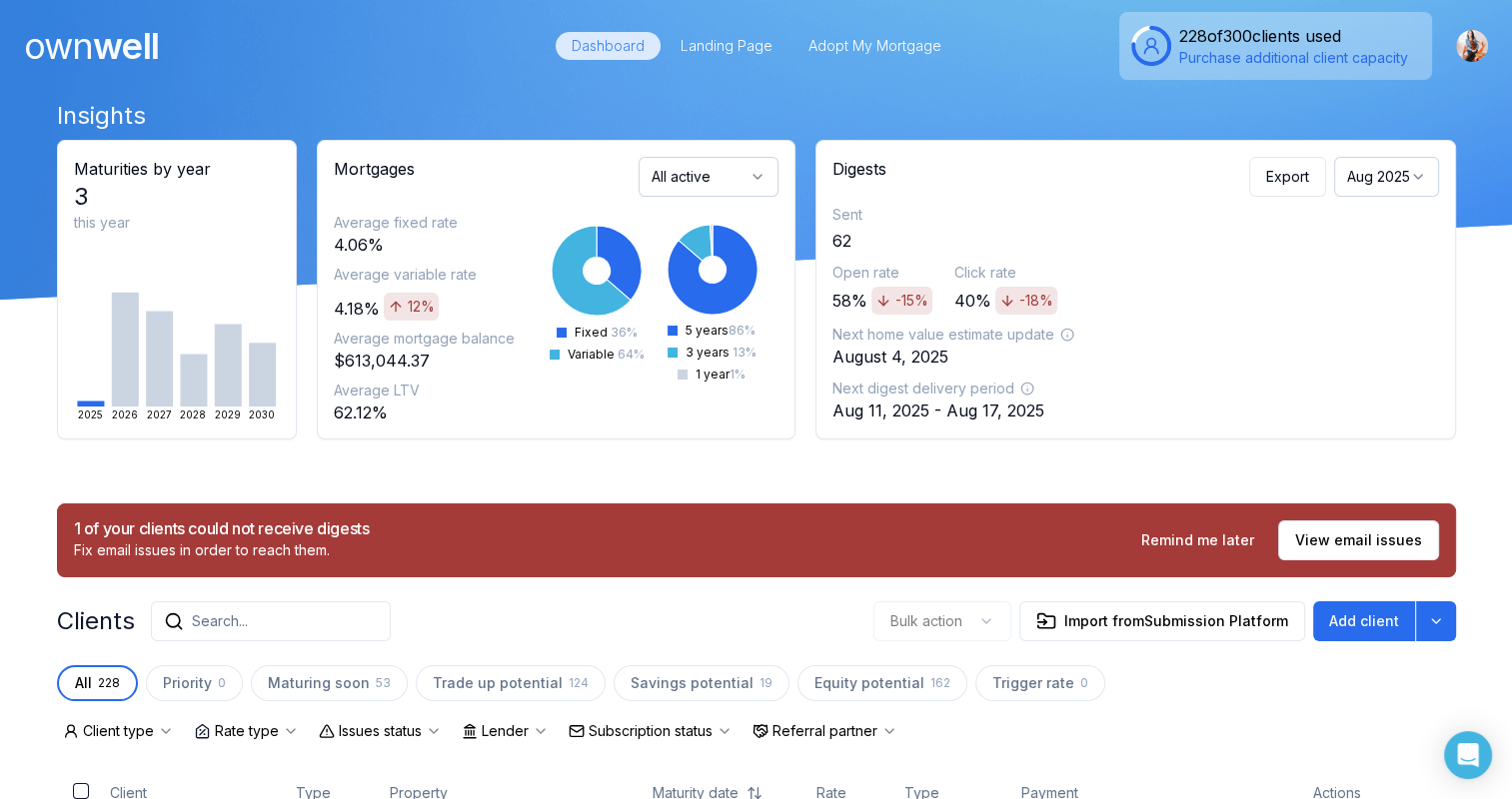 click on "Next home value estimate update" at bounding box center [1135, 335] 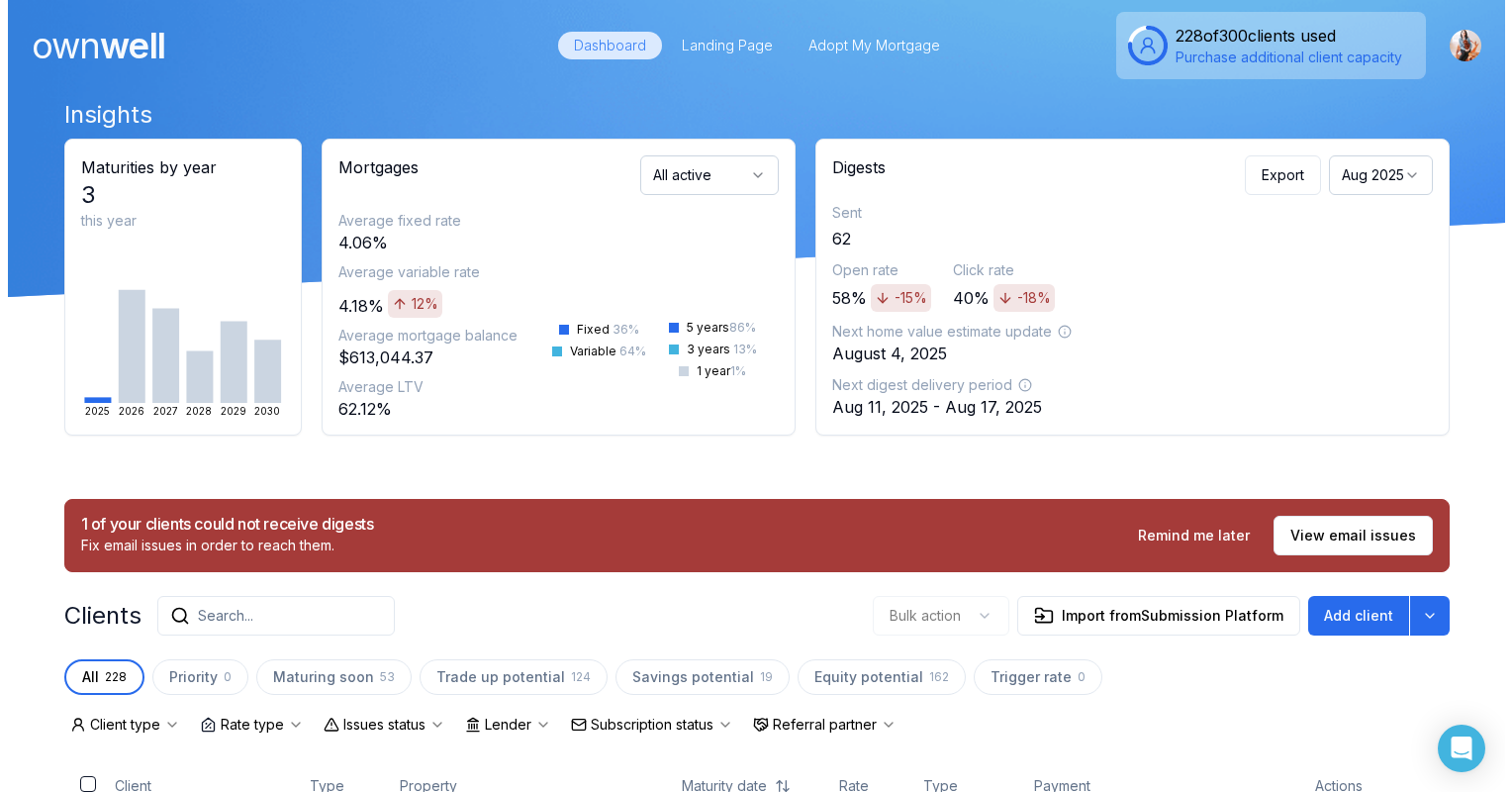 scroll, scrollTop: 0, scrollLeft: 0, axis: both 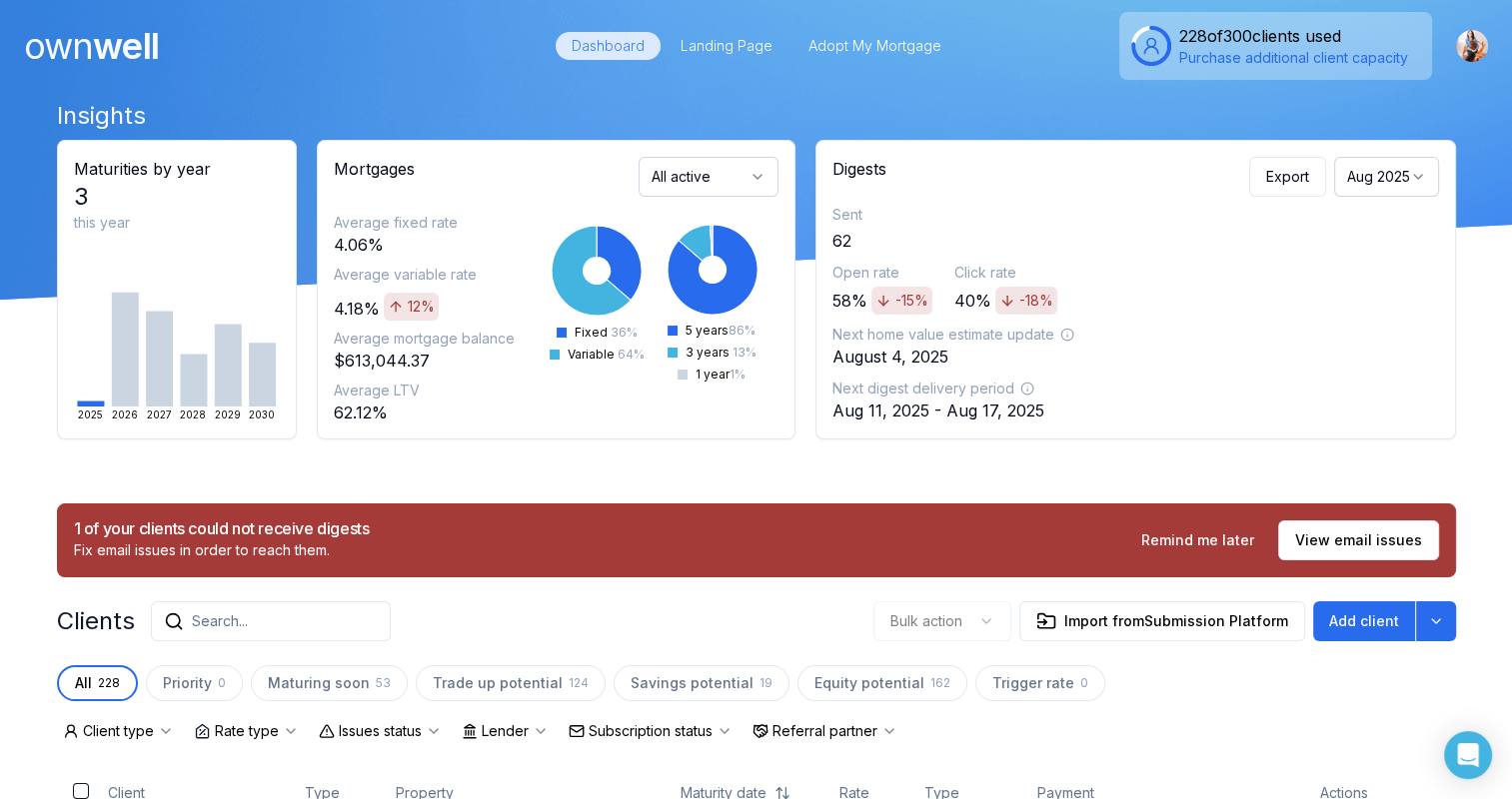 click on "Search..." at bounding box center [271, 621] 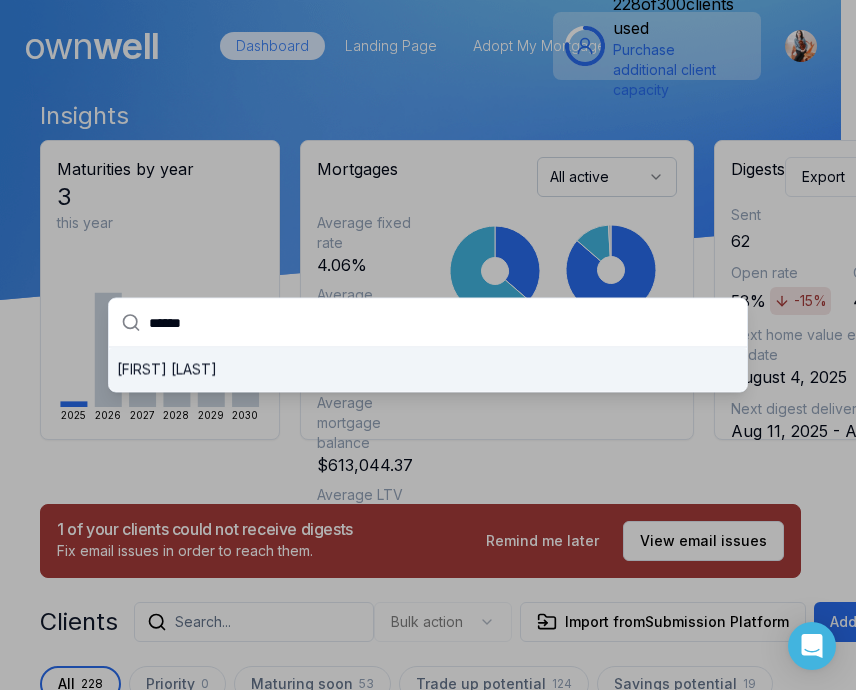 type on "******" 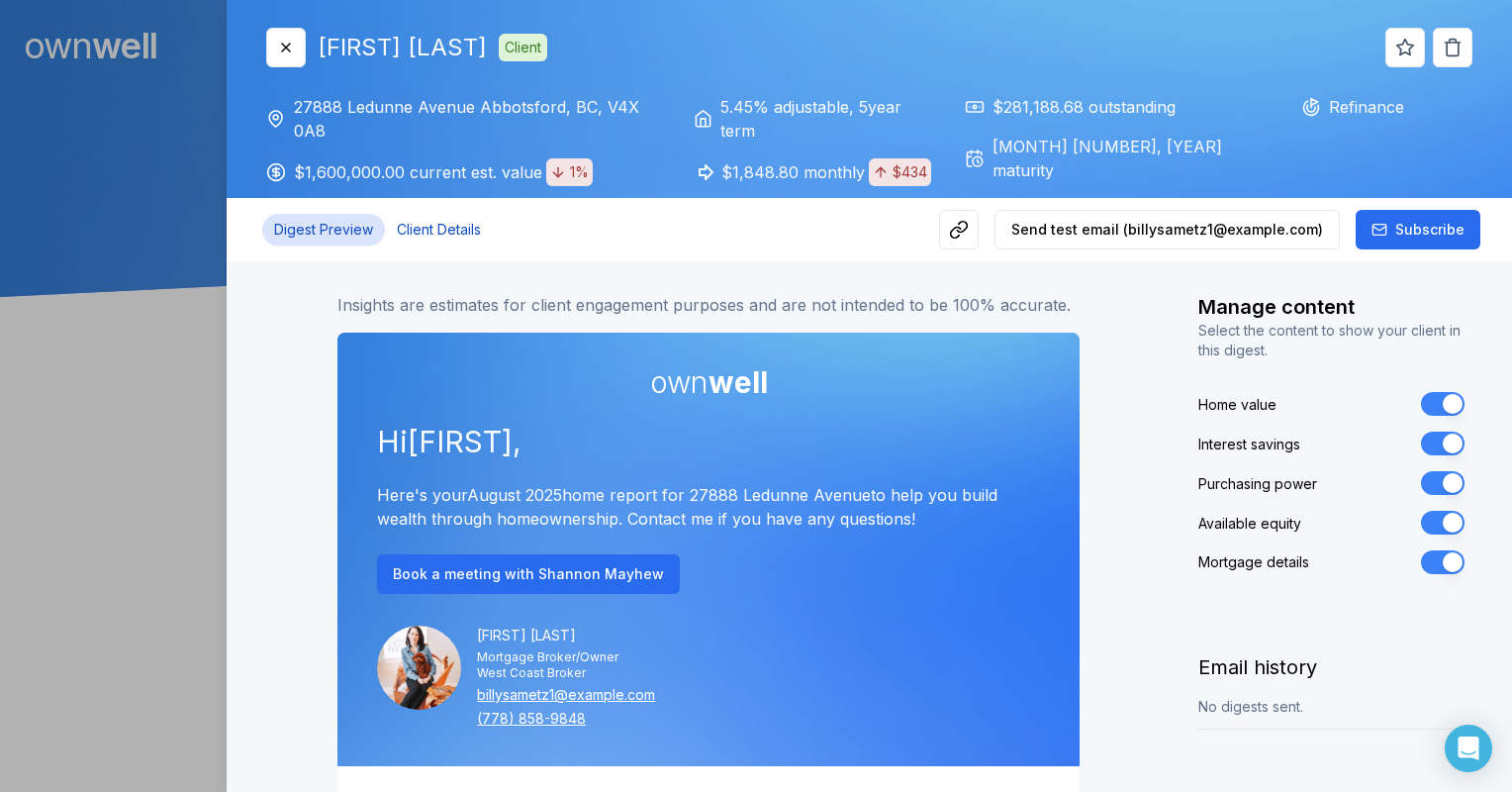 click on "Client Details" at bounding box center (438, 230) 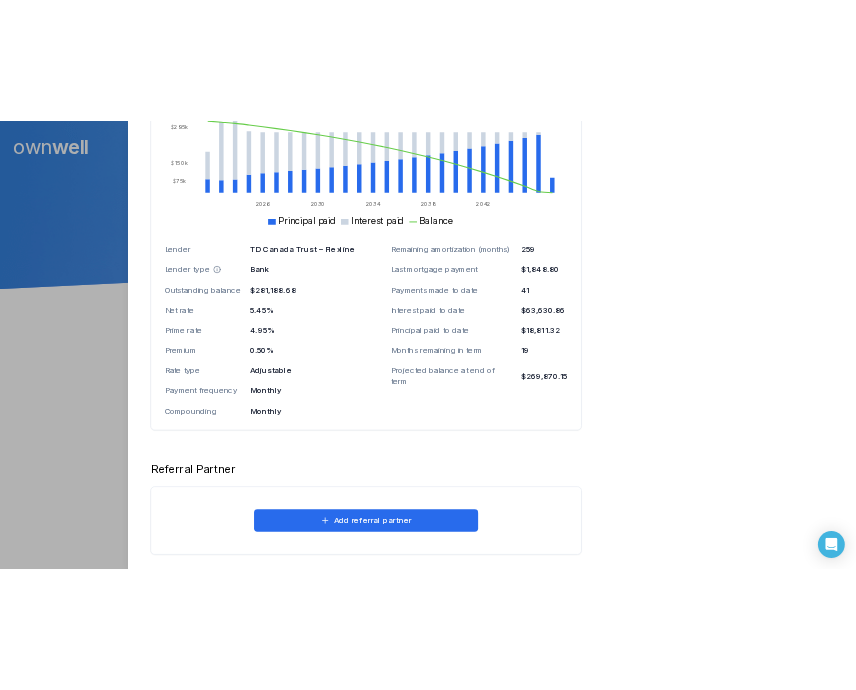 scroll, scrollTop: 1392, scrollLeft: 0, axis: vertical 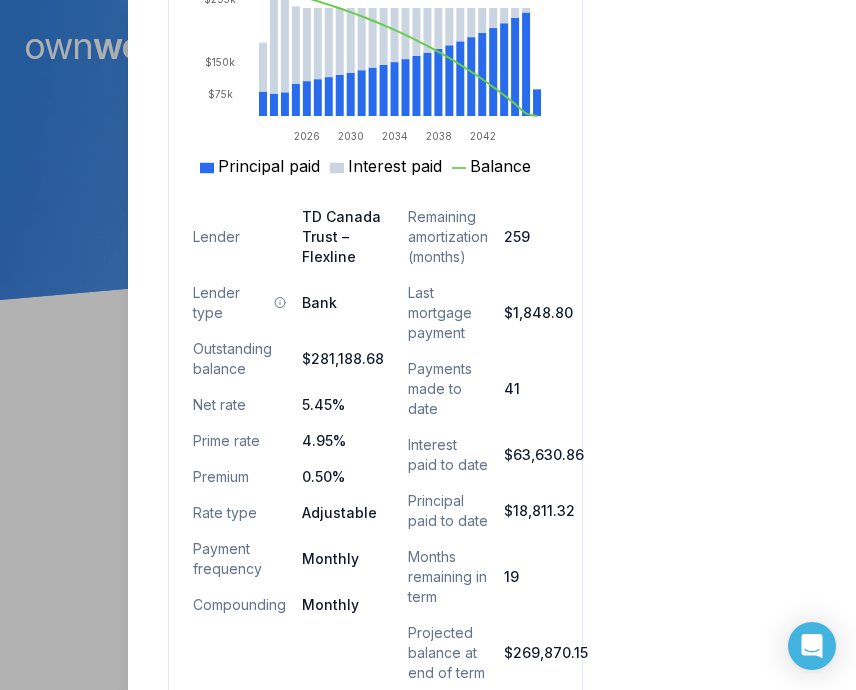 click on "Opportunities Interest savings $849.65 Current interest Prepayment penalties New interest Review calculations Purchasing power $2,609,575.96 Max mortgage Down payment Review calculations Available equity $994,980.12 Mortgage & penalties Unavailable equity Available equity Review calculations" at bounding box center [733, -211] 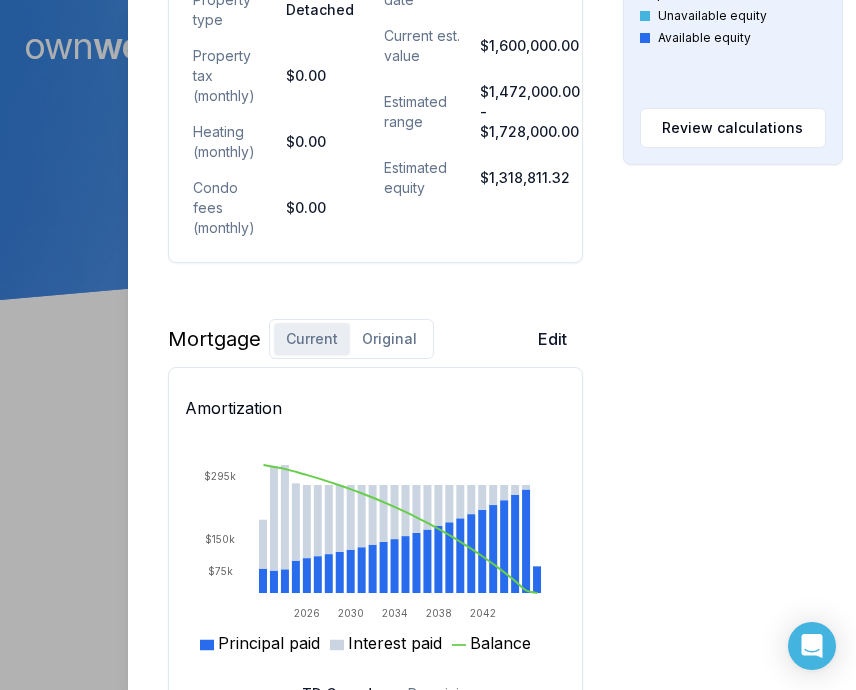 scroll, scrollTop: 1150, scrollLeft: 0, axis: vertical 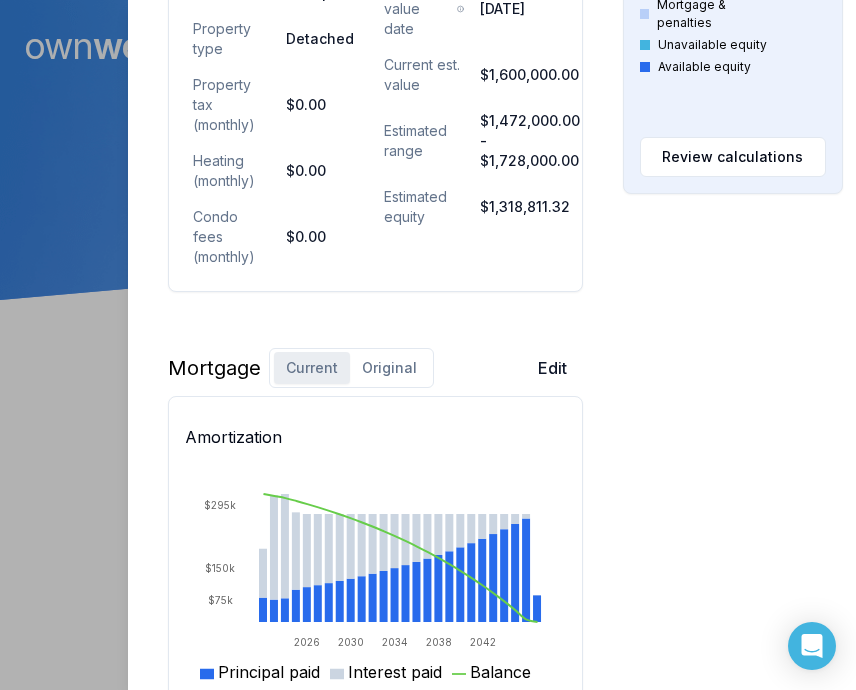 click on "Original" at bounding box center (389, 368) 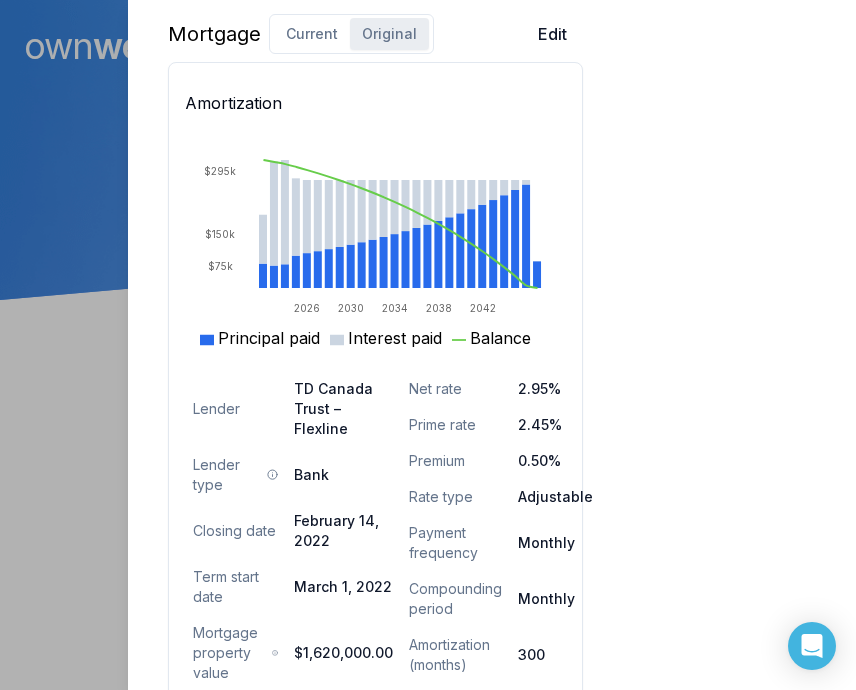 scroll, scrollTop: 1450, scrollLeft: 0, axis: vertical 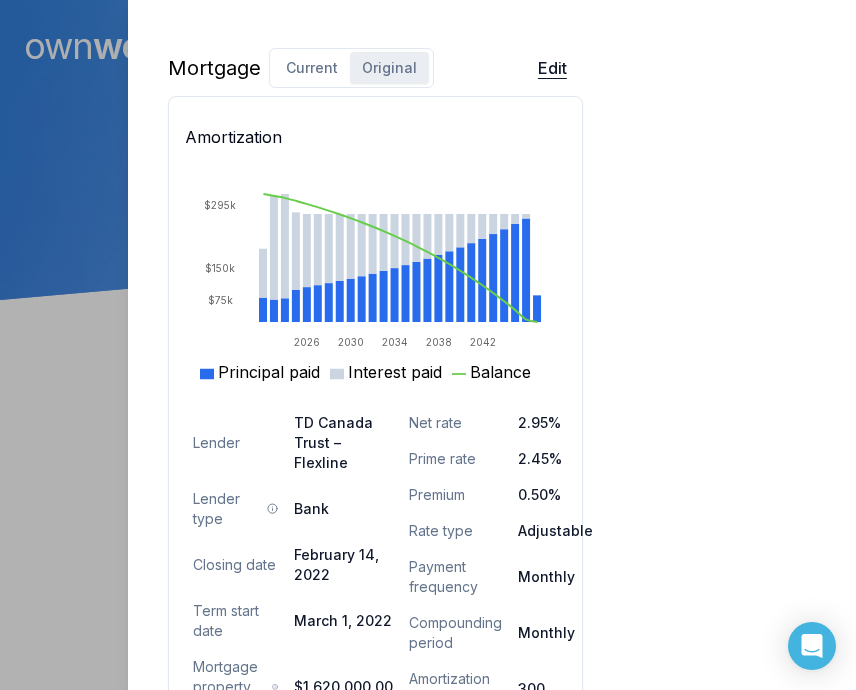 click on "Edit" at bounding box center [552, 68] 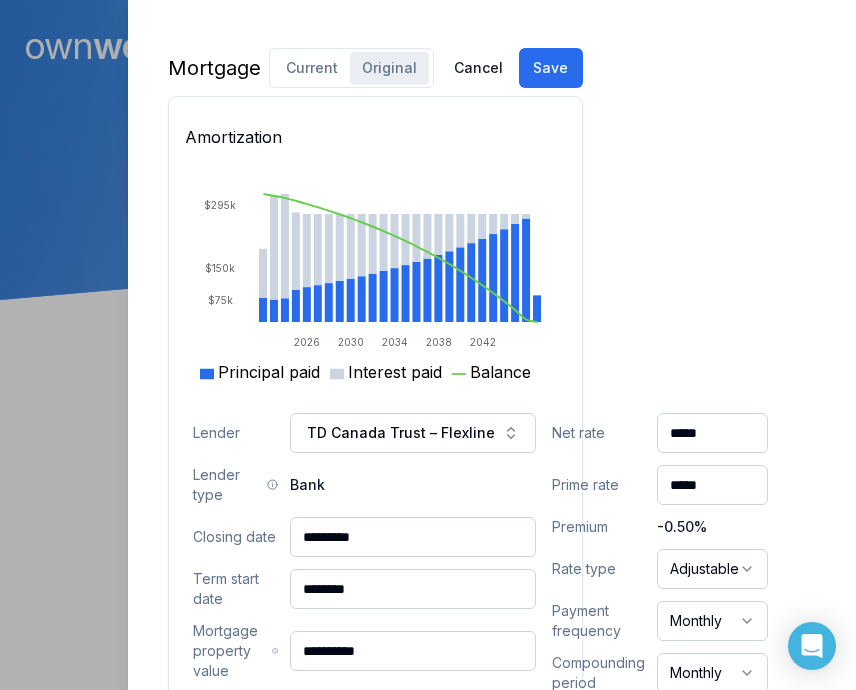 scroll, scrollTop: 1650, scrollLeft: 0, axis: vertical 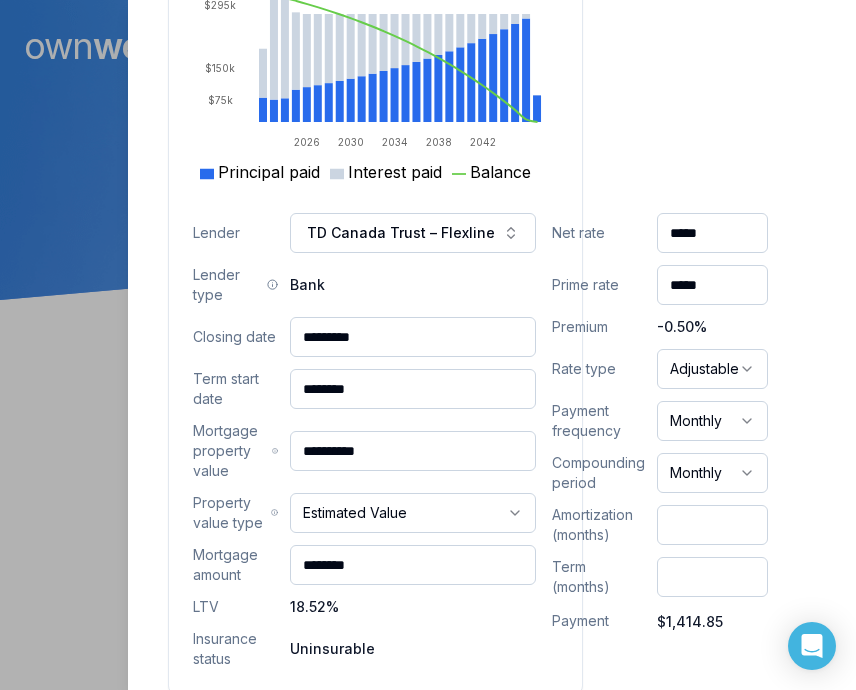 click on "Opportunities Interest savings $849.65 Current interest Prepayment penalties New interest Review calculations Purchasing power $2,609,575.96 Max mortgage Down payment Review calculations Available equity $994,980.12 Mortgage & penalties Unavailable equity Available equity Review calculations" at bounding box center [733, -215] 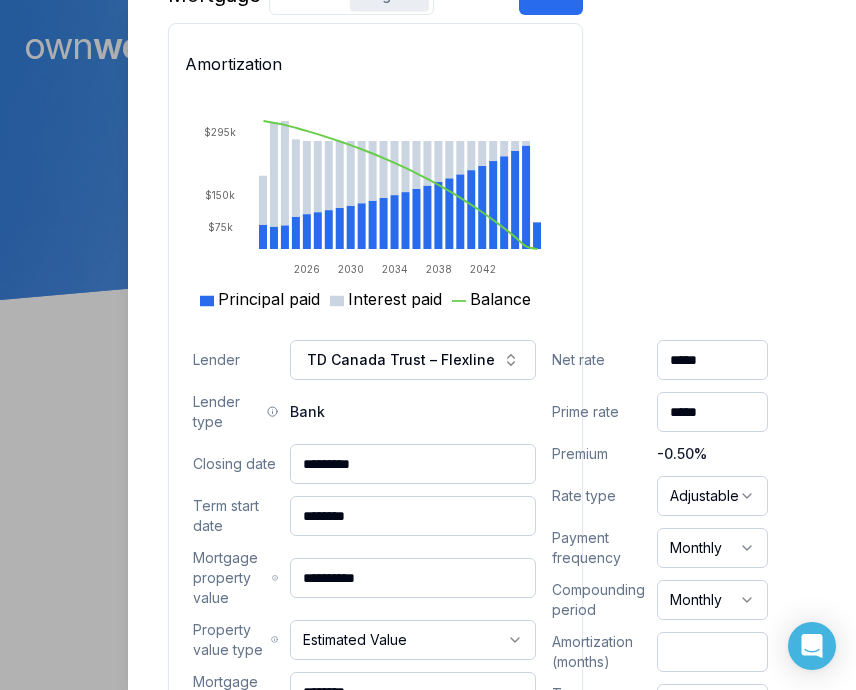 scroll, scrollTop: 1350, scrollLeft: 0, axis: vertical 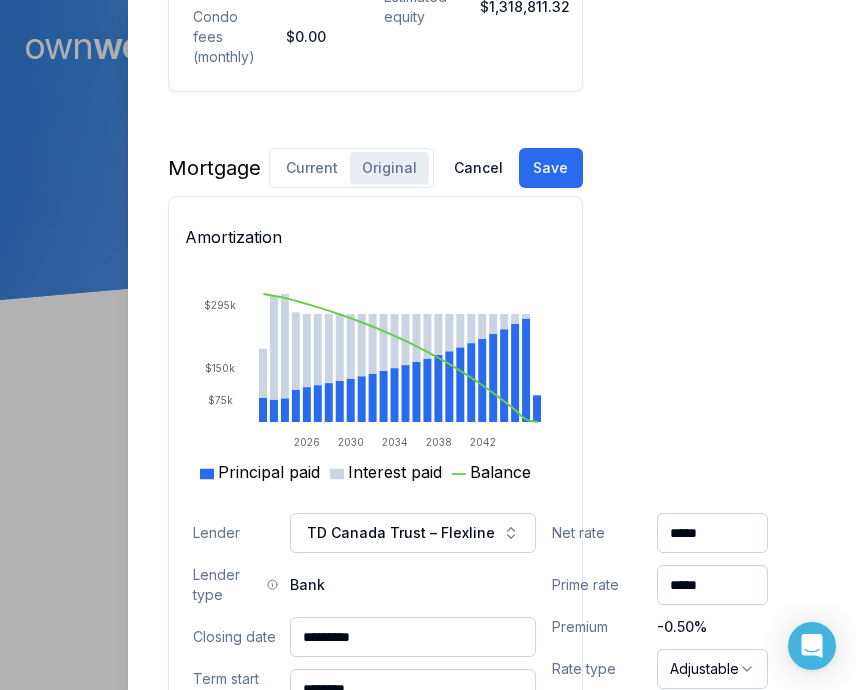 click on "Original" at bounding box center [389, 168] 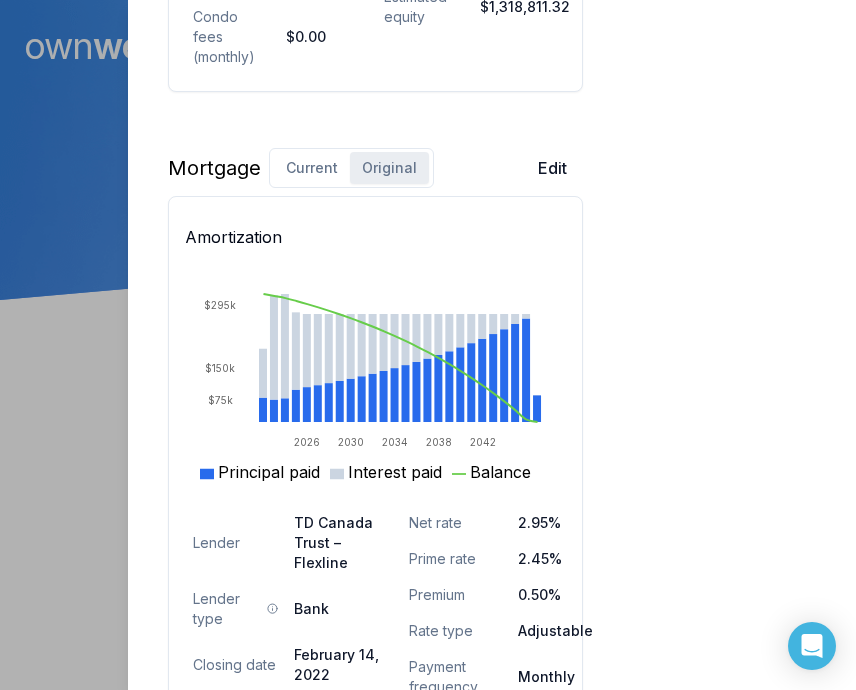 click on "Original" at bounding box center (389, 168) 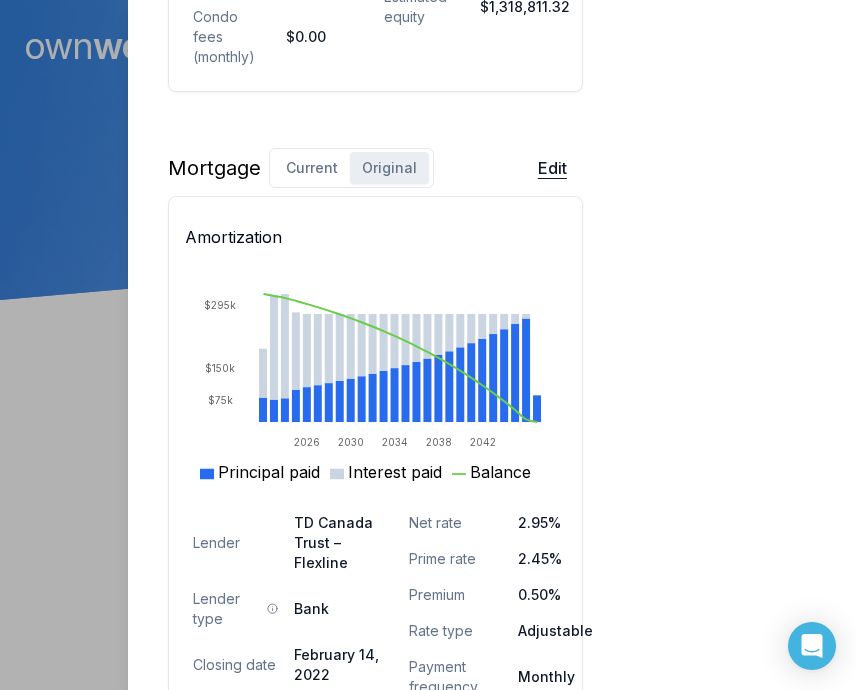 click on "Edit" at bounding box center [552, 168] 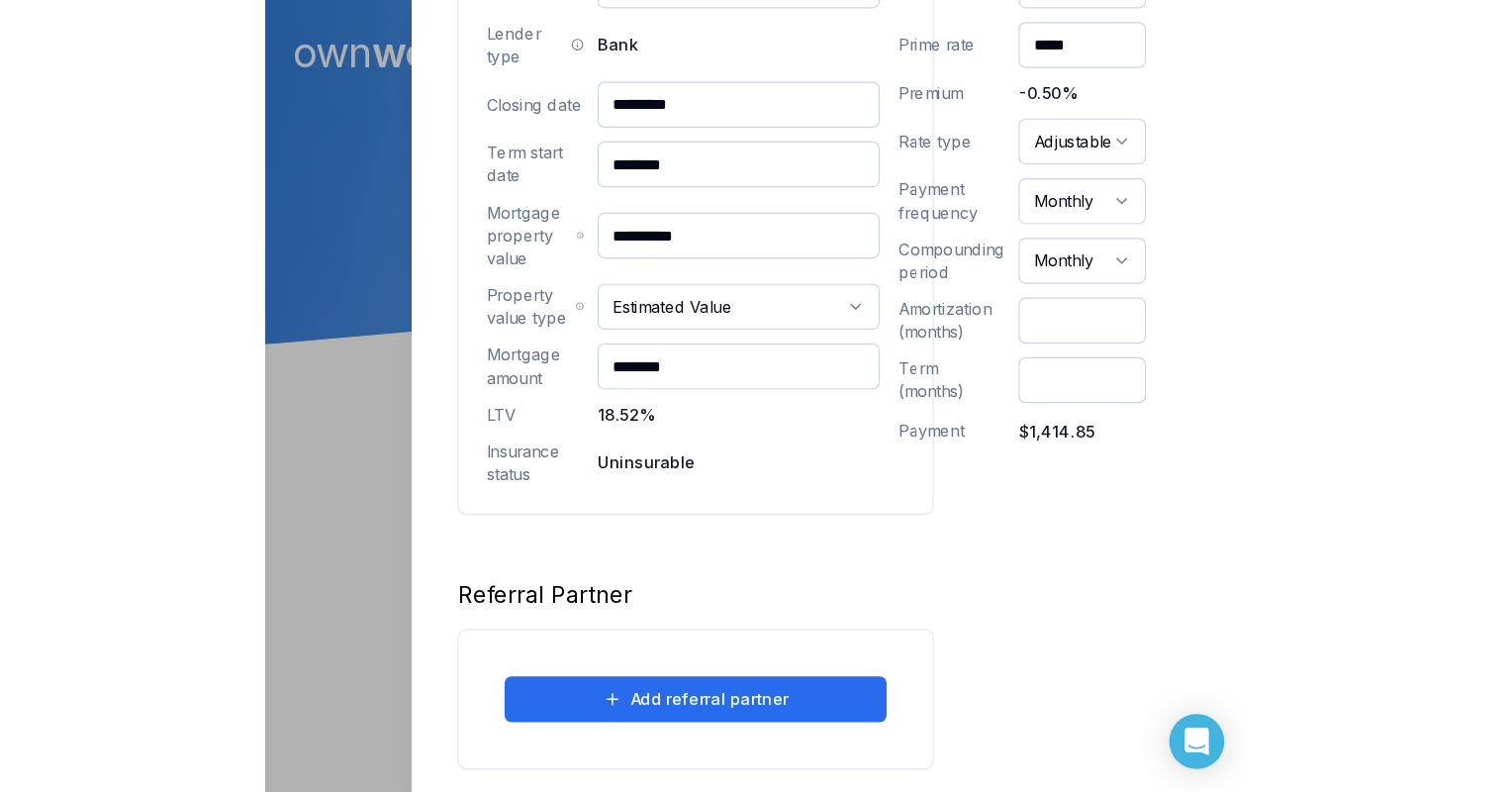 scroll, scrollTop: 1911, scrollLeft: 0, axis: vertical 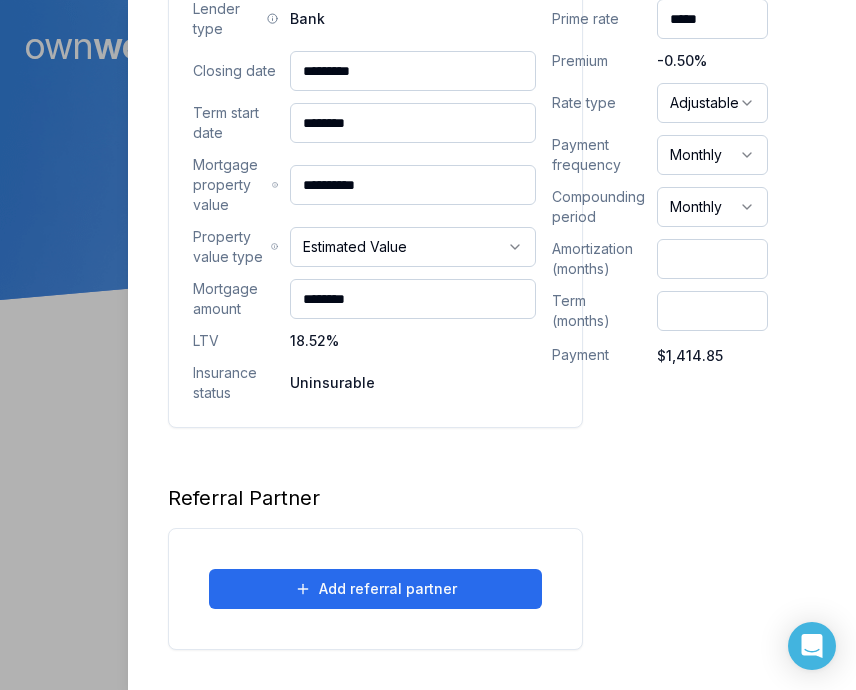 drag, startPoint x: 673, startPoint y: 97, endPoint x: 656, endPoint y: 100, distance: 17.262676 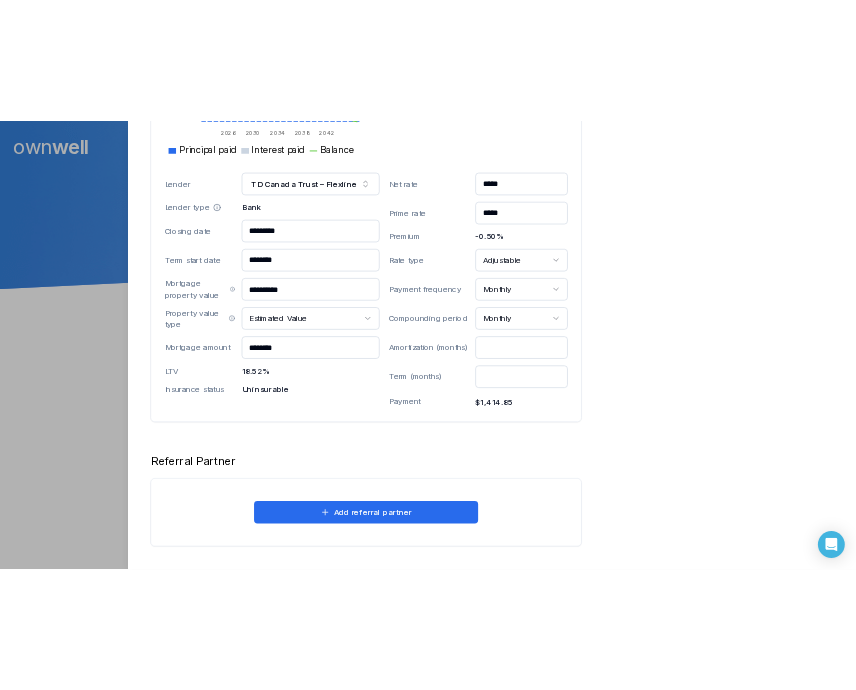 scroll, scrollTop: 1504, scrollLeft: 0, axis: vertical 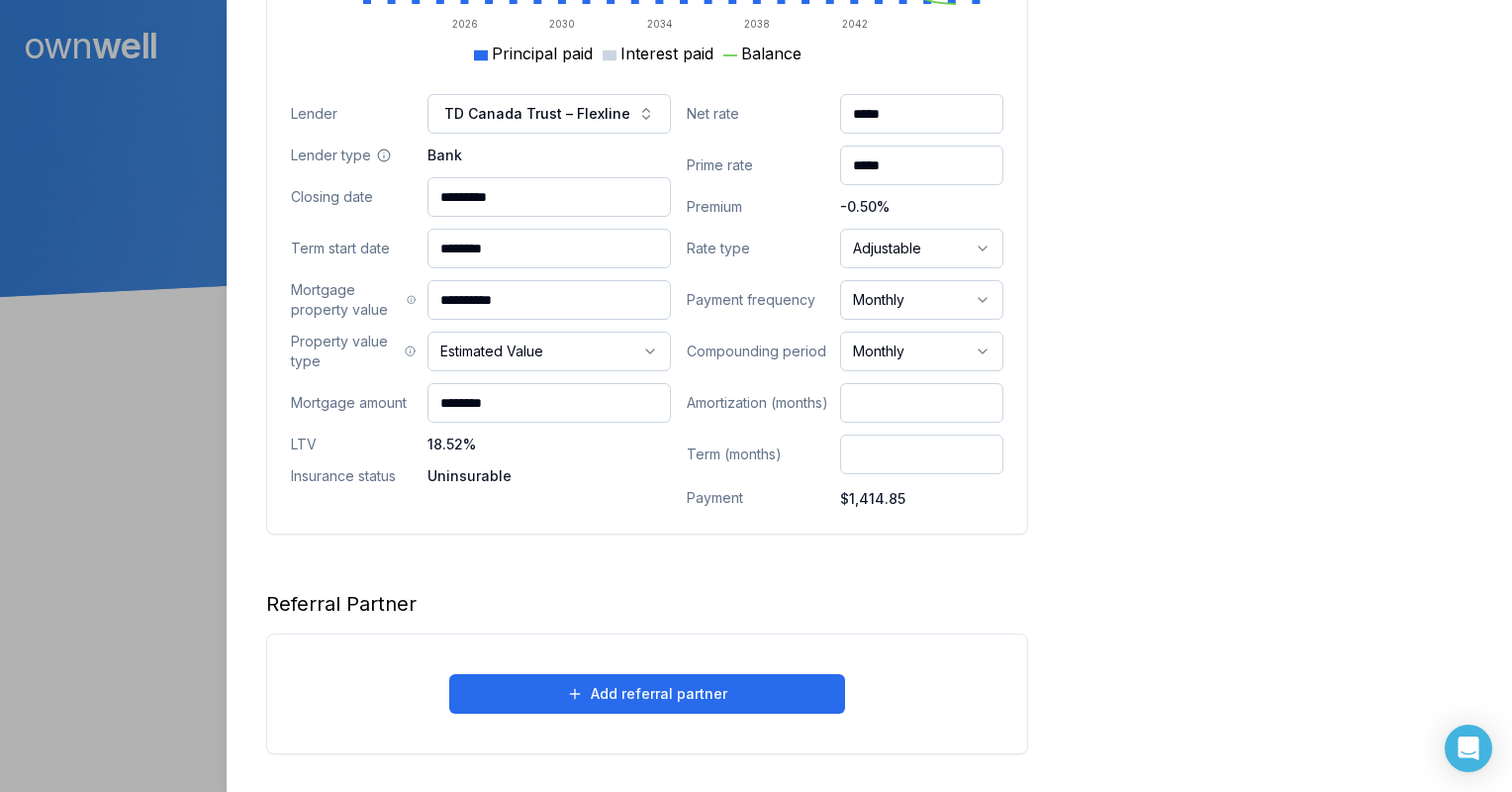 click on "Close [FIRST]   [LAST] Client [NUMBER] [STREET] [CITY], [STATE], [POSTAL_CODE] $[NUMBER].[NUMBER]   current est. value [PERCENT] [PERCENT]   adjustable ,   [NUMBER]  year term $[NUMBER].[NUMBER]   monthly   $[NUMBER] $[NUMBER].[NUMBER]   outstanding [MONTH] [NUMBER], [YEAR]   maturity Refinance Digest Preview Client Details Send test email ( [EMAIL] ) Subscribe Homeowner   Edit First name [FIRST] Last name [LAST] Email [EMAIL] Phone [PHONE] Household income $[NUMBER] Credit score [NUMBER] Debt payments (monthly) --- Home   Edit Property value over time Feb [NUMBER] Jul [NUMBER] $[NUMBER]M $[NUMBER]M $[NUMBER]M $[NUMBER]M $[NUMBER]M     Address Use type Detached" at bounding box center (756, 148) 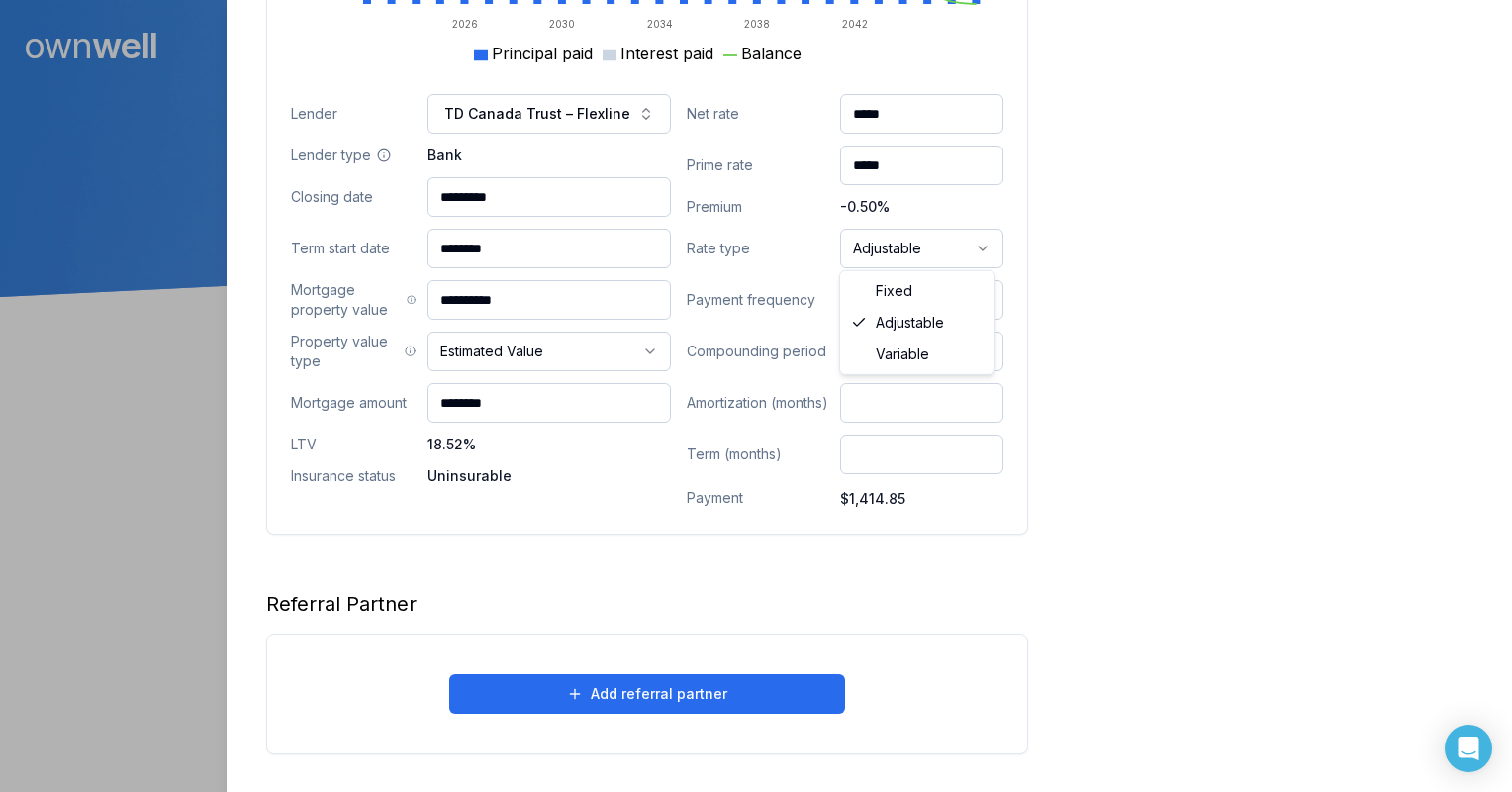 select on "********" 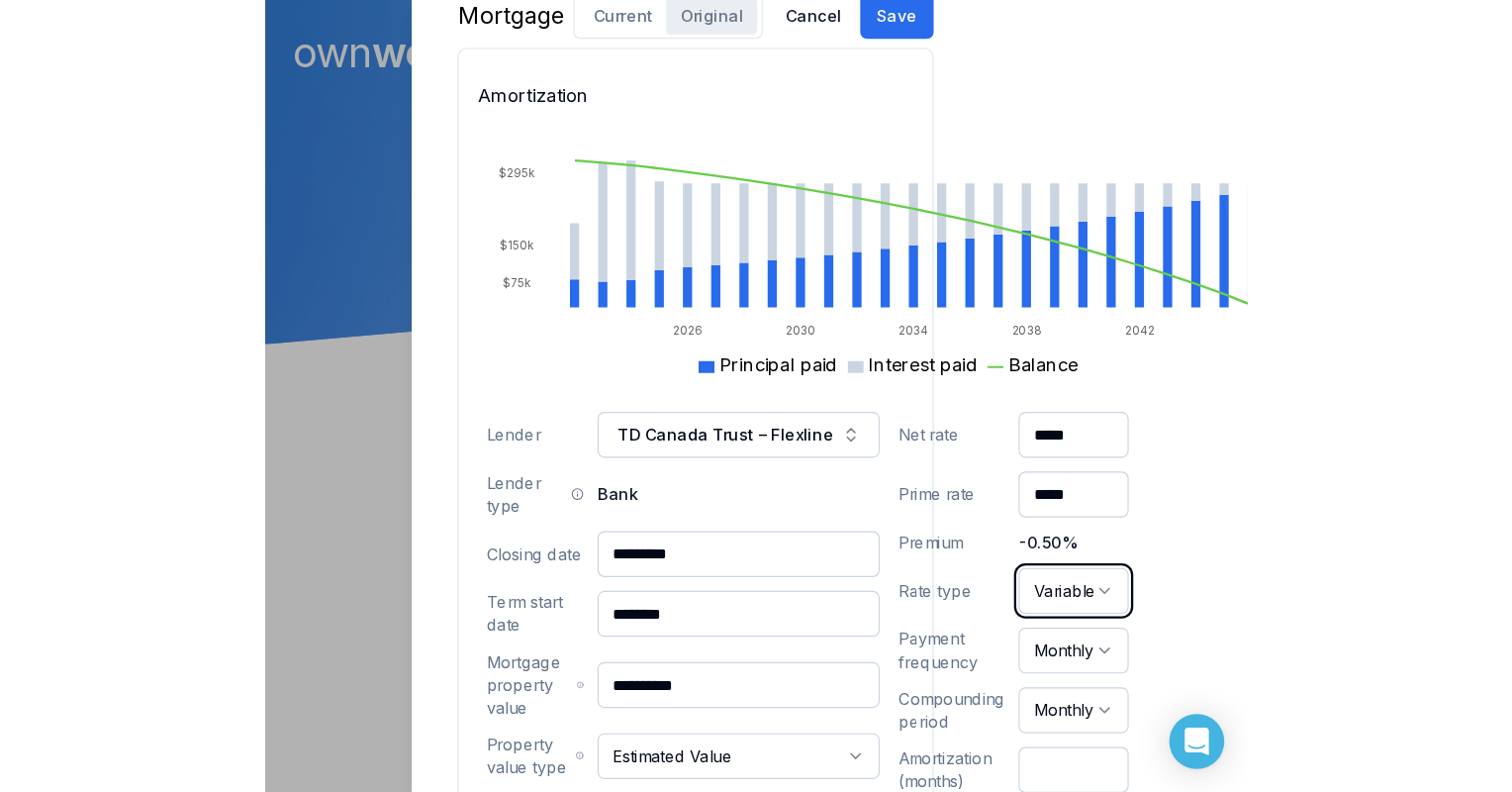 scroll, scrollTop: 1750, scrollLeft: 0, axis: vertical 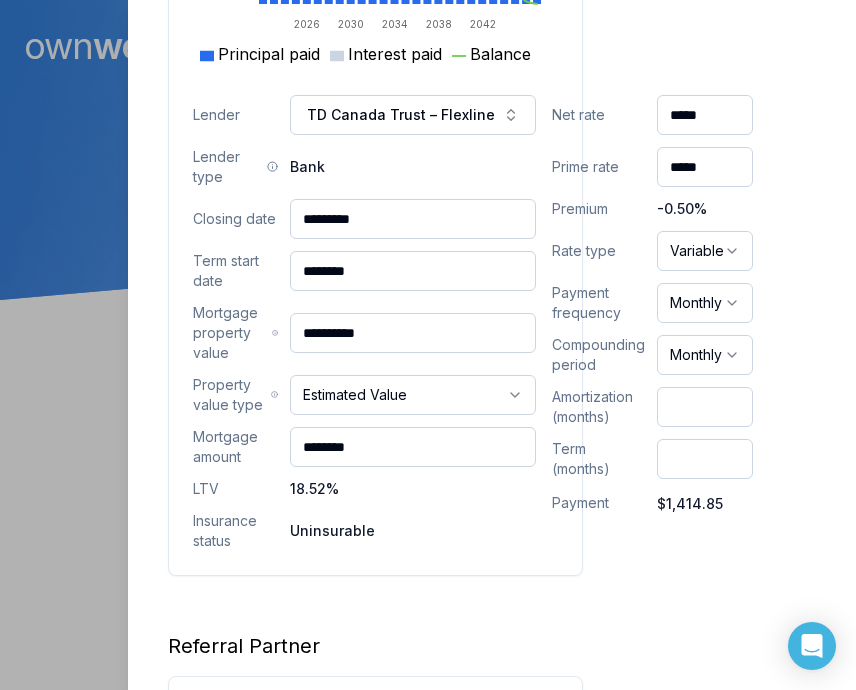 click on "Opportunities Interest savings $849.65 Current interest Prepayment penalties New interest Review calculations Purchasing power $2,609,575.96 Max mortgage Down payment Review calculations Available equity $994,980.12 Mortgage & penalties Unavailable equity Available equity Review calculations" at bounding box center (733, -333) 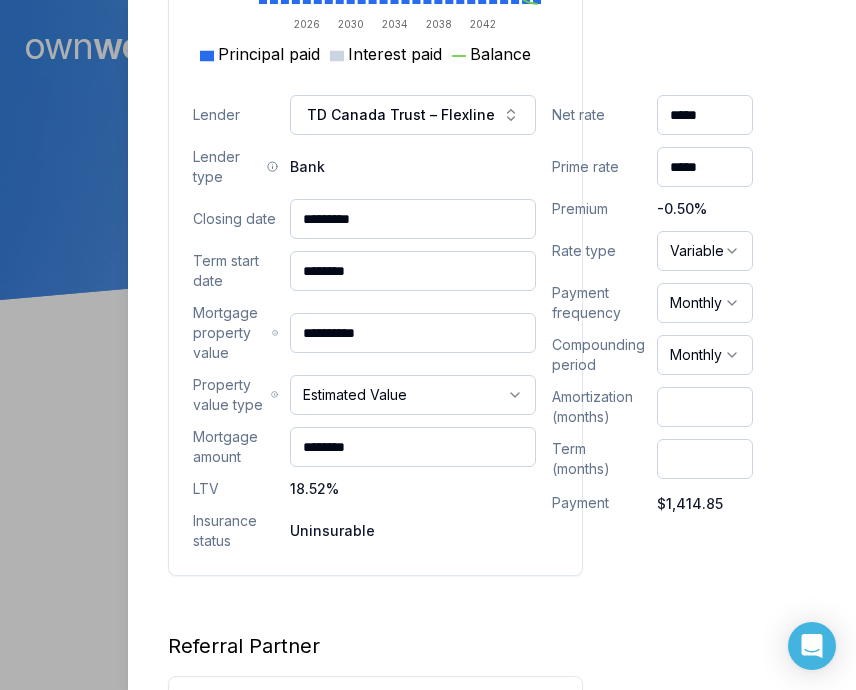 scroll, scrollTop: 1504, scrollLeft: 0, axis: vertical 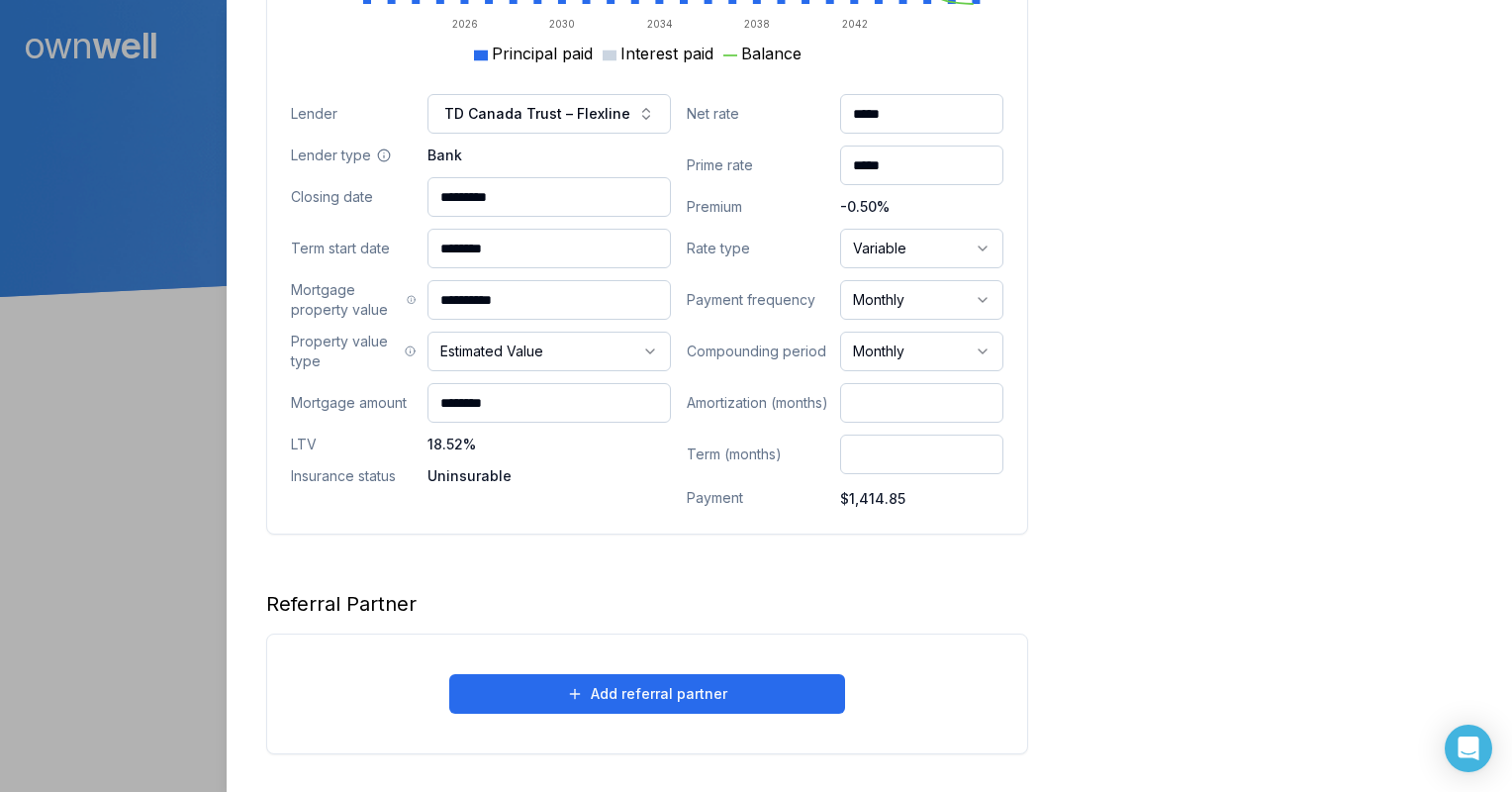 click on "*****" at bounding box center (921, 114) 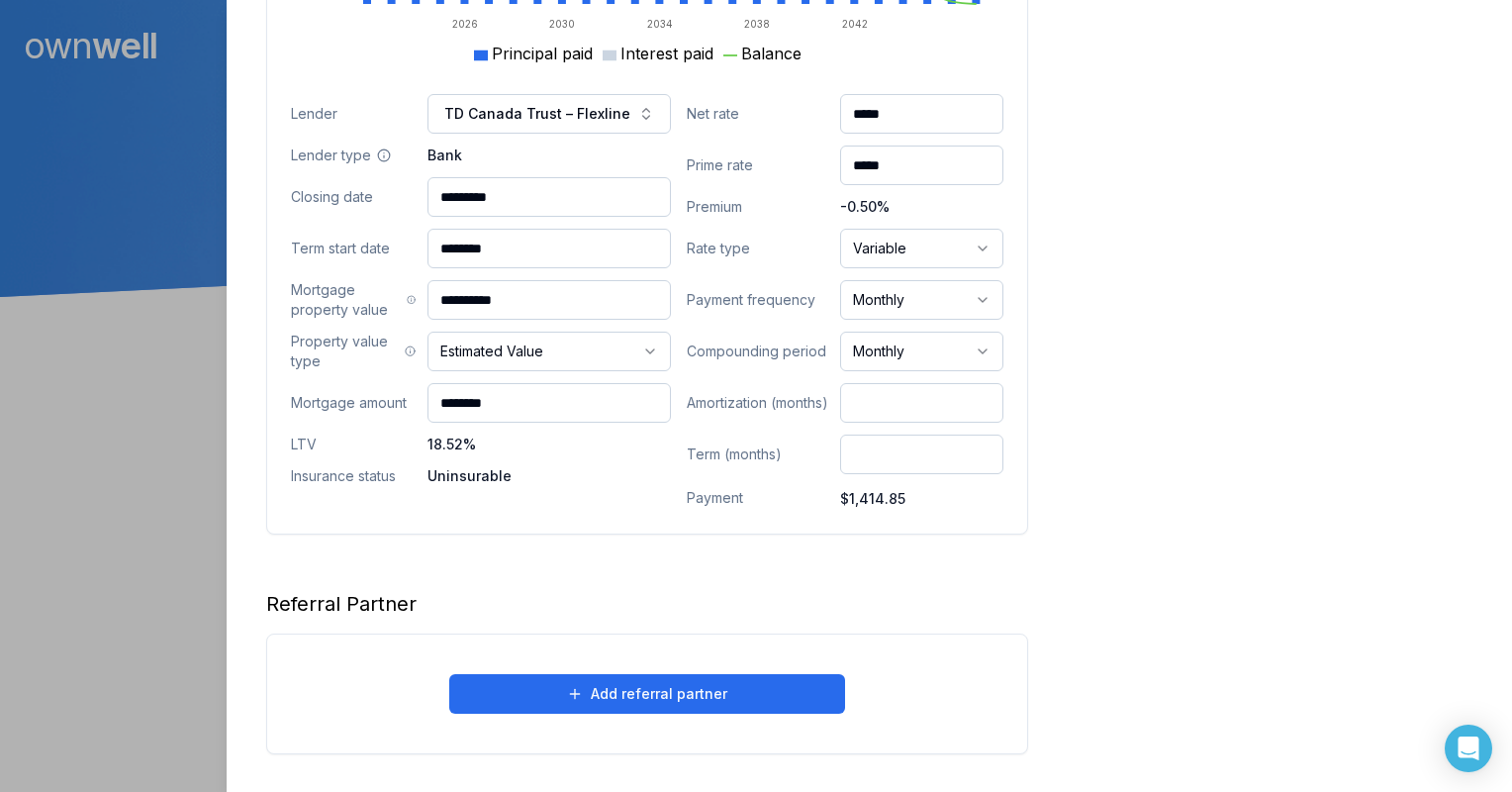 click on "*****" at bounding box center [921, 114] 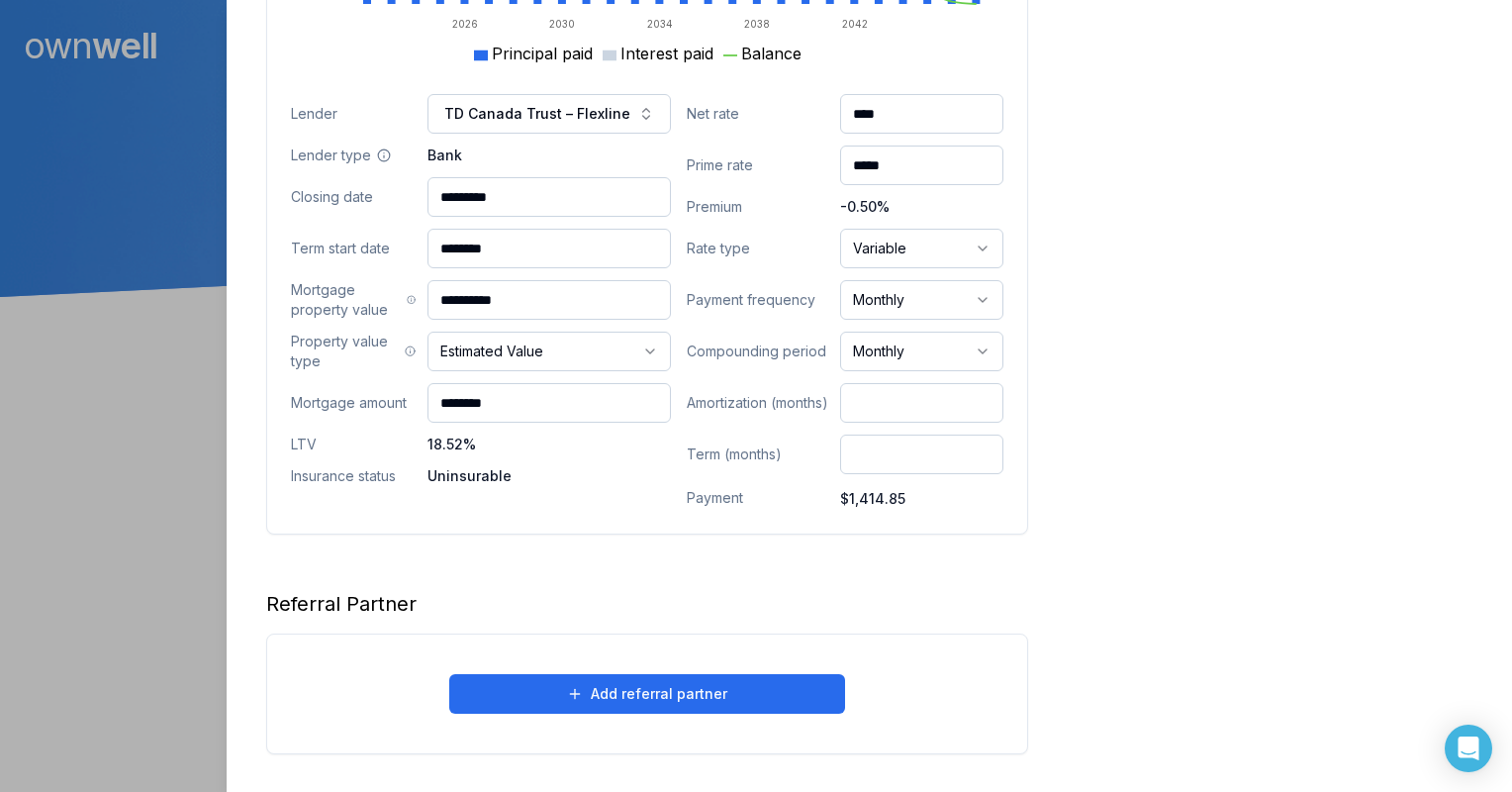 type on "****" 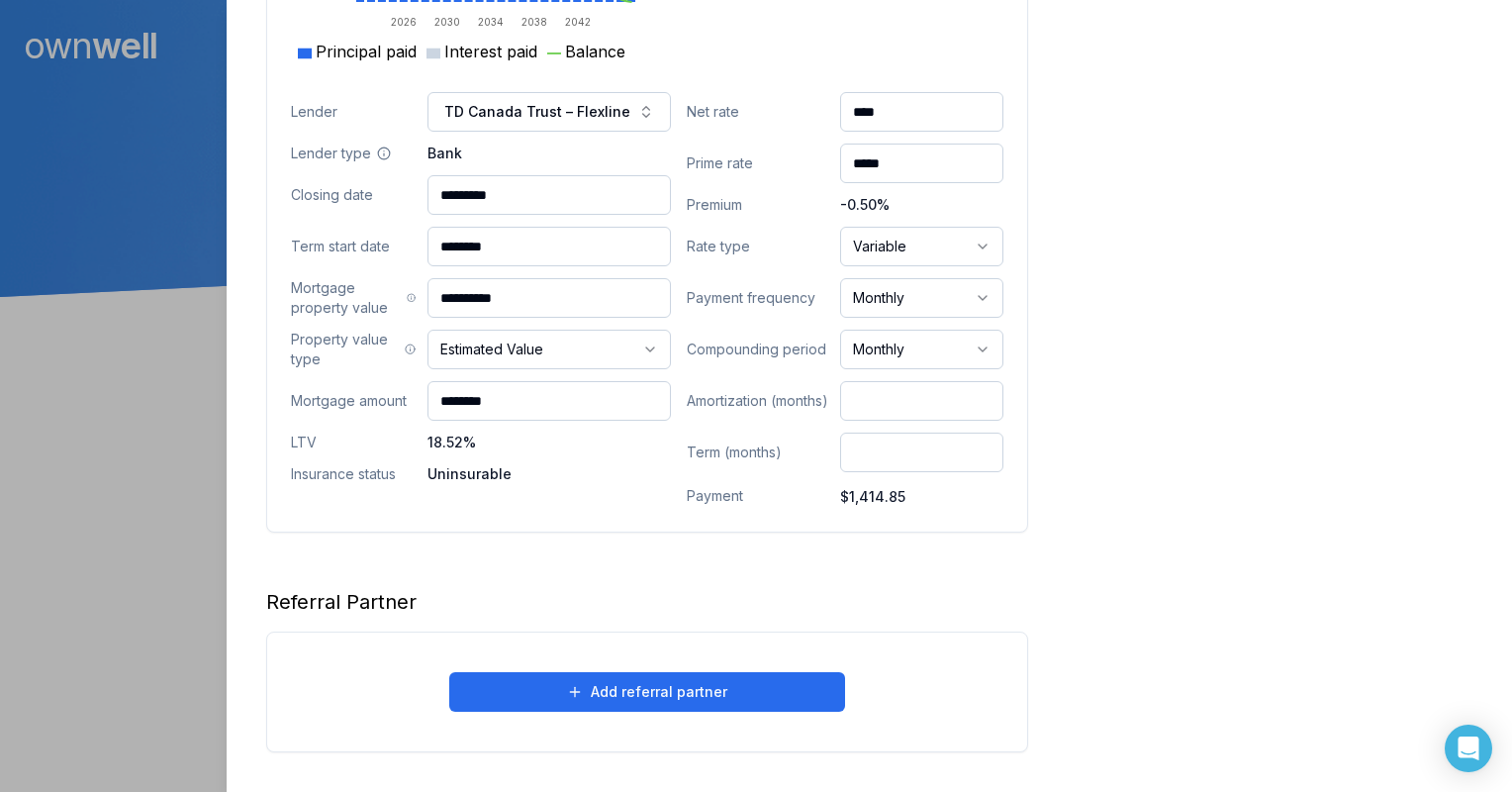 scroll, scrollTop: 1489, scrollLeft: 0, axis: vertical 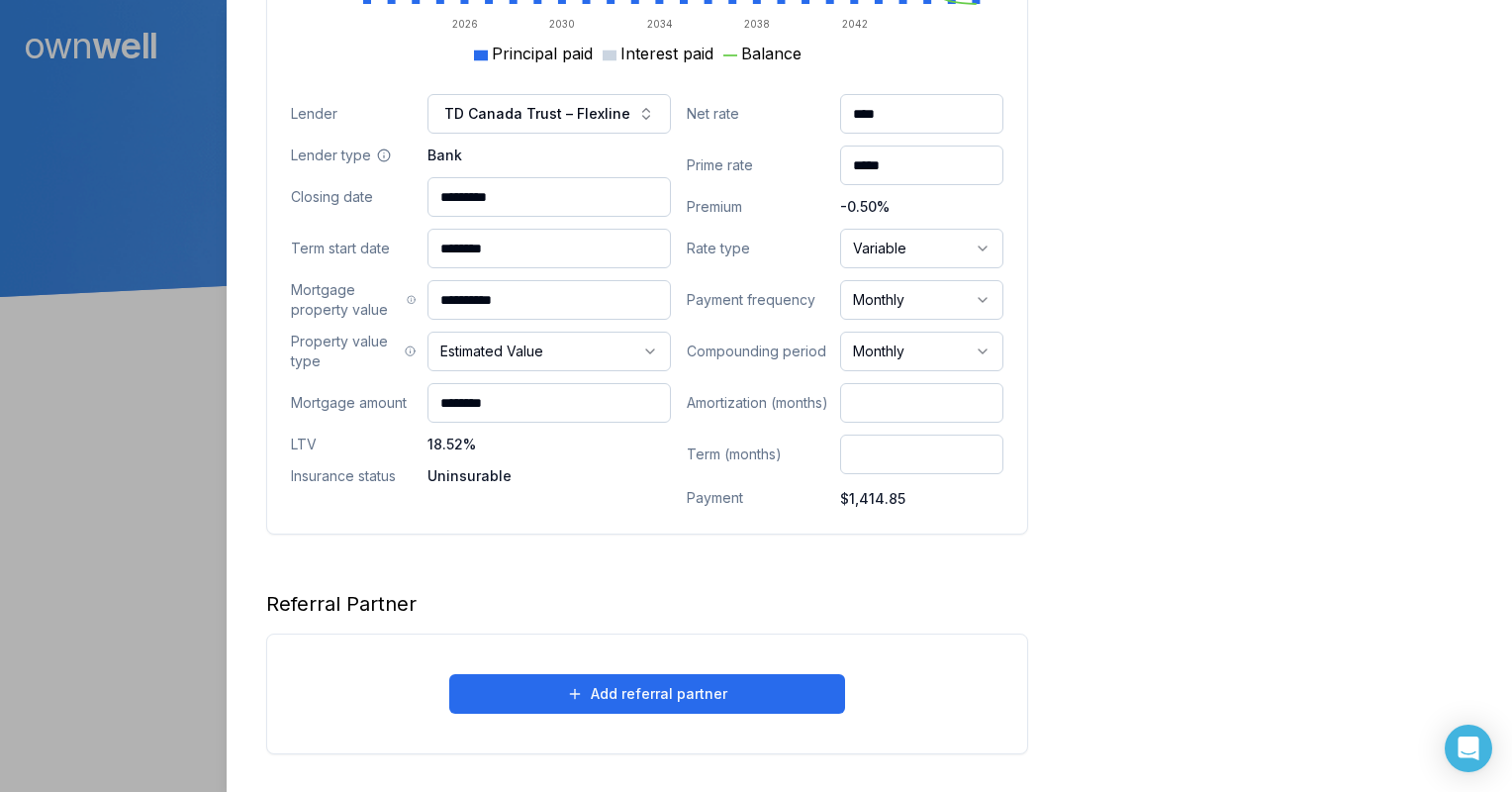 drag, startPoint x: 1416, startPoint y: 260, endPoint x: 1386, endPoint y: 290, distance: 42.426407 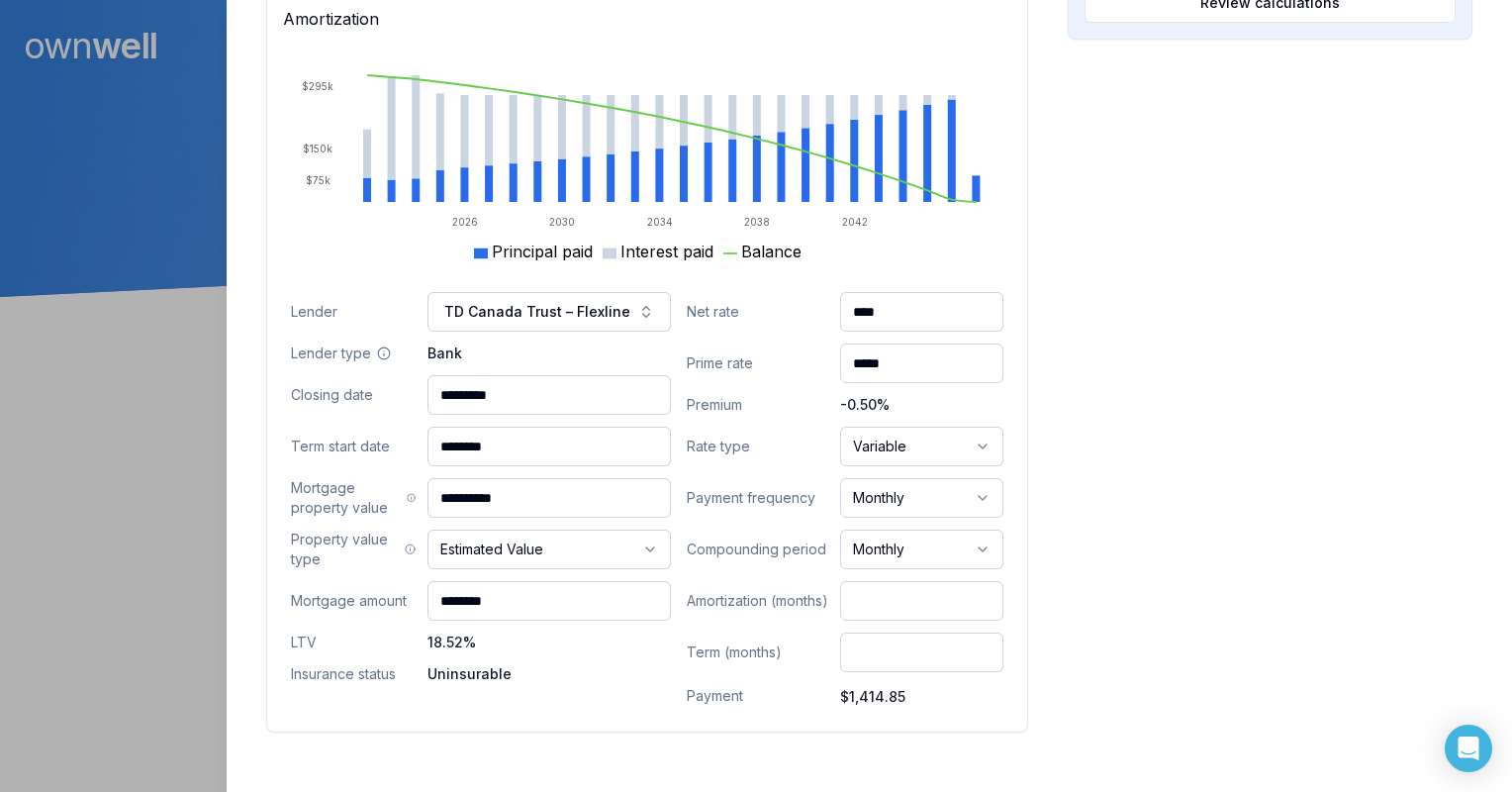 scroll, scrollTop: 1093, scrollLeft: 0, axis: vertical 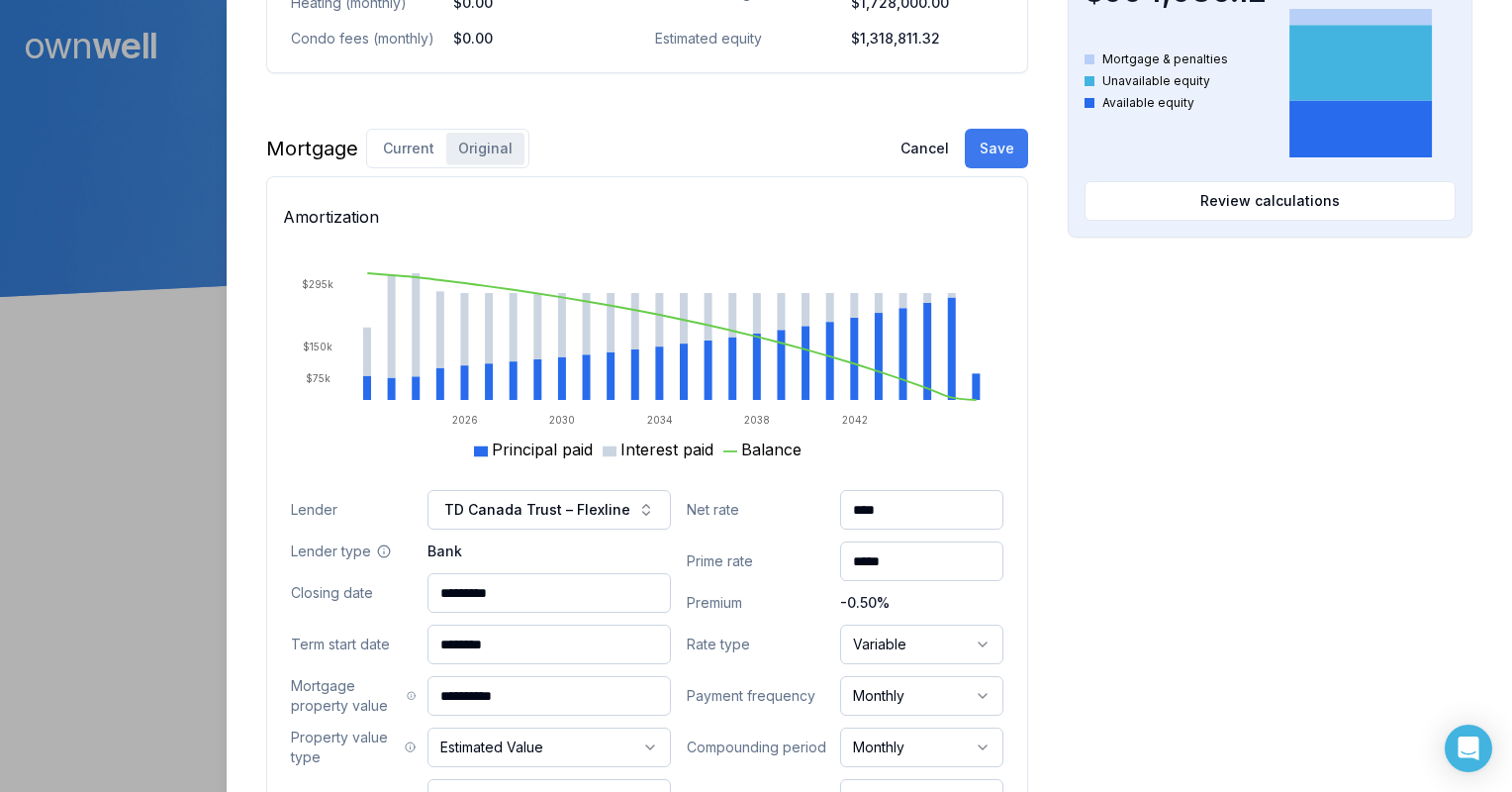 click on "Save" at bounding box center (996, 148) 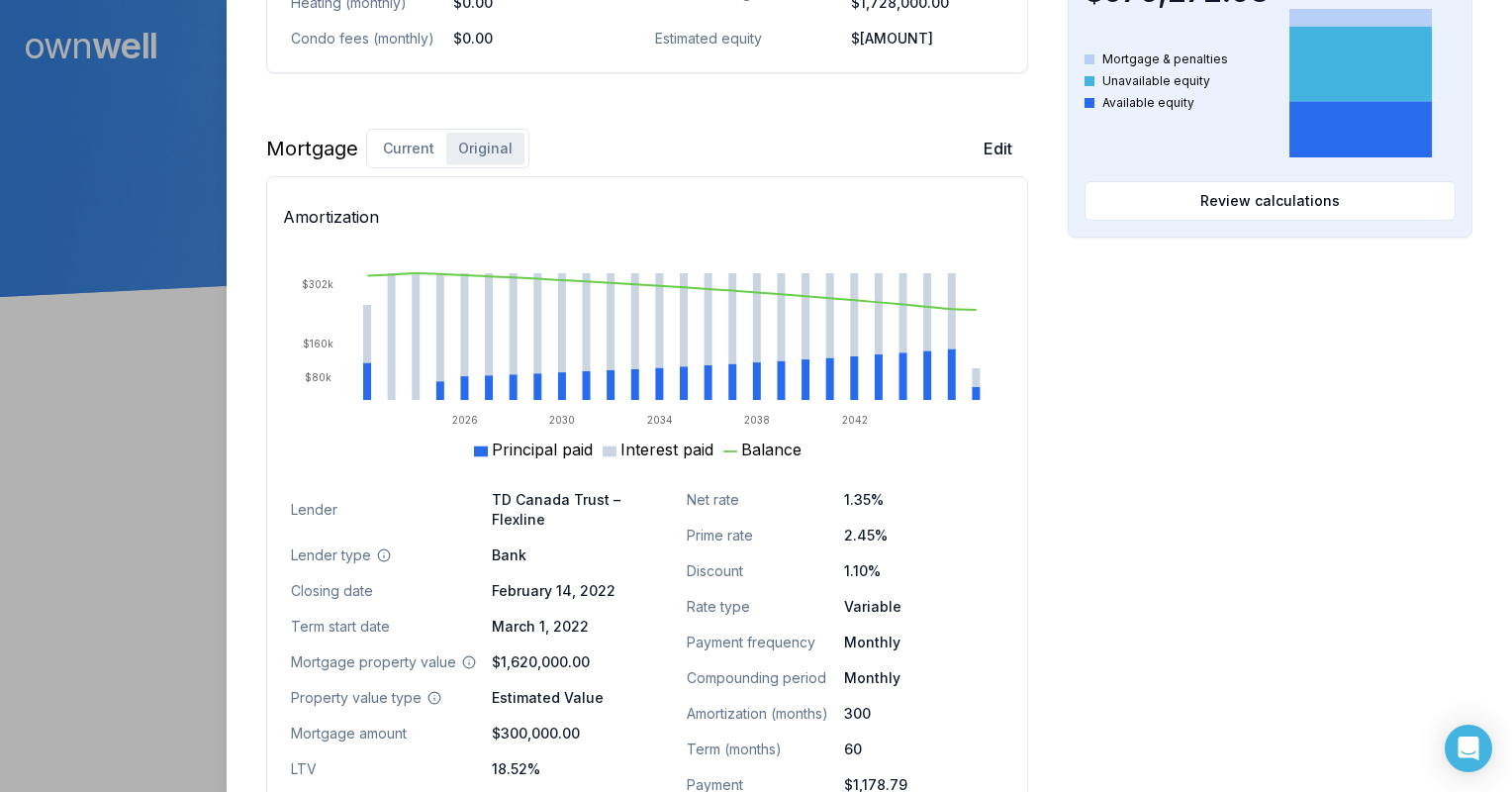 click on "Opportunities Interest savings -$5,140.59 Current interest Prepayment penalties New interest Review calculations Purchasing power $2,589,932.78 Max mortgage Down payment Review calculations Available equity $976,272.63 Mortgage & penalties Unavailable equity Available equity Review calculations" at bounding box center (1270, 134) 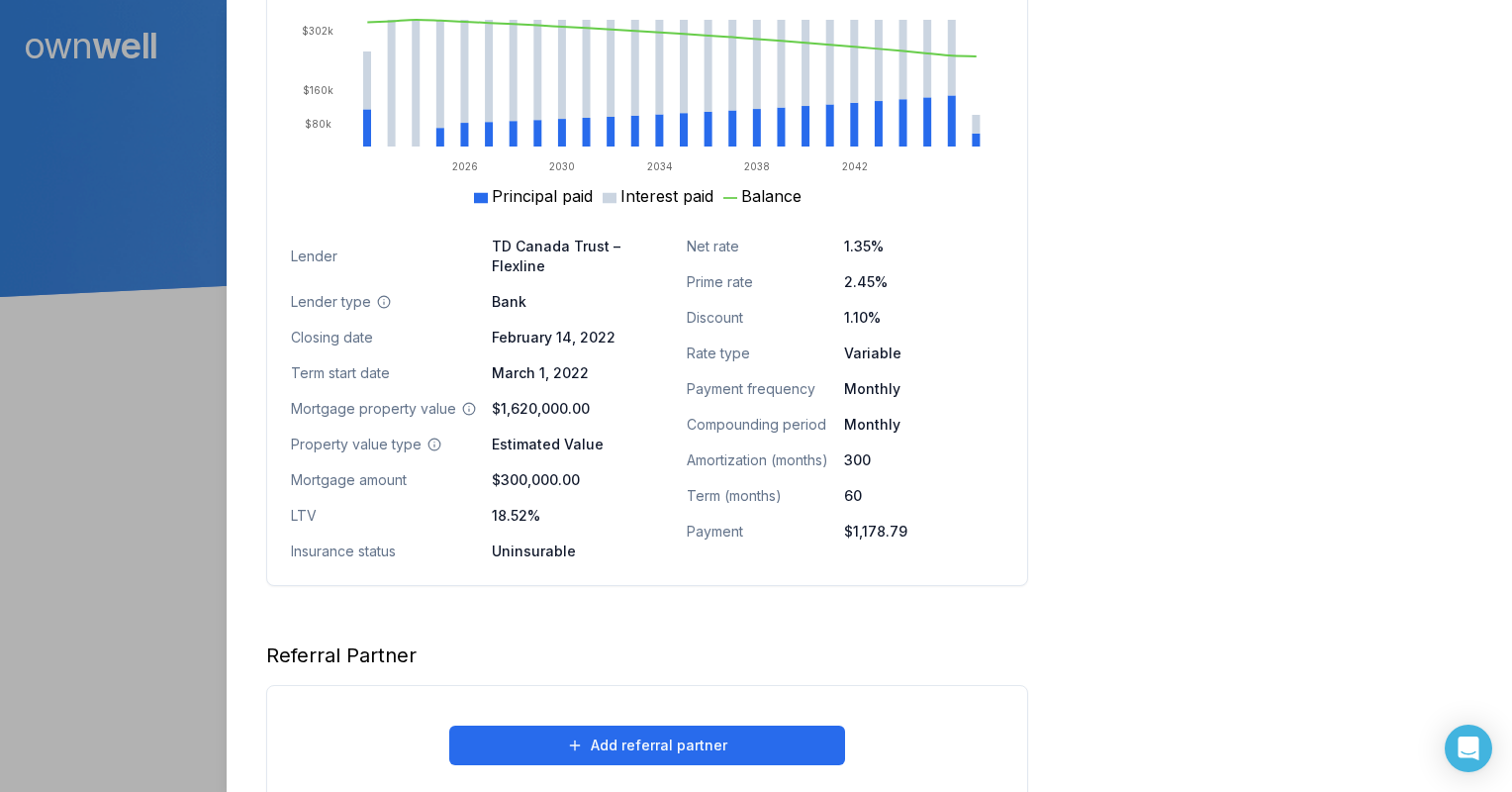 scroll, scrollTop: 1378, scrollLeft: 0, axis: vertical 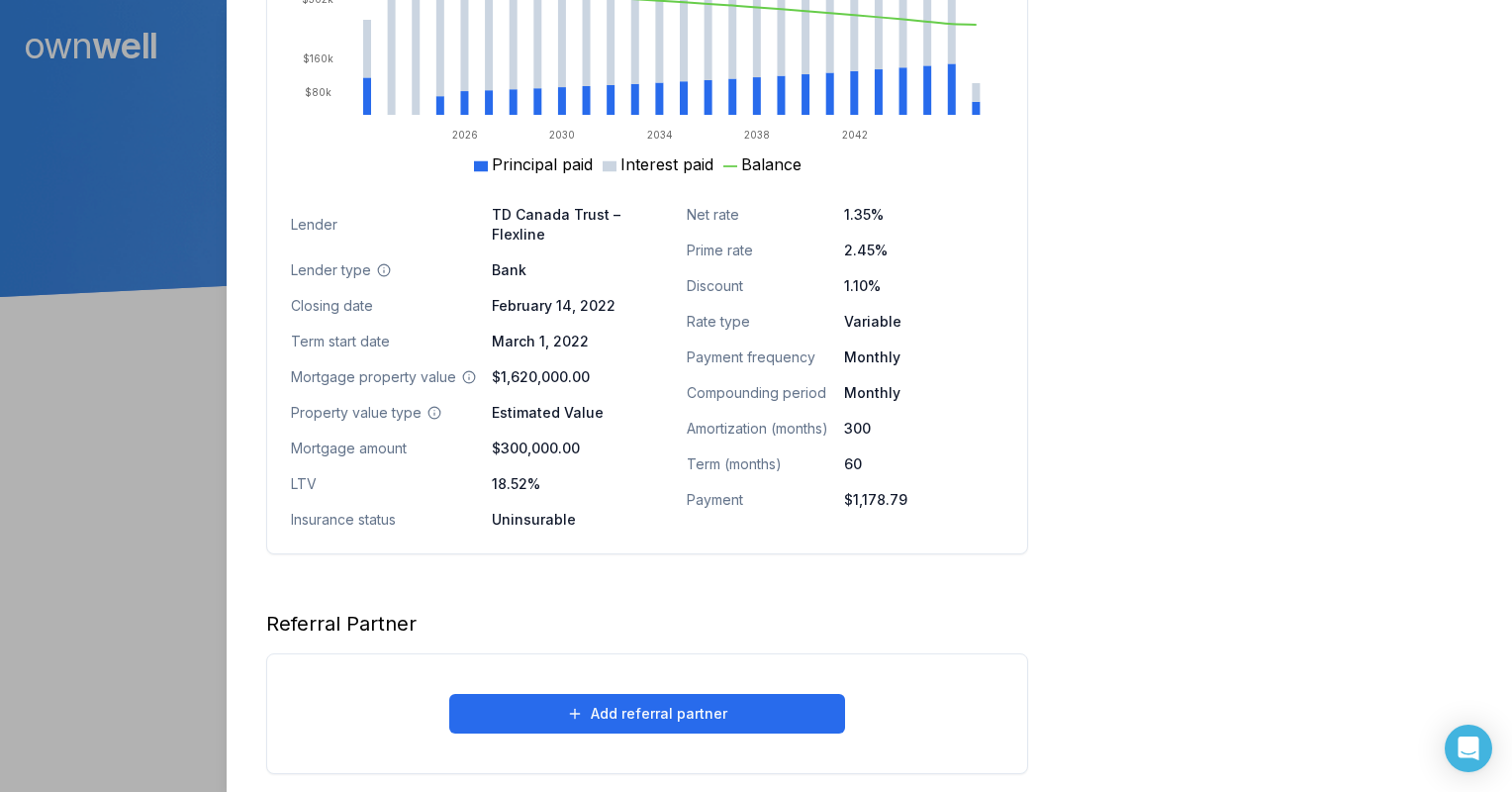 click on "Homeowner Edit First name Biljana Last name Sametz Email billysametz1@example.com Phone (604) 910-2526 Household income $246,000.00 Credit score 805 Debt payments (monthly) --- Home Edit Property value over time Feb 22 Jul 25 $1.2M $1.4M $1.6M $1.8M $2M Address 27888 Ledunne Avenue Abbotsford, BC, V4X 0A8 Use type Owner Occupied Property type Detached Property tax (monthly) $0.00 Heating (monthly) $0.00 Condo fees (monthly) $0.00 Historical property value $1,620,000.00 Historical value type Estimated Value Historical value date February 4, 2022 Current est. value $1,600,000.00 Estimated range $1,472,000.00 - $1,728,000.00 Estimated equity $1,299,168.14 Mortgage Current Original Edit Amortization 2026 2030 2034 2038 2042 $80k $160k $302k Principal paid Interest paid Balance Lender TD Canada Trust – Flexline Lender type Bank Closing date February 14, 2022 Term start date March 1, 2022 Mortgage property value $1,620,000.00 Property value type Estimated Value Mortgage amount $300,000.00 LTV 18.52% 1.35%" at bounding box center [869, -151] 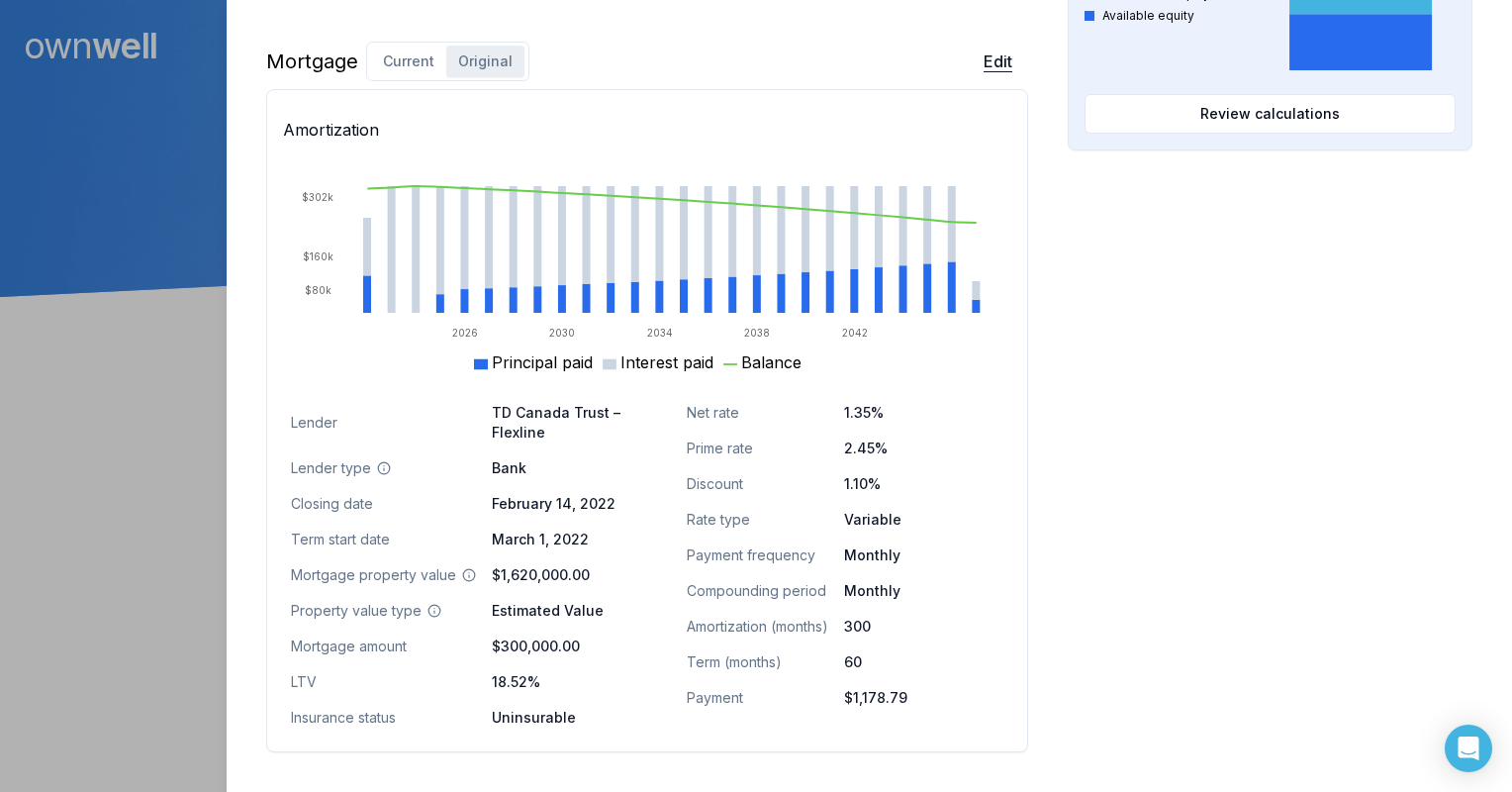 click on "Edit" at bounding box center (997, 61) 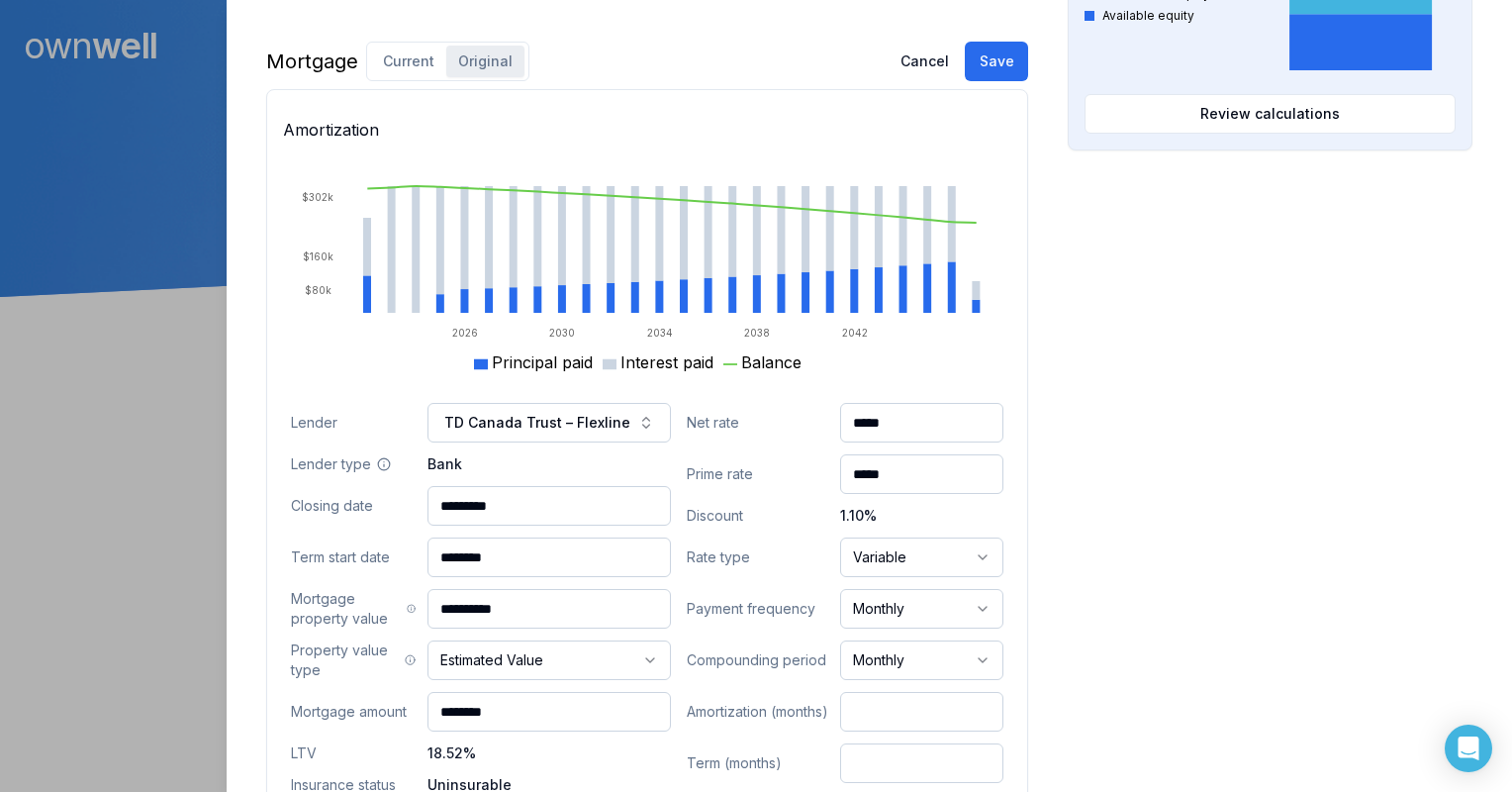 scroll, scrollTop: 1279, scrollLeft: 0, axis: vertical 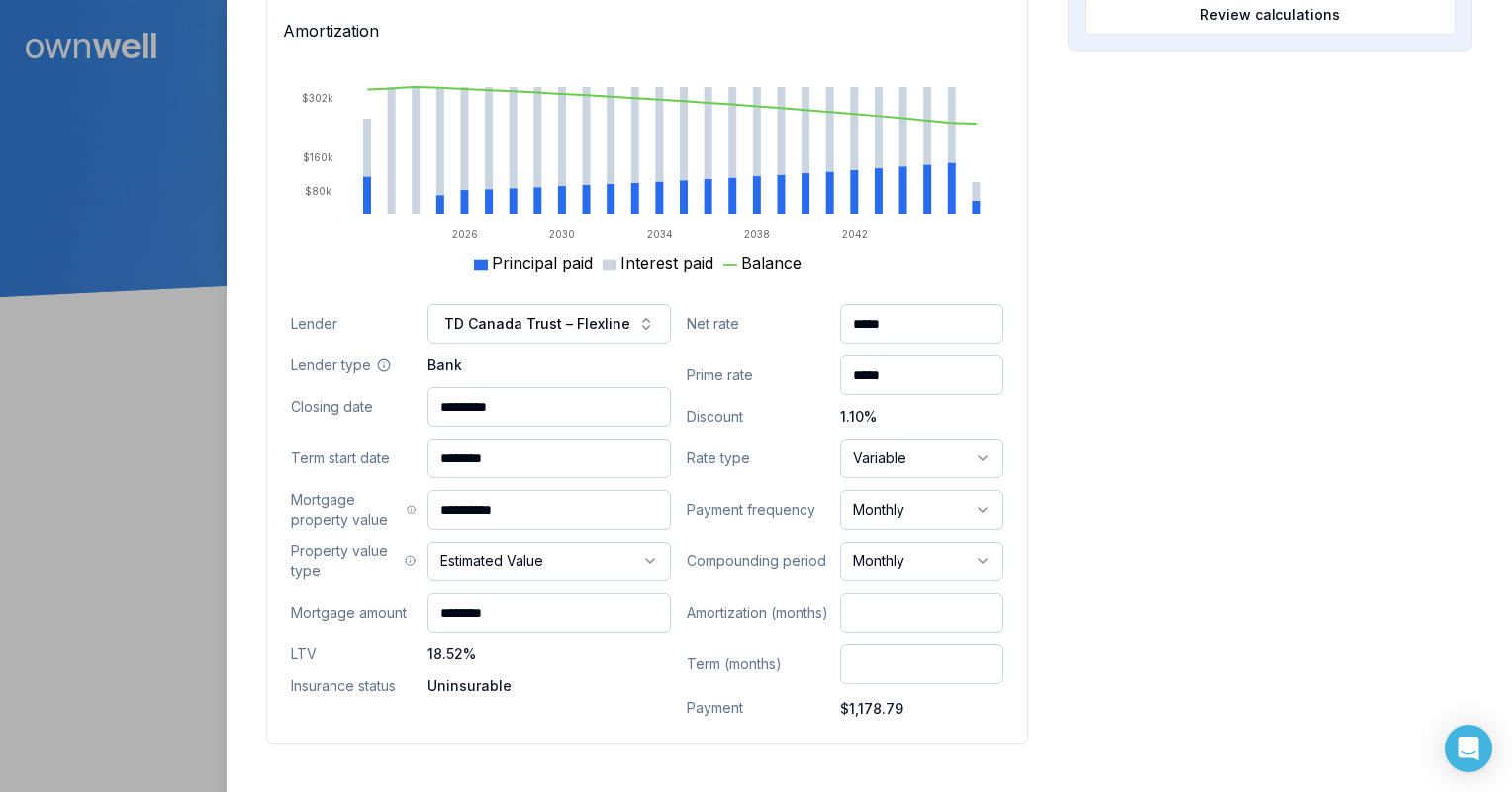 click on "********" at bounding box center (549, 613) 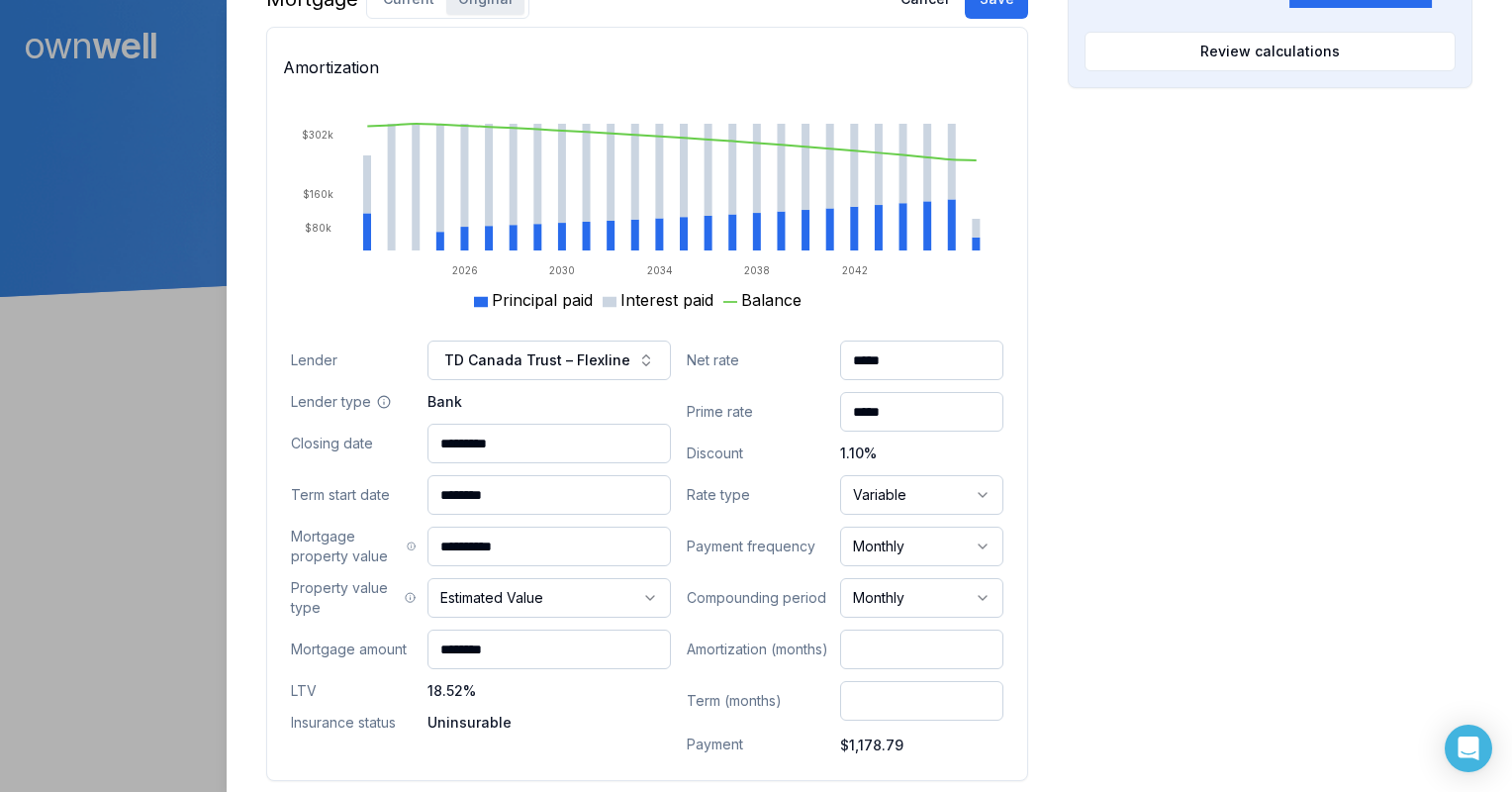 scroll, scrollTop: 982, scrollLeft: 0, axis: vertical 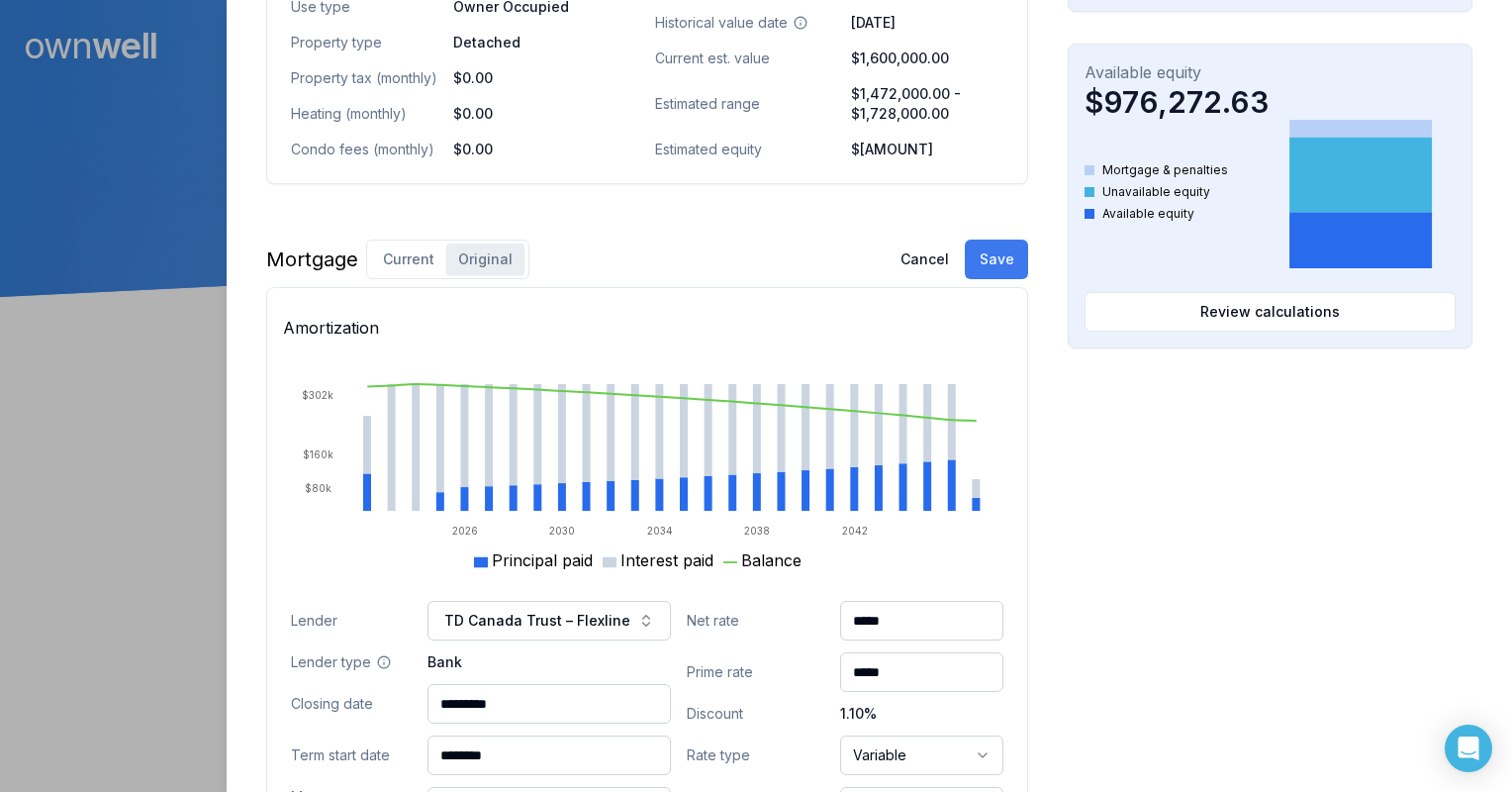 click on "Save" at bounding box center (996, 259) 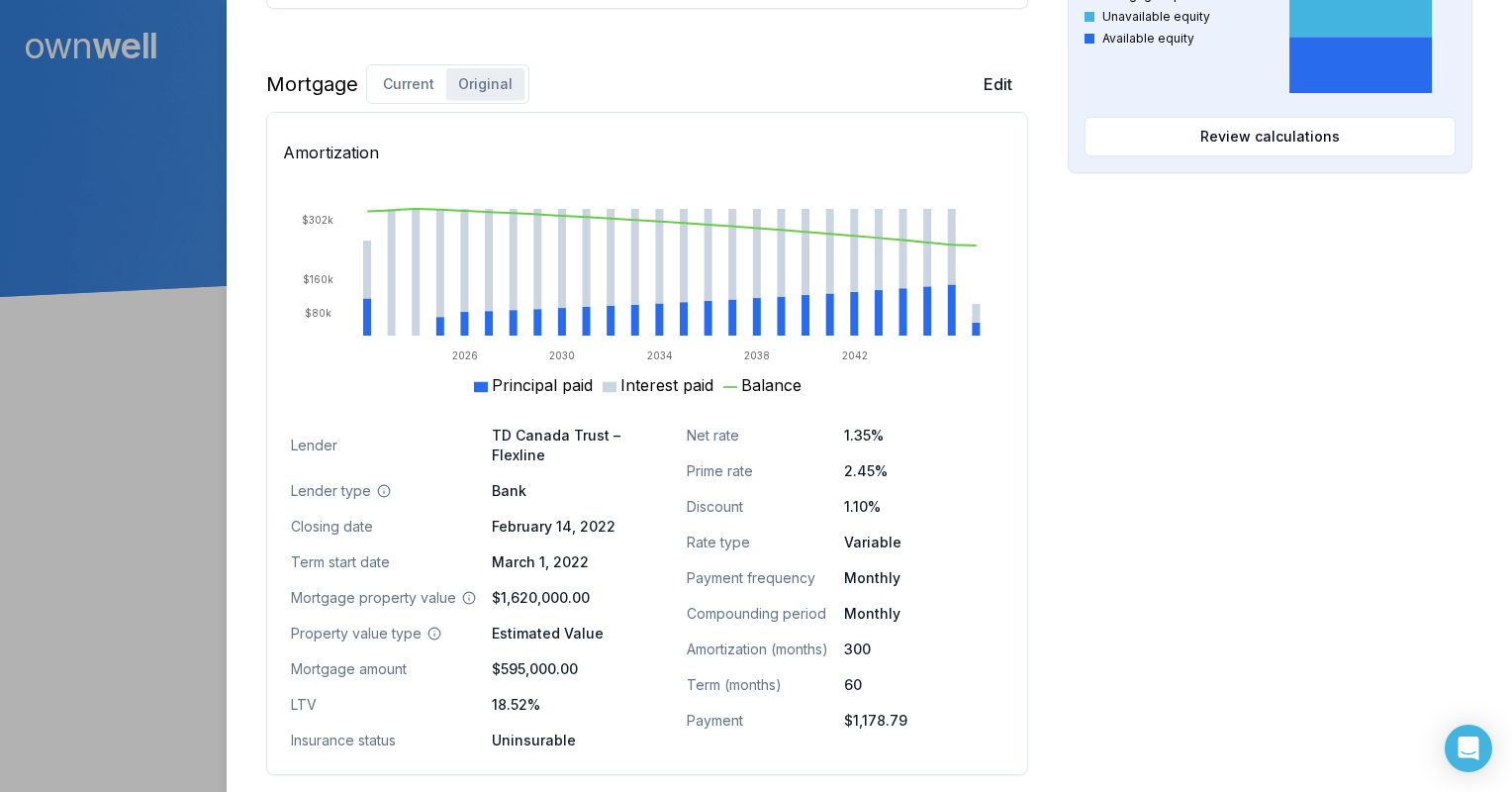 scroll, scrollTop: 1180, scrollLeft: 0, axis: vertical 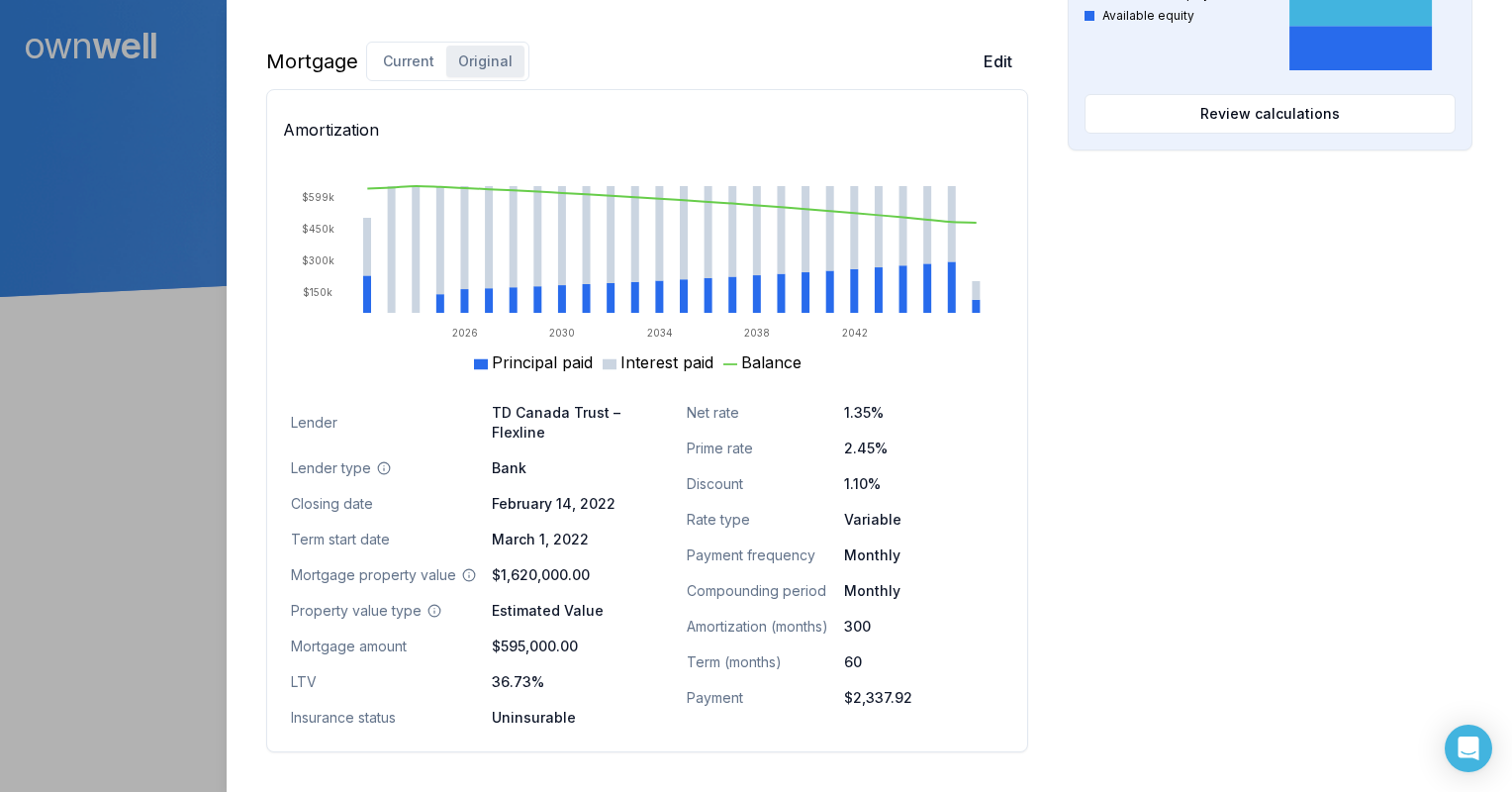 click on "Opportunities Interest savings -$10,195.50 Current interest Prepayment penalties New interest Review calculations Purchasing power $2,294,114.40 Max mortgage Down payment Review calculations Available equity $677,607.00 Mortgage & penalties Unavailable equity Available equity Review calculations" at bounding box center [1270, 47] 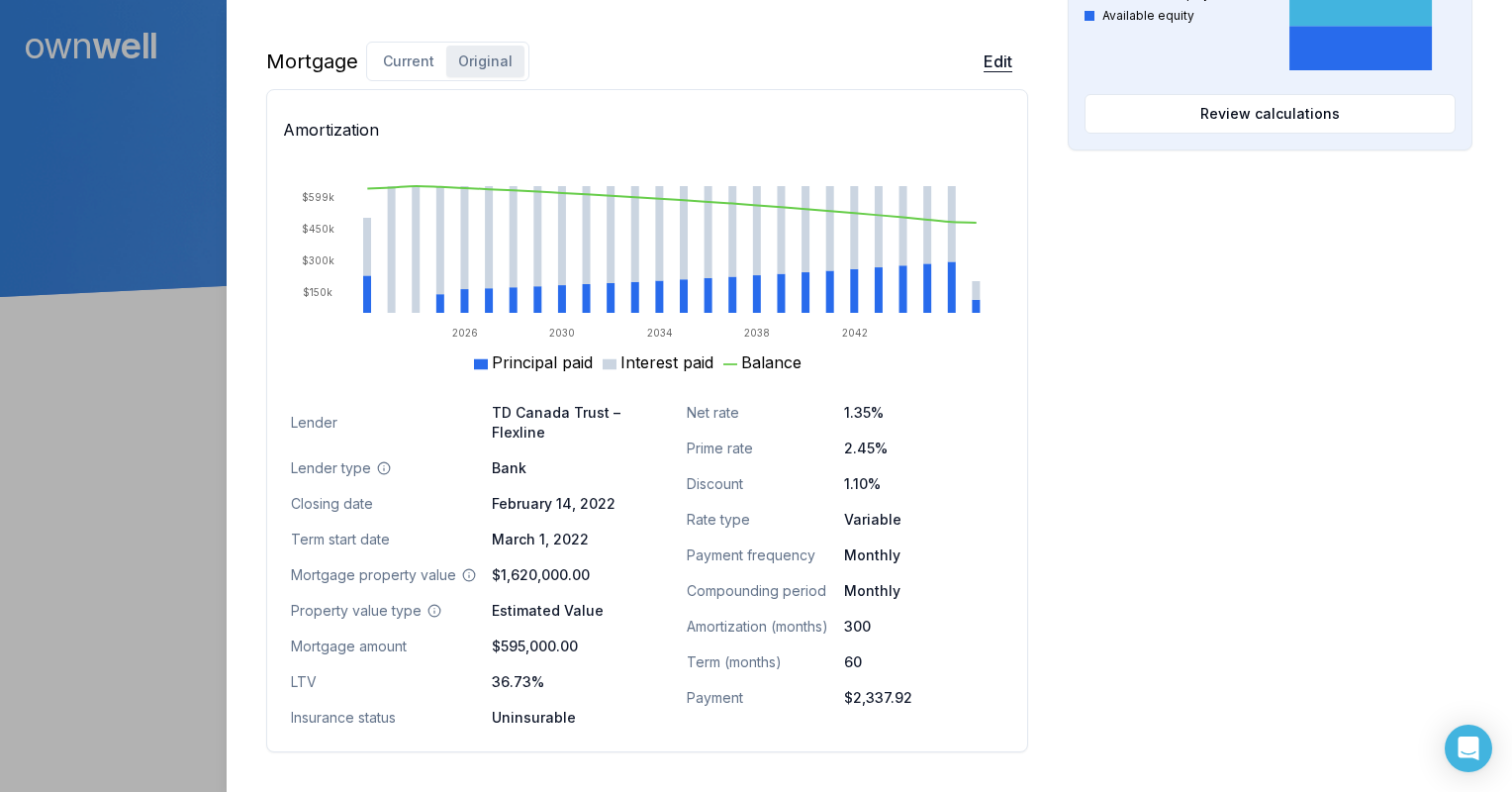 click on "Edit" at bounding box center (997, 61) 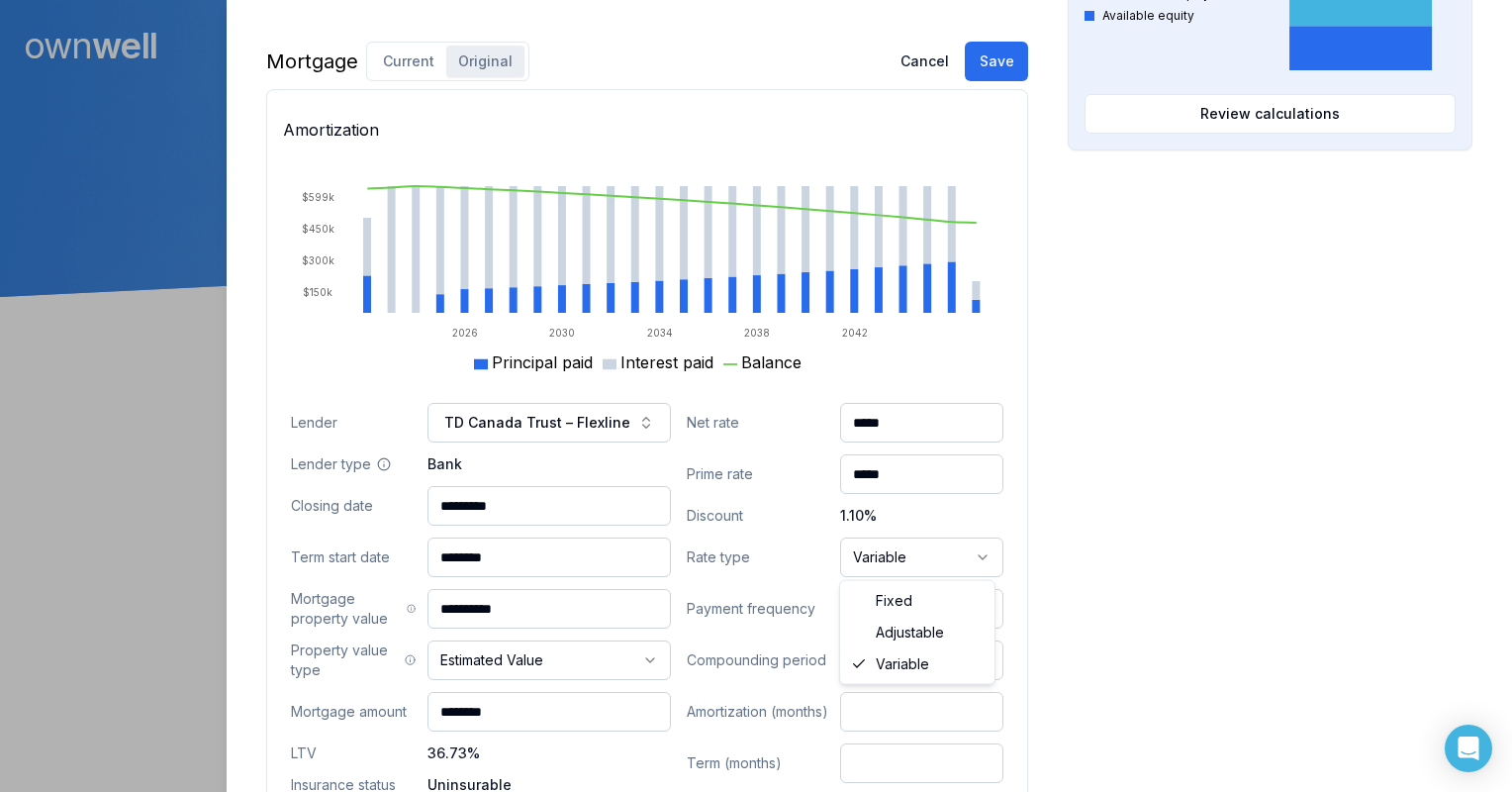click on "Ownwell's platform is not optimized for mobile at this time.   For the best experience, please use a   desktop or laptop  to manage your account.   Note:  The   personalized homeownership reports   you generate for clients   are fully mobile-friendly   and can be easily viewed on any device. own well Dashboard Landing Page Adopt My Mortgage 228  of  300  clients used Purchase additional client capacity
Close Biljana   Sametz Client 27888 Ledunne Avenue Abbotsford, BC, V4X 0A8 $1,600,000.00   current est. value 1% 3.85%   variable ,   5  year term $2,337.92   monthly   $596,650.24   outstanding March 1, 2027   maturity Refinance Digest Preview Client Details Send test email ( shannon@westcoastbroker.ca ) Subscribe Homeowner   Edit First name Biljana Last name Sametz Email billysametz1@gmail.com Phone (604) 910-2526 Household income $246,000.00 Credit score 805 Debt payments (monthly) --- Home   Edit Property value over time Feb 22 Jul 25 $1.2M $1.4M $1.6M $1.8M $2M     Address Use type Owner Occupied" at bounding box center (756, 148) 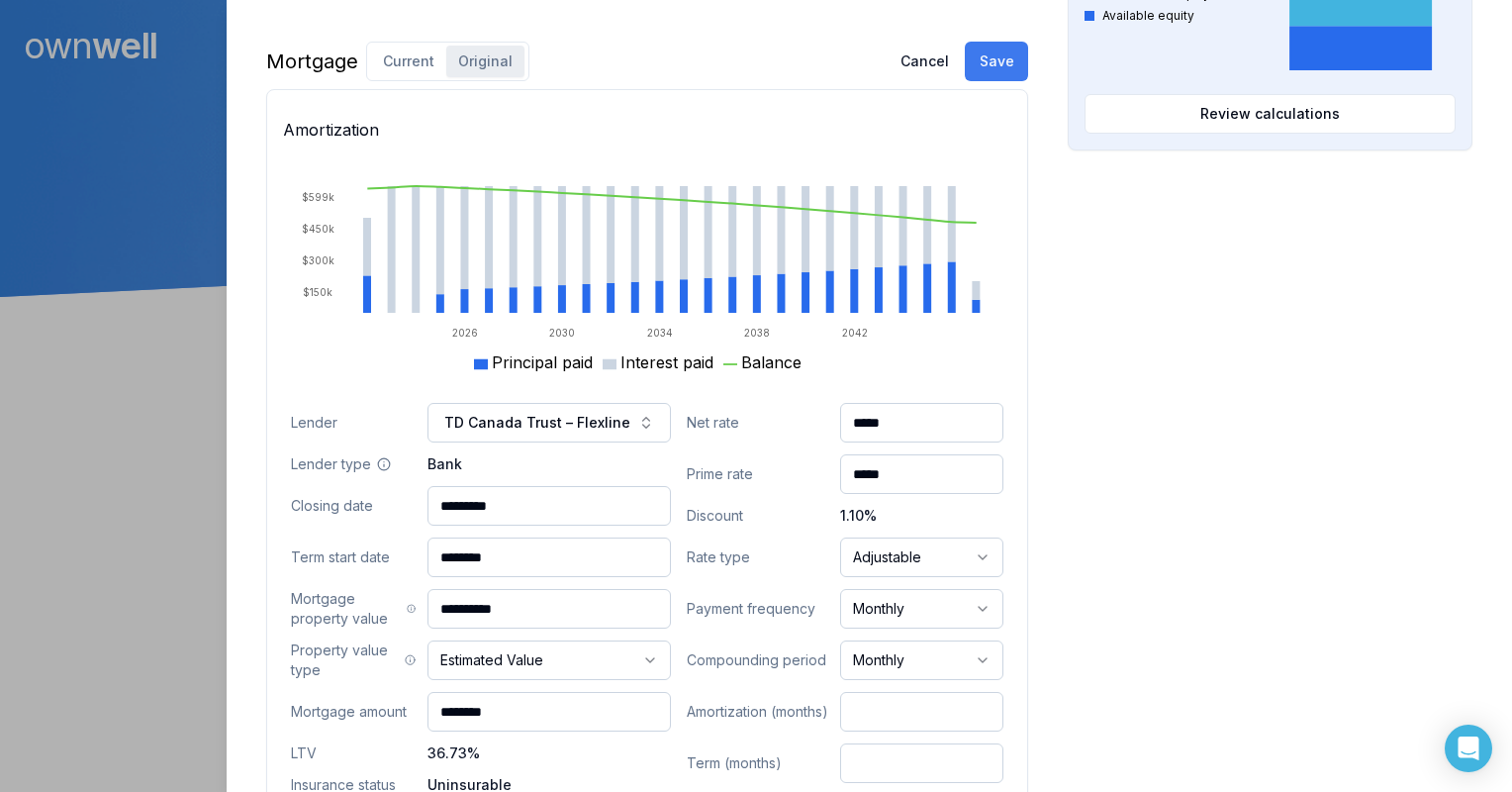 click on "Save" at bounding box center (996, 61) 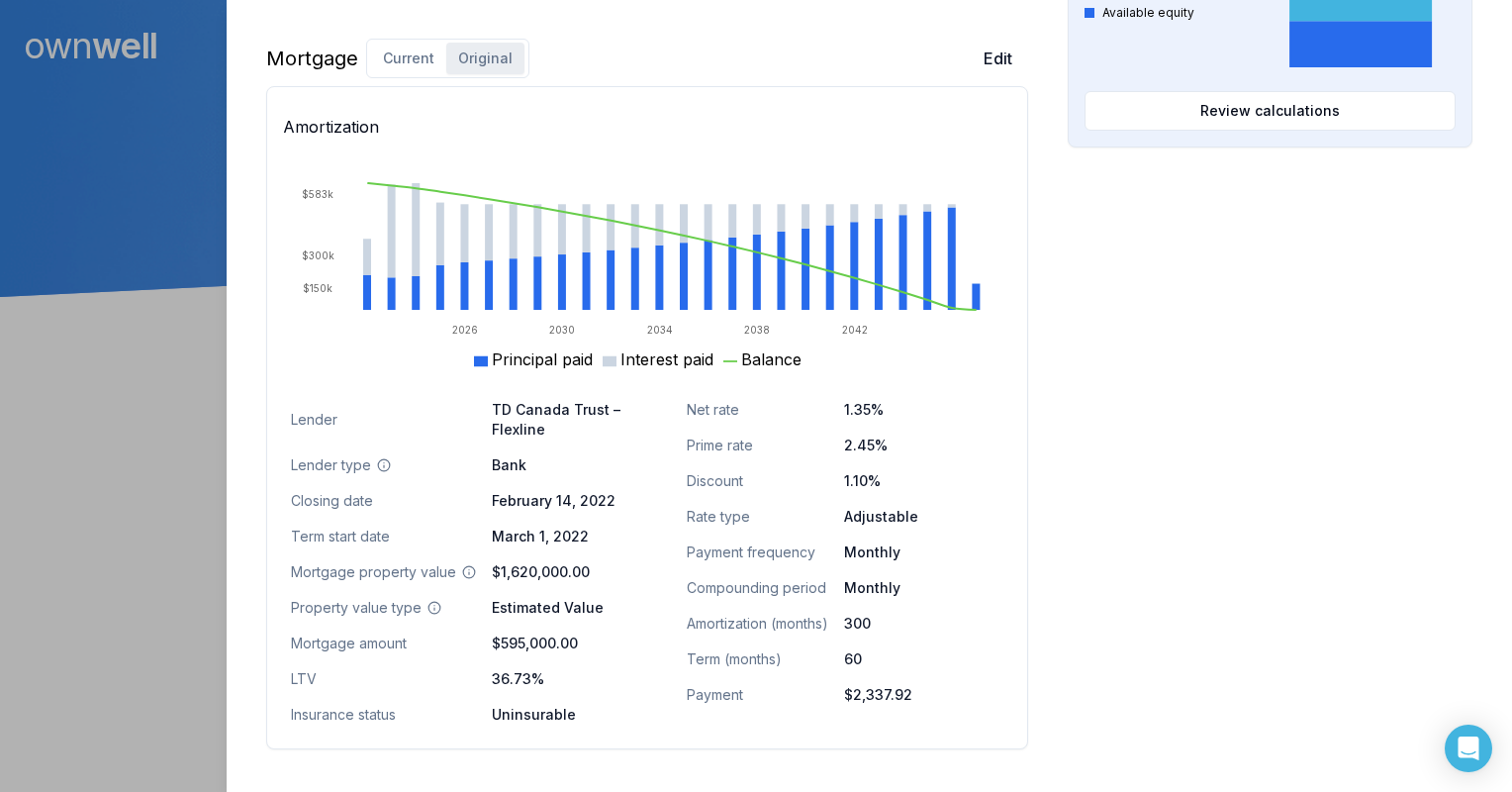 scroll, scrollTop: 1180, scrollLeft: 0, axis: vertical 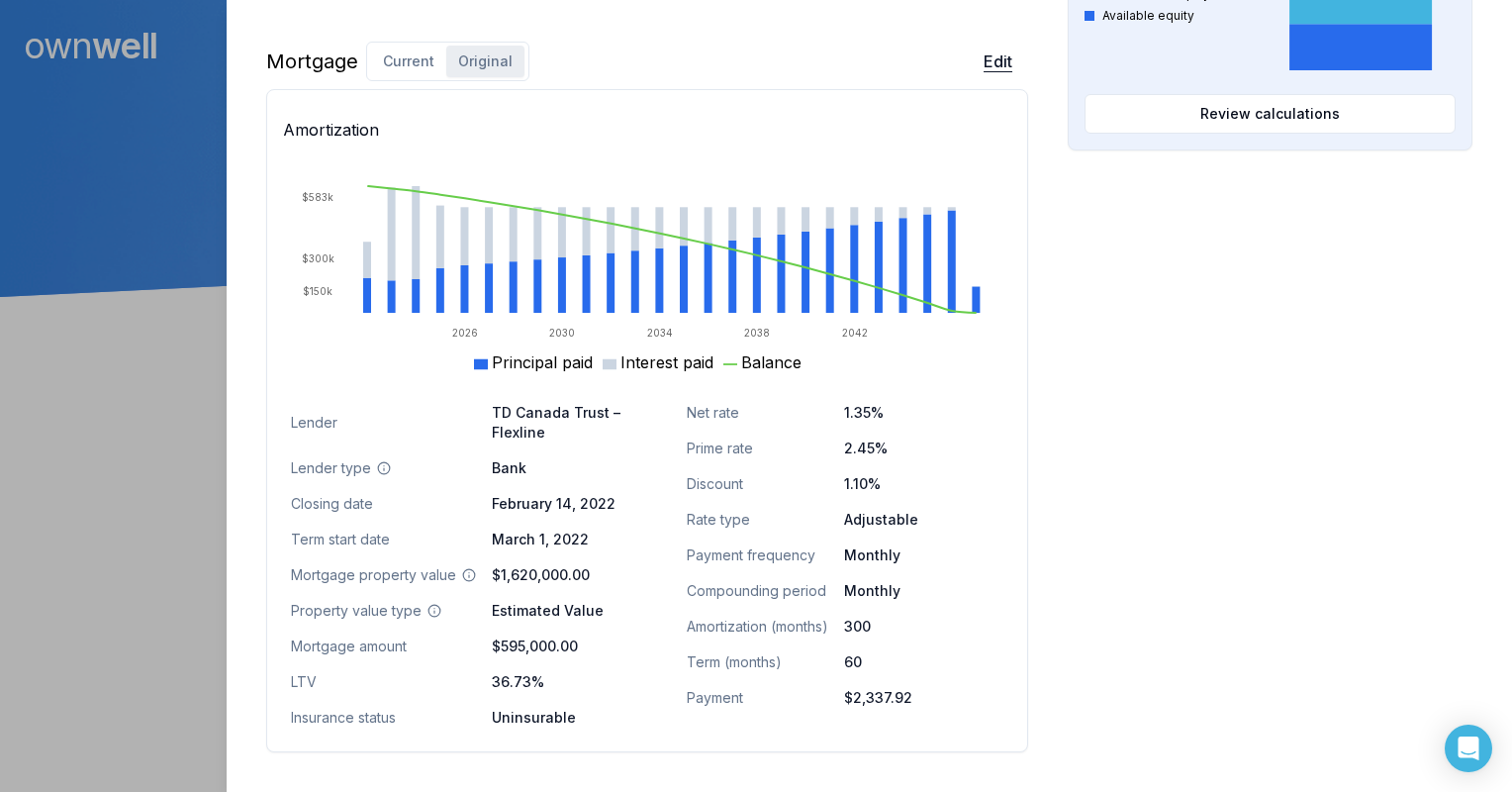 click on "Edit" at bounding box center (997, 61) 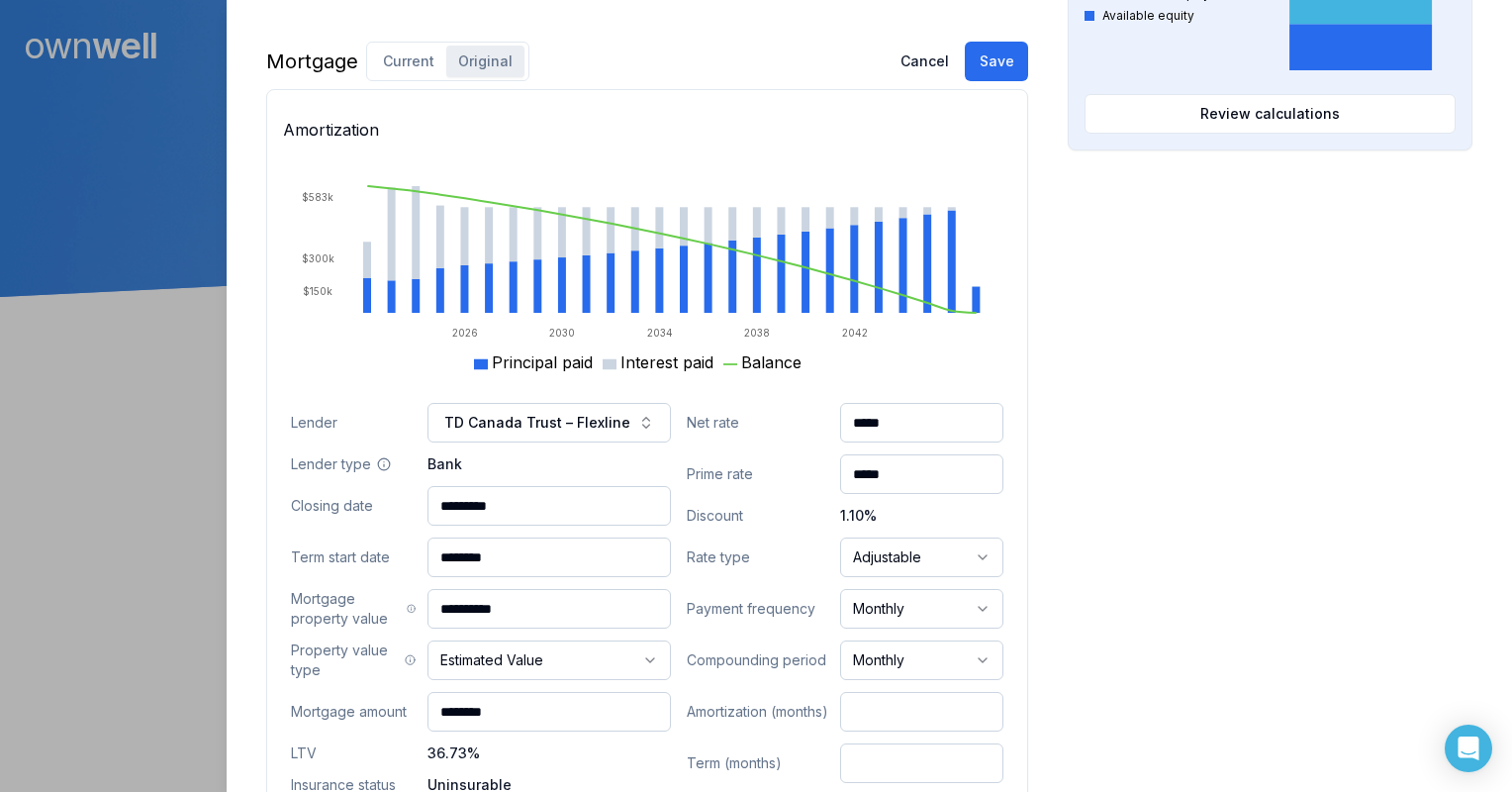 click on "Ownwell's platform is not optimized for mobile at this time.   For the best experience, please use a   desktop or laptop  to manage your account.   Note:  The   personalized homeownership reports   you generate for clients   are fully mobile-friendly   and can be easily viewed on any device. own well Dashboard Landing Page Adopt My Mortgage 228  of  300  clients used Purchase additional client capacity
Close Biljana   Sametz Client 27888 Ledunne Avenue Abbotsford, BC, V4X 0A8 $1,600,000.00   current est. value 1% 3.85%   adjustable ,   5  year term $3,122.81   monthly   $785 $548,758.31   outstanding March 1, 2027   maturity Refinance Digest Preview Client Details Send test email ( shannon@westcoastbroker.ca ) Subscribe Homeowner   Edit First name Biljana Last name Sametz Email billysametz1@gmail.com Phone (604) 910-2526 Household income $246,000.00 Credit score 805 Debt payments (monthly) --- Home   Edit Property value over time Feb 22 Jul 25 $1.2M $1.4M $1.6M $1.8M $2M     Address Use type Detached" at bounding box center [756, 148] 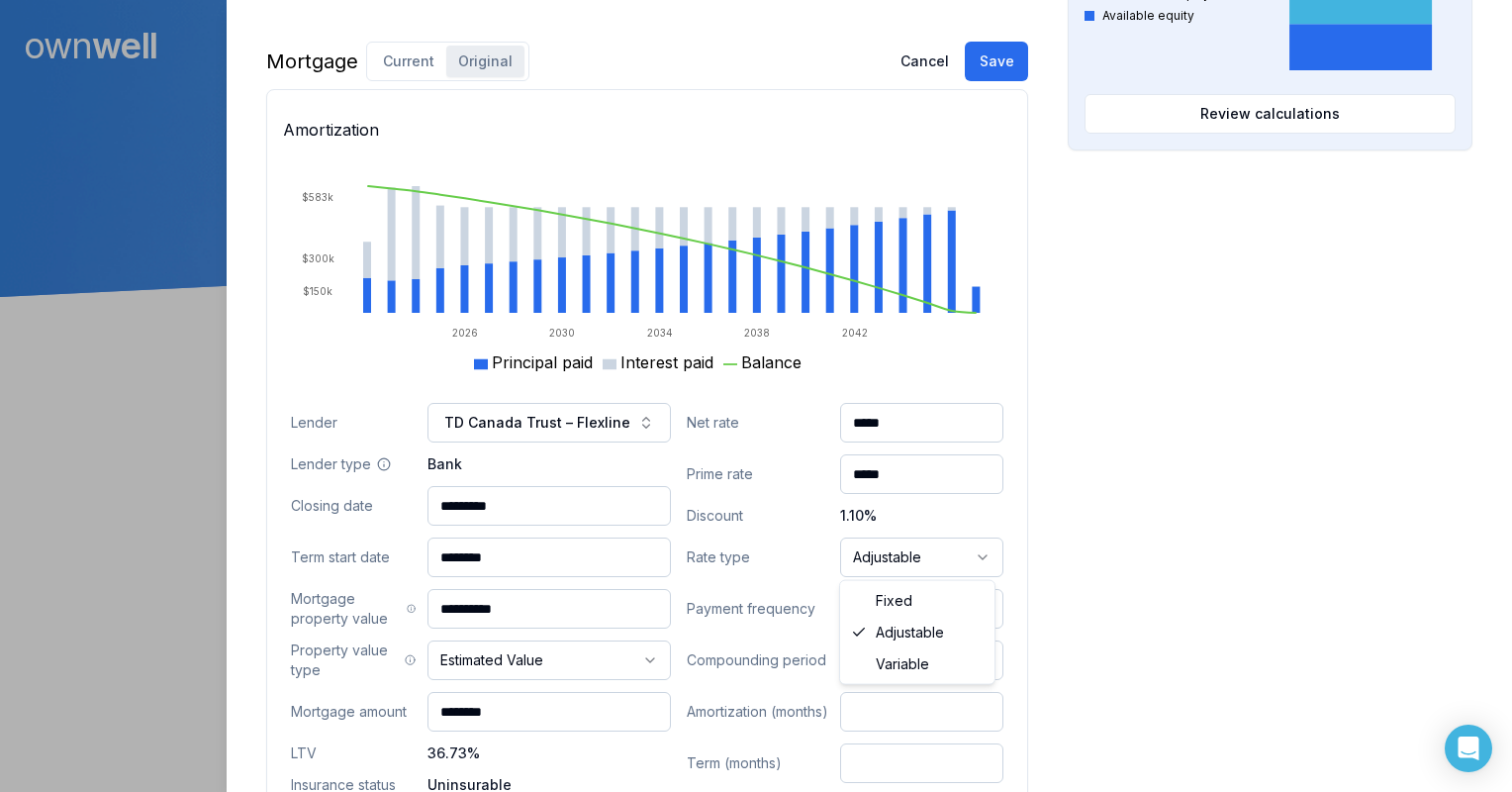 select on "********" 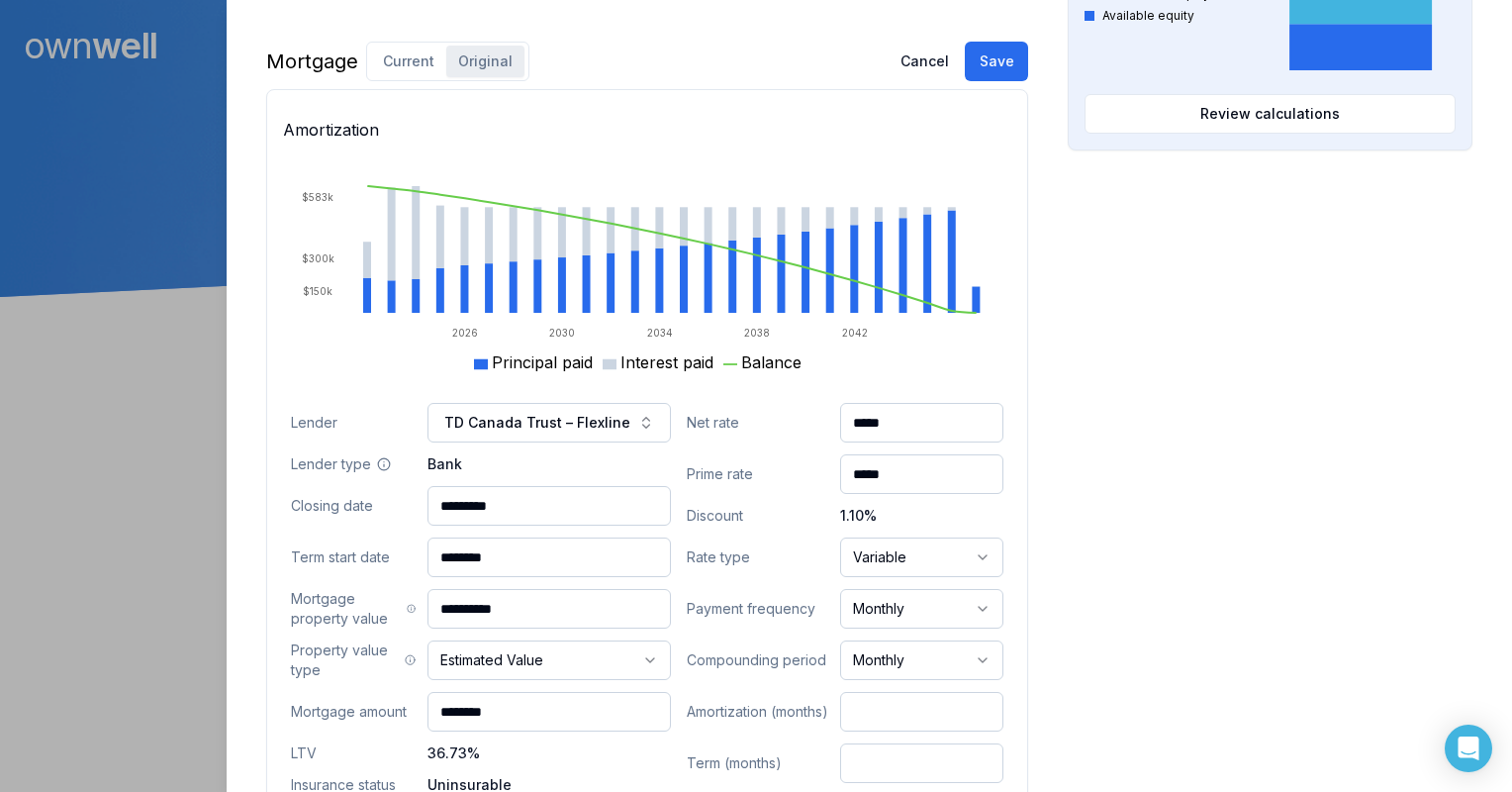 click on "Ownwell's platform is not optimized for mobile at this time.   For the best experience, please use a   desktop or laptop  to manage your account.   Note:  The   personalized homeownership reports   you generate for clients   are fully mobile-friendly   and can be easily viewed on any device. own well Dashboard Landing Page Adopt My Mortgage 228  of  300  clients used Purchase additional client capacity
Close Biljana   Sametz Client 27888 Ledunne Avenue Abbotsford, BC, V4X 0A8 $1,600,000.00   current est. value 1% 3.85%   adjustable ,   5  year term $3,122.81   monthly   $785 $548,758.31   outstanding March 1, 2027   maturity Refinance Digest Preview Client Details Send test email ( shannon@westcoastbroker.ca ) Subscribe Homeowner   Edit First name Biljana Last name Sametz Email billysametz1@gmail.com Phone (604) 910-2526 Household income $246,000.00 Credit score 805 Debt payments (monthly) --- Home   Edit Property value over time Feb 22 Jul 25 $1.2M $1.4M $1.6M $1.8M $2M     Address Use type Detached" at bounding box center [756, 148] 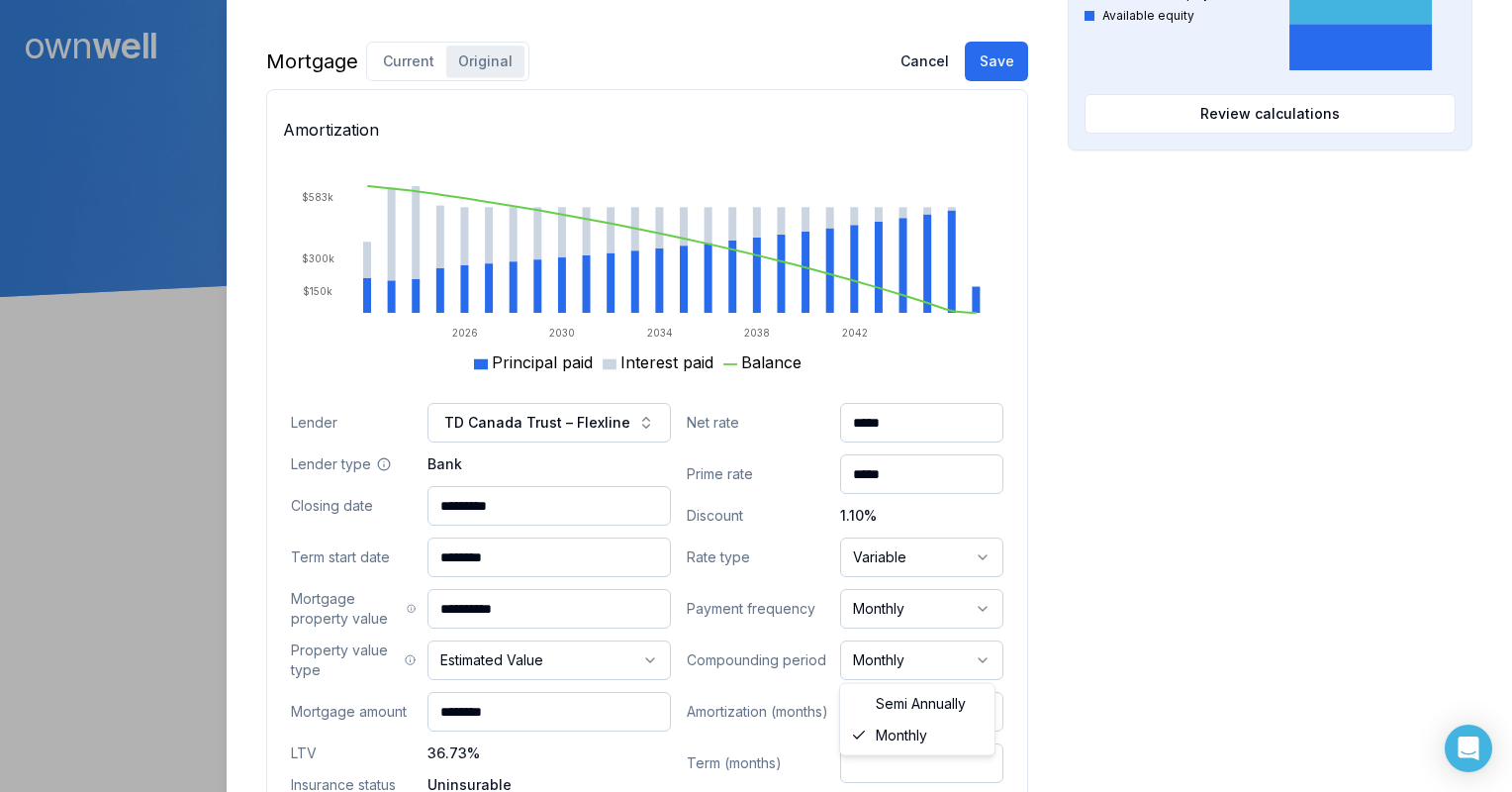 select on "**********" 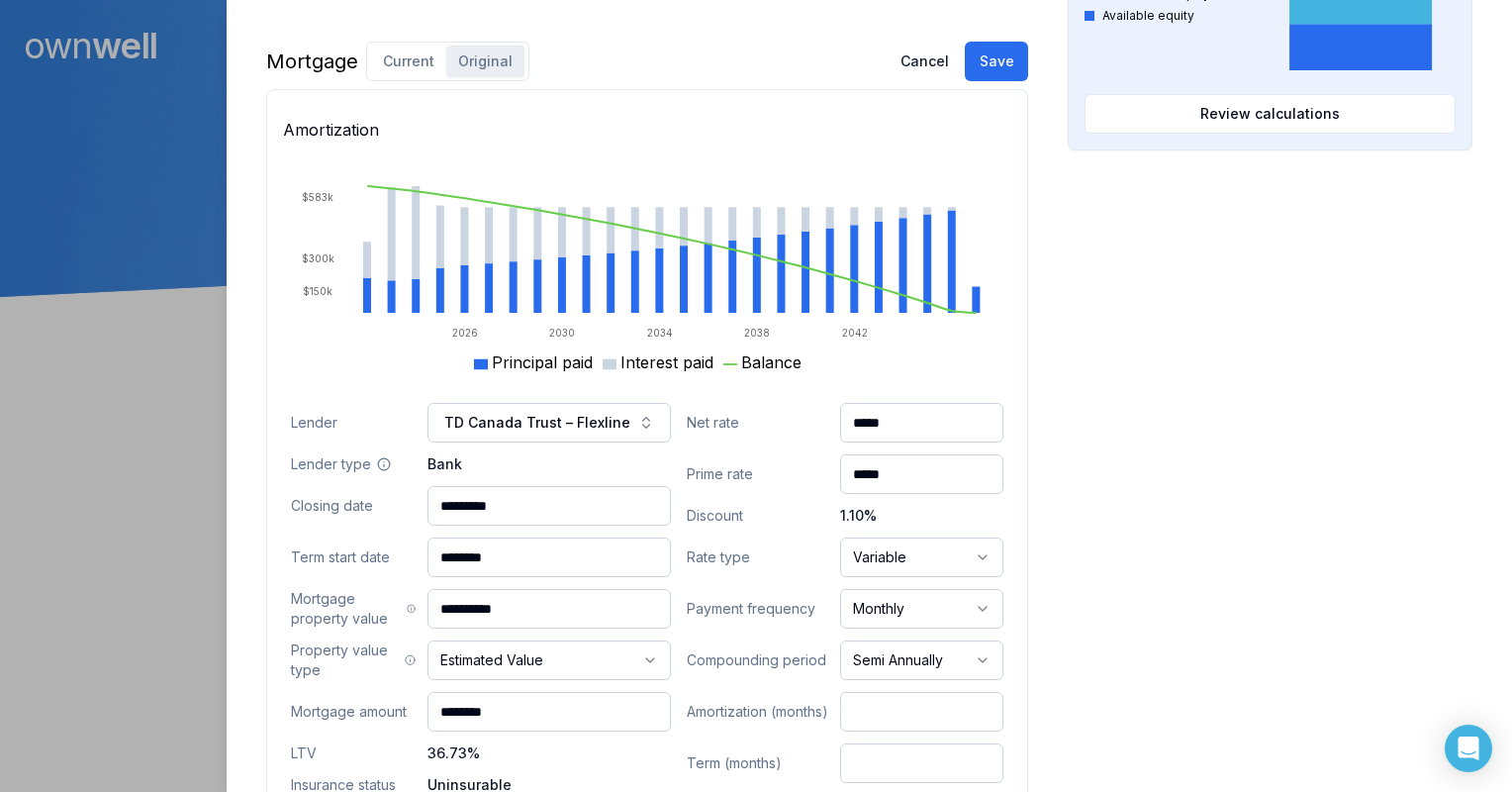 click on "Opportunities Interest savings -$9,920.56 Current interest Prepayment penalties New interest Review calculations Purchasing power $2,342,006.33 Max mortgage Down payment Review calculations Available equity $725,959.89 Mortgage & penalties Unavailable equity Available equity Review calculations" at bounding box center (1270, 92) 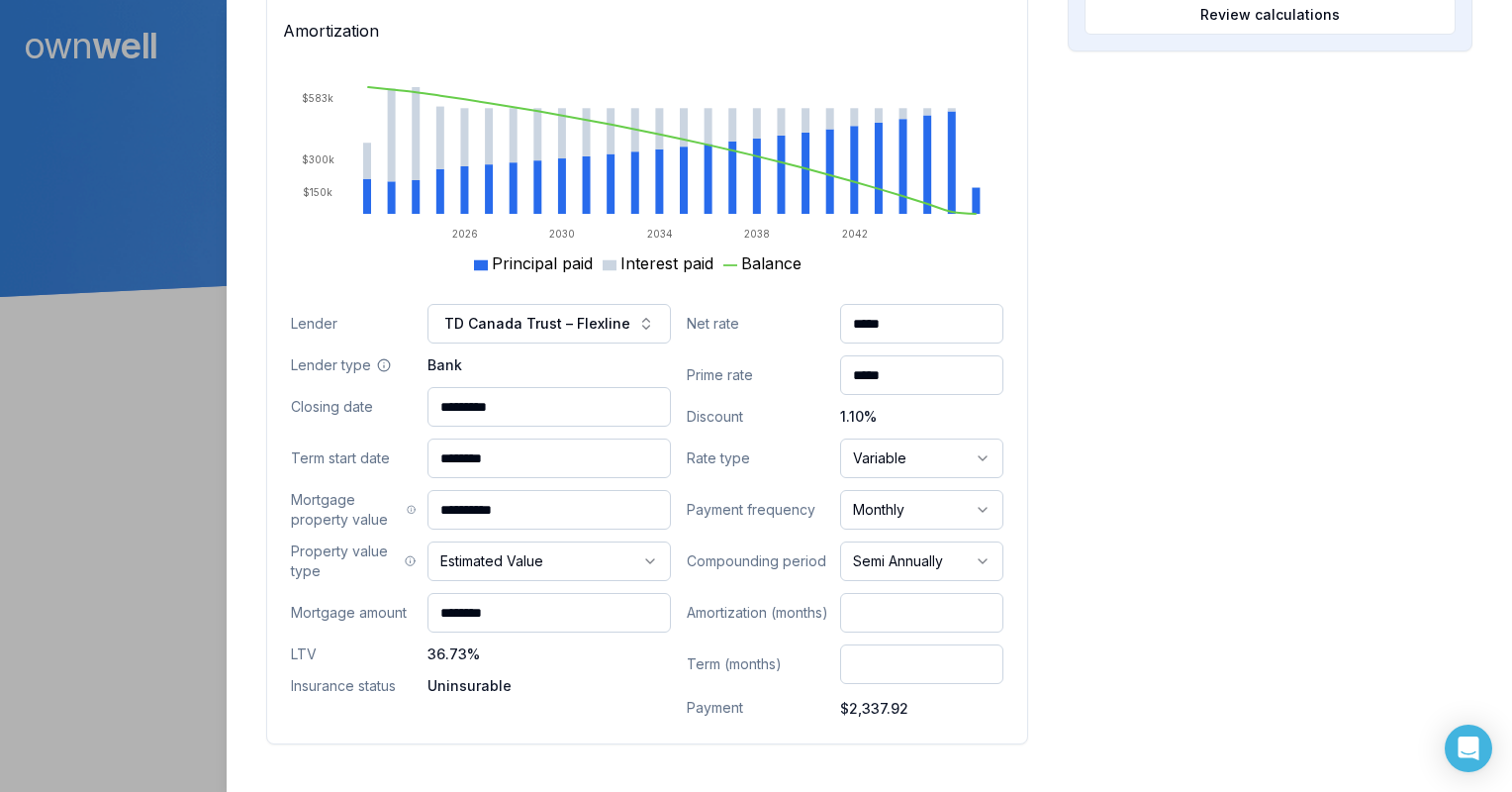 click on "Ownwell's platform is not optimized for mobile at this time.   For the best experience, please use a   desktop or laptop  to manage your account.   Note:  The   personalized homeownership reports   you generate for clients   are fully mobile-friendly   and can be easily viewed on any device. own well Dashboard Landing Page Adopt My Mortgage 228  of  300  clients used Purchase additional client capacity
Close Biljana   Sametz Client 27888 Ledunne Avenue Abbotsford, BC, V4X 0A8 $1,600,000.00   current est. value 1% 3.85%   adjustable ,   5  year term $3,122.81   monthly   $785 $548,758.31   outstanding March 1, 2027   maturity Refinance Digest Preview Client Details Send test email ( shannon@westcoastbroker.ca ) Subscribe Homeowner   Edit First name Biljana Last name Sametz Email billysametz1@gmail.com Phone (604) 910-2526 Household income $246,000.00 Credit score 805 Debt payments (monthly) --- Home   Edit Property value over time Feb 22 Jul 25 $1.2M $1.4M $1.6M $1.8M $2M     Address Use type Detached" at bounding box center (756, 148) 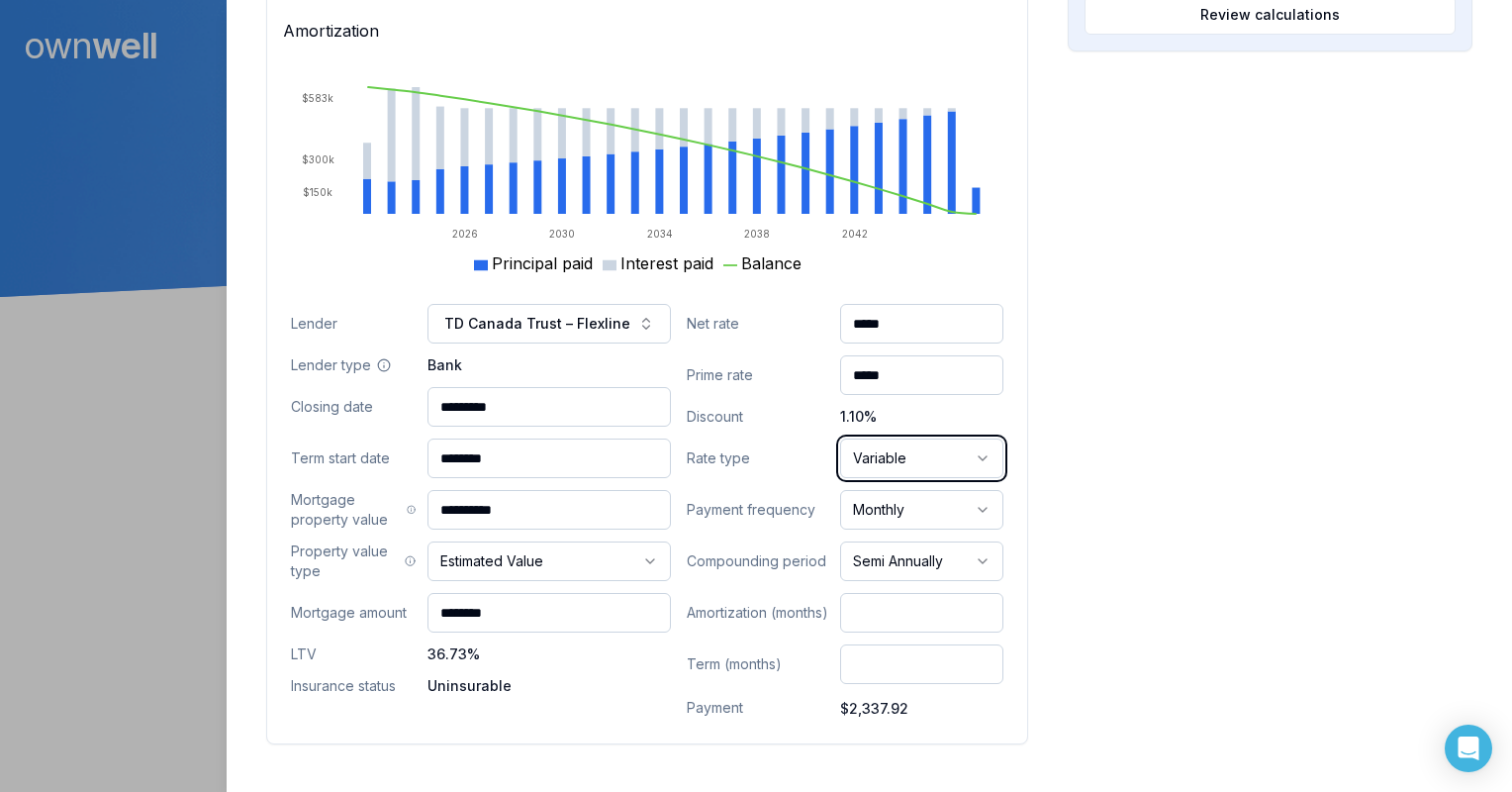 click on "Ownwell's platform is not optimized for mobile at this time.   For the best experience, please use a   desktop or laptop  to manage your account.   Note:  The   personalized homeownership reports   you generate for clients   are fully mobile-friendly   and can be easily viewed on any device. own well Dashboard Landing Page Adopt My Mortgage 228  of  300  clients used Purchase additional client capacity
Close Biljana   Sametz Client 27888 Ledunne Avenue Abbotsford, BC, V4X 0A8 $1,600,000.00   current est. value 1% 3.85%   adjustable ,   5  year term $3,122.81   monthly   $785 $548,758.31   outstanding March 1, 2027   maturity Refinance Digest Preview Client Details Send test email ( shannon@westcoastbroker.ca ) Subscribe Homeowner   Edit First name Biljana Last name Sametz Email billysametz1@gmail.com Phone (604) 910-2526 Household income $246,000.00 Credit score 805 Debt payments (monthly) --- Home   Edit Property value over time Feb 22 Jul 25 $1.2M $1.4M $1.6M $1.8M $2M     Address Use type Detached" at bounding box center (756, 148) 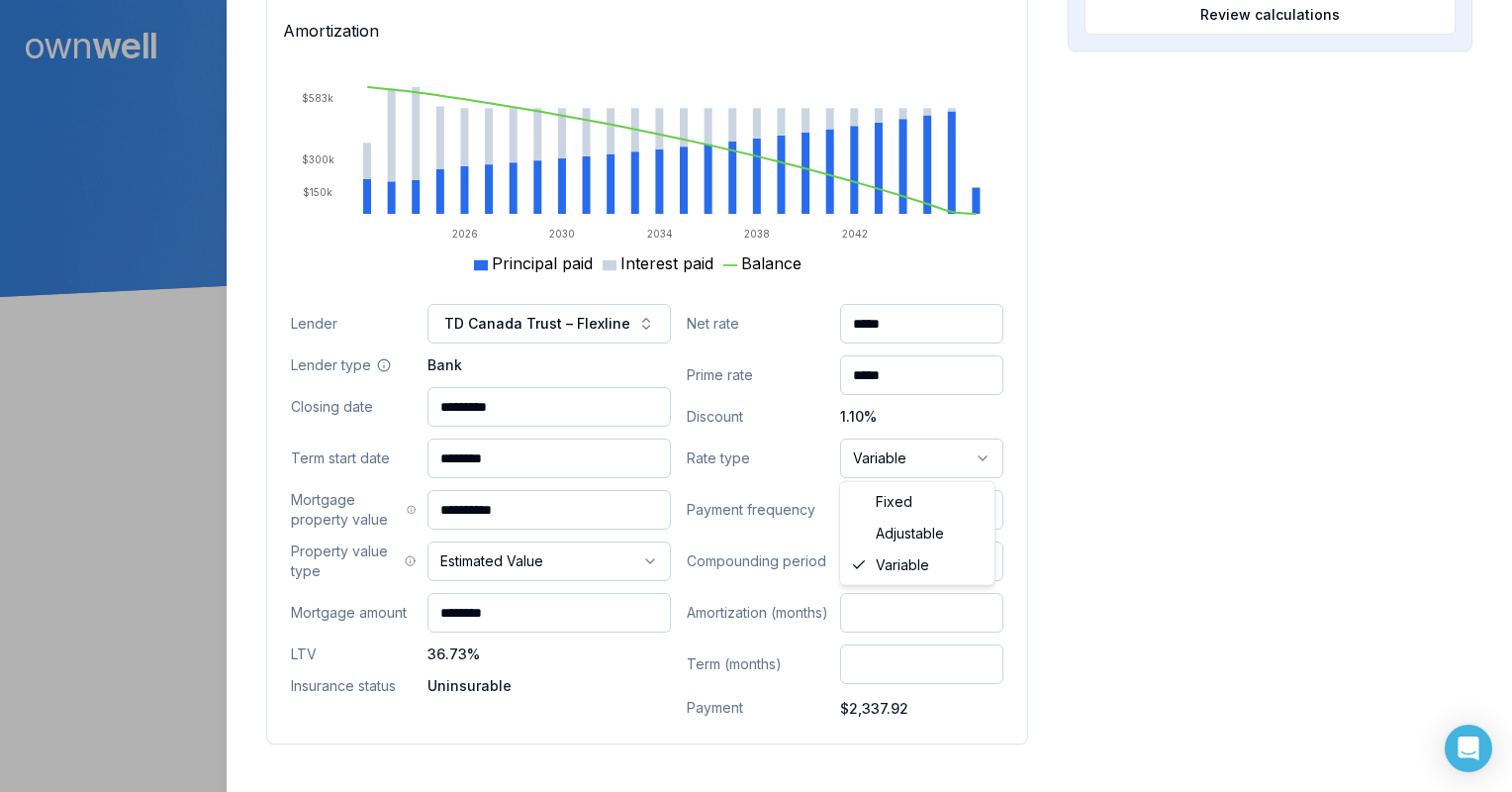 click on "Ownwell's platform is not optimized for mobile at this time.   For the best experience, please use a   desktop or laptop  to manage your account.   Note:  The   personalized homeownership reports   you generate for clients   are fully mobile-friendly   and can be easily viewed on any device. own well Dashboard Landing Page Adopt My Mortgage 228  of  300  clients used Purchase additional client capacity
Close Biljana   Sametz Client 27888 Ledunne Avenue Abbotsford, BC, V4X 0A8 $1,600,000.00   current est. value 1% 3.85%   adjustable ,   5  year term $3,122.81   monthly   $785 $548,758.31   outstanding March 1, 2027   maturity Refinance Digest Preview Client Details Send test email ( shannon@westcoastbroker.ca ) Subscribe Homeowner   Edit First name Biljana Last name Sametz Email billysametz1@gmail.com Phone (604) 910-2526 Household income $246,000.00 Credit score 805 Debt payments (monthly) --- Home   Edit Property value over time Feb 22 Jul 25 $1.2M $1.4M $1.6M $1.8M $2M     Address Use type Detached" at bounding box center [756, 148] 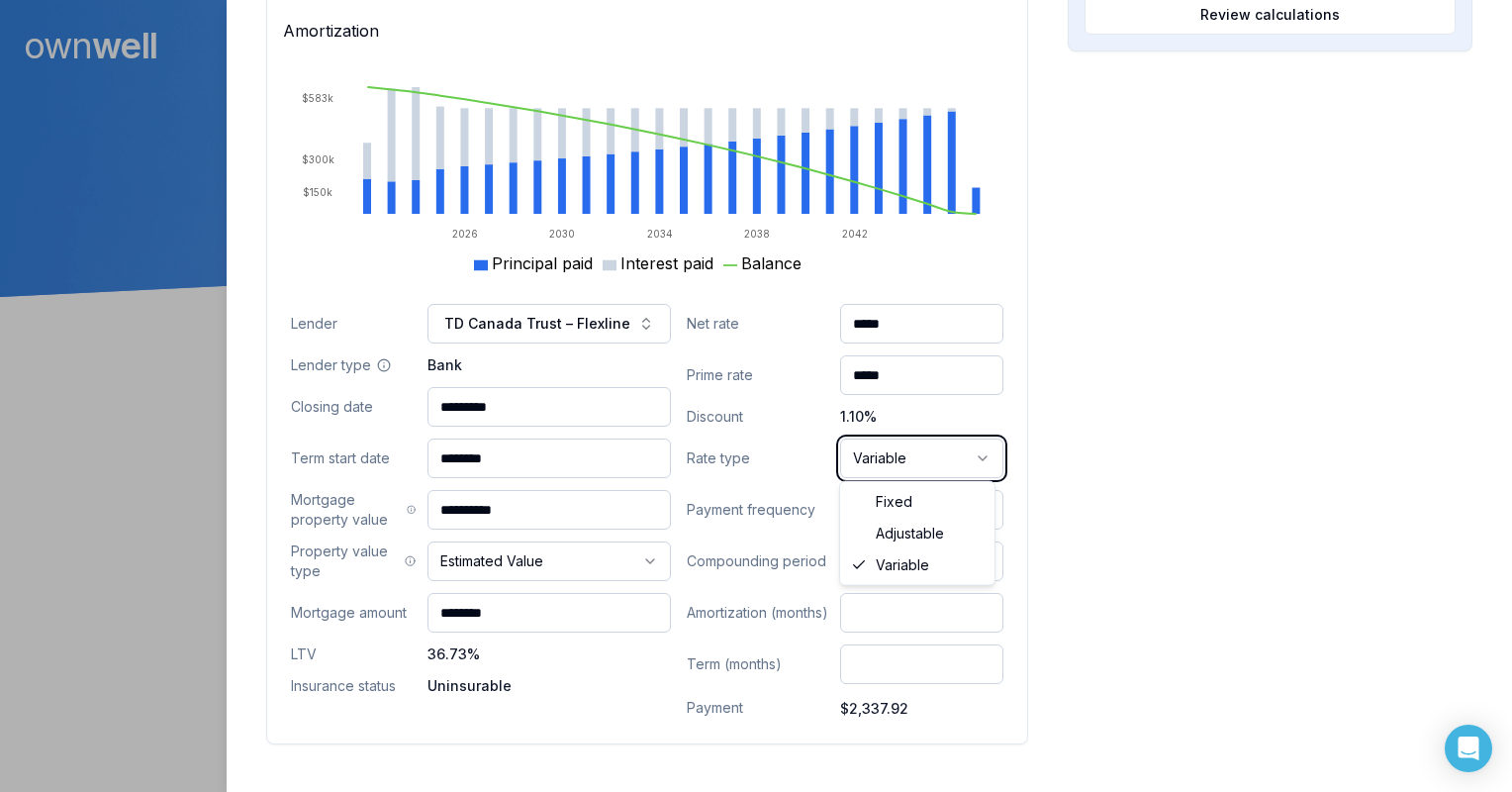 click on "Ownwell's platform is not optimized for mobile at this time.   For the best experience, please use a   desktop or laptop  to manage your account.   Note:  The   personalized homeownership reports   you generate for clients   are fully mobile-friendly   and can be easily viewed on any device. own well Dashboard Landing Page Adopt My Mortgage 228  of  300  clients used Purchase additional client capacity
Close Biljana   Sametz Client 27888 Ledunne Avenue Abbotsford, BC, V4X 0A8 $1,600,000.00   current est. value 1% 3.85%   adjustable ,   5  year term $3,122.81   monthly   $785 $548,758.31   outstanding March 1, 2027   maturity Refinance Digest Preview Client Details Send test email ( shannon@westcoastbroker.ca ) Subscribe Homeowner   Edit First name Biljana Last name Sametz Email billysametz1@gmail.com Phone (604) 910-2526 Household income $246,000.00 Credit score 805 Debt payments (monthly) --- Home   Edit Property value over time Feb 22 Jul 25 $1.2M $1.4M $1.6M $1.8M $2M     Address Use type Detached" at bounding box center (756, 148) 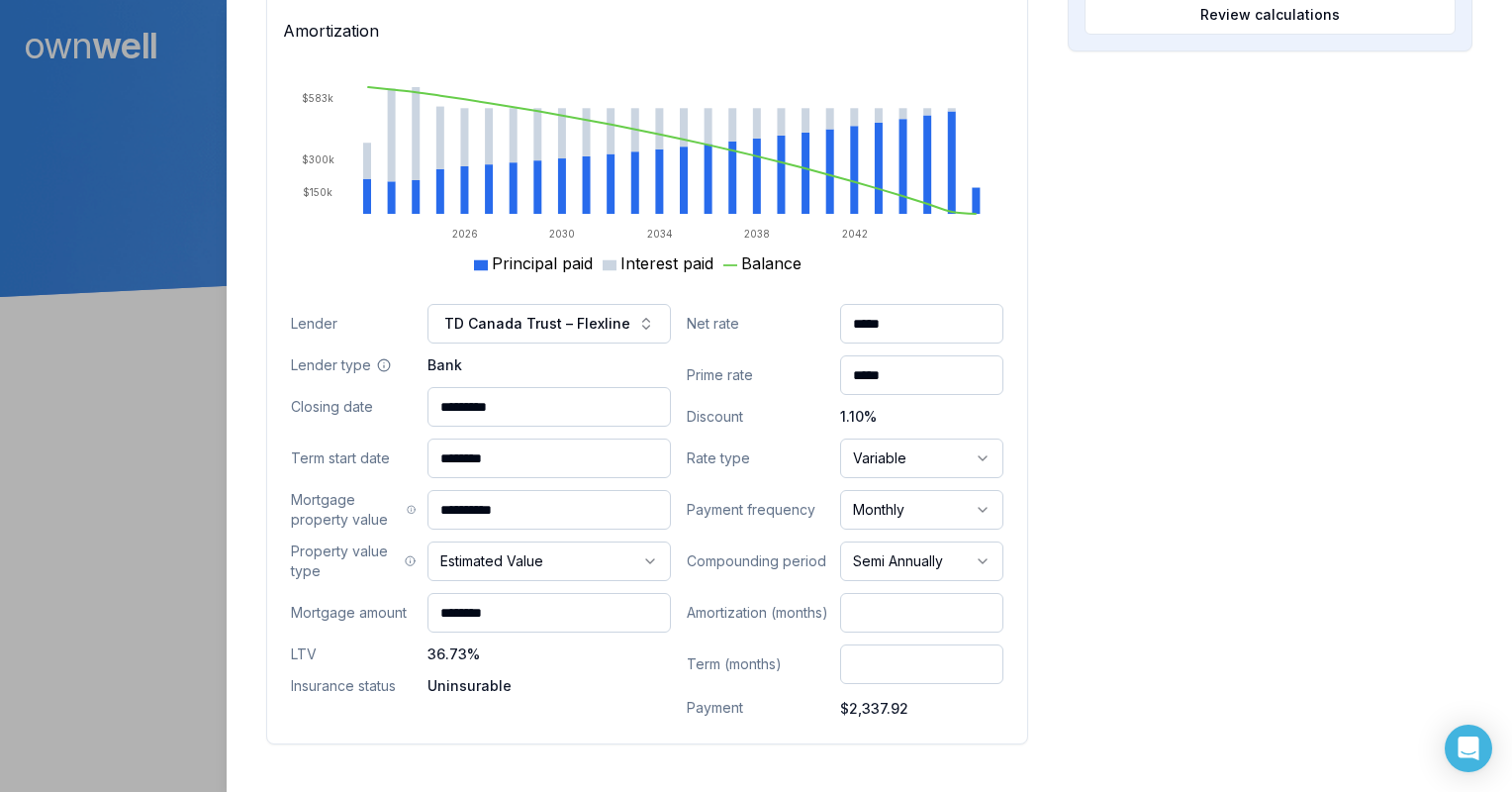 click on "Opportunities Interest savings -$9,920.56 Current interest Prepayment penalties New interest Review calculations Purchasing power $2,342,006.33 Max mortgage Down payment Review calculations Available equity $725,959.89 Mortgage & penalties Unavailable equity Available equity Review calculations" at bounding box center (1270, -7) 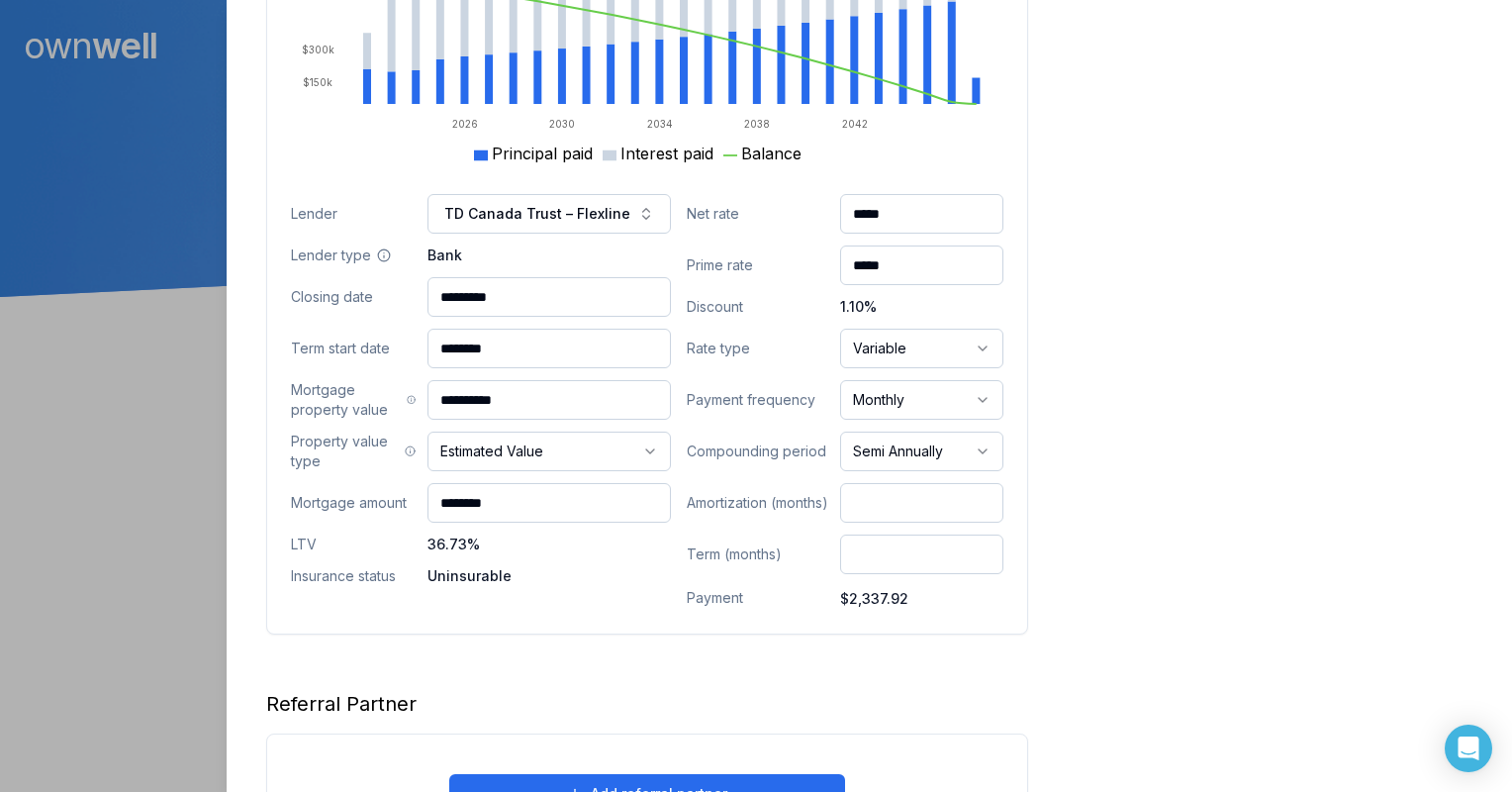 scroll, scrollTop: 1477, scrollLeft: 0, axis: vertical 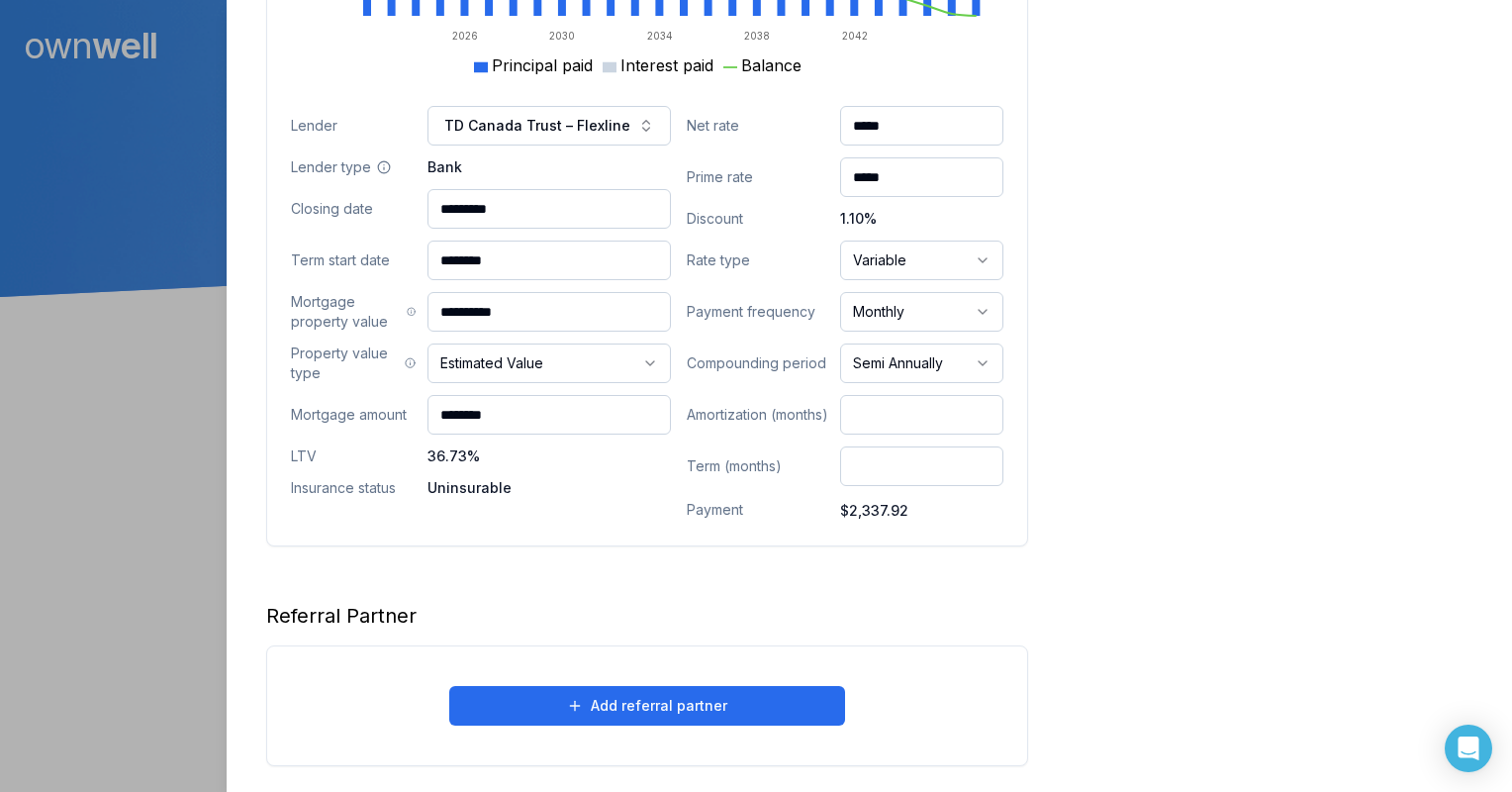 click on "Opportunities Interest savings -$9,920.56 Current interest Prepayment penalties New interest Review calculations Purchasing power $2,342,006.33 Max mortgage Down payment Review calculations Available equity $725,959.89 Mortgage & penalties Unavailable equity Available equity Review calculations" at bounding box center (1270, -205) 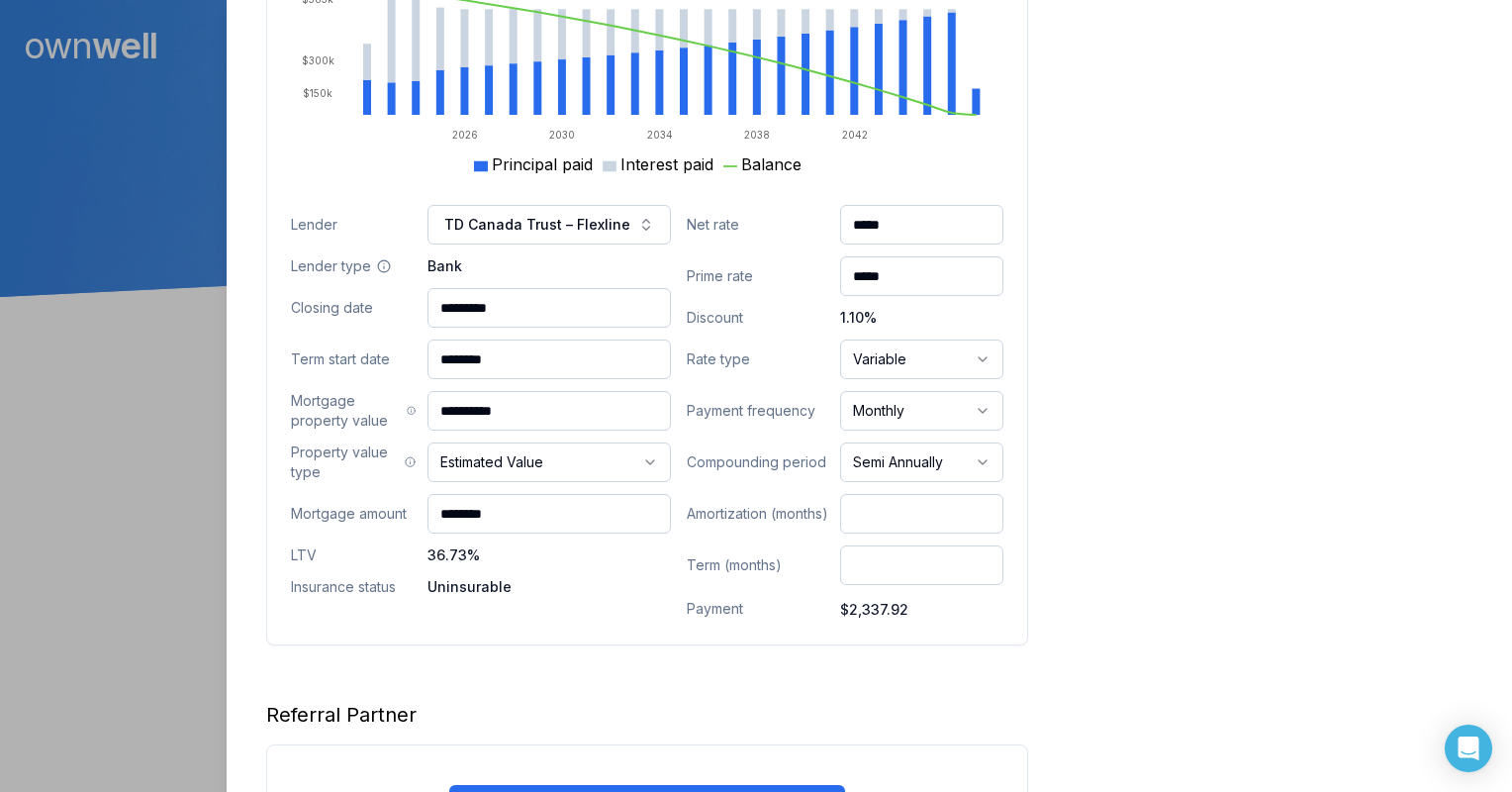 click on "Opportunities Interest savings -$9,920.56 Current interest Prepayment penalties New interest Review calculations Purchasing power $2,342,006.33 Max mortgage Down payment Review calculations Available equity $725,959.89 Mortgage & penalties Unavailable equity Available equity Review calculations" at bounding box center [1270, -106] 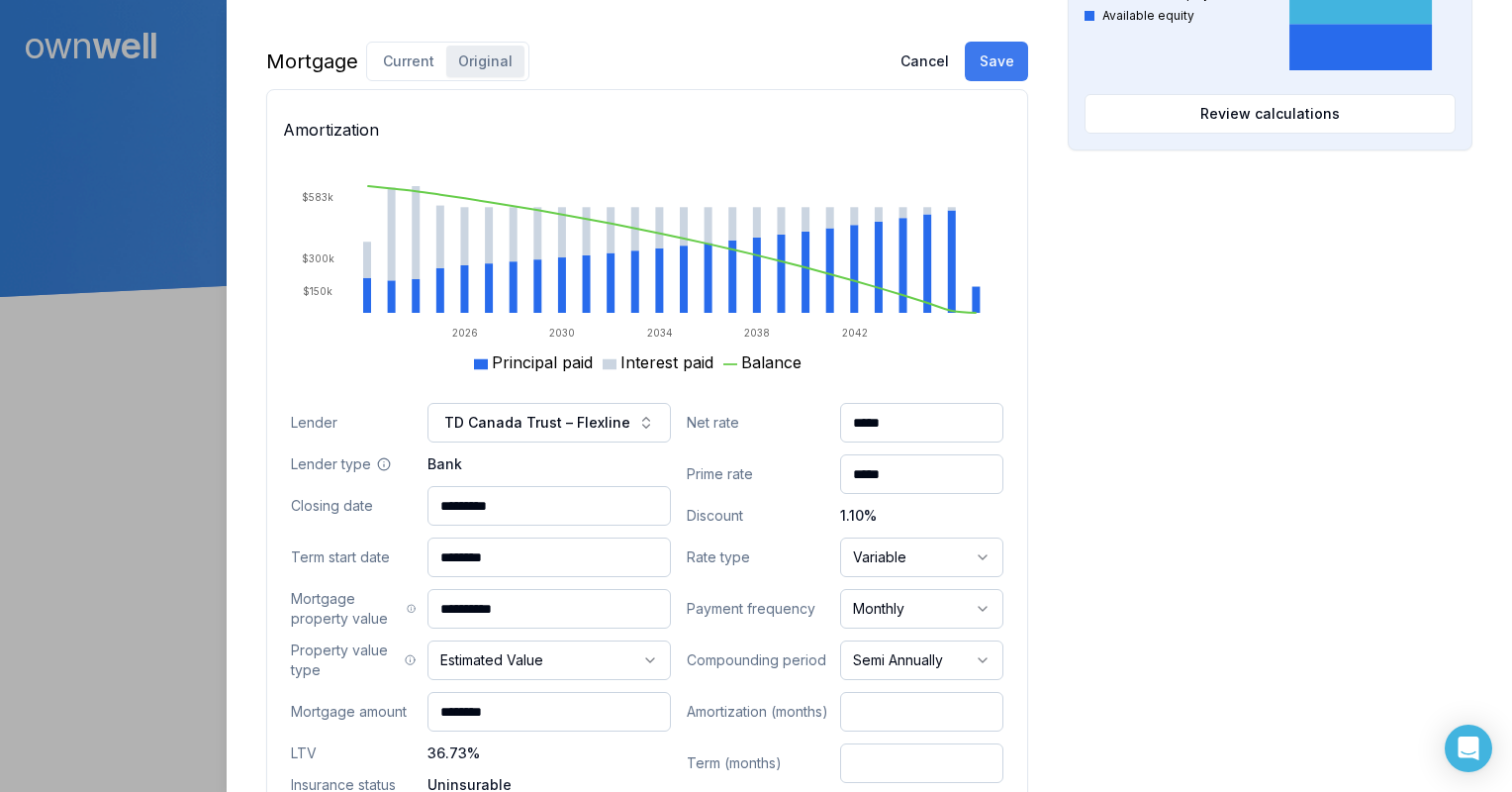 click on "Save" at bounding box center [996, 61] 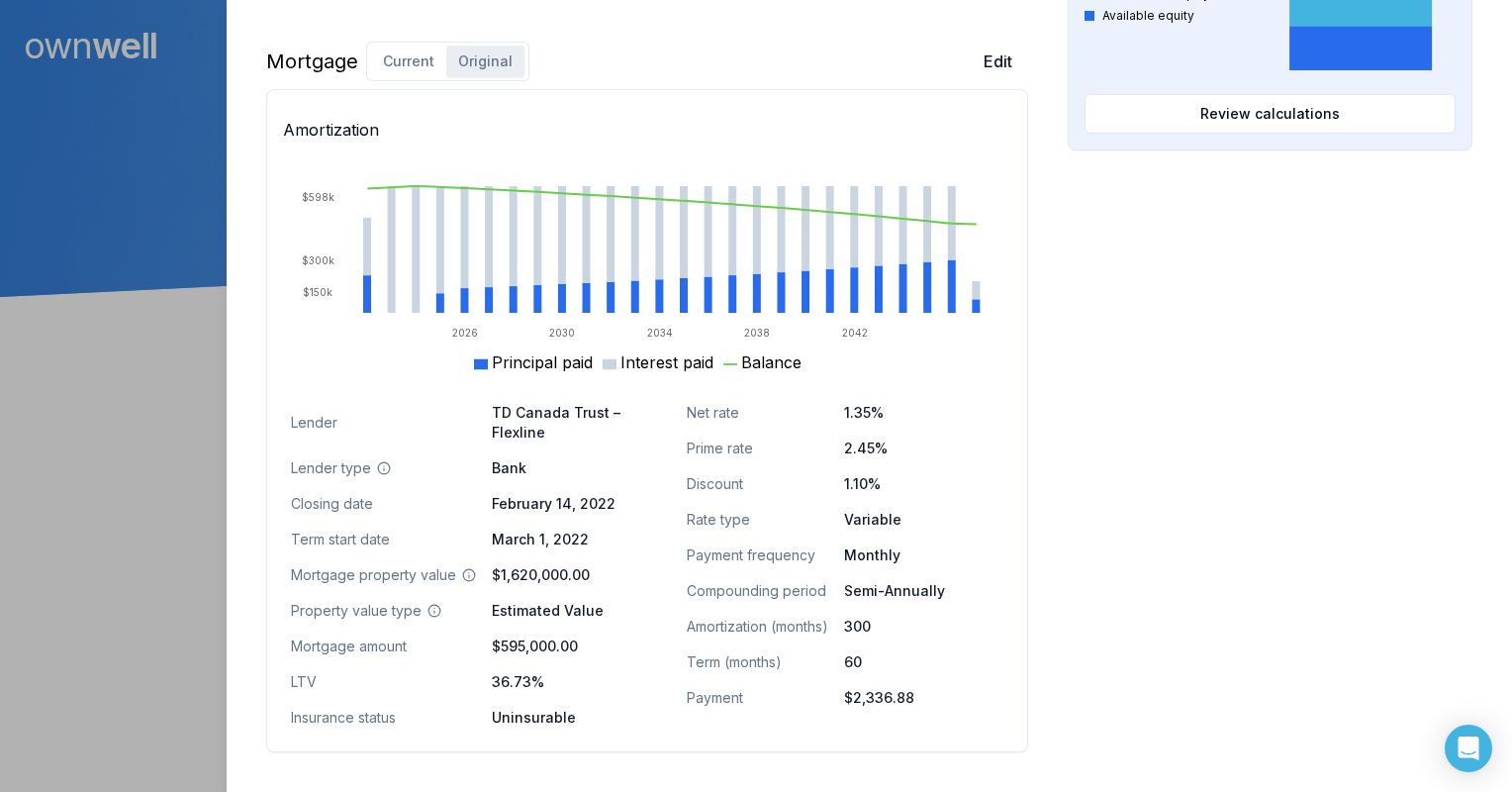 drag, startPoint x: 986, startPoint y: 60, endPoint x: 983, endPoint y: 101, distance: 41.10961 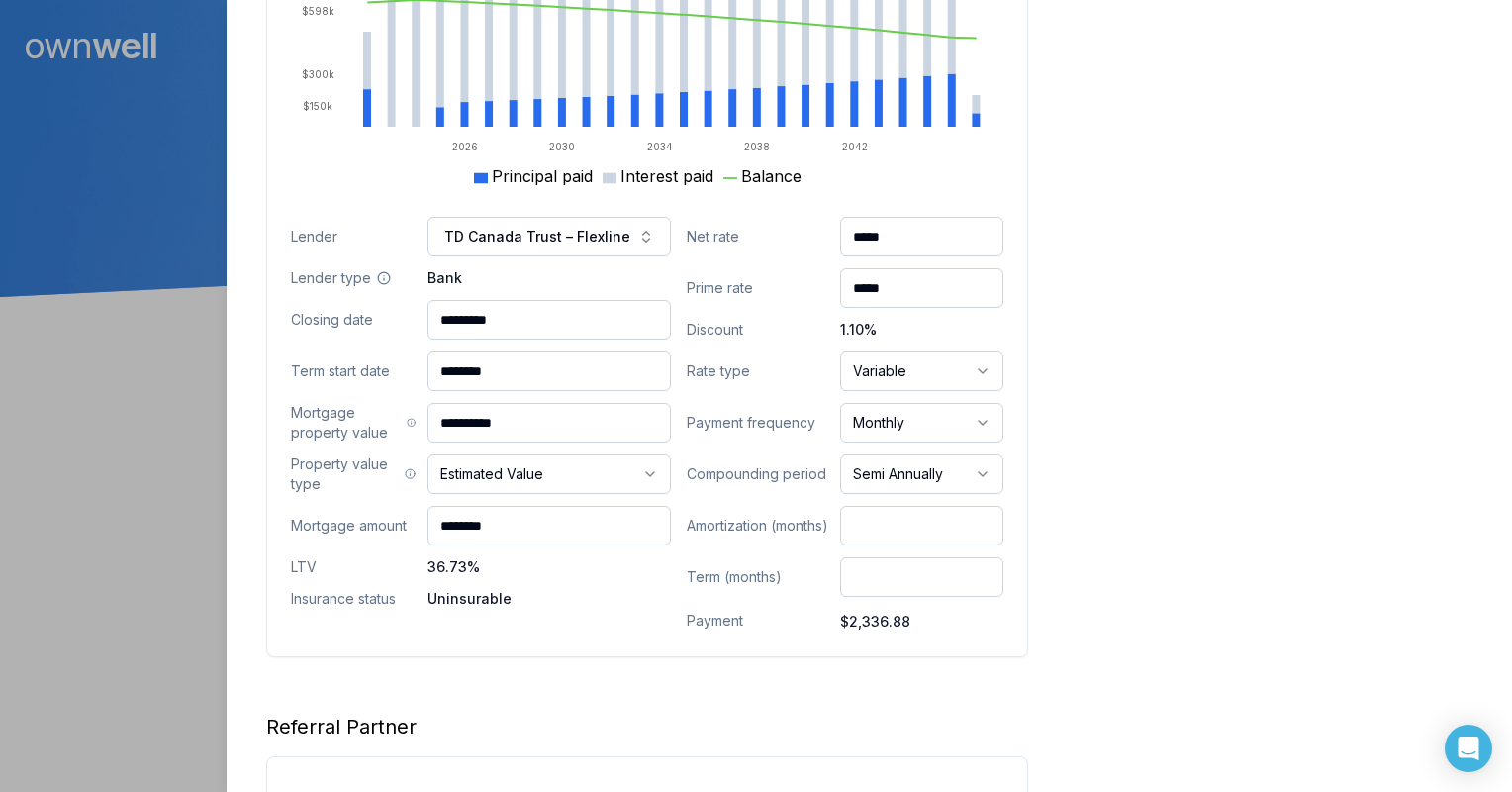 scroll, scrollTop: 1378, scrollLeft: 0, axis: vertical 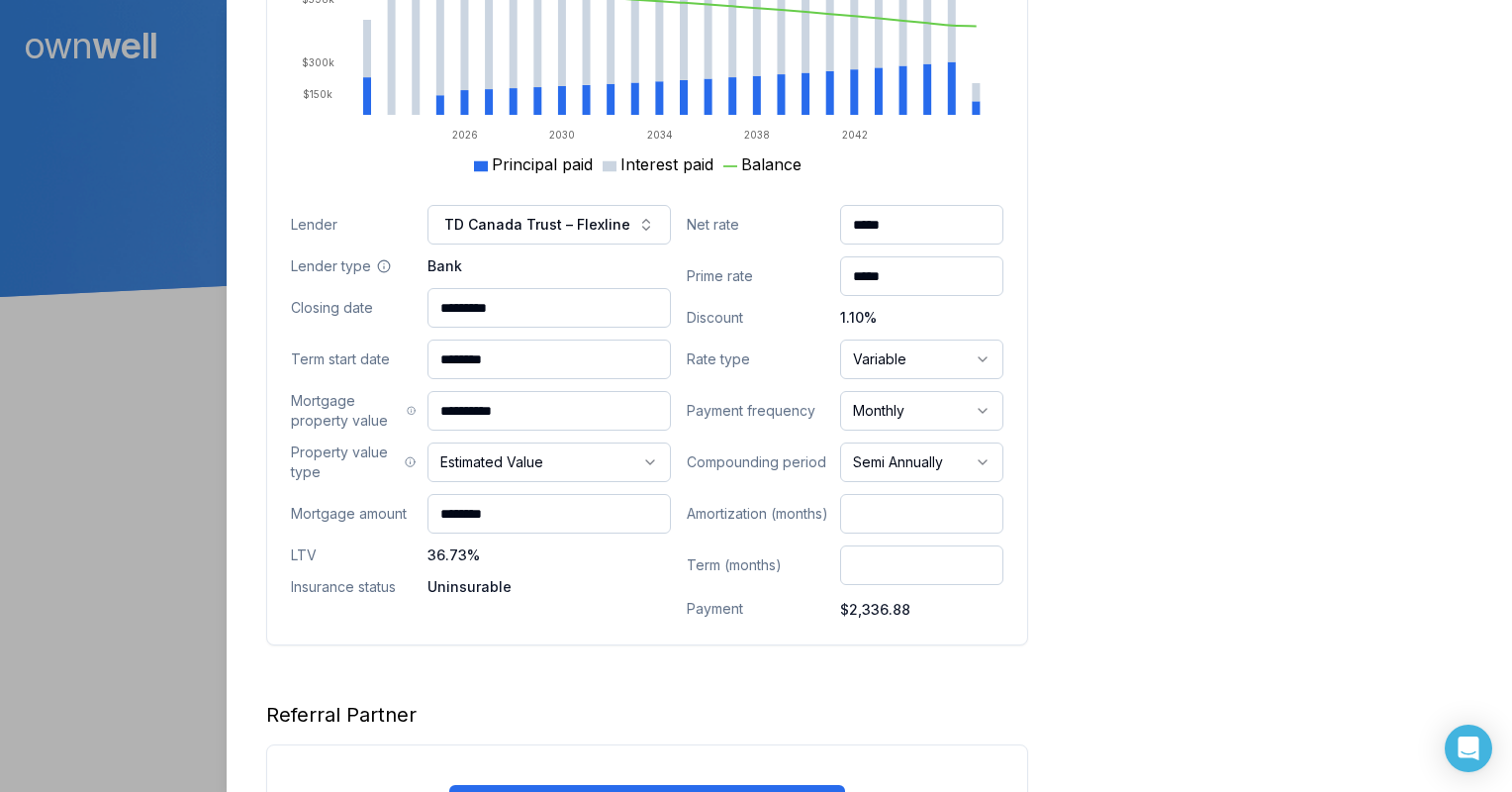 click on "Ownwell's platform is not optimized for mobile at this time.   For the best experience, please use a   desktop or laptop  to manage your account.   Note:  The   personalized homeownership reports   you generate for clients   are fully mobile-friendly   and can be easily viewed on any device. own well Dashboard Landing Page Adopt My Mortgage 228  of  300  clients used Purchase additional client capacity
Close Biljana   Sametz Client 27888 Ledunne Avenue Abbotsford, BC, V4X 0A8 $1,600,000.00   current est. value 1% 3.85%   variable ,   5  year term $2,336.88   monthly   $595,573.98   outstanding March 1, 2027   maturity Refinance Digest Preview Client Details Send test email ( shannon@westcoastbroker.ca ) Subscribe Homeowner   Edit First name Biljana Last name Sametz Email billysametz1@gmail.com Phone (604) 910-2526 Household income $246,000.00 Credit score 805 Debt payments (monthly) --- Home   Edit Property value over time Feb 22 Jul 25 $1.2M $1.4M $1.6M $1.8M $2M     Address Use type Owner Occupied" at bounding box center [756, 148] 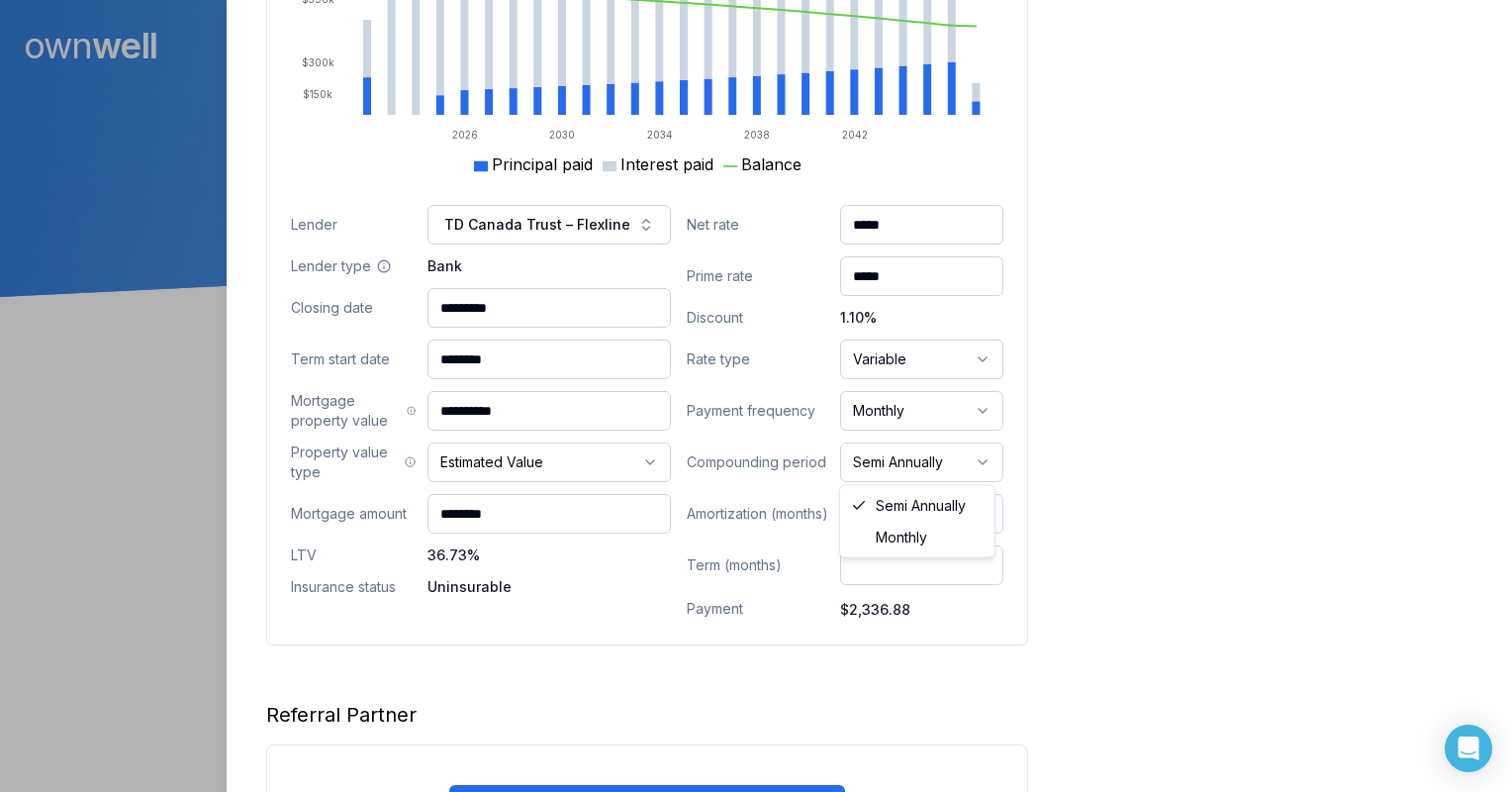 select on "*******" 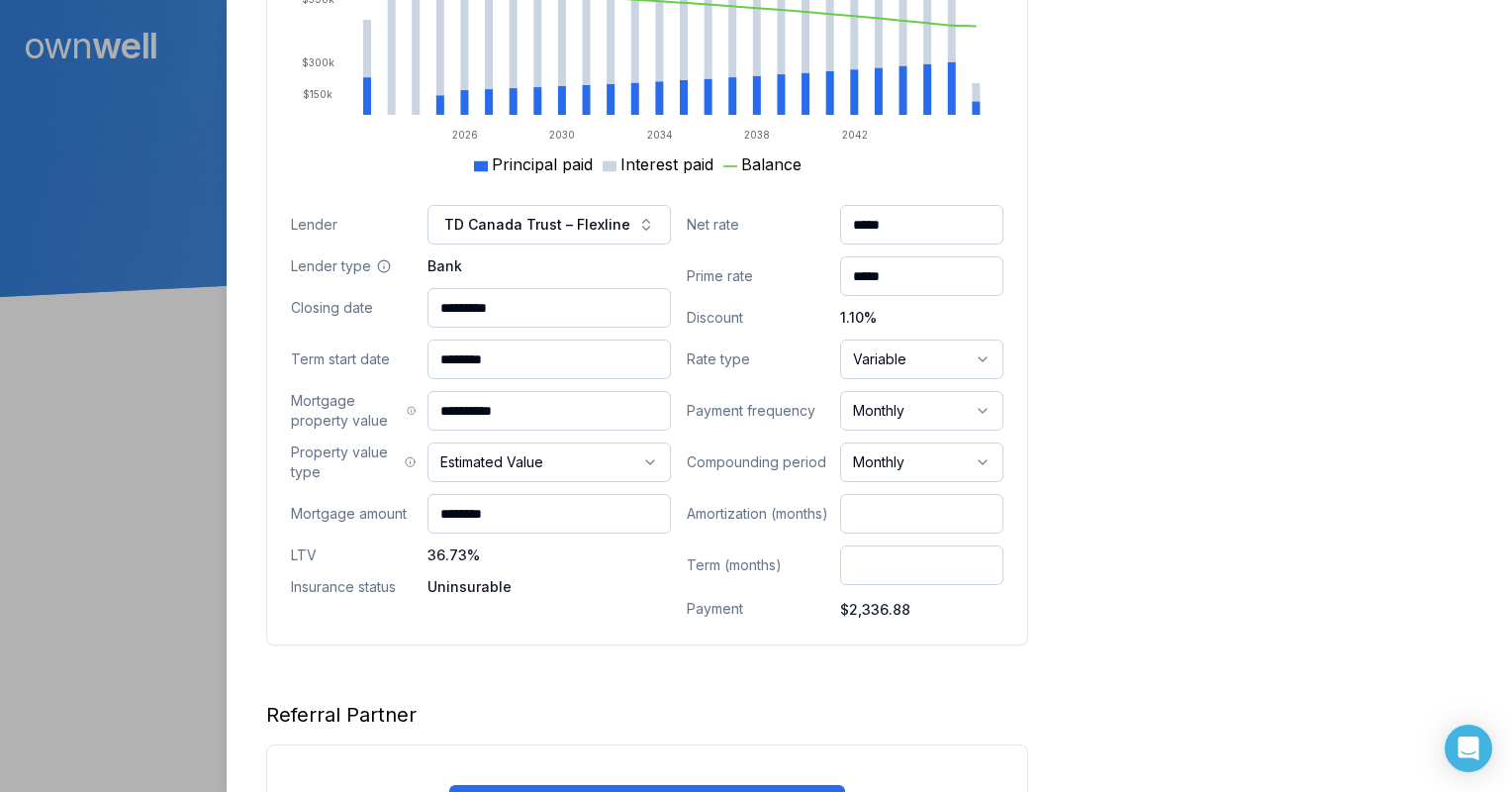 click on "Opportunities Interest savings -$10,103.41 Current interest Prepayment penalties New interest Review calculations Purchasing power $2,295,190.66 Max mortgage Down payment Review calculations Available equity $678,693.62 Mortgage & penalties Unavailable equity Available equity Review calculations" at bounding box center [1270, -106] 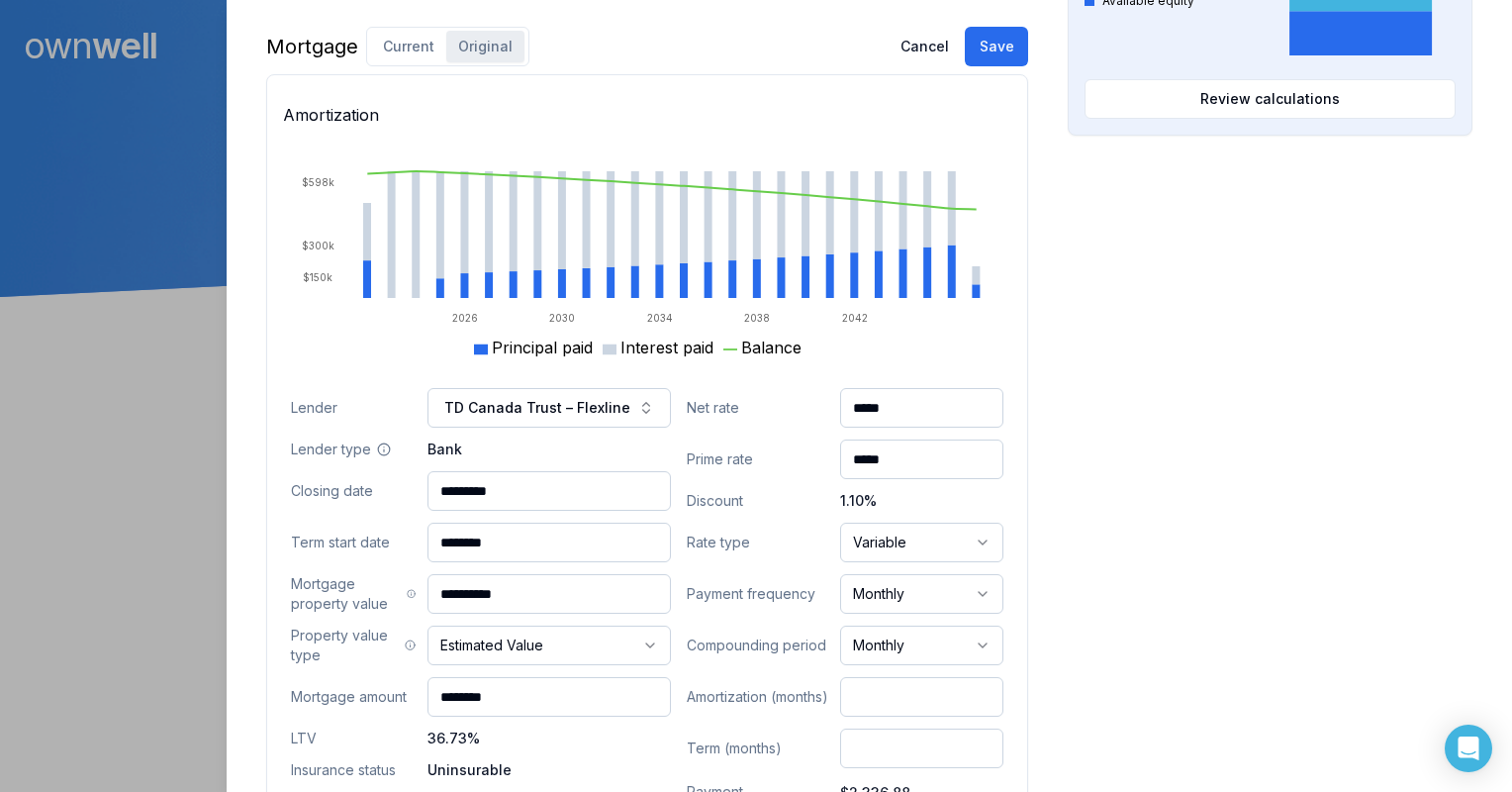 scroll, scrollTop: 1192, scrollLeft: 0, axis: vertical 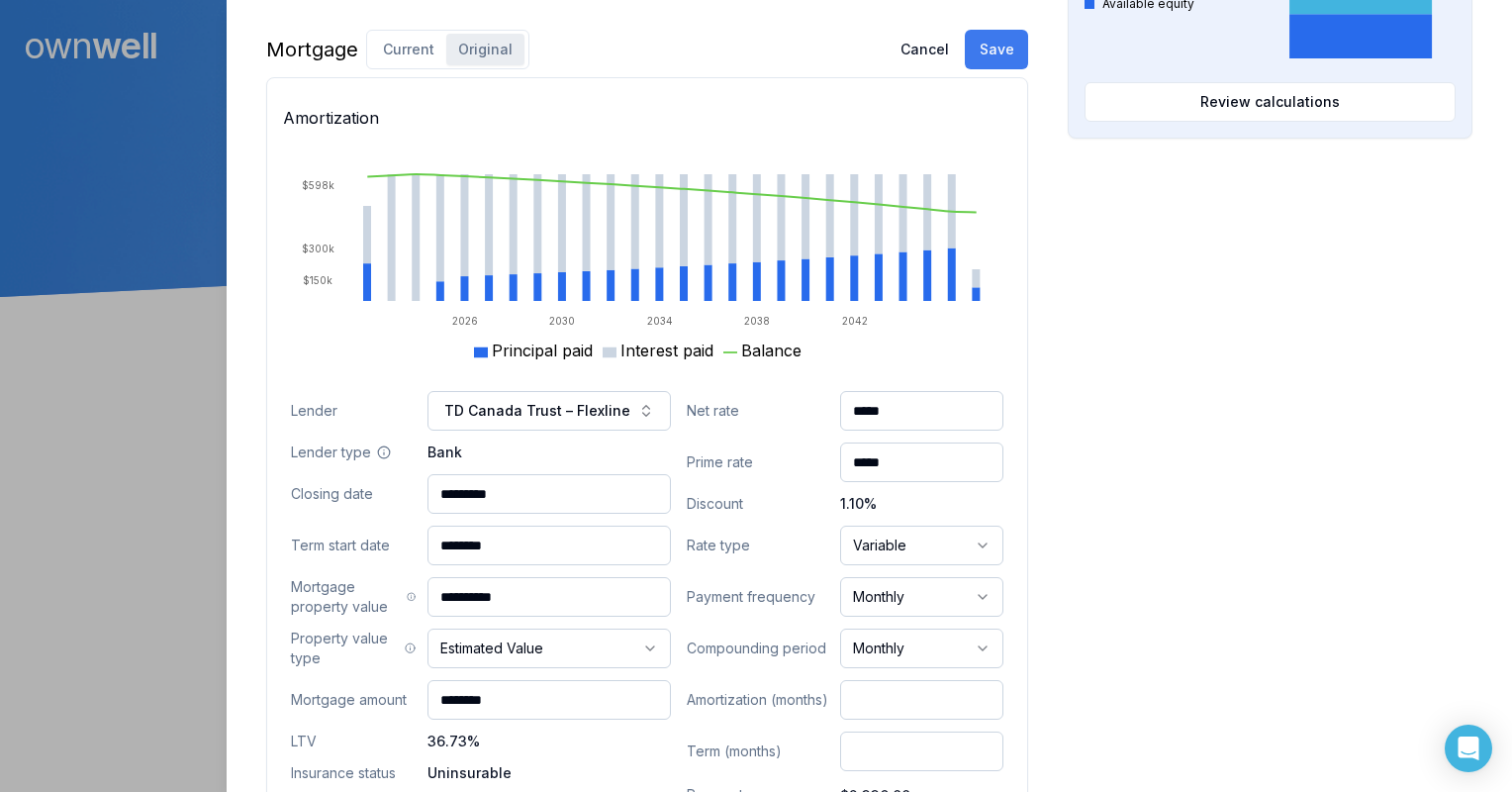 click on "Save" at bounding box center (996, 50) 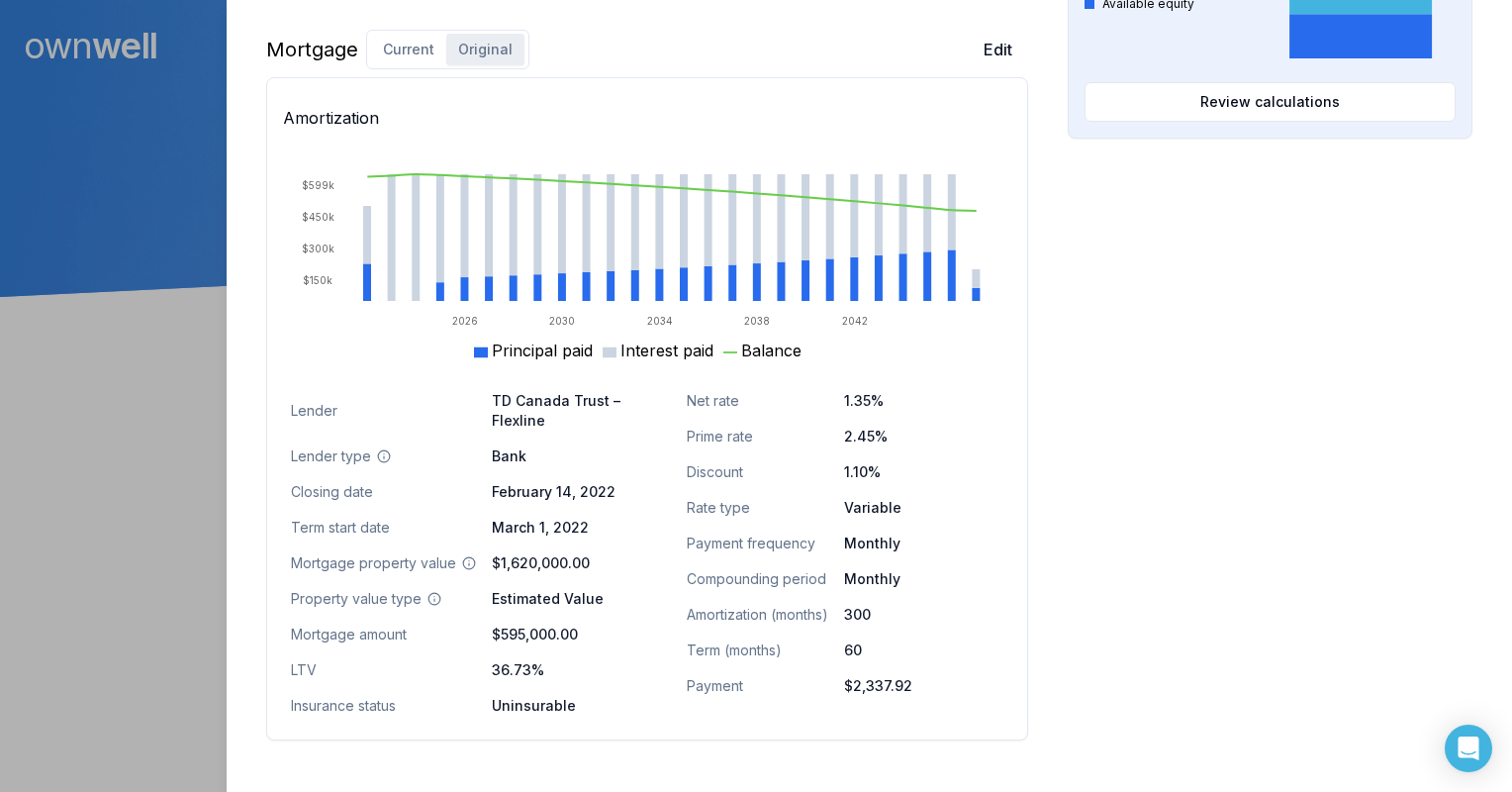 click on "Opportunities Interest savings -$10,195.50 Current interest Prepayment penalties New interest Review calculations Purchasing power $2,294,114.40 Max mortgage Down payment Review calculations Available equity $677,607.00 Mortgage & penalties Unavailable equity Available equity Review calculations" at bounding box center (1270, 35) 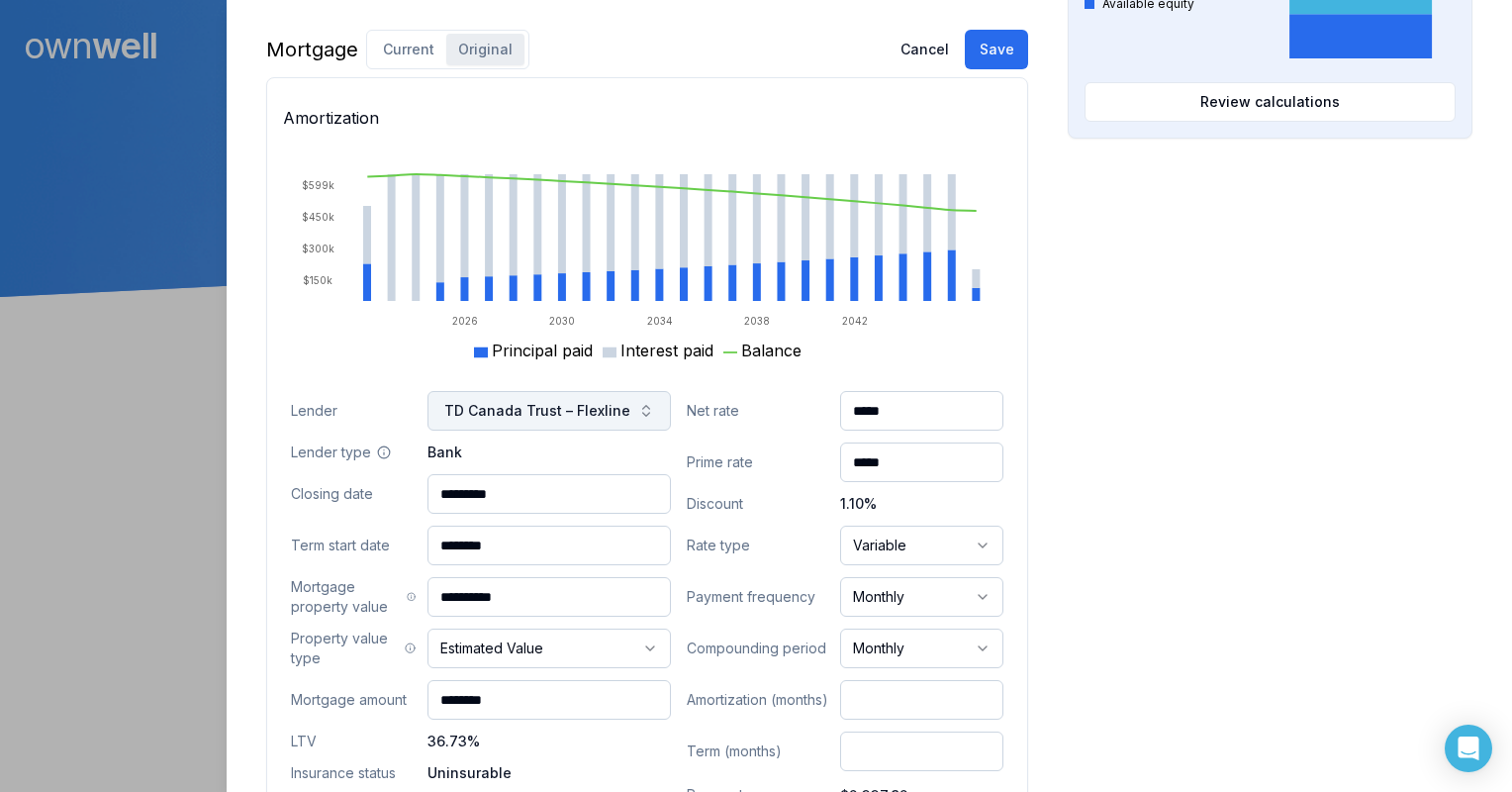 scroll, scrollTop: 1291, scrollLeft: 0, axis: vertical 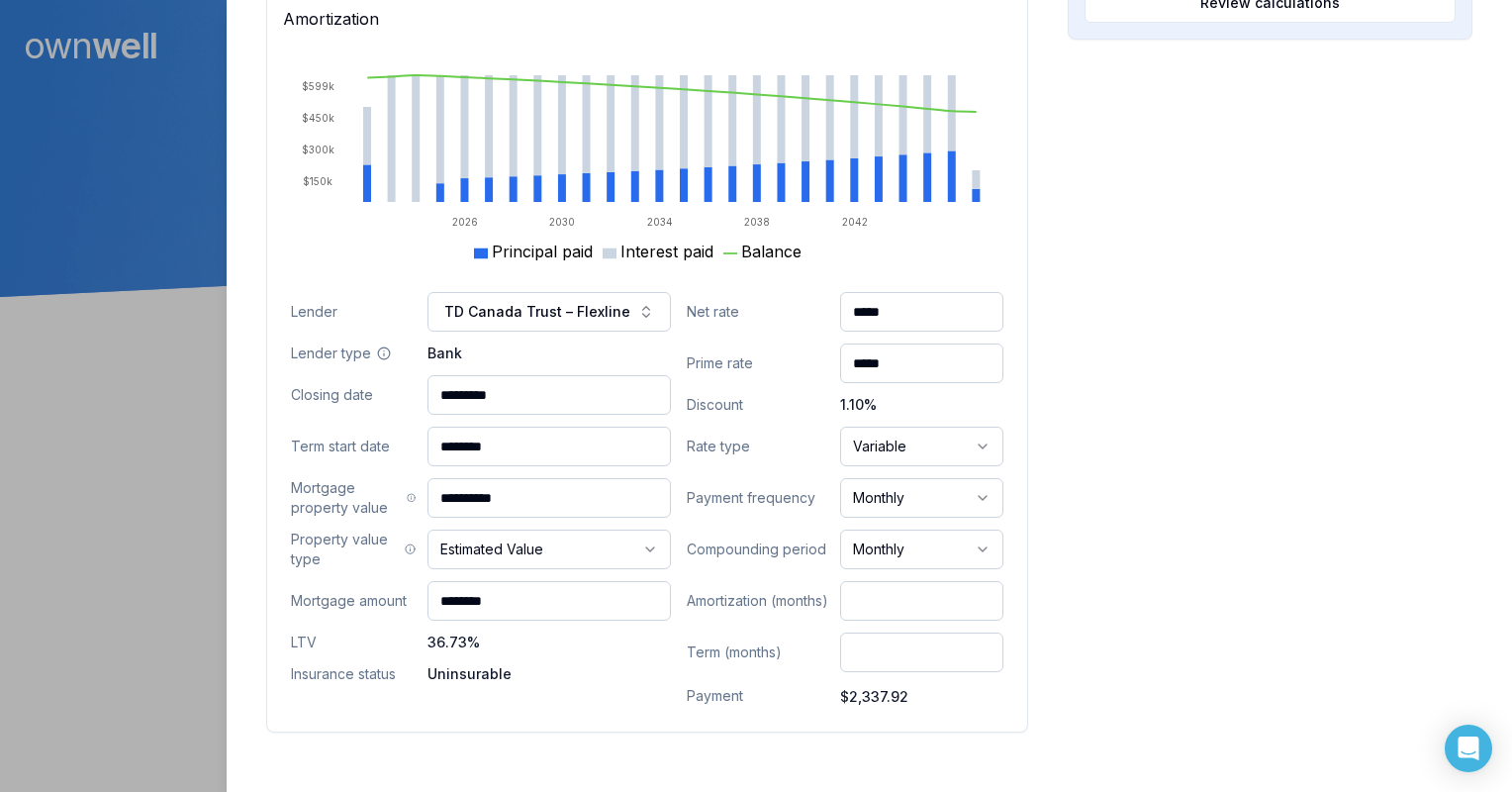 click on "********" at bounding box center (549, 446) 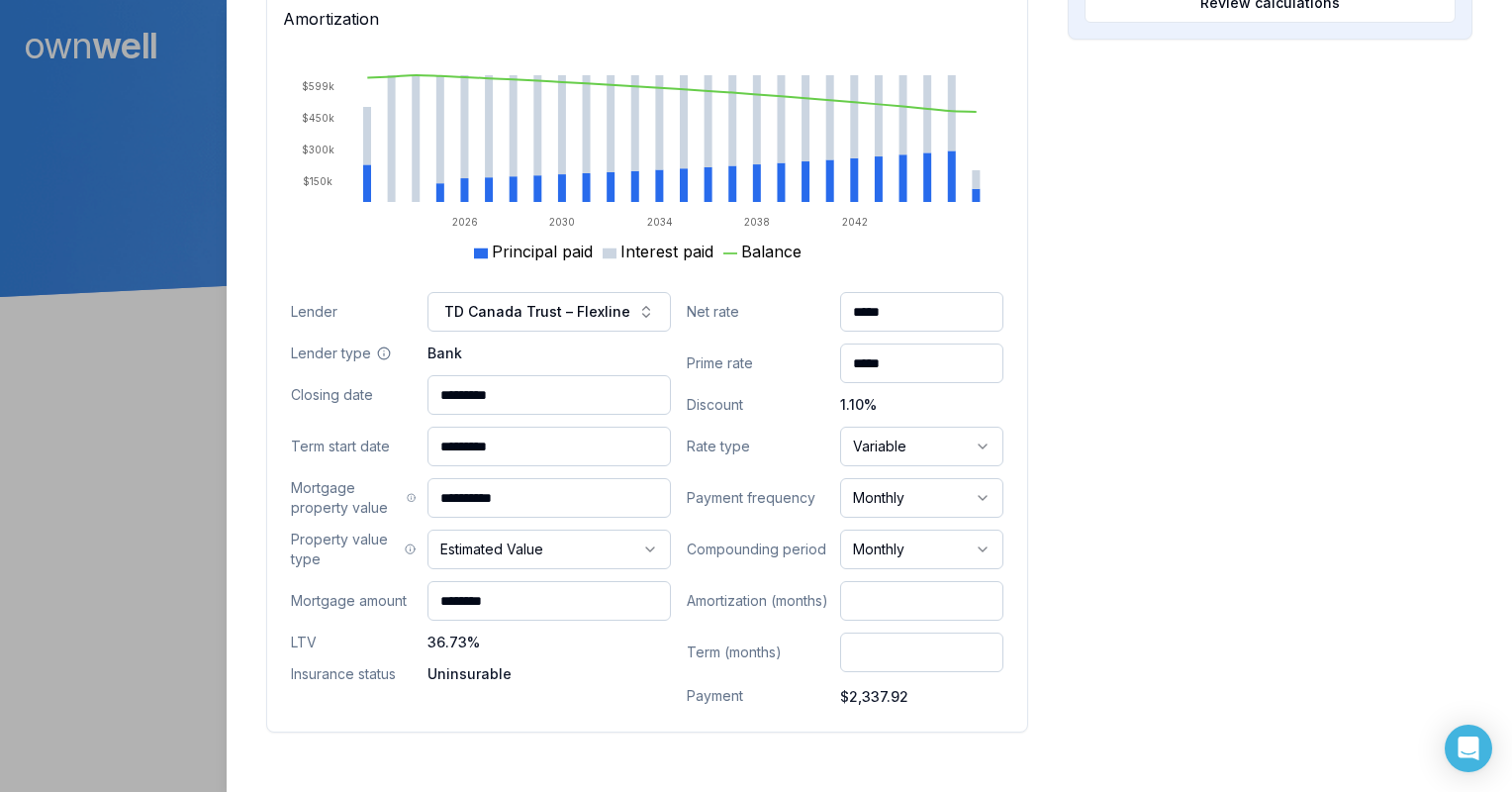 type on "*********" 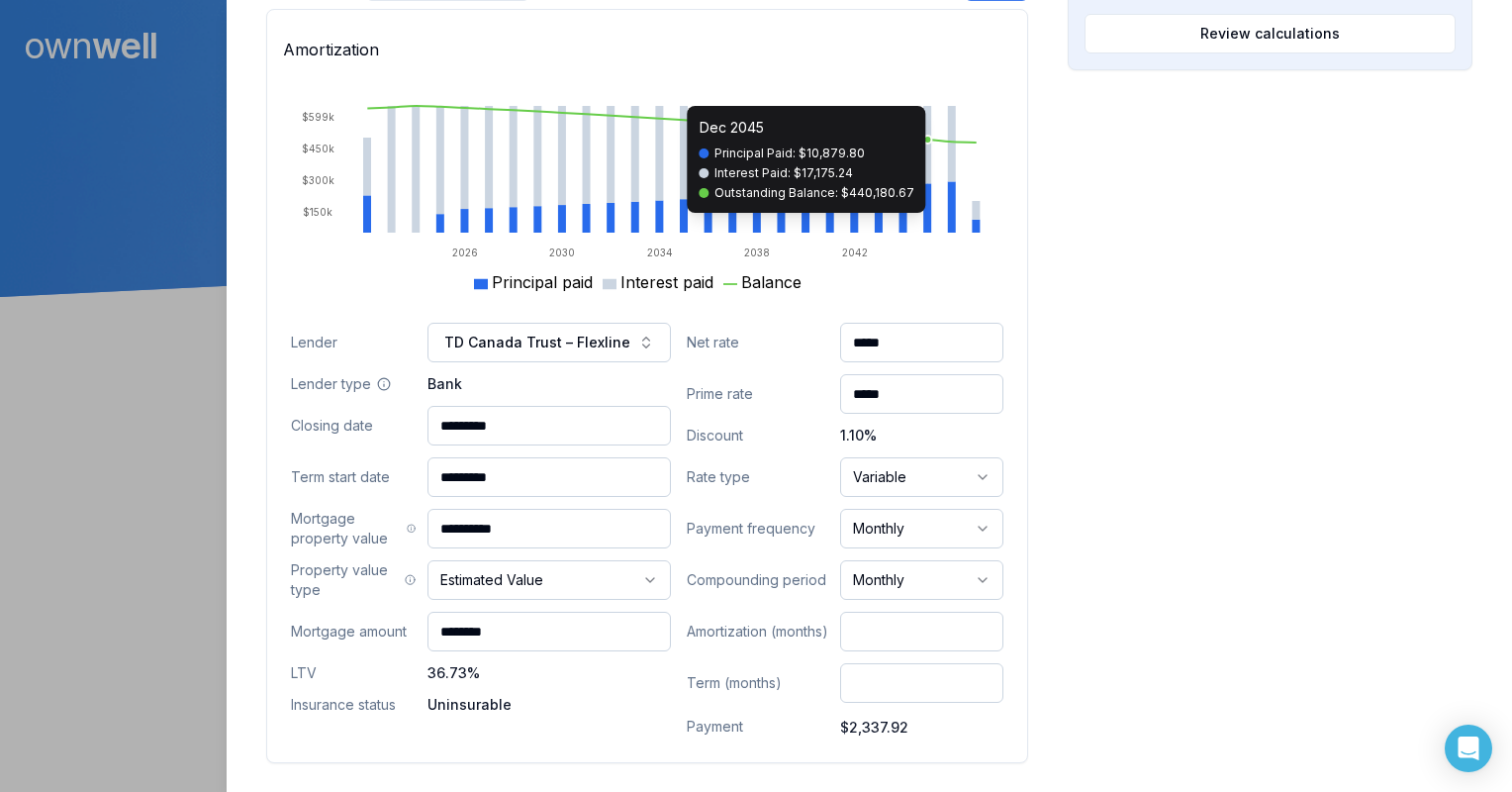 scroll, scrollTop: 1192, scrollLeft: 0, axis: vertical 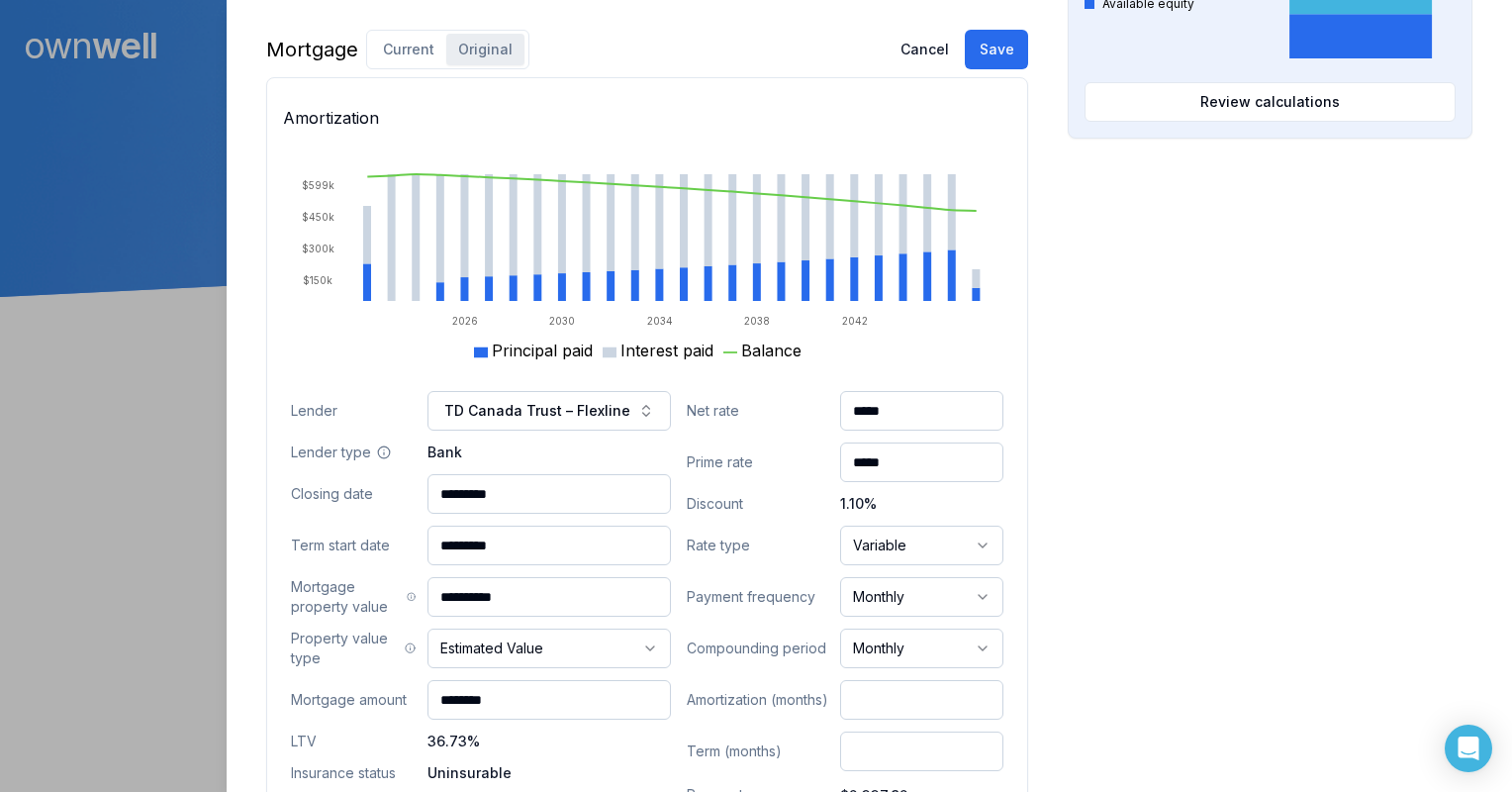 drag, startPoint x: 996, startPoint y: 44, endPoint x: 1073, endPoint y: 588, distance: 549.42242 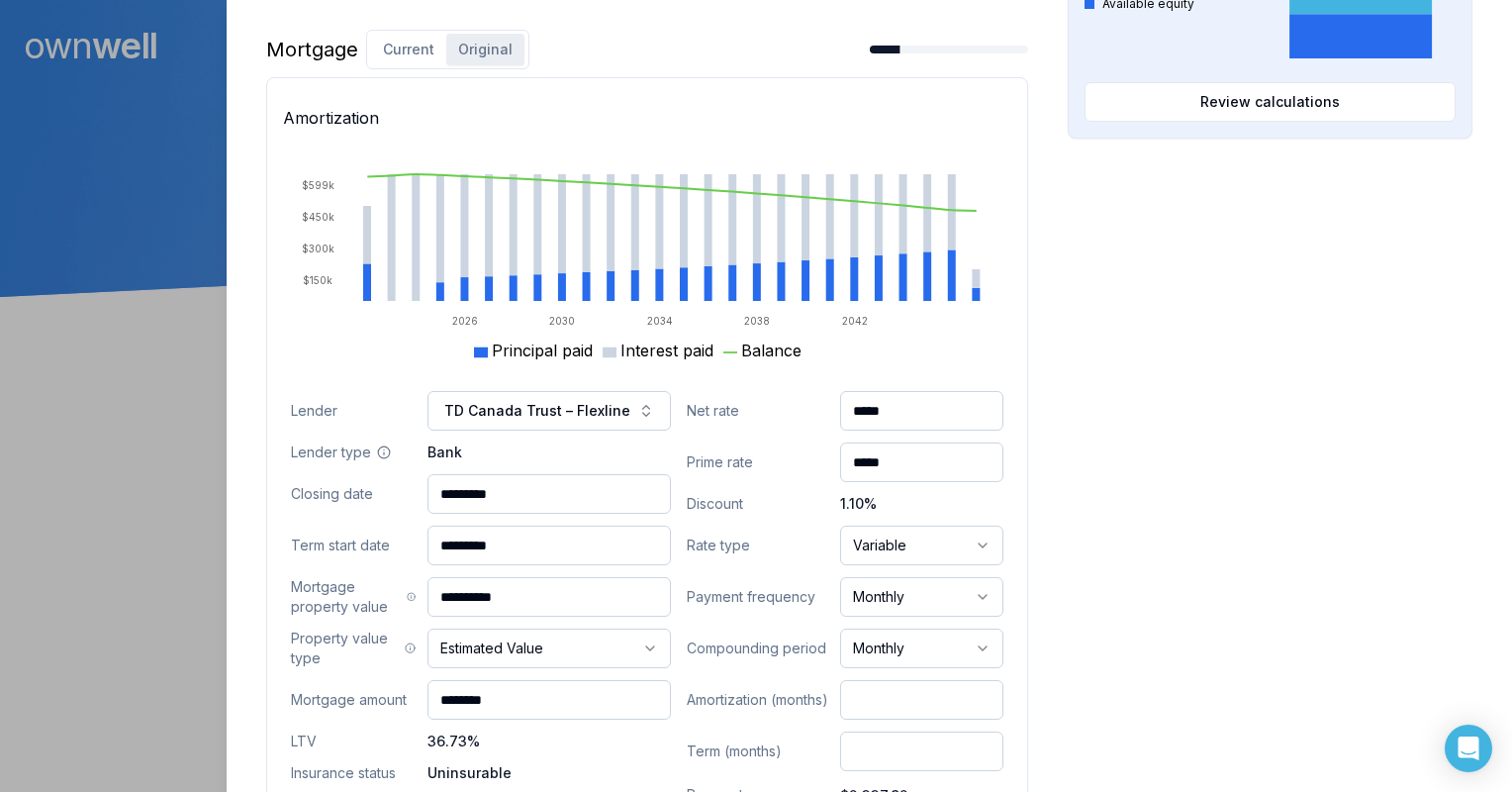 scroll, scrollTop: 1390, scrollLeft: 0, axis: vertical 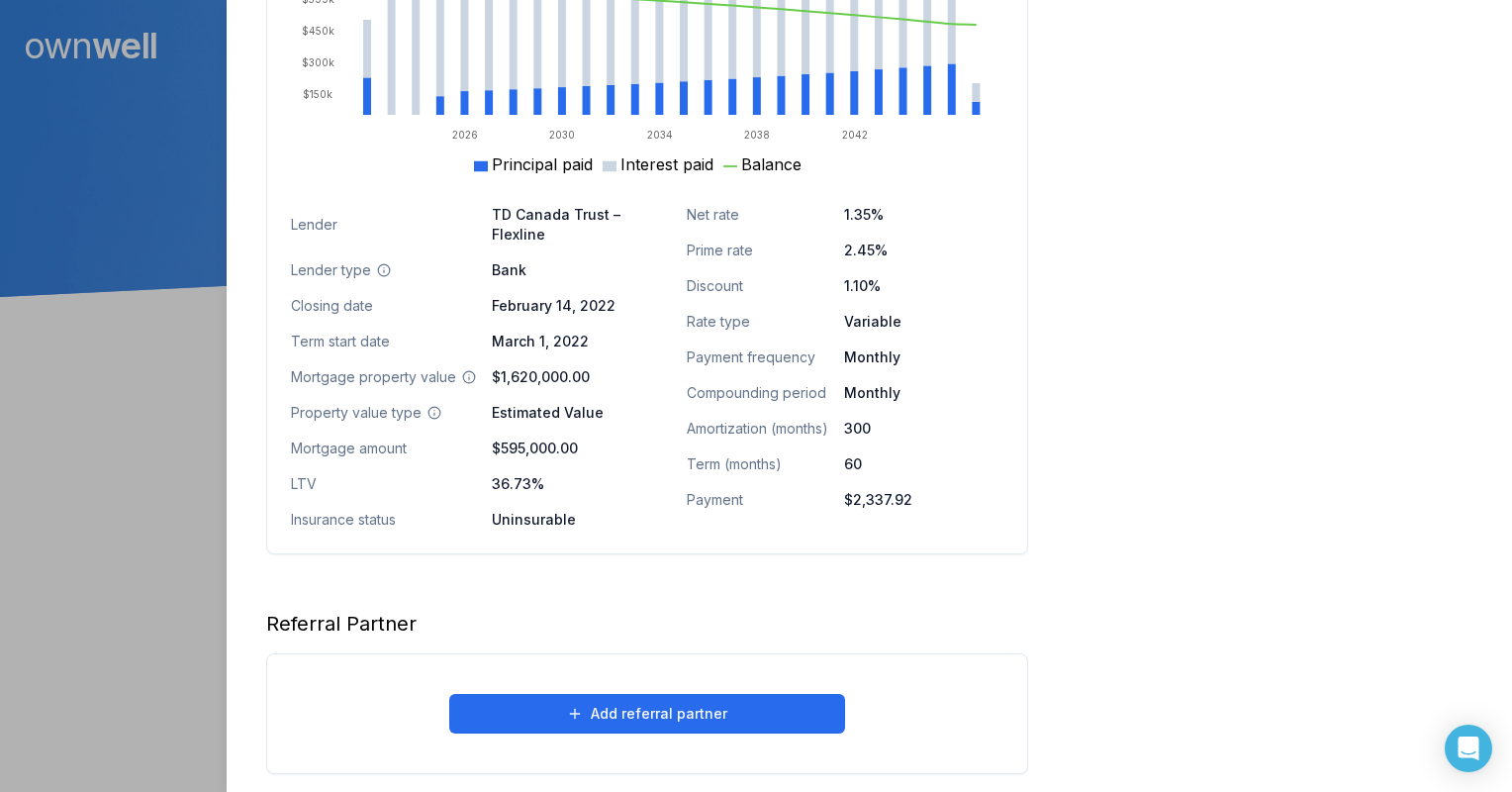 click on "Opportunities Interest savings -$10,195.50 Current interest Prepayment penalties New interest Review calculations Purchasing power $2,294,114.40 Max mortgage Down payment Review calculations Available equity $677,607.00 Mortgage & penalties Unavailable equity Available equity Review calculations" at bounding box center (1270, -151) 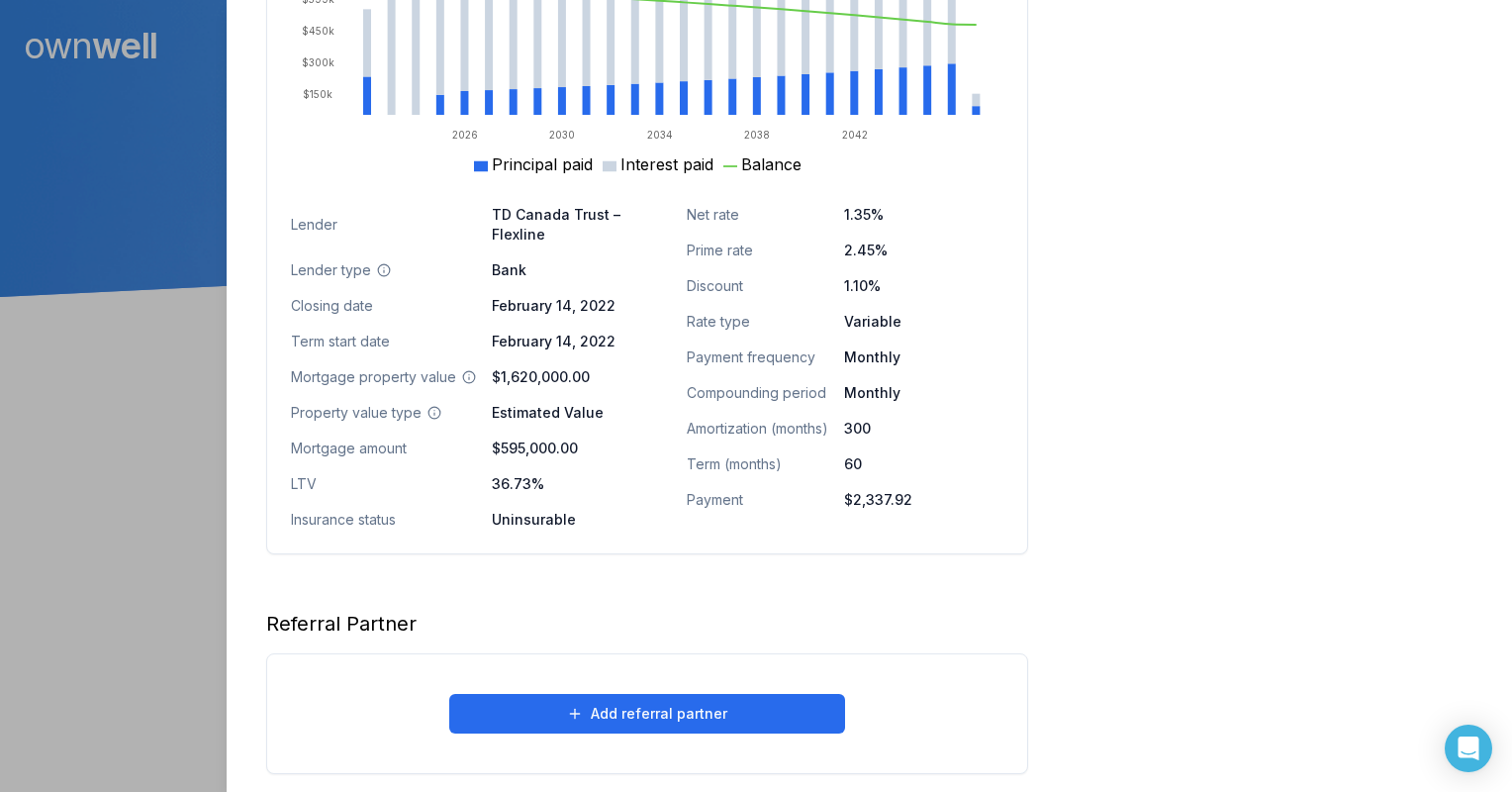 click on "Homeowner   Edit First name Biljana Last name Sametz Email billysametz1@gmail.com Phone (604) 910-2526 Household income $246,000.00 Credit score 805 Debt payments (monthly) --- Home   Edit Property value over time Feb 22 Jul 25 $1.2M $1.4M $1.6M $1.8M $2M     Address 27888 Ledunne Avenue Abbotsford, BC, V4X 0A8 Use type Owner Occupied Property type Detached Property tax (monthly) $0.00 Heating (monthly) $0.00 Condo fees (monthly) $0.00 Historical property value $1,620,000.00 Historical value type Estimated Value Historical value date February 4, 2022 Current est. value $1,600,000.00 Estimated range $1,472,000.00 - $1,728,000.00 Estimated equity $1,003,258.03 Mortgage   Current Original Edit Amortization 2026 2030 2034 2038 2042 $150k $300k $450k $599k Principal paid Interest paid Balance Lender TD Canada Trust – Flexline Lender type Bank Closing date February 14, 2022 Term start date February 14, 2022 Mortgage property value $1,620,000.00 Property value type Estimated Value Mortgage amount $595,000.00 LTV" at bounding box center (869, -151) 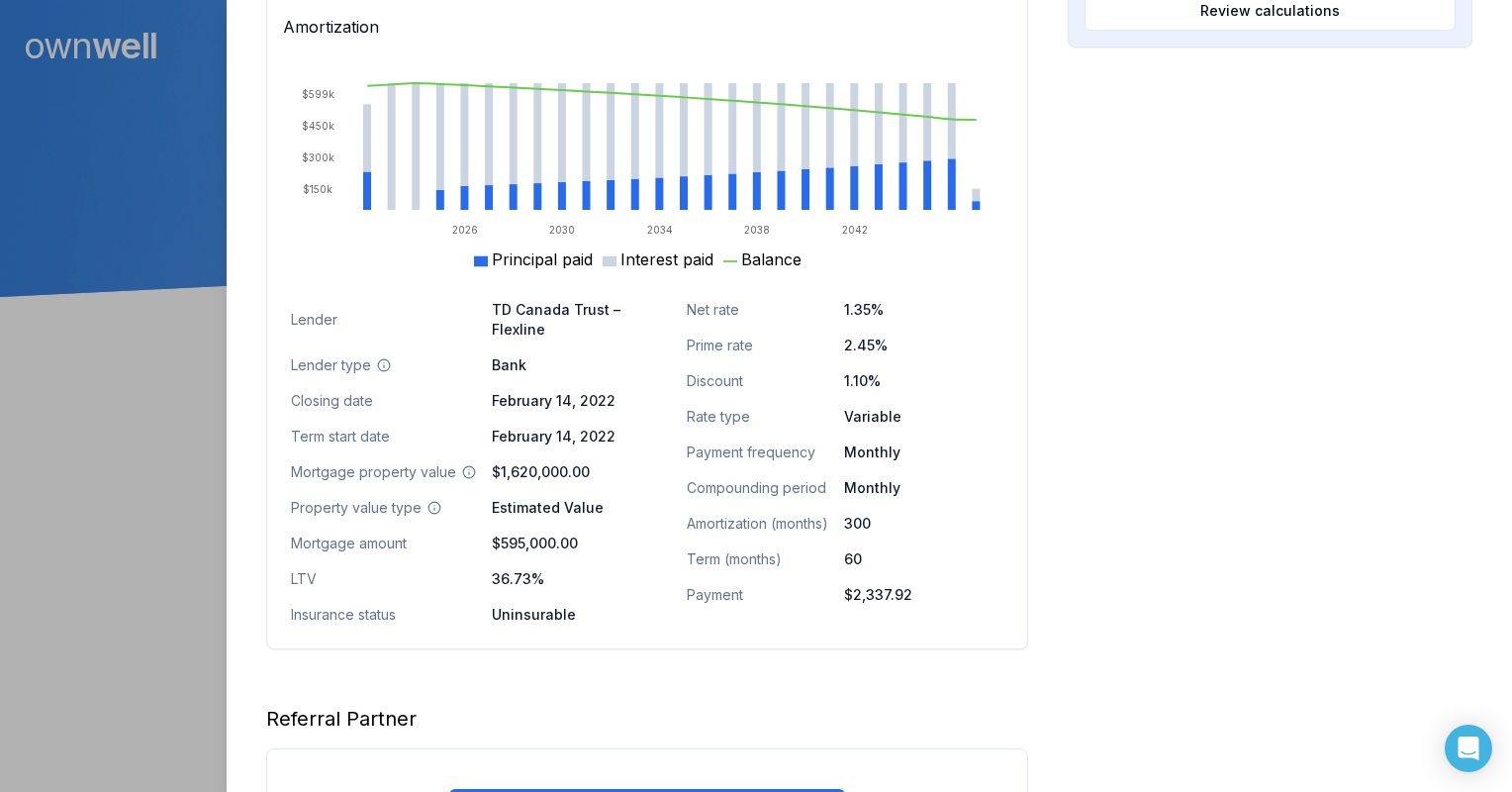 scroll, scrollTop: 1180, scrollLeft: 0, axis: vertical 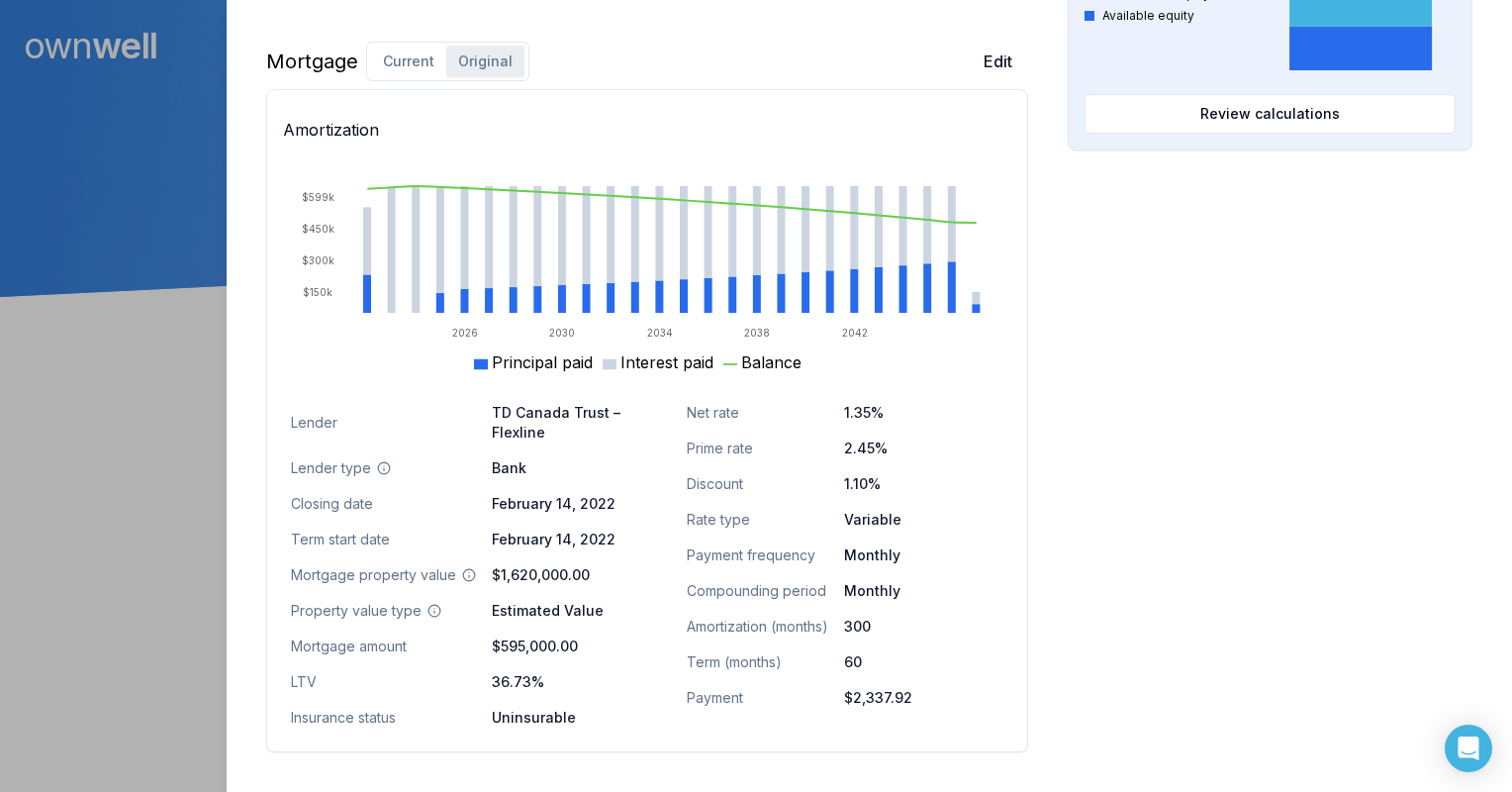 click on "Opportunities Interest savings -$10,196.90 Current interest Prepayment penalties New interest Review calculations Purchasing power $2,294,022.67 Max mortgage Down payment Review calculations Available equity $677,514.39 Mortgage & penalties Unavailable equity Available equity Review calculations" at bounding box center [1270, 47] 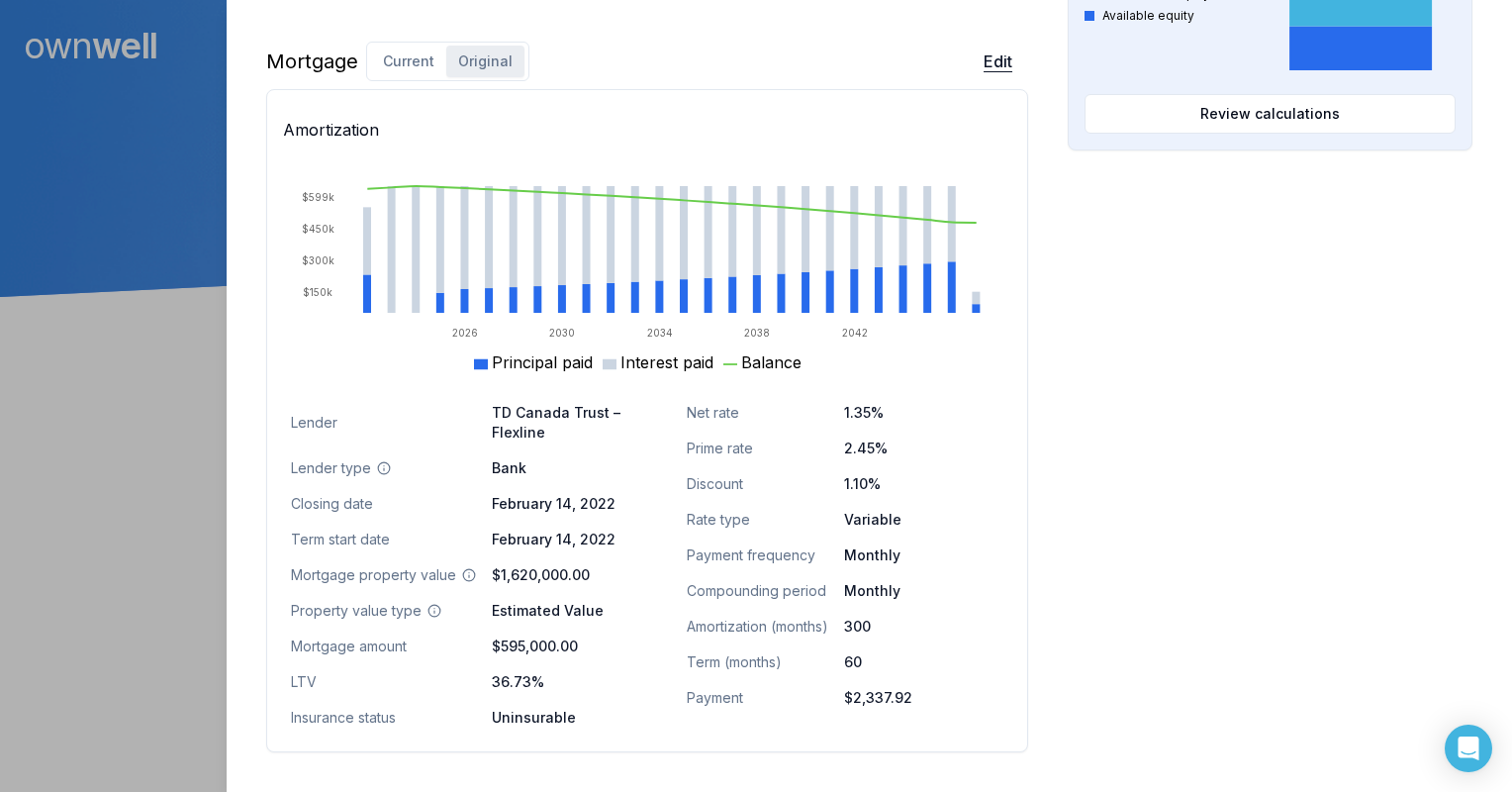 click on "Edit" at bounding box center (997, 61) 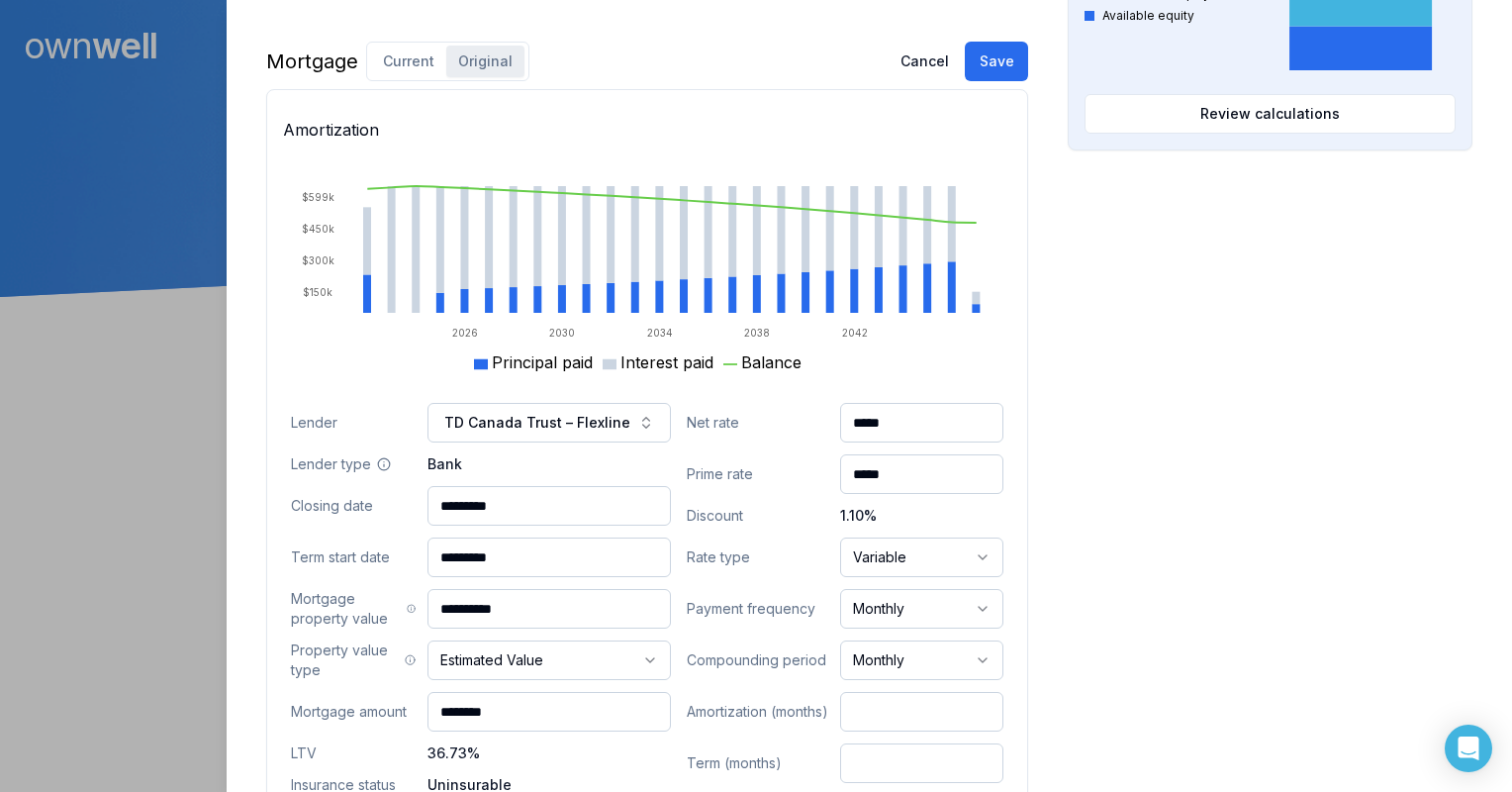 drag, startPoint x: 601, startPoint y: 558, endPoint x: 206, endPoint y: 598, distance: 397 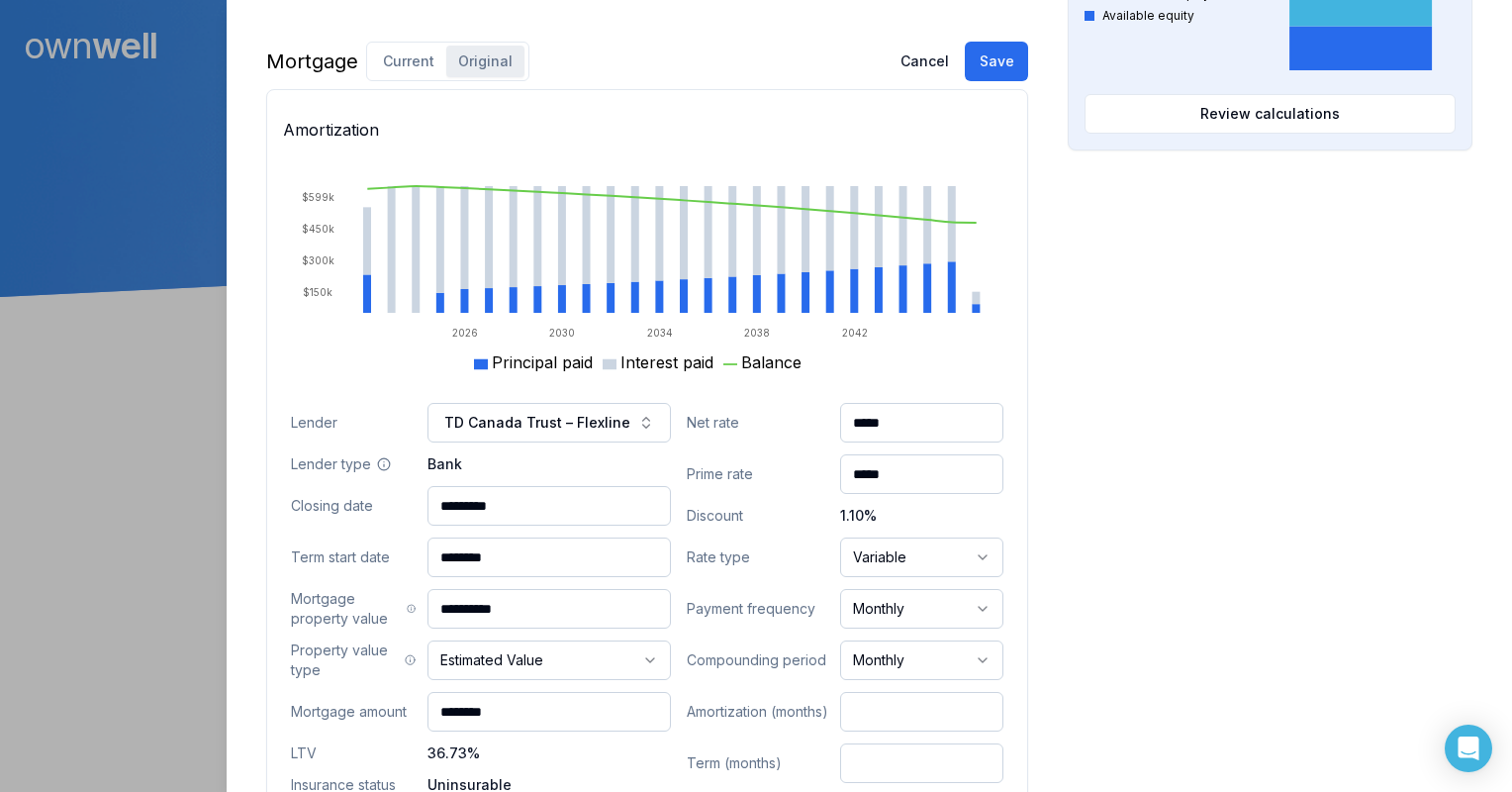 type on "********" 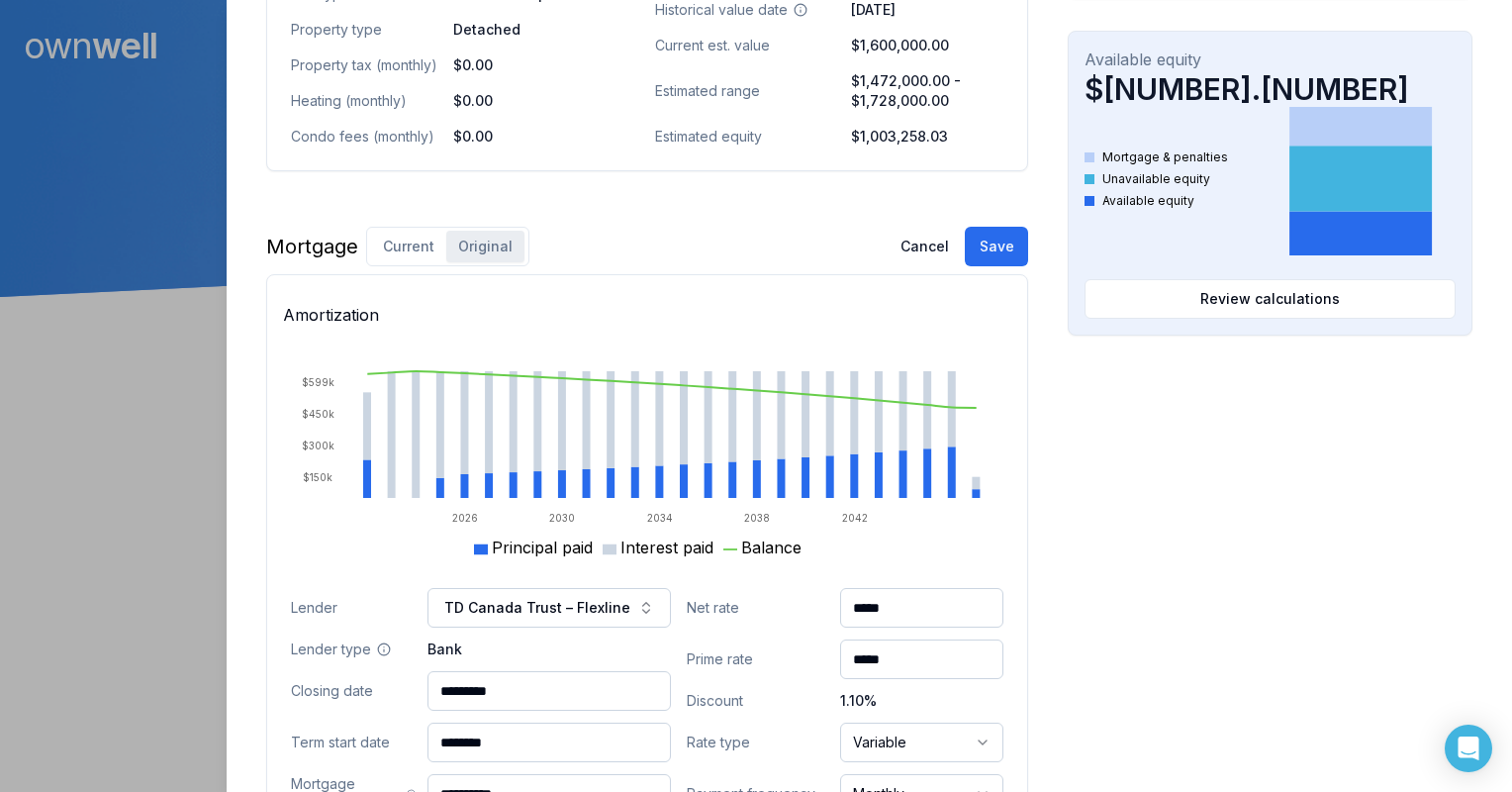 scroll, scrollTop: 994, scrollLeft: 0, axis: vertical 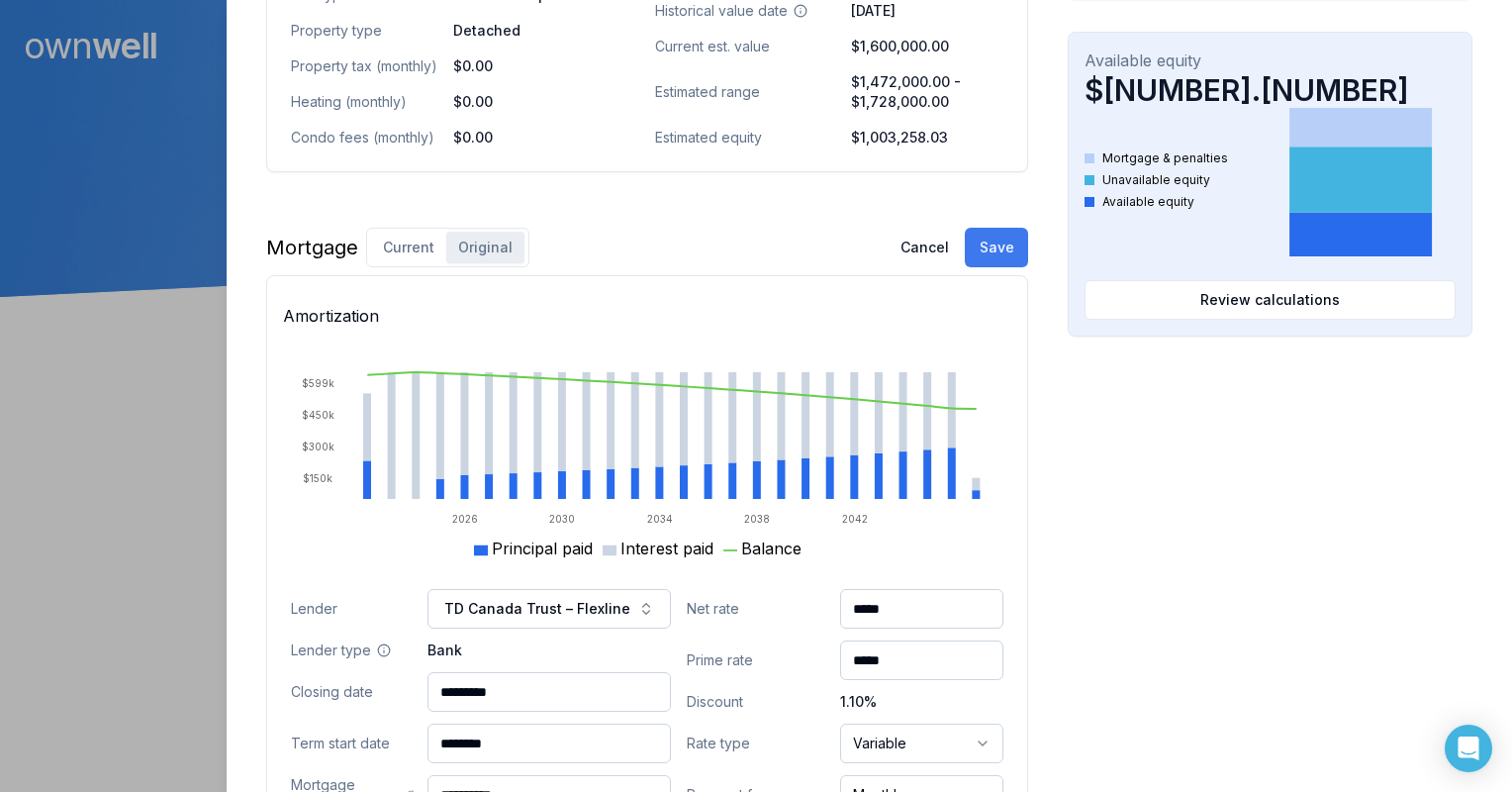click on "Save" at bounding box center (996, 248) 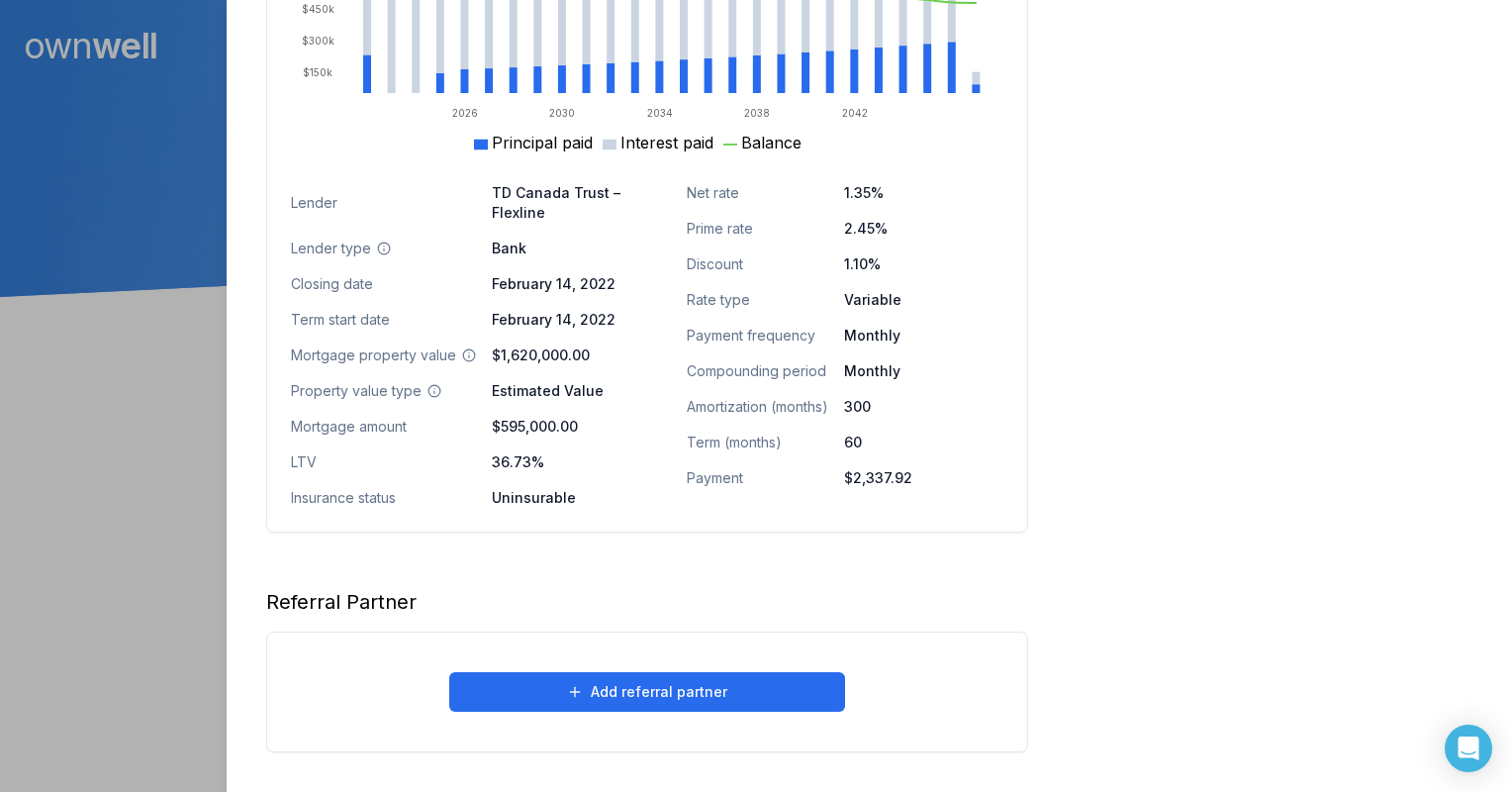 scroll, scrollTop: 1378, scrollLeft: 0, axis: vertical 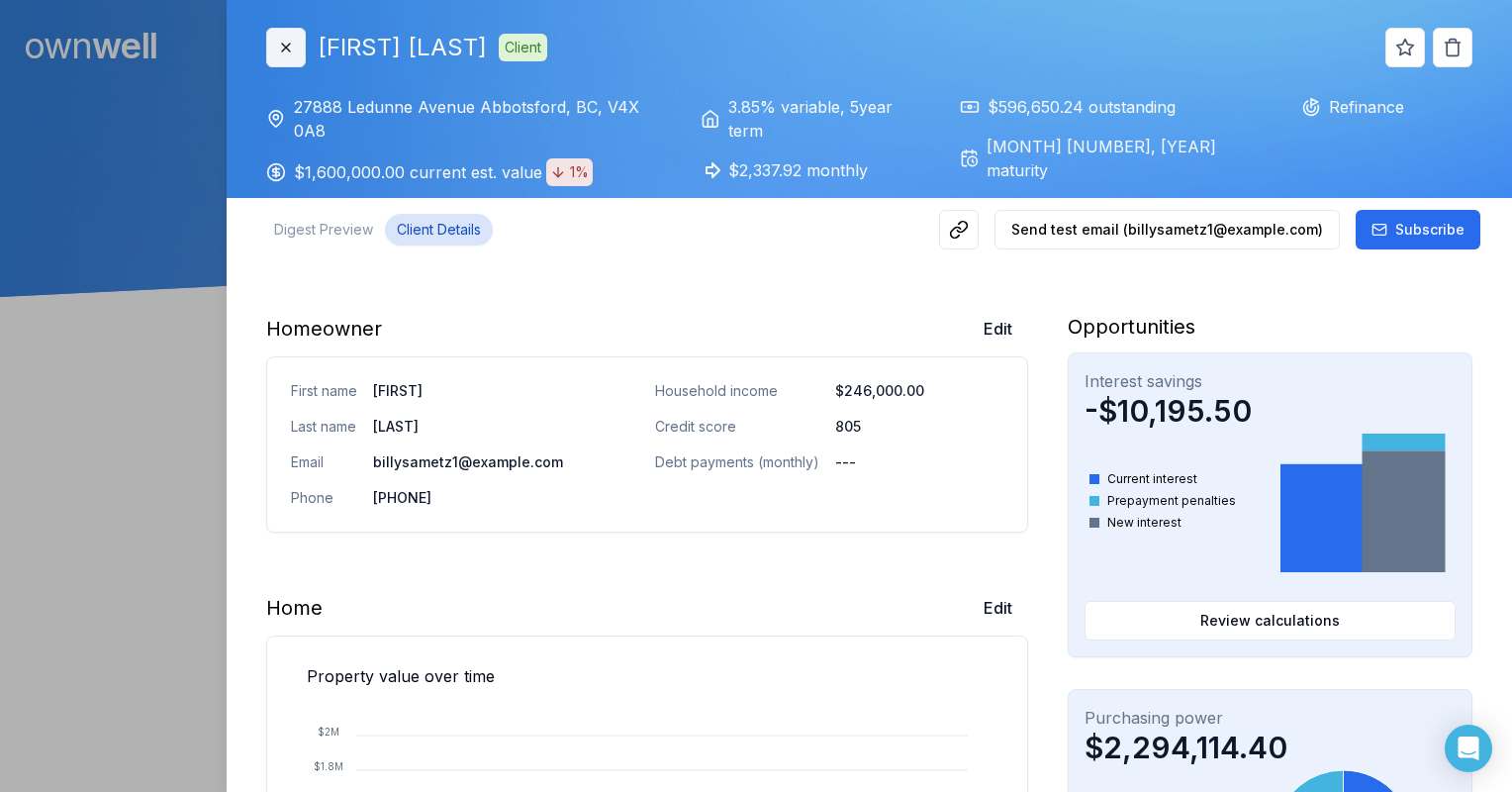 click 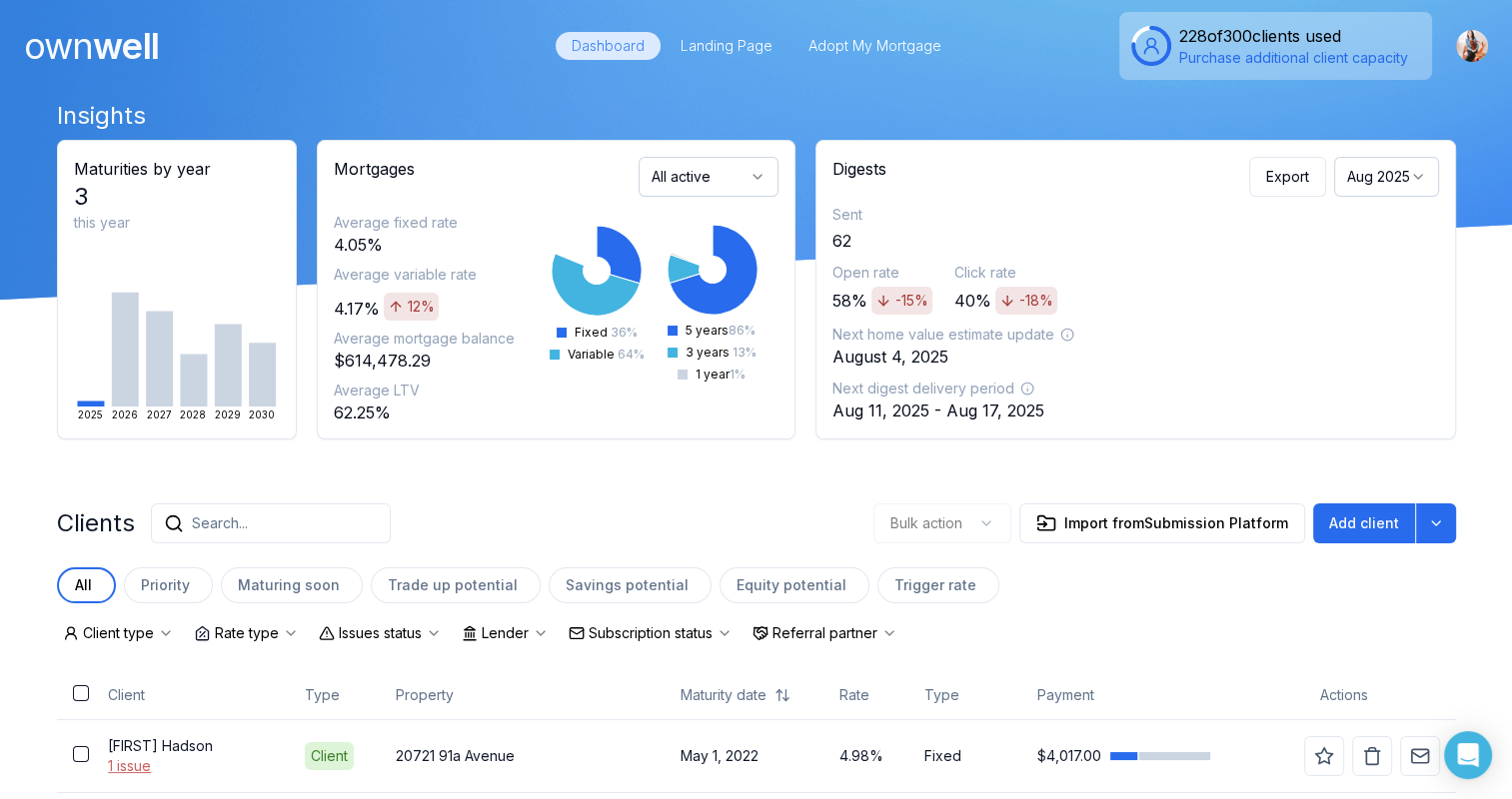 click on "Search..." at bounding box center [220, 523] 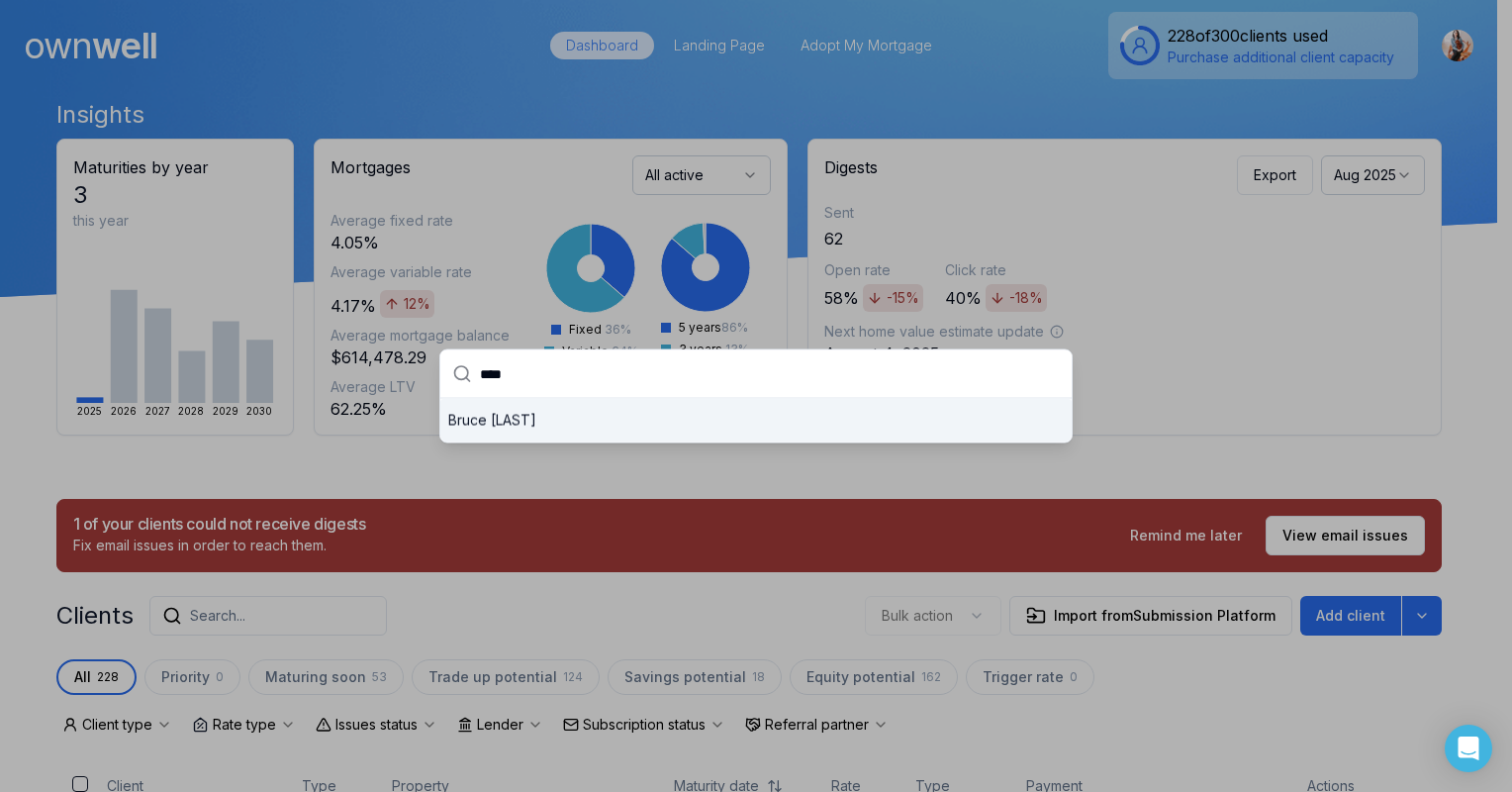 type on "****" 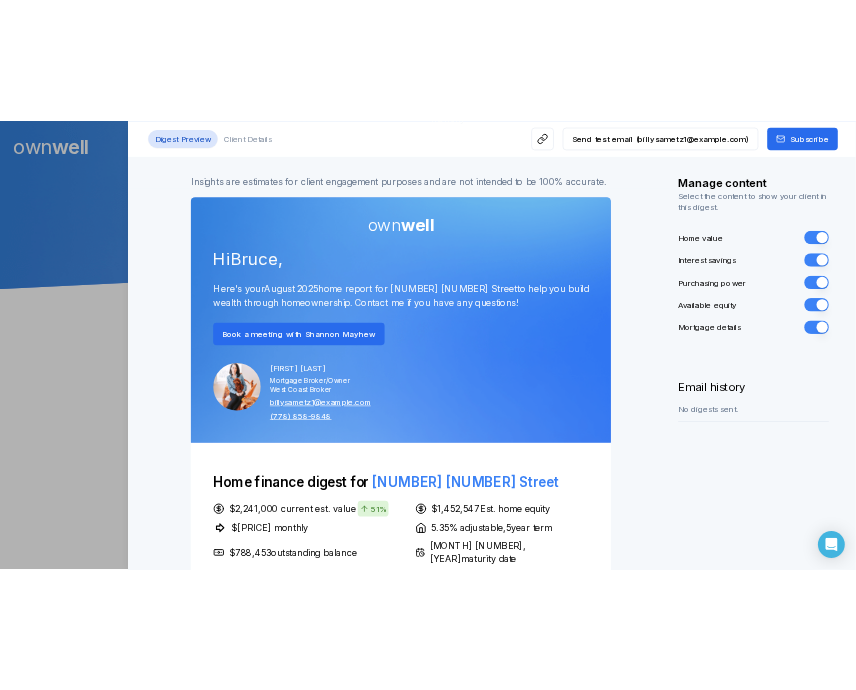 scroll, scrollTop: 0, scrollLeft: 0, axis: both 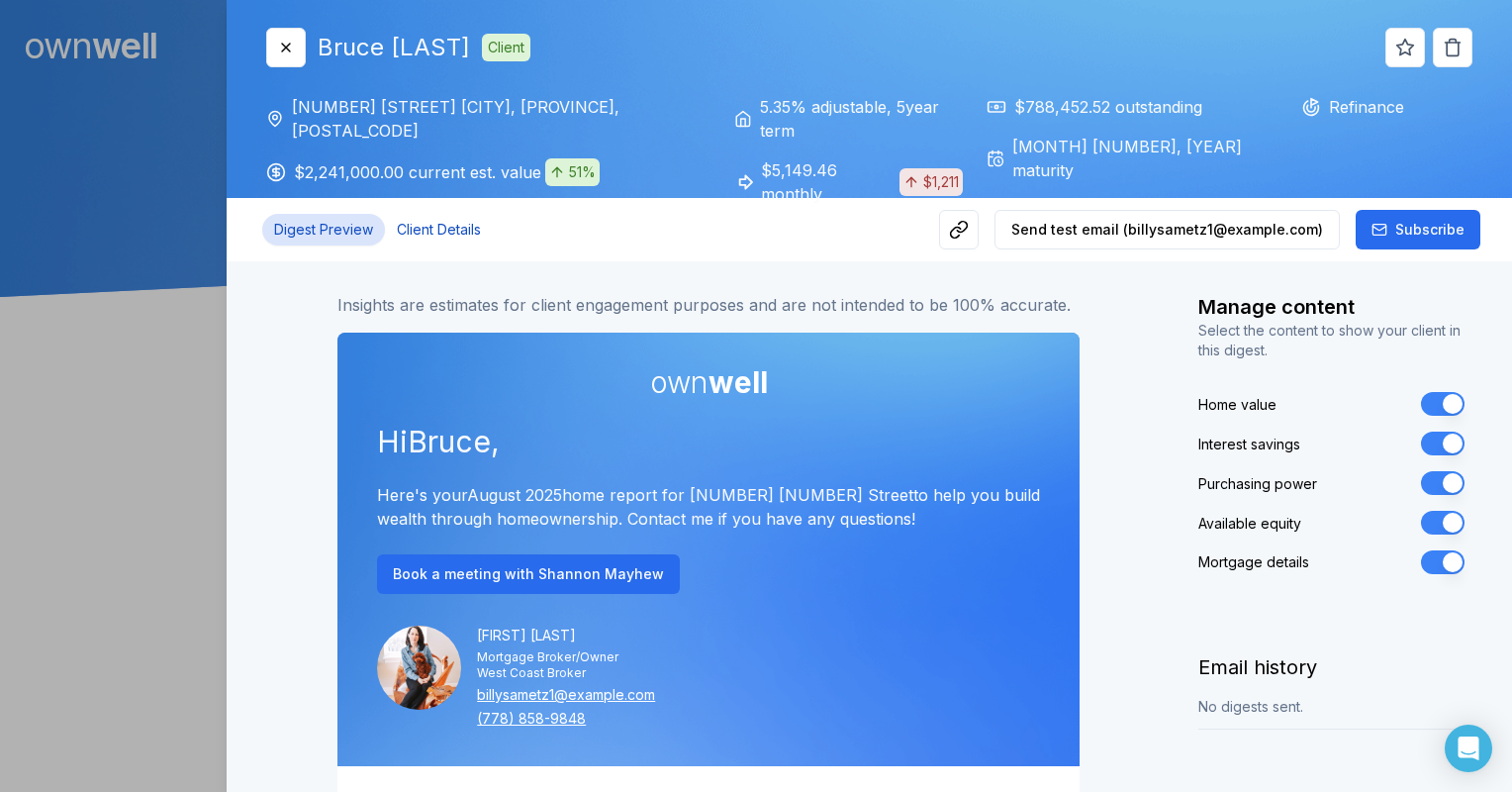 click on "Client Details" at bounding box center [438, 230] 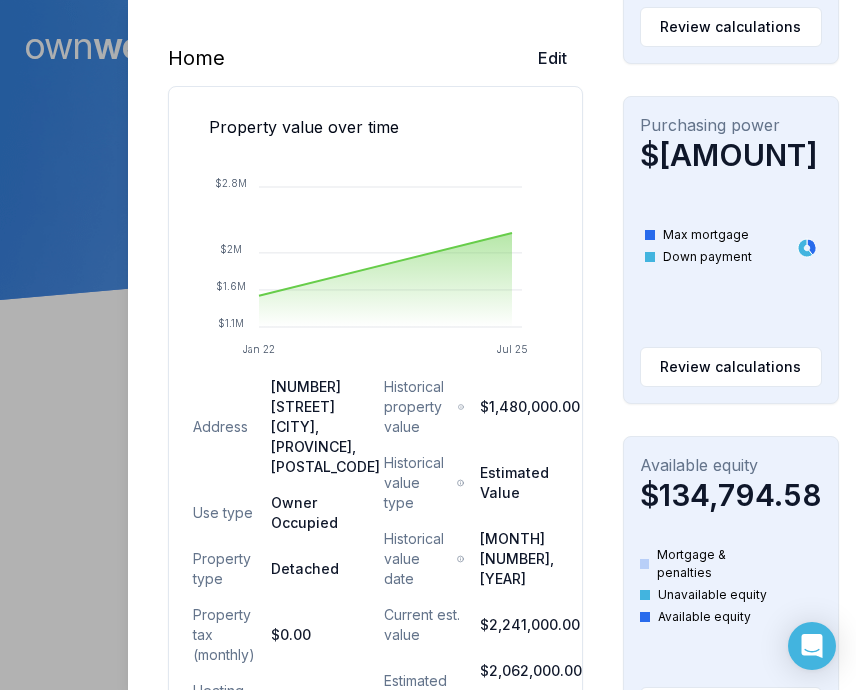 scroll, scrollTop: 1200, scrollLeft: 0, axis: vertical 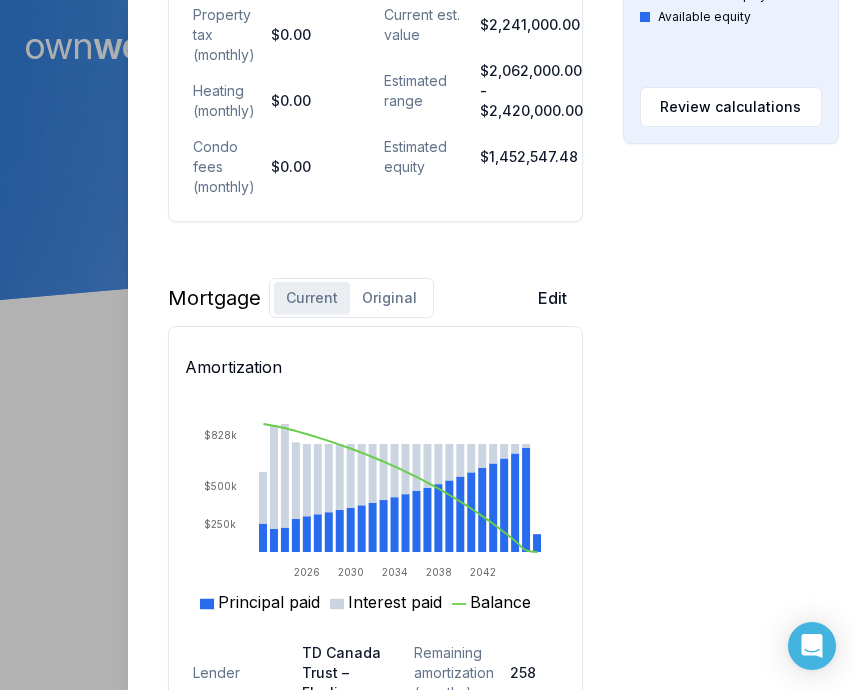 drag, startPoint x: 406, startPoint y: 262, endPoint x: 585, endPoint y: 253, distance: 179.22612 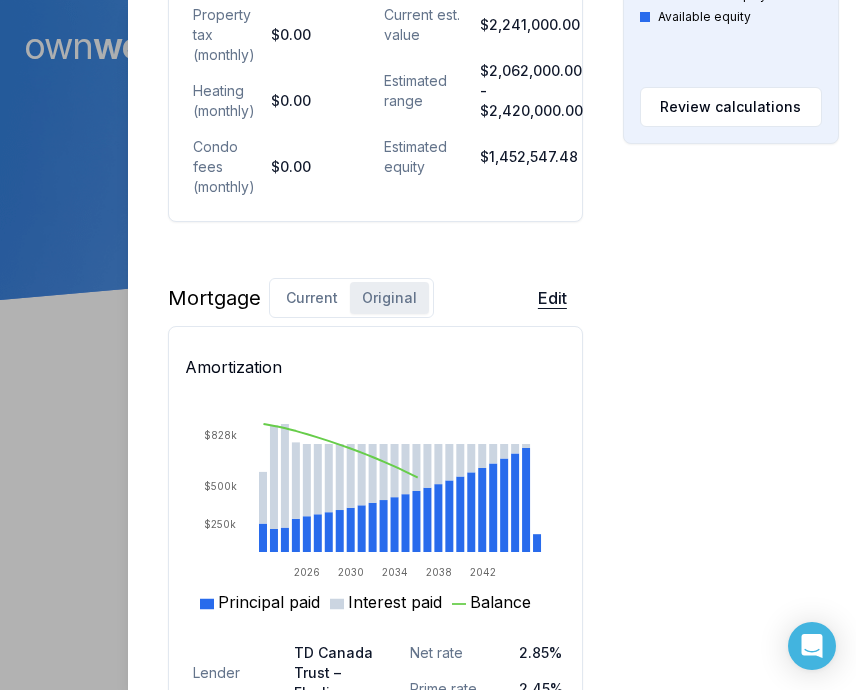 click on "Edit" at bounding box center (552, 298) 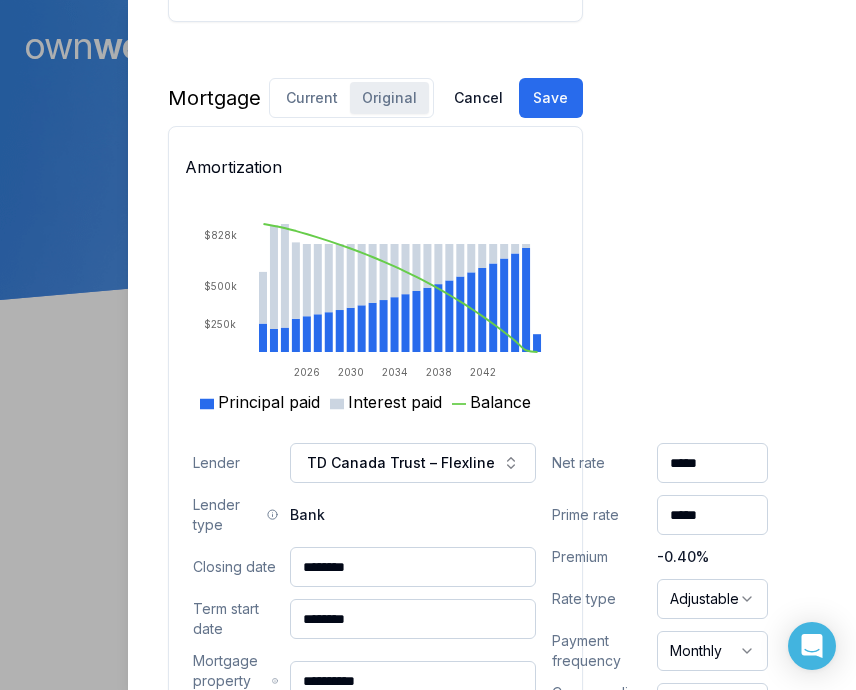 scroll, scrollTop: 1700, scrollLeft: 0, axis: vertical 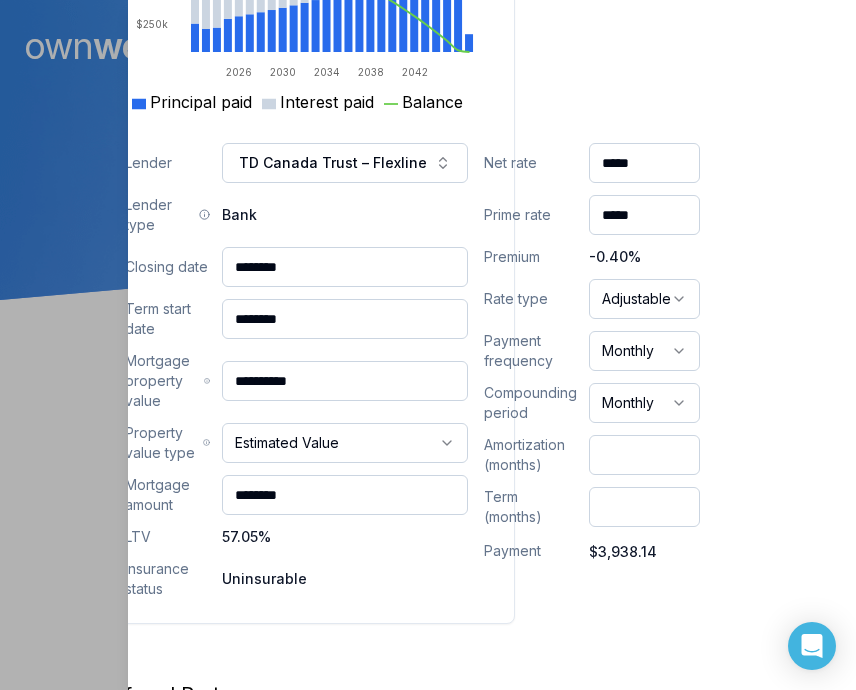 click on "Opportunities Interest savings $718.11 Current interest Prepayment penalties New interest Review calculations Purchasing power $2,391,132.76 Max mortgage Down payment Review calculations Available equity $134,794.58 Mortgage & penalties Unavailable equity Available equity Review calculations" at bounding box center (663, -275) 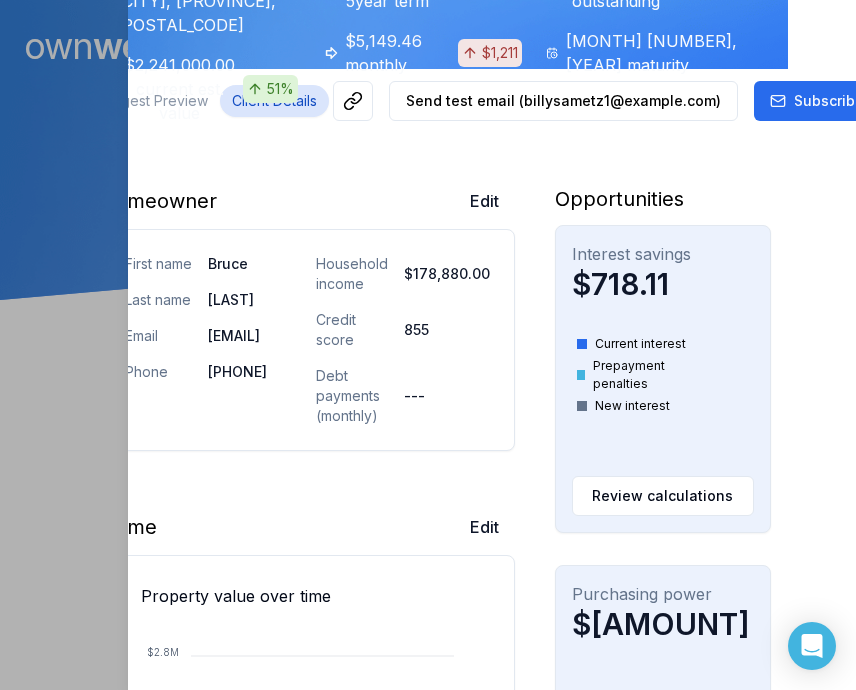 scroll, scrollTop: 0, scrollLeft: 68, axis: horizontal 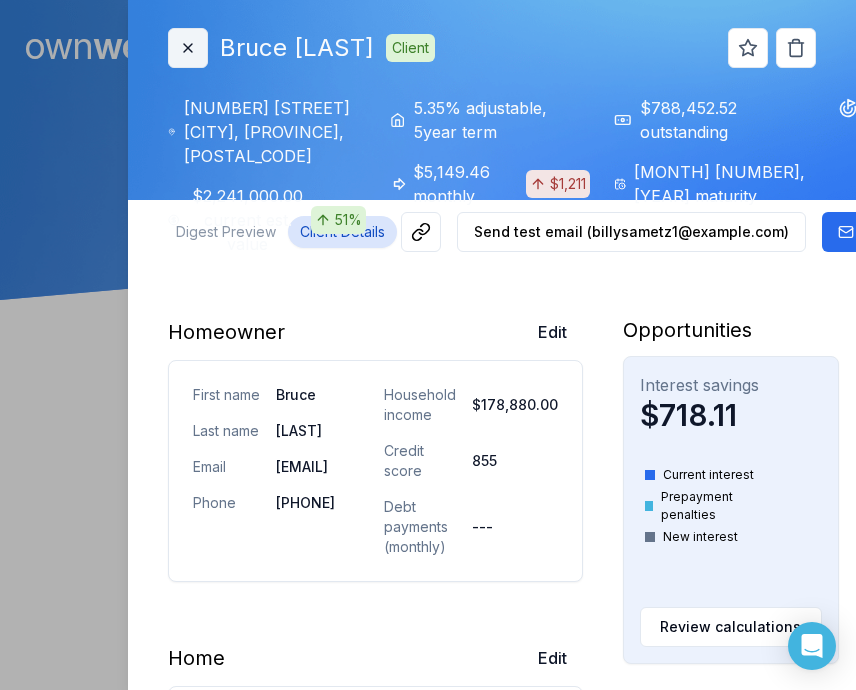 click on "Close" at bounding box center (188, 48) 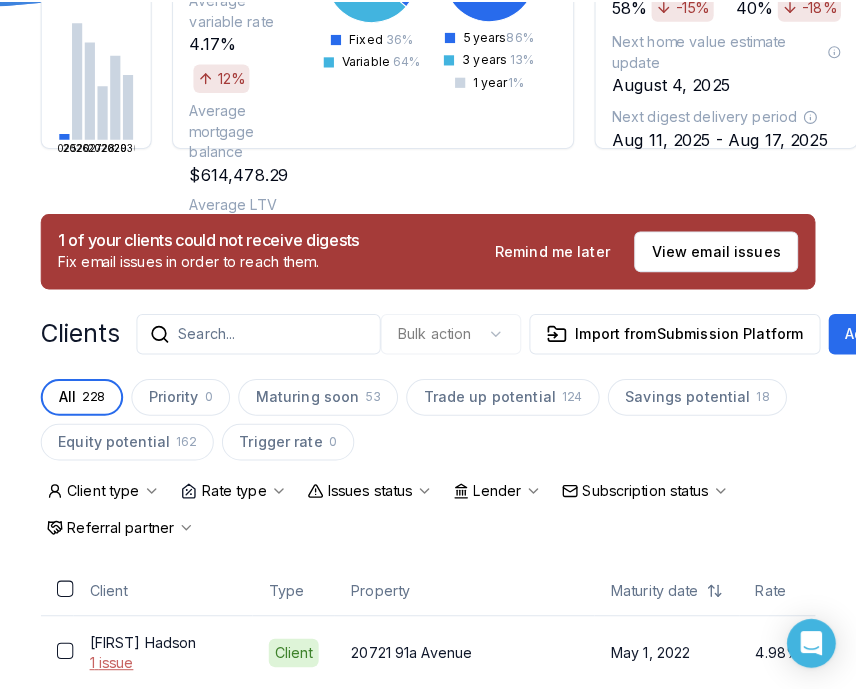 scroll, scrollTop: 300, scrollLeft: 0, axis: vertical 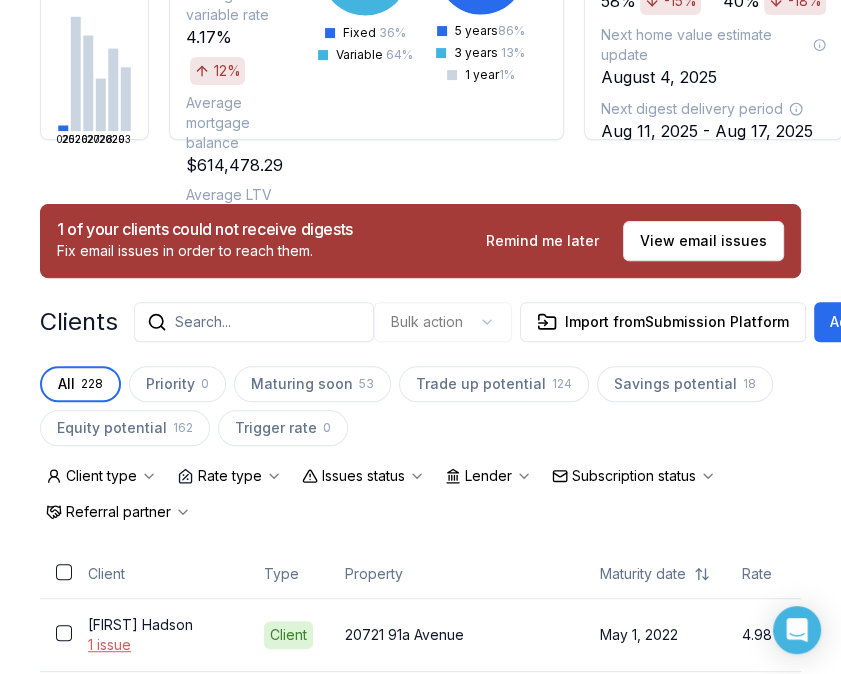 click on "Search..." at bounding box center [254, 322] 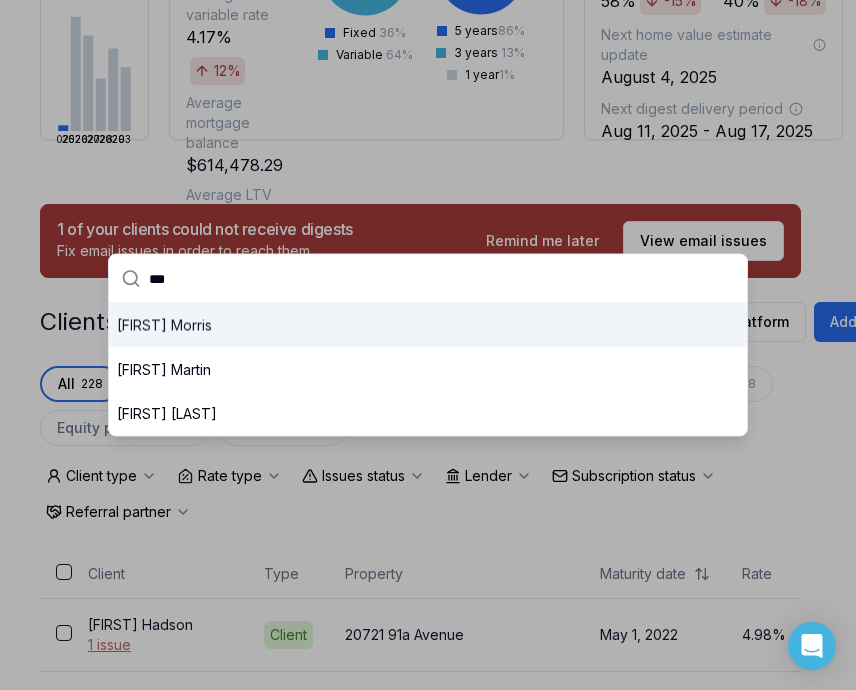 type on "***" 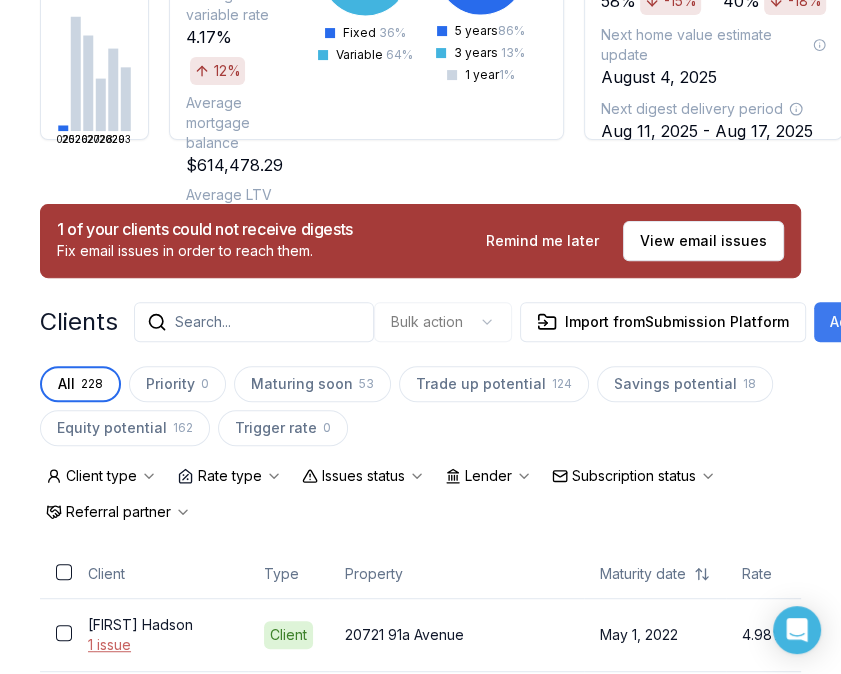 click on "Add client" at bounding box center (865, 322) 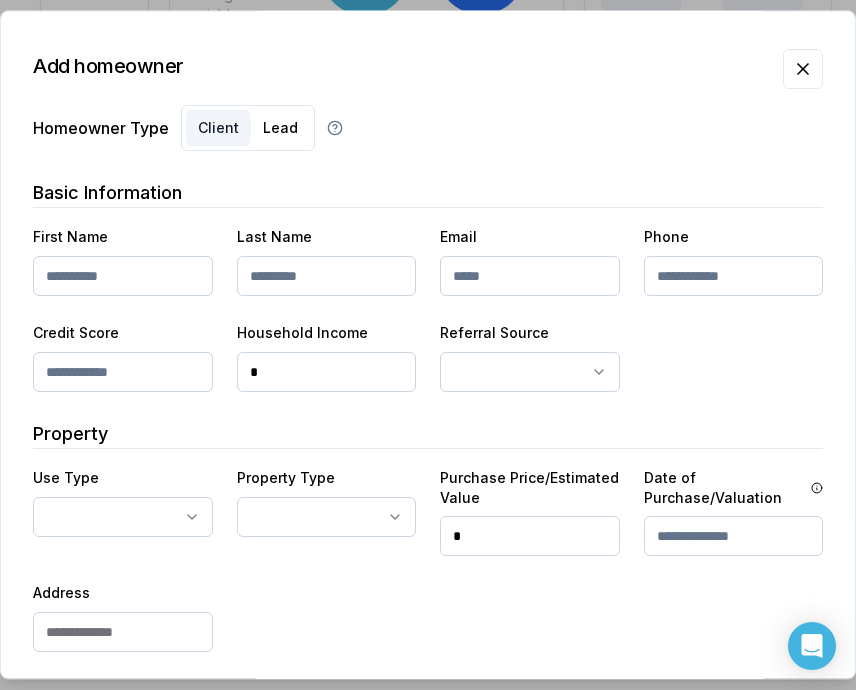 click at bounding box center (123, 276) 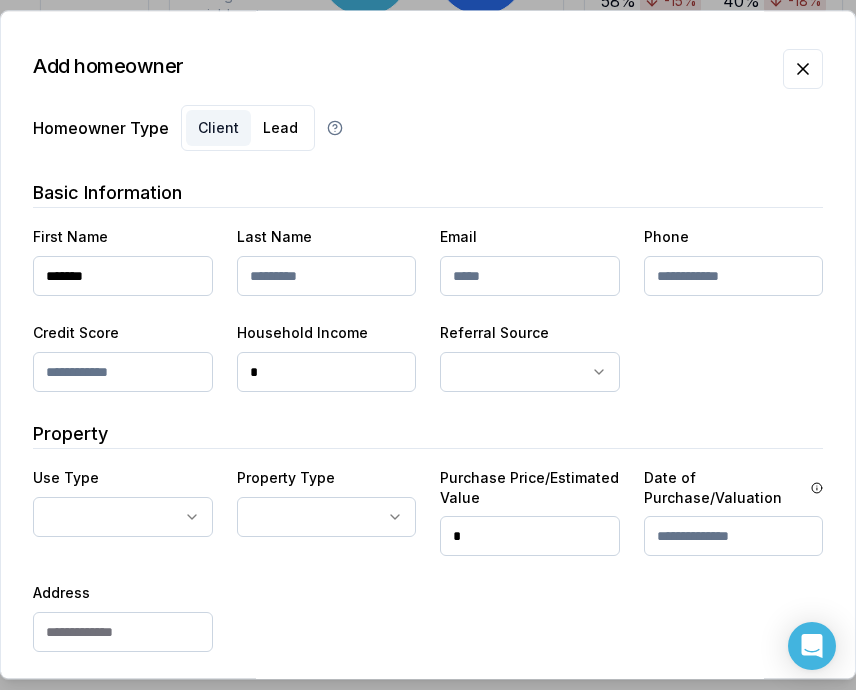 type on "*******" 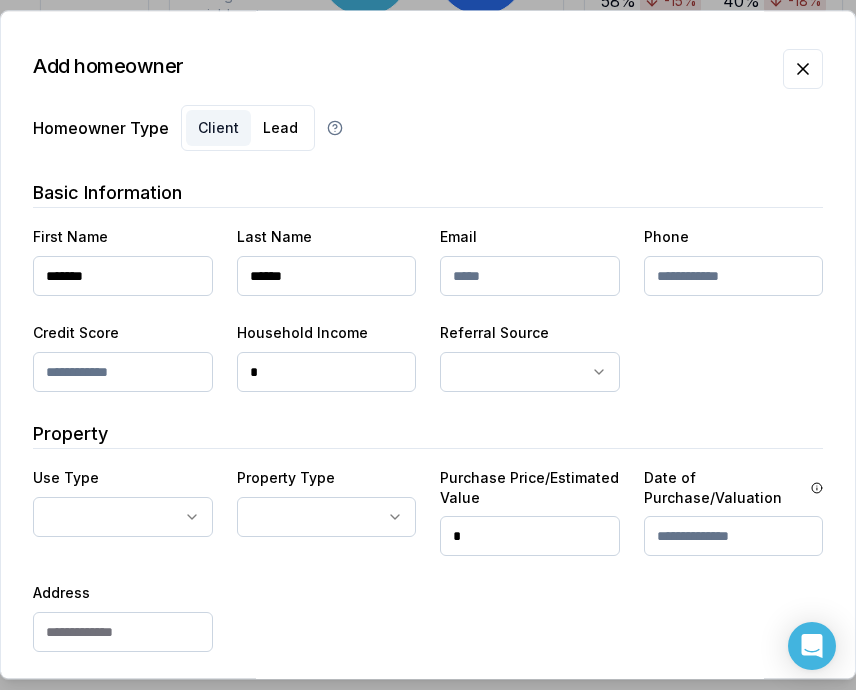 type on "******" 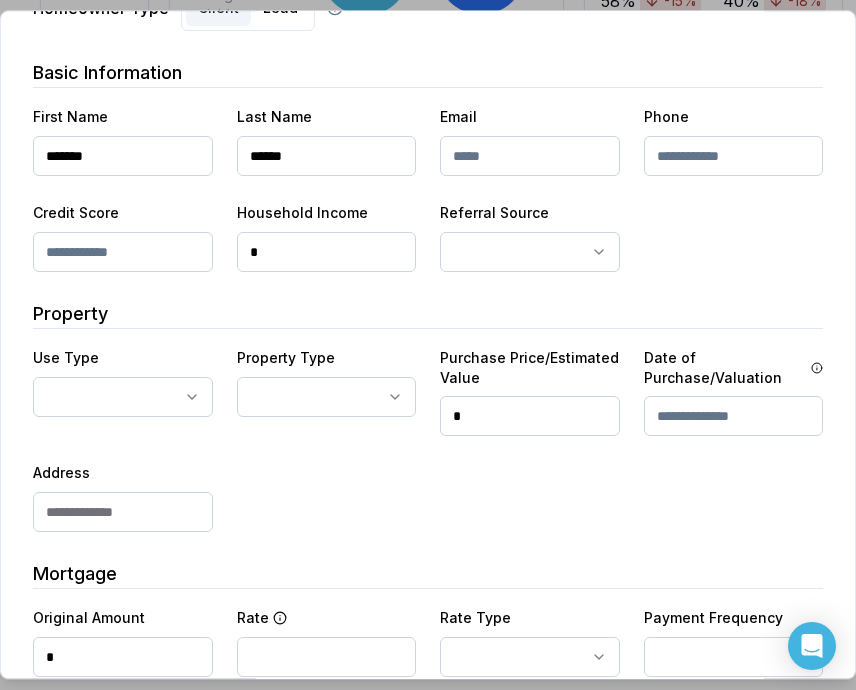 scroll, scrollTop: 100, scrollLeft: 0, axis: vertical 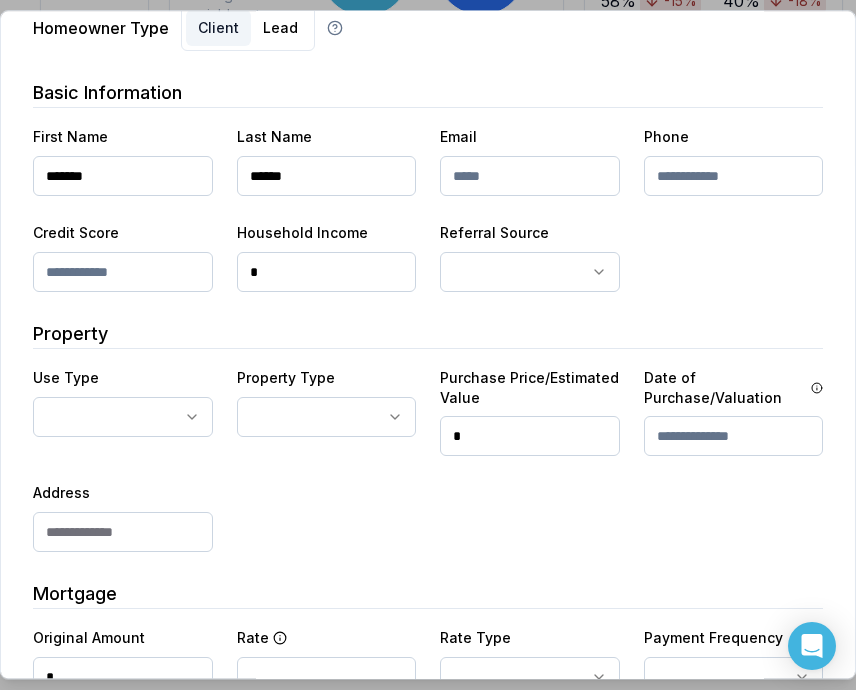drag, startPoint x: 492, startPoint y: 428, endPoint x: 455, endPoint y: 397, distance: 48.270073 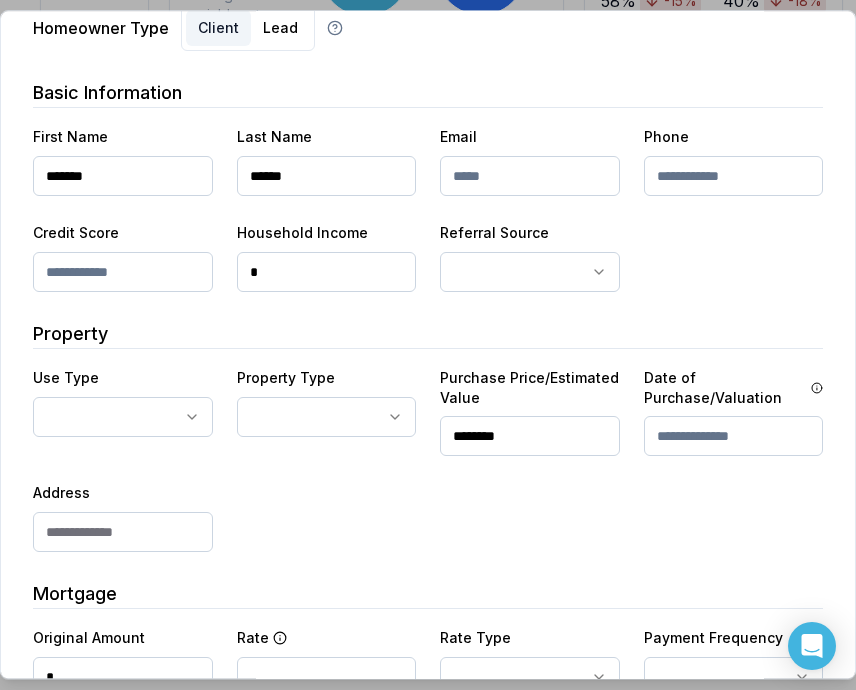 type on "********" 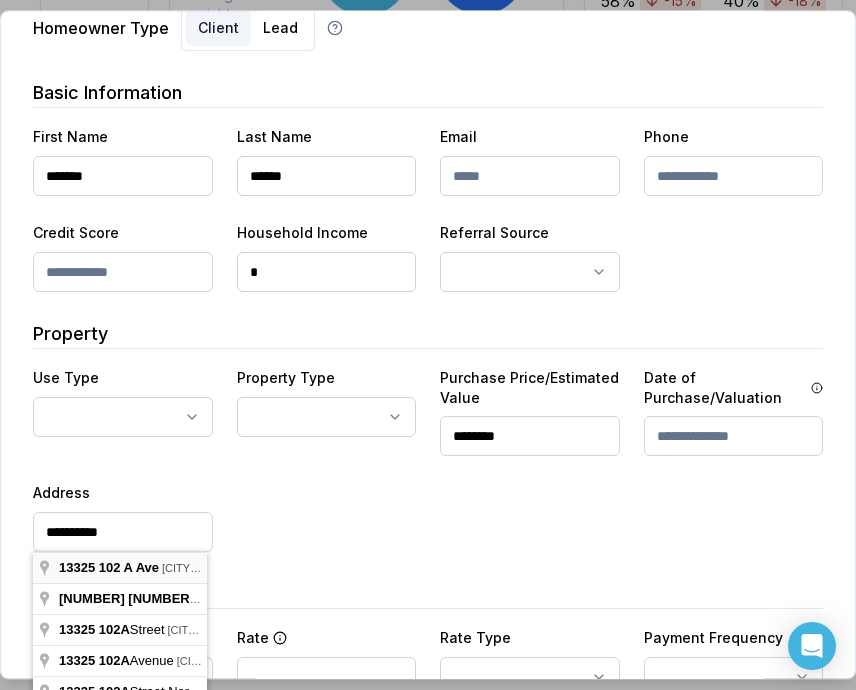 type on "**********" 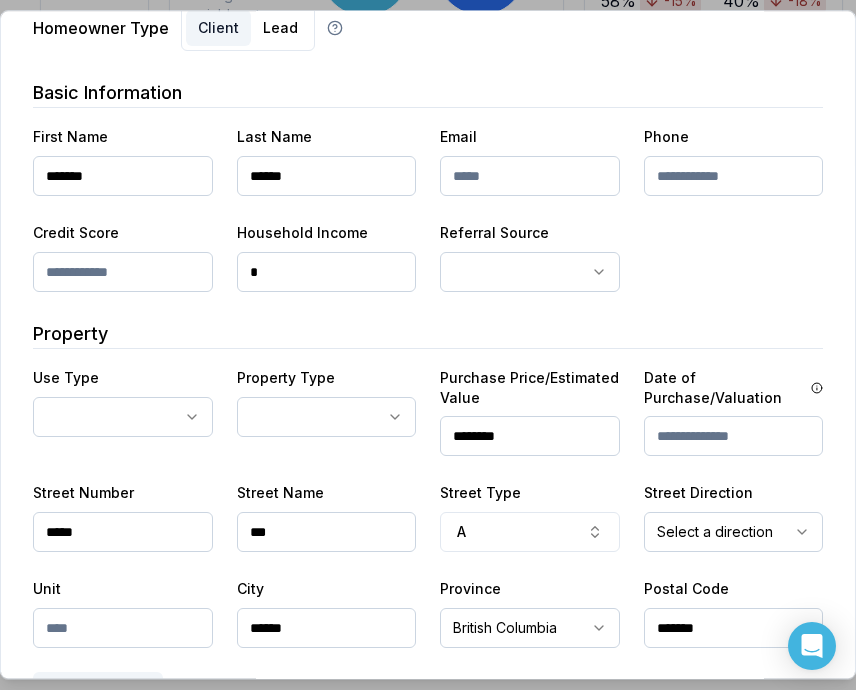 click at bounding box center [123, 628] 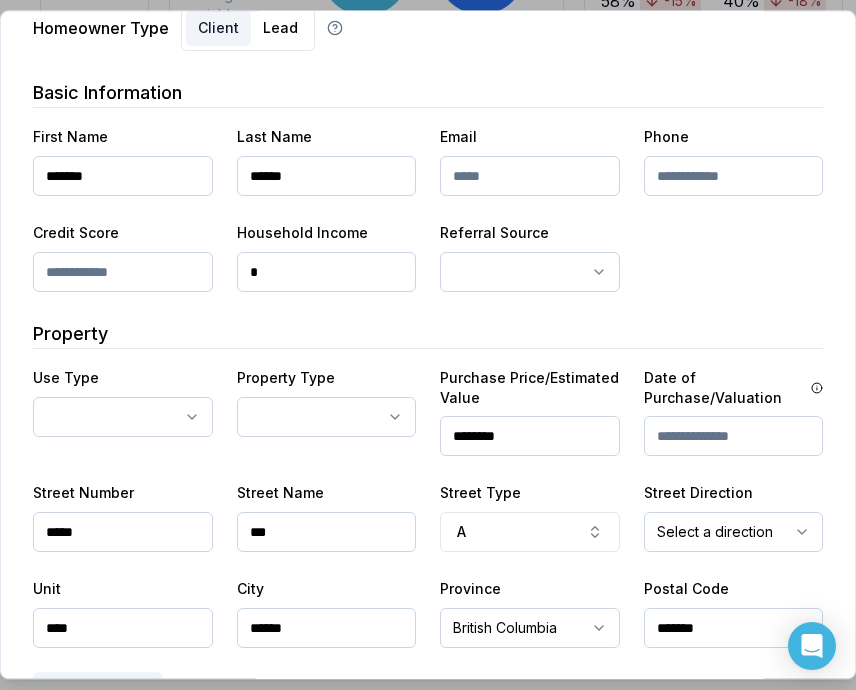 type on "****" 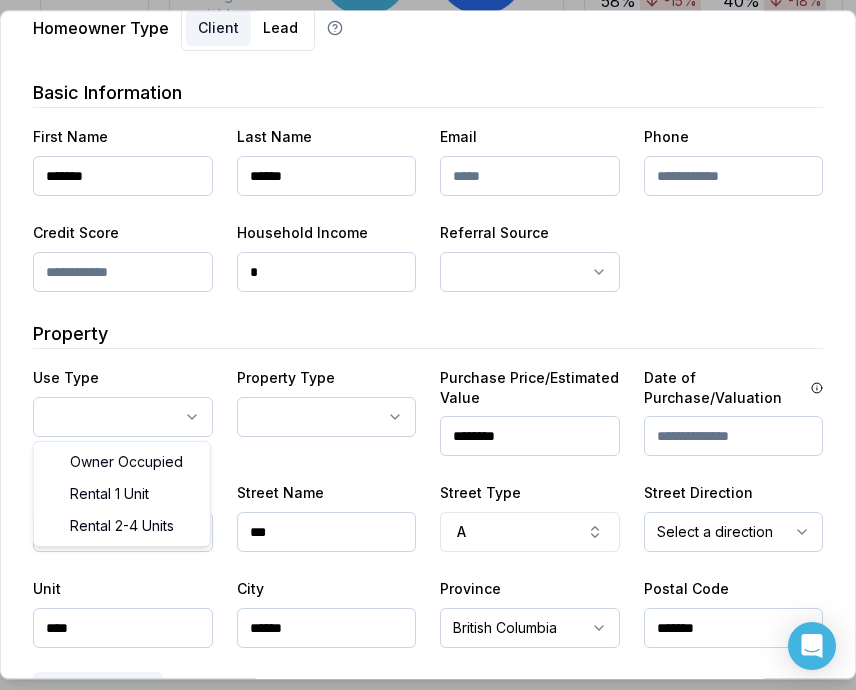 select on "********" 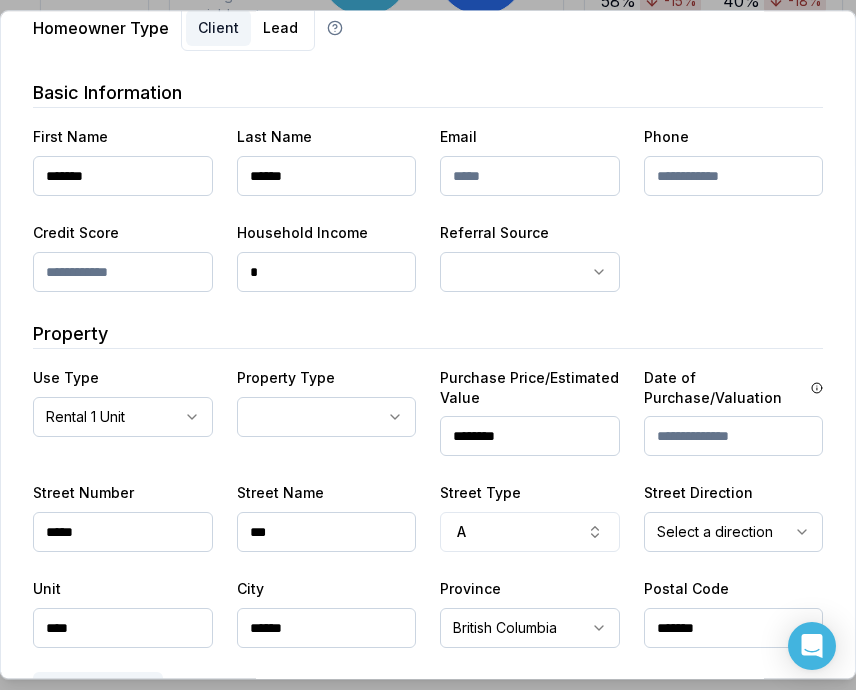 click on "Ownwell's platform is not optimized for mobile at this time.   For the best experience, please use a   desktop or laptop  to manage your account.   Note:  The   personalized homeownership reports   you generate for clients   are fully mobile-friendly   and can be easily viewed on any device. own well Dashboard Landing Page Adopt My Mortgage 228  of  300  clients used Purchase additional client capacity Insights Maturities by year 3 this year 2025 2026 2027 2028 2029 2030 Mortgages All active Average fixed rate 4.05% Average variable rate 4.17% 12% Average mortgage balance $614,478.29 Average LTV 62.25% Fixed   36 % Variable   64 % 5 years  86 % 3 years   13 % 1 year  1 % Digests Export Aug 2025 Sent 62 Open rate 58% -15% Click rate 40% -18% Next home value estimate update August 4, 2025 Next digest delivery period Aug 11, 2025 - Aug 17, 2025 1 of your clients could not receive digests Fix email issues in order to reach them. Remind me later View email issues Clients Search... Bulk action   Import from  All 0" at bounding box center [420, -150] 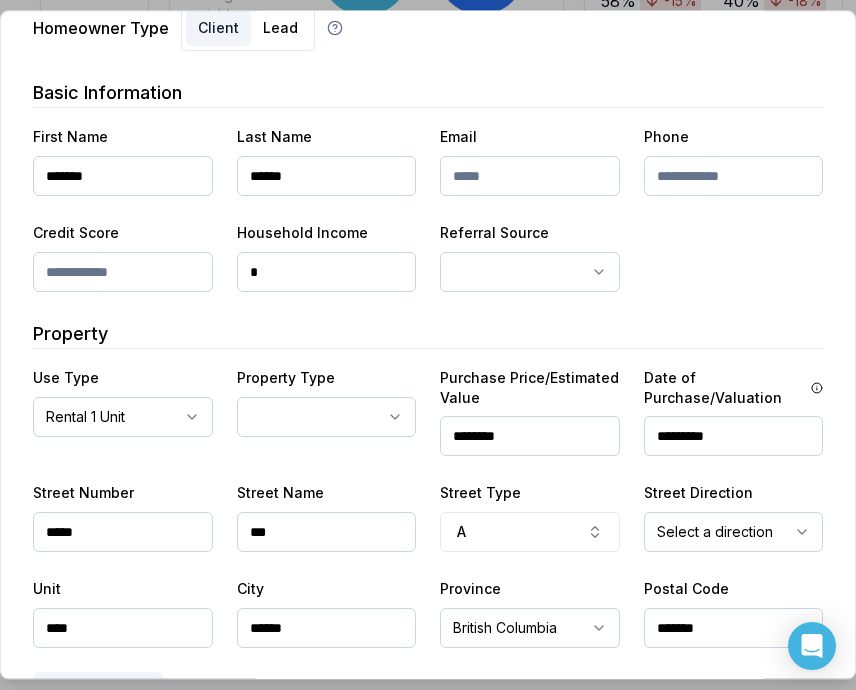 type on "*********" 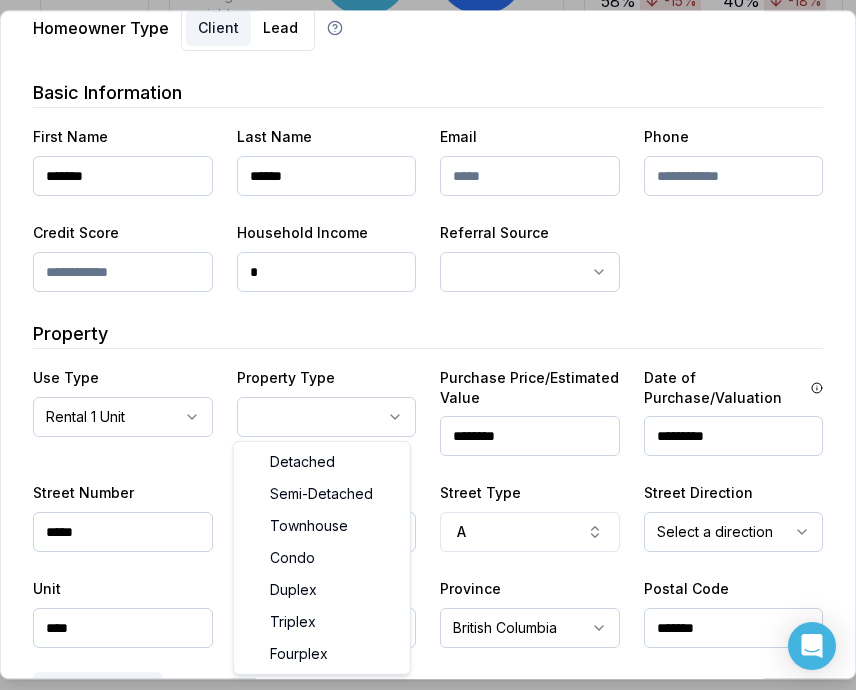 click on "Ownwell's platform is not optimized for mobile at this time.   For the best experience, please use a   desktop or laptop  to manage your account.   Note:  The   personalized homeownership reports   you generate for clients   are fully mobile-friendly   and can be easily viewed on any device. own well Dashboard Landing Page Adopt My Mortgage 228  of  300  clients used Purchase additional client capacity Insights Maturities by year 3 this year 2025 2026 2027 2028 2029 2030 Mortgages All active Average fixed rate 4.05% Average variable rate 4.17% 12% Average mortgage balance $614,478.29 Average LTV 62.25% Fixed   36 % Variable   64 % 5 years  86 % 3 years   13 % 1 year  1 % Digests Export Aug 2025 Sent 62 Open rate 58% -15% Click rate 40% -18% Next home value estimate update August 4, 2025 Next digest delivery period Aug 11, 2025 - Aug 17, 2025 1 of your clients could not receive digests Fix email issues in order to reach them. Remind me later View email issues Clients Search... Bulk action   Import from  All 0" at bounding box center [420, -150] 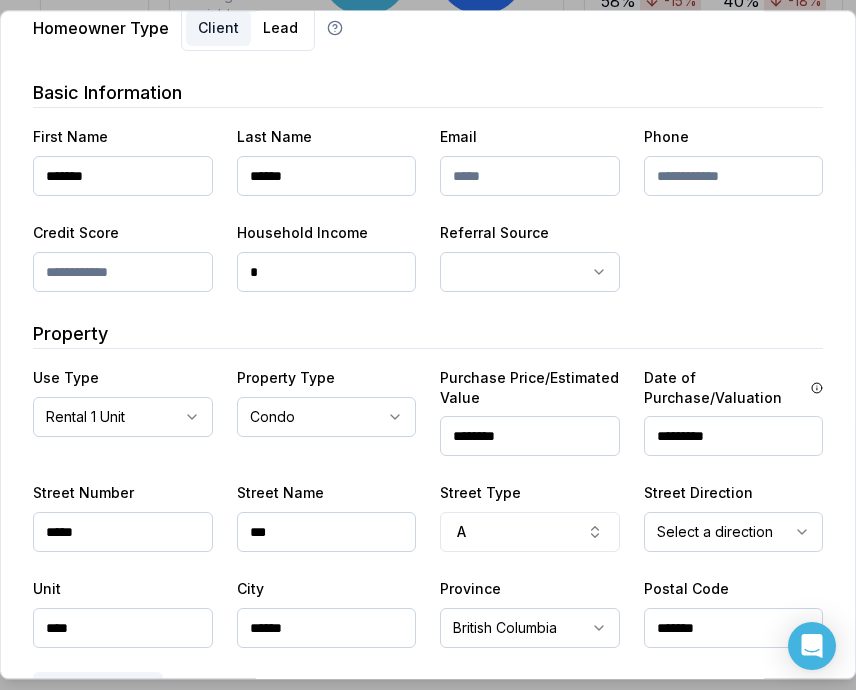 click on "*********" at bounding box center (734, 436) 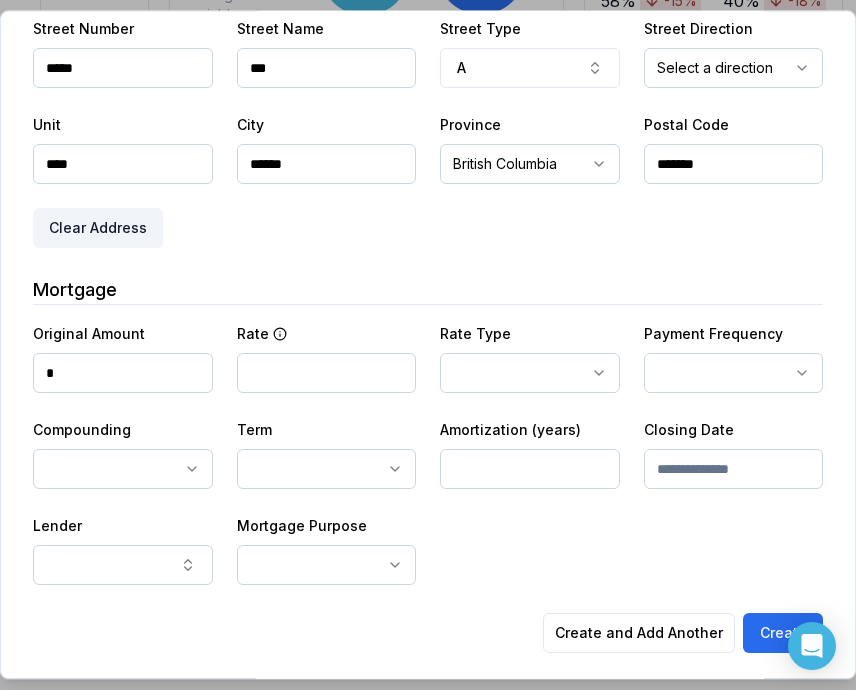 scroll, scrollTop: 569, scrollLeft: 0, axis: vertical 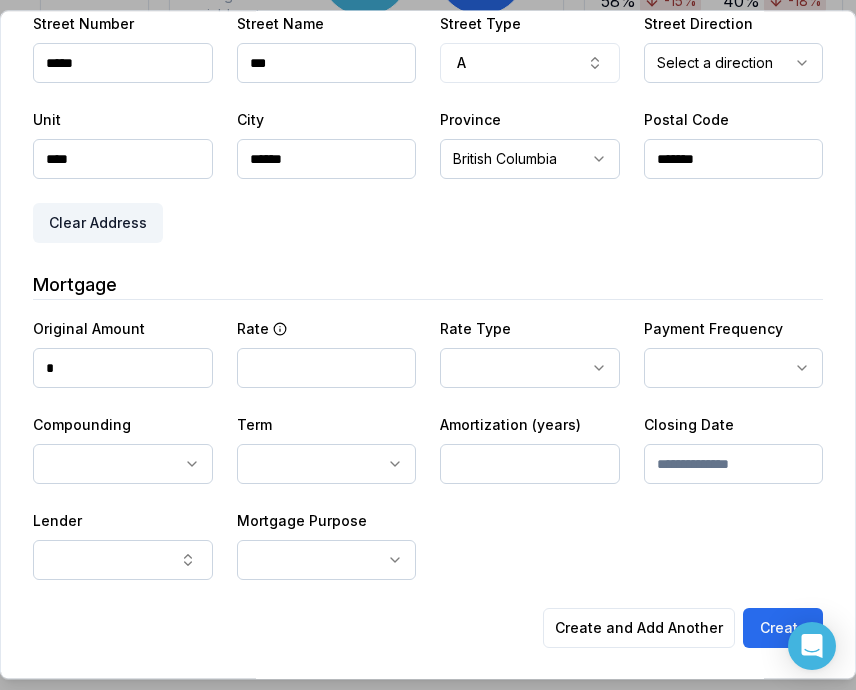 type on "********" 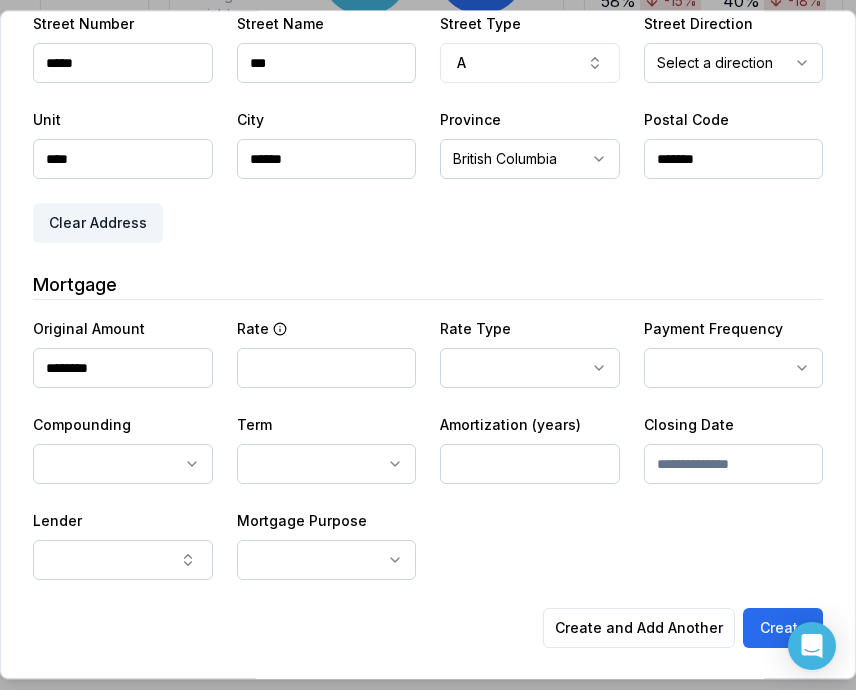 type on "********" 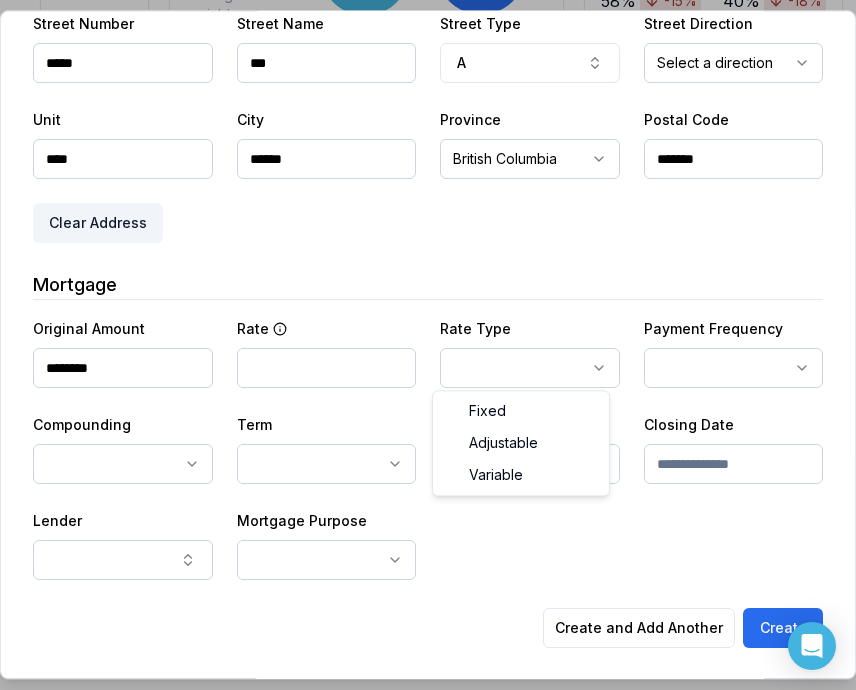 select on "********" 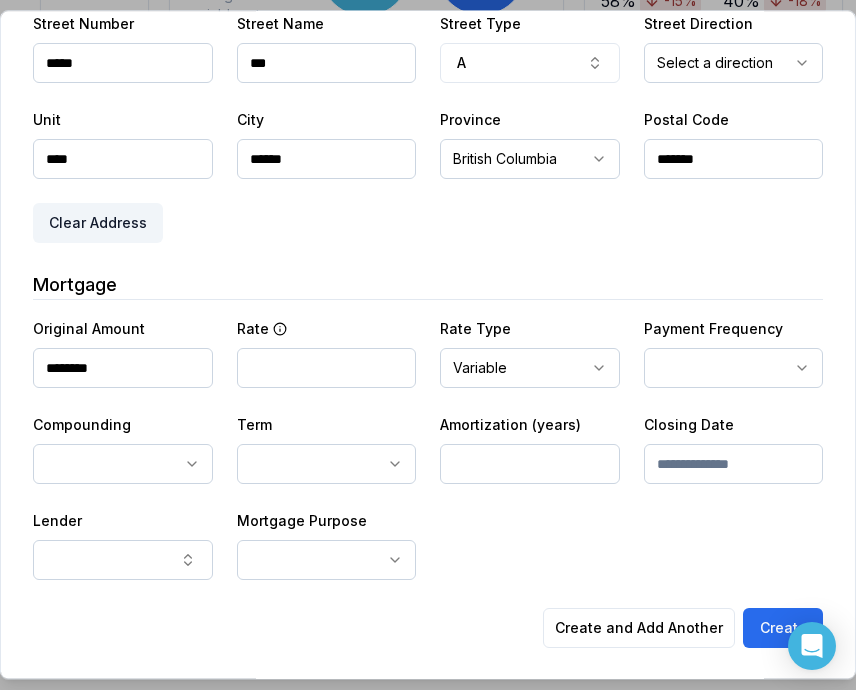 click on "Ownwell's platform is not optimized for mobile at this time.   For the best experience, please use a   desktop or laptop  to manage your account.   Note:  The   personalized homeownership reports   you generate for clients   are fully mobile-friendly   and can be easily viewed on any device. own well Dashboard Landing Page Adopt My Mortgage 228  of  300  clients used Purchase additional client capacity Insights Maturities by year 3 this year 2025 2026 2027 2028 2029 2030 Mortgages All active Average fixed rate 4.05% Average variable rate 4.17% 12% Average mortgage balance $614,478.29 Average LTV 62.25% Fixed   36 % Variable   64 % 5 years  86 % 3 years   13 % 1 year  1 % Digests Export Aug 2025 Sent 62 Open rate 58% -15% Click rate 40% -18% Next home value estimate update August 4, 2025 Next digest delivery period Aug 11, 2025 - Aug 17, 2025 1 of your clients could not receive digests Fix email issues in order to reach them. Remind me later View email issues Clients Search... Bulk action   Import from  All 0" at bounding box center (420, -150) 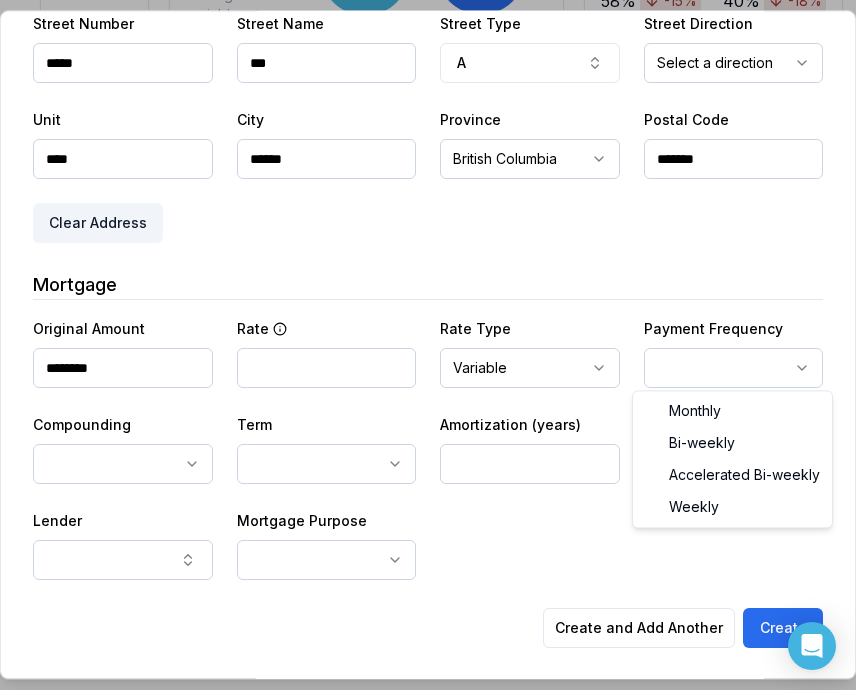 select on "*******" 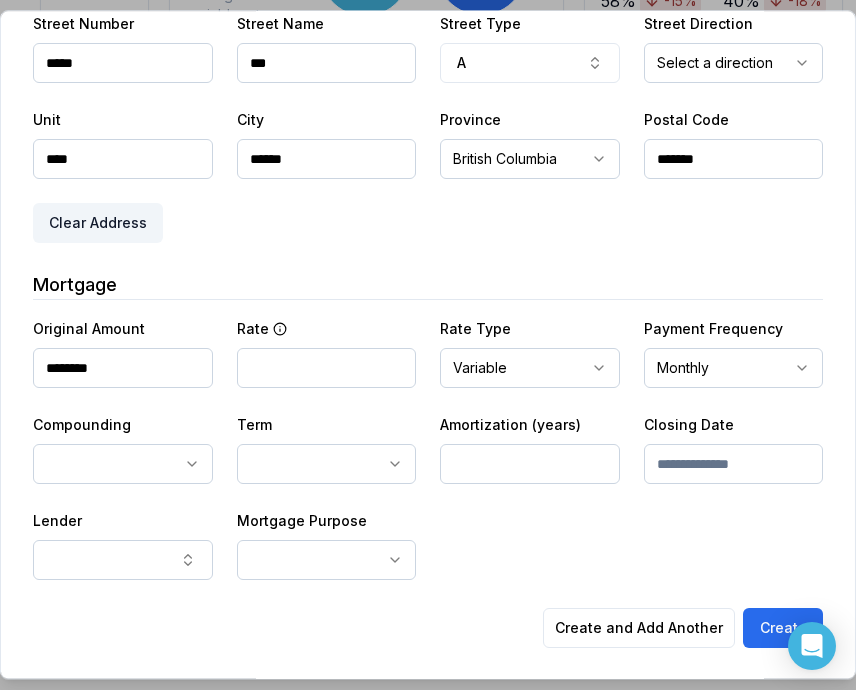 click on "Ownwell's platform is not optimized for mobile at this time.   For the best experience, please use a   desktop or laptop  to manage your account.   Note:  The   personalized homeownership reports   you generate for clients   are fully mobile-friendly   and can be easily viewed on any device. own well Dashboard Landing Page Adopt My Mortgage 228  of  300  clients used Purchase additional client capacity Insights Maturities by year 3 this year 2025 2026 2027 2028 2029 2030 Mortgages All active Average fixed rate 4.05% Average variable rate 4.17% 12% Average mortgage balance $614,478.29 Average LTV 62.25% Fixed   36 % Variable   64 % 5 years  86 % 3 years   13 % 1 year  1 % Digests Export Aug 2025 Sent 62 Open rate 58% -15% Click rate 40% -18% Next home value estimate update August 4, 2025 Next digest delivery period Aug 11, 2025 - Aug 17, 2025 1 of your clients could not receive digests Fix email issues in order to reach them. Remind me later View email issues Clients Search... Bulk action   Import from  All 0" at bounding box center (420, -150) 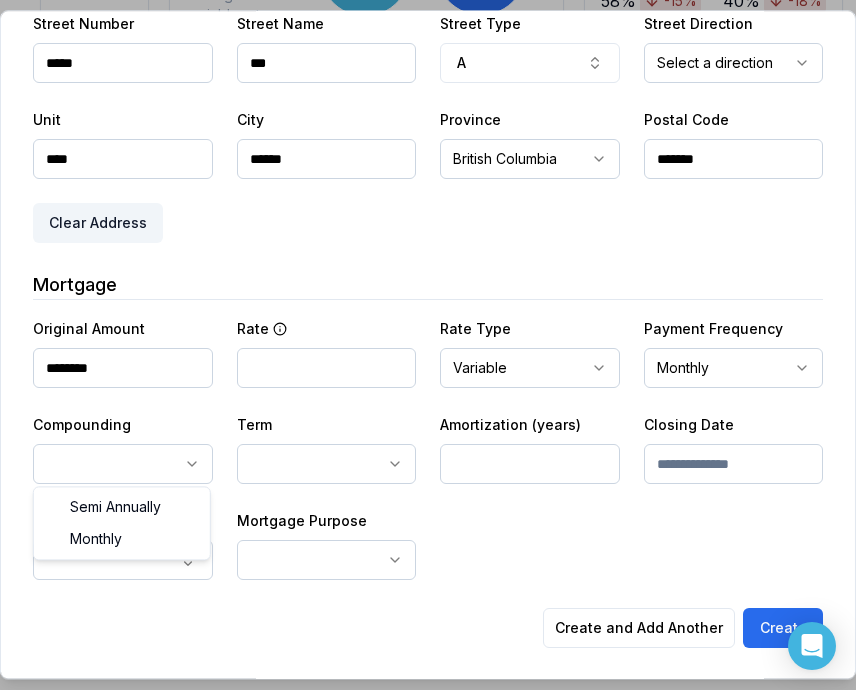 select on "*******" 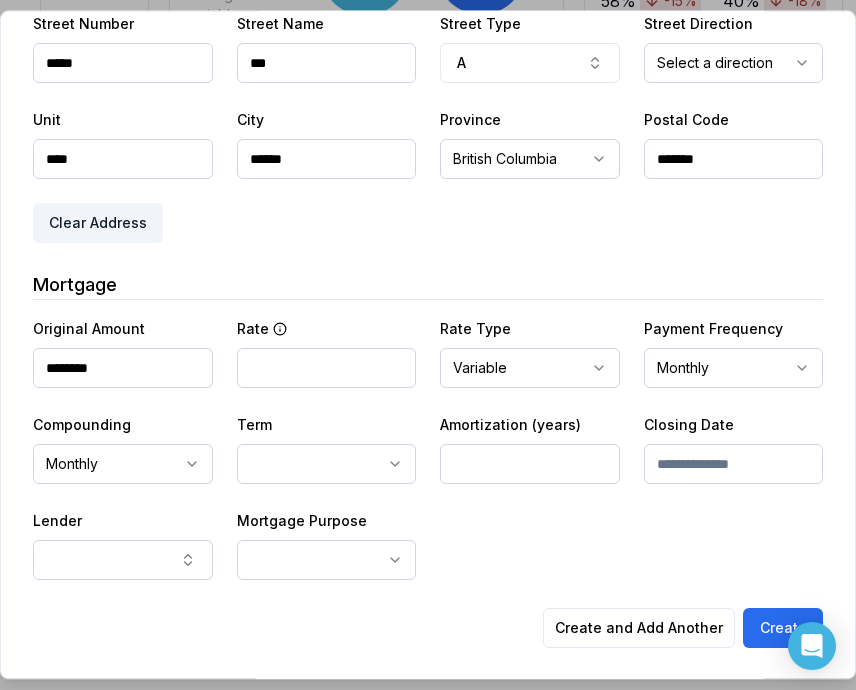 click on "Ownwell's platform is not optimized for mobile at this time.   For the best experience, please use a   desktop or laptop  to manage your account.   Note:  The   personalized homeownership reports   you generate for clients   are fully mobile-friendly   and can be easily viewed on any device. own well Dashboard Landing Page Adopt My Mortgage 228  of  300  clients used Purchase additional client capacity Insights Maturities by year 3 this year 2025 2026 2027 2028 2029 2030 Mortgages All active Average fixed rate 4.05% Average variable rate 4.17% 12% Average mortgage balance $614,478.29 Average LTV 62.25% Fixed   36 % Variable   64 % 5 years  86 % 3 years   13 % 1 year  1 % Digests Export Aug 2025 Sent 62 Open rate 58% -15% Click rate 40% -18% Next home value estimate update August 4, 2025 Next digest delivery period Aug 11, 2025 - Aug 17, 2025 1 of your clients could not receive digests Fix email issues in order to reach them. Remind me later View email issues Clients Search... Bulk action   Import from  All 0" at bounding box center (420, -150) 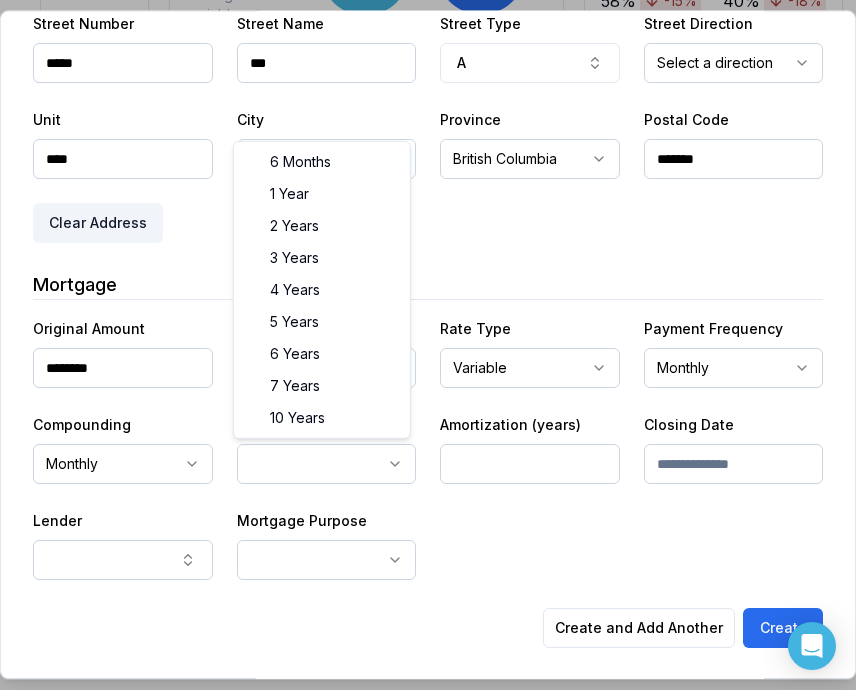 select on "**" 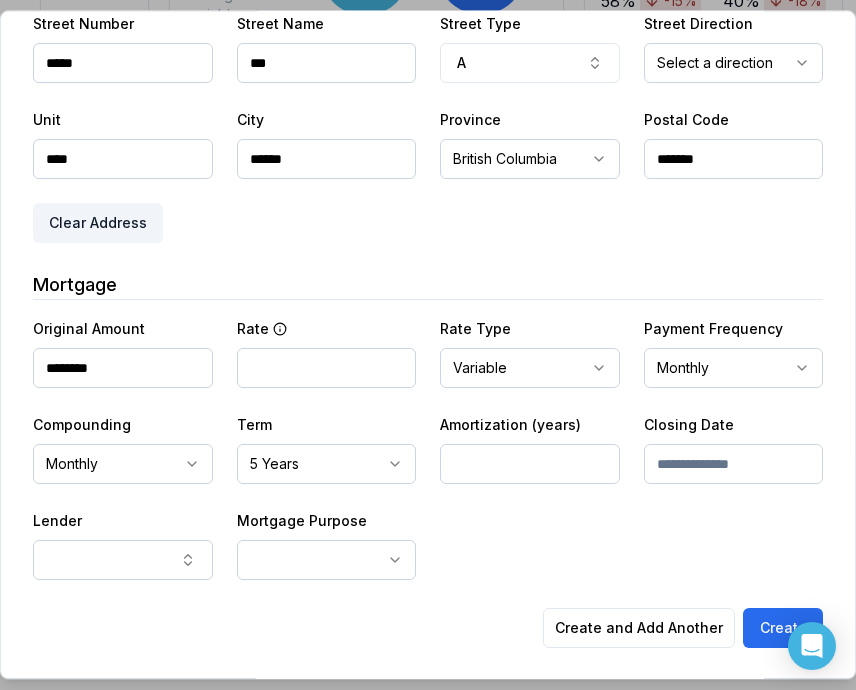 click on "Amortization (years)" at bounding box center [530, 448] 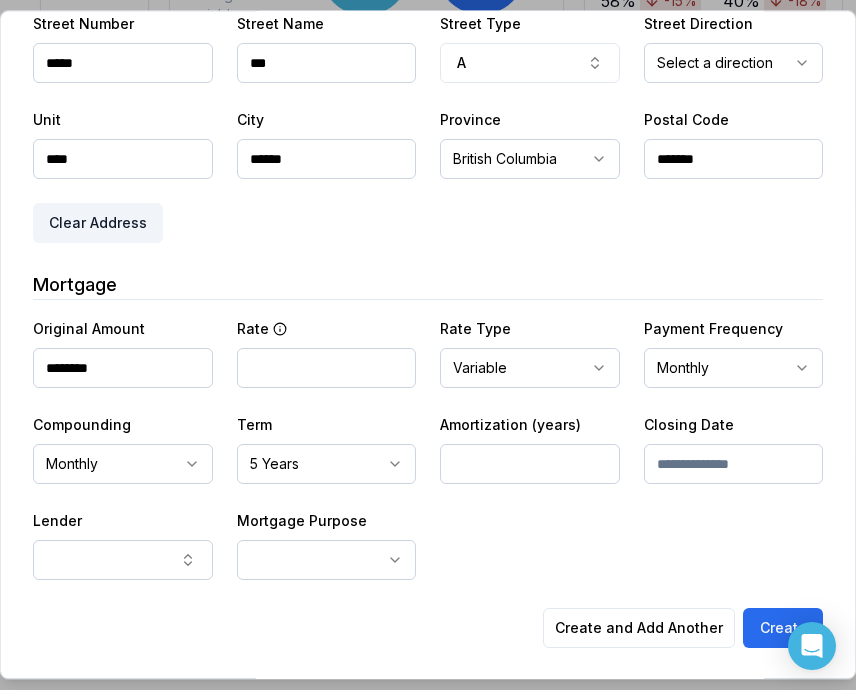 drag, startPoint x: 528, startPoint y: 444, endPoint x: 94, endPoint y: 419, distance: 434.71945 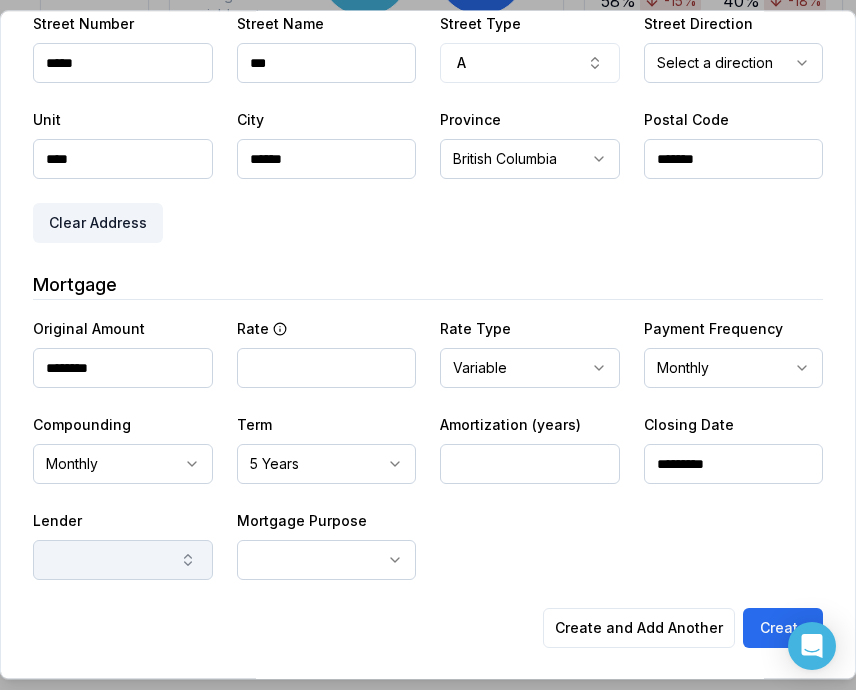 type on "*********" 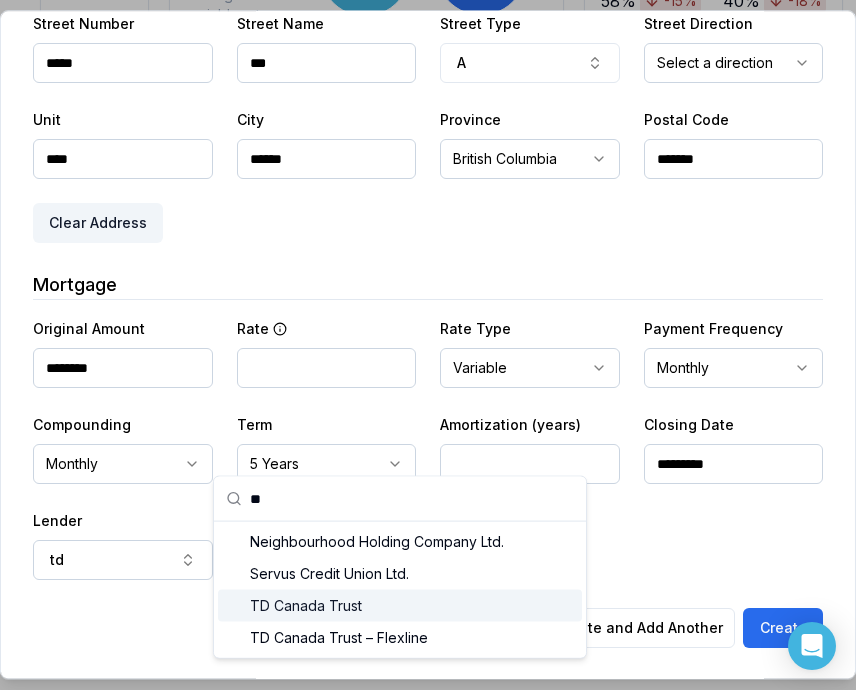 click on "TD Canada Trust" at bounding box center [400, 606] 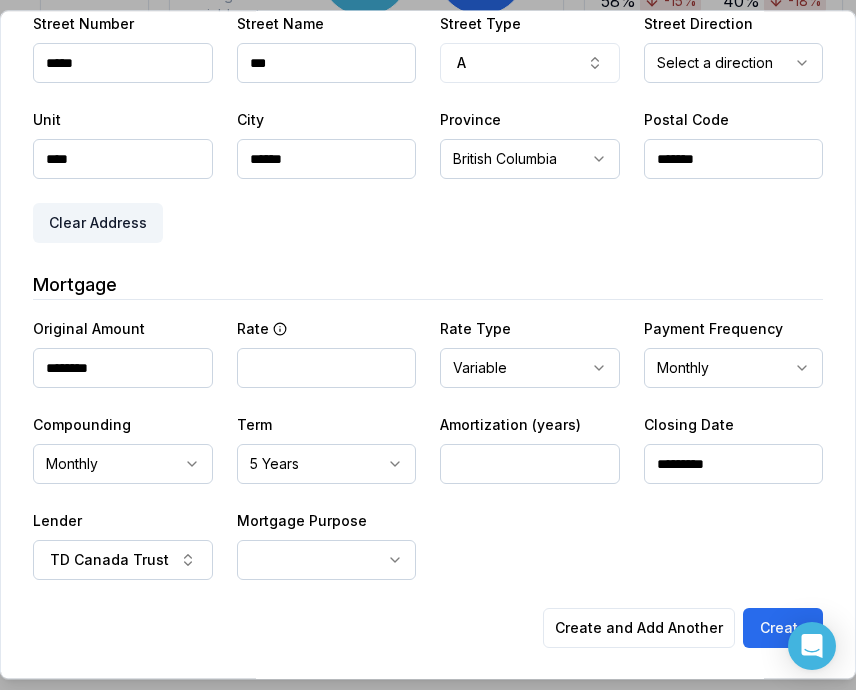 click on "Ownwell's platform is not optimized for mobile at this time.   For the best experience, please use a   desktop or laptop  to manage your account.   Note:  The   personalized homeownership reports   you generate for clients   are fully mobile-friendly   and can be easily viewed on any device. own well Dashboard Landing Page Adopt My Mortgage 228  of  300  clients used Purchase additional client capacity Insights Maturities by year 3 this year 2025 2026 2027 2028 2029 2030 Mortgages All active Average fixed rate 4.05% Average variable rate 4.17% 12% Average mortgage balance $614,478.29 Average LTV 62.25% Fixed   36 % Variable   64 % 5 years  86 % 3 years   13 % 1 year  1 % Digests Export Aug 2025 Sent 62 Open rate 58% -15% Click rate 40% -18% Next home value estimate update August 4, 2025 Next digest delivery period Aug 11, 2025 - Aug 17, 2025 1 of your clients could not receive digests Fix email issues in order to reach them. Remind me later View email issues Clients Search... Bulk action   Import from  All 0" at bounding box center [420, -150] 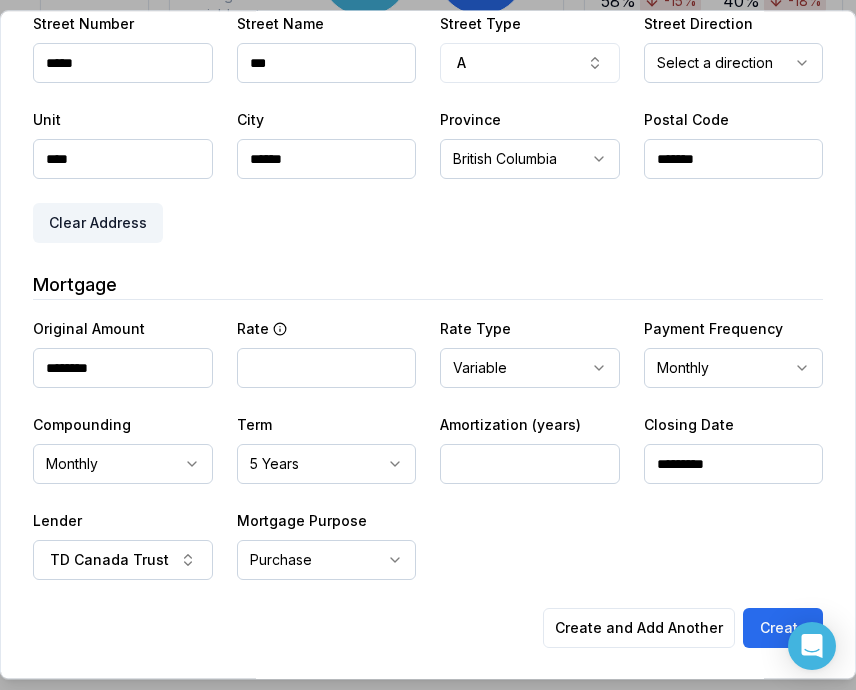 drag, startPoint x: 308, startPoint y: 369, endPoint x: 281, endPoint y: 326, distance: 50.77401 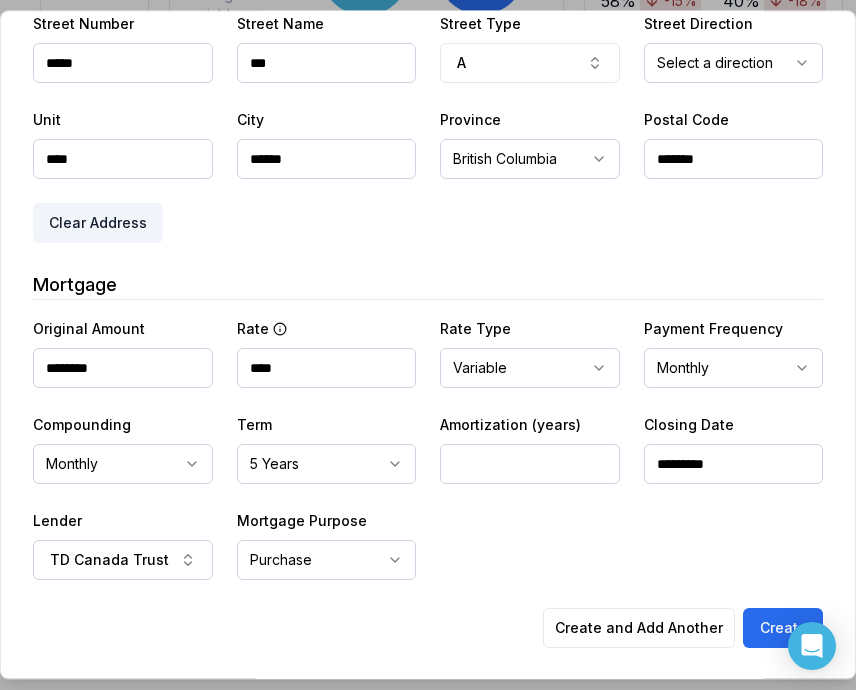 type on "****" 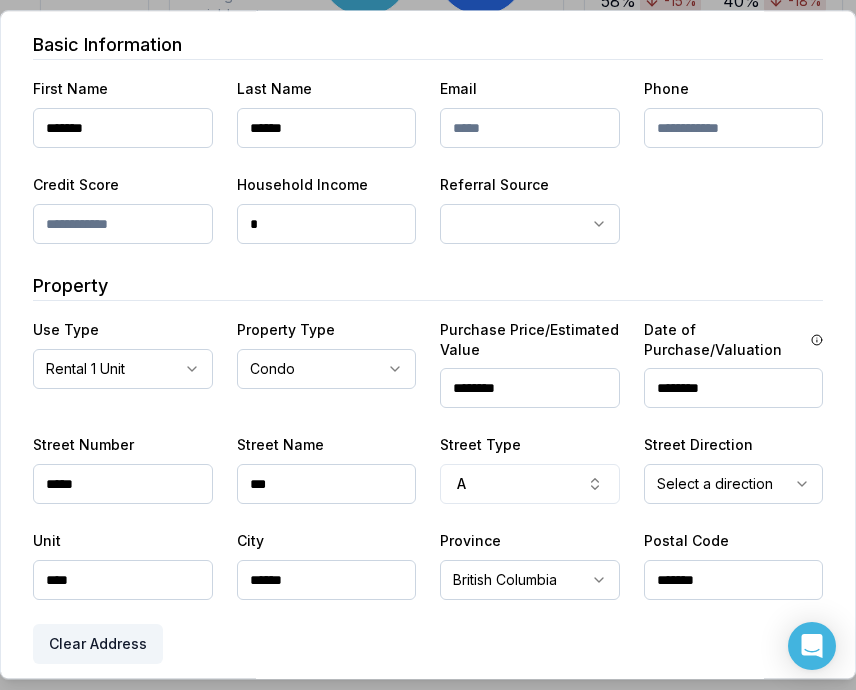 scroll, scrollTop: 69, scrollLeft: 0, axis: vertical 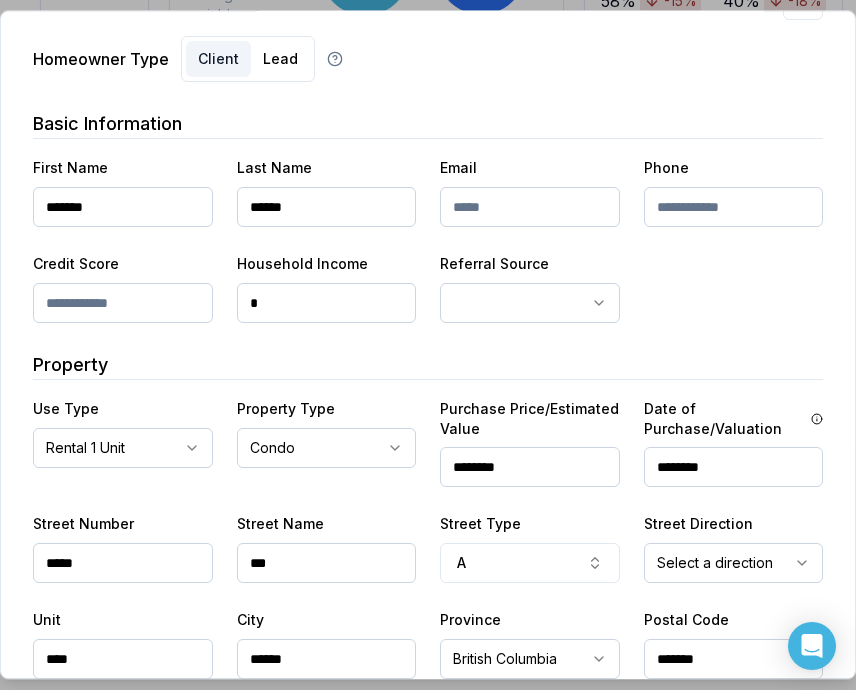 click on "*" at bounding box center [327, 303] 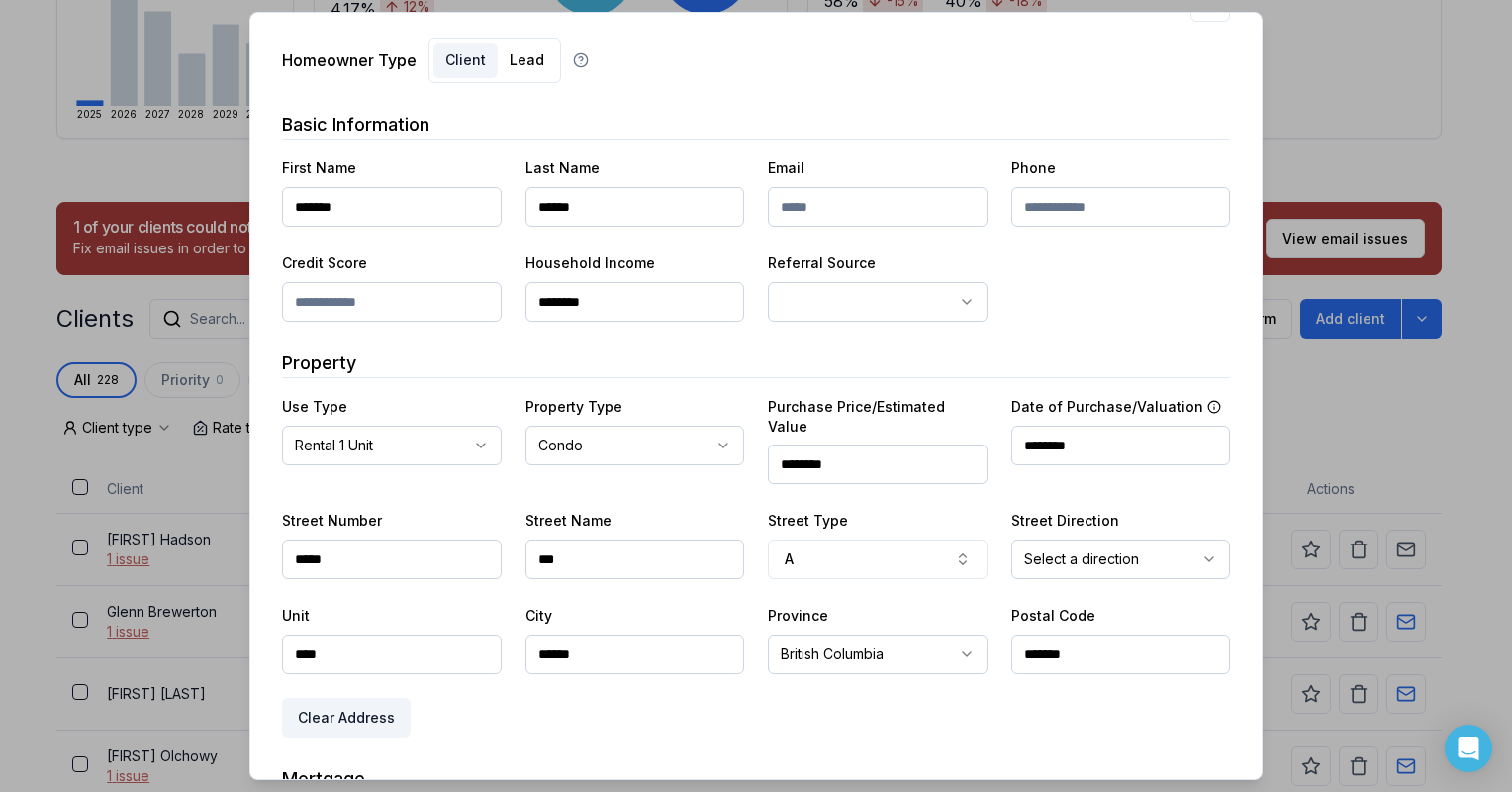 type on "********" 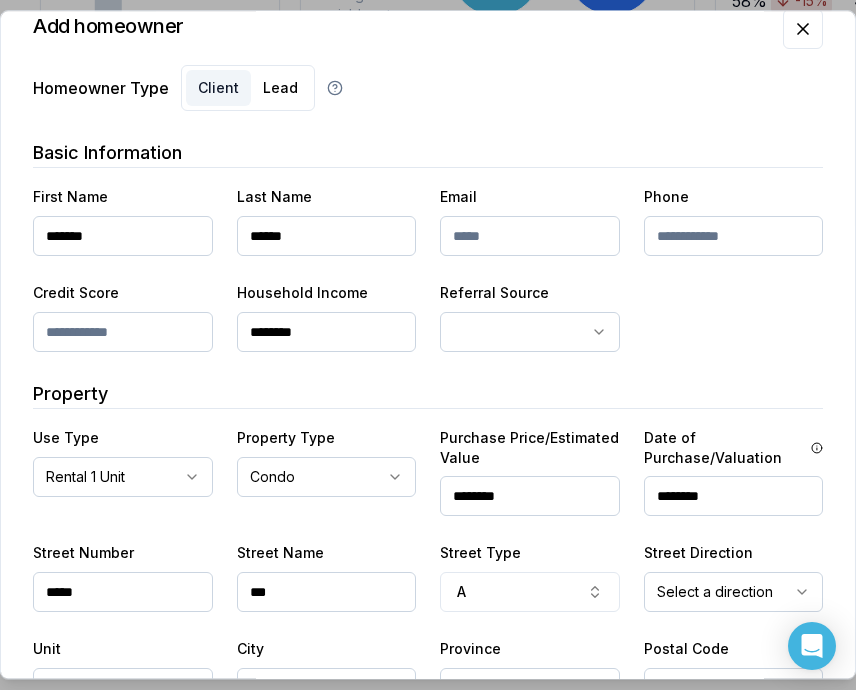 scroll, scrollTop: 0, scrollLeft: 0, axis: both 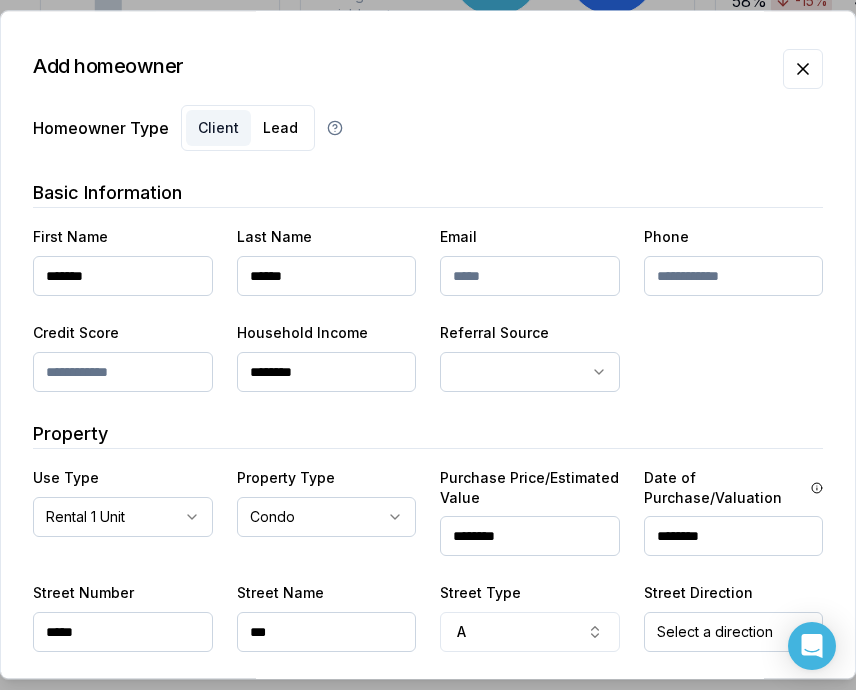 click at bounding box center (530, 276) 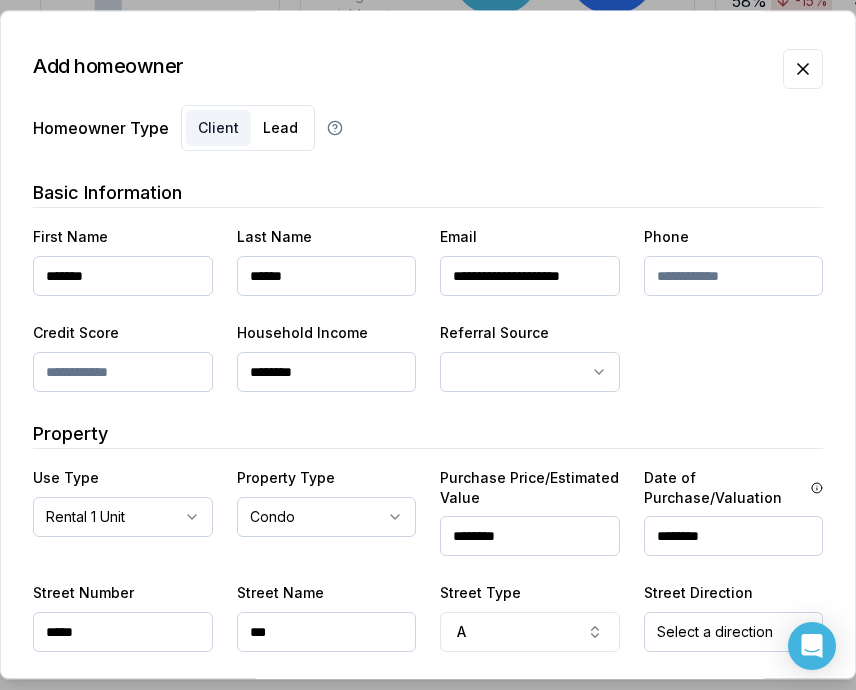 scroll, scrollTop: 0, scrollLeft: 5, axis: horizontal 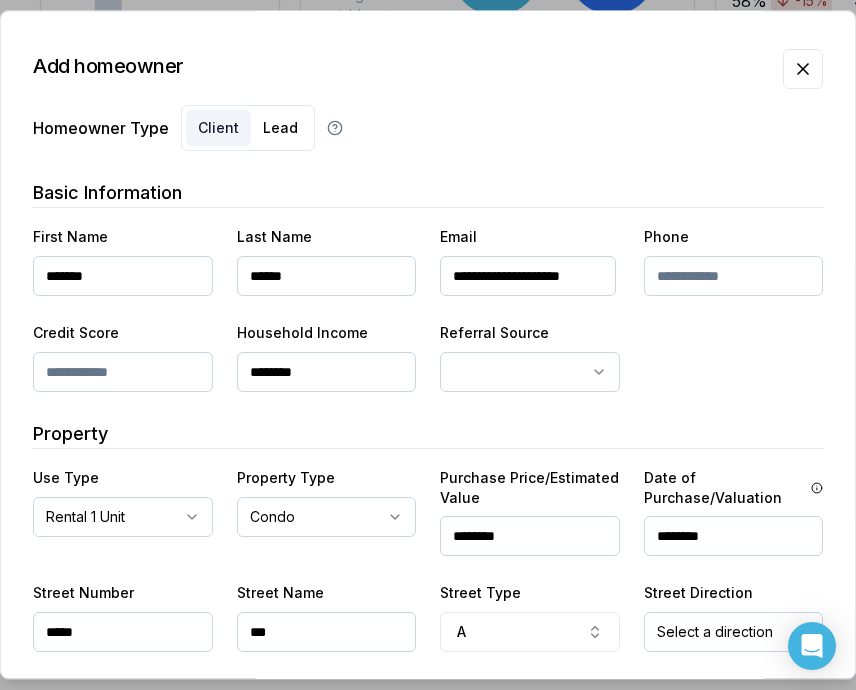 type on "**********" 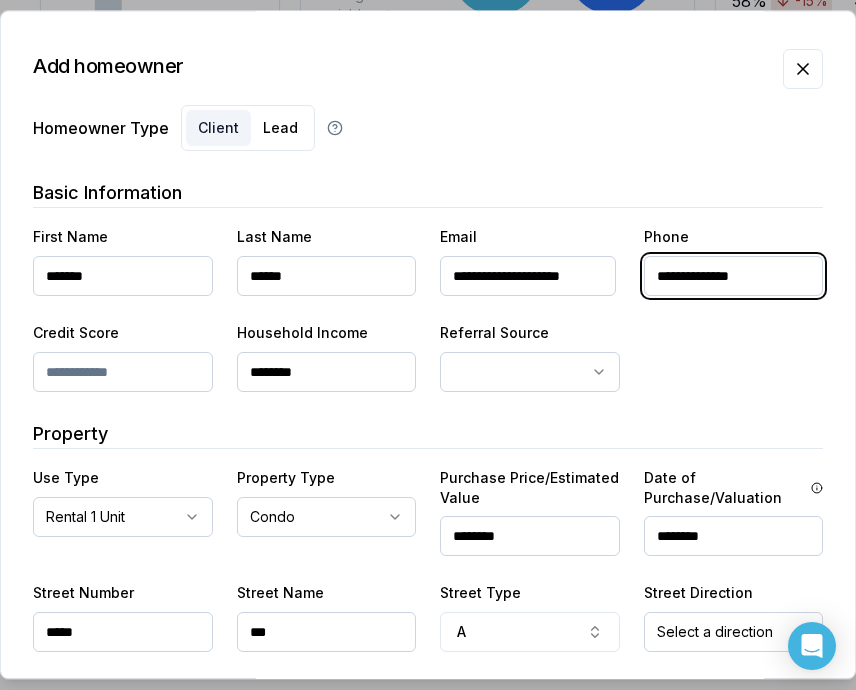 type on "**********" 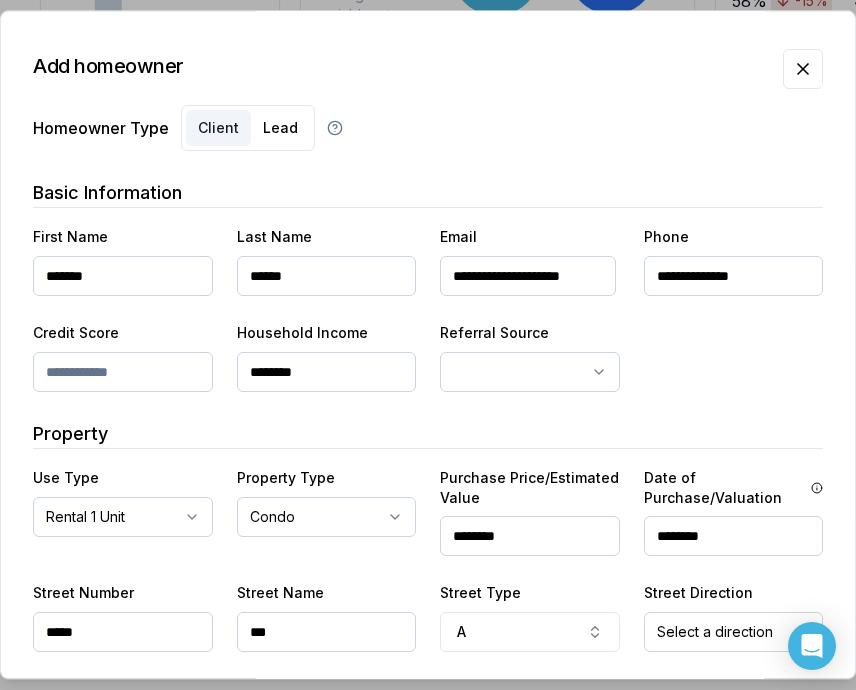 click at bounding box center (123, 372) 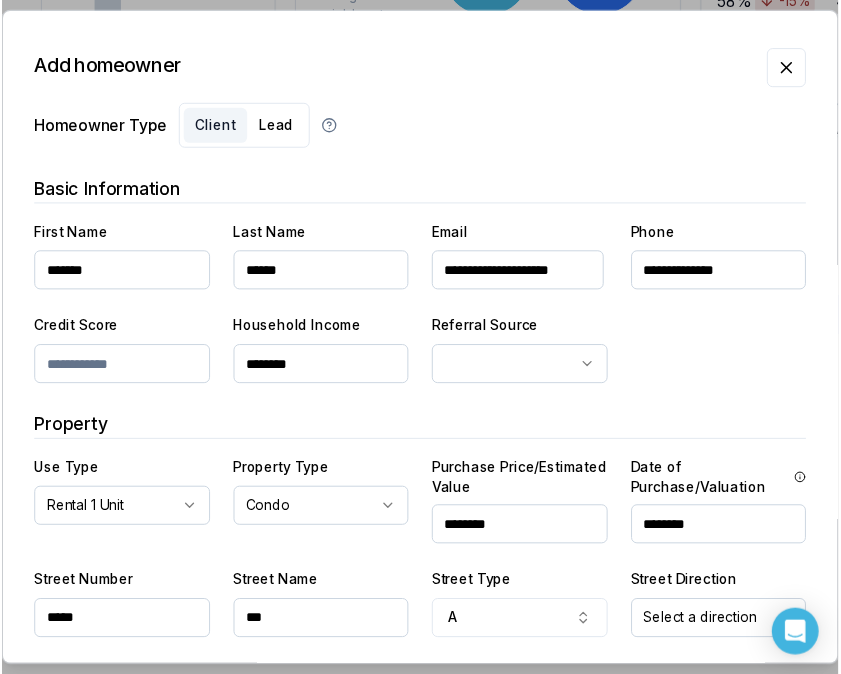scroll, scrollTop: 569, scrollLeft: 0, axis: vertical 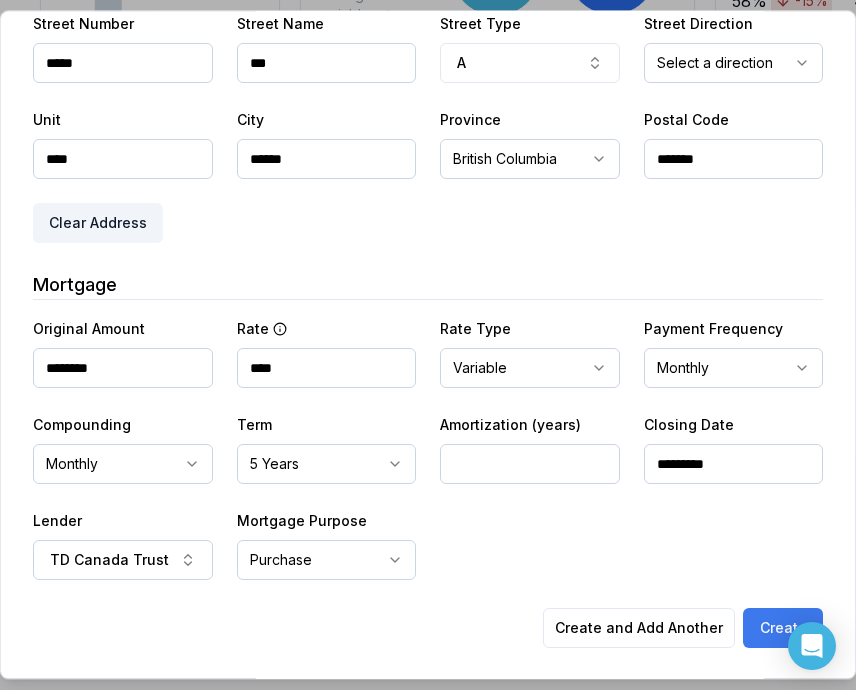 type on "***" 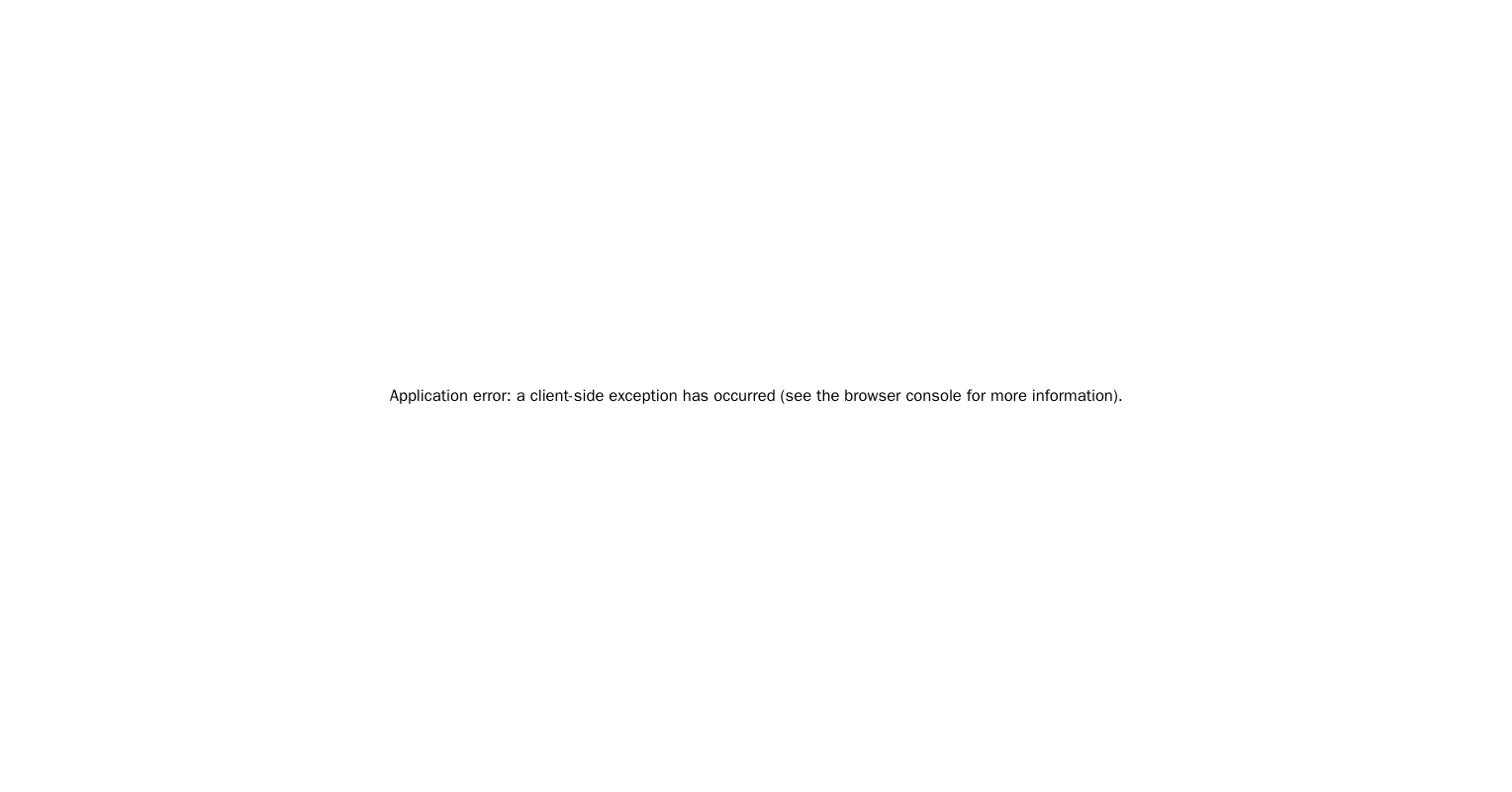 scroll, scrollTop: 0, scrollLeft: 0, axis: both 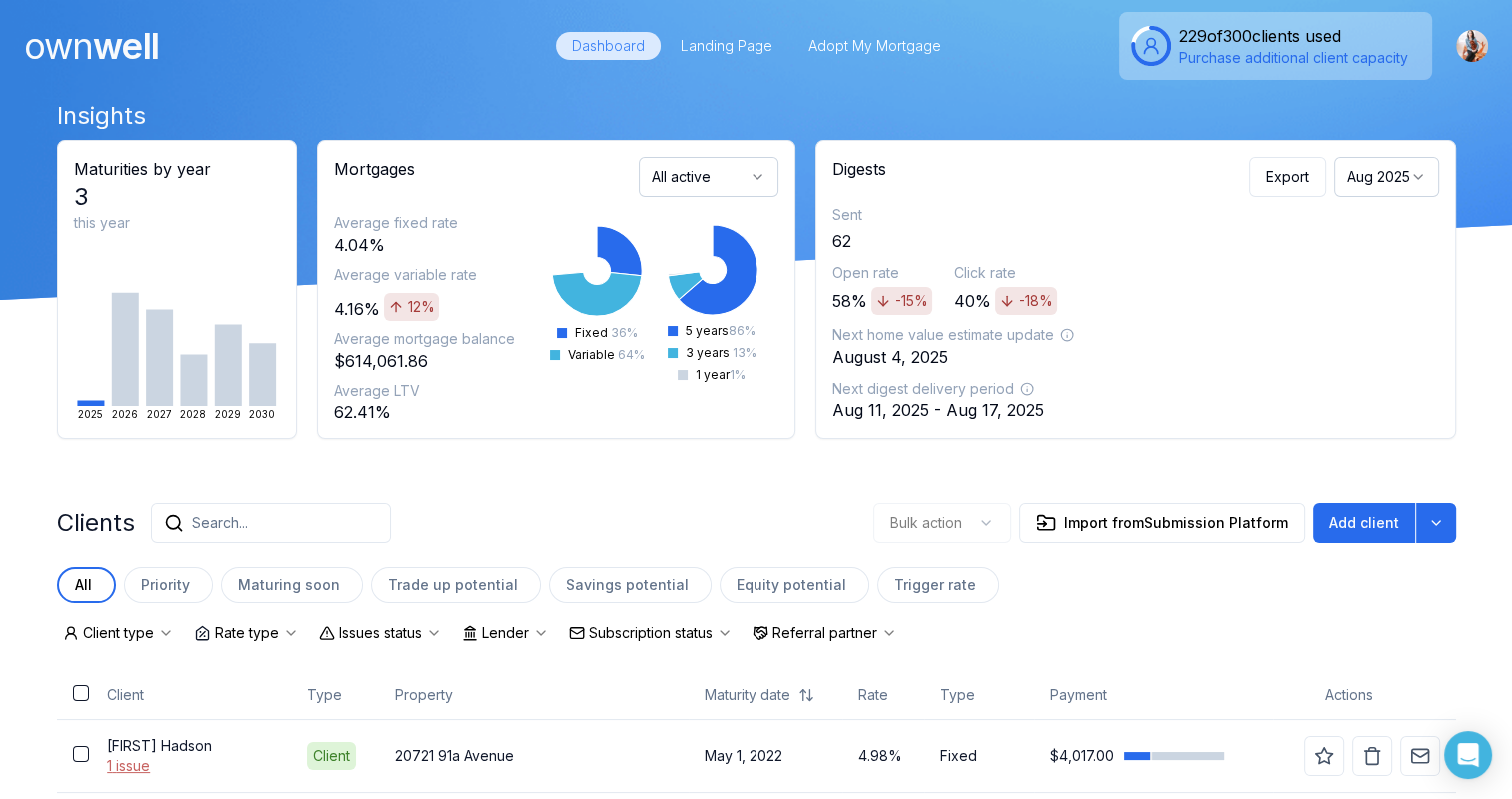 click on "Search..." at bounding box center (271, 523) 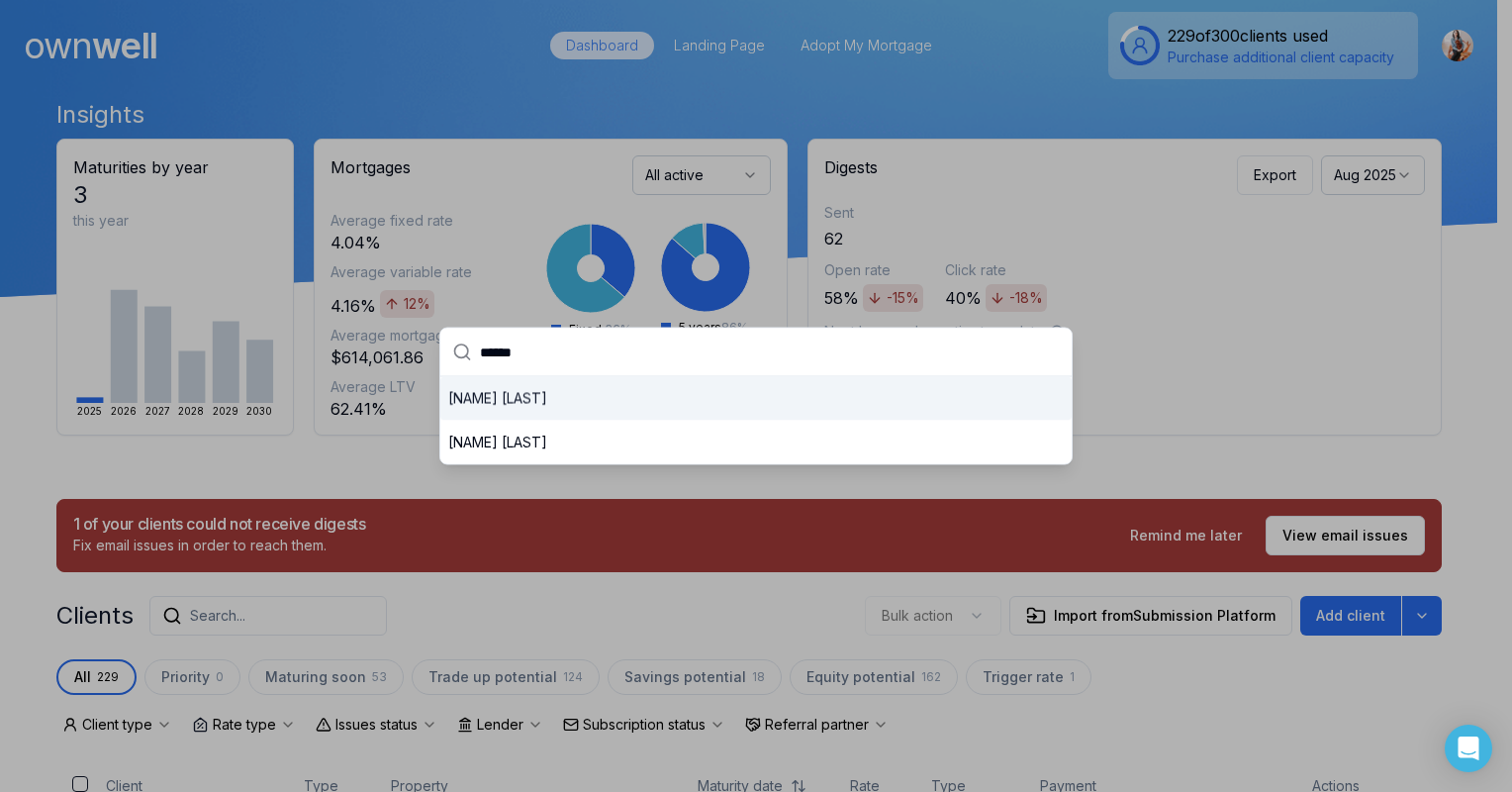type on "******" 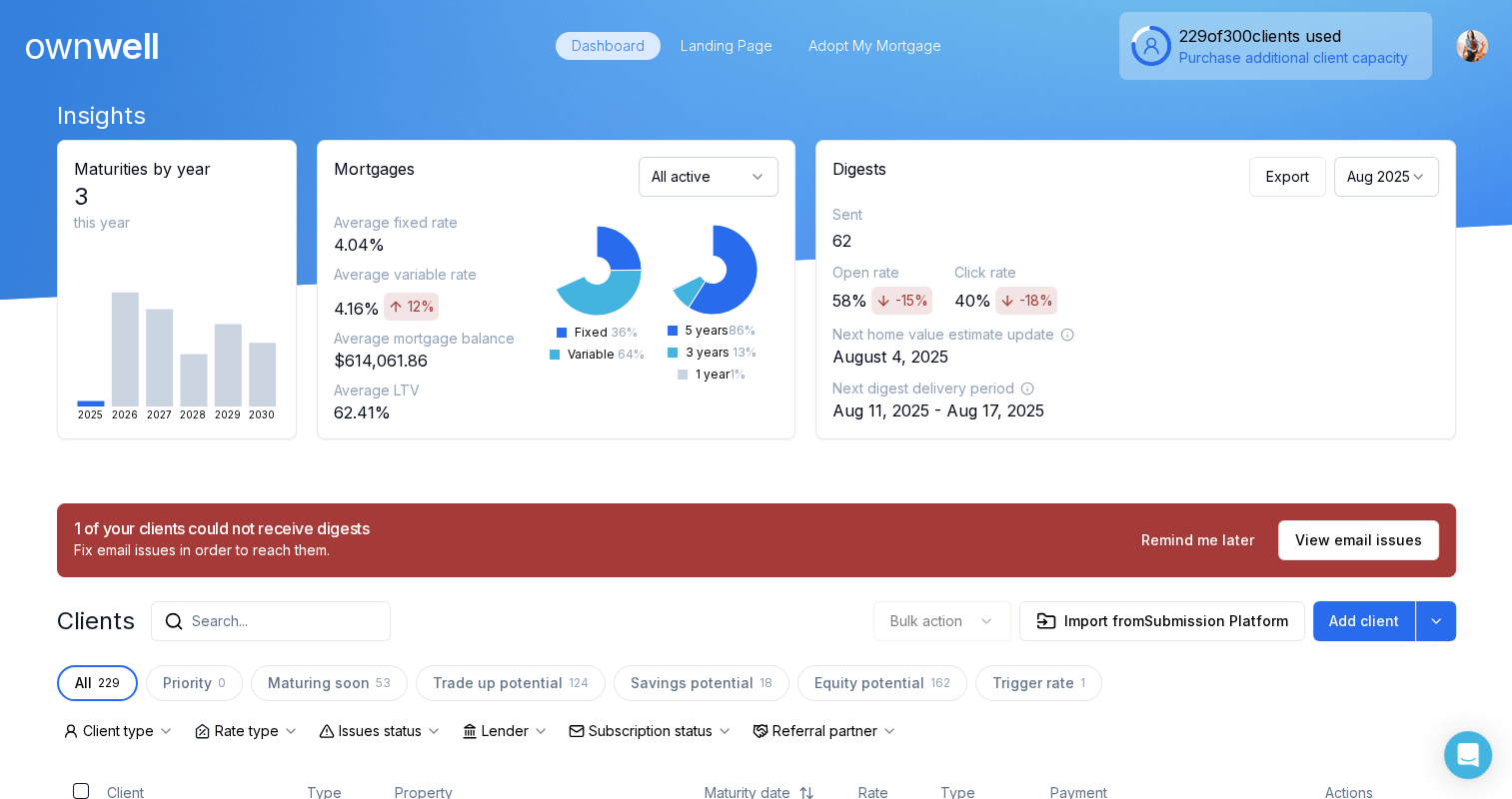 click on "Client [FIRST_NAME] [LAST_NAME] [NUMBER] [STREET_NAME] [STREET_TYPE] [STREET_DIRECTION] [UNIT] [CITY], [PROVINCE], [COUNTRY] [POSTAL_CODE]" at bounding box center [756, 2517] 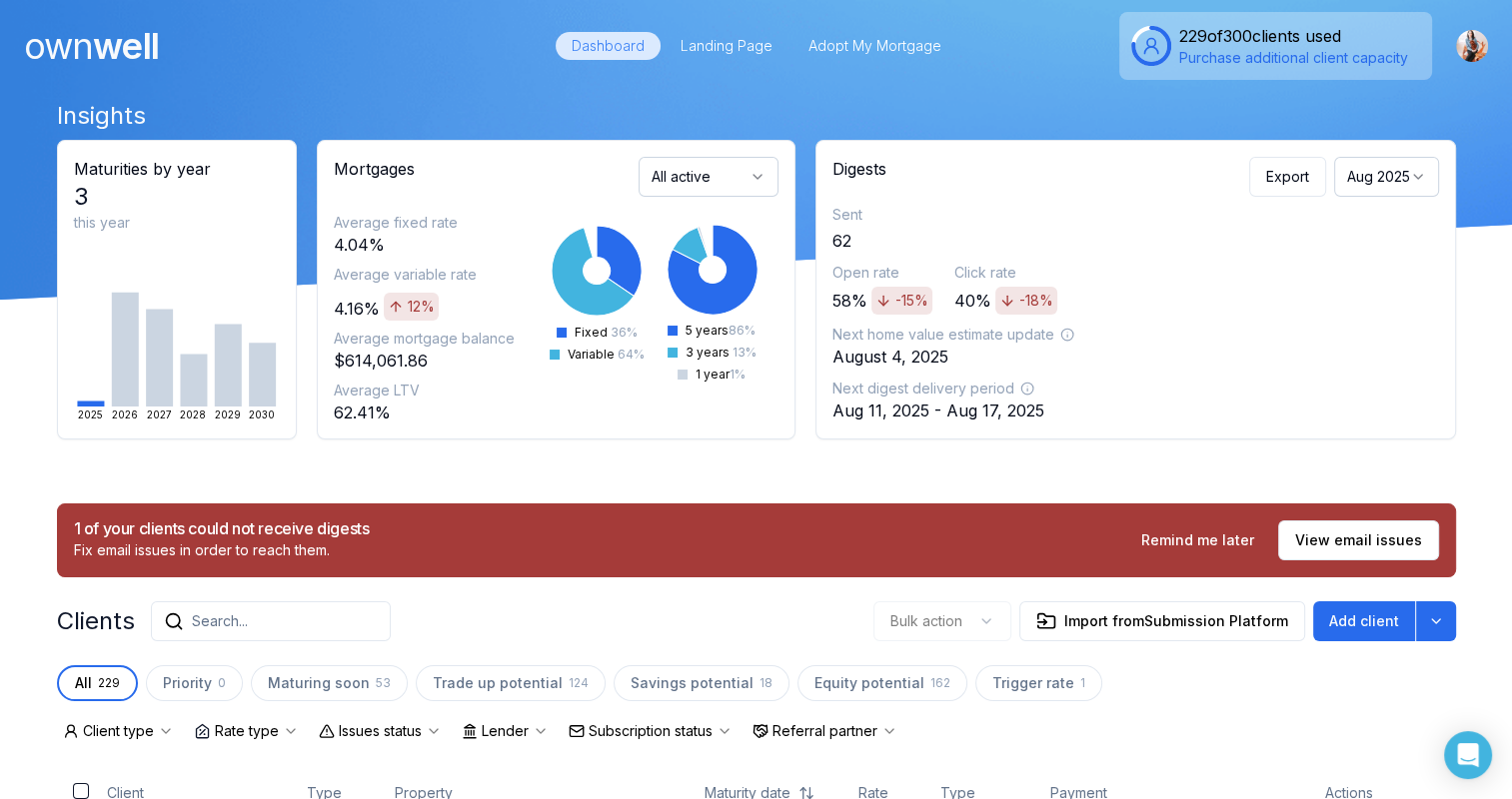 click on "Search..." at bounding box center (271, 621) 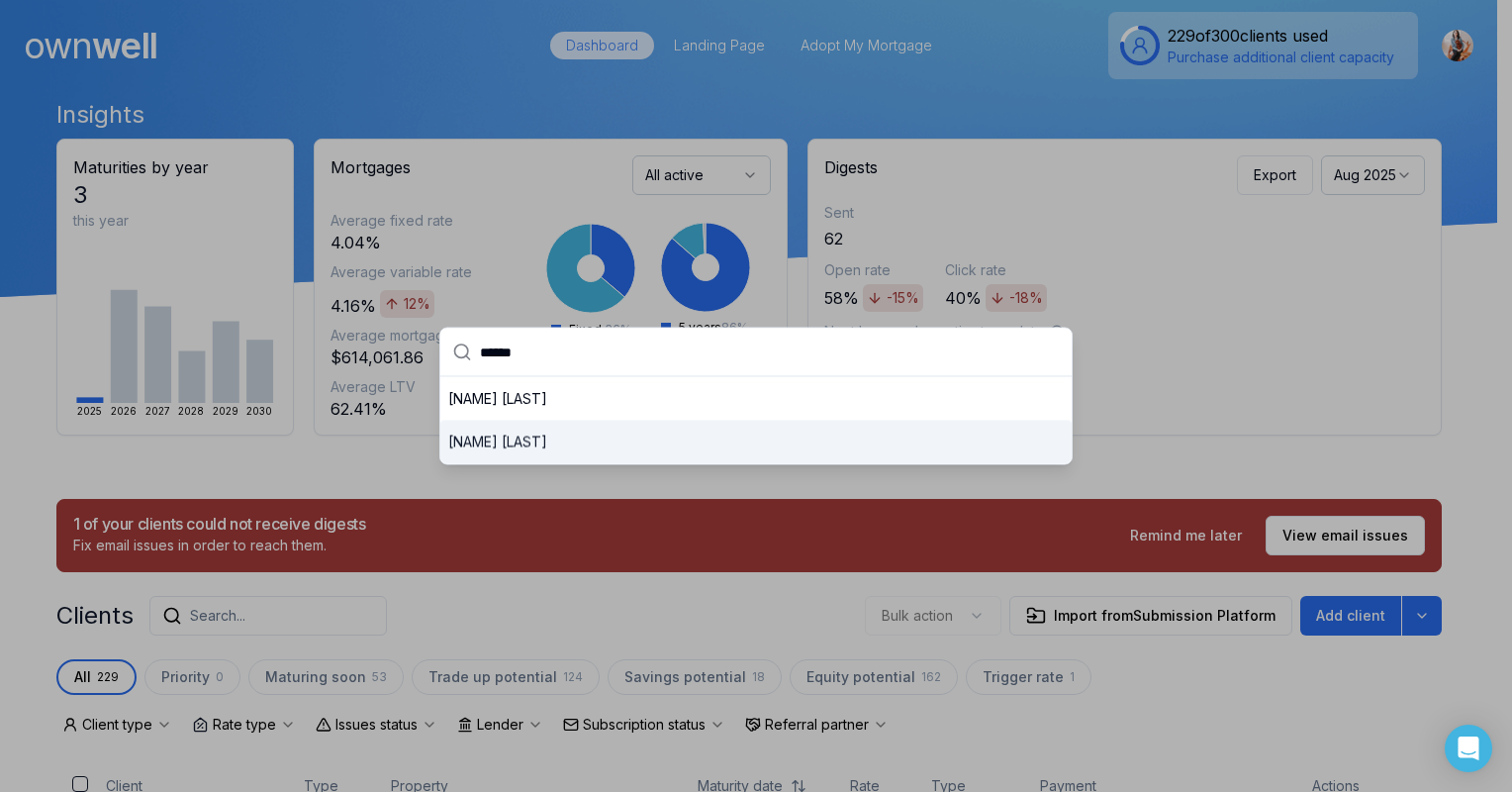 type on "******" 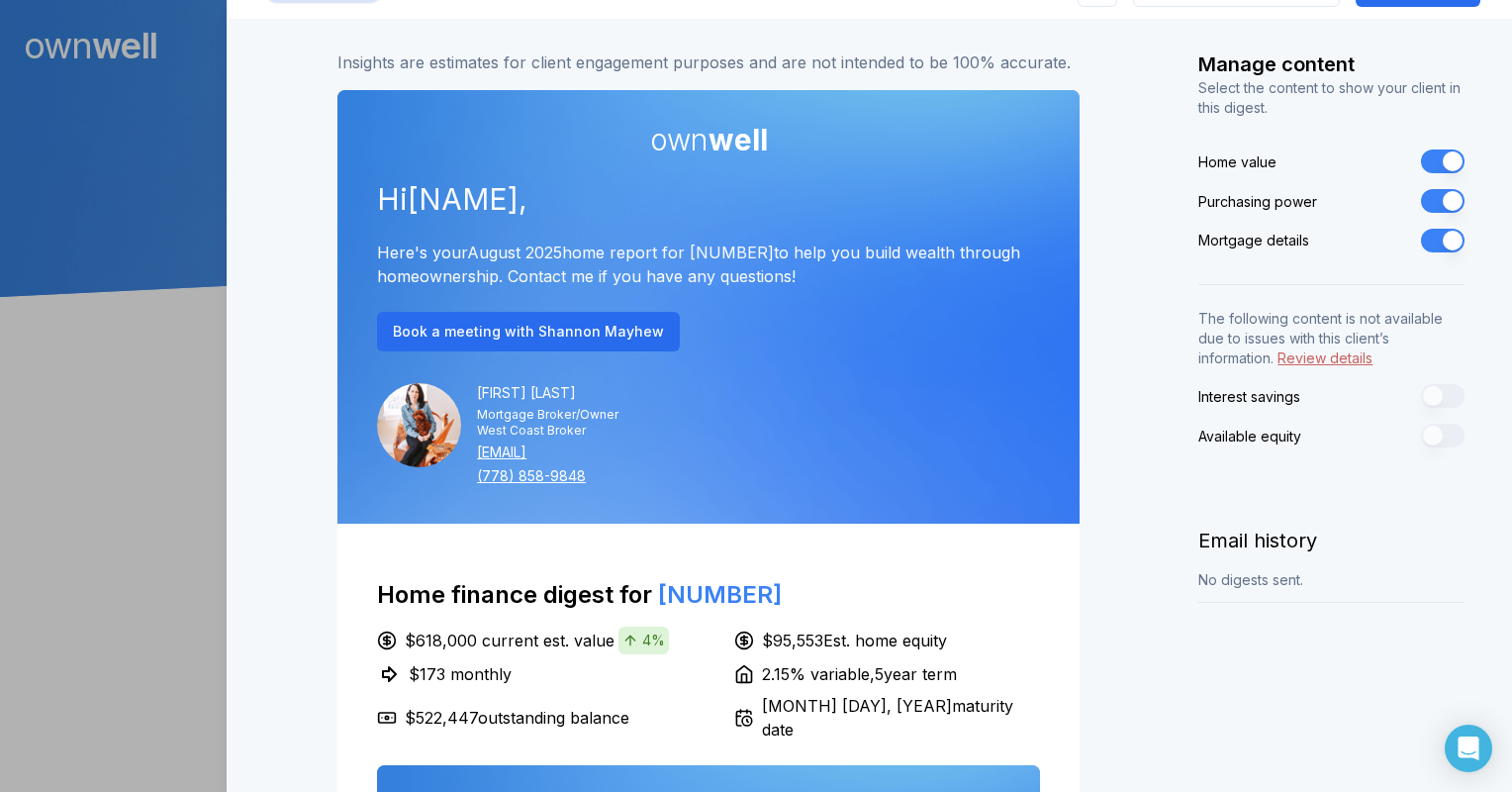 scroll, scrollTop: 107, scrollLeft: 0, axis: vertical 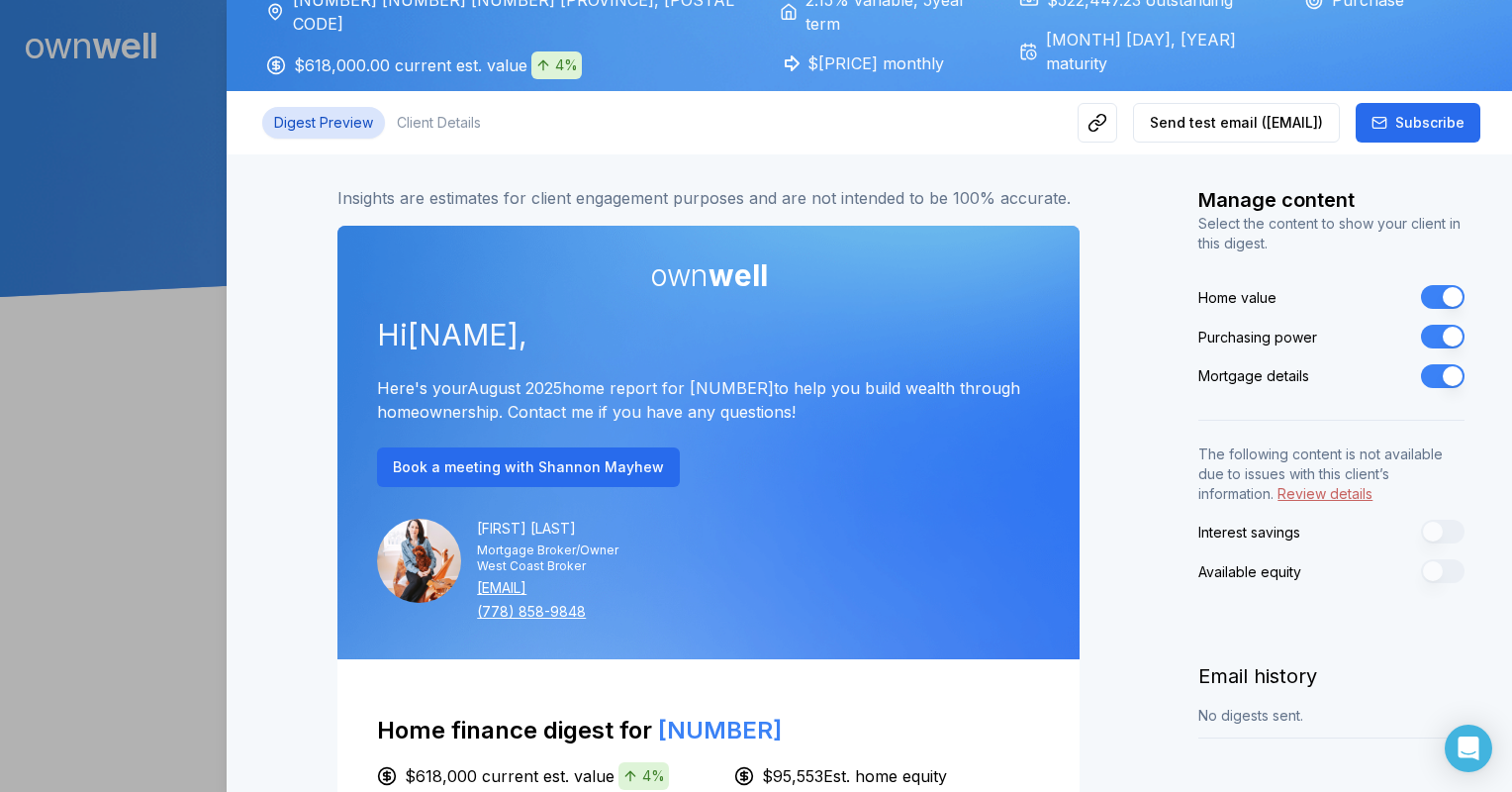 click on "Digest Preview Client Details" at bounding box center (377, 123) 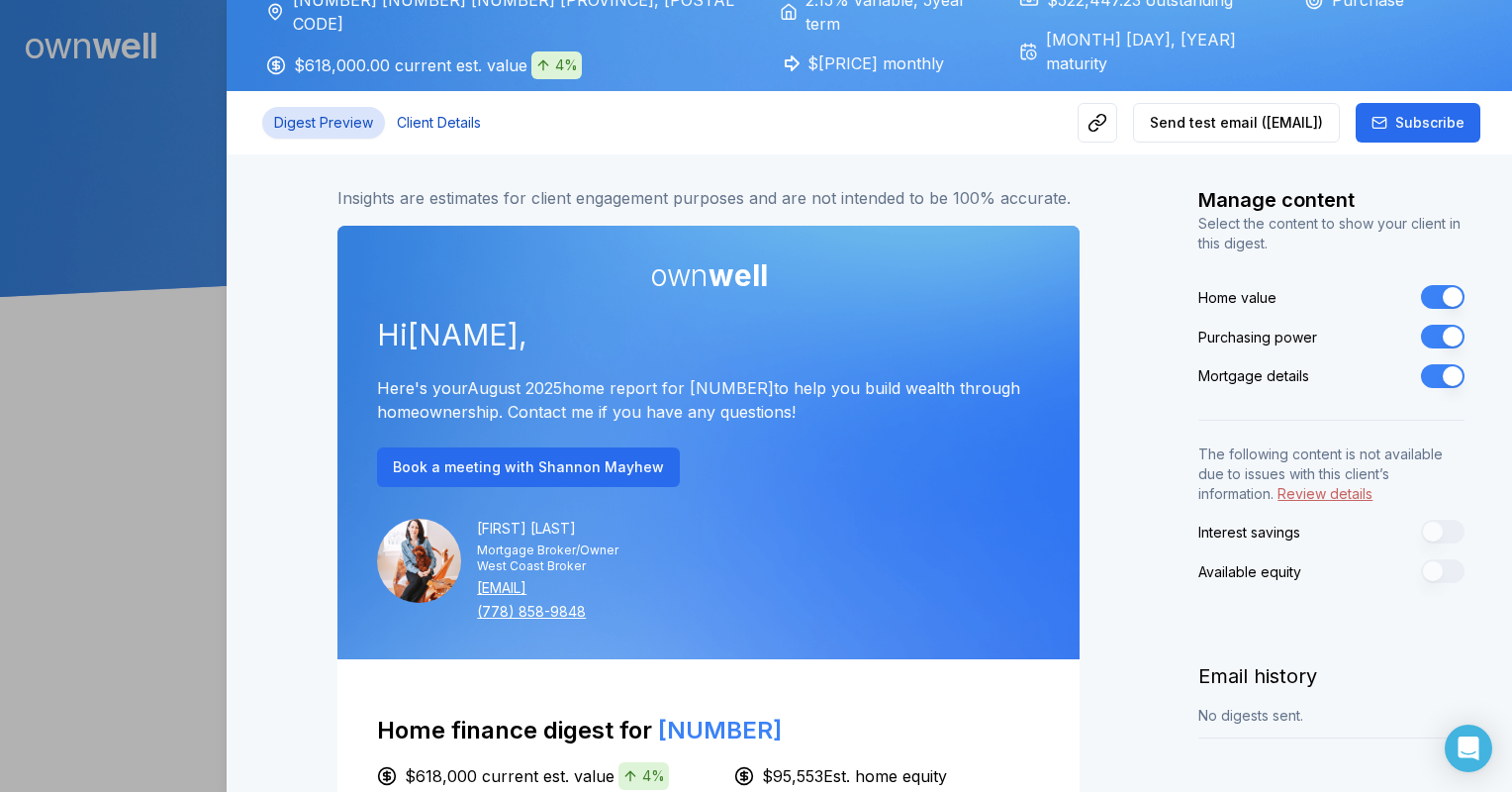 click on "Client Details" at bounding box center (438, 123) 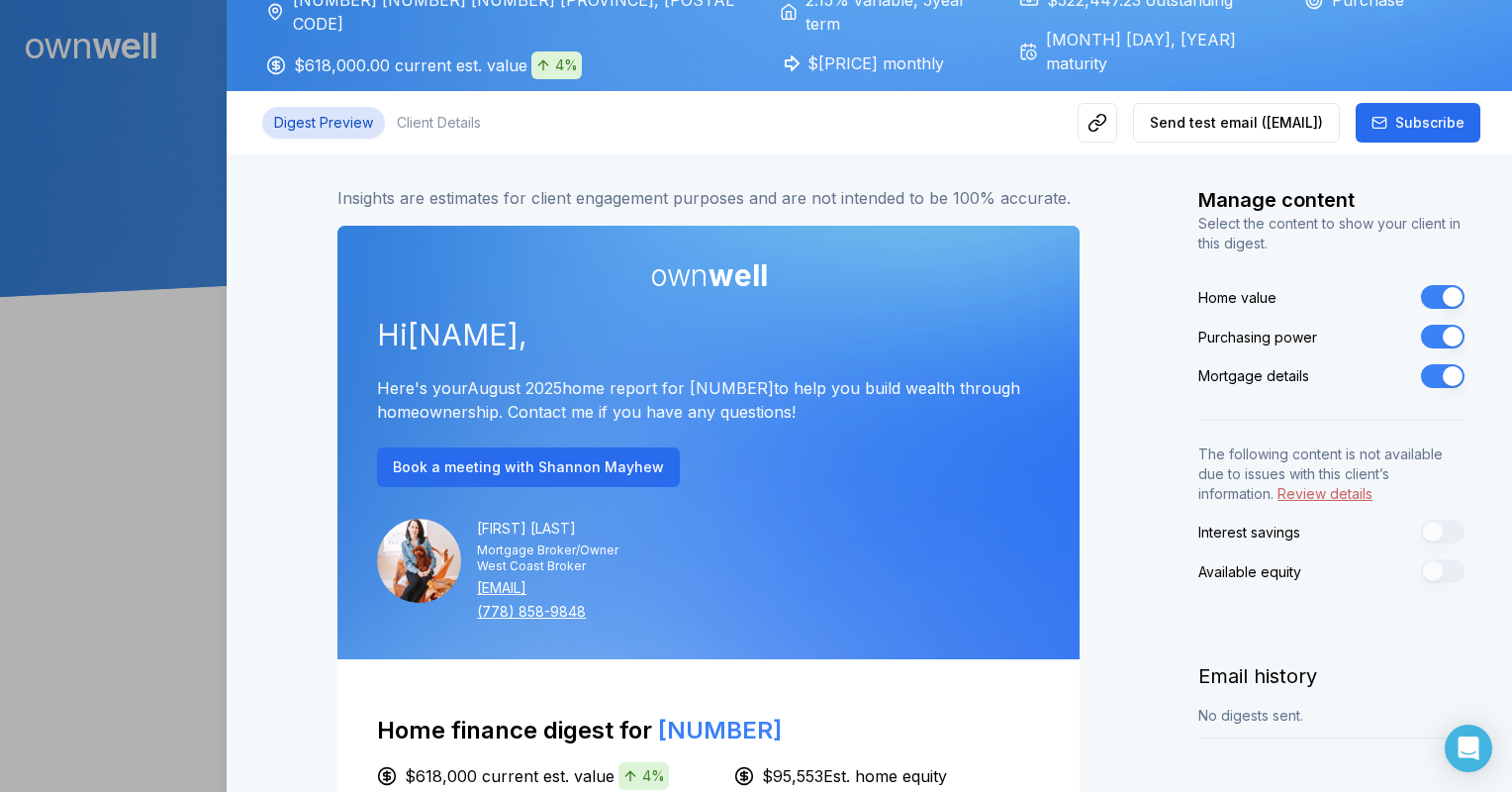 click on "Client Details" at bounding box center (438, 123) 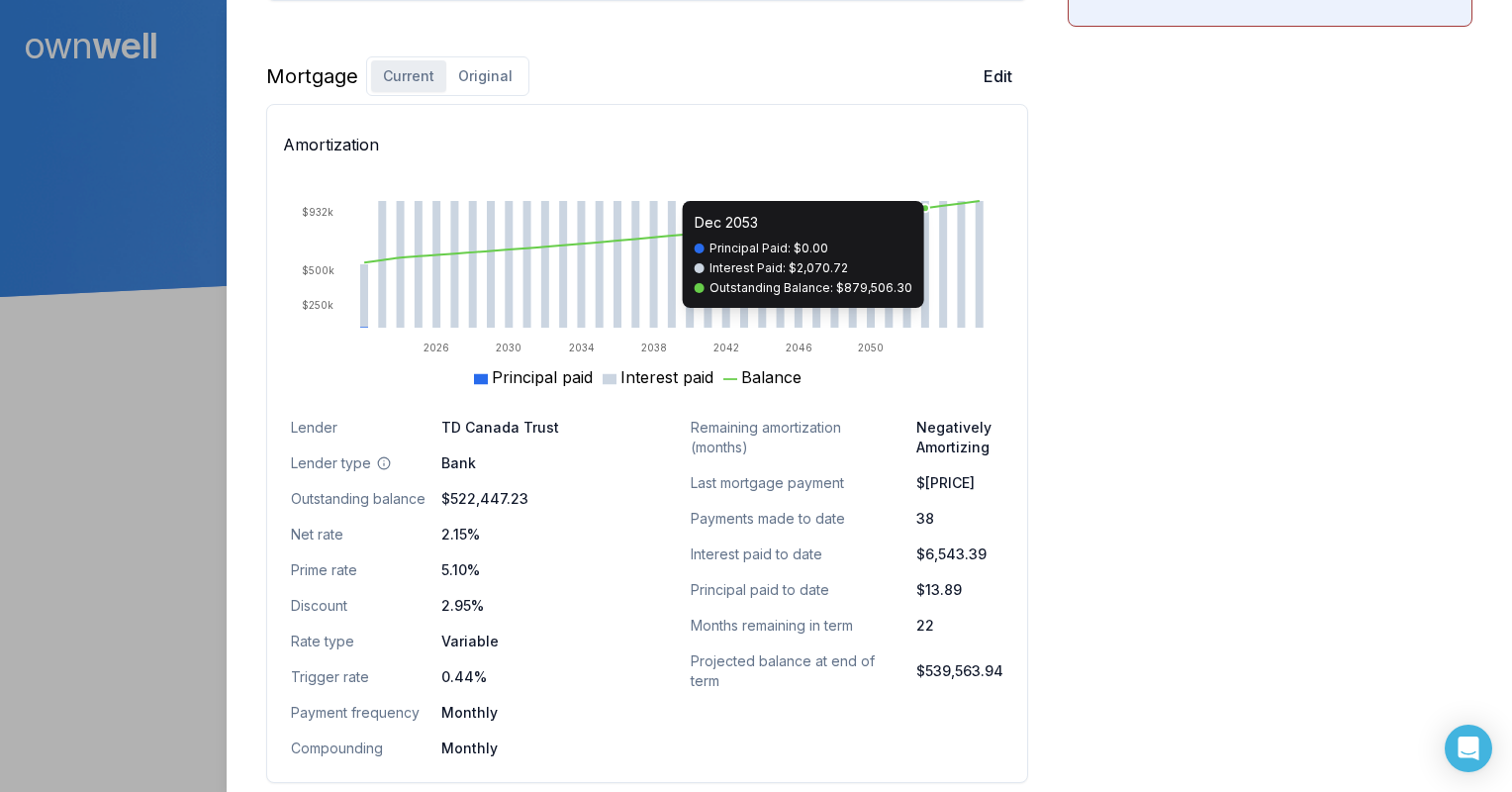 scroll, scrollTop: 1216, scrollLeft: 0, axis: vertical 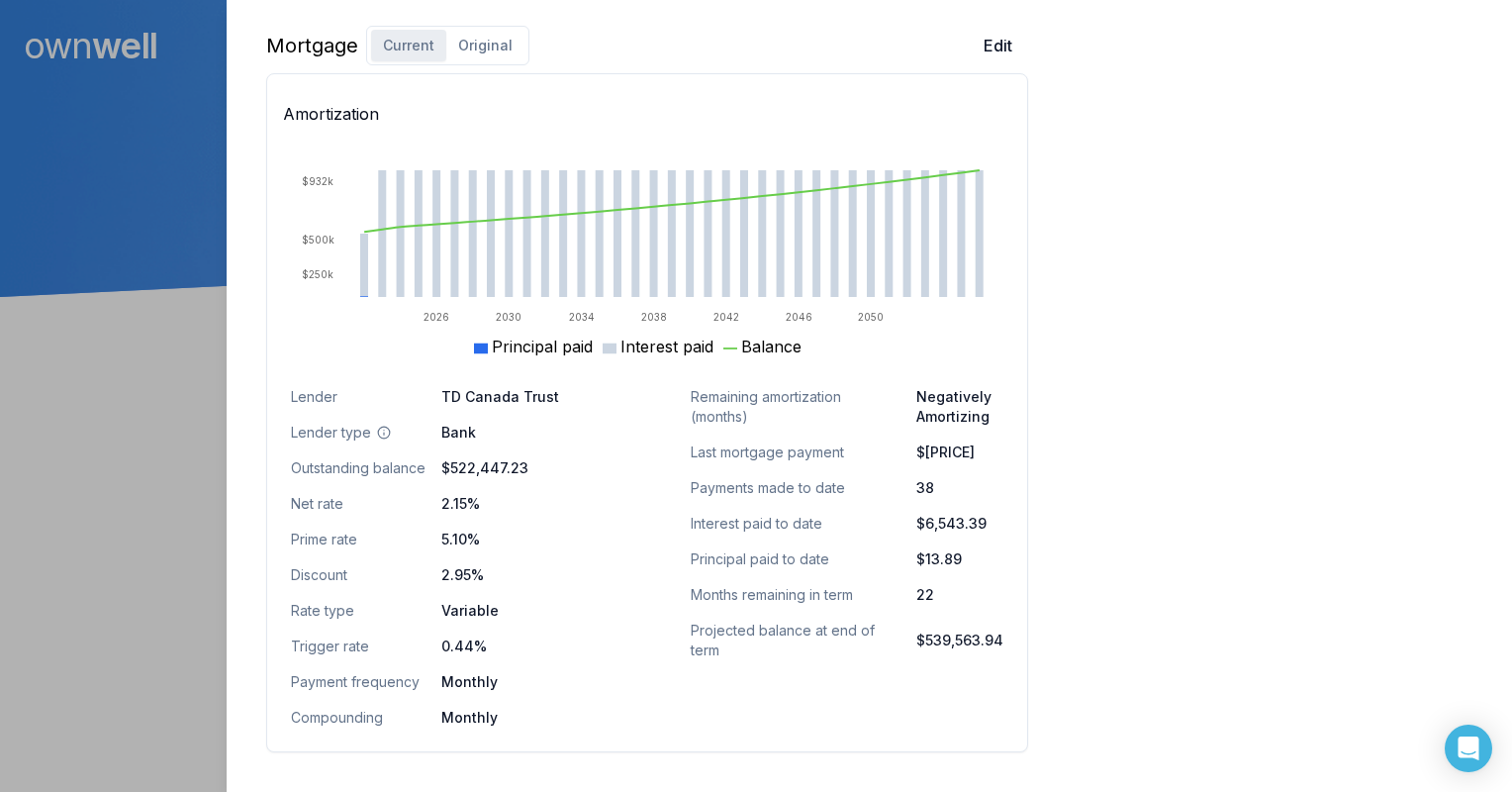 click on "Original" at bounding box center [485, 46] 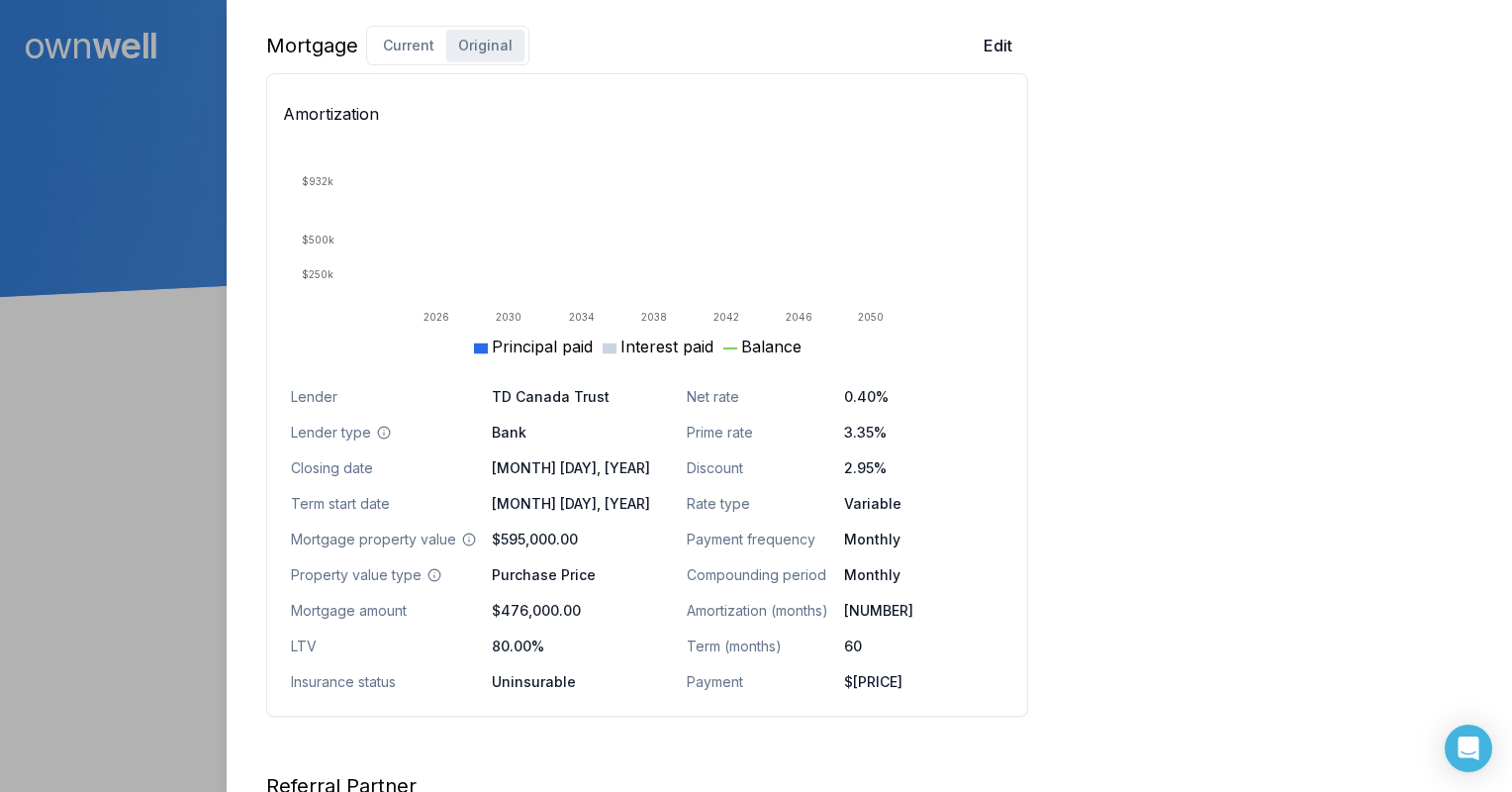 click on "Original" at bounding box center [485, 46] 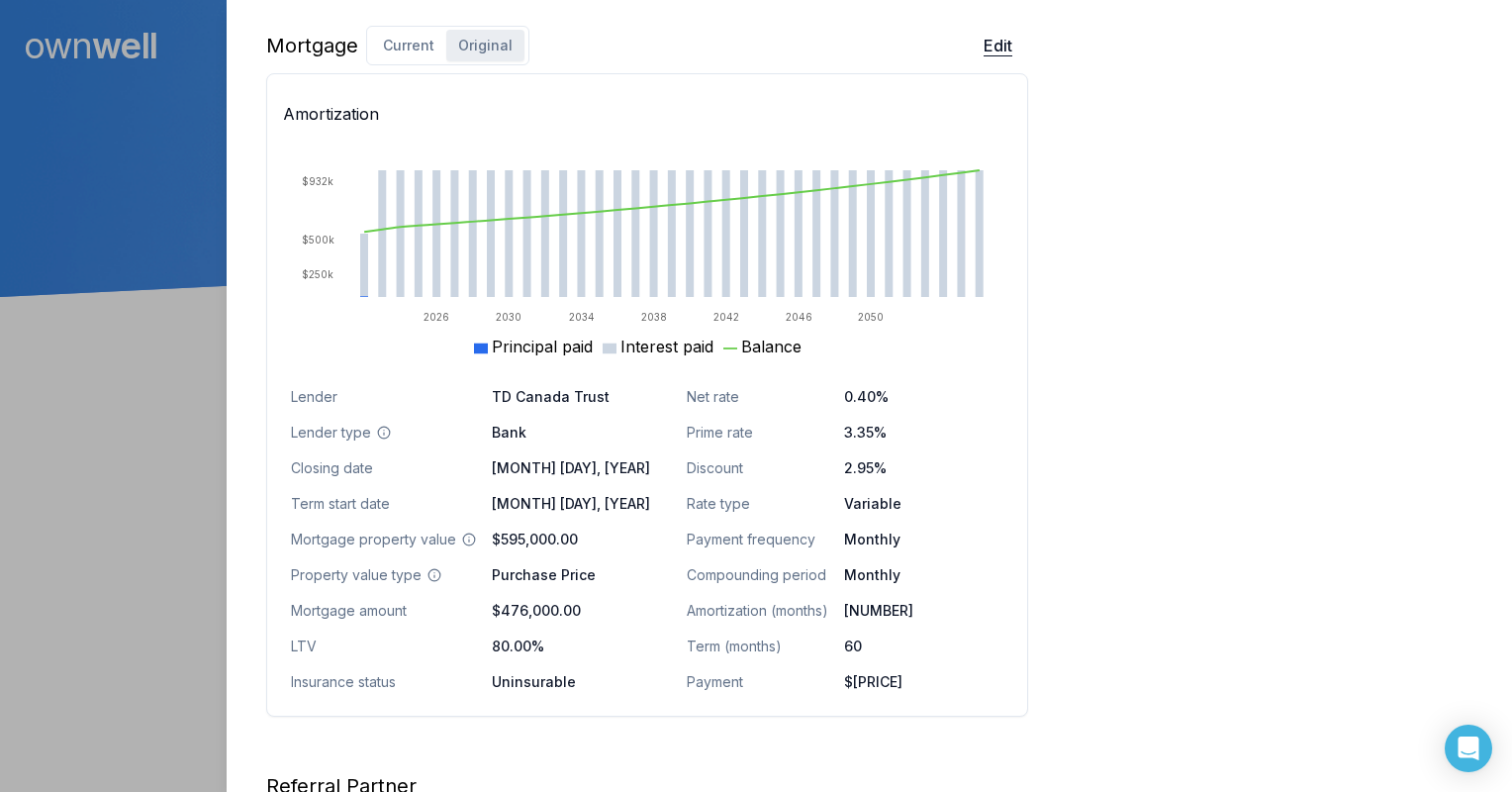 click on "Edit" at bounding box center [997, 46] 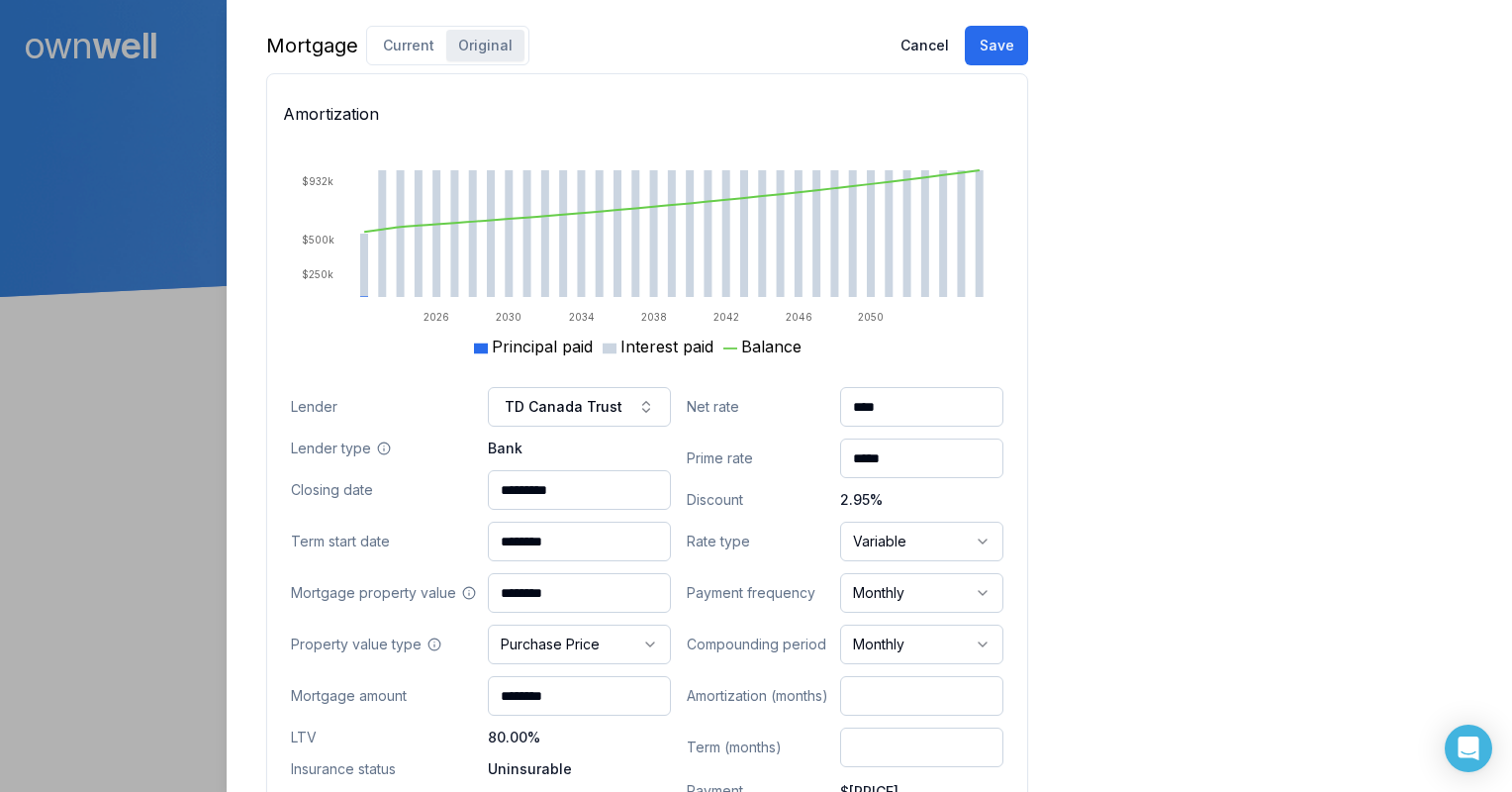 click on "Purchasing power $[NUMBER] Max mortgage Down payment Review calculations Available equity Not available There are problems that are affecting this calculation. The total of the mortgage balance and estimated prepayment penalties exceeds [NUMBER]% of the property’s estimated value.   Learn more" at bounding box center (1270, 66) 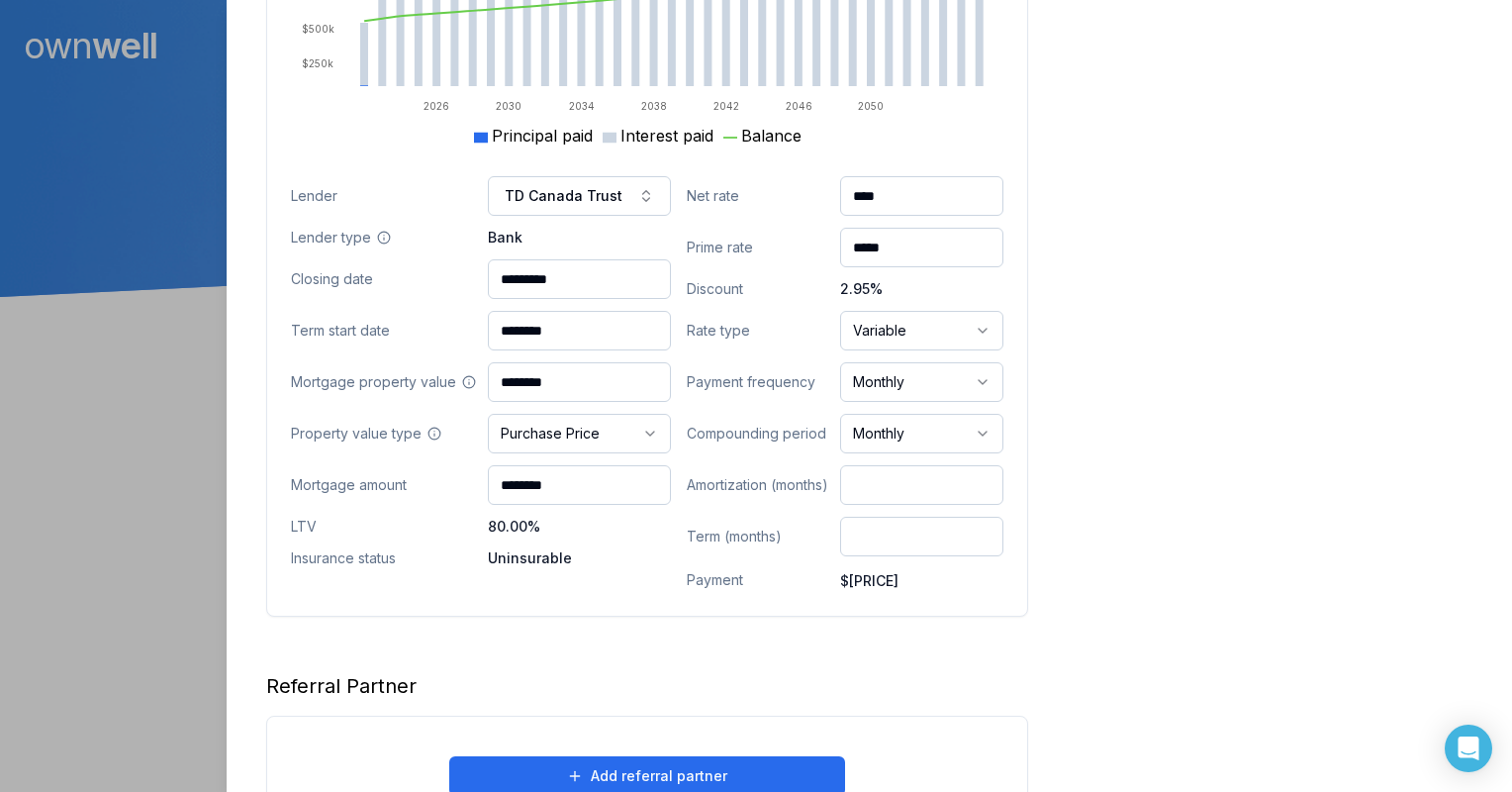 scroll, scrollTop: 1489, scrollLeft: 0, axis: vertical 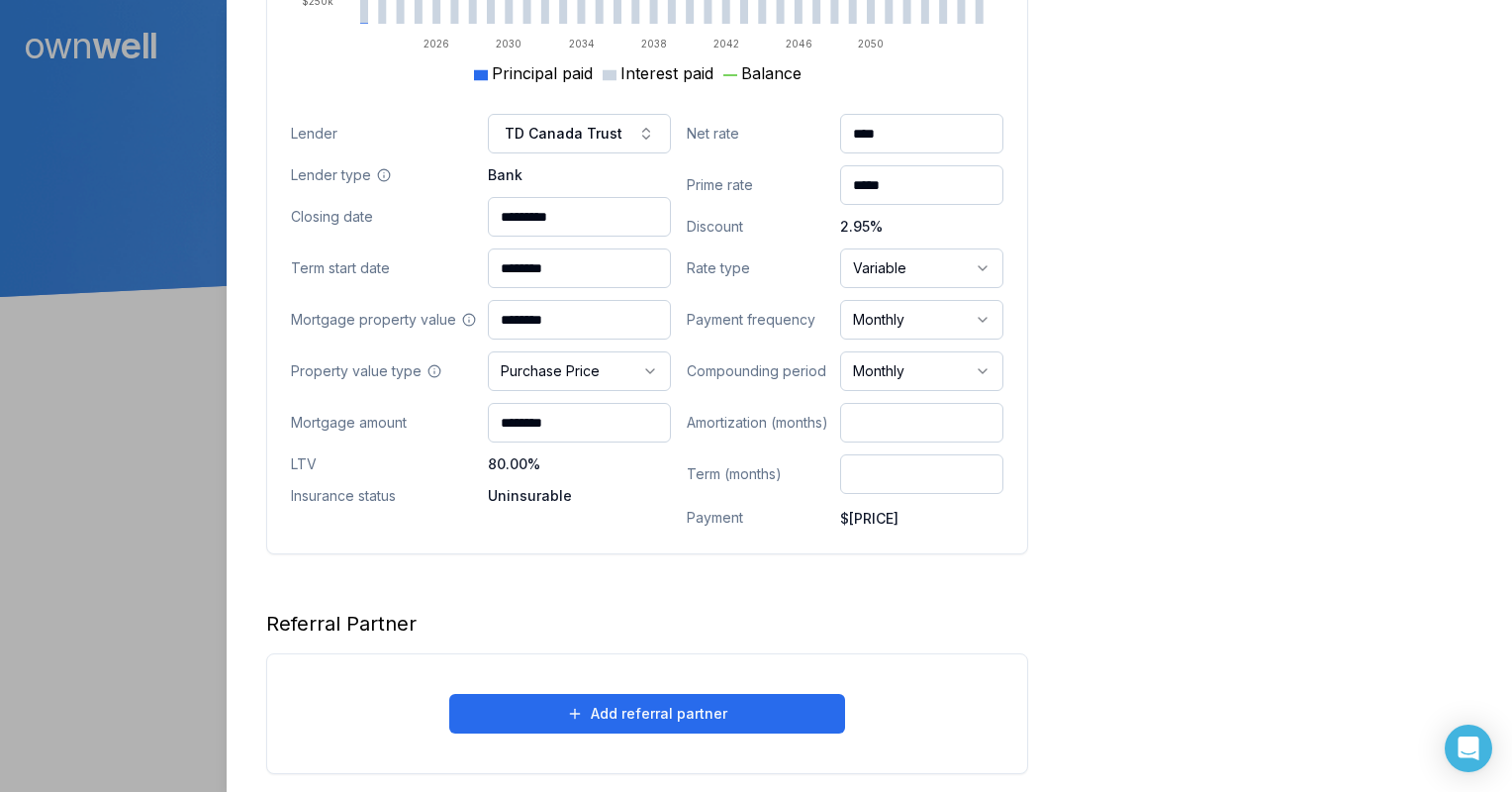 click on "****" at bounding box center (921, 423) 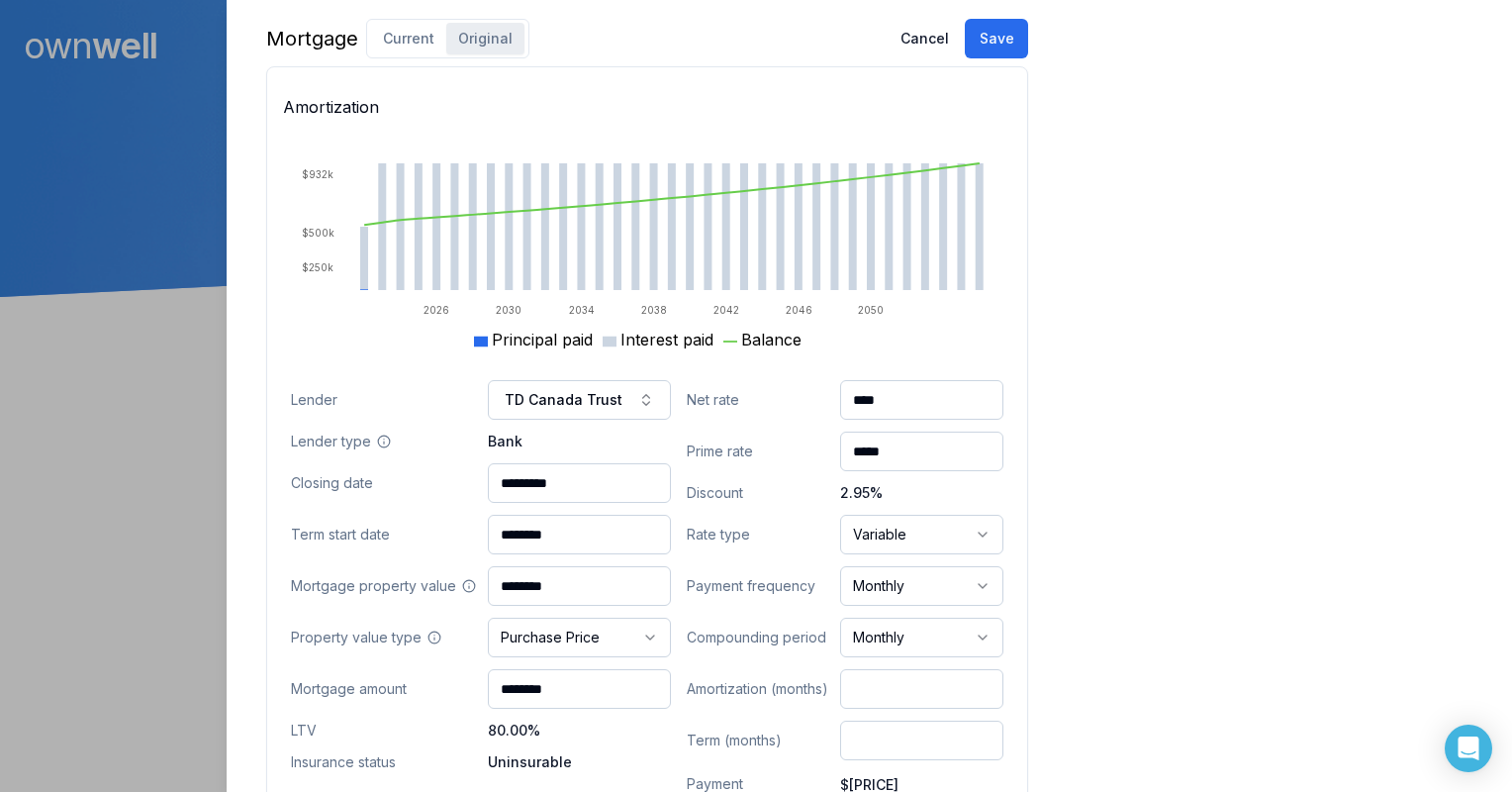 scroll, scrollTop: 1192, scrollLeft: 0, axis: vertical 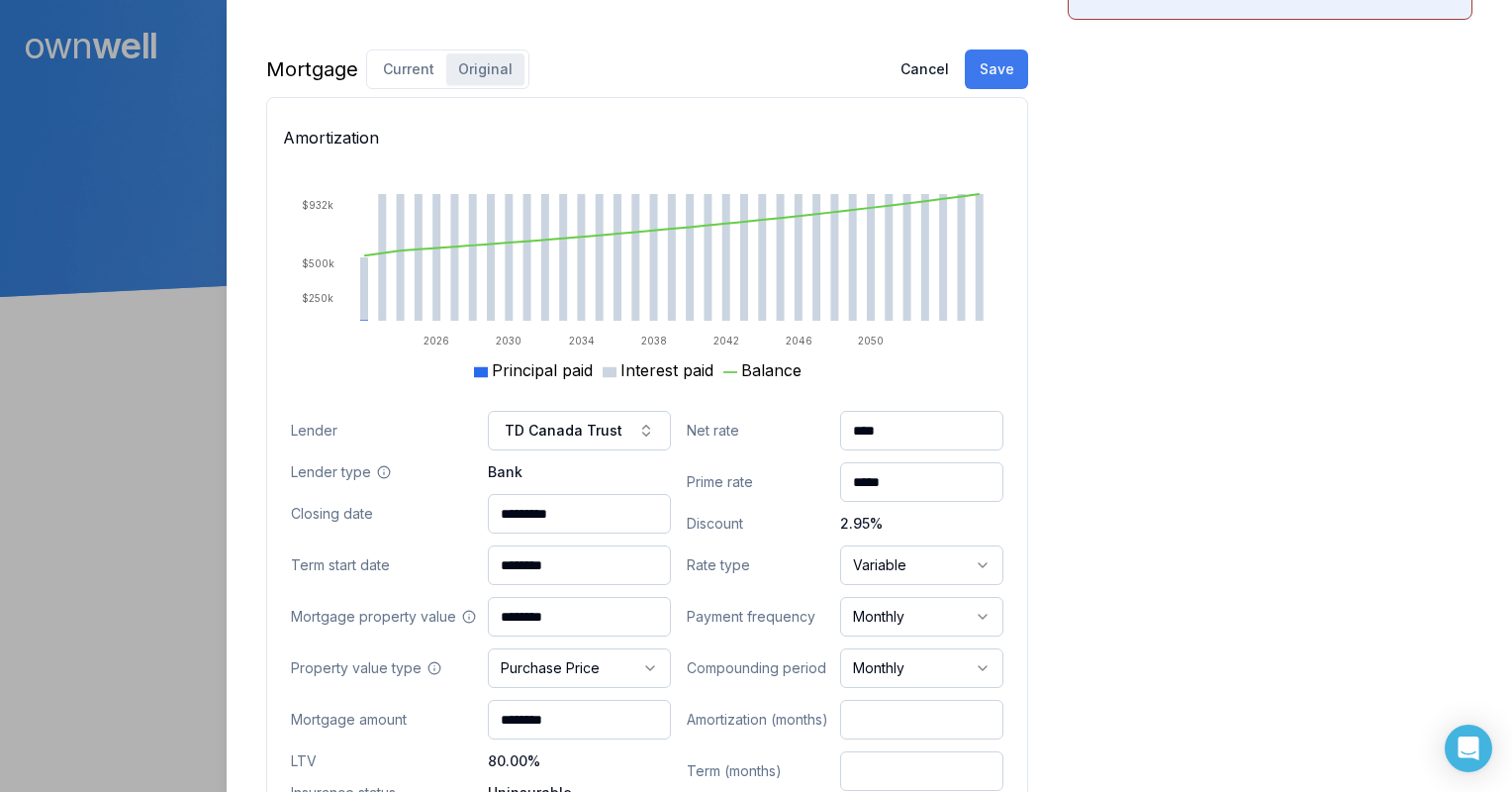 click on "Save" at bounding box center (996, 69) 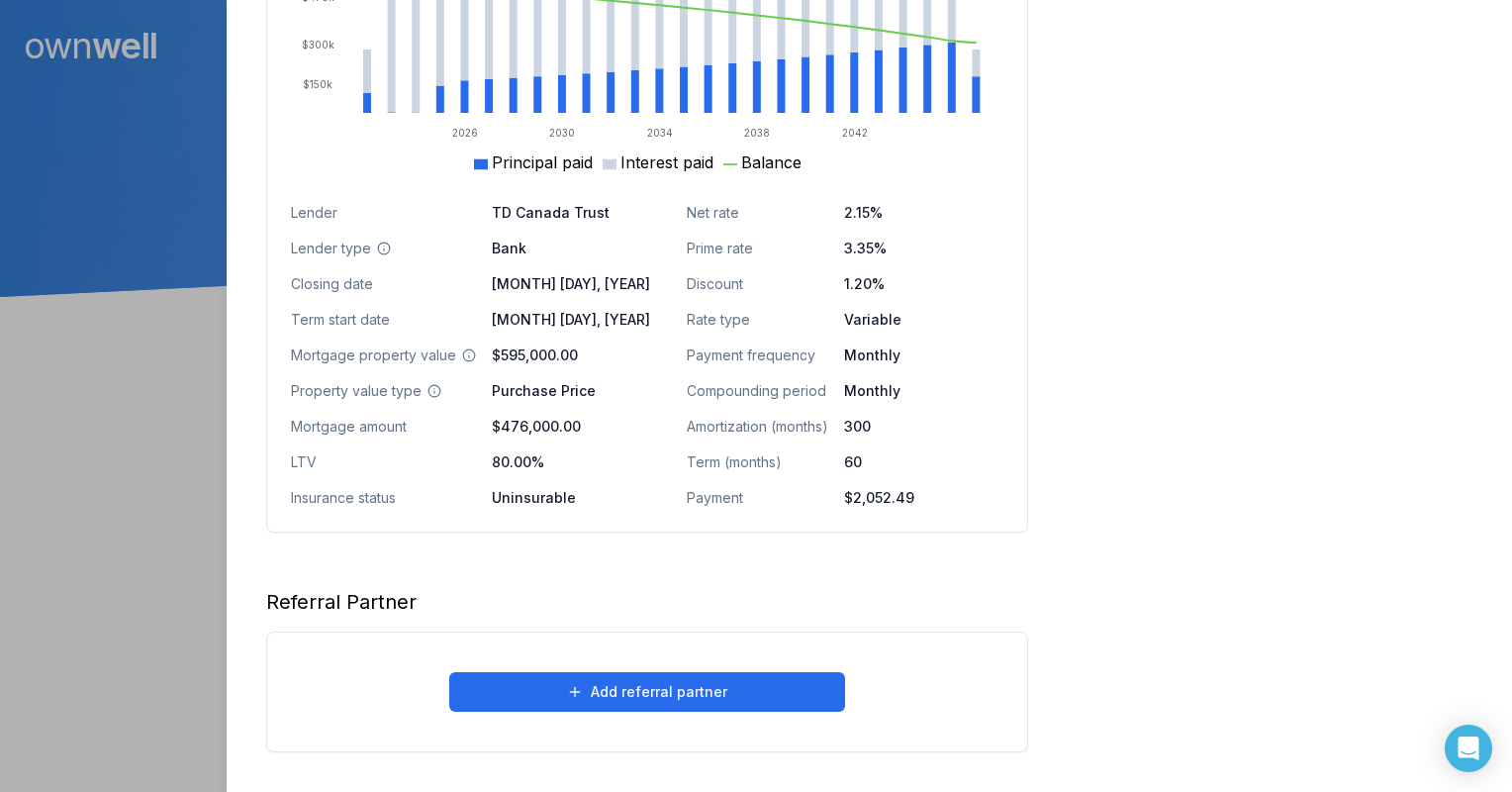 scroll, scrollTop: 1378, scrollLeft: 0, axis: vertical 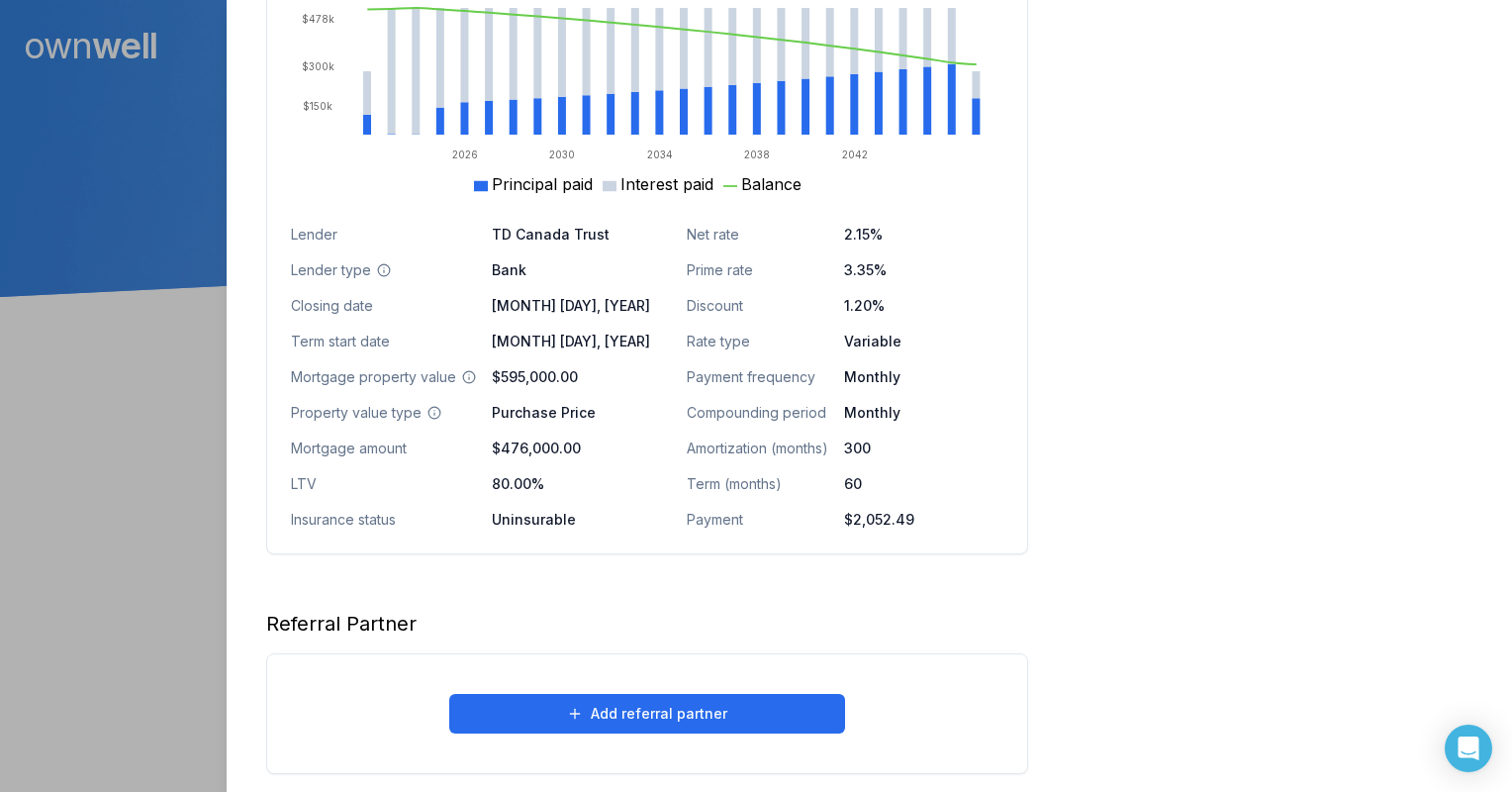 click on "Opportunities Interest savings -$9,639.44 Current interest Prepayment penalties New interest Review calculations Purchasing power $715,604.70 Max mortgage Down payment Review calculations Available equity $14,890.87 Mortgage & penalties Unavailable equity Available equity Review calculations" at bounding box center (1270, -151) 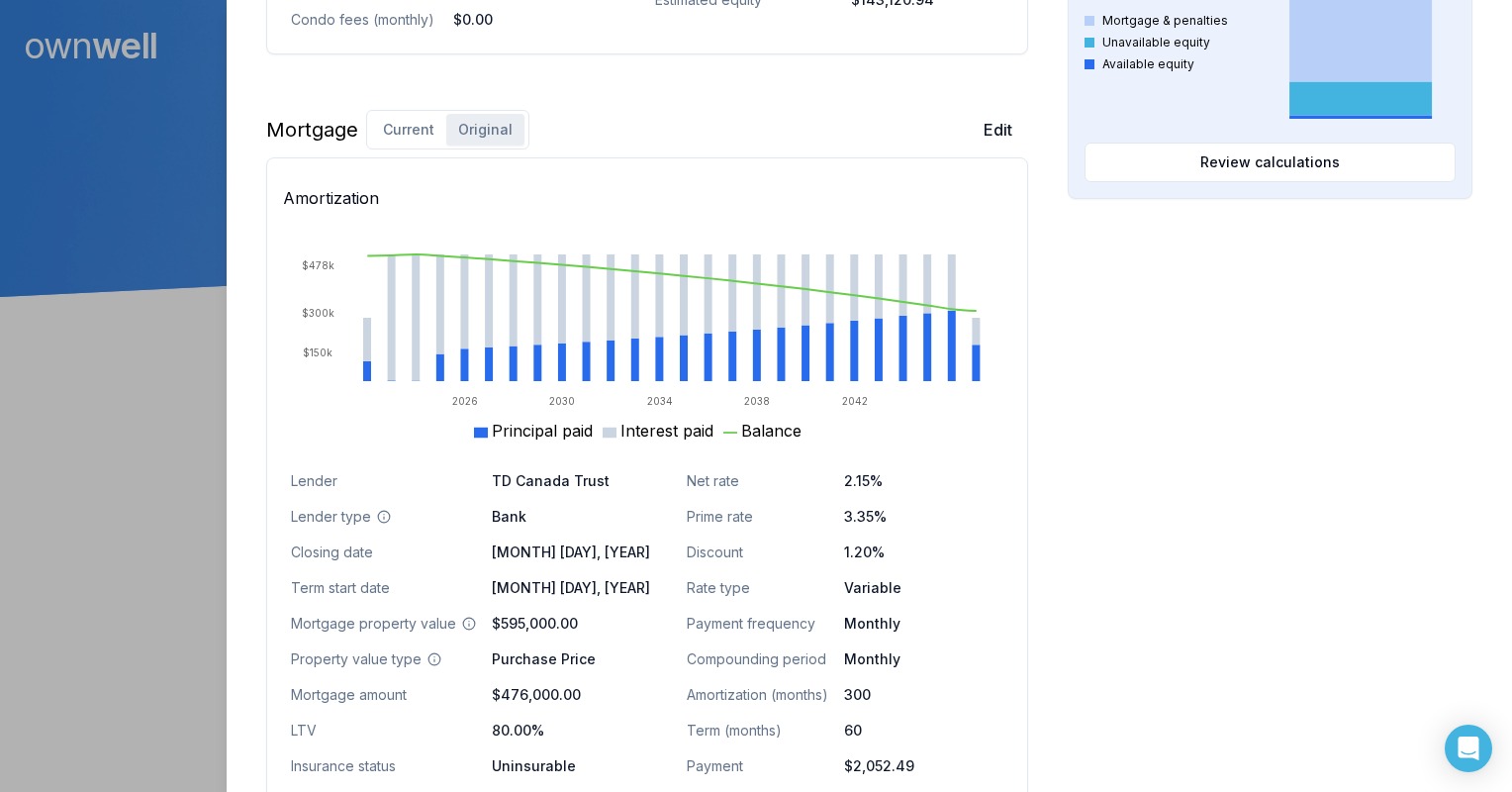 scroll, scrollTop: 1081, scrollLeft: 0, axis: vertical 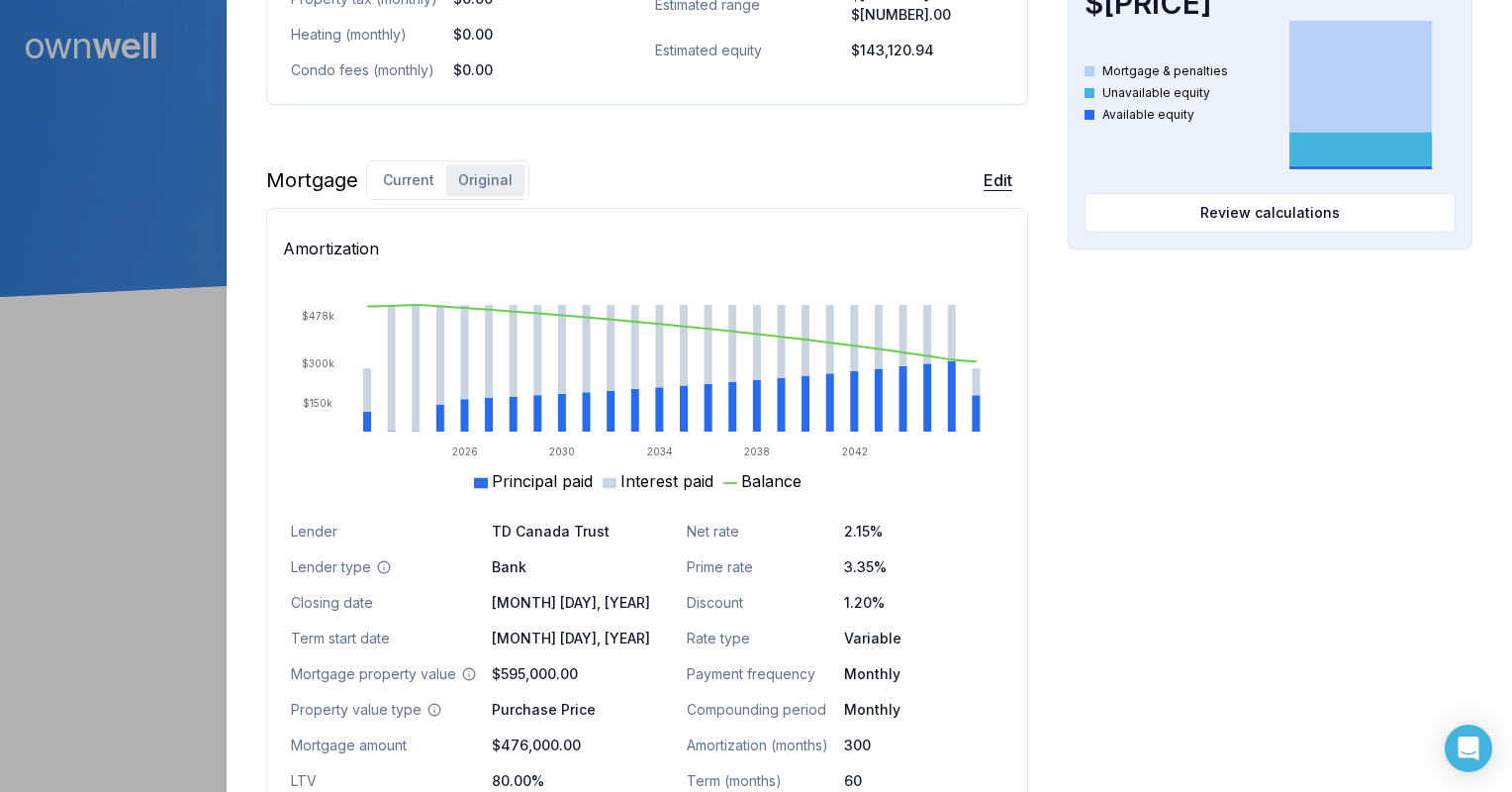 click on "Edit" at bounding box center (997, 180) 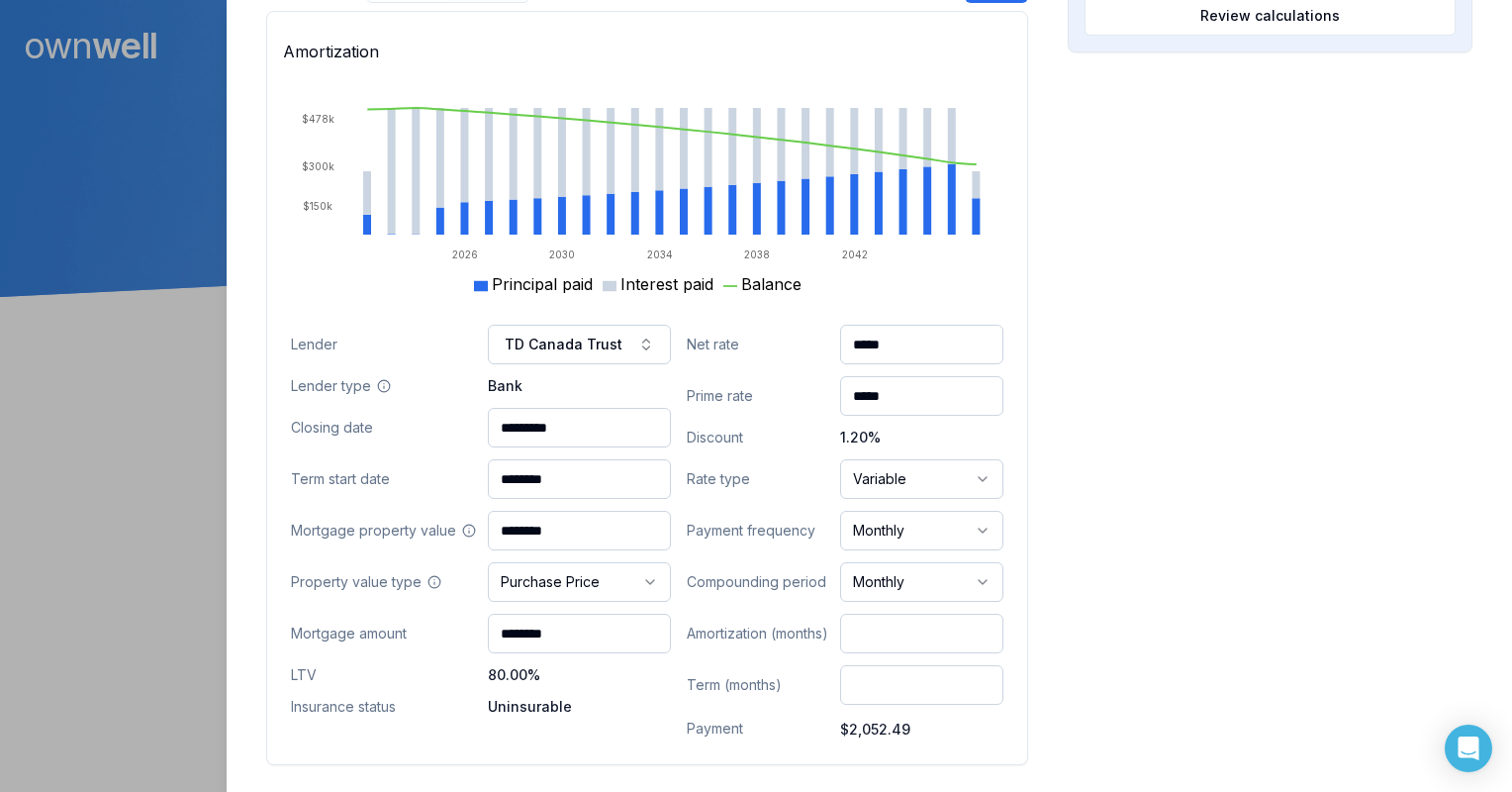 scroll, scrollTop: 1279, scrollLeft: 0, axis: vertical 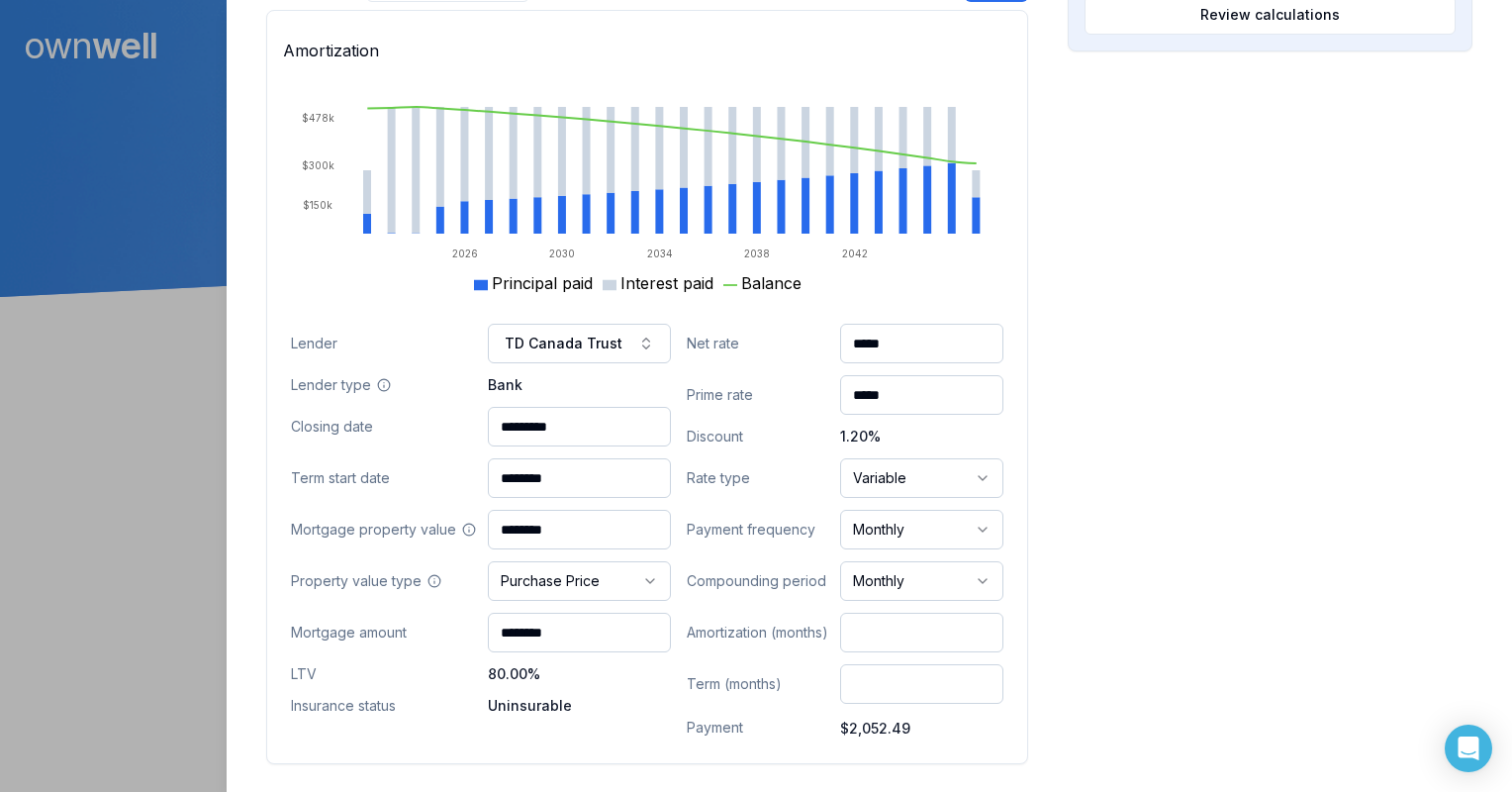 click on "***" at bounding box center [921, 633] 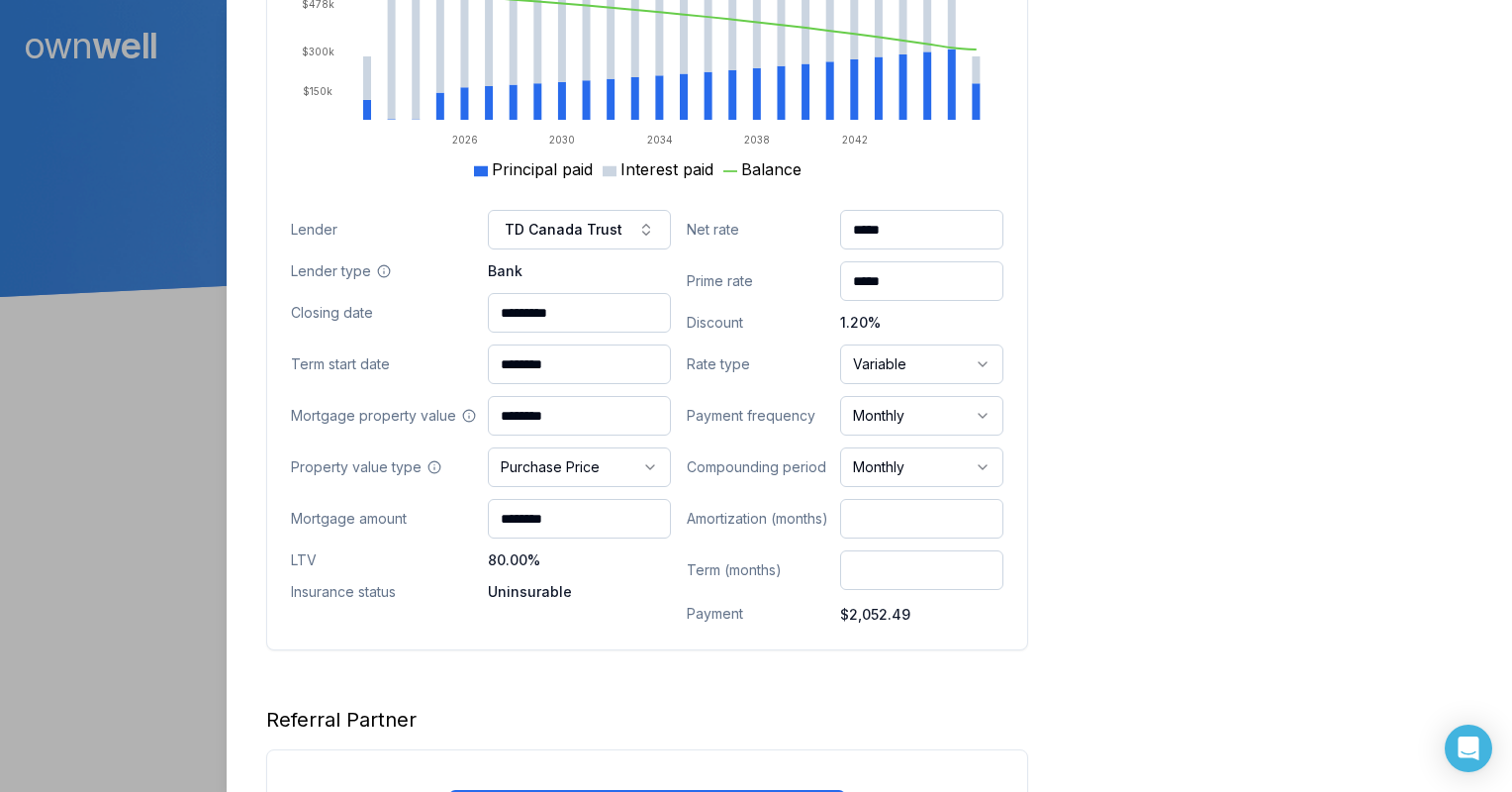 scroll, scrollTop: 1192, scrollLeft: 0, axis: vertical 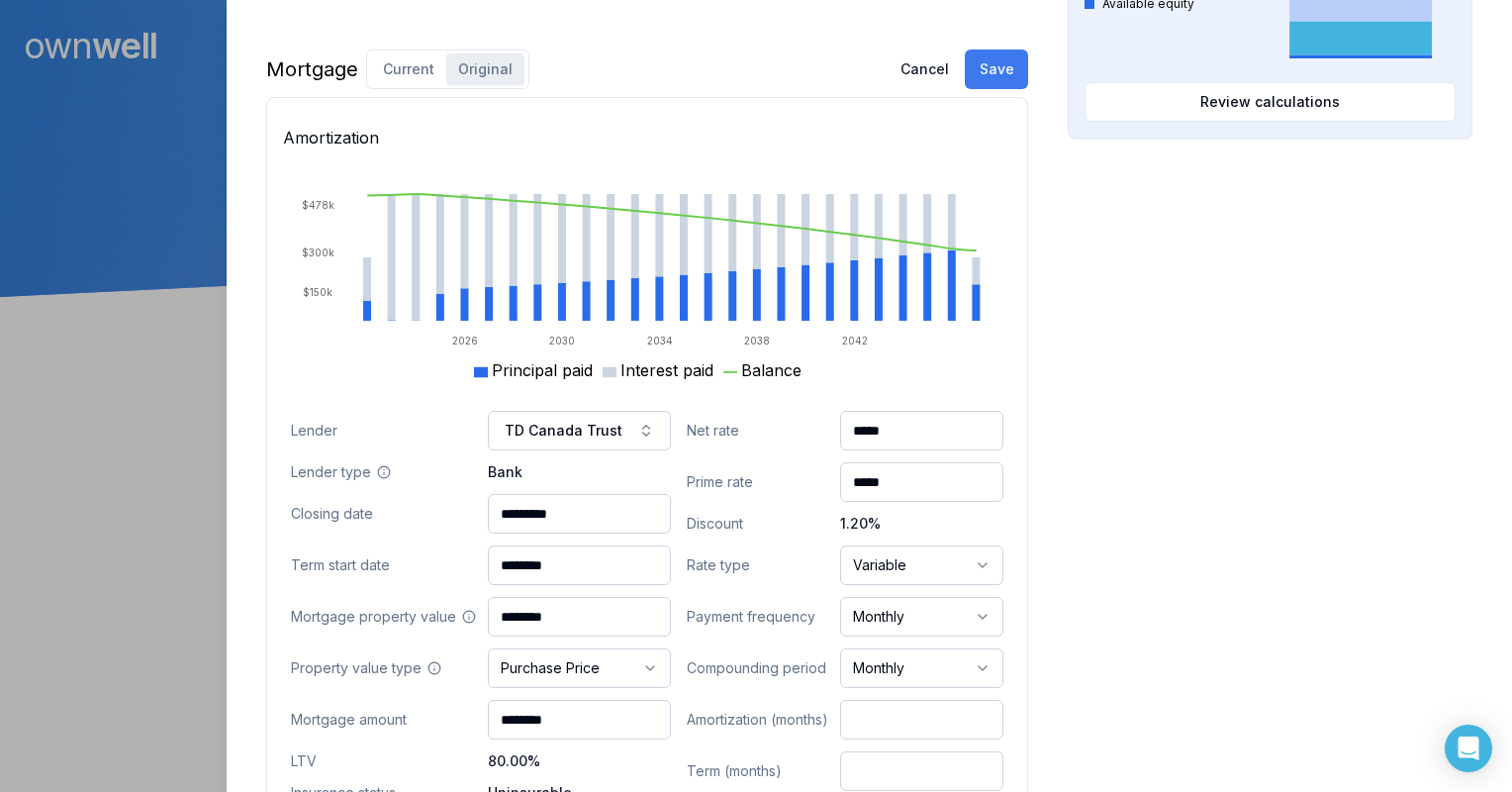 click on "Save" at bounding box center [996, 69] 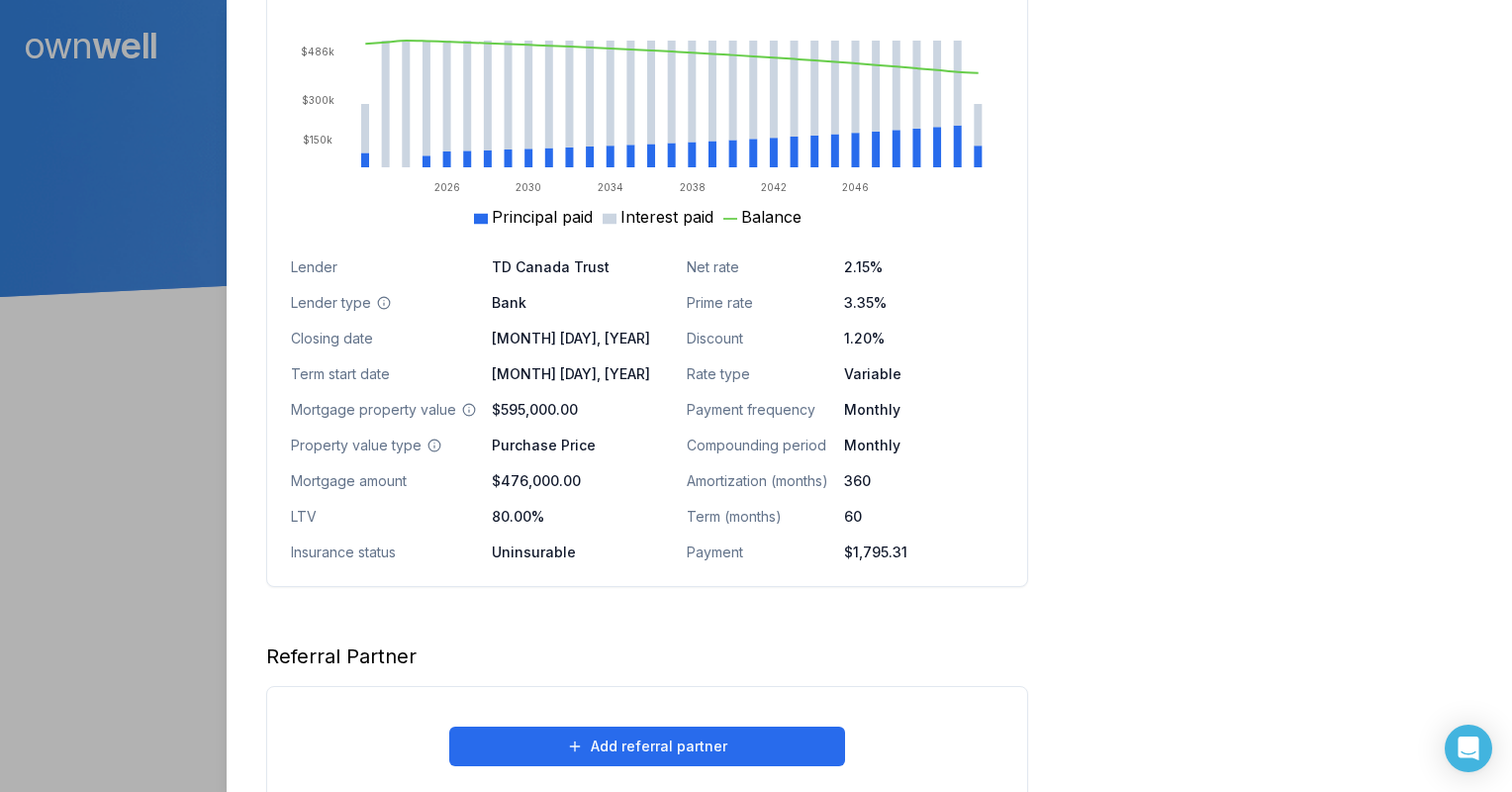 scroll, scrollTop: 1378, scrollLeft: 0, axis: vertical 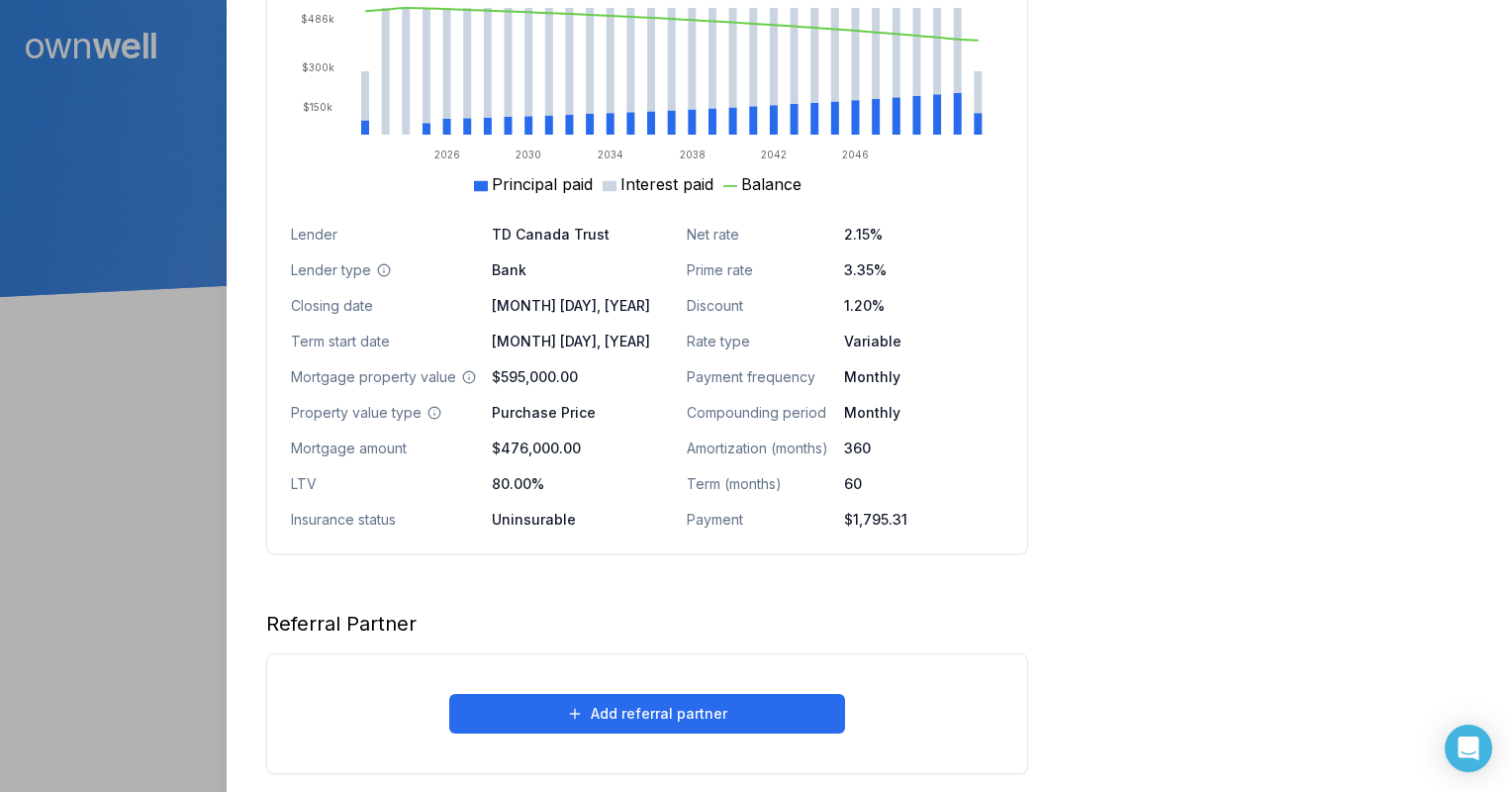 click on "Opportunities Interest savings -$9,902.77 Current interest Prepayment penalties New interest Review calculations Purchasing power $662,642.15 Max mortgage Down payment Review calculations Available equity $4,195.08 Mortgage & penalties Unavailable equity Available equity Review calculations" at bounding box center (1270, -151) 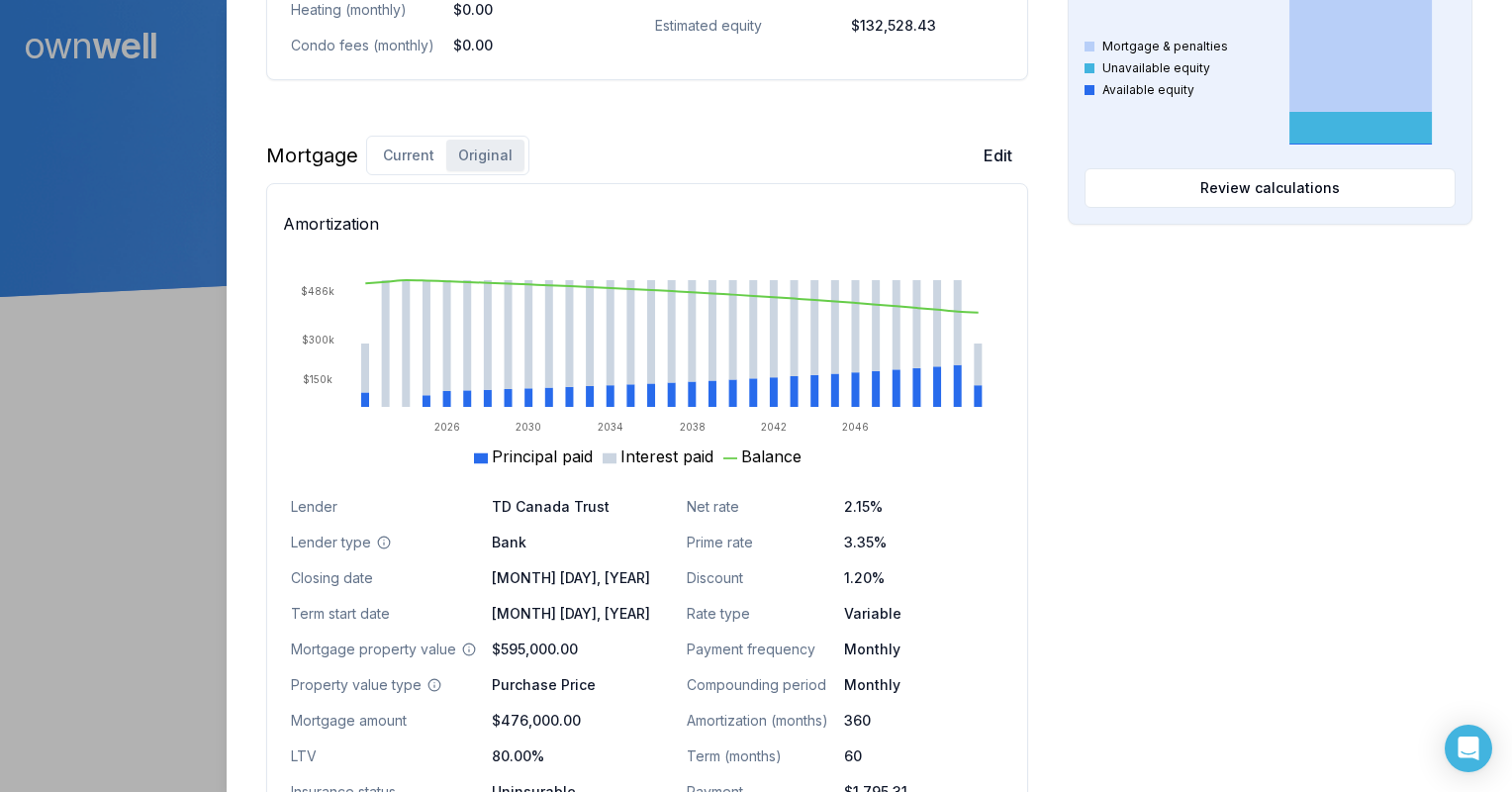 scroll, scrollTop: 784, scrollLeft: 0, axis: vertical 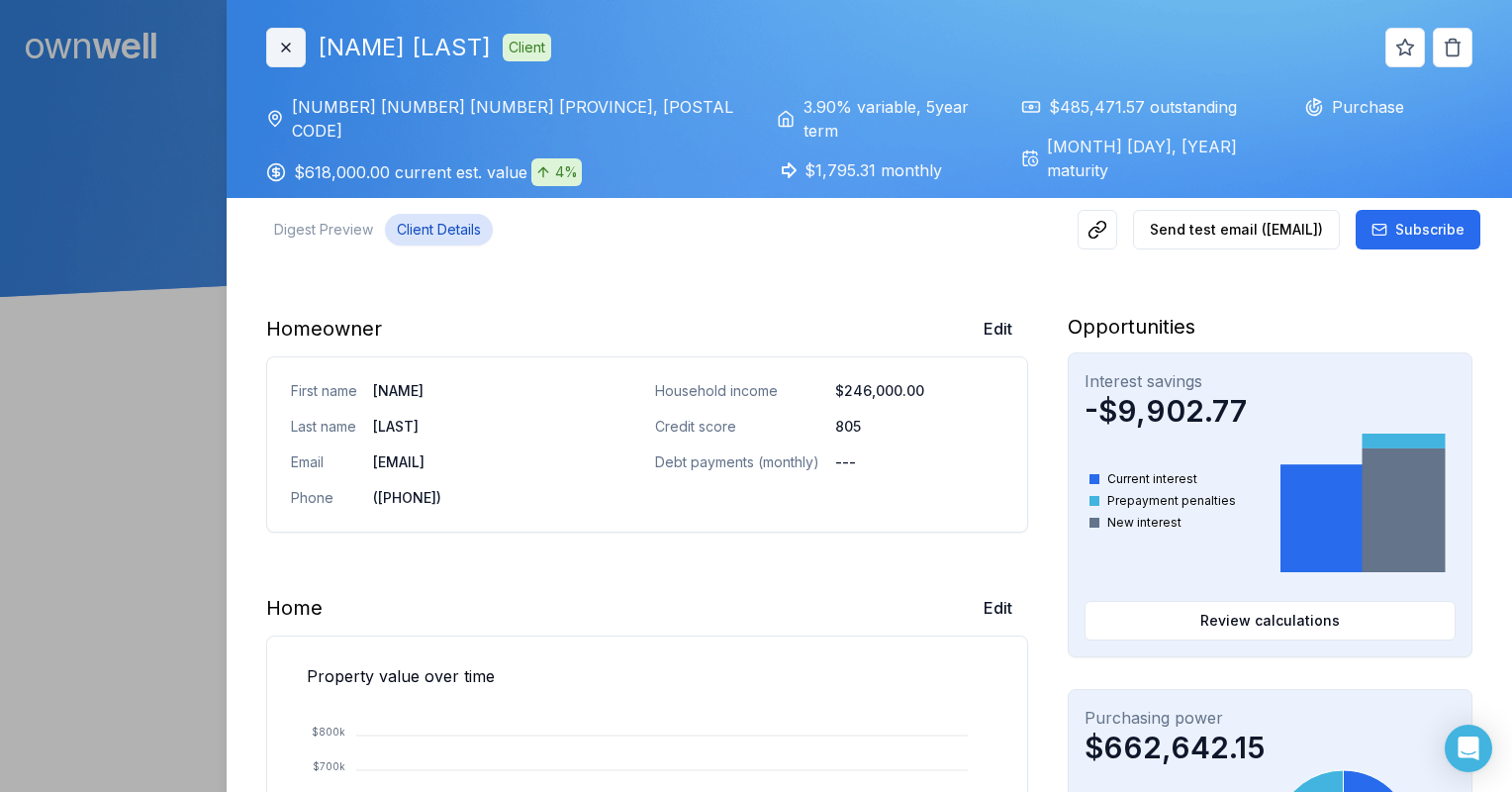 click on "Close" at bounding box center (286, 48) 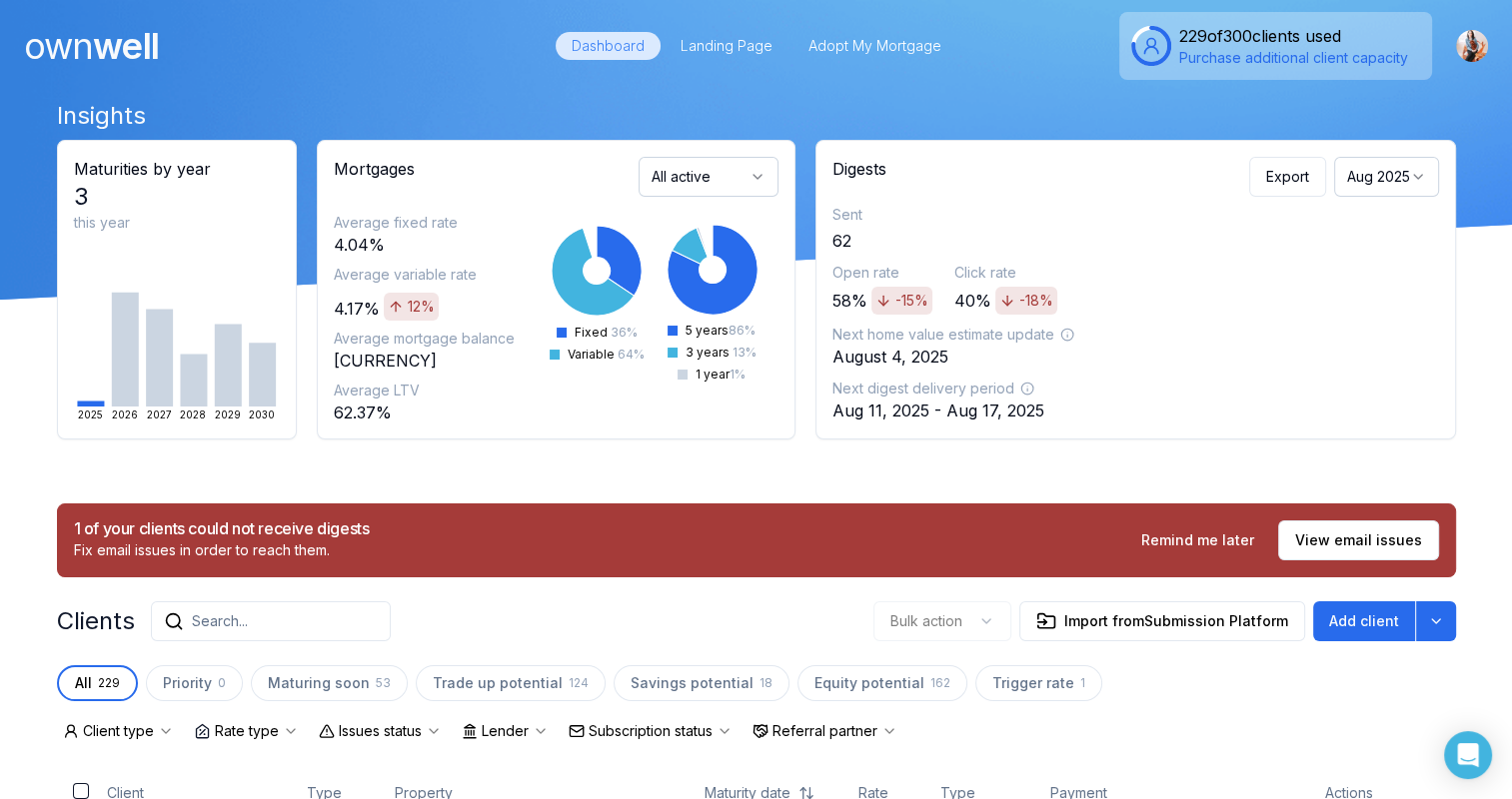 click on "Search..." at bounding box center (271, 621) 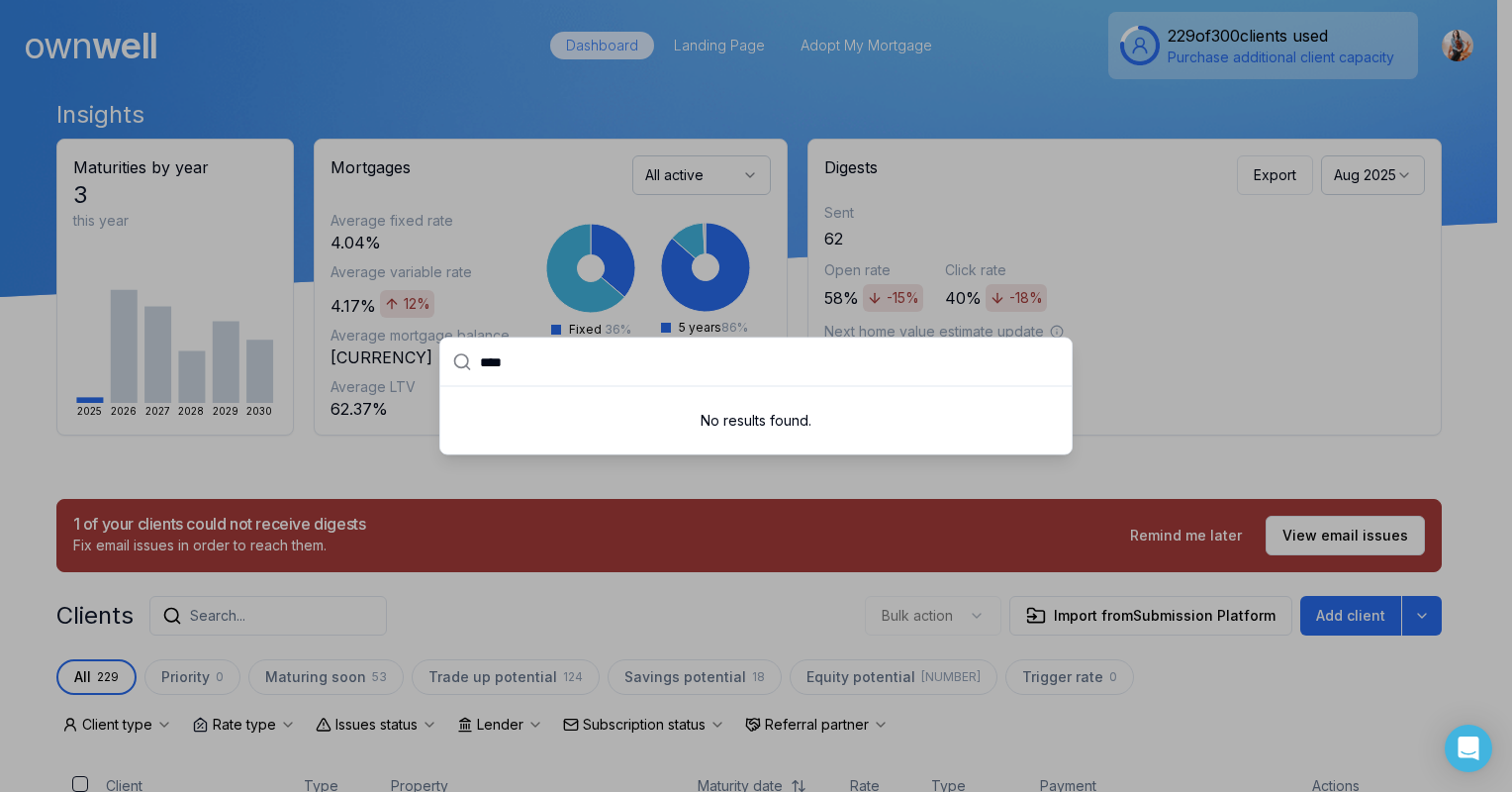 type on "****" 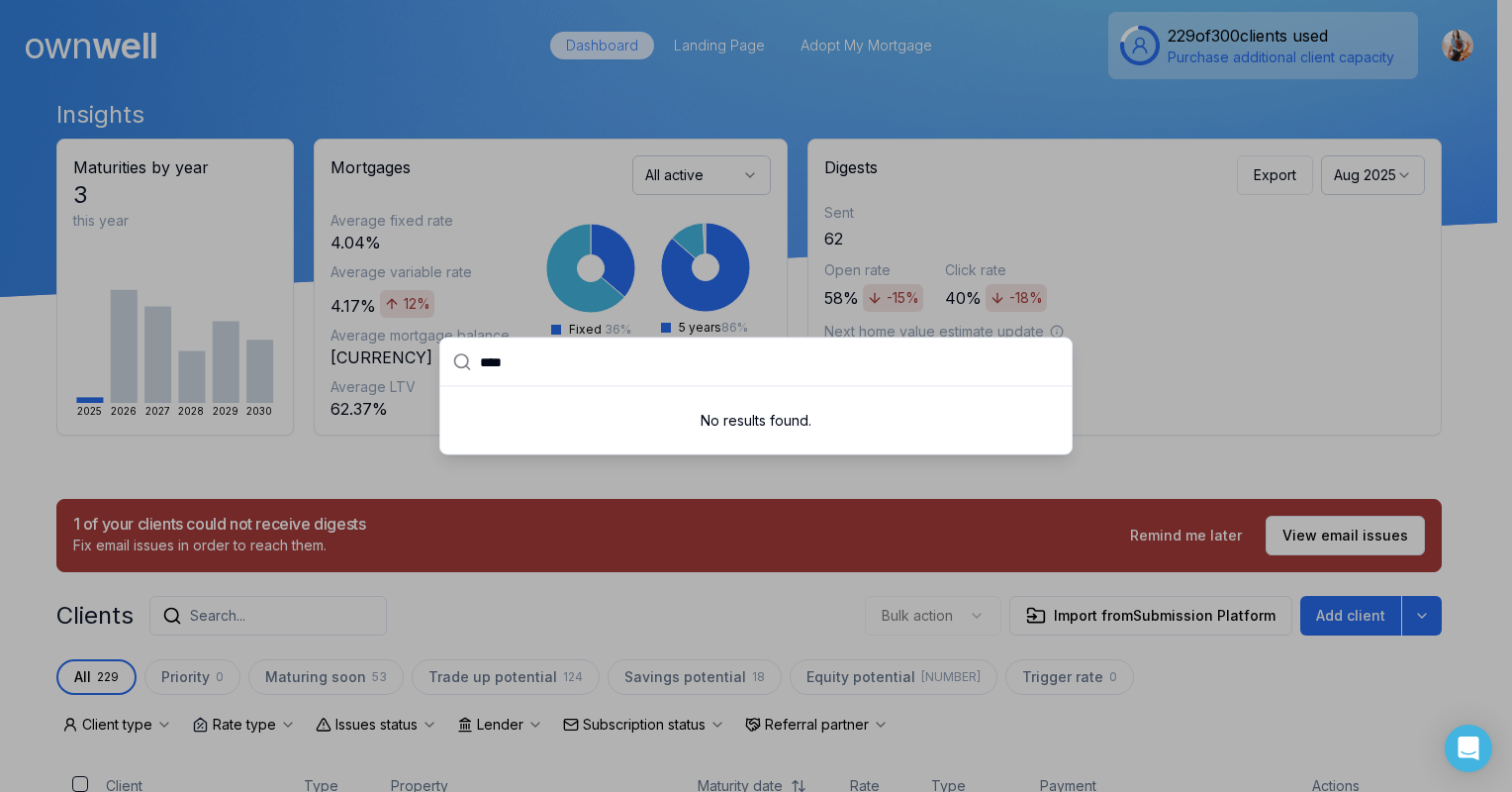 click at bounding box center [756, 396] 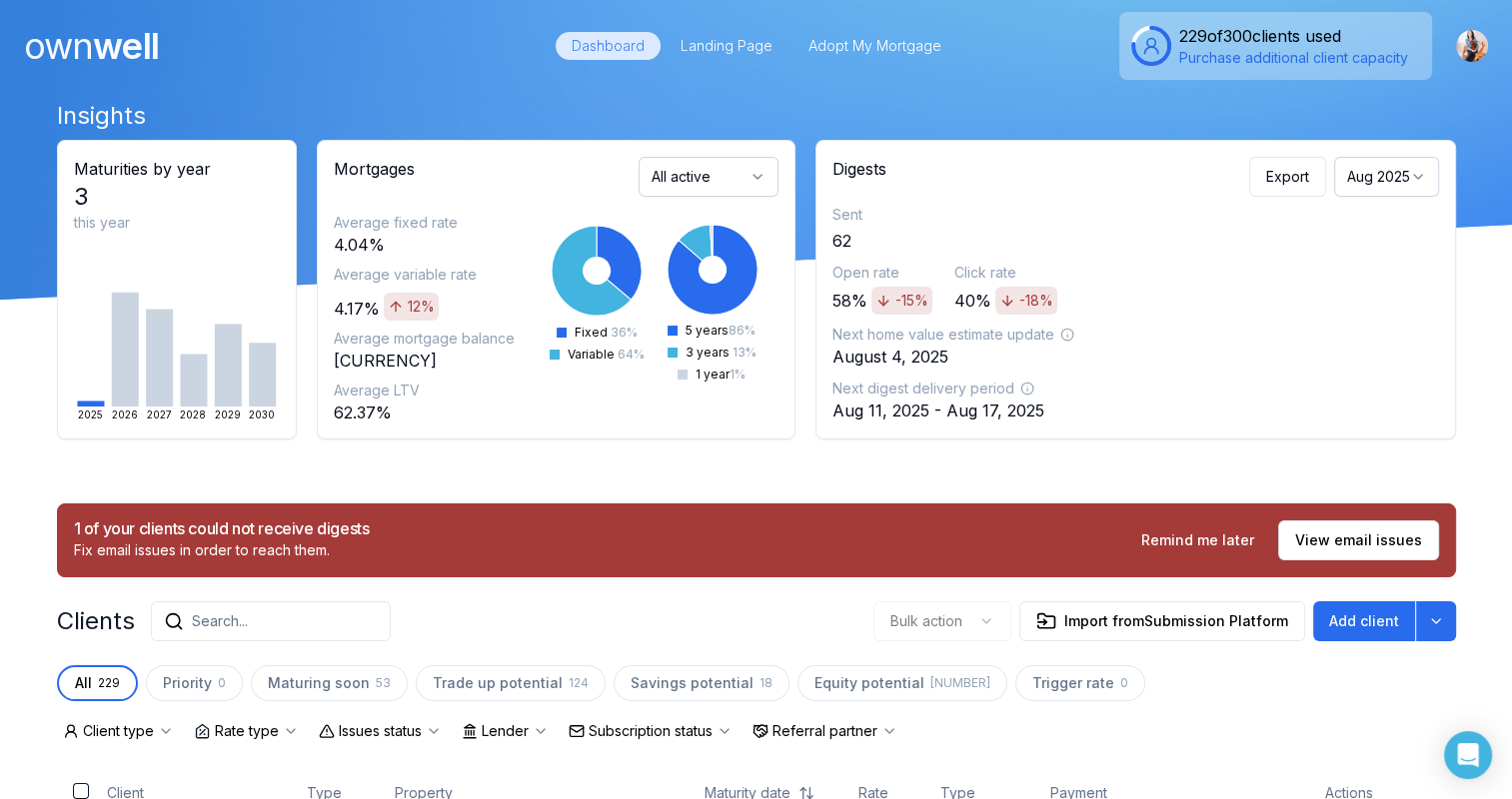 click on "Search..." at bounding box center (271, 621) 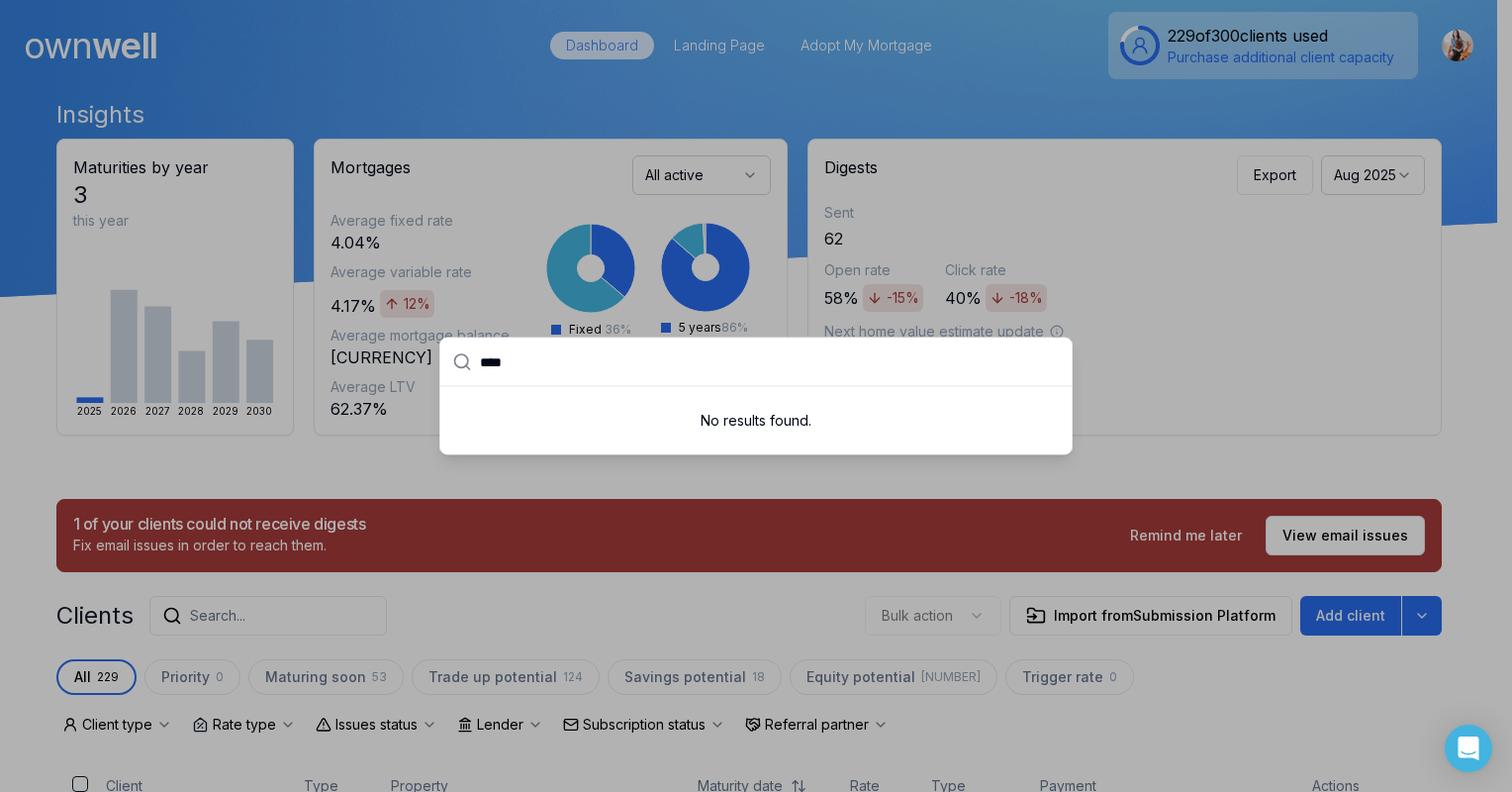 click at bounding box center [756, 396] 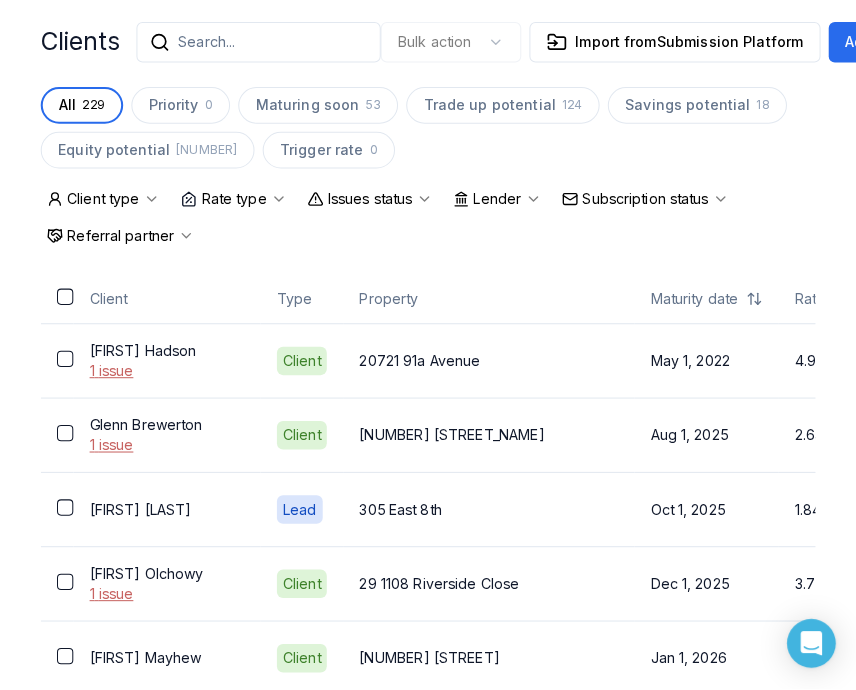 scroll, scrollTop: 200, scrollLeft: 0, axis: vertical 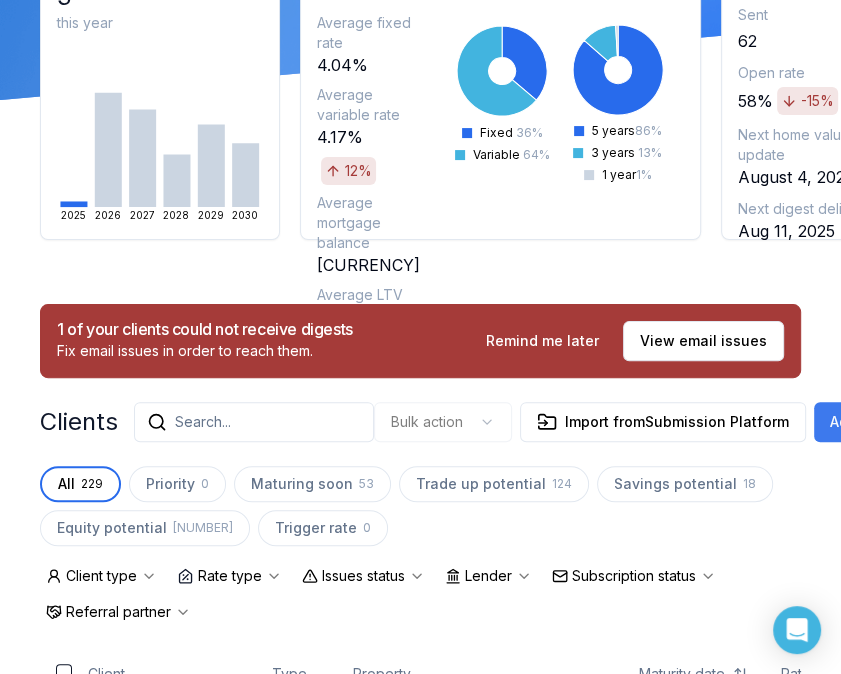 click on "Add client" at bounding box center [865, 422] 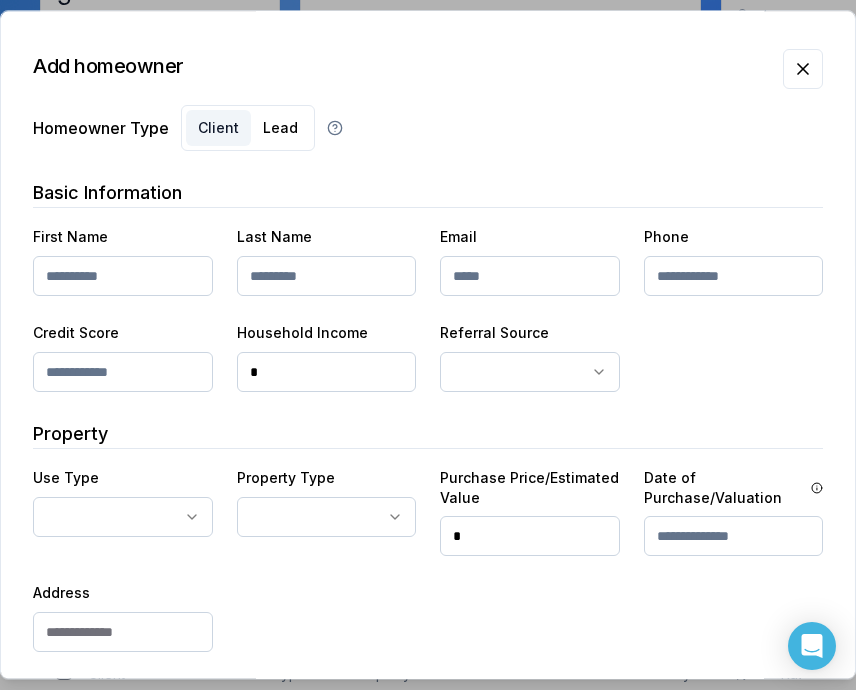 click at bounding box center [123, 276] 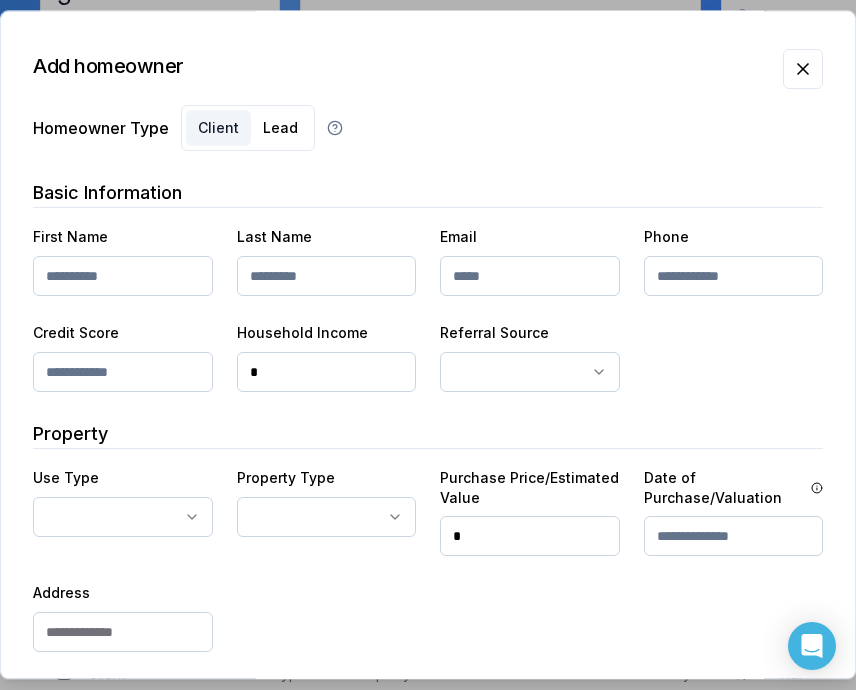click at bounding box center [123, 276] 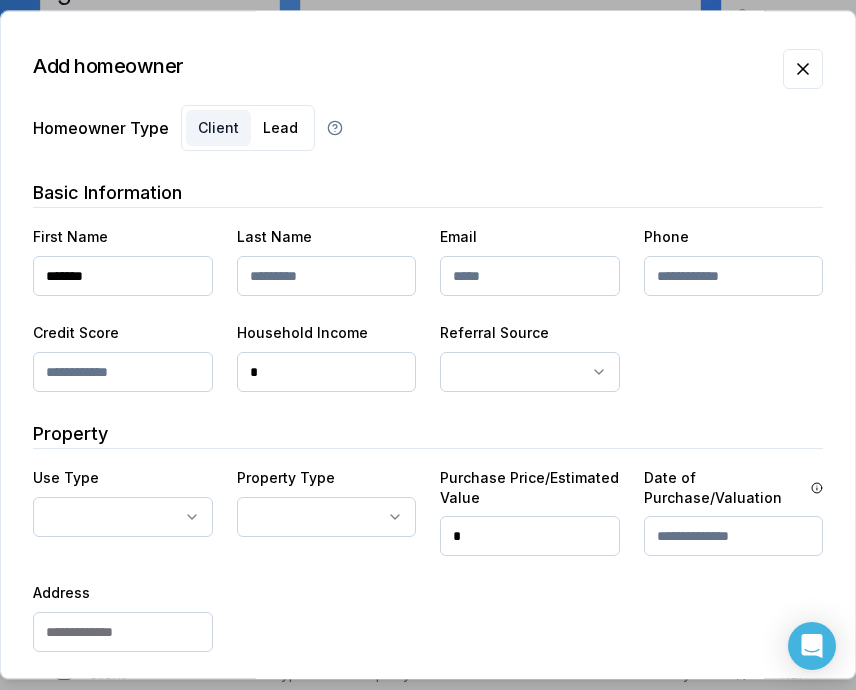 type on "*******" 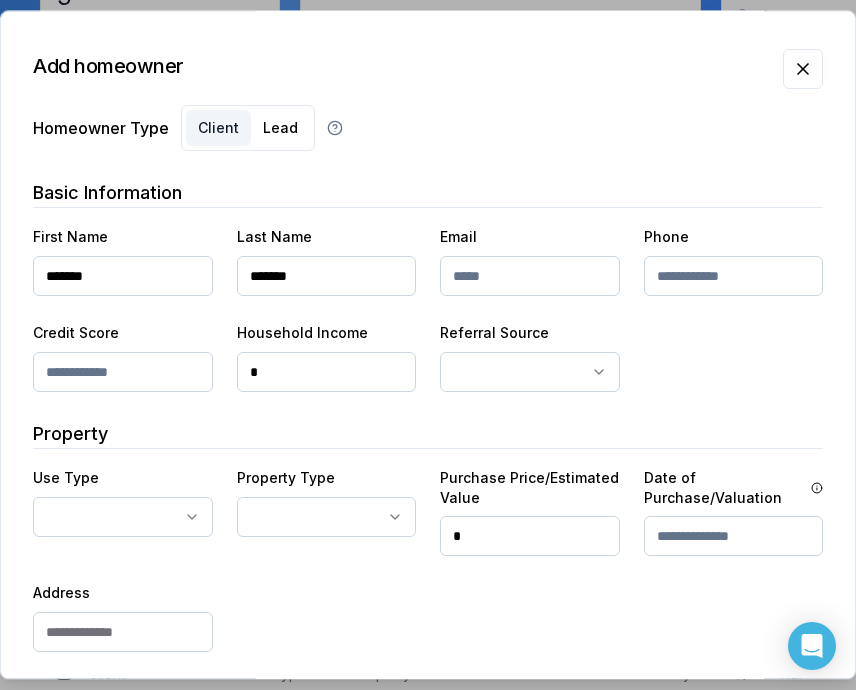 type on "*******" 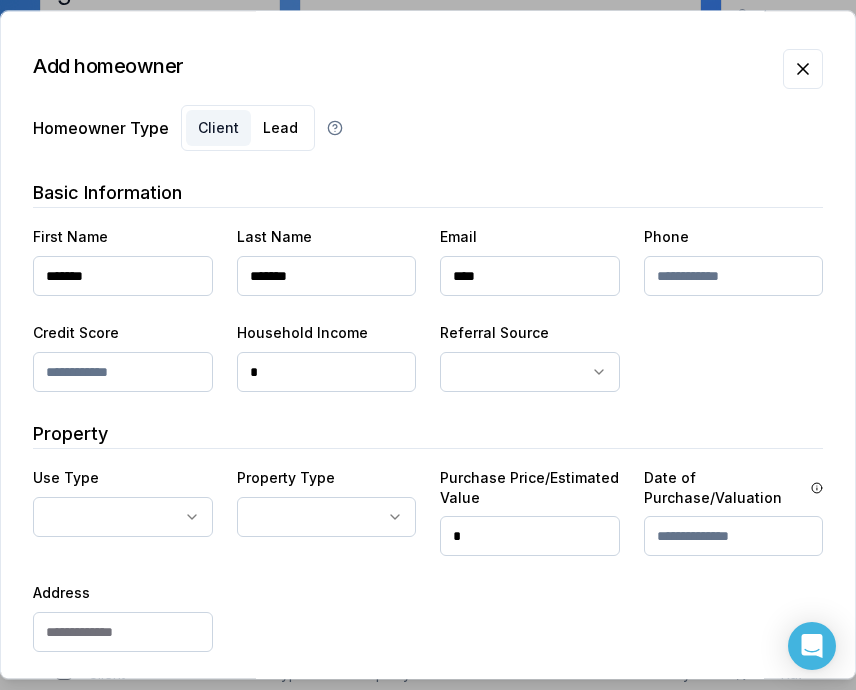 type on "****" 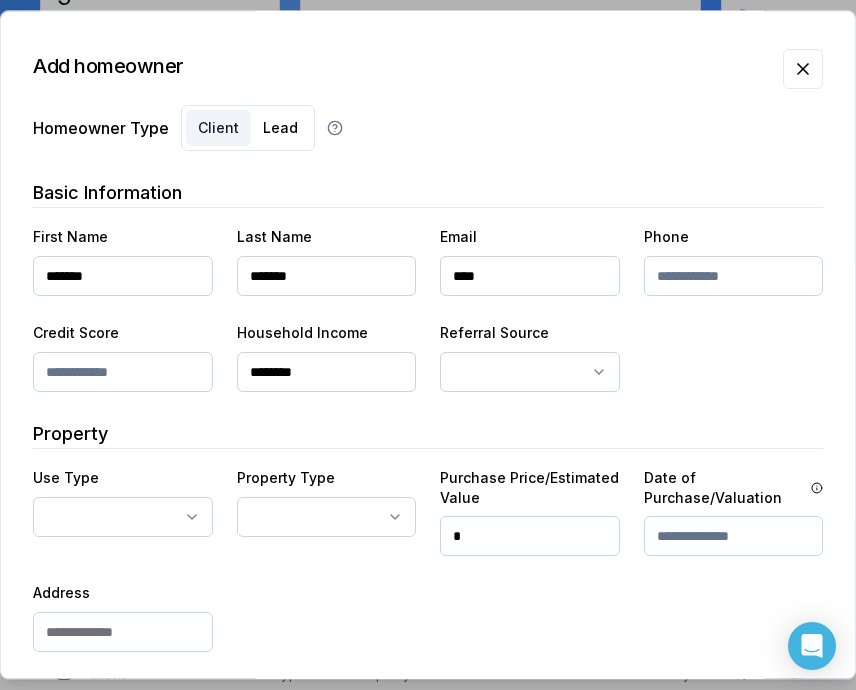 type on "********" 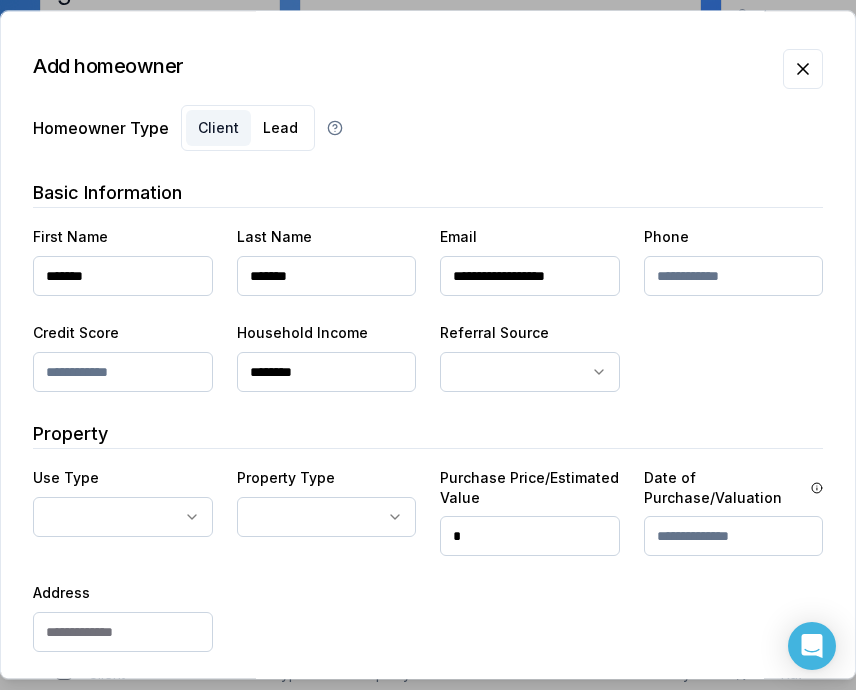 type on "**********" 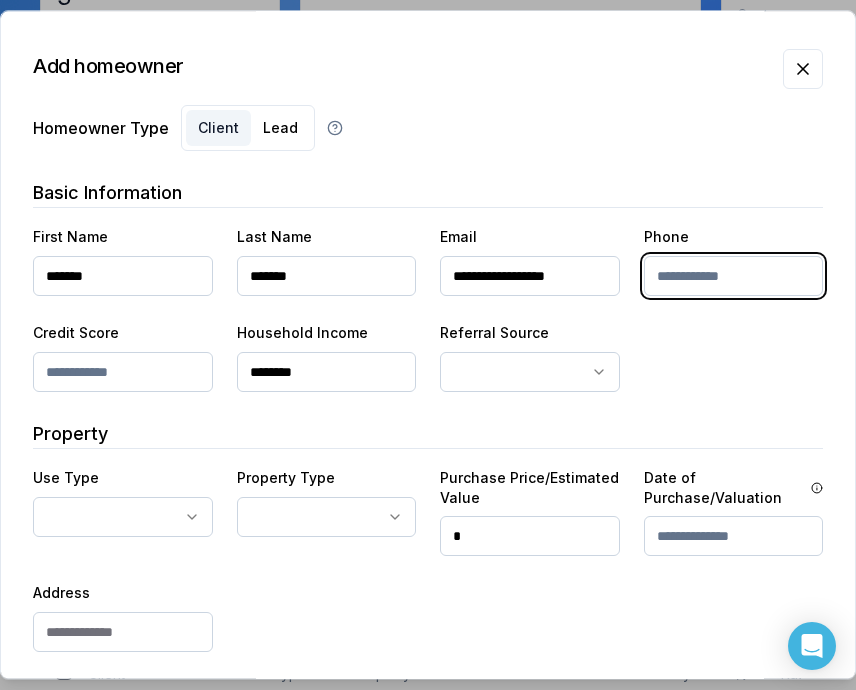click at bounding box center (734, 276) 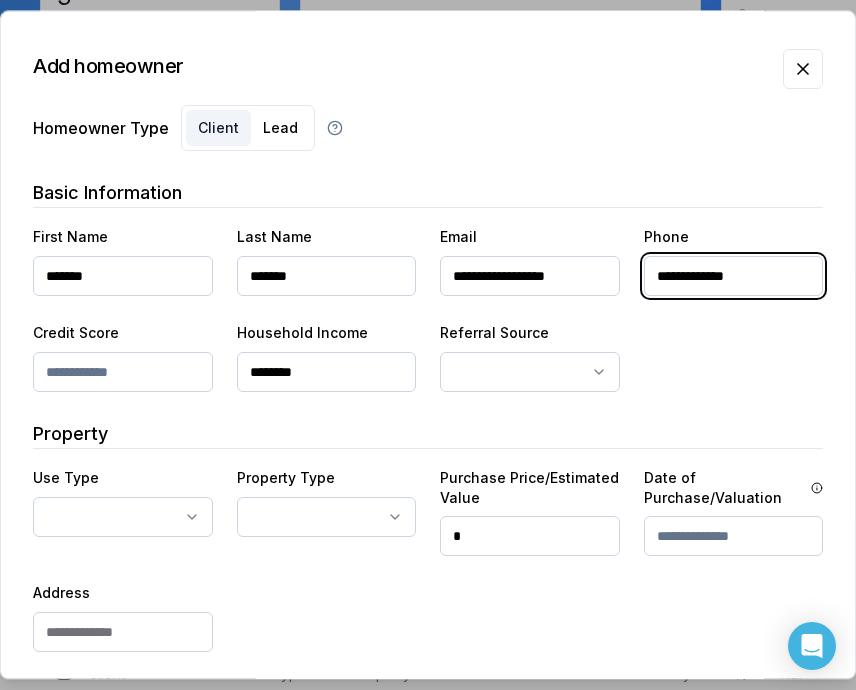 type on "**********" 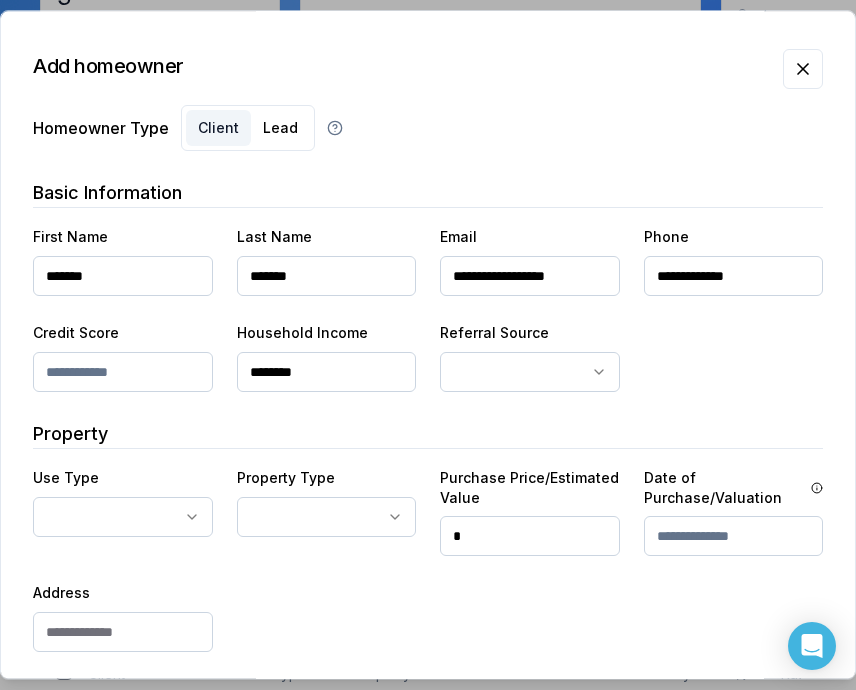 drag, startPoint x: 111, startPoint y: 383, endPoint x: 134, endPoint y: 363, distance: 30.479502 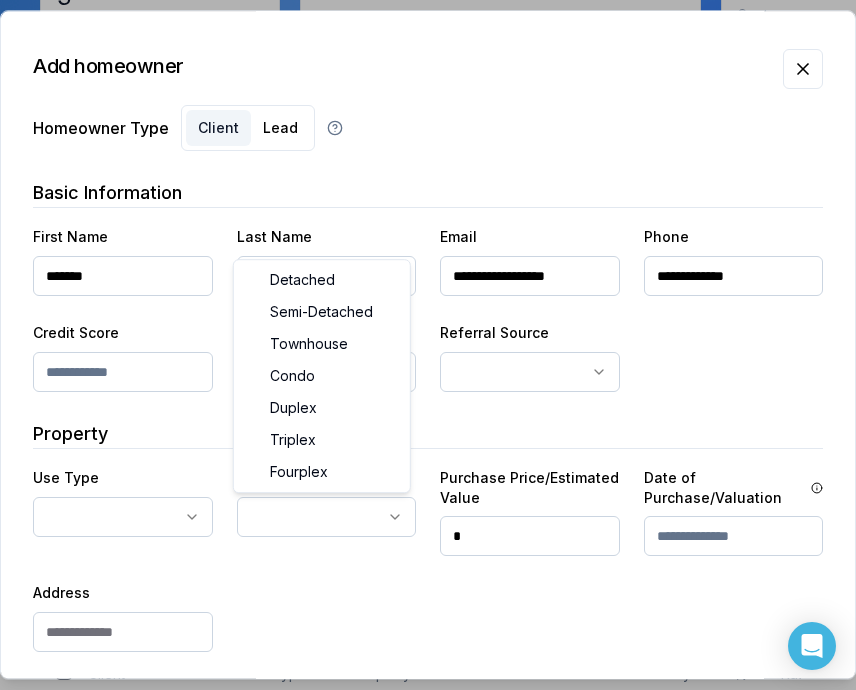 select on "********" 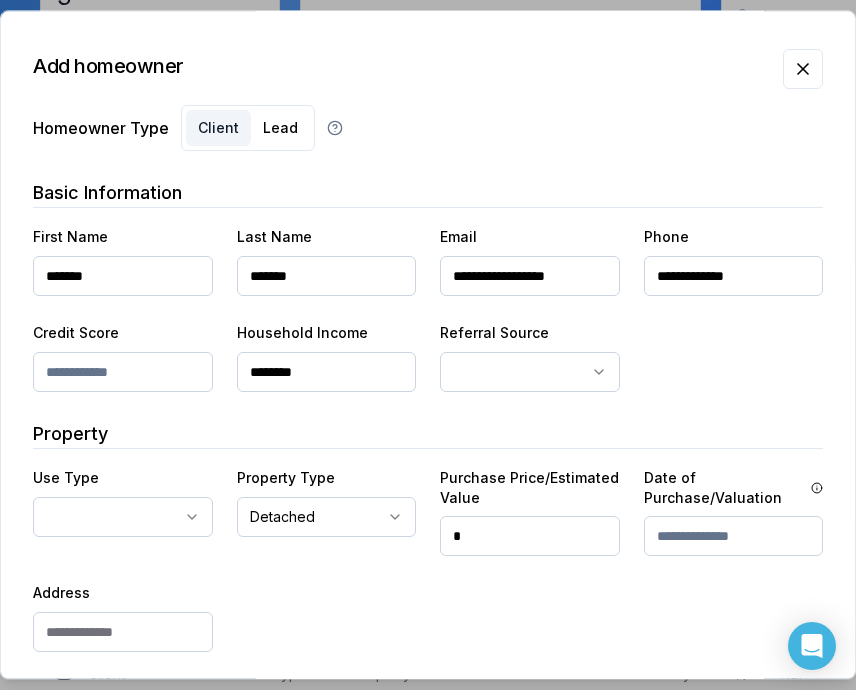 click on "**********" at bounding box center [123, 510] 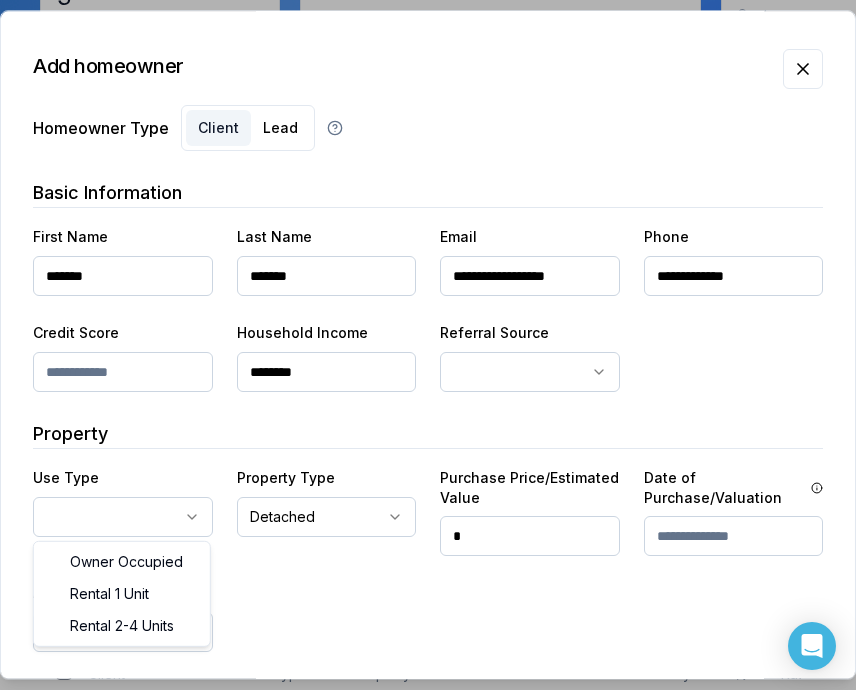 select on "**********" 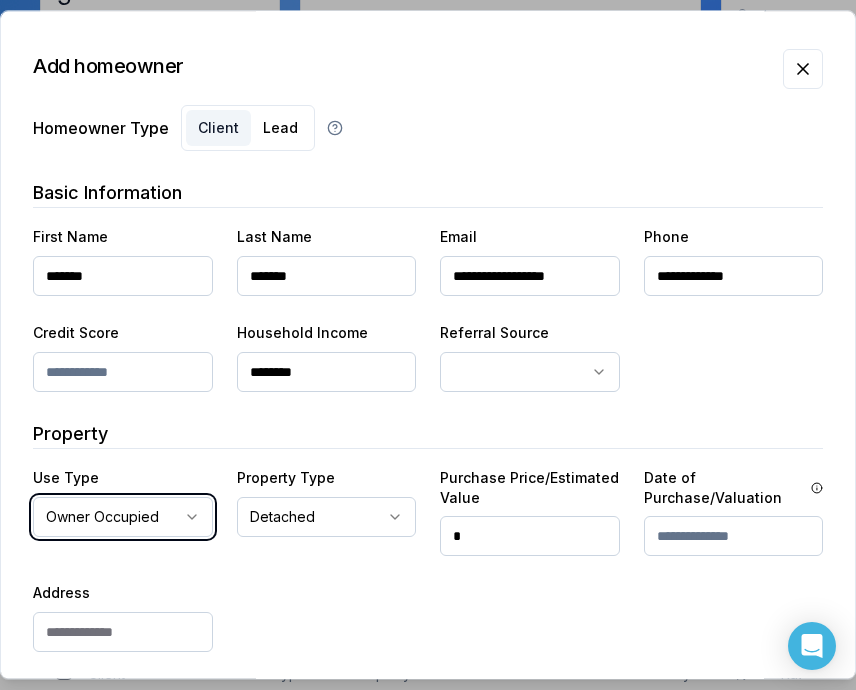 scroll, scrollTop: 200, scrollLeft: 0, axis: vertical 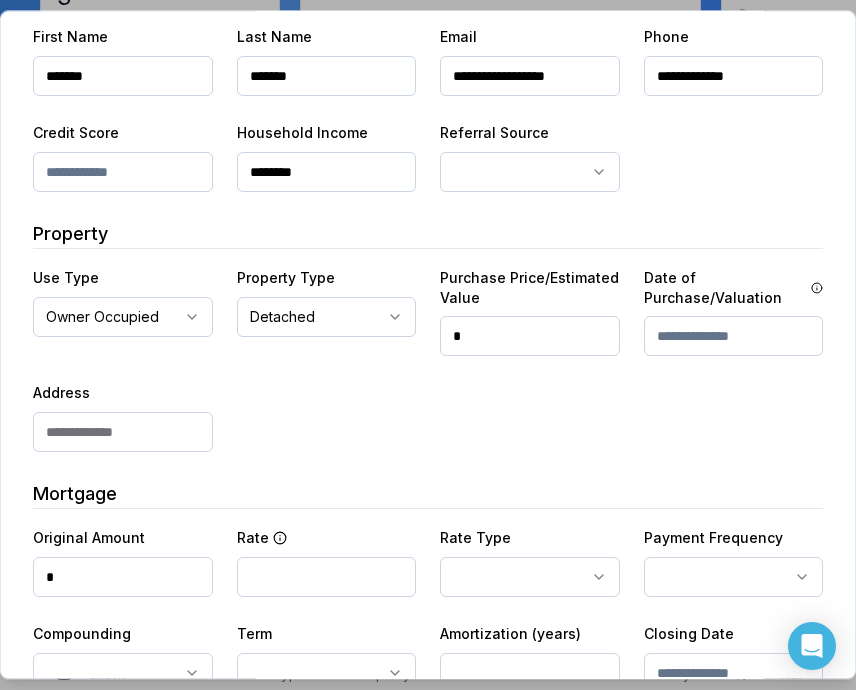 click at bounding box center (123, 432) 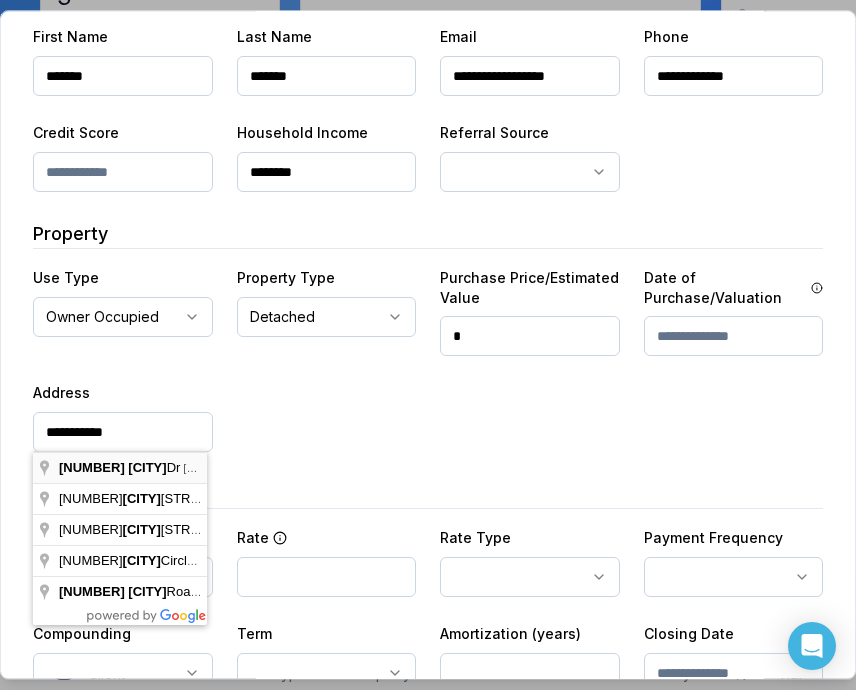 type on "**********" 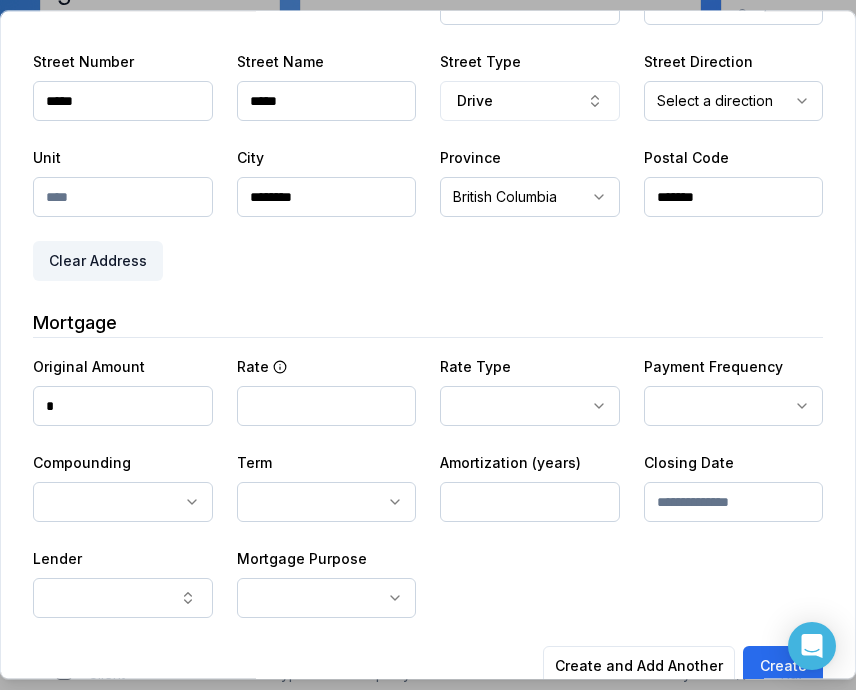 scroll, scrollTop: 569, scrollLeft: 0, axis: vertical 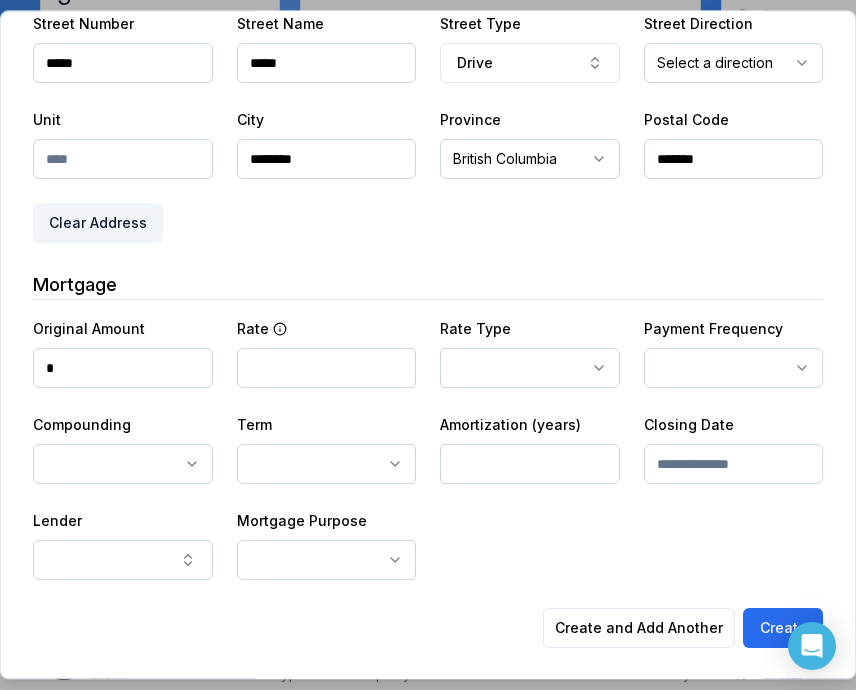 click on "*" at bounding box center (123, 368) 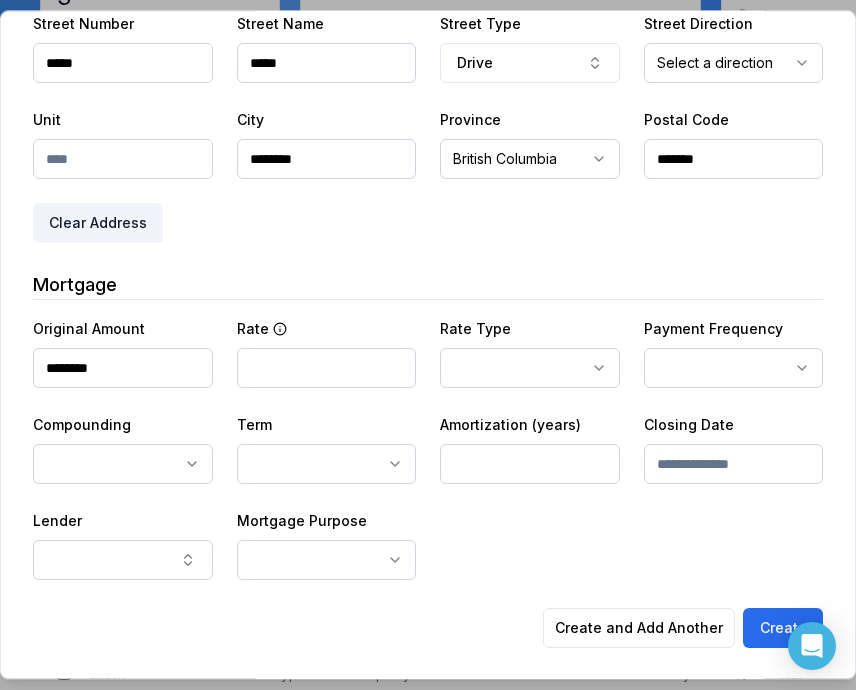type on "********" 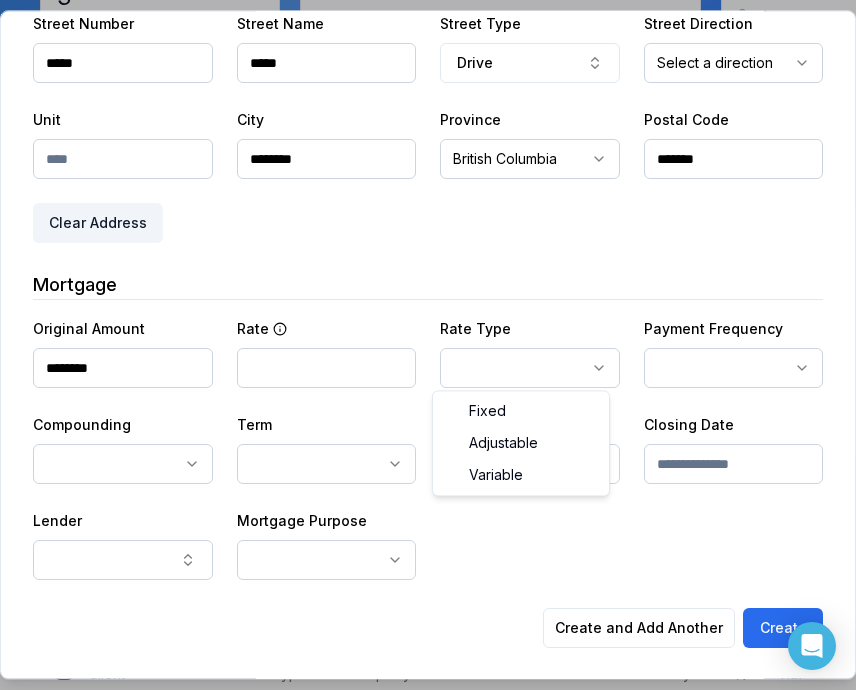 click on "Ownwell's platform is not optimized for mobile at this time.   For the best experience, please use a   desktop or laptop  to manage your account.   Note:  The   personalized homeownership reports   you generate for clients   are fully mobile-friendly   and can be easily viewed on any device. own well Dashboard Landing Page Adopt My Mortgage 229  of  300  clients used Purchase additional client capacity Insights Maturities by year 3 this year 2025 2026 2027 2028 2029 2030 Mortgages All active Average fixed rate 4.04% Average variable rate 4.17% 12% Average mortgage balance $613,894.54 Average LTV 62.37% Fixed   36 % Variable   64 % 5 years  86 % 3 years   13 % 1 year  1 % Digests Export Aug 2025 Sent 62 Open rate 58% -15% Click rate 40% -18% Next home value estimate update August 4, 2025 Next digest delivery period Aug 11, 2025 - Aug 17, 2025 1 of your clients could not receive digests Fix email issues in order to reach them. Remind me later View email issues Clients Search... Bulk action   Import from  All 0" at bounding box center [420, -50] 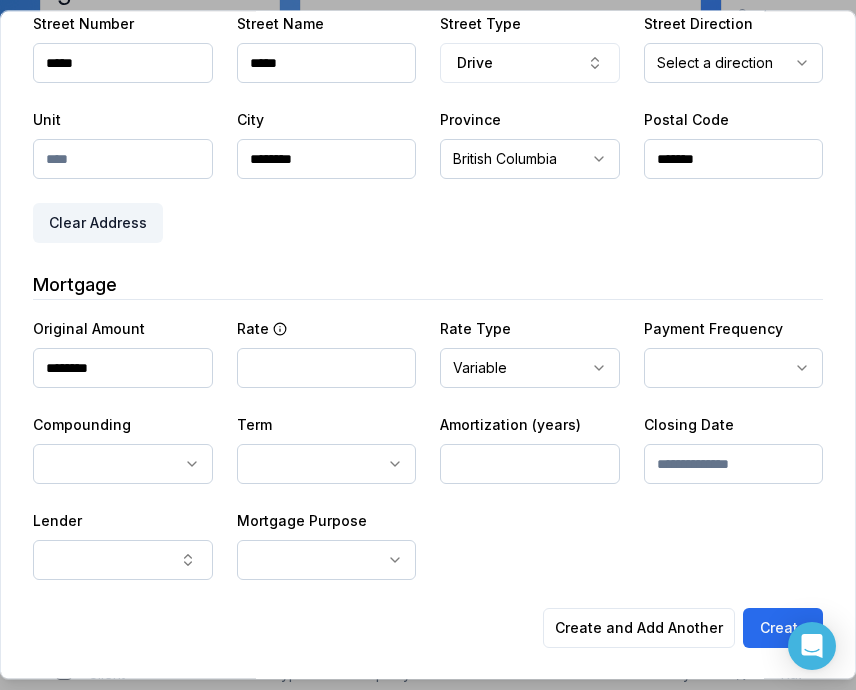 click on "Ownwell's platform is not optimized for mobile at this time.   For the best experience, please use a   desktop or laptop  to manage your account.   Note:  The   personalized homeownership reports   you generate for clients   are fully mobile-friendly   and can be easily viewed on any device. own well Dashboard Landing Page Adopt My Mortgage 229  of  300  clients used Purchase additional client capacity Insights Maturities by year 3 this year 2025 2026 2027 2028 2029 2030 Mortgages All active Average fixed rate 4.04% Average variable rate 4.17% 12% Average mortgage balance $613,894.54 Average LTV 62.37% Fixed   36 % Variable   64 % 5 years  86 % 3 years   13 % 1 year  1 % Digests Export Aug 2025 Sent 62 Open rate 58% -15% Click rate 40% -18% Next home value estimate update August 4, 2025 Next digest delivery period Aug 11, 2025 - Aug 17, 2025 1 of your clients could not receive digests Fix email issues in order to reach them. Remind me later View email issues Clients Search... Bulk action   Import from  All 0" at bounding box center [420, -50] 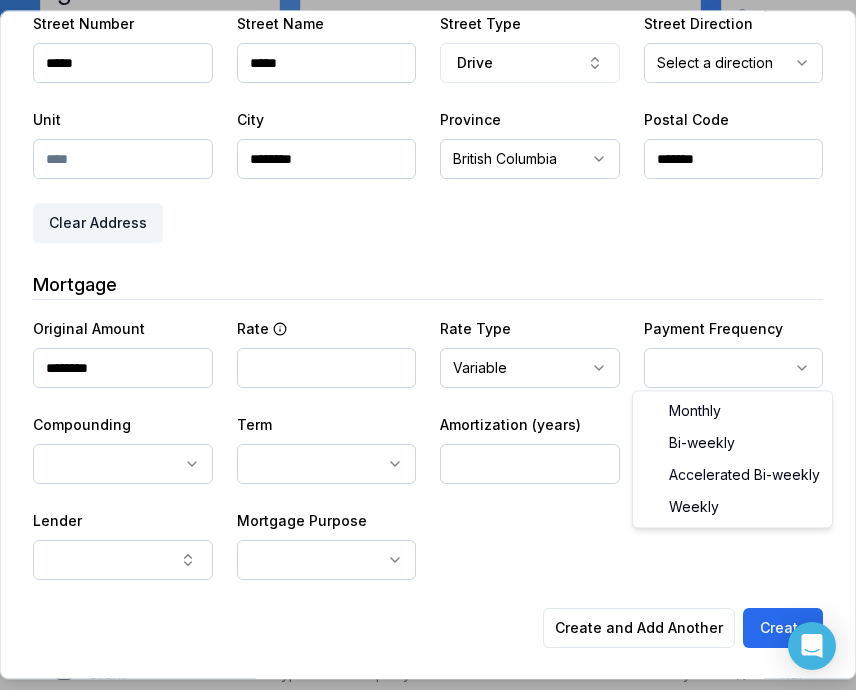 select on "*******" 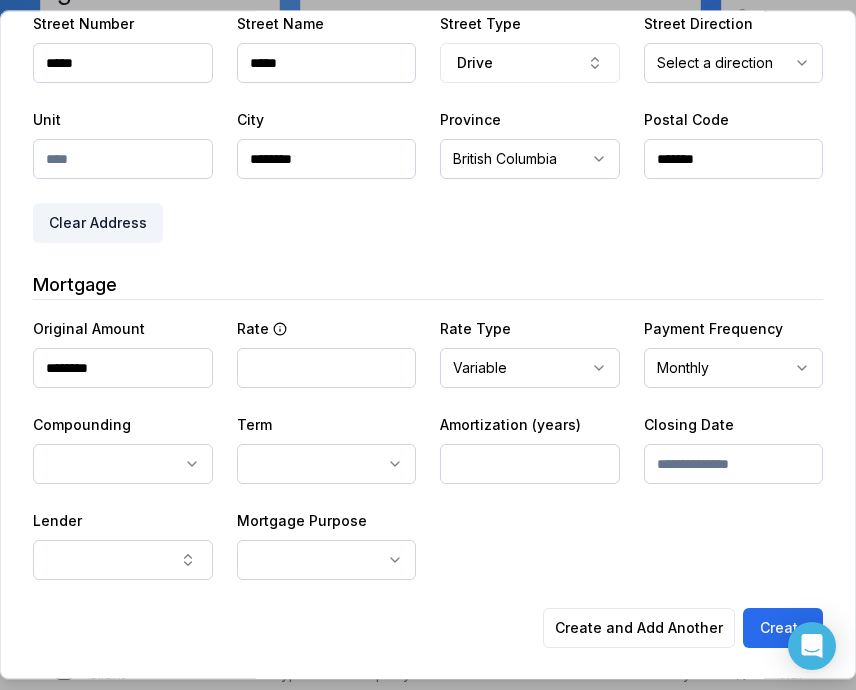click on "Ownwell's platform is not optimized for mobile at this time.   For the best experience, please use a   desktop or laptop  to manage your account.   Note:  The   personalized homeownership reports   you generate for clients   are fully mobile-friendly   and can be easily viewed on any device. own well Dashboard Landing Page Adopt My Mortgage 229  of  300  clients used Purchase additional client capacity Insights Maturities by year 3 this year 2025 2026 2027 2028 2029 2030 Mortgages All active Average fixed rate 4.04% Average variable rate 4.17% 12% Average mortgage balance $613,894.54 Average LTV 62.37% Fixed   36 % Variable   64 % 5 years  86 % 3 years   13 % 1 year  1 % Digests Export Aug 2025 Sent 62 Open rate 58% -15% Click rate 40% -18% Next home value estimate update August 4, 2025 Next digest delivery period Aug 11, 2025 - Aug 17, 2025 1 of your clients could not receive digests Fix email issues in order to reach them. Remind me later View email issues Clients Search... Bulk action   Import from  All 0" at bounding box center (420, -50) 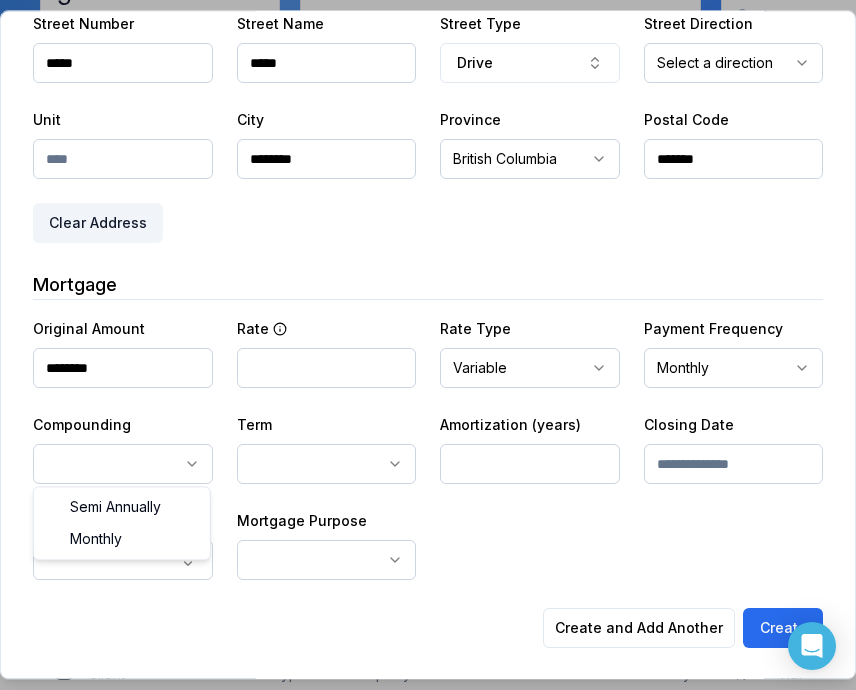 select on "*******" 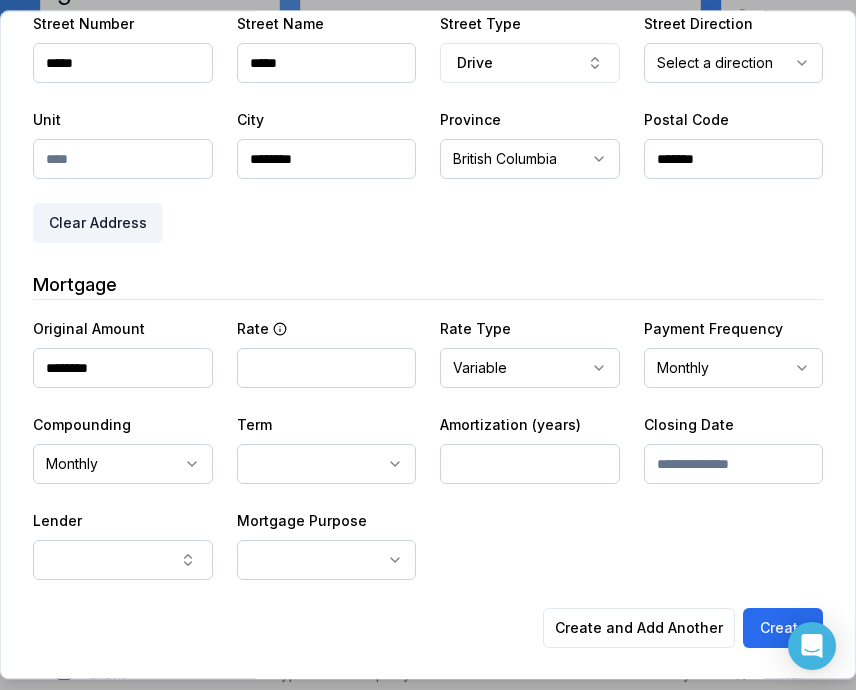 click on "Ownwell's platform is not optimized for mobile at this time.   For the best experience, please use a   desktop or laptop  to manage your account.   Note:  The   personalized homeownership reports   you generate for clients   are fully mobile-friendly   and can be easily viewed on any device. own well Dashboard Landing Page Adopt My Mortgage 229  of  300  clients used Purchase additional client capacity Insights Maturities by year 3 this year 2025 2026 2027 2028 2029 2030 Mortgages All active Average fixed rate 4.04% Average variable rate 4.17% 12% Average mortgage balance $613,894.54 Average LTV 62.37% Fixed   36 % Variable   64 % 5 years  86 % 3 years   13 % 1 year  1 % Digests Export Aug 2025 Sent 62 Open rate 58% -15% Click rate 40% -18% Next home value estimate update August 4, 2025 Next digest delivery period Aug 11, 2025 - Aug 17, 2025 1 of your clients could not receive digests Fix email issues in order to reach them. Remind me later View email issues Clients Search... Bulk action   Import from  All 0" at bounding box center [420, -50] 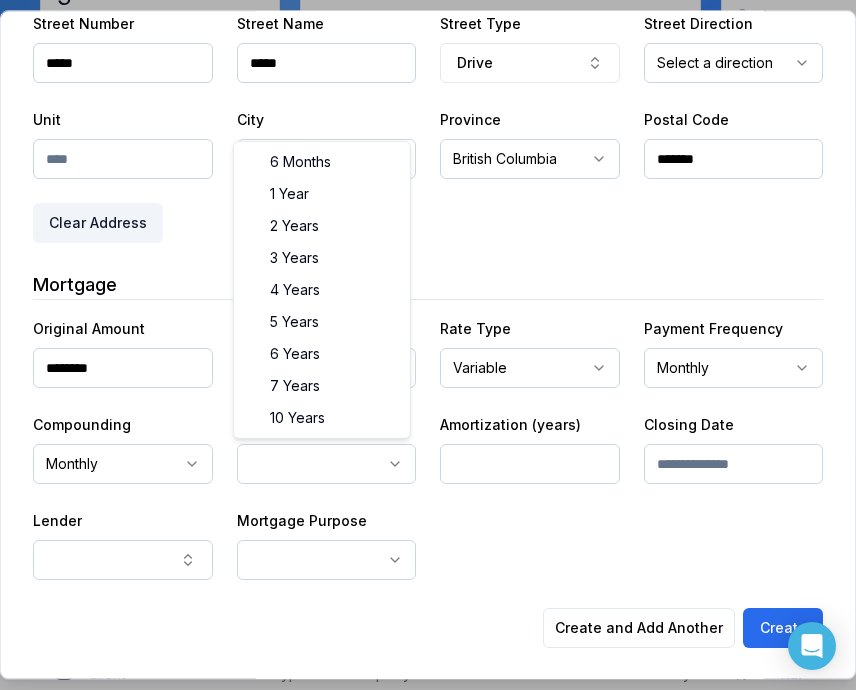 select on "**" 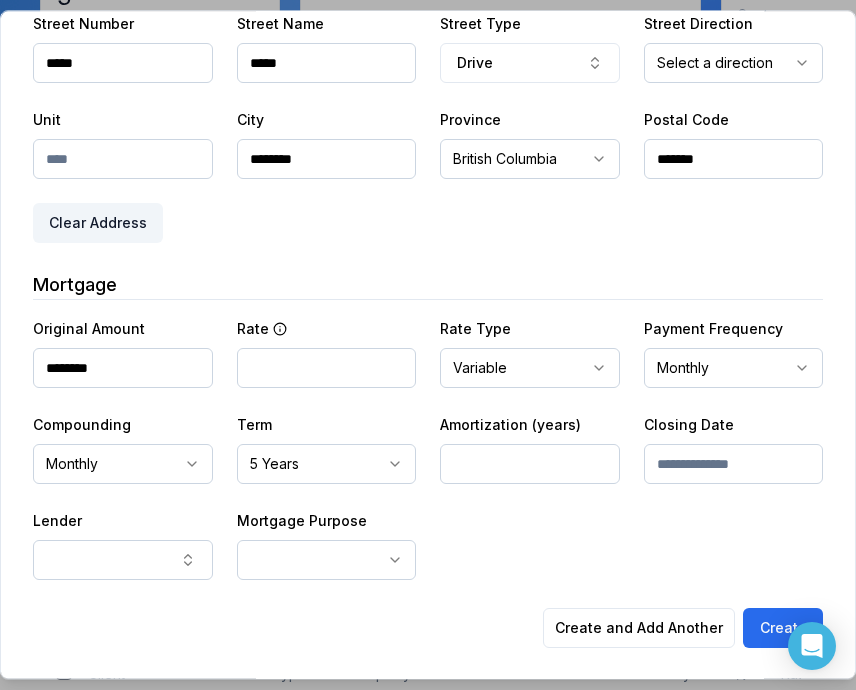 click at bounding box center (530, 464) 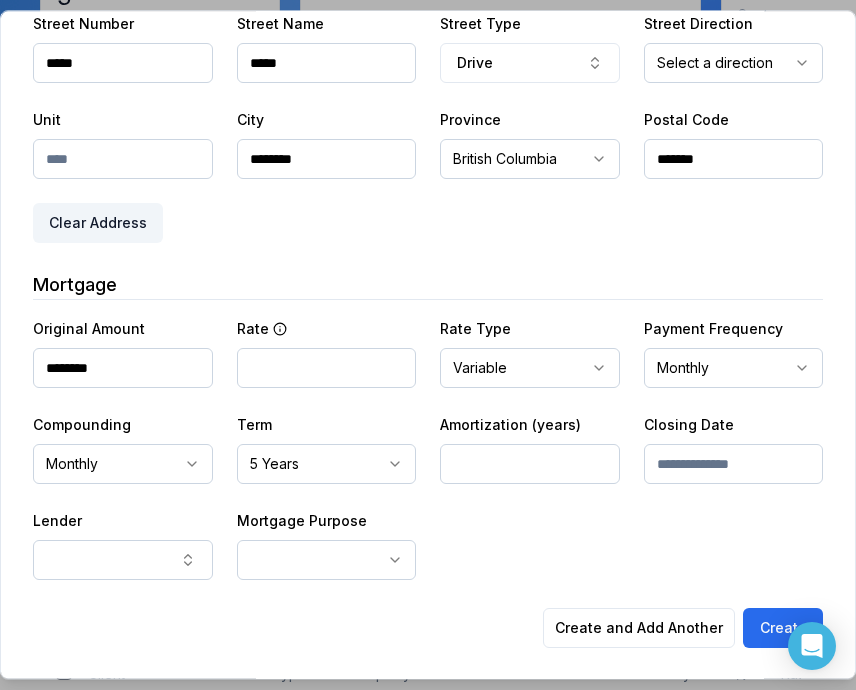 type on "**" 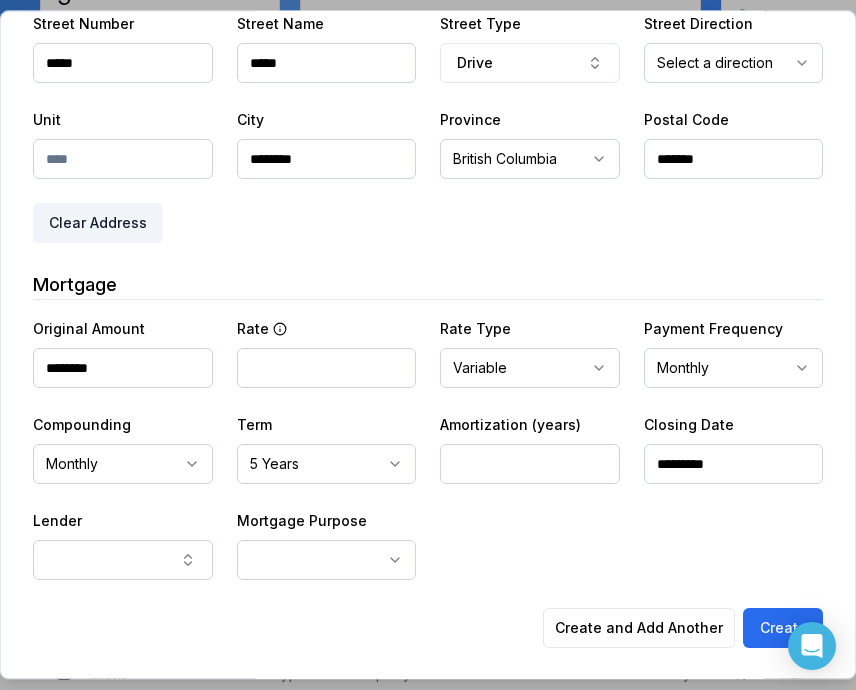 type on "*********" 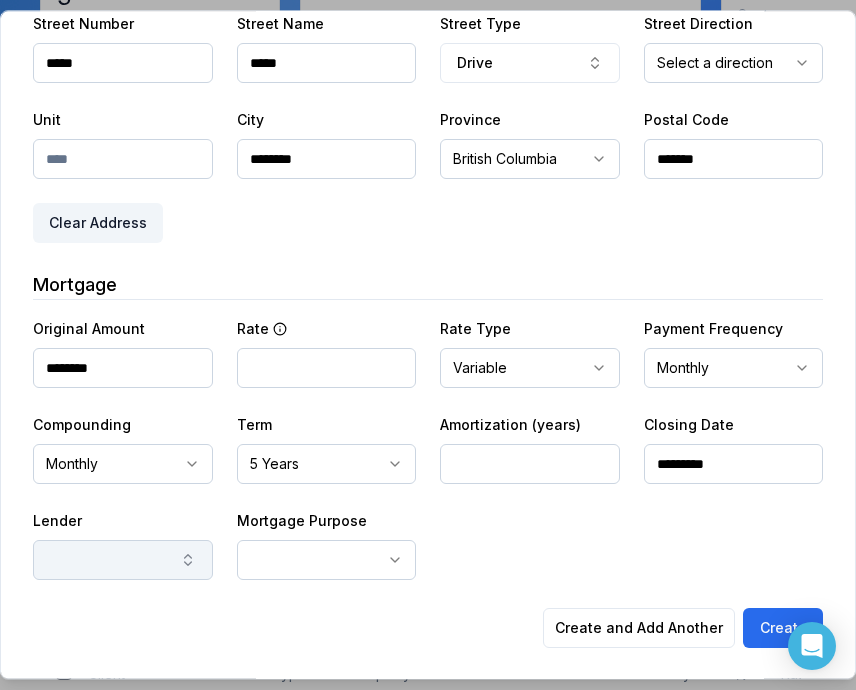 click at bounding box center [123, 560] 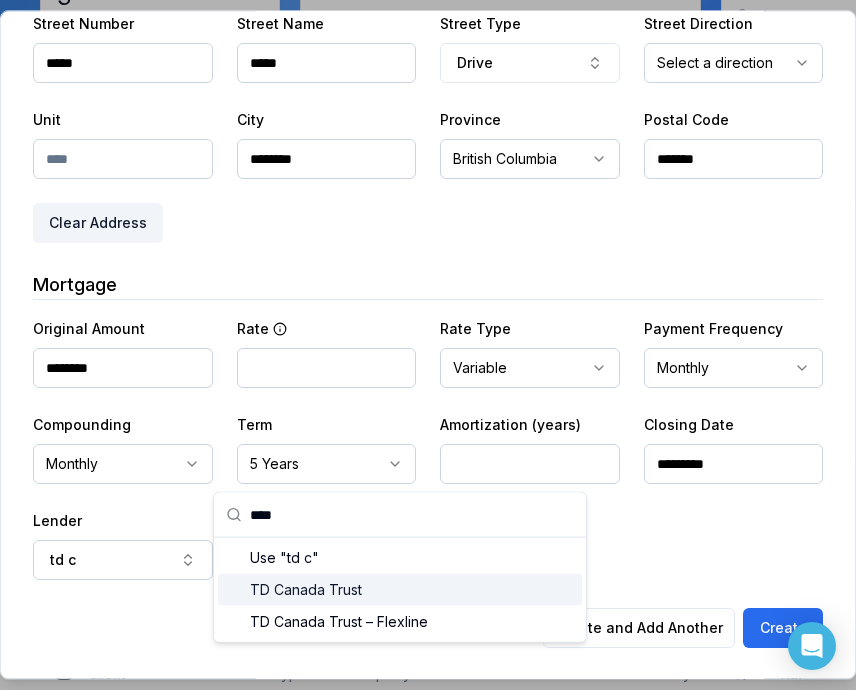click on "TD Canada Trust – Flexline" at bounding box center [400, 622] 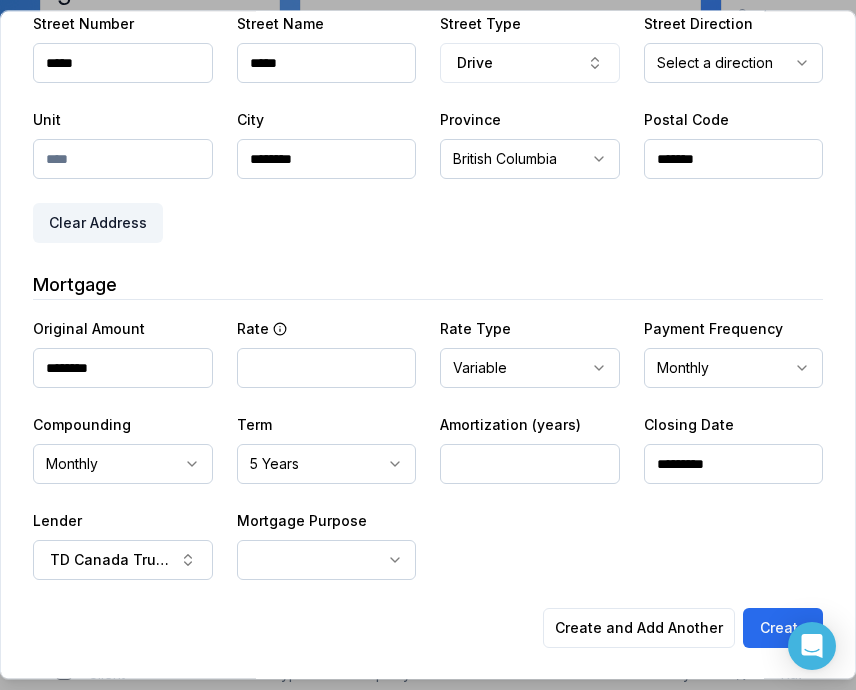 click on "Ownwell's platform is not optimized for mobile at this time.   For the best experience, please use a   desktop or laptop  to manage your account.   Note:  The   personalized homeownership reports   you generate for clients   are fully mobile-friendly   and can be easily viewed on any device. own well Dashboard Landing Page Adopt My Mortgage 229  of  300  clients used Purchase additional client capacity Insights Maturities by year 3 this year 2025 2026 2027 2028 2029 2030 Mortgages All active Average fixed rate 4.04% Average variable rate 4.17% 12% Average mortgage balance $613,894.54 Average LTV 62.37% Fixed   36 % Variable   64 % 5 years  86 % 3 years   13 % 1 year  1 % Digests Export Aug 2025 Sent 62 Open rate 58% -15% Click rate 40% -18% Next home value estimate update August 4, 2025 Next digest delivery period Aug 11, 2025 - Aug 17, 2025 1 of your clients could not receive digests Fix email issues in order to reach them. Remind me later View email issues Clients Search... Bulk action   Import from  All 0" at bounding box center [420, -50] 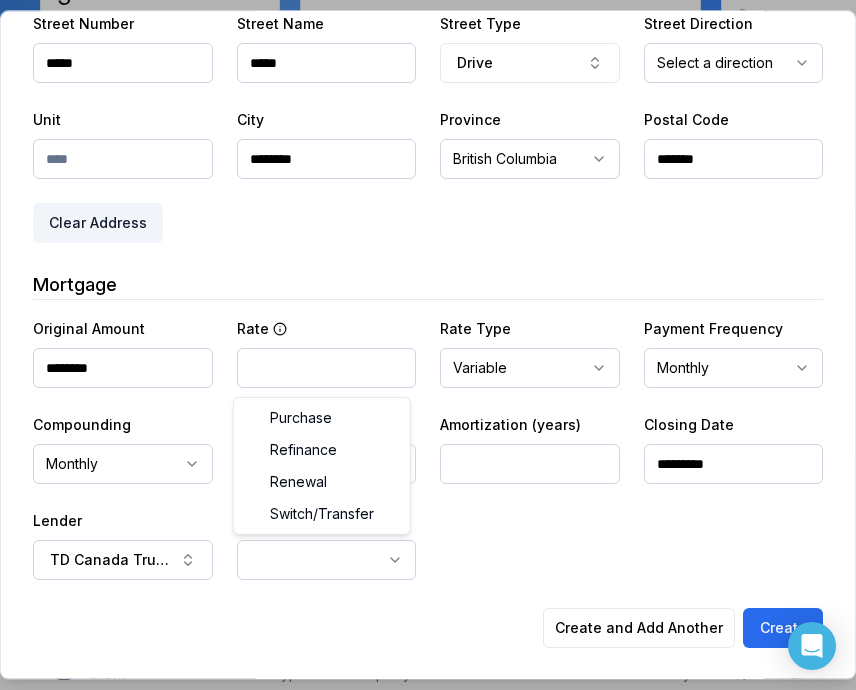 select on "*********" 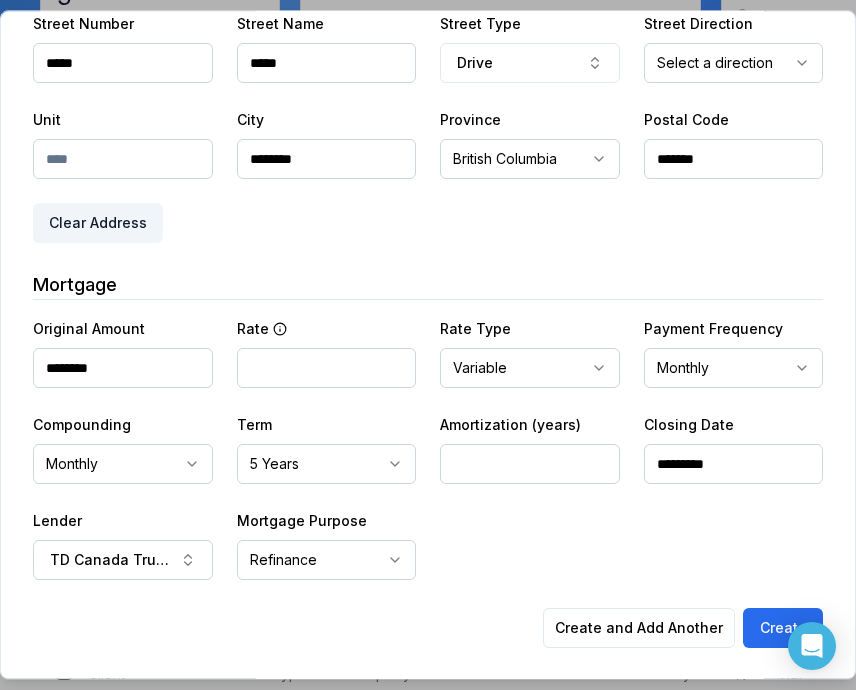 click at bounding box center (327, 368) 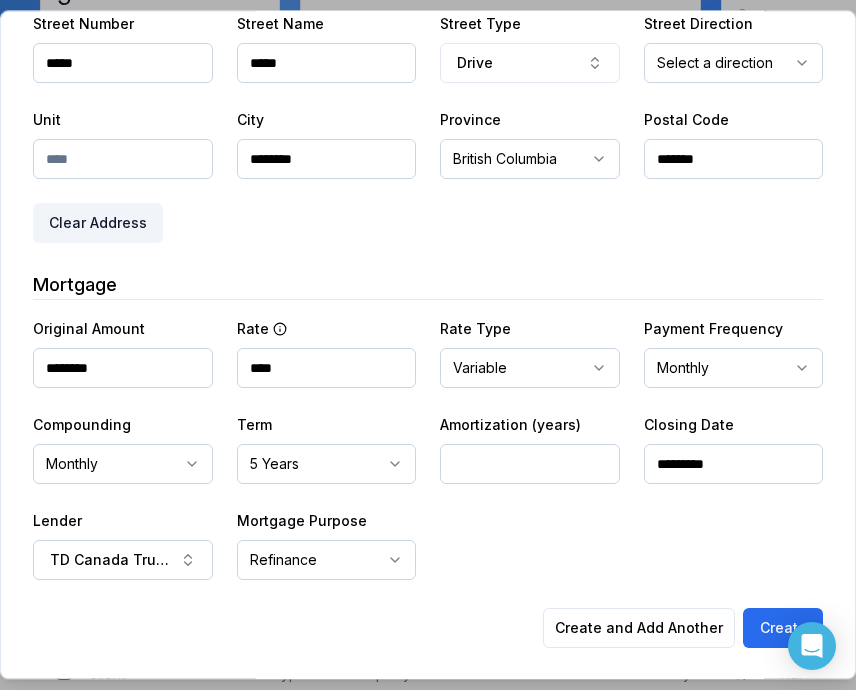 type on "****" 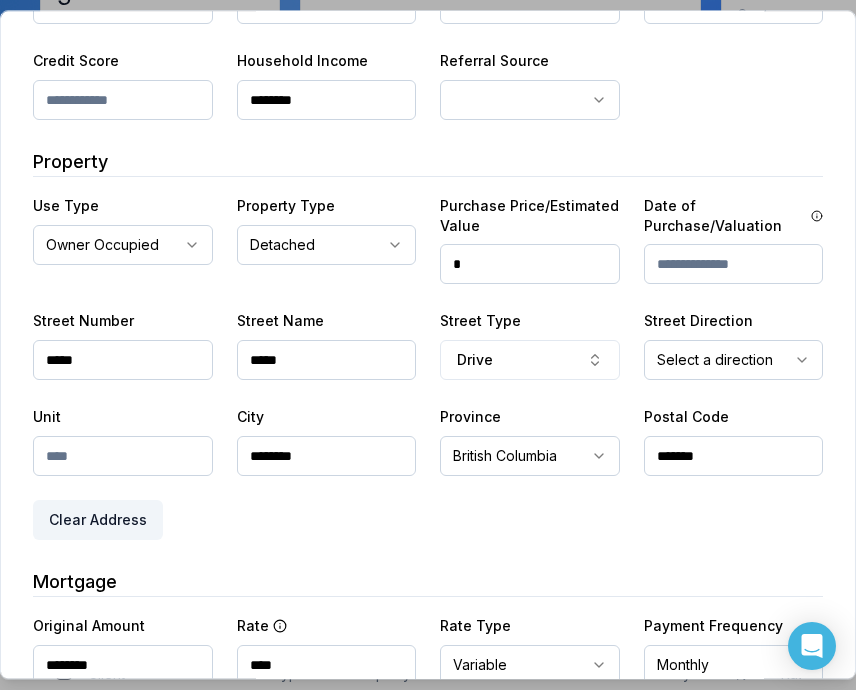 scroll, scrollTop: 169, scrollLeft: 0, axis: vertical 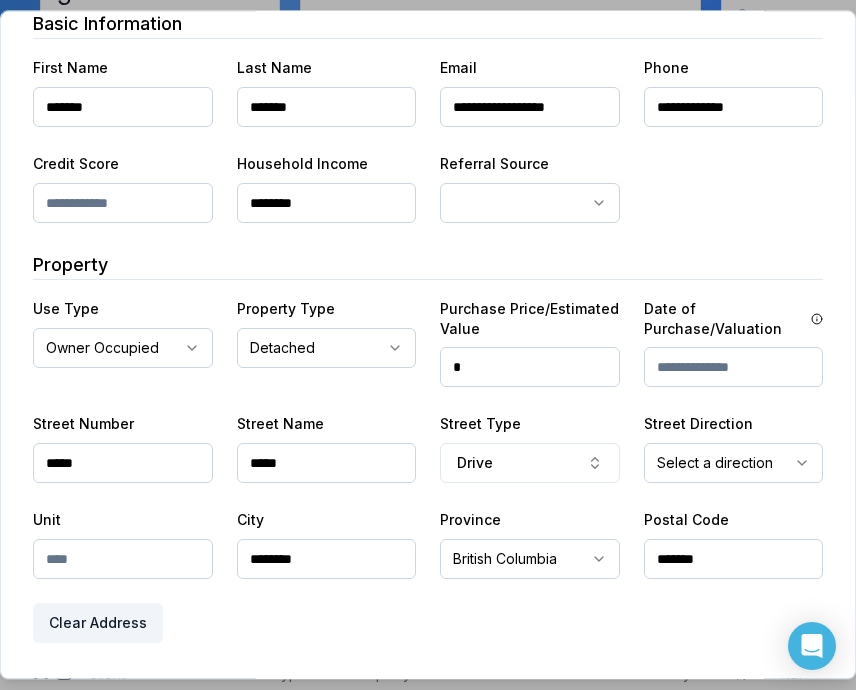 click on "*" at bounding box center (530, 367) 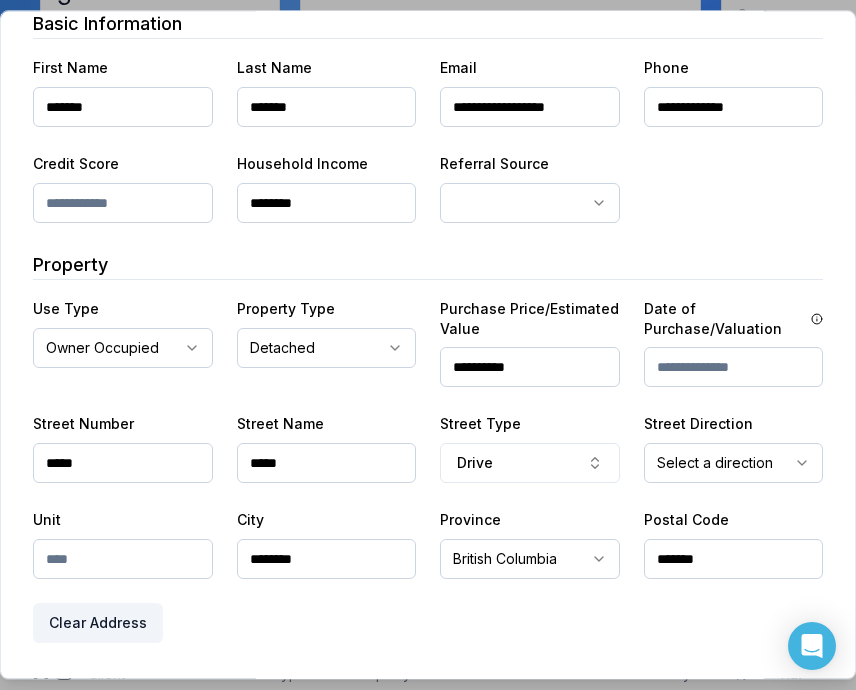 click on "**********" at bounding box center (530, 367) 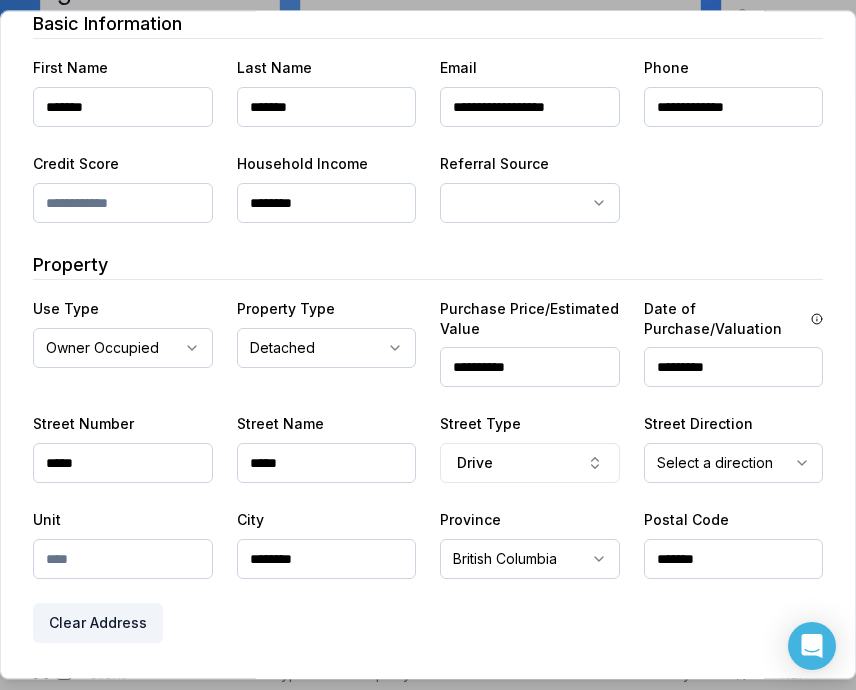 type on "*********" 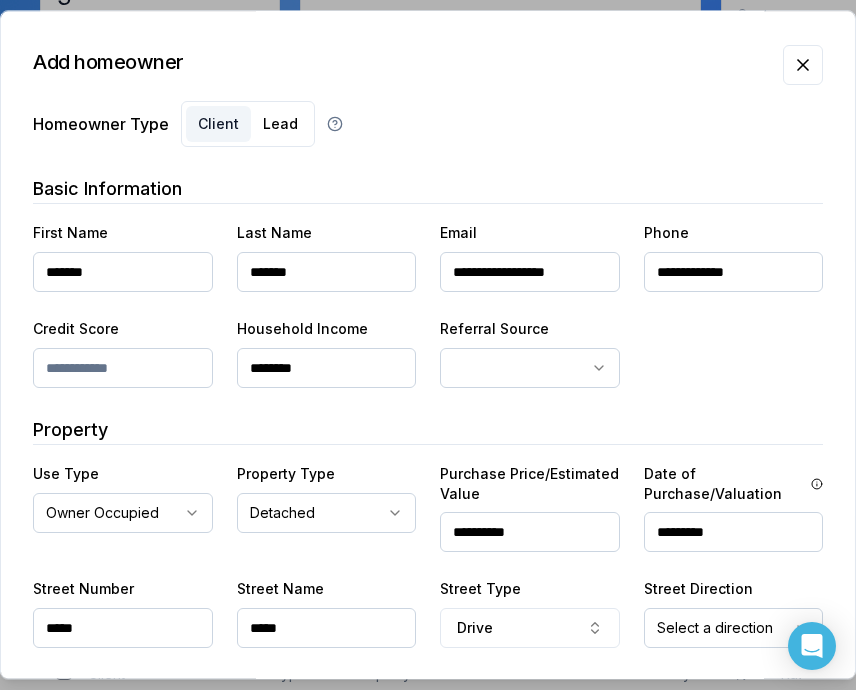 scroll, scrollTop: 0, scrollLeft: 0, axis: both 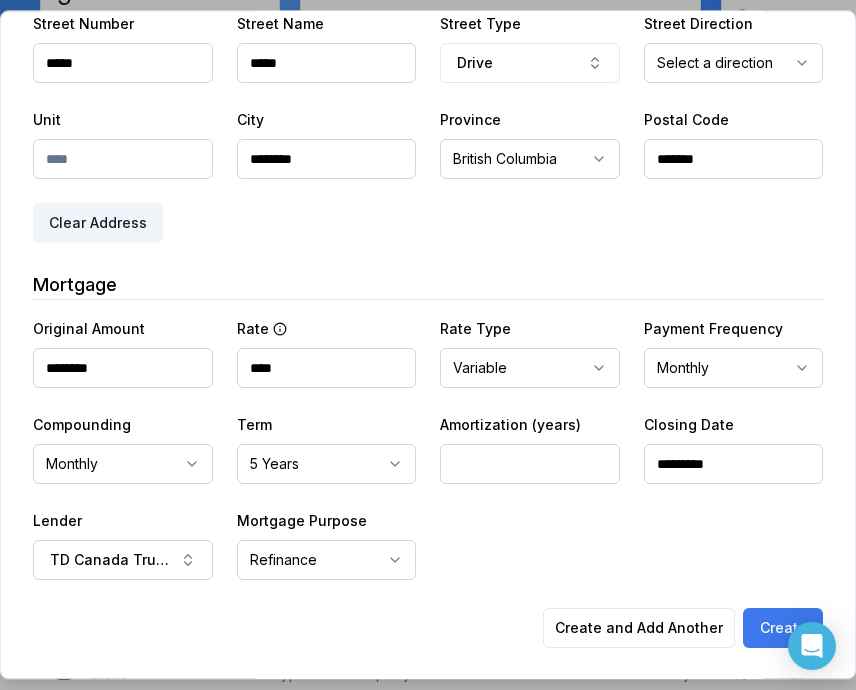 click on "Create" at bounding box center [783, 628] 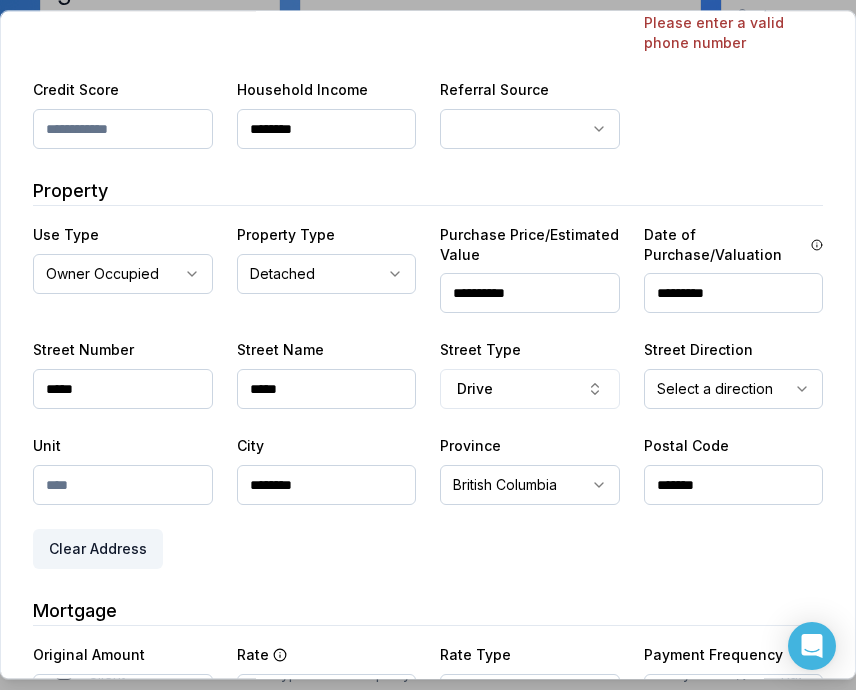 scroll, scrollTop: 17, scrollLeft: 0, axis: vertical 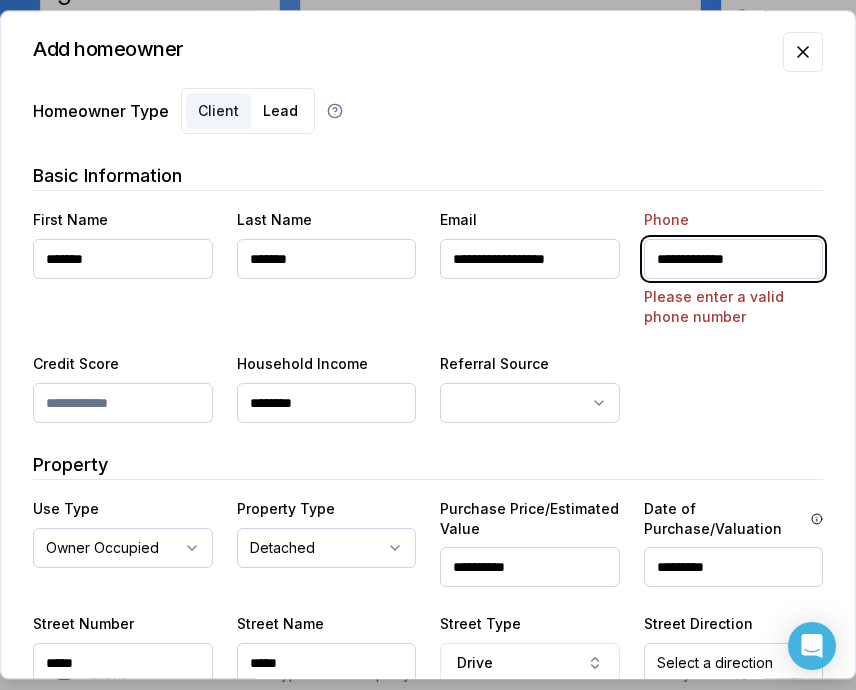 click on "**********" at bounding box center (734, 259) 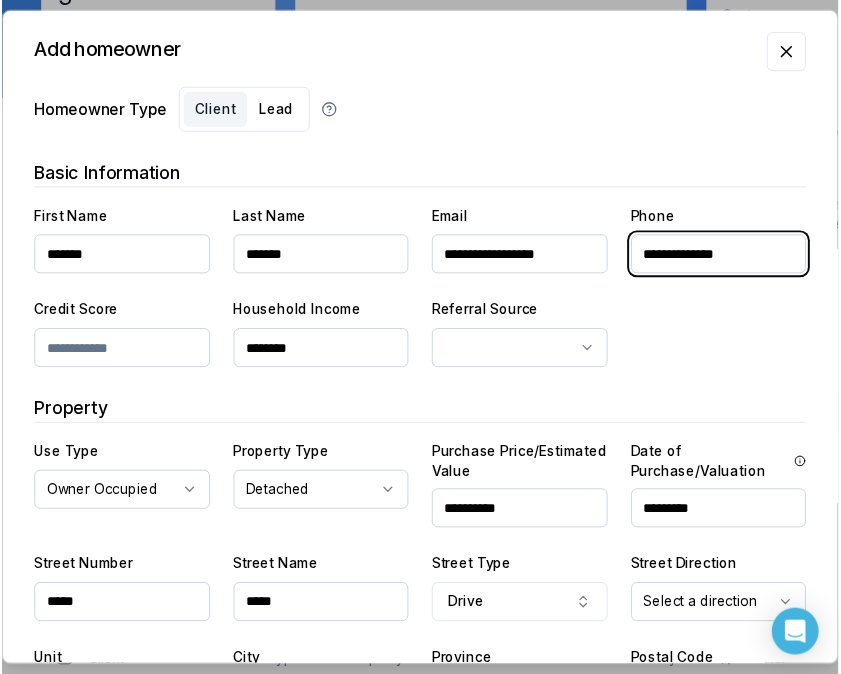 scroll, scrollTop: 569, scrollLeft: 0, axis: vertical 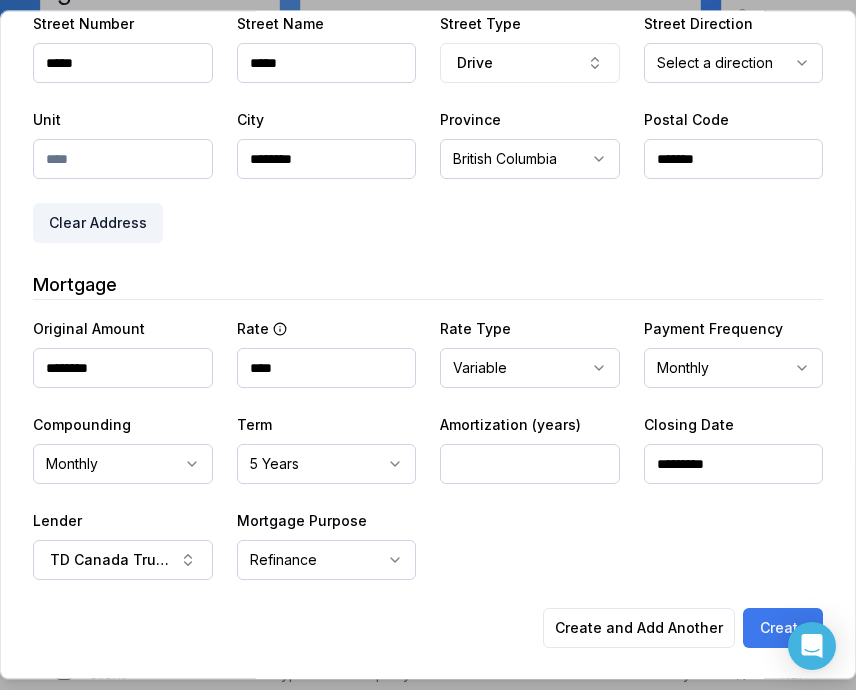type on "**********" 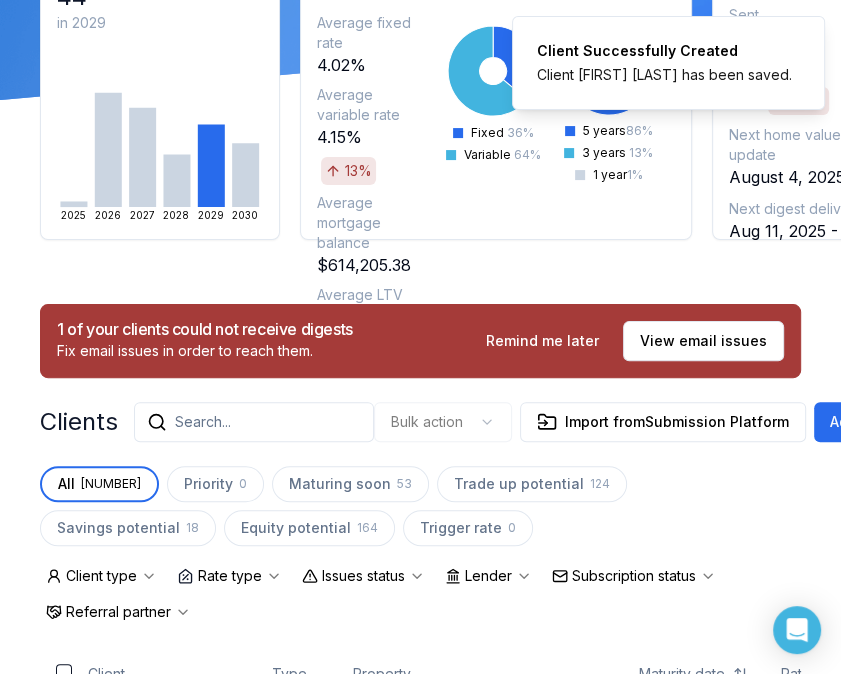 click on "Search..." at bounding box center (254, 422) 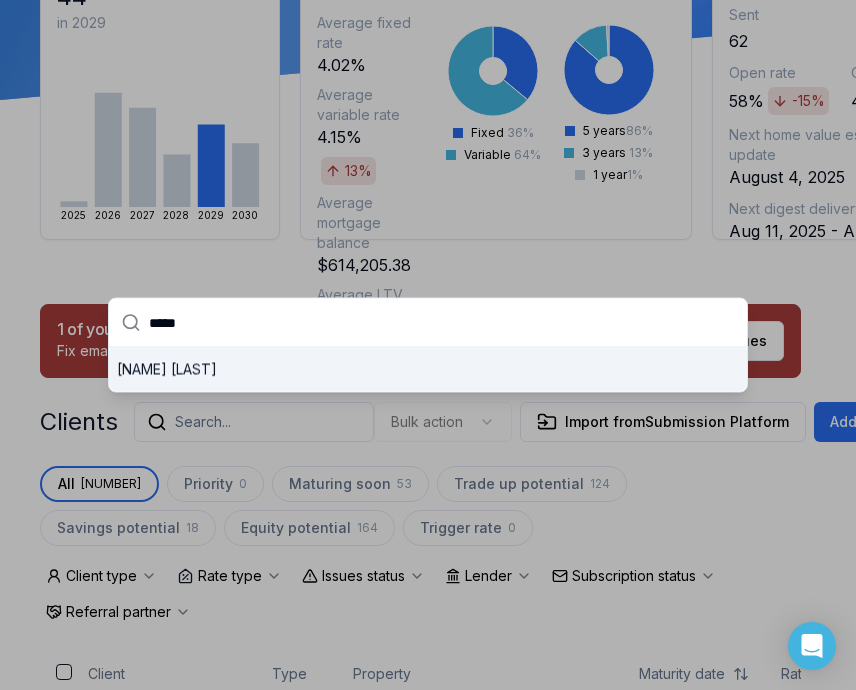type on "*****" 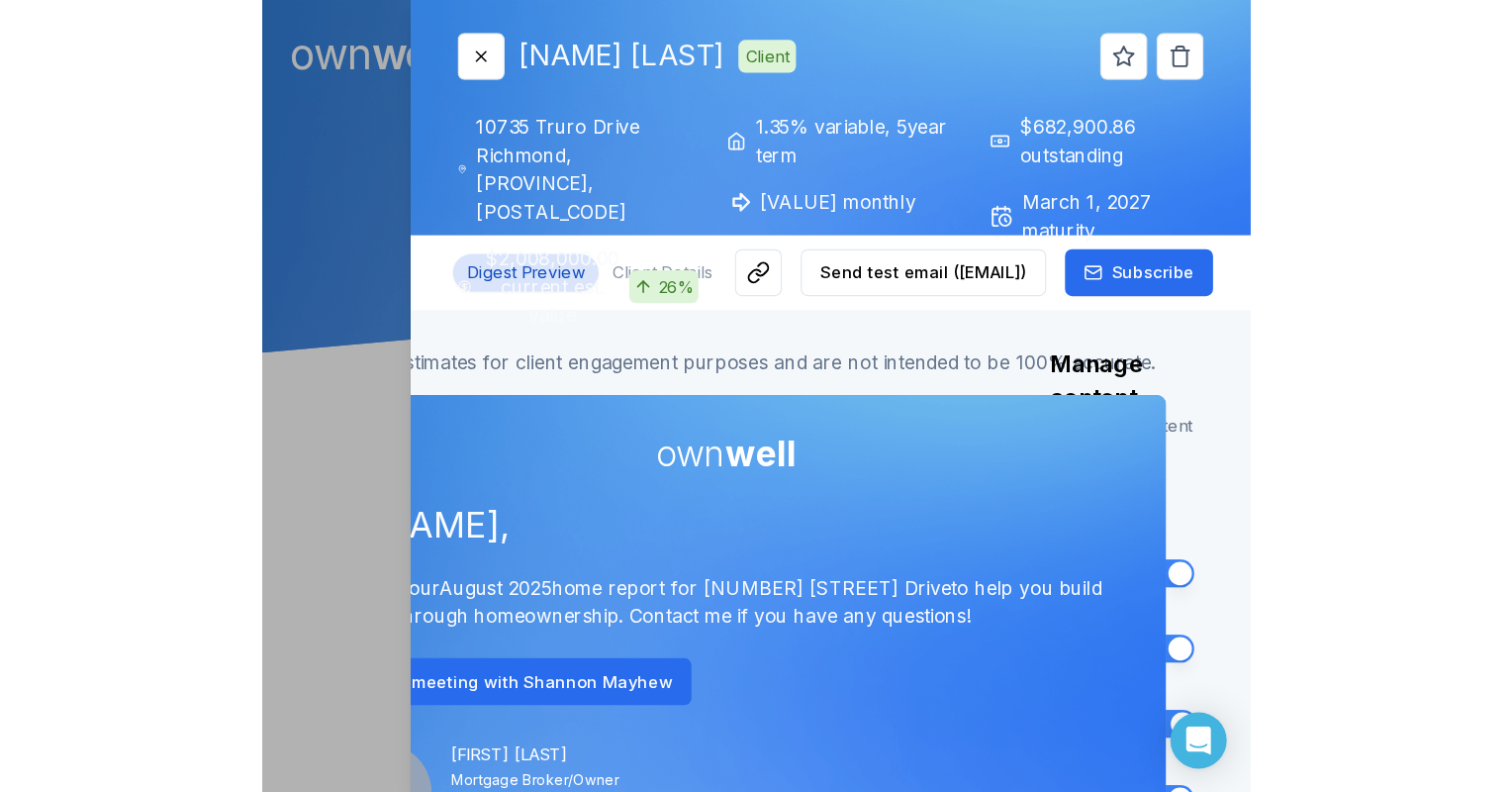scroll, scrollTop: 0, scrollLeft: 0, axis: both 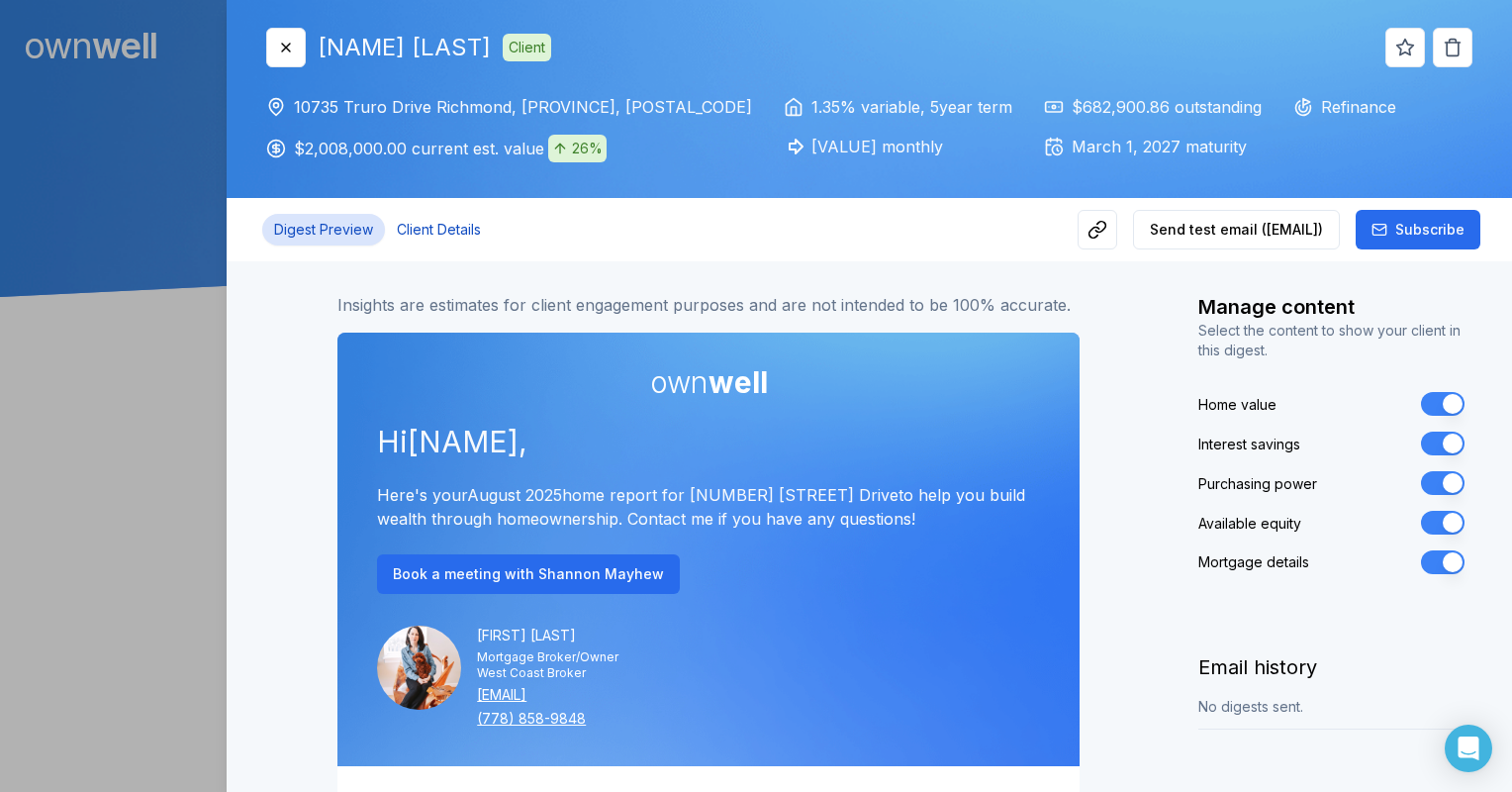 click on "Client Details" at bounding box center (438, 230) 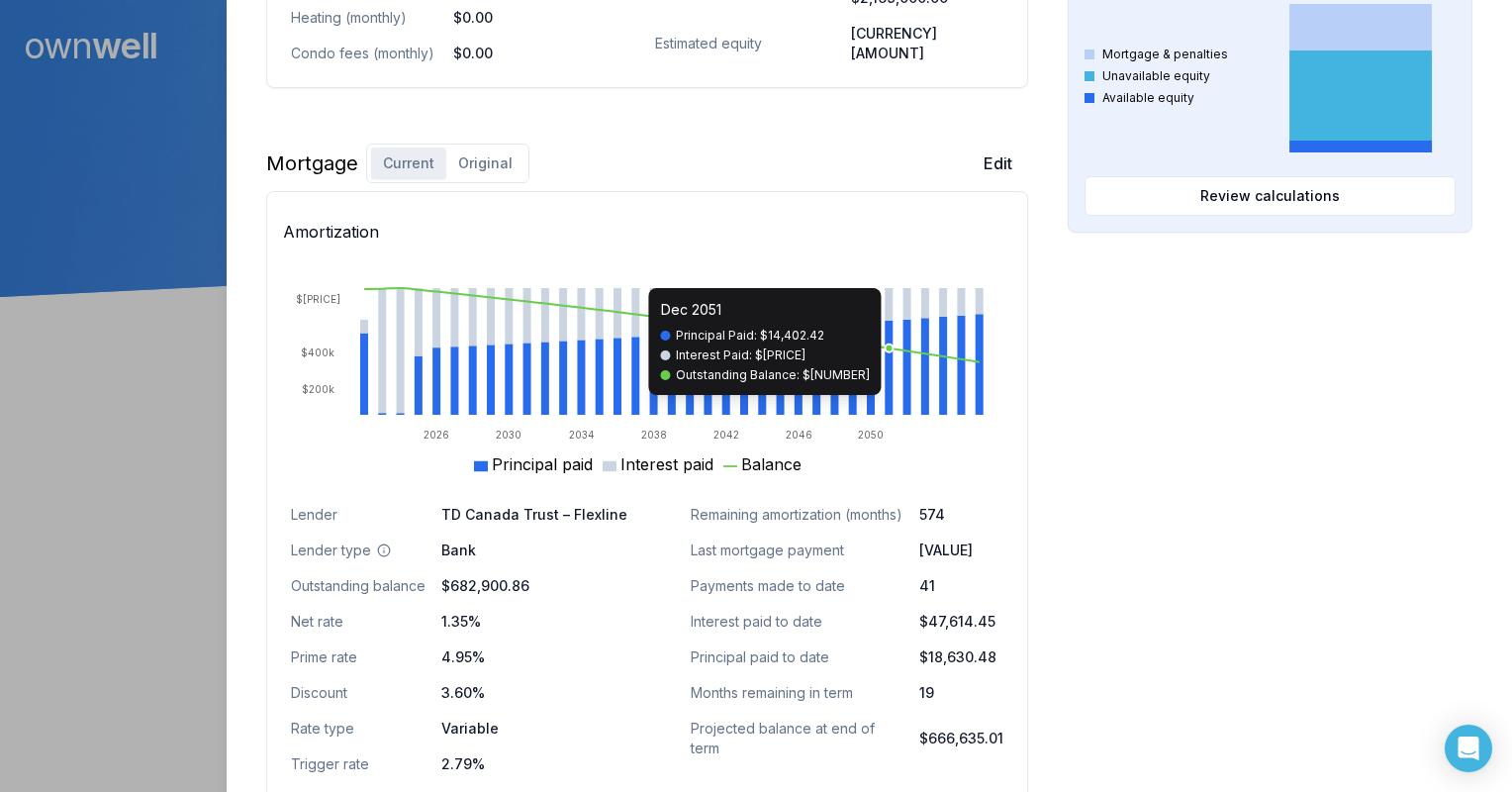 scroll, scrollTop: 1018, scrollLeft: 0, axis: vertical 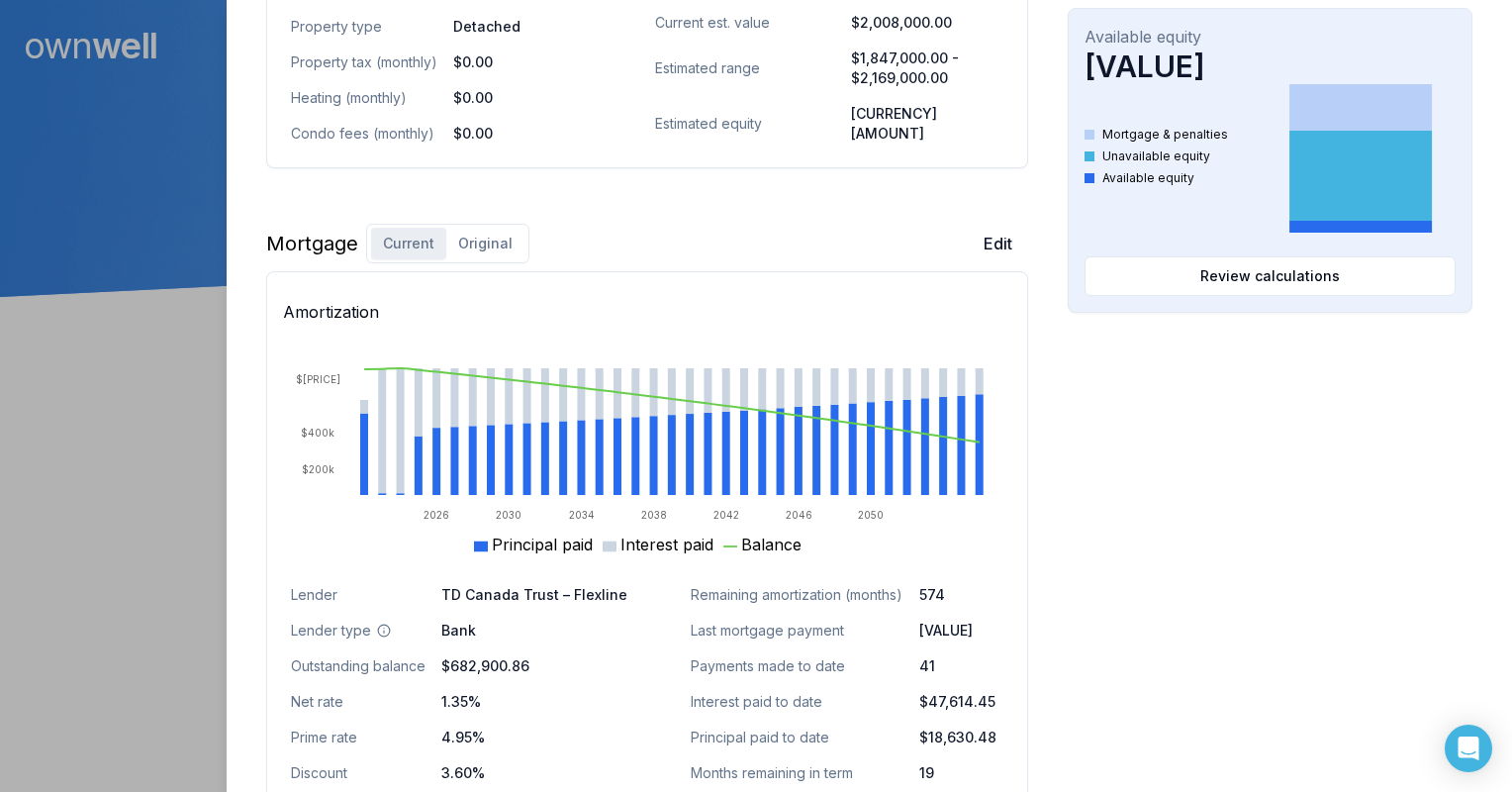 click on "Original" at bounding box center [485, 244] 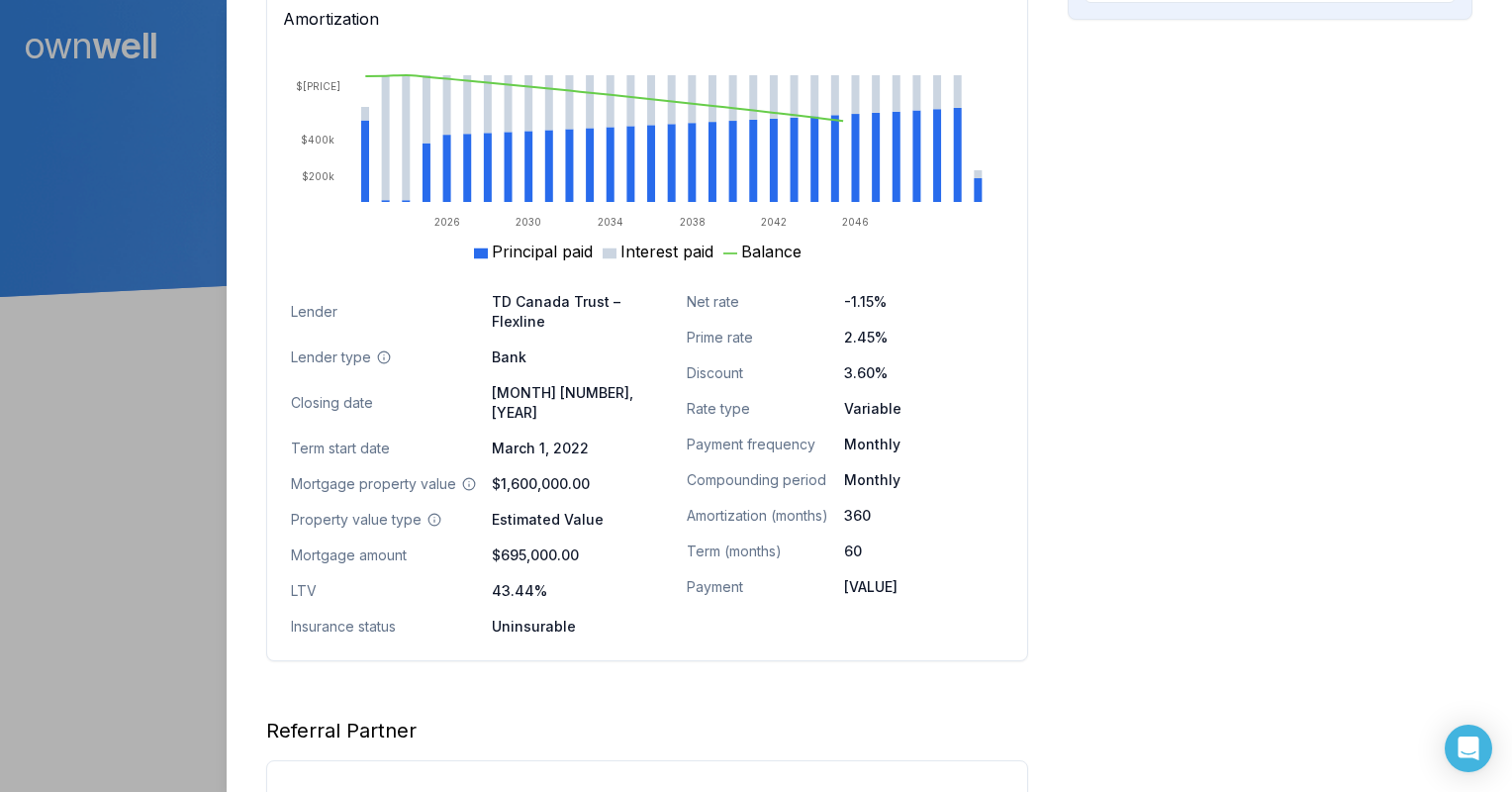 scroll, scrollTop: 1315, scrollLeft: 0, axis: vertical 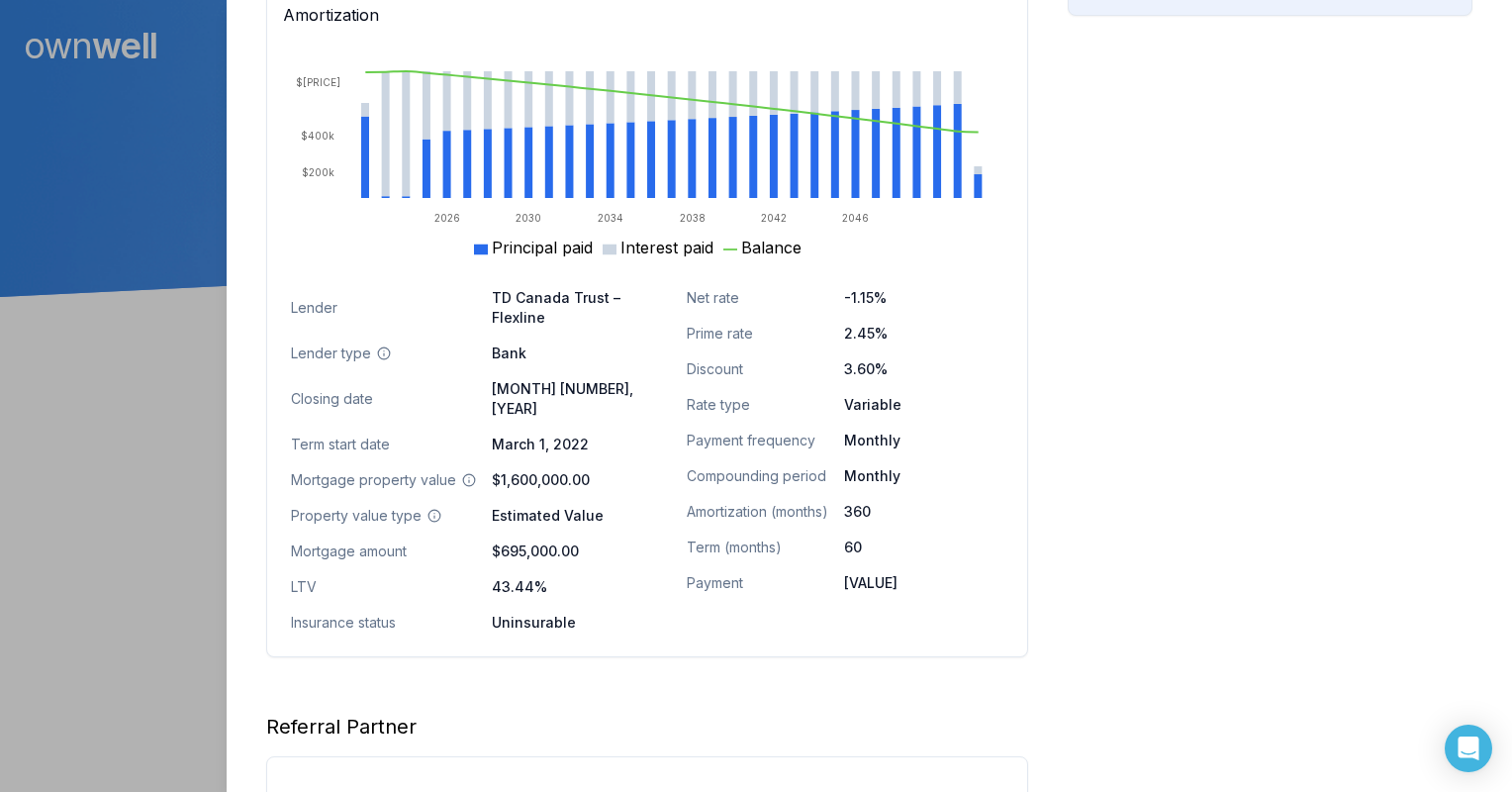 click on "Opportunities Interest savings -$35,153.61 Current interest Prepayment penalties New interest Review calculations Purchasing power $2,190,855.91 Max mortgage Down payment Review calculations Available equity $176,130.37 Mortgage & penalties Unavailable equity Available equity Review calculations" at bounding box center [1270, -68] 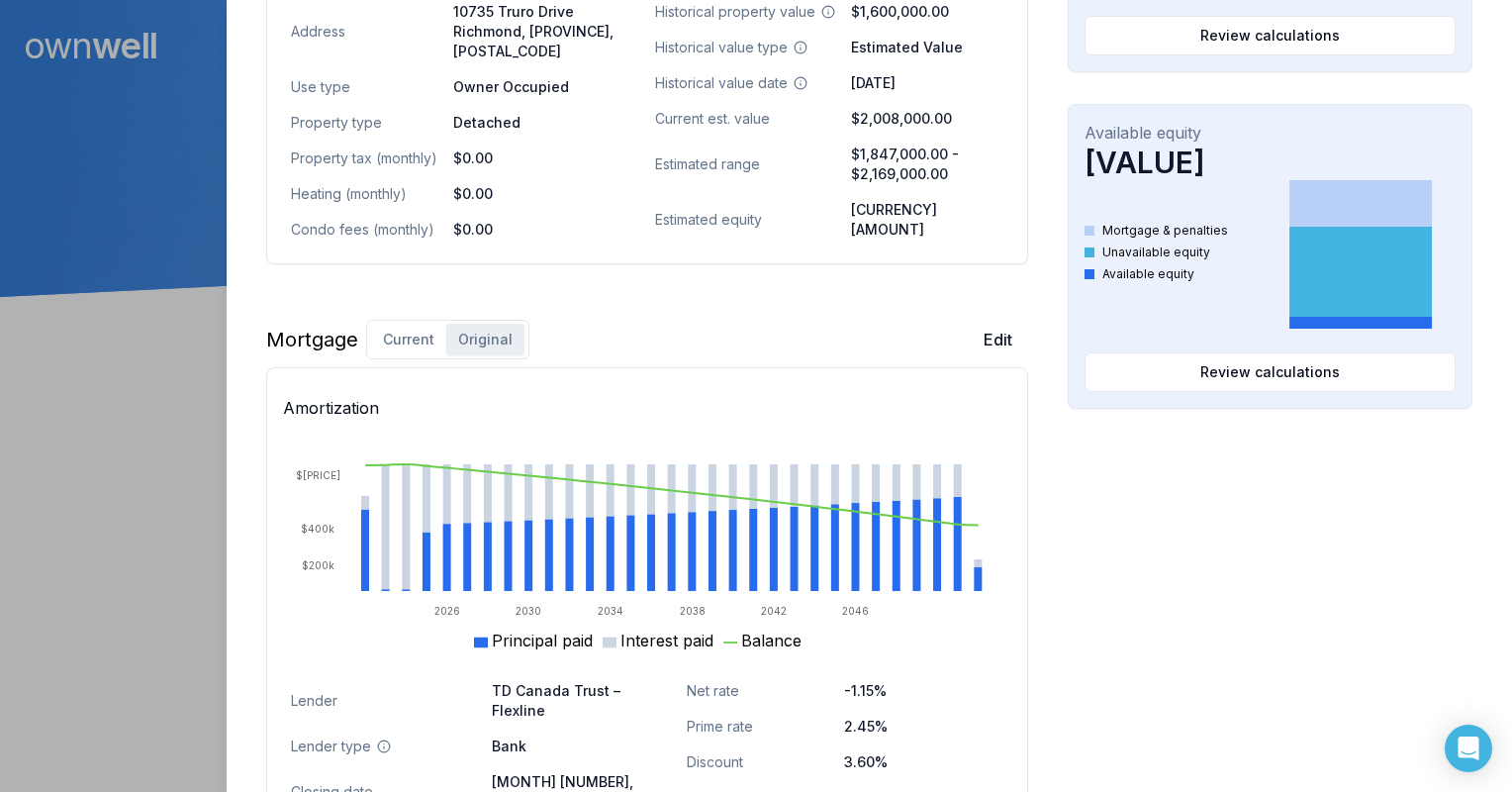 scroll, scrollTop: 919, scrollLeft: 0, axis: vertical 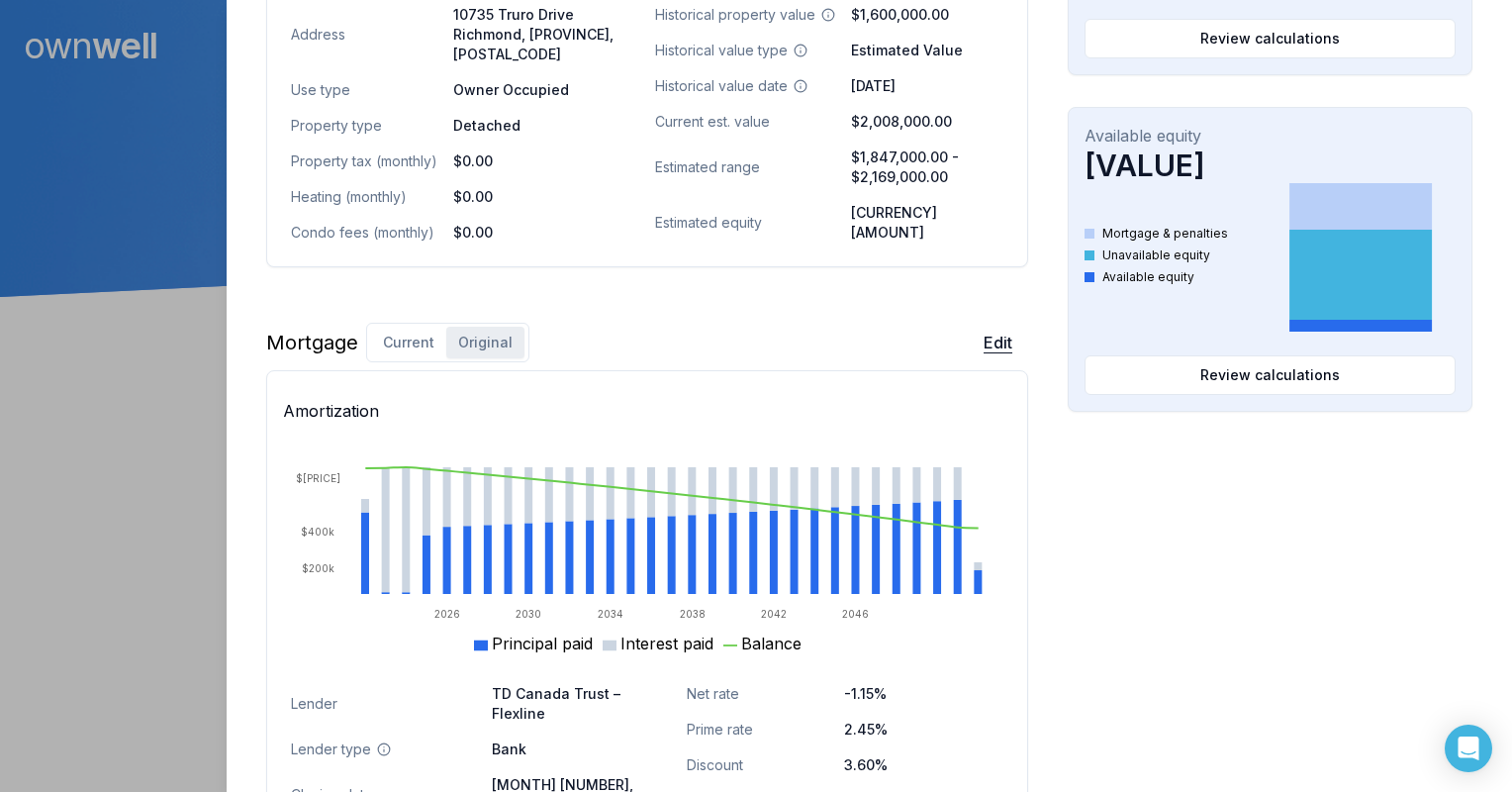 click on "Edit" at bounding box center [997, 343] 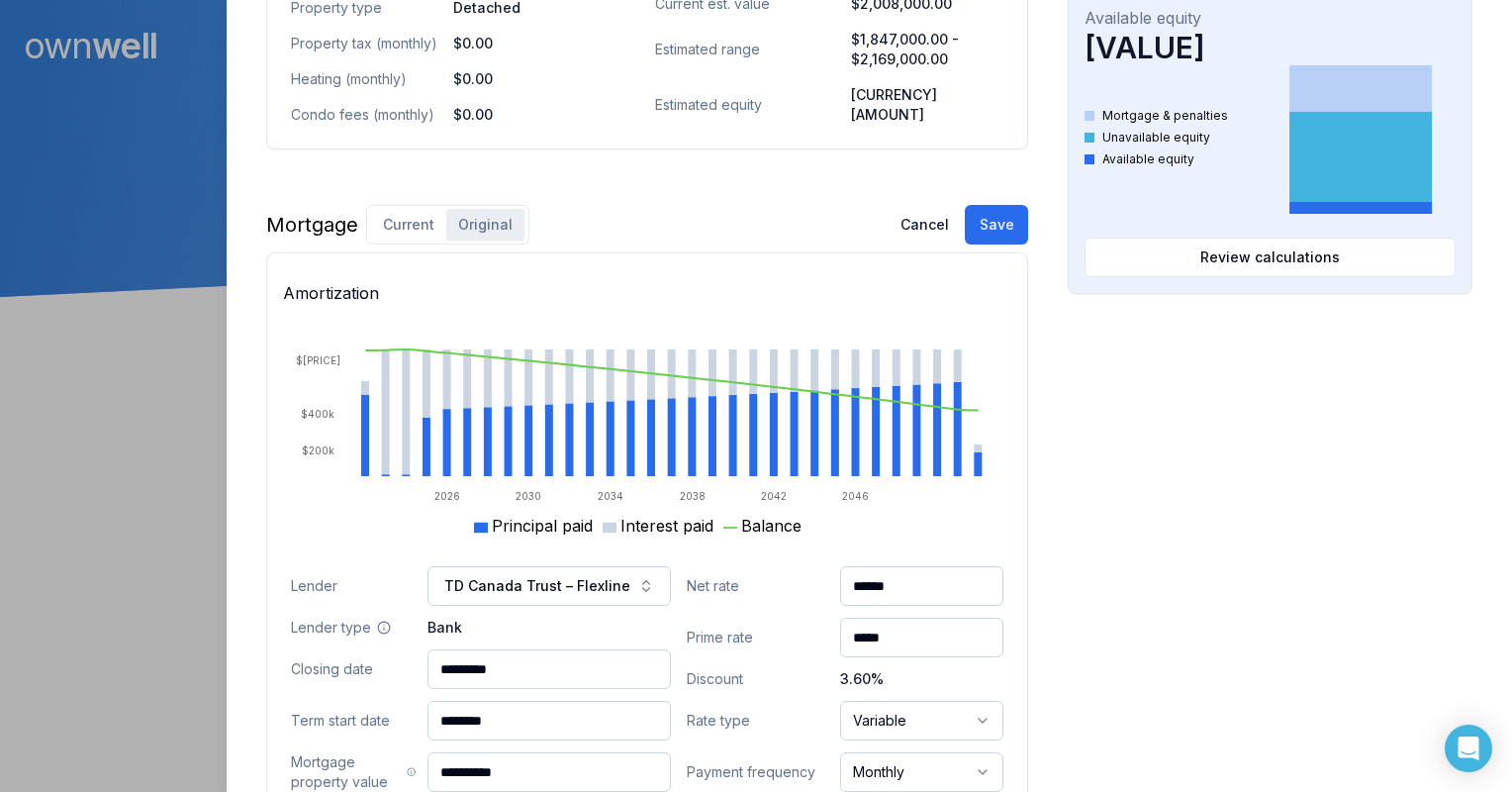 scroll, scrollTop: 1216, scrollLeft: 0, axis: vertical 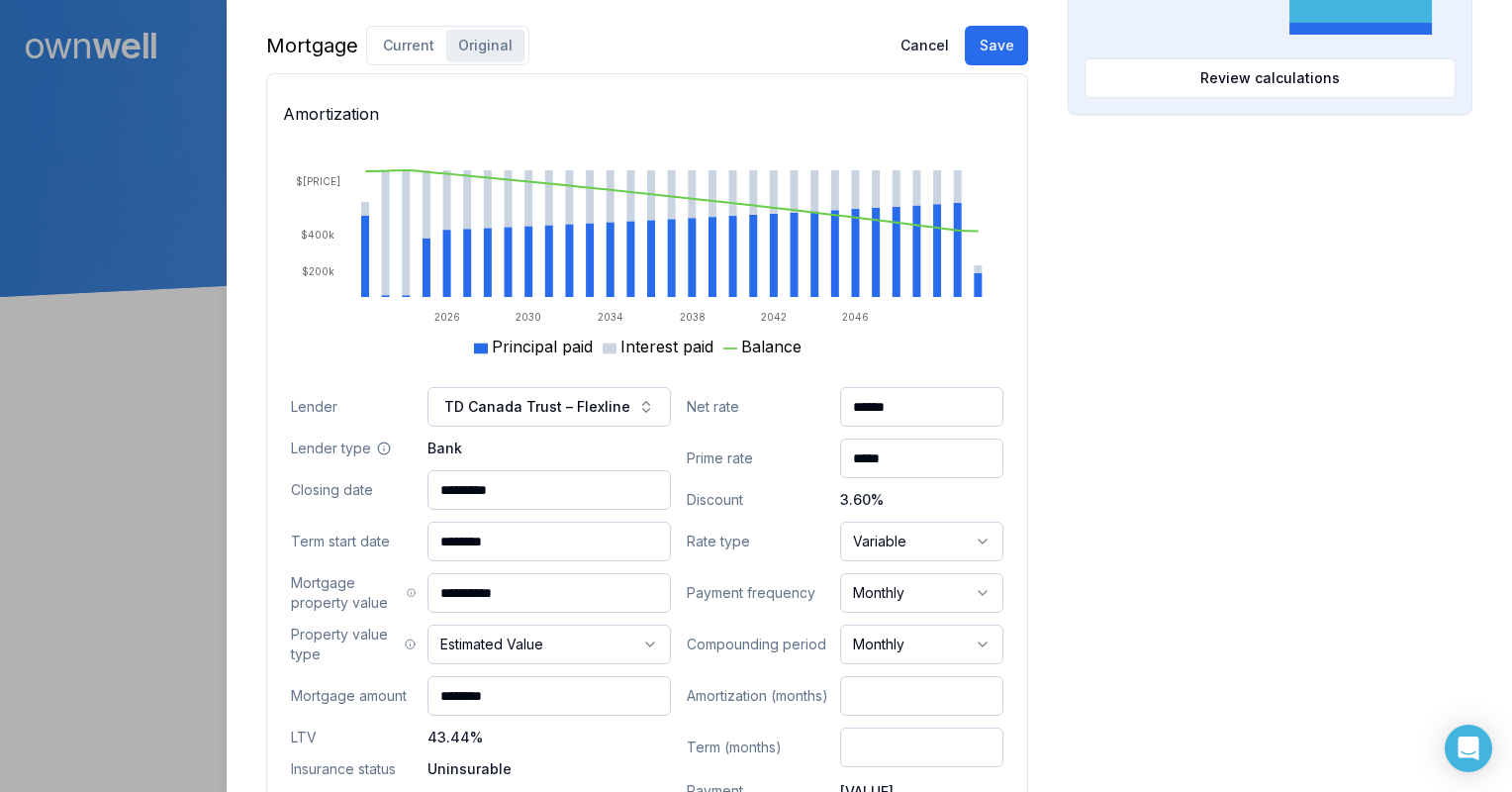 click on "Net rate ****** Prime rate ***** Discount 3.60% Rate type Variable ***** [PAYMENT_FREQUENCY] Monthly Compounding period Monthly Amortization (months) *** Term (months) ** Payment $[PAYMENT]" at bounding box center (845, 595) 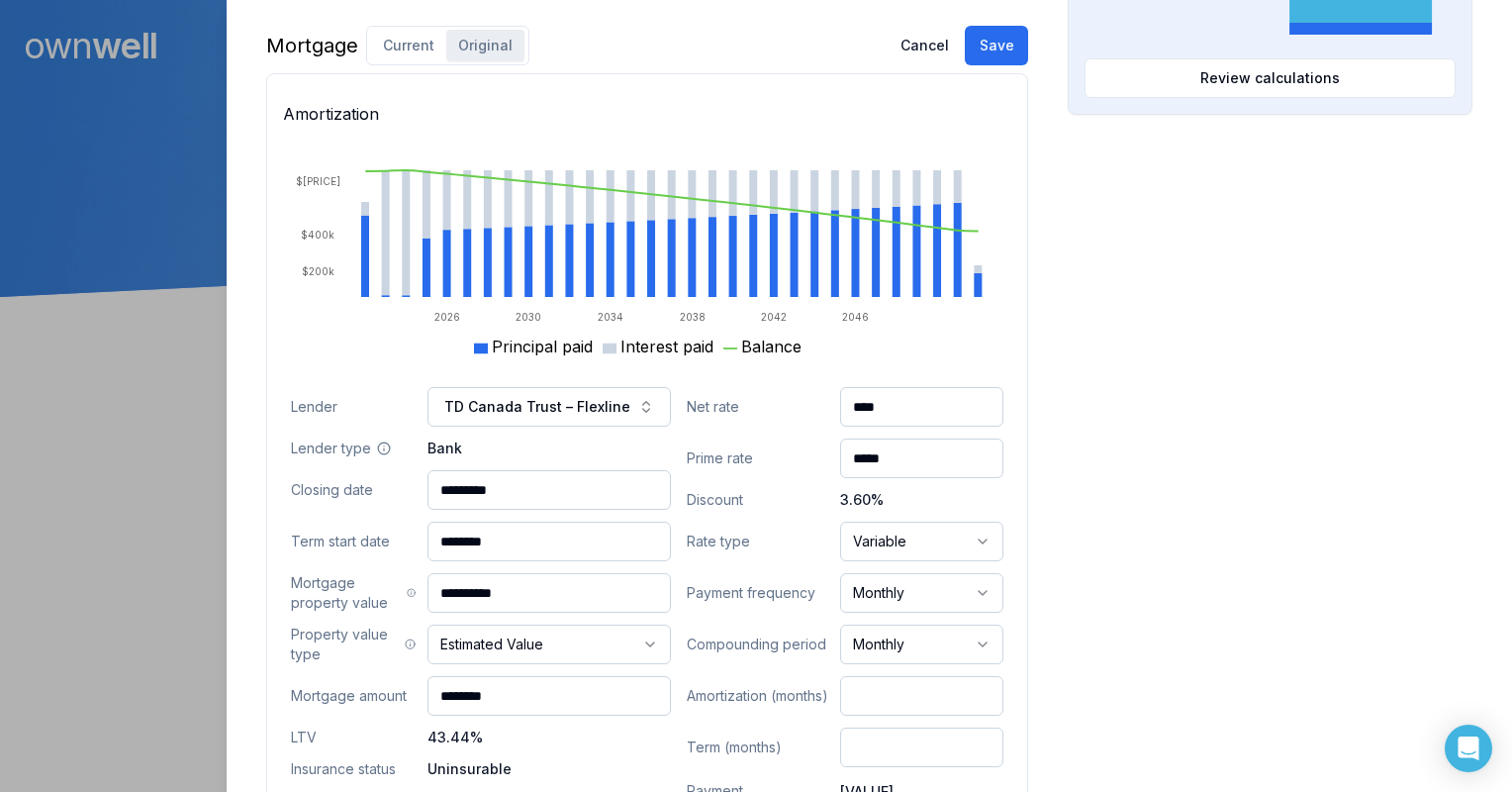 type on "****" 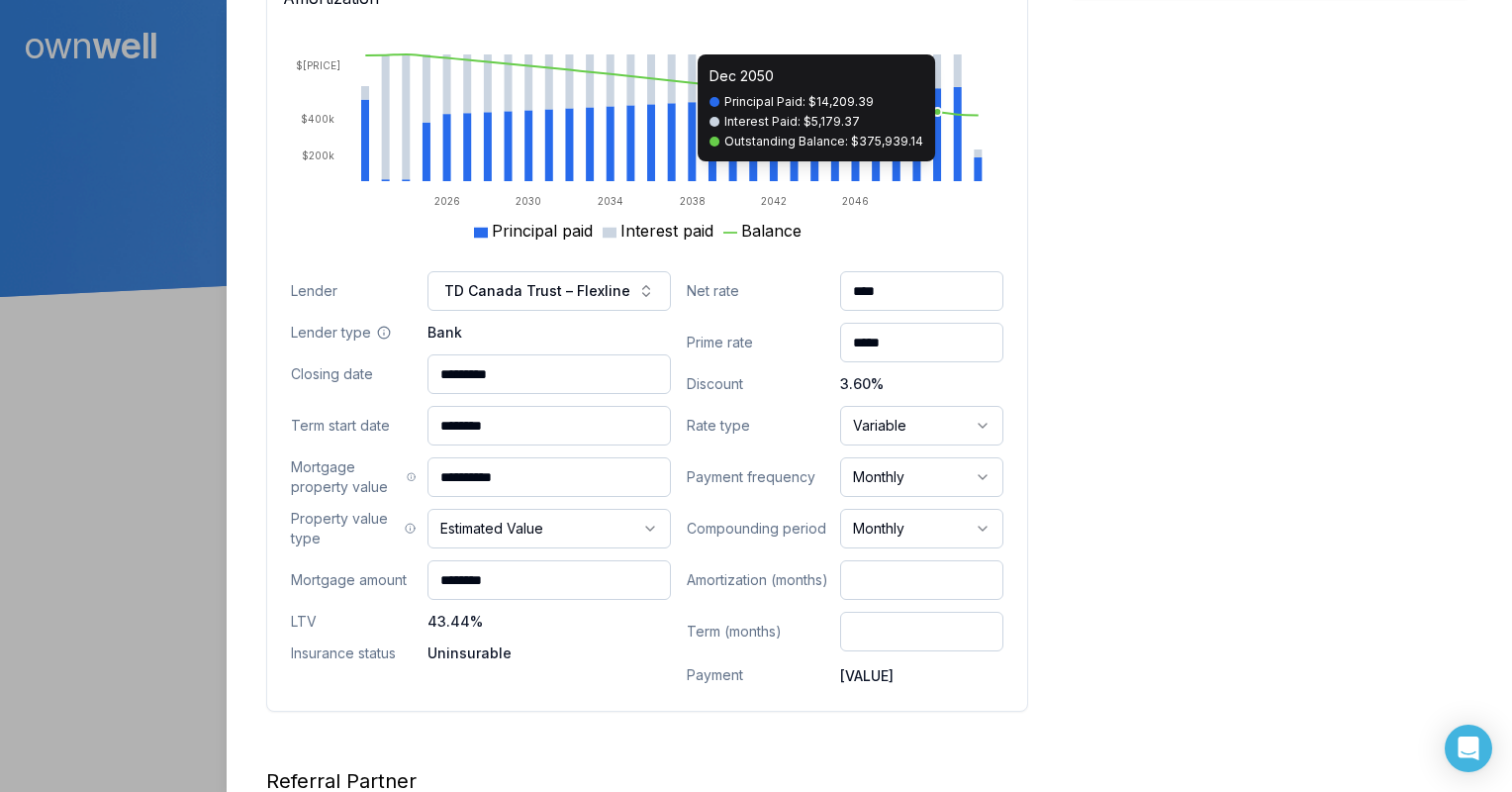 scroll, scrollTop: 1192, scrollLeft: 0, axis: vertical 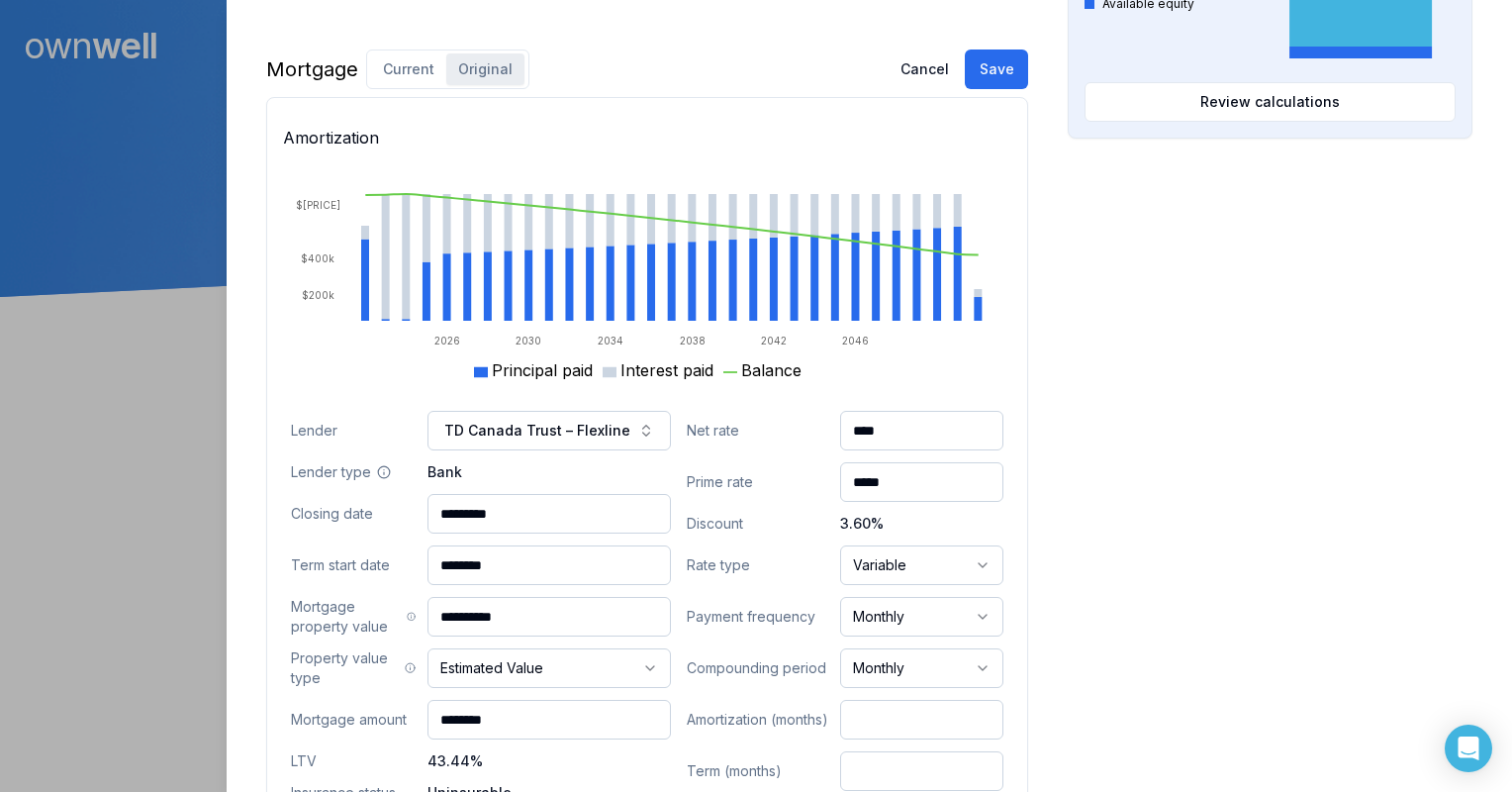 click on "Mortgage Current Original Edit Amortization 2026 2030 2034 2038 2042 2046 $200k $400k $689k Principal paid Interest paid Balance Submit Lender TD Canada Trust – Flexline Lender type Bank Closing date [DATE] Term start date [DATE] Mortgage property value [VALUE] Property value type Estimated Value [ESTIMATED_VALUE] [ESTIMATED_VALUE] [ESTIMATED_VALUE] [ESTIMATED_VALUE] Mortgage amount [AMOUNT] LTV 43.44% Insurance status Uninsurable Net rate [RATE] Prime rate [RATE] Discount 3.60% Rate type Variable [RATE_TYPE] [RATE] [RATE_TYPE] Payment frequency Monthly [PAYMENT_FREQUENCY] [PAYMENT_FREQUENCY] [PAYMENT_FREQUENCY] [PAYMENT_FREQUENCY] Compounding period Monthly [COMPOUNDING_FREQUENCY] [COMPOUNDING_FREQUENCY] Amortization (months) [MONTHS] Term (months) [MONTHS] Payment $1,615.73" at bounding box center [647, 450] 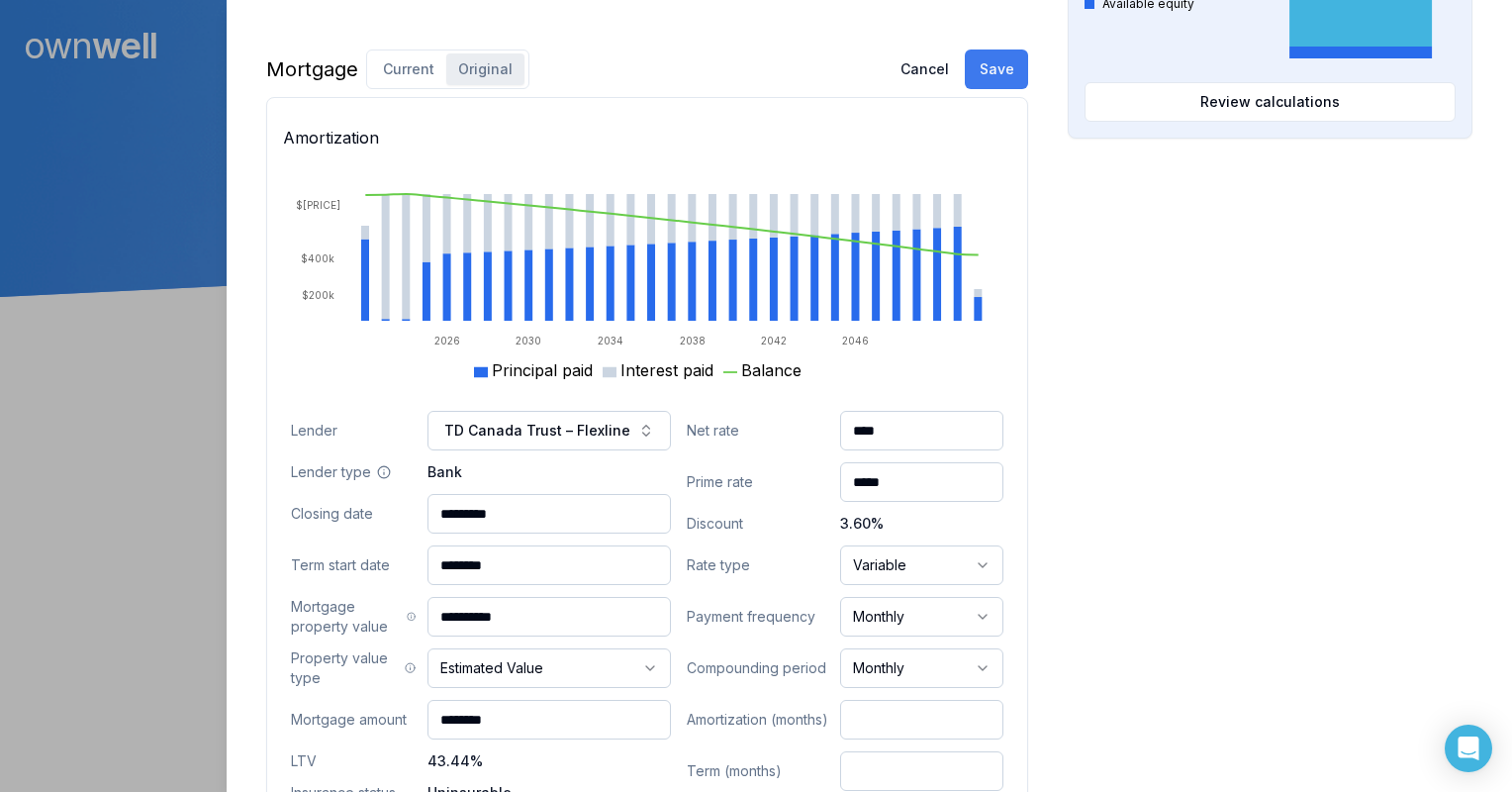 click on "Save" at bounding box center [996, 69] 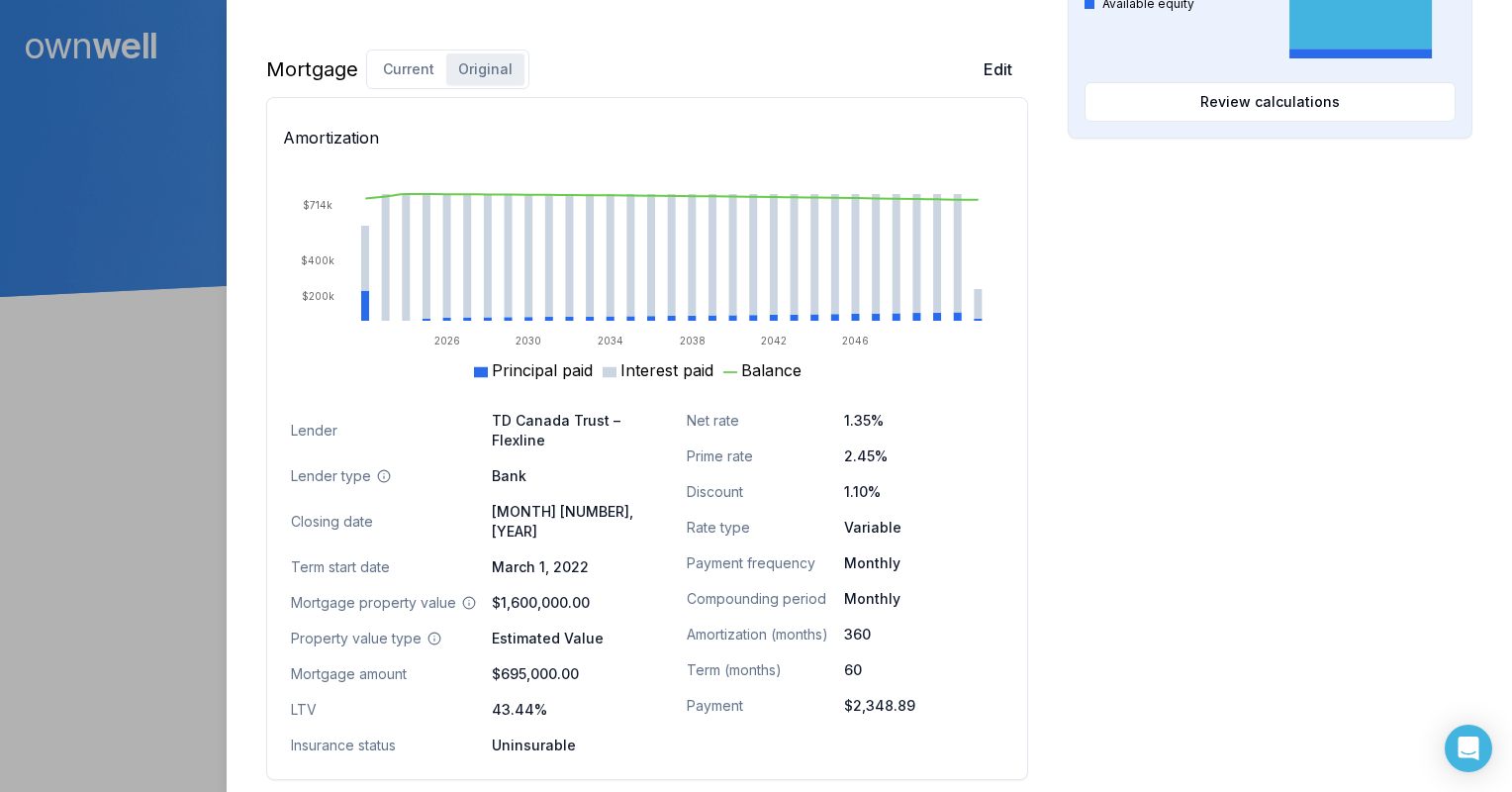 click on "Homeowner Edit First name [FIRST] Last name [LAST] Email [EMAIL] Phone [PHONE] Household income [INCOME] Credit score [CREDIT_SCORE] Debt payments (monthly) --- Home Edit Property value over time Jan 22 Jul 25 $[VALUE]M $[VALUE]M $[VALUE]M $[VALUE]M Address [NUMBER] [STREET_NAME] [CITY], [PROVINCE], [COUNTRY] Use type Owner Occupied Property type [PROPERTY_TYPE] Property tax (monthly) $0.00 Heating (monthly) $0.00 Condo fees (monthly) $0.00 Historical property value $[VALUE]M Historical value type Estimated Value Historical value date [DATE] Current est. value $[VALUE]M Estimated range $[VALUE]M - $[VALUE]M Estimated equity $[EQUITY] Mortgage Current Original Edit Amortization 2026 2030 2034 2038 2042 2046 $[VALUE]k $[VALUE]k $[VALUE]k Principal paid Interest paid Balance Lender [LENDER_NAME] Lender type Bank Closing date [DATE] Term start date [DATE] Mortgage property value $[VALUE]M Property value type Estimated Value Mortgage amount [AMOUNT] LTV [LTV]% Uninsurable" at bounding box center (869, 54) 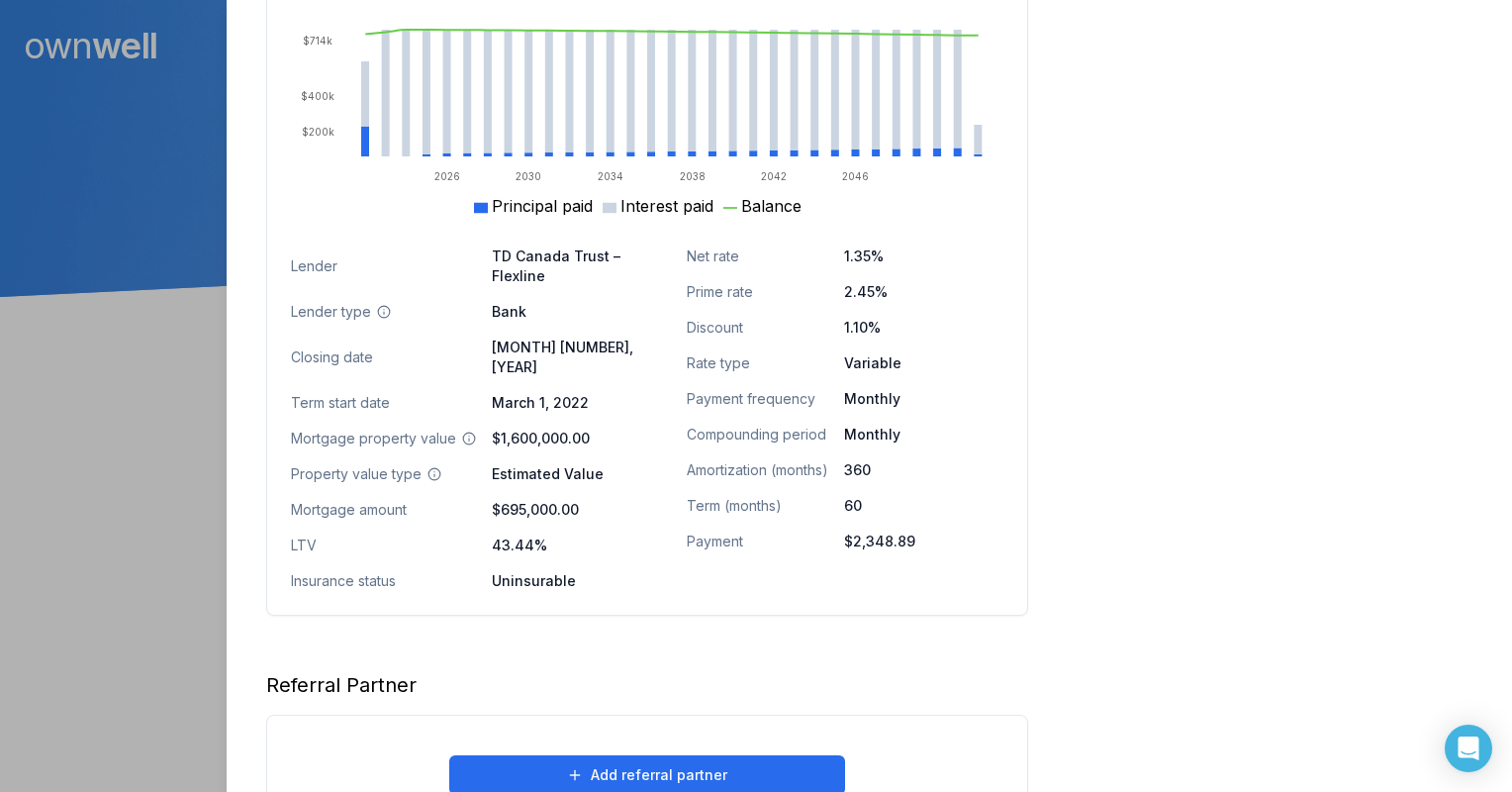 scroll, scrollTop: 1378, scrollLeft: 0, axis: vertical 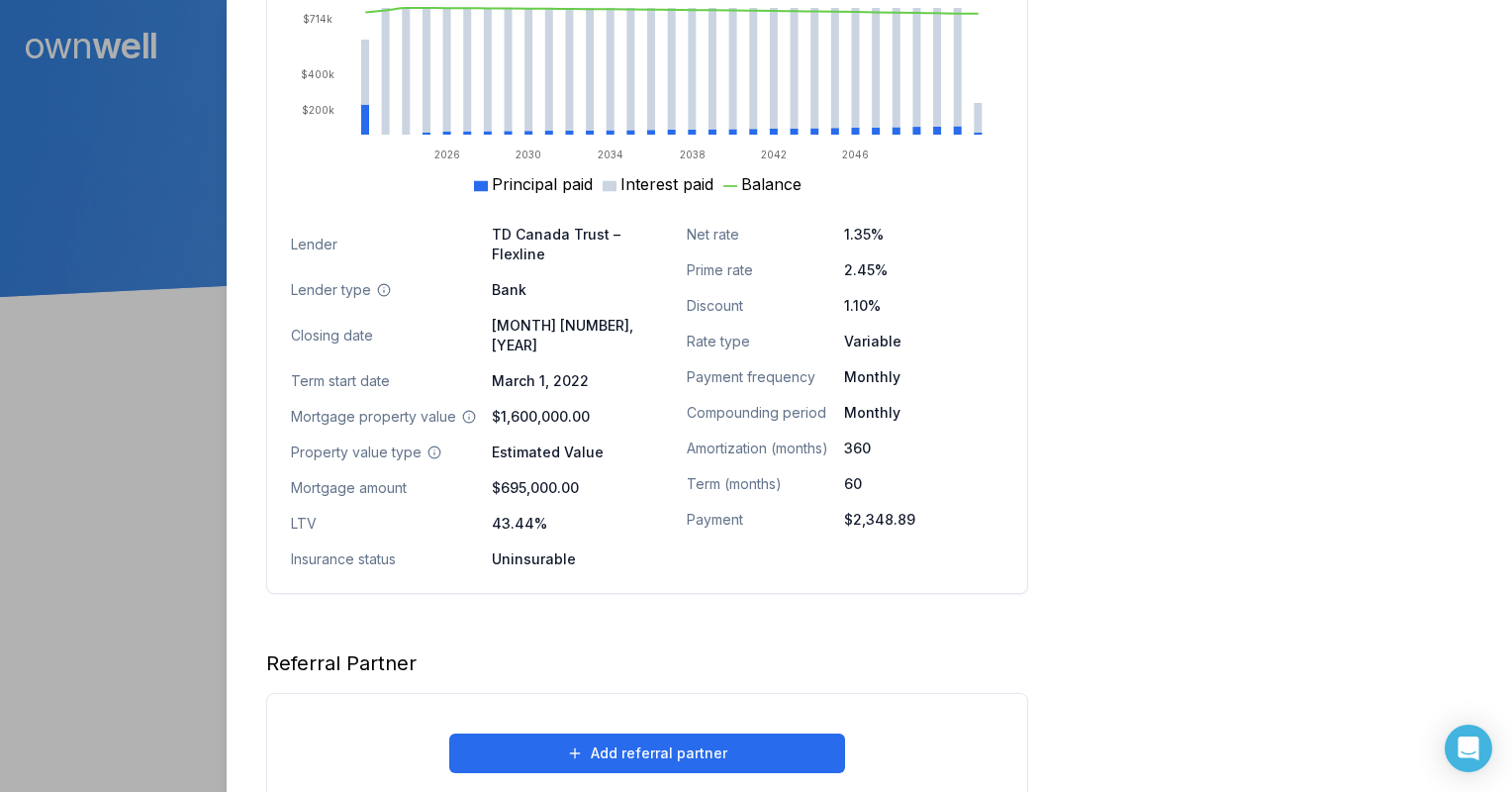 click on "Homeowner Edit First name [FIRST] Last name [LAST] Email [EMAIL] Phone [PHONE] Household income [INCOME] Credit score [CREDIT_SCORE] Debt payments (monthly) --- Home Edit Property value over time Jan 22 Jul 25 $[VALUE]M $[VALUE]M $[VALUE]M $[VALUE]M Address [NUMBER] [STREET_NAME] [CITY], [PROVINCE], [COUNTRY] Use type Owner Occupied Property type [PROPERTY_TYPE] Property tax (monthly) $0.00 Heating (monthly) $0.00 Condo fees (monthly) $0.00 Historical property value $[VALUE]M Historical value type Estimated Value Historical value date [DATE] Current est. value $[VALUE]M Estimated range $[VALUE]M - $[VALUE]M Estimated equity $[EQUITY] Mortgage Current Original Edit Amortization 2026 2030 2034 2038 2042 2046 $[VALUE]k $[VALUE]k $[VALUE]k Principal paid Interest paid Balance Lender [LENDER_NAME] Lender type Bank Closing date [DATE] Term start date [DATE] Mortgage property value $[VALUE]M Property value type Estimated Value Mortgage amount [AMOUNT] LTV [LTV]% Uninsurable" at bounding box center (869, -132) 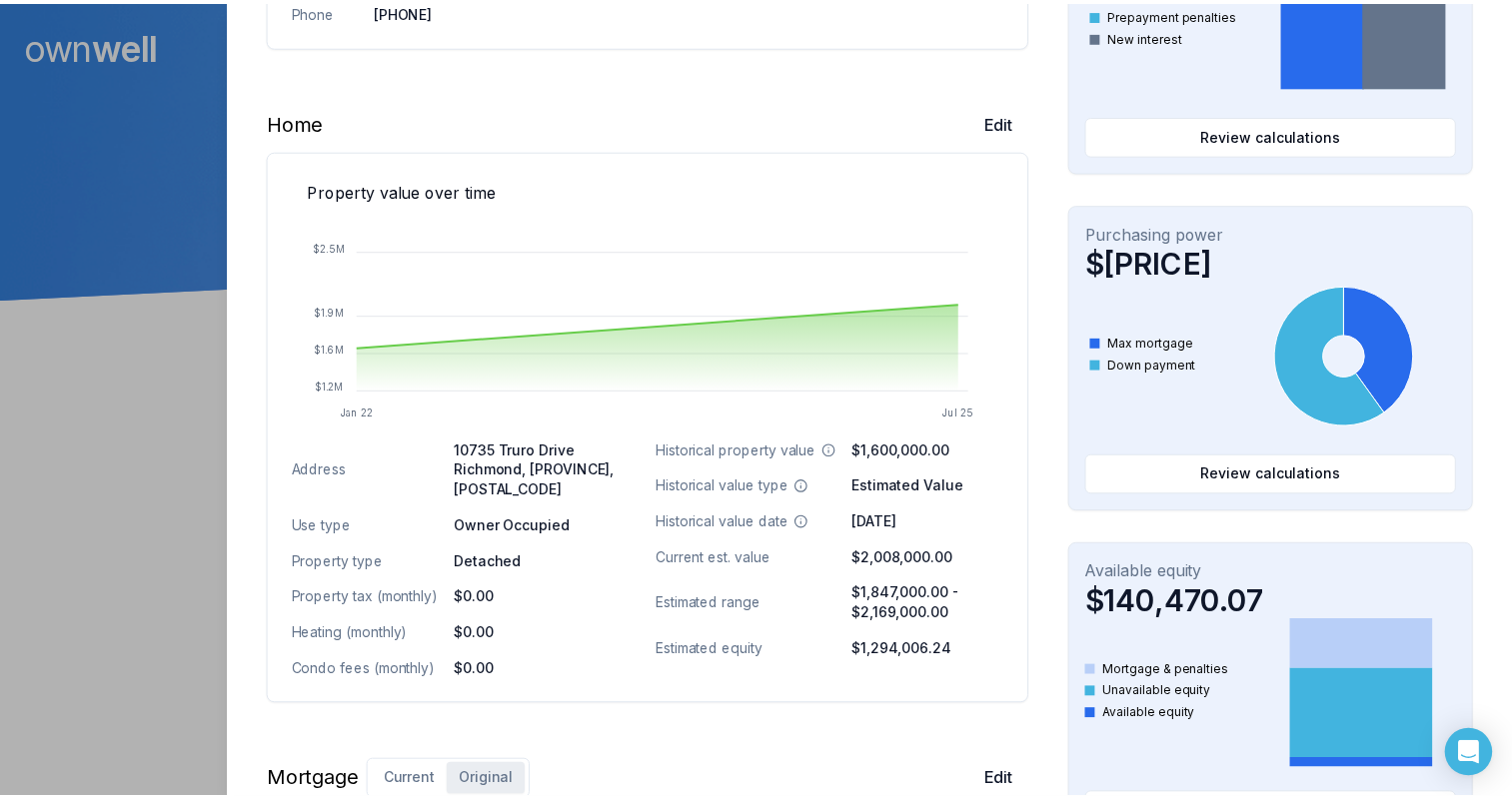 scroll, scrollTop: 0, scrollLeft: 0, axis: both 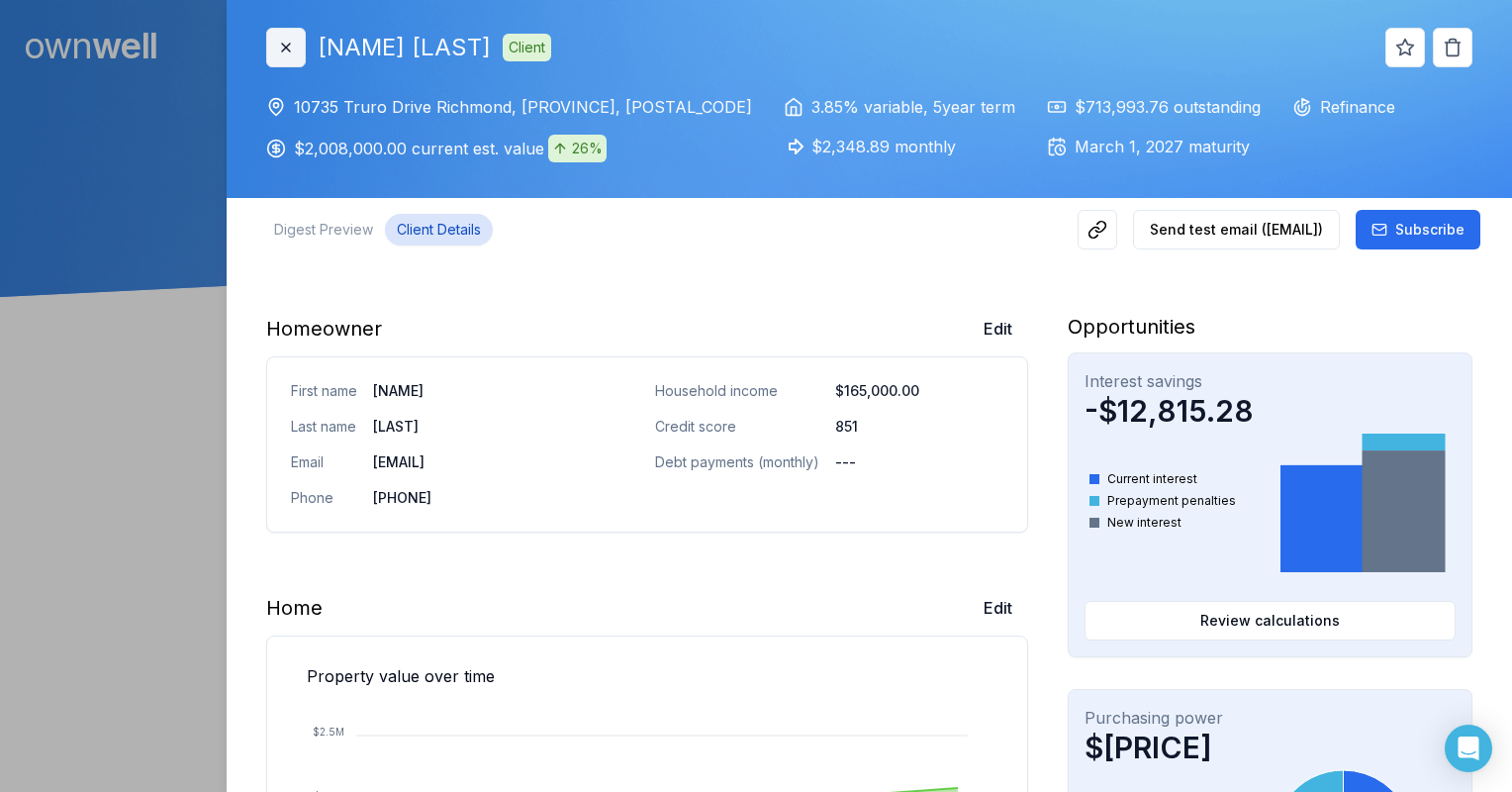 click on "Close" at bounding box center [286, 48] 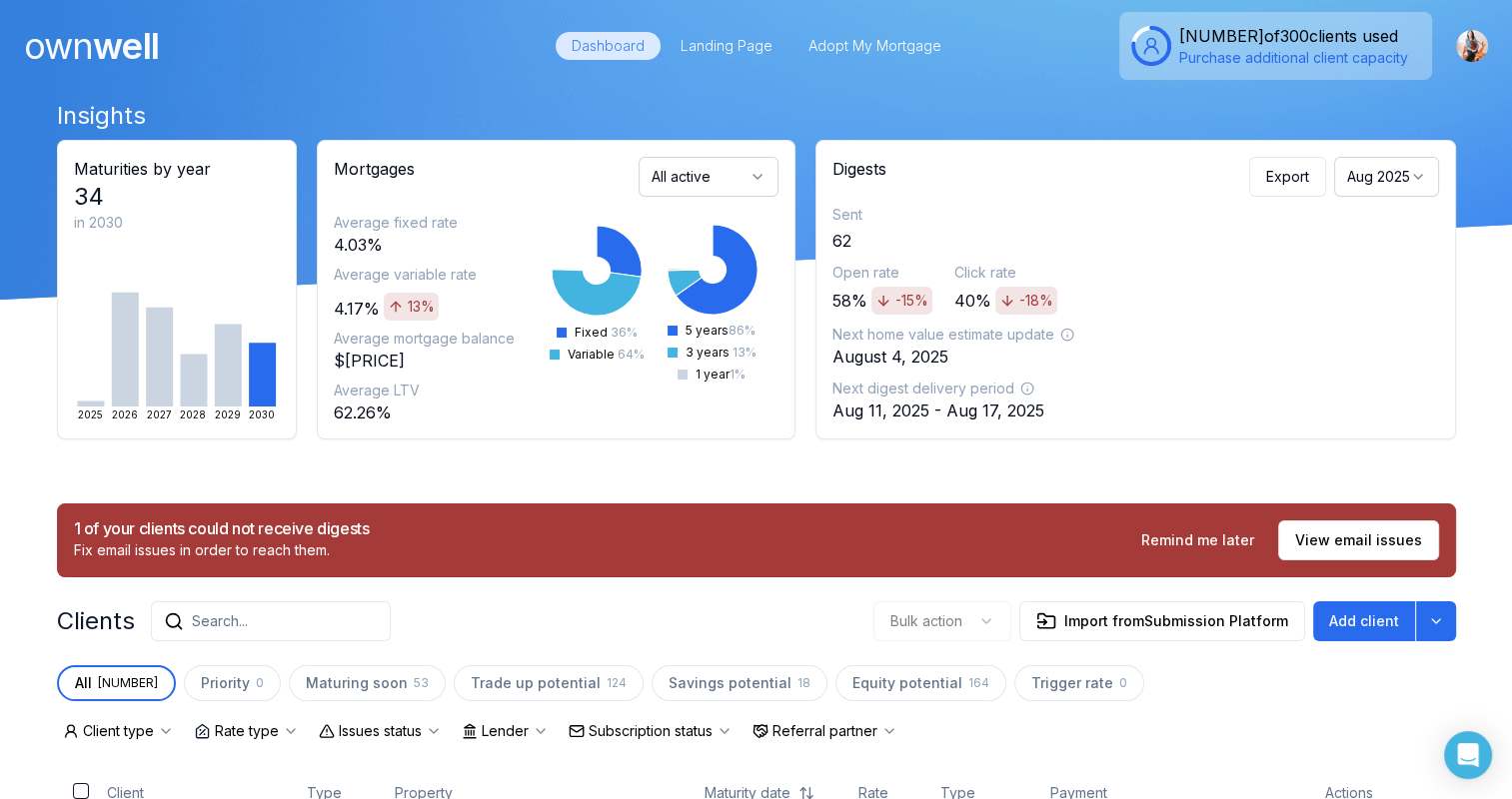 click on "Search..." at bounding box center [220, 621] 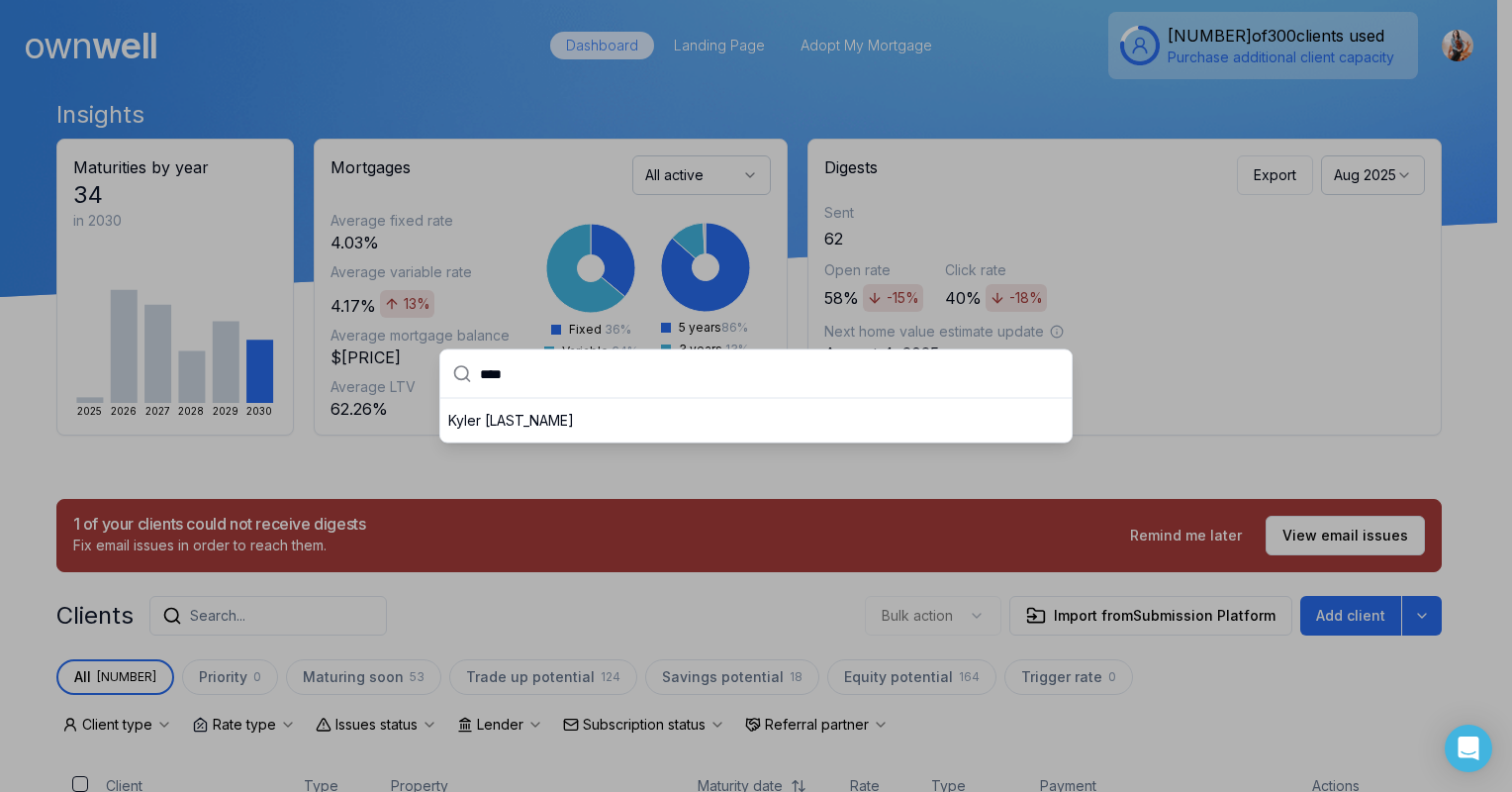 type on "****" 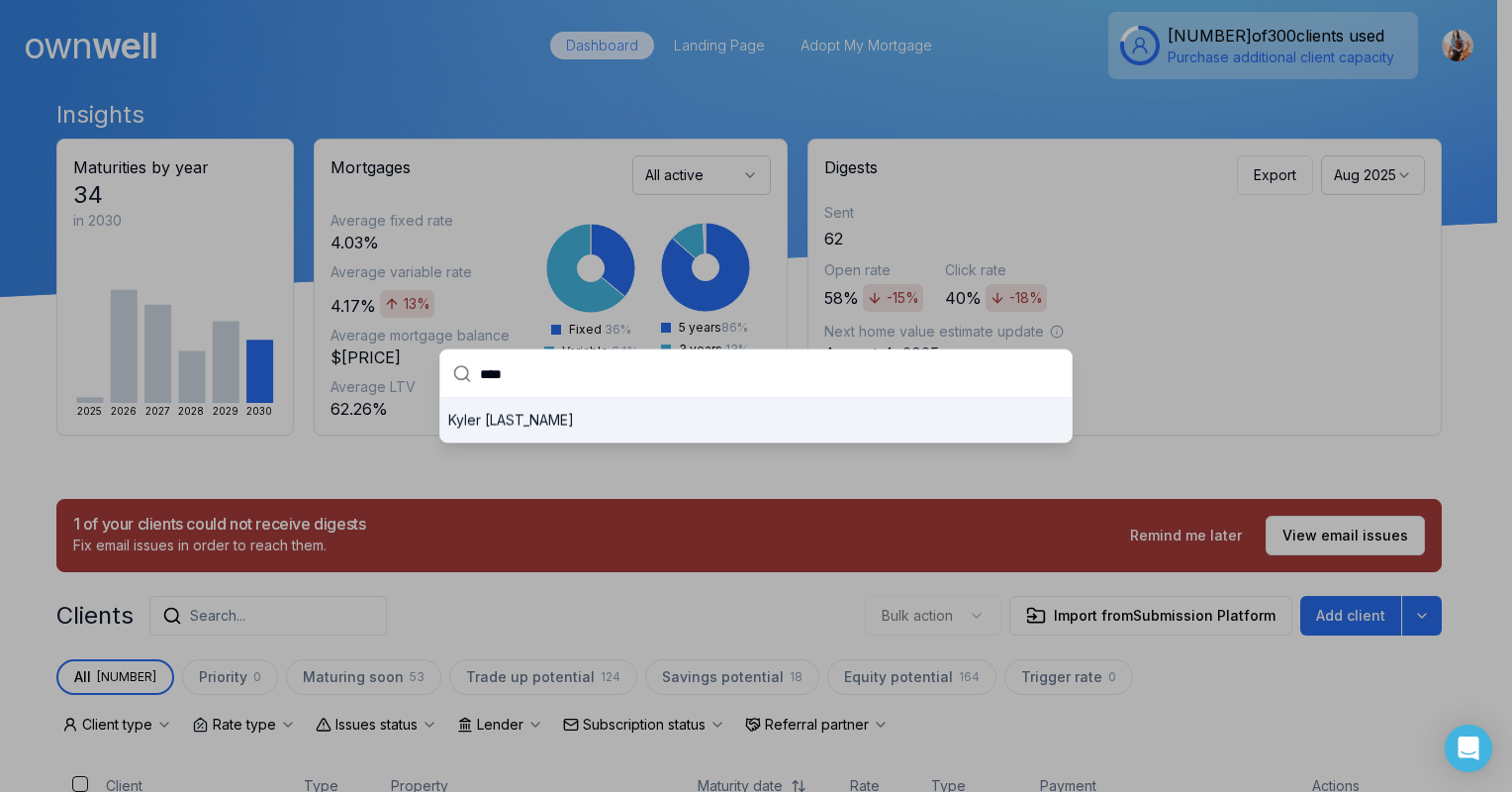 click at bounding box center (756, 396) 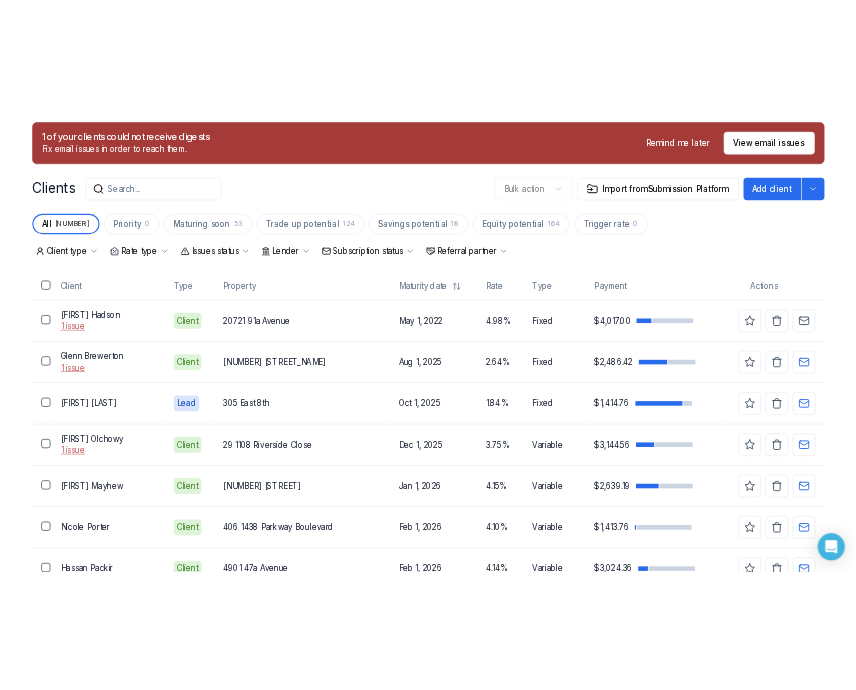 scroll, scrollTop: 100, scrollLeft: 0, axis: vertical 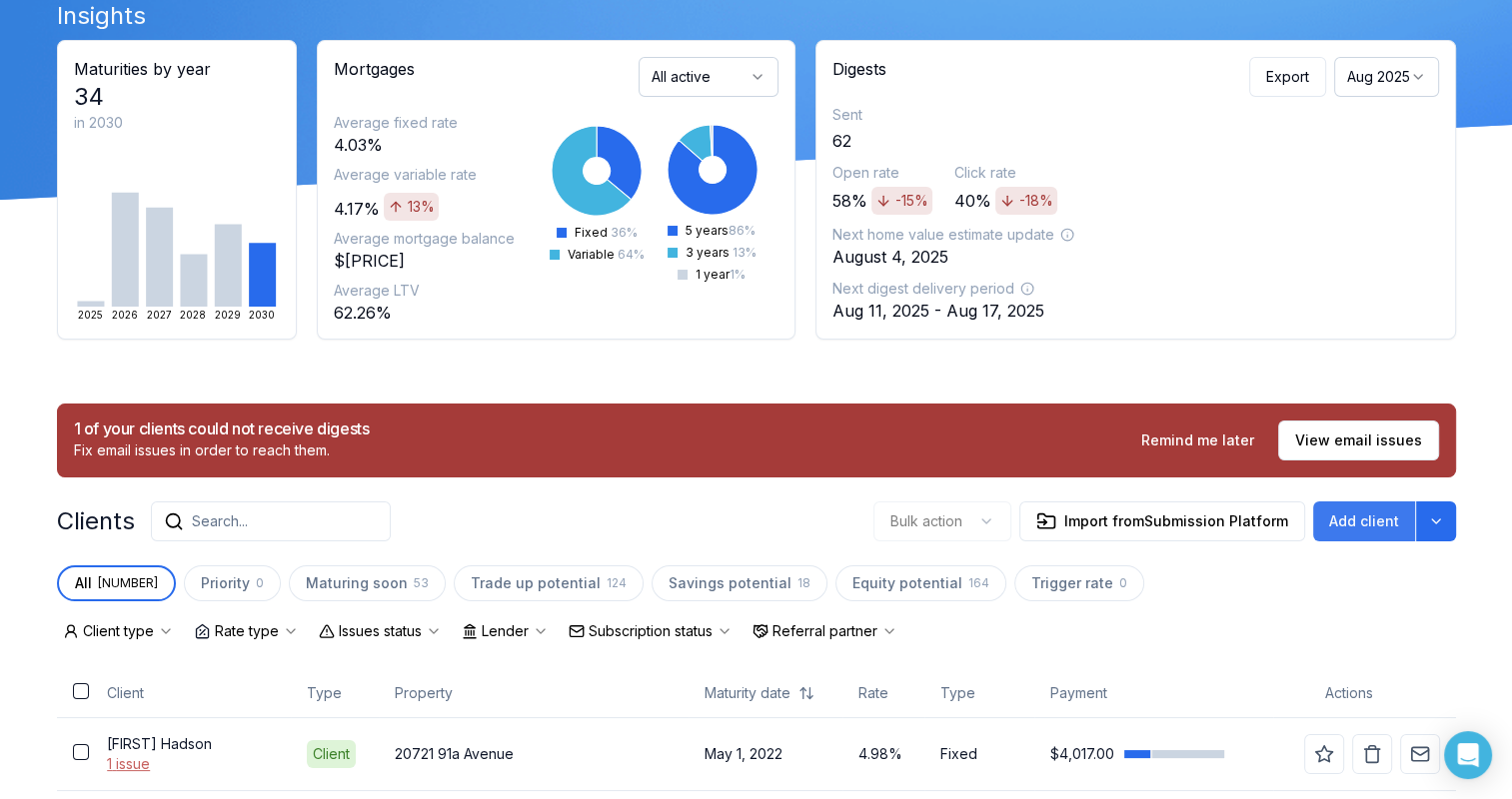 click on "Add client" at bounding box center [1364, 521] 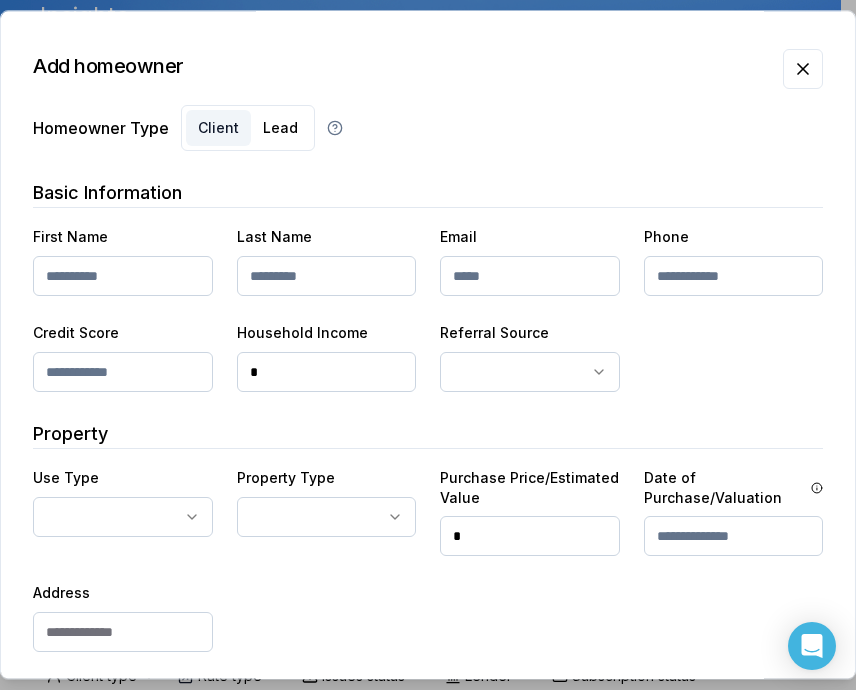 click on "**********" at bounding box center (428, 581) 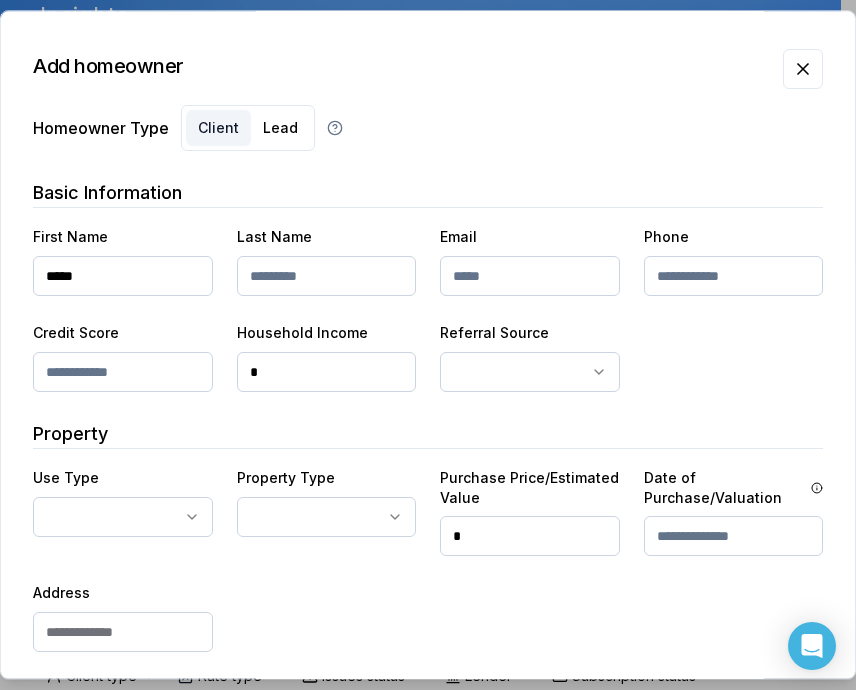 type on "*****" 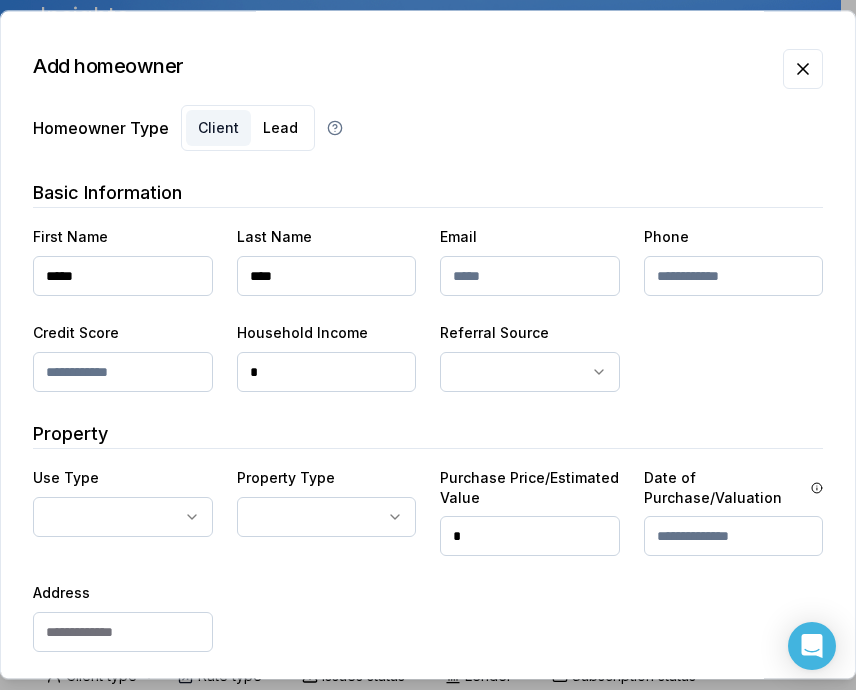 type on "****" 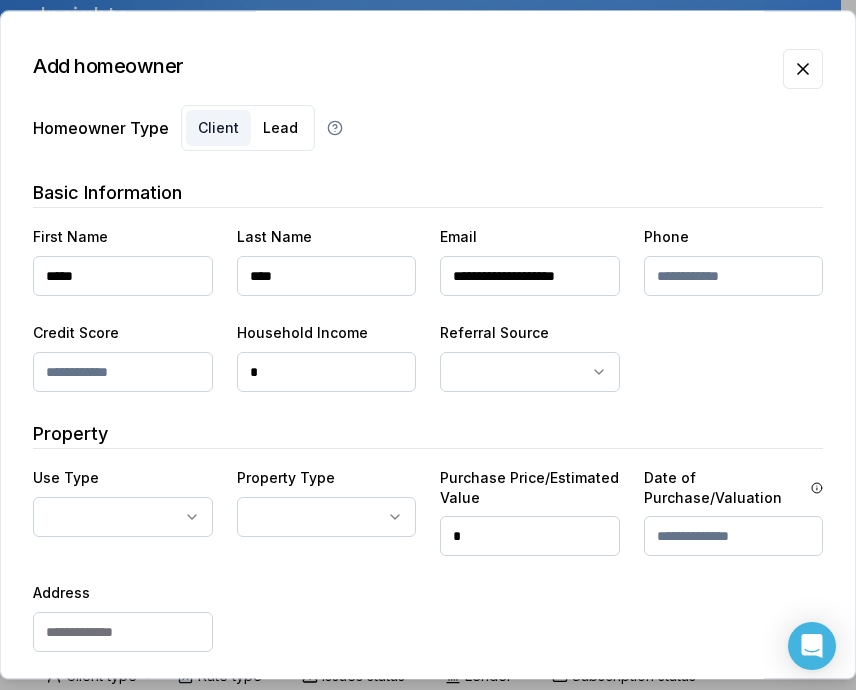 scroll, scrollTop: 0, scrollLeft: 3, axis: horizontal 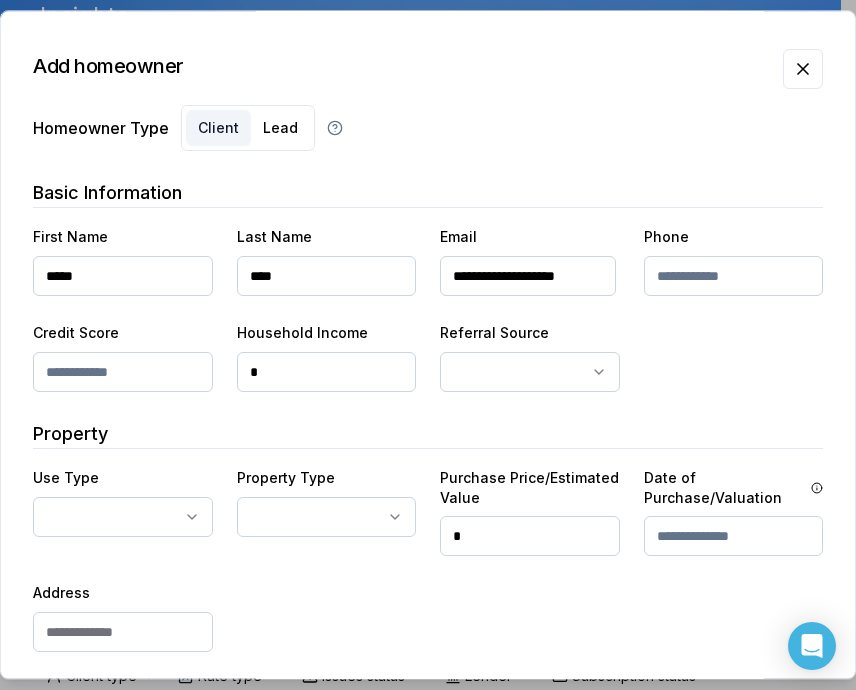 type on "**********" 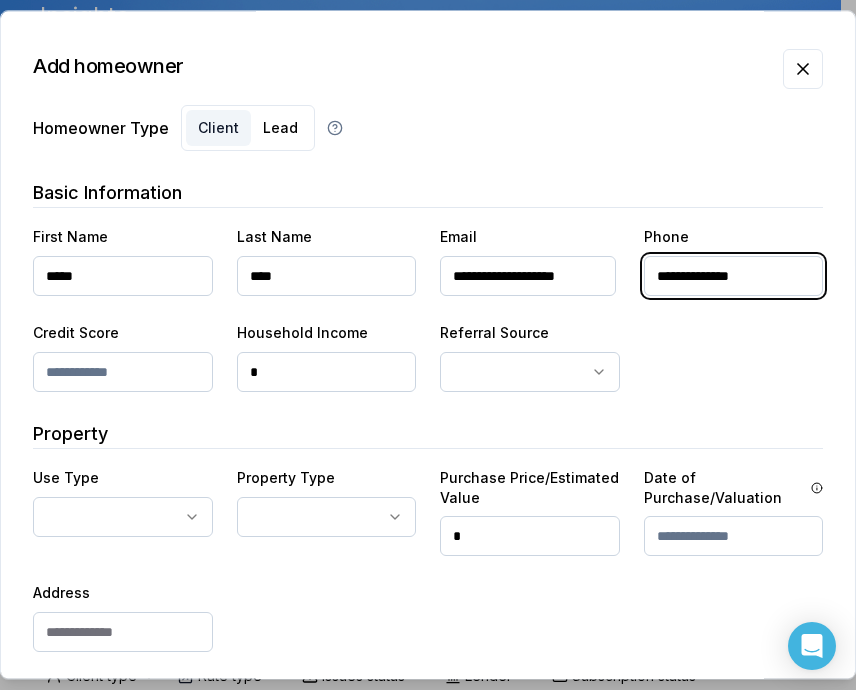 type on "**********" 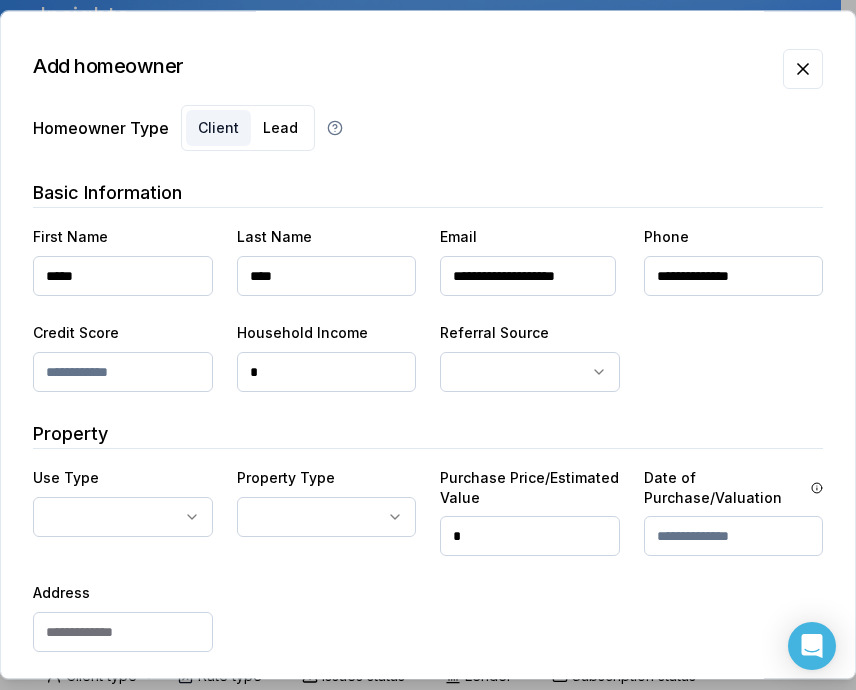 click at bounding box center (123, 372) 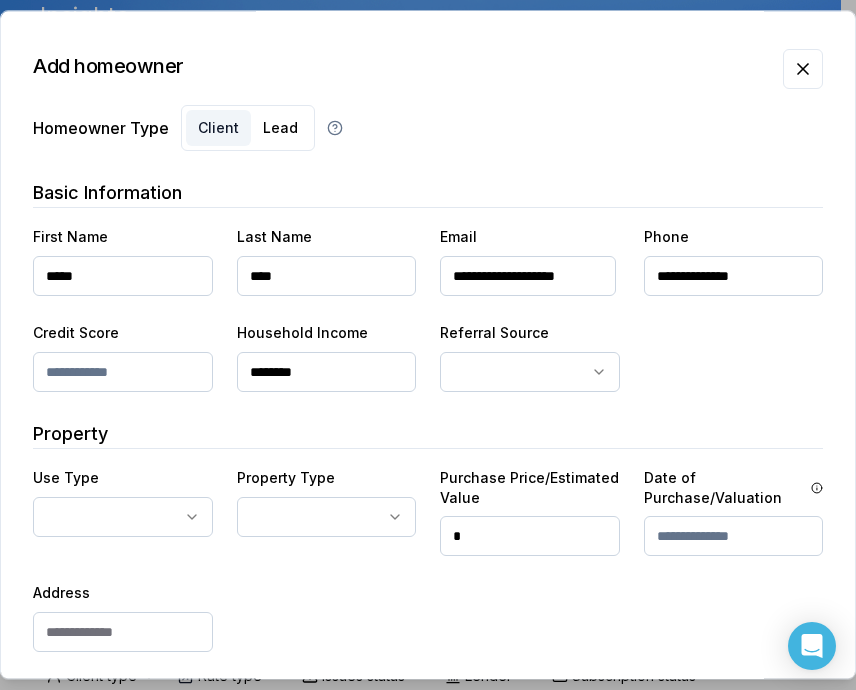 type on "********" 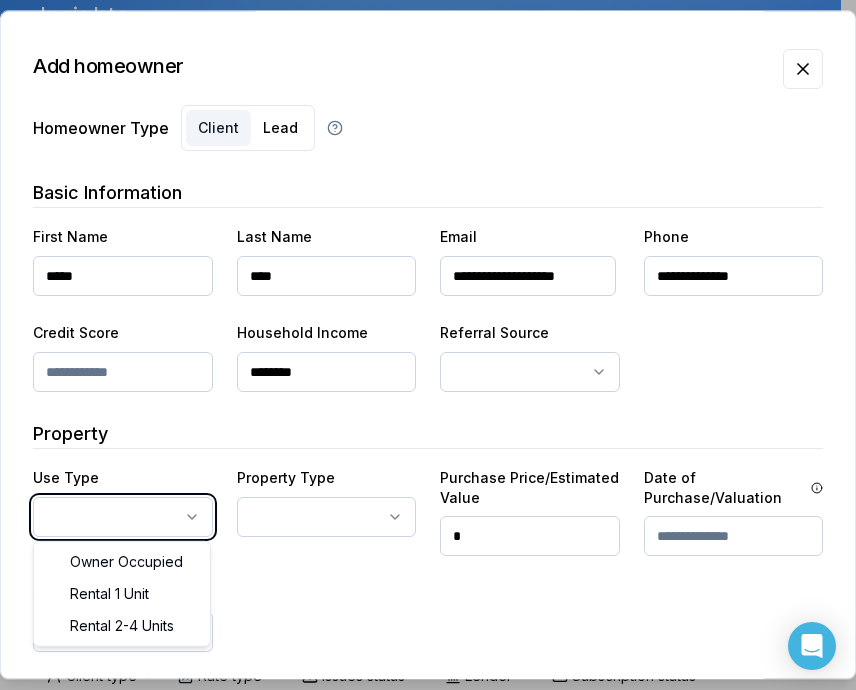click on "Ownwell's platform is not optimized for mobile at this time. For the best experience, please use a desktop or laptop to manage your account. Note: The personalized homeownership reports you generate for clients are fully mobile-friendly and can be easily viewed on any device. own well Dashboard Landing Page Adopt My Mortgage [CLIENT_COUNT] of 300 clients used Purchase additional client capacity Insights Maturities by year 34 in 2030 2025 2026 2027 2028 2029 2030 Mortgages All active Average fixed rate 4.03% Average variable rate 4.17% 13% Average mortgage balance $[BALANCE] Average LTV [LTV]% Fixed 36 % Variable 64 % 5 years 86 % 3 years 13 % 1 year 1 % Digests Export Aug 2025 Sent 62 Open rate 58% -15% Click rate 40% -18% Next home value estimate update August 4, 2025 Next digest delivery period Aug 11, 2025 - Aug 17, 2025 1 of your clients could not receive digests Fix email issues in order to reach them. Remind me later View email issues Clients Search... Bulk action Import from All 230" at bounding box center (420, 50) 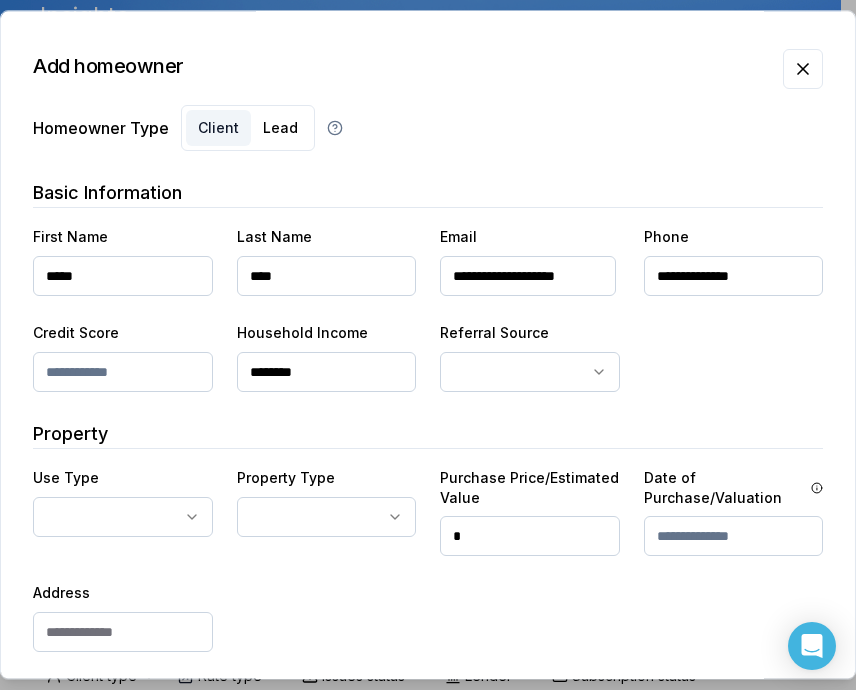 click on "Ownwell's platform is not optimized for mobile at this time. For the best experience, please use a desktop or laptop to manage your account. Note: The personalized homeownership reports you generate for clients are fully mobile-friendly and can be easily viewed on any device. own well Dashboard Landing Page Adopt My Mortgage [CLIENT_COUNT] of 300 clients used Purchase additional client capacity Insights Maturities by year 34 in 2030 2025 2026 2027 2028 2029 2030 Mortgages All active Average fixed rate 4.03% Average variable rate 4.17% 13% Average mortgage balance $[BALANCE] Average LTV [LTV]% Fixed 36 % Variable 64 % 5 years 86 % 3 years 13 % 1 year 1 % Digests Export Aug 2025 Sent 62 Open rate 58% -15% Click rate 40% -18% Next home value estimate update August 4, 2025 Next digest delivery period Aug 11, 2025 - Aug 17, 2025 1 of your clients could not receive digests Fix email issues in order to reach them. Remind me later View email issues Clients Search... Bulk action Import from All 230" at bounding box center (420, 50) 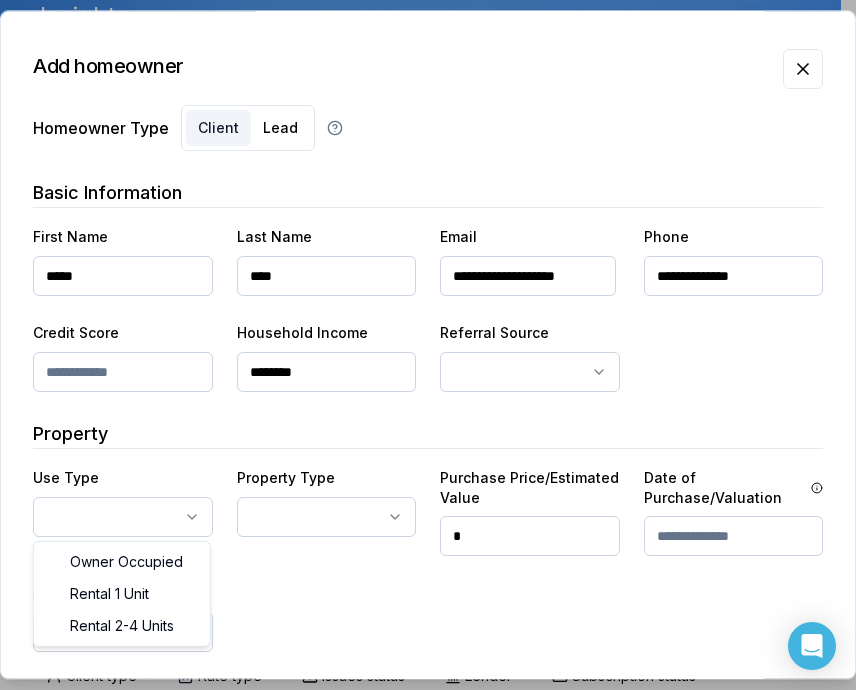 select on "**********" 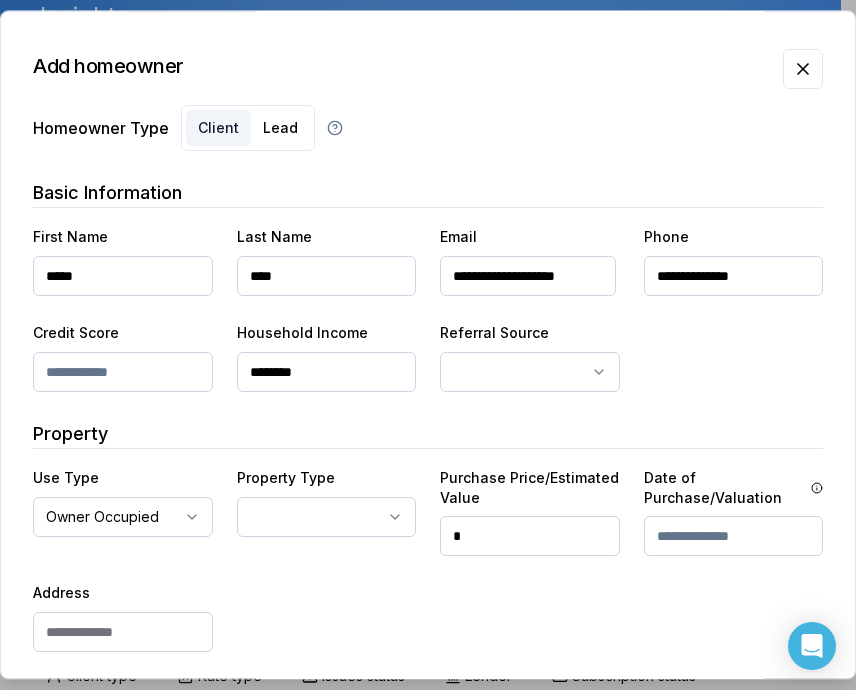 click on "**********" at bounding box center (327, 510) 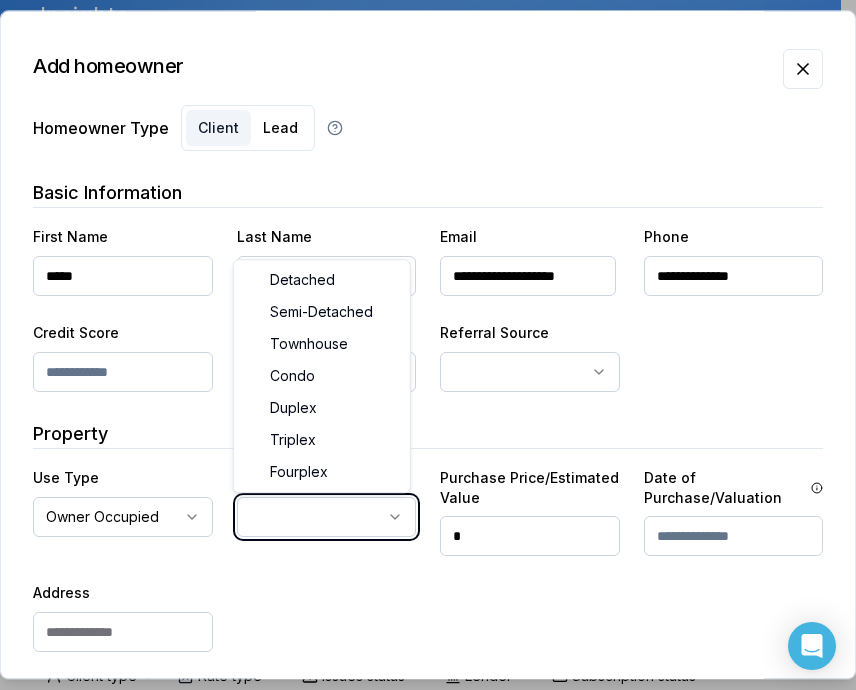 click on "Ownwell's platform is not optimized for mobile at this time. For the best experience, please use a desktop or laptop to manage your account. Note: The personalized homeownership reports you generate for clients are fully mobile-friendly and can be easily viewed on any device. own well Dashboard Landing Page Adopt My Mortgage [CLIENT_COUNT] of 300 clients used Purchase additional client capacity Insights Maturities by year 34 in 2030 2025 2026 2027 2028 2029 2030 Mortgages All active Average fixed rate 4.03% Average variable rate 4.17% 13% Average mortgage balance $[BALANCE] Average LTV [LTV]% Fixed 36 % Variable 64 % 5 years 86 % 3 years 13 % 1 year 1 % Digests Export Aug 2025 Sent 62 Open rate 58% -15% Click rate 40% -18% Next home value estimate update August 4, 2025 Next digest delivery period Aug 11, 2025 - Aug 17, 2025 1 of your clients could not receive digests Fix email issues in order to reach them. Remind me later View email issues Clients Search... Bulk action Import from All 230" at bounding box center (420, 50) 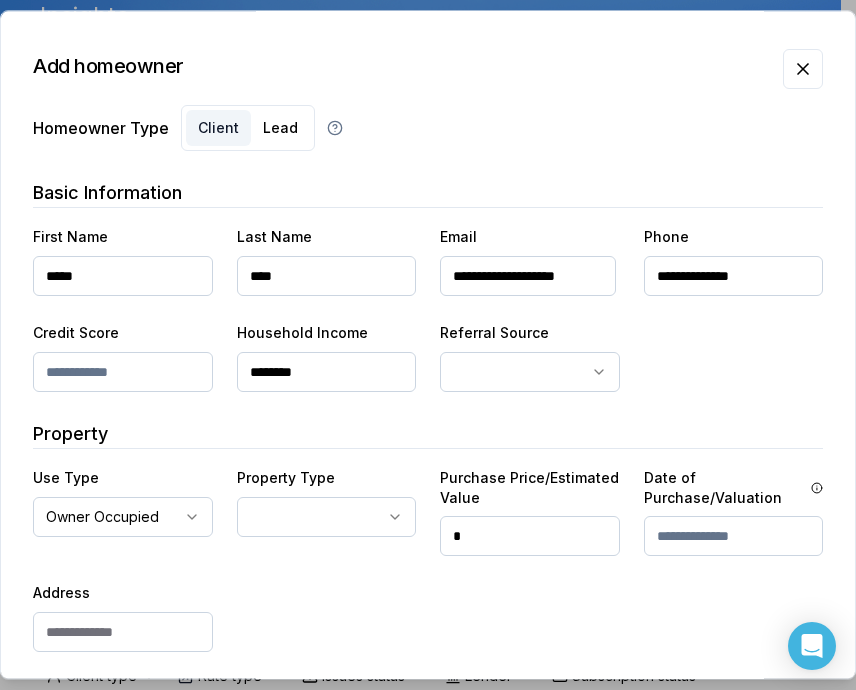 click at bounding box center [123, 632] 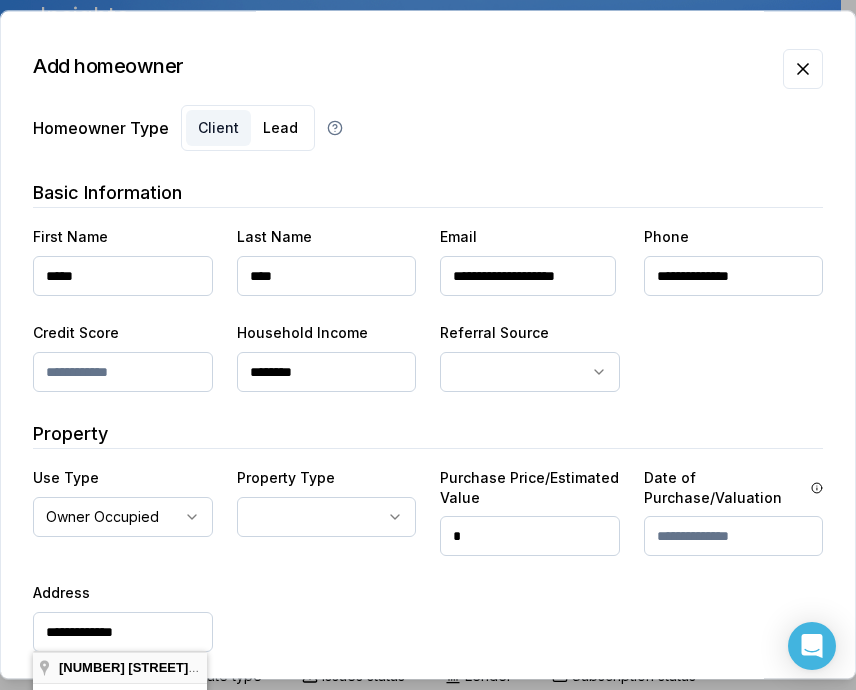 type on "**********" 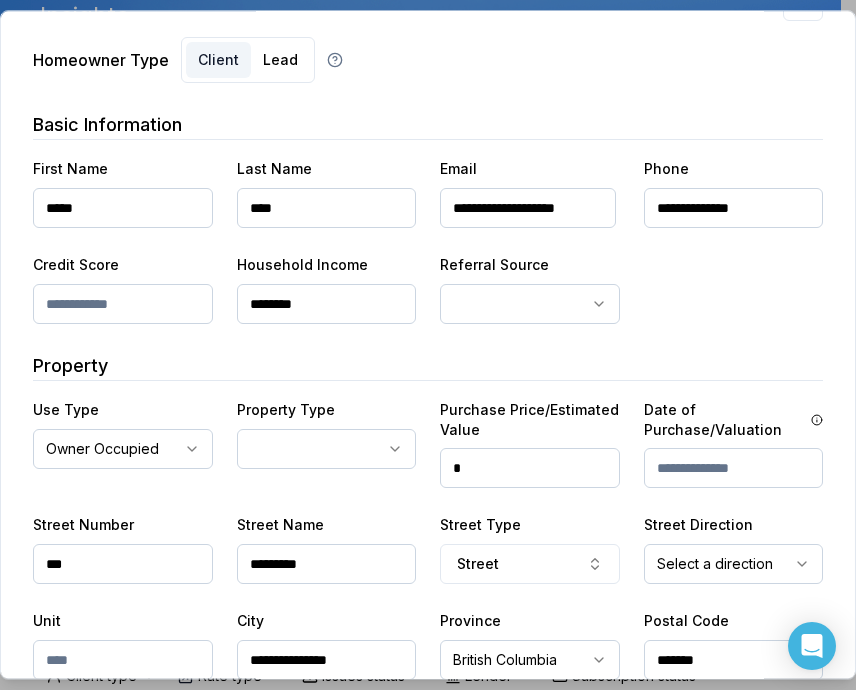 scroll, scrollTop: 200, scrollLeft: 0, axis: vertical 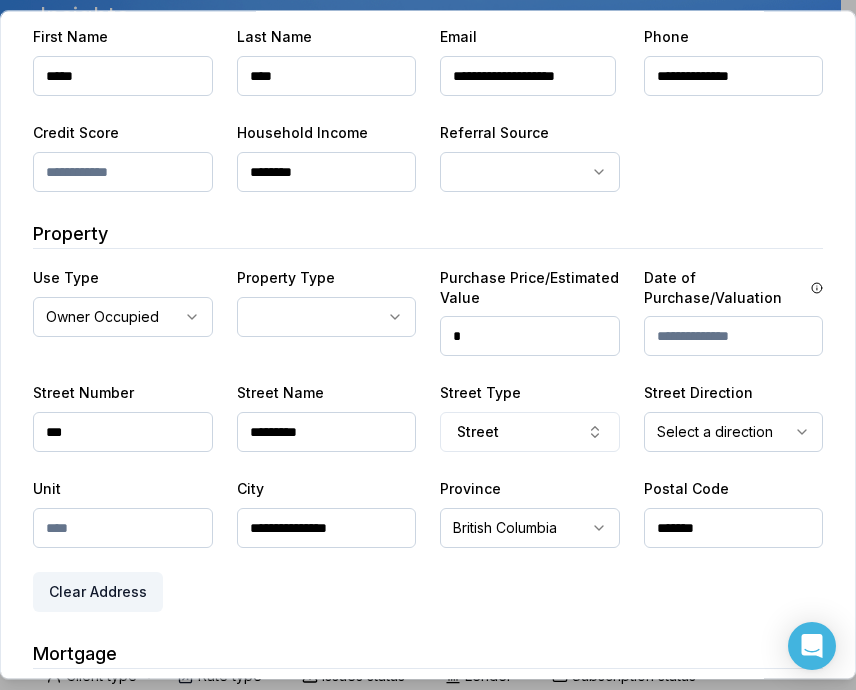 click at bounding box center (123, 528) 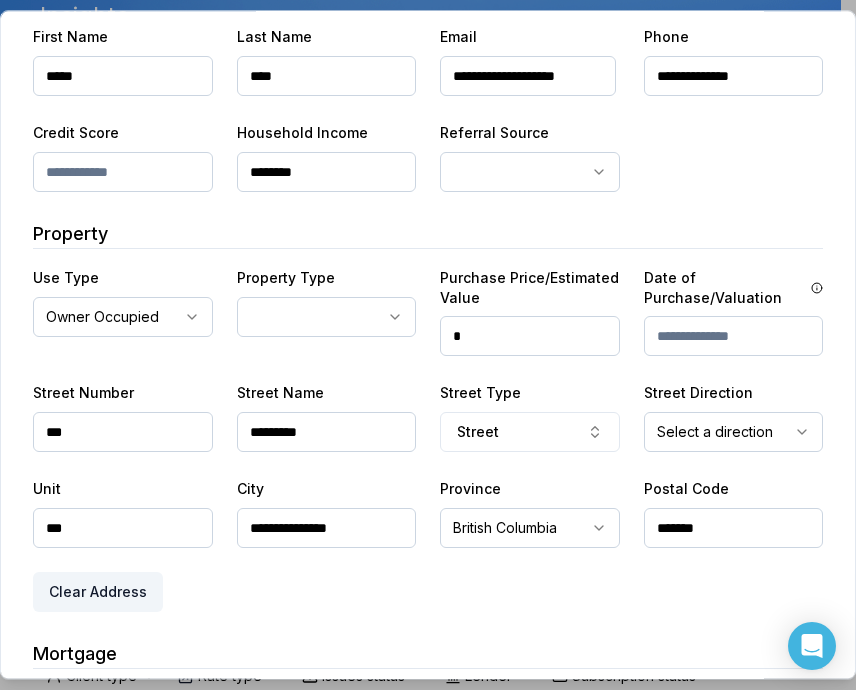 type on "***" 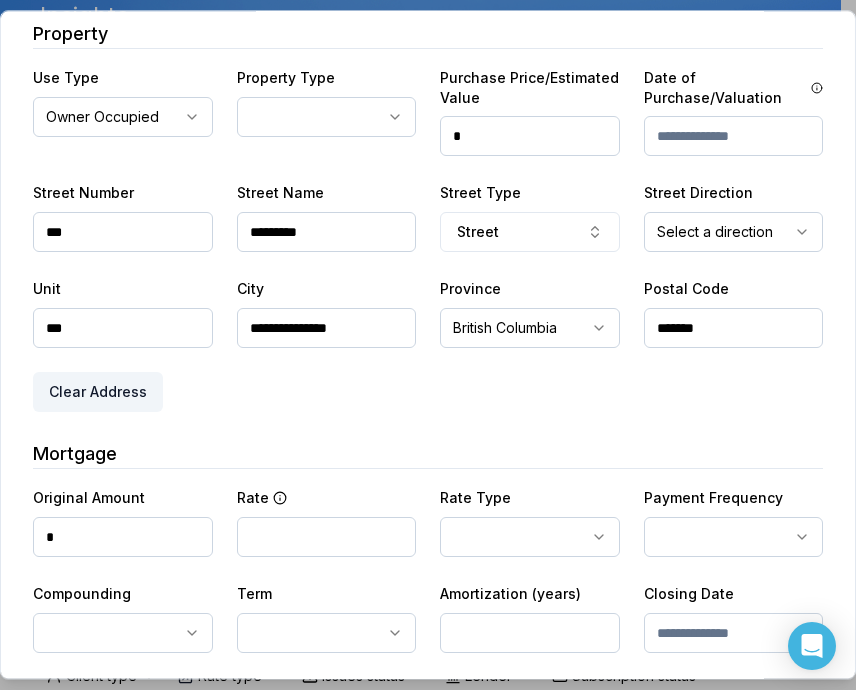 type on "*******" 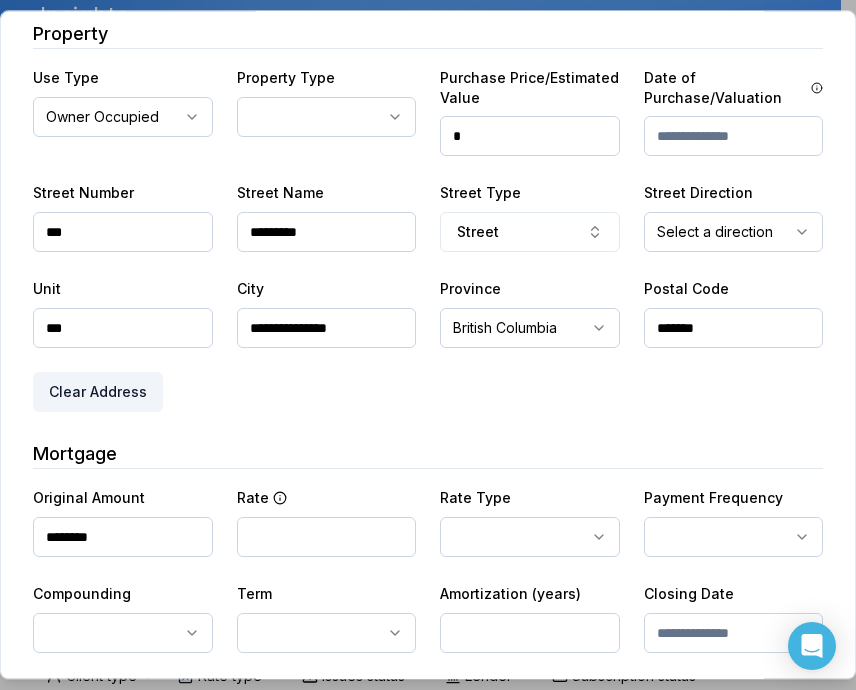 type on "********" 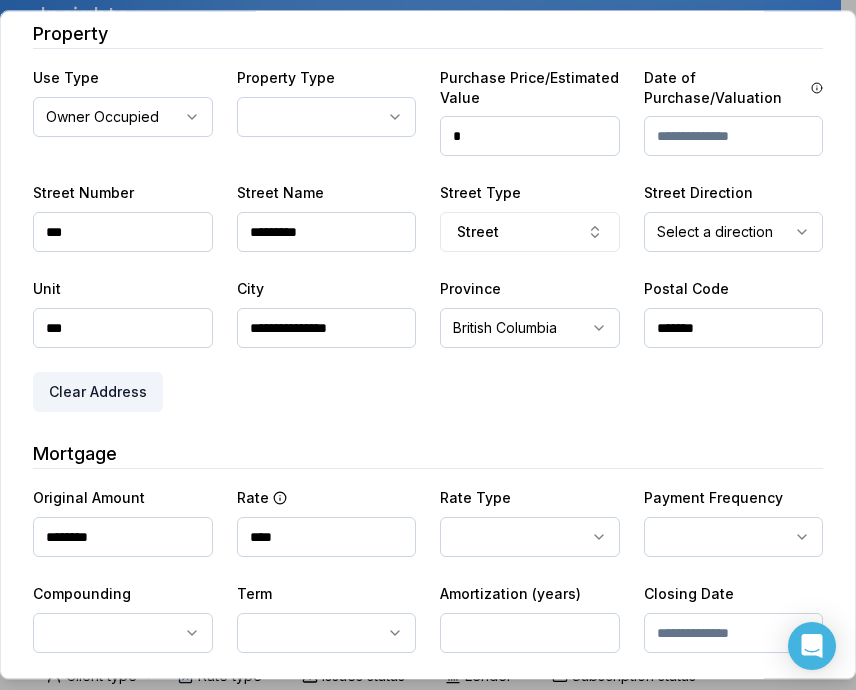 type on "****" 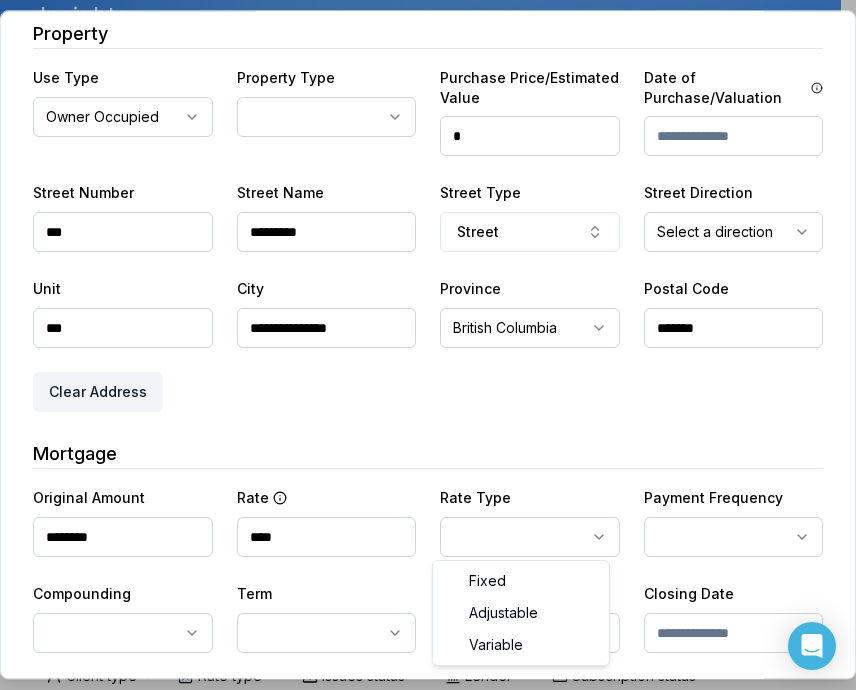 click on "Ownwell's platform is not optimized for mobile at this time. For the best experience, please use a desktop or laptop to manage your account. Note: The personalized homeownership reports you generate for clients are fully mobile-friendly and can be easily viewed on any device. own well Dashboard Landing Page Adopt My Mortgage [CLIENT_COUNT] of 300 clients used Purchase additional client capacity Insights Maturities by year 34 in 2030 2025 2026 2027 2028 2029 2030 Mortgages All active Average fixed rate 4.03% Average variable rate 4.17% 13% Average mortgage balance $[BALANCE] Average LTV [LTV]% Fixed 36 % Variable 64 % 5 years 86 % 3 years 13 % 1 year 1 % Digests Export Aug 2025 Sent 62 Open rate 58% -15% Click rate 40% -18% Next home value estimate update August 4, 2025 Next digest delivery period Aug 11, 2025 - Aug 17, 2025 1 of your clients could not receive digests Fix email issues in order to reach them. Remind me later View email issues Clients Search... Bulk action Import from All 230" at bounding box center [420, 50] 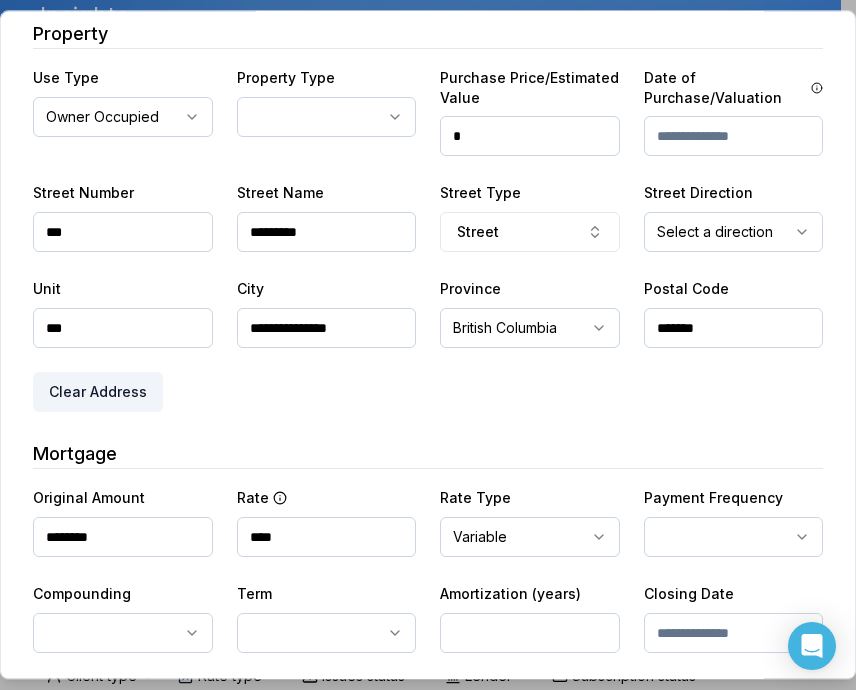 click on "Ownwell's platform is not optimized for mobile at this time. For the best experience, please use a desktop or laptop to manage your account. Note: The personalized homeownership reports you generate for clients are fully mobile-friendly and can be easily viewed on any device. own well Dashboard Landing Page Adopt My Mortgage [CLIENT_COUNT] of 300 clients used Purchase additional client capacity Insights Maturities by year 34 in 2030 2025 2026 2027 2028 2029 2030 Mortgages All active Average fixed rate 4.03% Average variable rate 4.17% 13% Average mortgage balance $[BALANCE] Average LTV [LTV]% Fixed 36 % Variable 64 % 5 years 86 % 3 years 13 % 1 year 1 % Digests Export Aug 2025 Sent 62 Open rate 58% -15% Click rate 40% -18% Next home value estimate update August 4, 2025 Next digest delivery period Aug 11, 2025 - Aug 17, 2025 1 of your clients could not receive digests Fix email issues in order to reach them. Remind me later View email issues Clients Search... Bulk action Import from All 230" at bounding box center [420, 50] 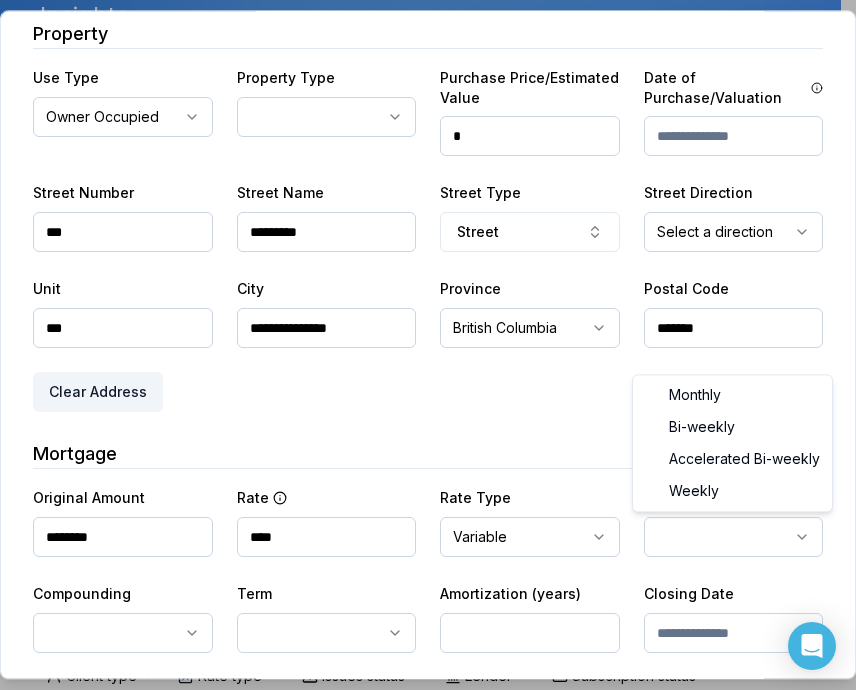 select on "*******" 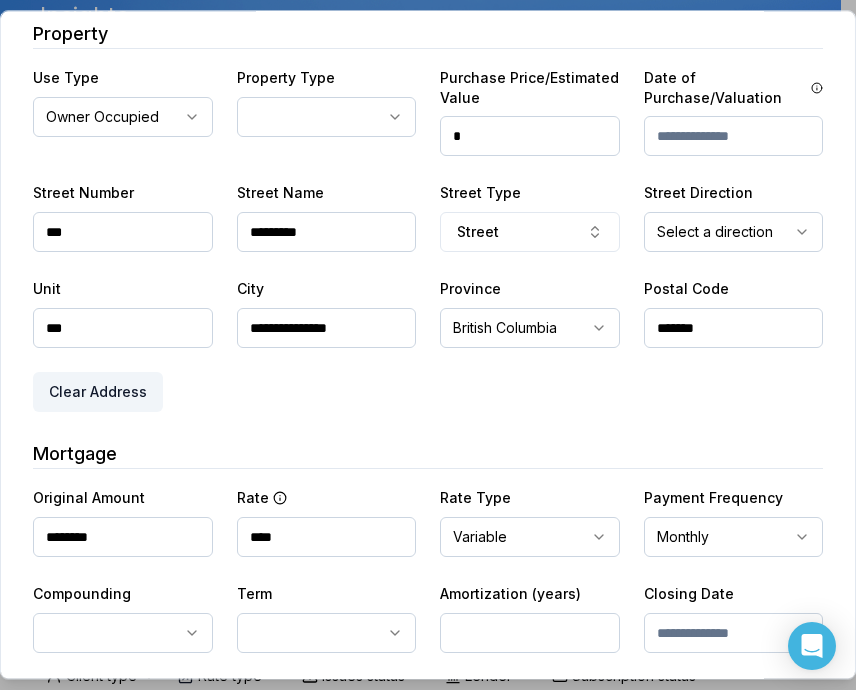 click on "Amortization (years)" at bounding box center [530, 617] 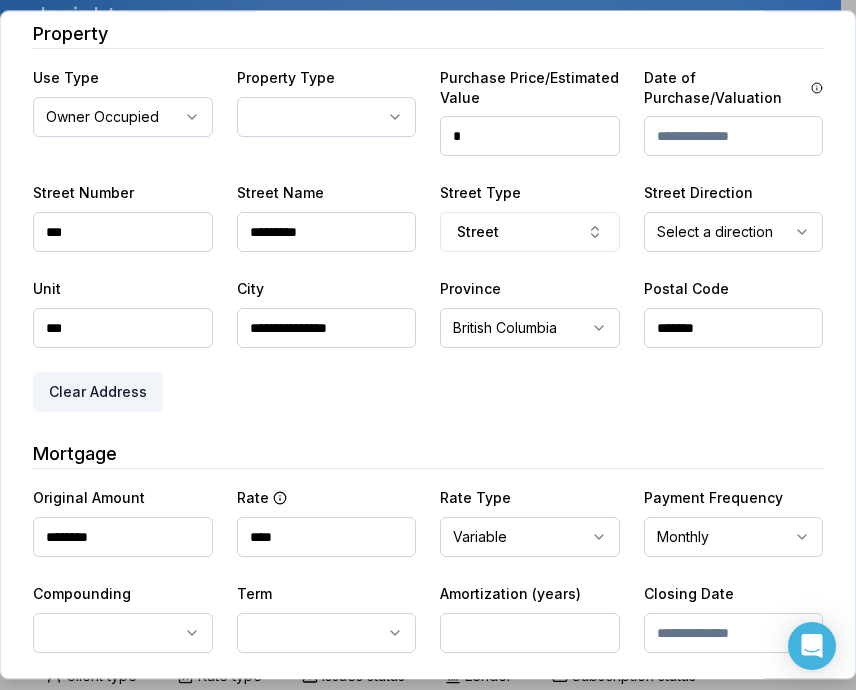 type on "**" 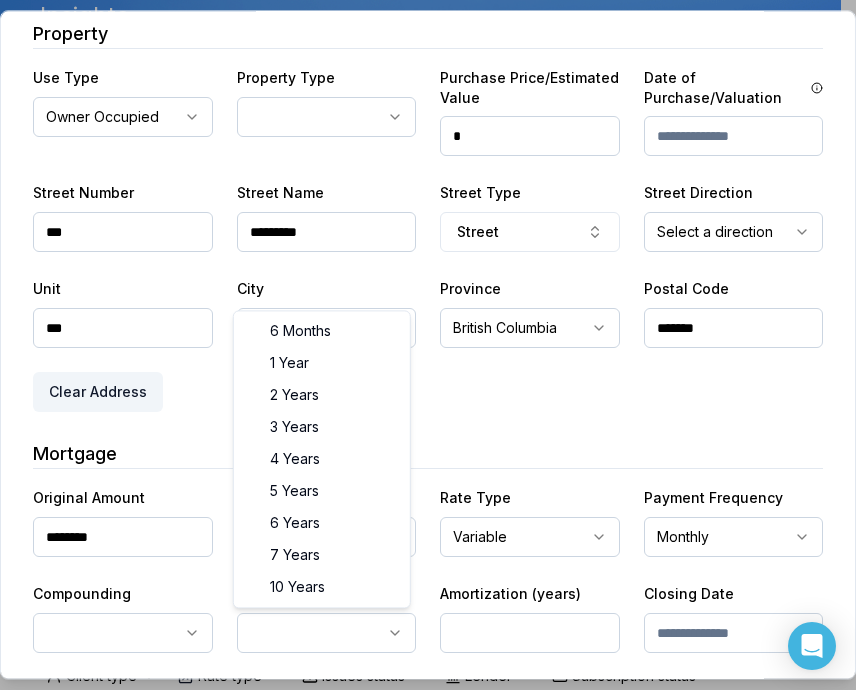select on "**" 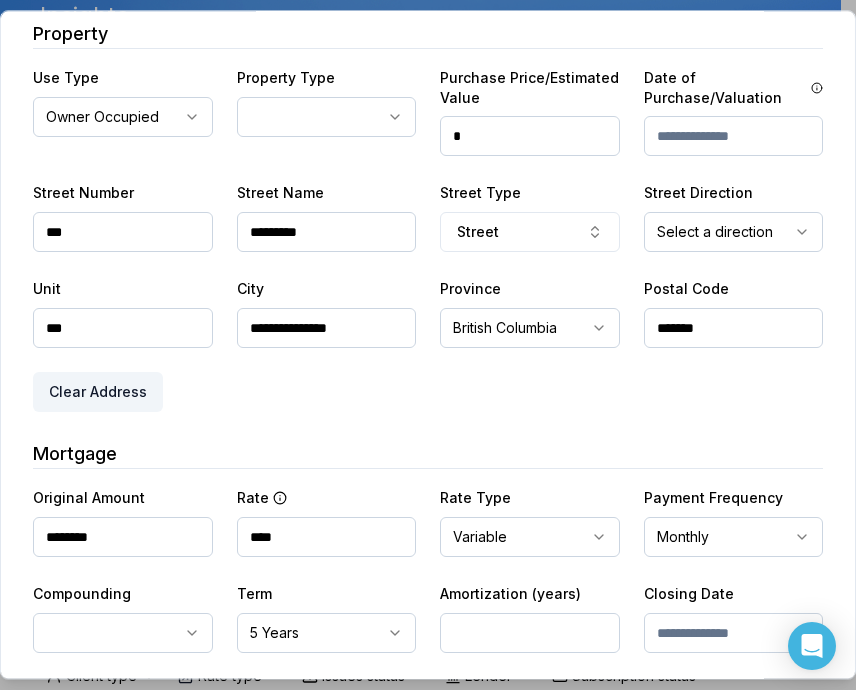 click on "Ownwell's platform is not optimized for mobile at this time. For the best experience, please use a desktop or laptop to manage your account. Note: The personalized homeownership reports you generate for clients are fully mobile-friendly and can be easily viewed on any device. own well Dashboard Landing Page Adopt My Mortgage [CLIENT_COUNT] of 300 clients used Purchase additional client capacity Insights Maturities by year 34 in 2030 2025 2026 2027 2028 2029 2030 Mortgages All active Average fixed rate 4.03% Average variable rate 4.17% 13% Average mortgage balance $[BALANCE] Average LTV [LTV]% Fixed 36 % Variable 64 % 5 years 86 % 3 years 13 % 1 year 1 % Digests Export Aug 2025 Sent 62 Open rate 58% -15% Click rate 40% -18% Next home value estimate update August 4, 2025 Next digest delivery period Aug 11, 2025 - Aug 17, 2025 1 of your clients could not receive digests Fix email issues in order to reach them. Remind me later View email issues Clients Search... Bulk action Import from All 230" at bounding box center [420, 50] 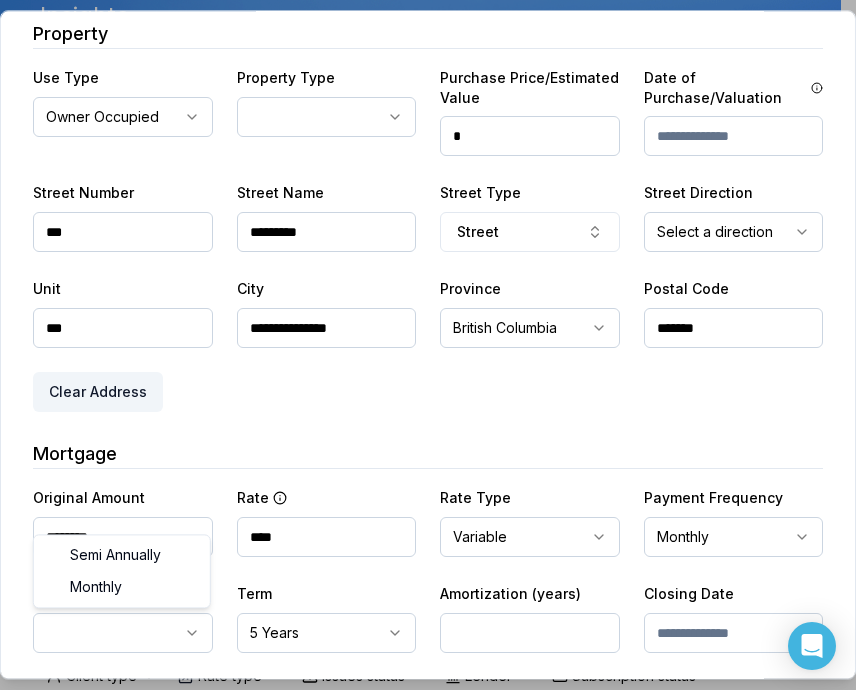 select on "*******" 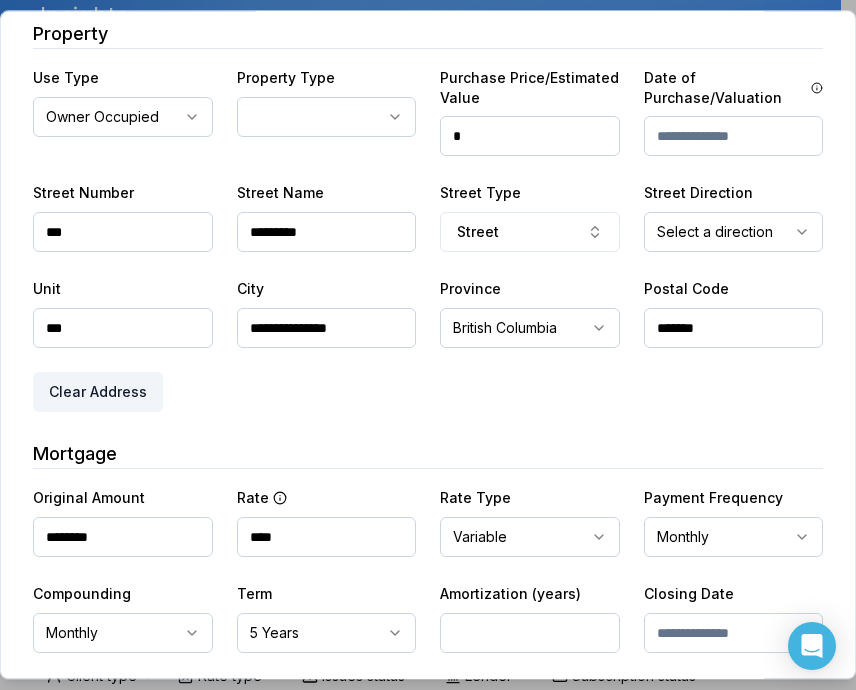 click at bounding box center [734, 633] 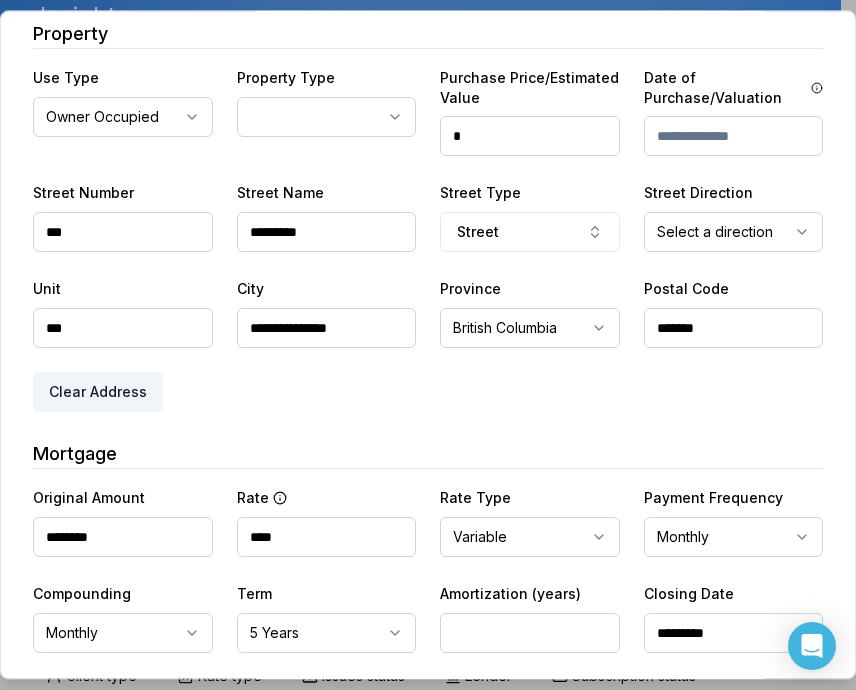 type on "*********" 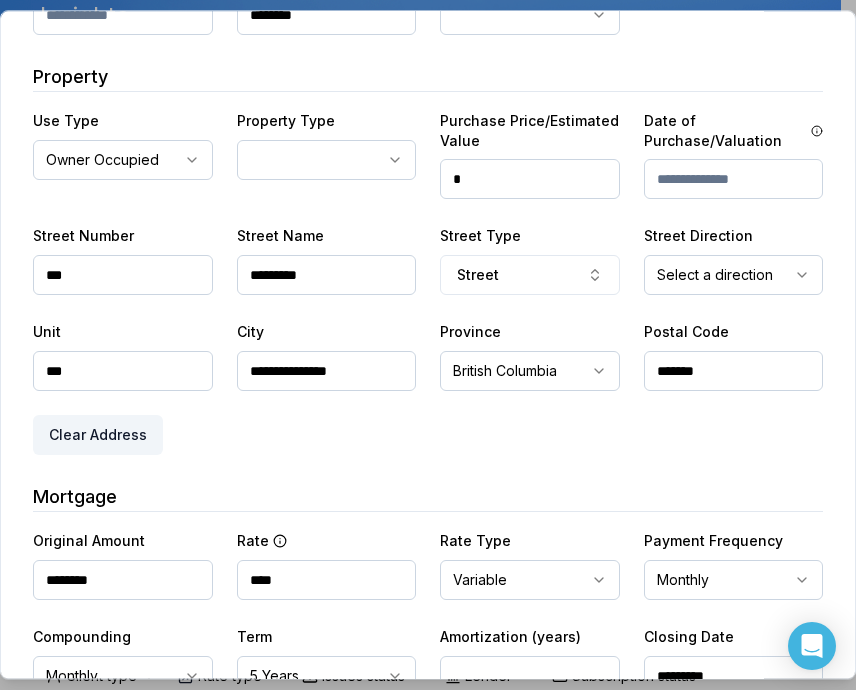 scroll, scrollTop: 569, scrollLeft: 0, axis: vertical 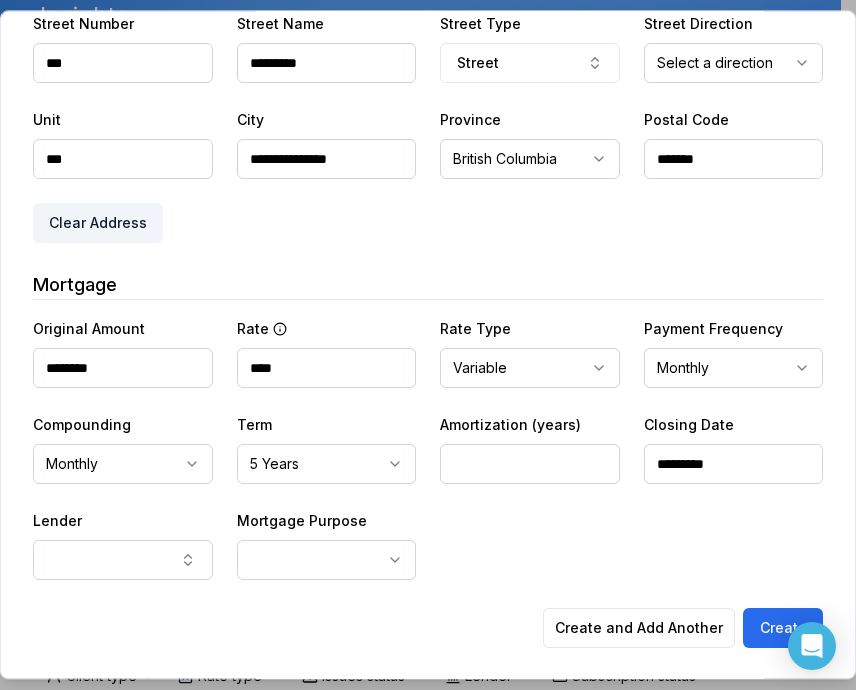 click on "**********" at bounding box center [428, 92] 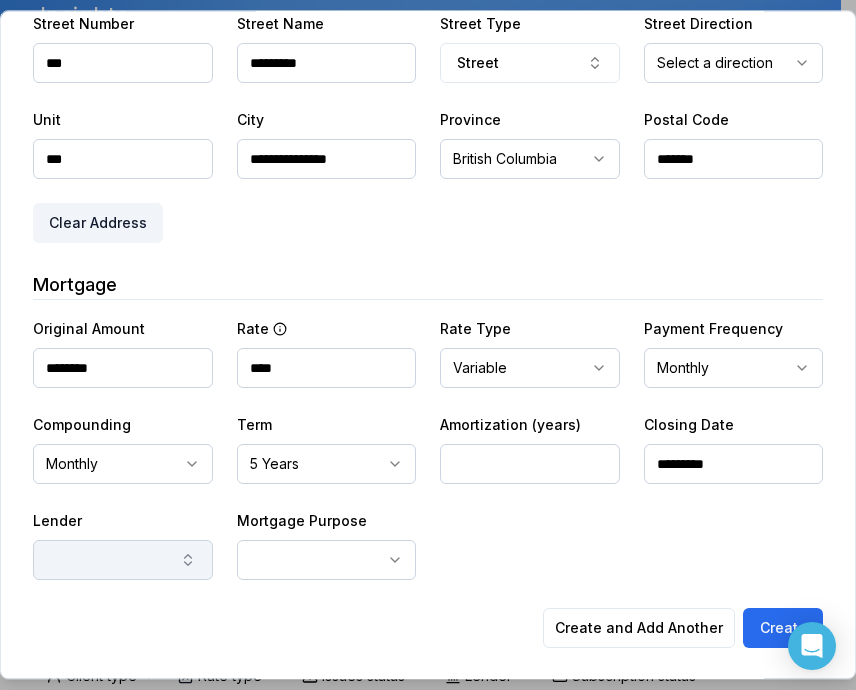 click at bounding box center [123, 560] 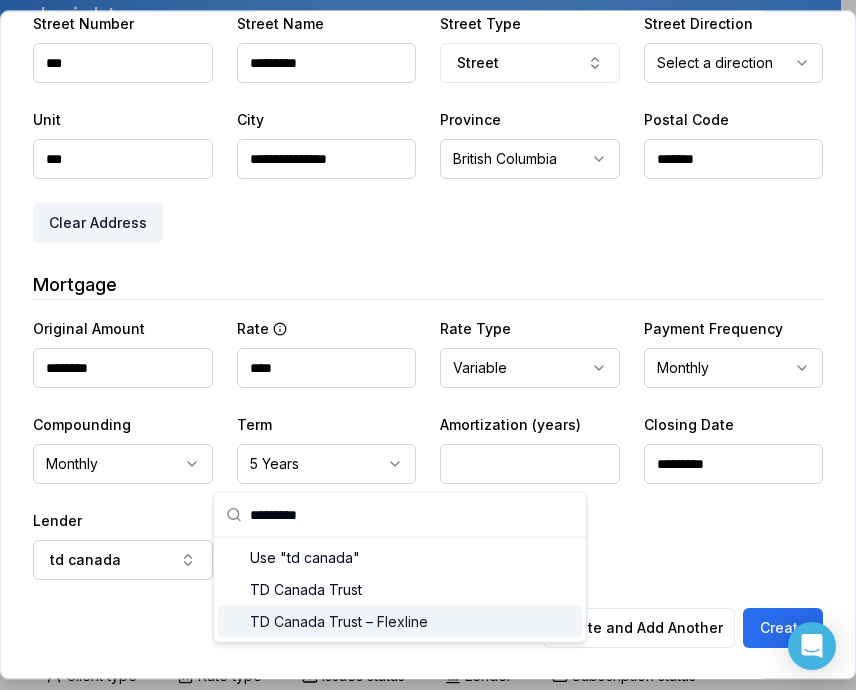 click on "TD Canada Trust – Flexline" at bounding box center [400, 622] 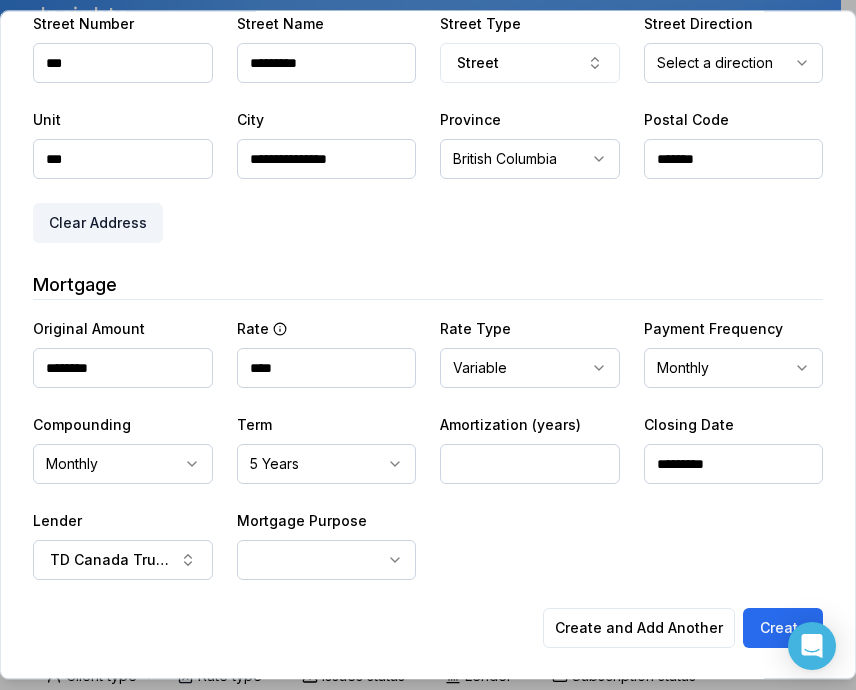 click on "Ownwell's platform is not optimized for mobile at this time. For the best experience, please use a desktop or laptop to manage your account. Note: The personalized homeownership reports you generate for clients are fully mobile-friendly and can be easily viewed on any device. own well Dashboard Landing Page Adopt My Mortgage [CLIENT_COUNT] of 300 clients used Purchase additional client capacity Insights Maturities by year 34 in 2030 2025 2026 2027 2028 2029 2030 Mortgages All active Average fixed rate 4.03% Average variable rate 4.17% 13% Average mortgage balance $[BALANCE] Average LTV [LTV]% Fixed 36 % Variable 64 % 5 years 86 % 3 years 13 % 1 year 1 % Digests Export Aug 2025 Sent 62 Open rate 58% -15% Click rate 40% -18% Next home value estimate update August 4, 2025 Next digest delivery period Aug 11, 2025 - Aug 17, 2025 1 of your clients could not receive digests Fix email issues in order to reach them. Remind me later View email issues Clients Search... Bulk action Import from All 230" at bounding box center (420, 50) 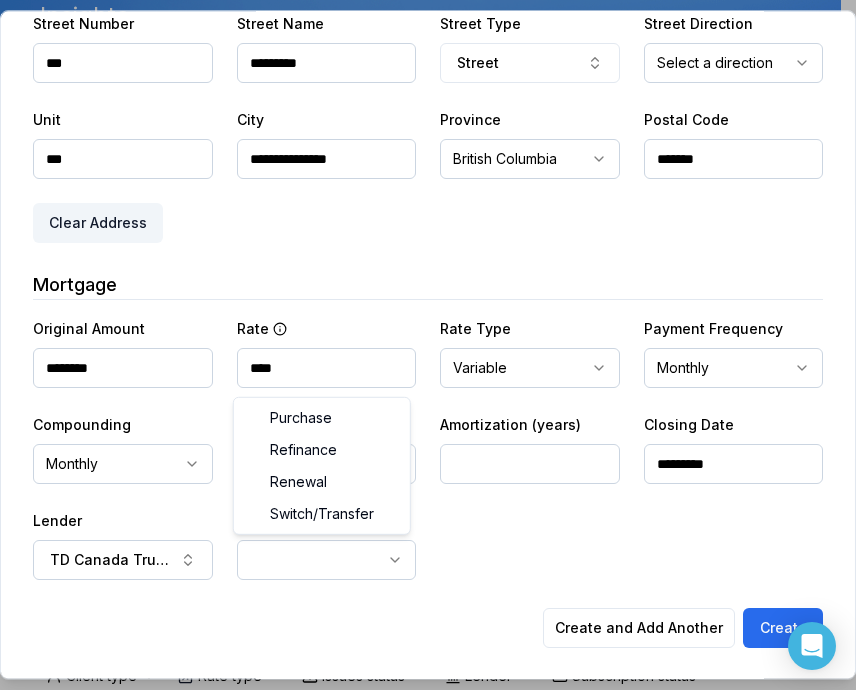 select on "*********" 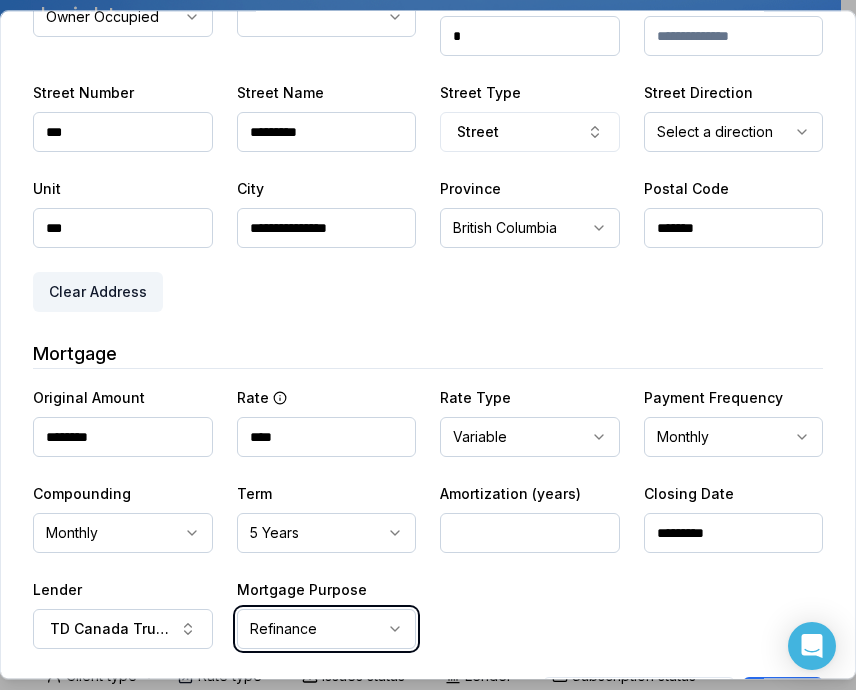 scroll, scrollTop: 569, scrollLeft: 0, axis: vertical 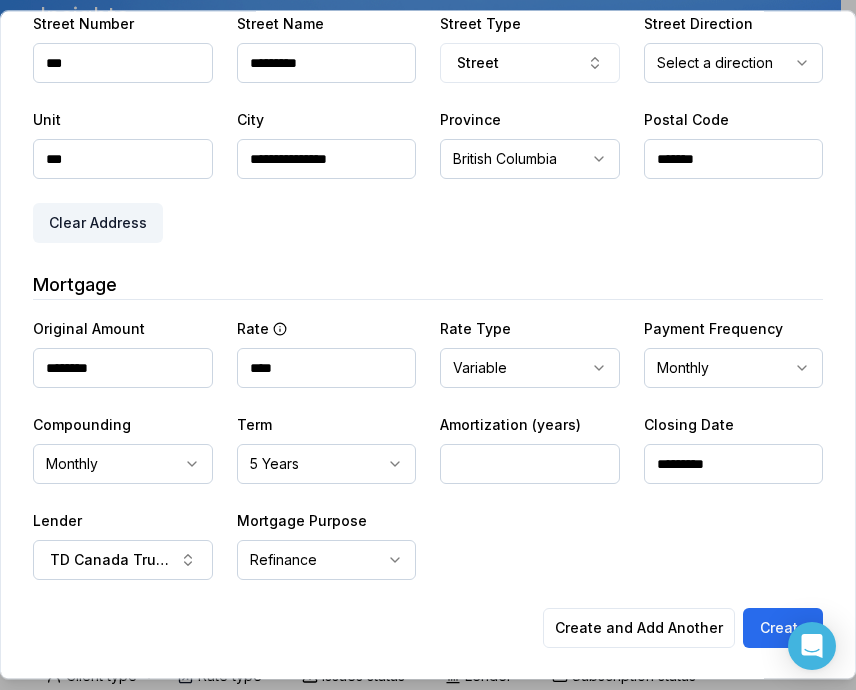 click on "*********" at bounding box center (734, 464) 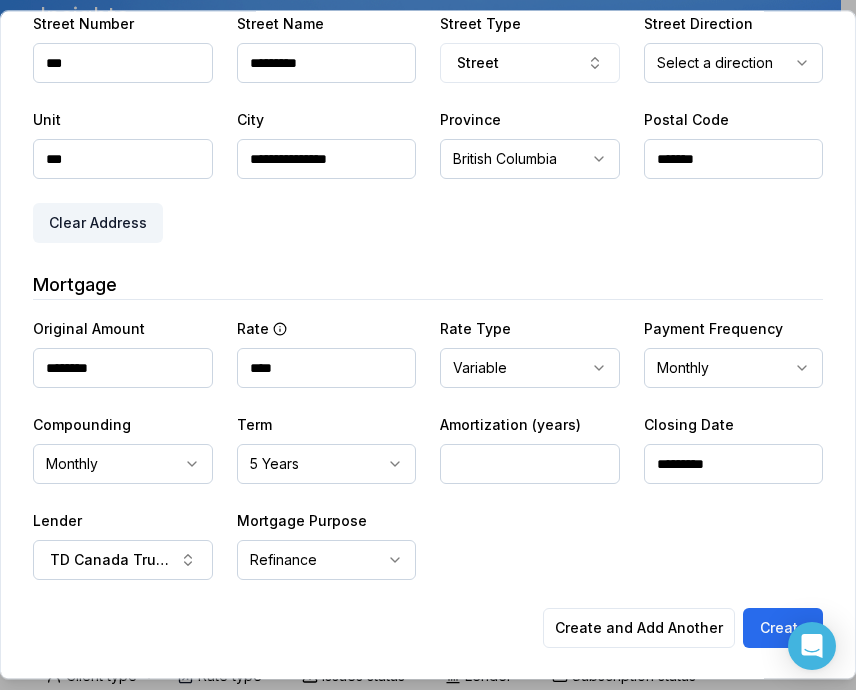 type on "*********" 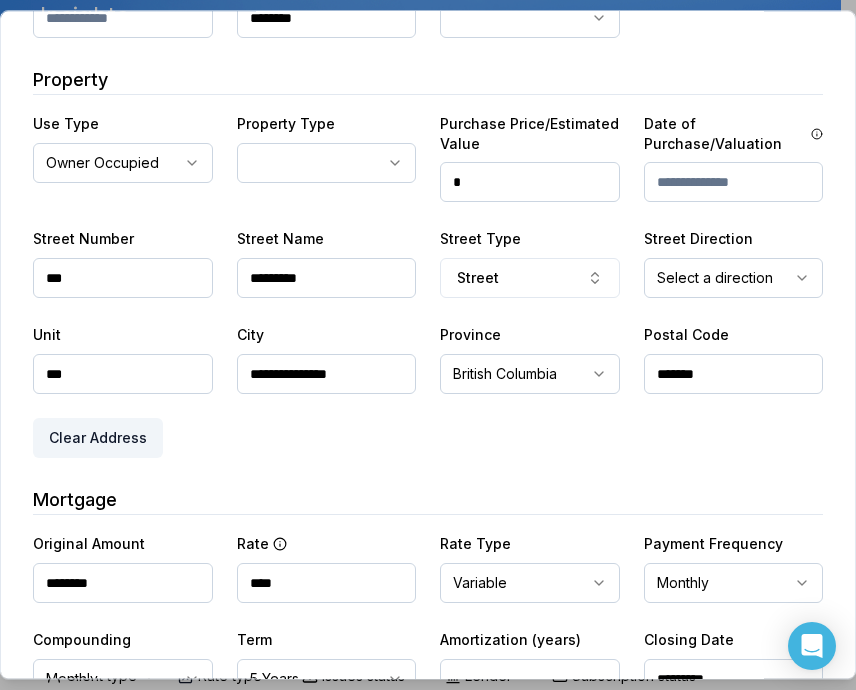 scroll, scrollTop: 169, scrollLeft: 0, axis: vertical 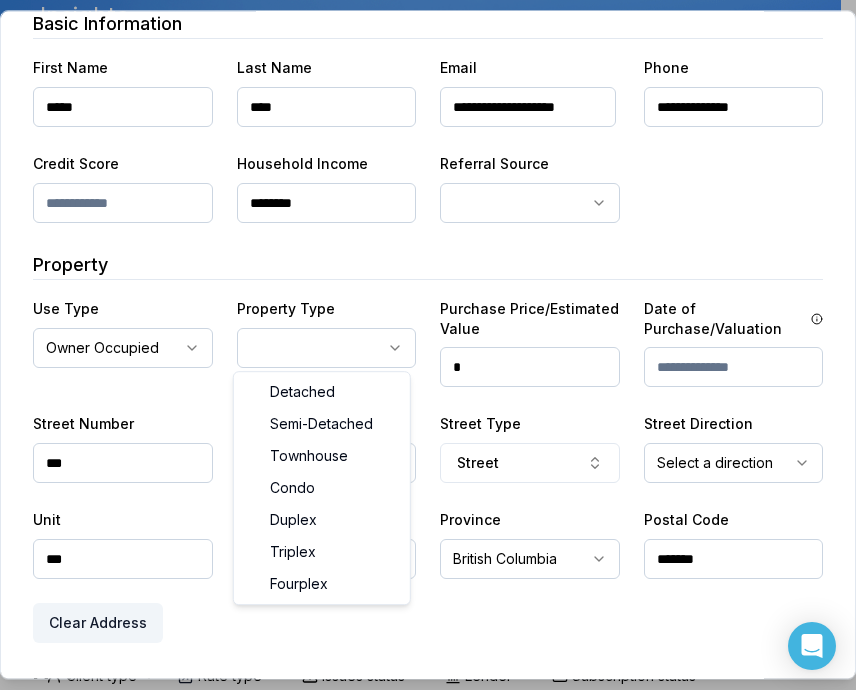 click on "Ownwell's platform is not optimized for mobile at this time. For the best experience, please use a desktop or laptop to manage your account. Note: The personalized homeownership reports you generate for clients are fully mobile-friendly and can be easily viewed on any device. own well Dashboard Landing Page Adopt My Mortgage [CLIENT_COUNT] of 300 clients used Purchase additional client capacity Insights Maturities by year 34 in 2030 2025 2026 2027 2028 2029 2030 Mortgages All active Average fixed rate 4.03% Average variable rate 4.17% 13% Average mortgage balance $[BALANCE] Average LTV [LTV]% Fixed 36 % Variable 64 % 5 years 86 % 3 years 13 % 1 year 1 % Digests Export Aug 2025 Sent 62 Open rate 58% -15% Click rate 40% -18% Next home value estimate update August 4, 2025 Next digest delivery period Aug 11, 2025 - Aug 17, 2025 1 of your clients could not receive digests Fix email issues in order to reach them. Remind me later View email issues Clients Search... Bulk action Import from All 230" at bounding box center (420, 50) 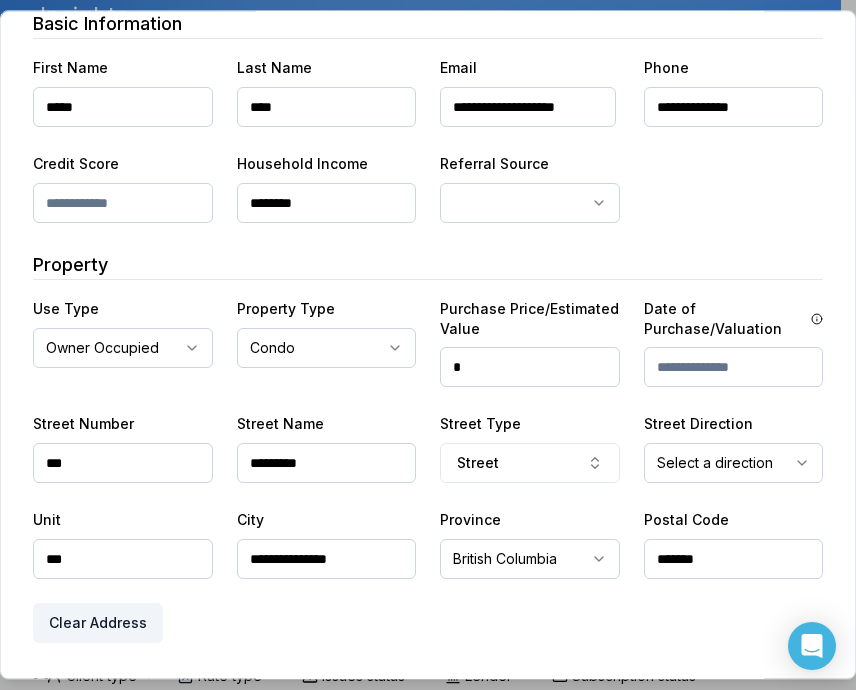 click on "*" at bounding box center [530, 367] 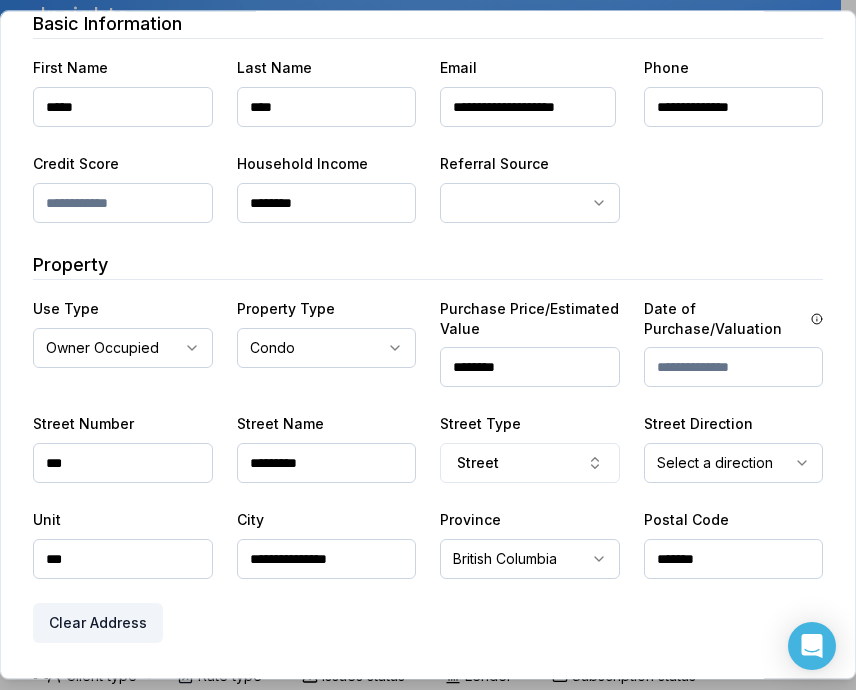 type on "********" 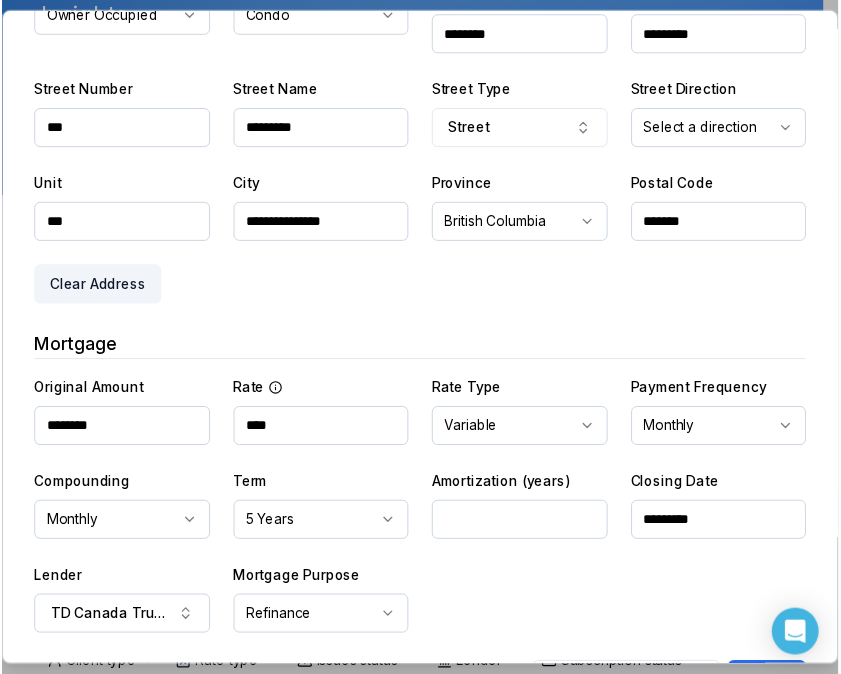 scroll, scrollTop: 569, scrollLeft: 0, axis: vertical 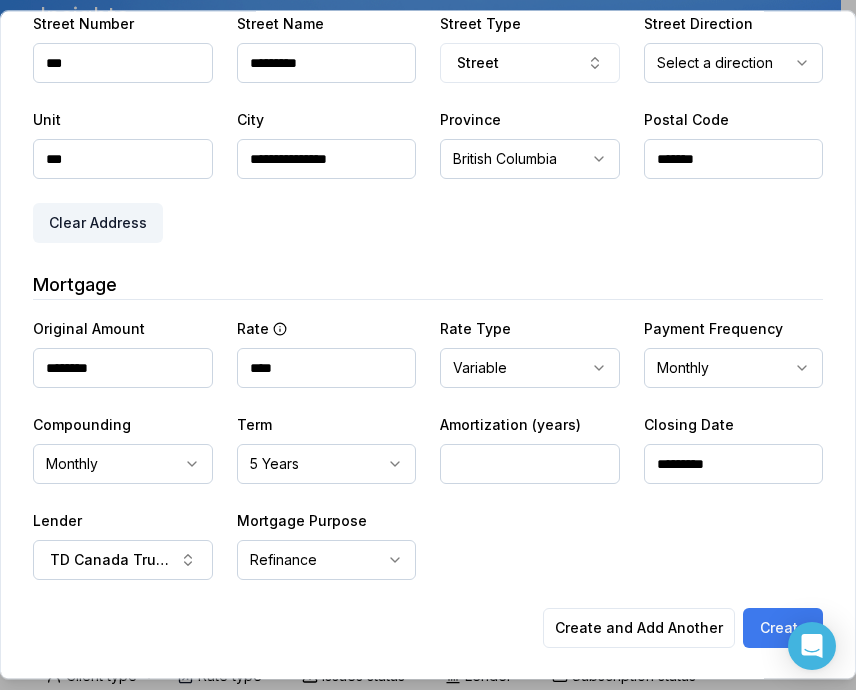 type on "*********" 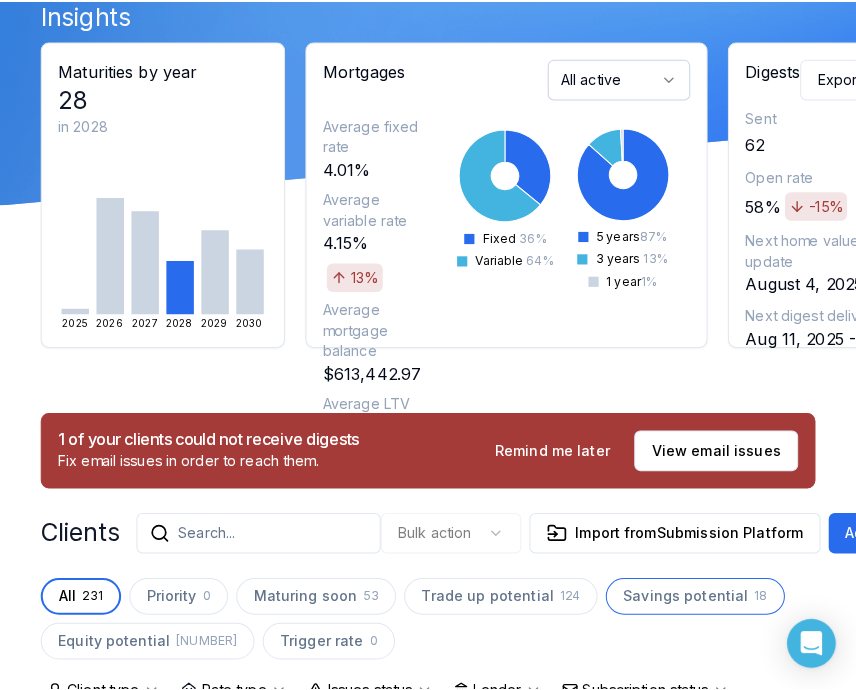 scroll, scrollTop: 200, scrollLeft: 0, axis: vertical 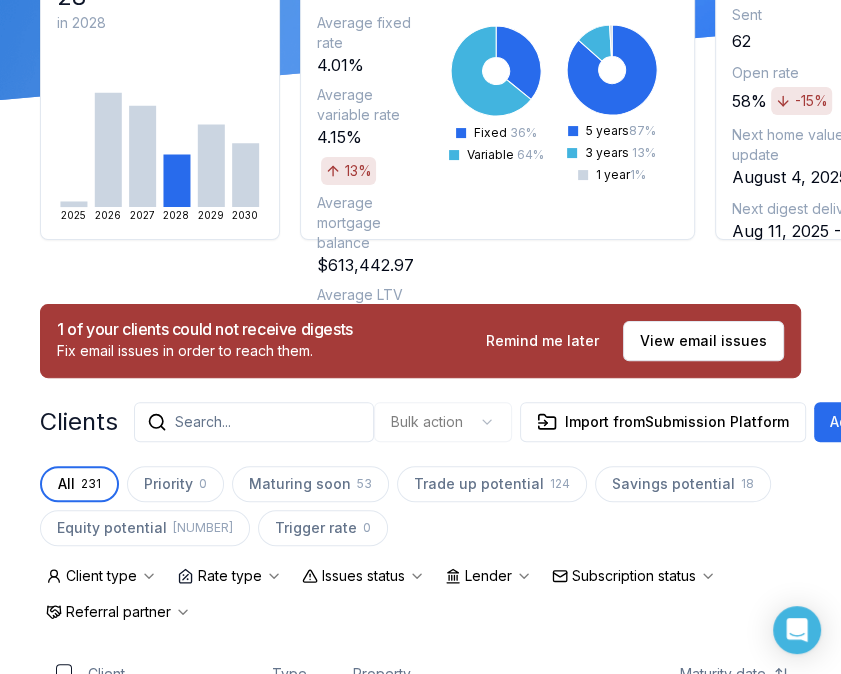 click on "Search..." at bounding box center [203, 422] 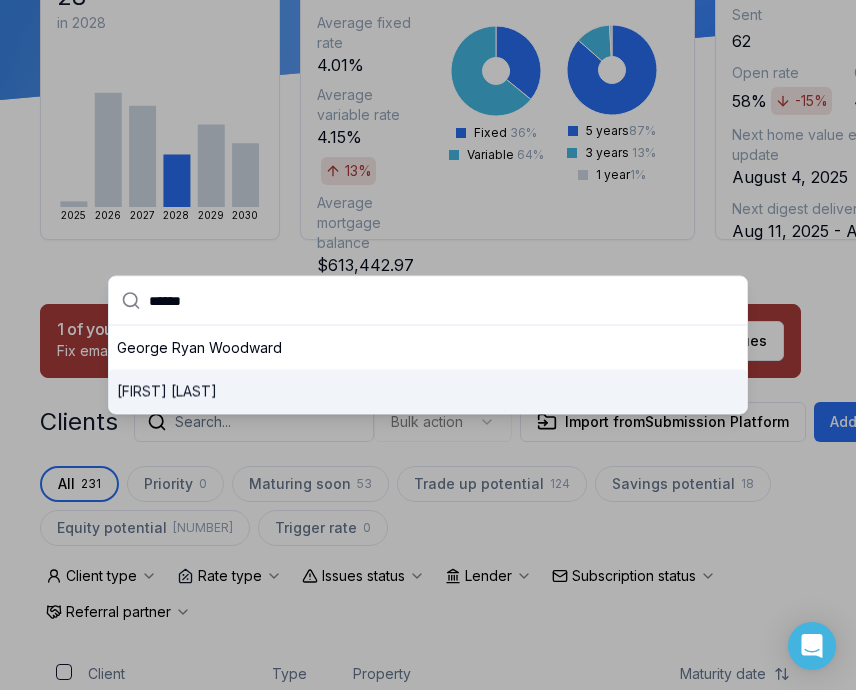 type on "******" 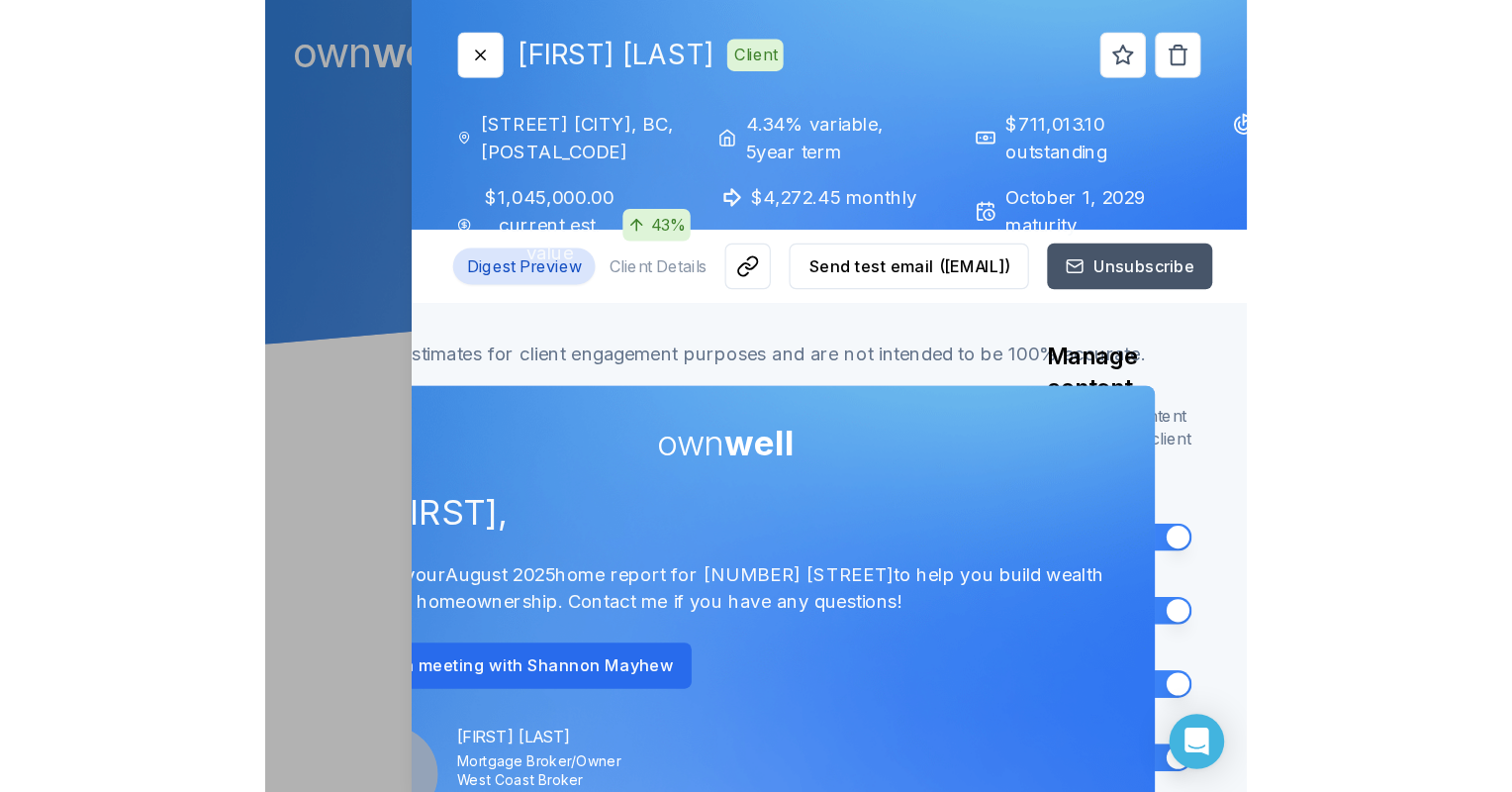 scroll, scrollTop: 0, scrollLeft: 0, axis: both 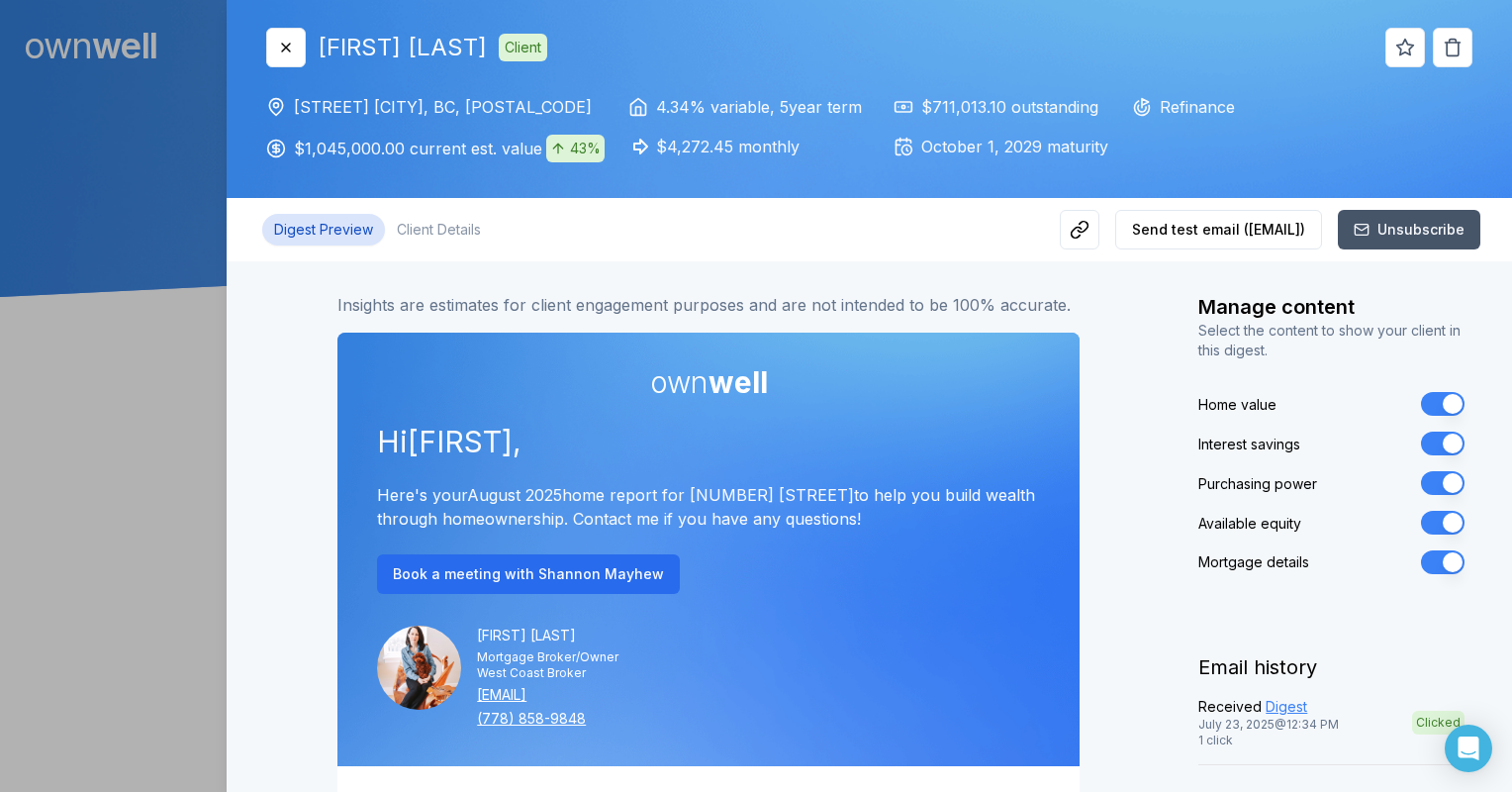 click on "own well Hi  [FIRST] , Here's your  August 2025  home report for   [NUMBER] [STREET]  to help you build wealth through homeownership. Contact me if you have any questions! Book a meeting with [FIRST] [LAST] [FIRST] [LAST] Mortgage Broker/Owner West Coast Broker [EMAIL] [PHONE] Home finance digest for   [NUMBER] [STREET] $1,045,000   current est. value 43% $333,987  Est. home equity $4,272   monthly 4.34%   variable ,  5  year term $711,013  outstanding balance October 1, 2029  maturity date The estimated market value of your home for  August 2025  is $961,000 Low estimate $1,045,000 Estimated price $1,129,000 High estimate $1,045,000 Estimated price $961,000 Low estimate $1,129,000 High estimate That’s unchanged from last month. Adjust value Jan 21 Jun 25 Jul 25 $500k $700k $900k $1.1M $1.3M That’s unchanged from last month. Automated estimates only go so far. I can provide a free expert valuation tailored to your home. Want to know its true market value?   $4,893   50" at bounding box center [709, 2671] 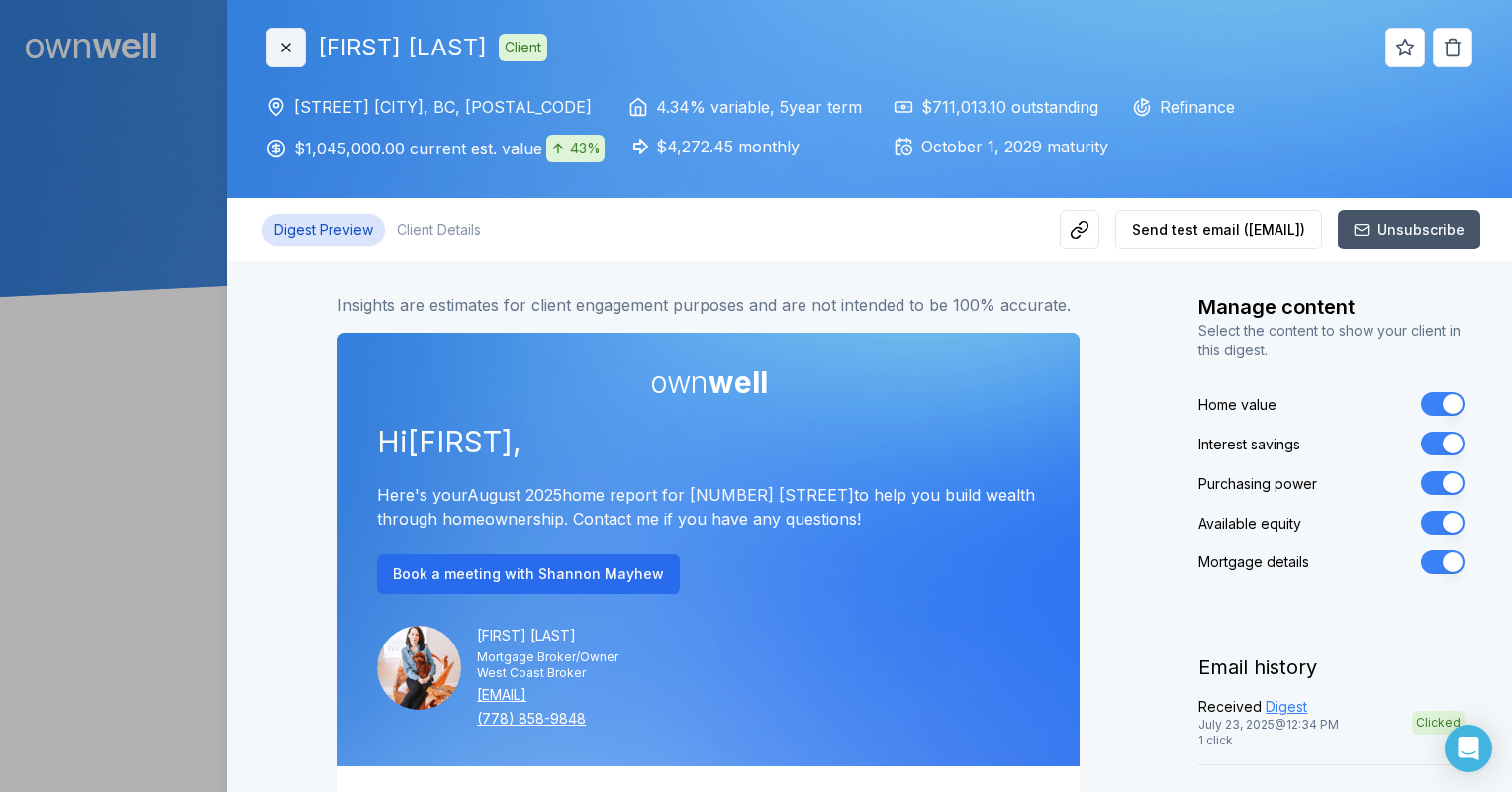 click on "Close" at bounding box center (286, 48) 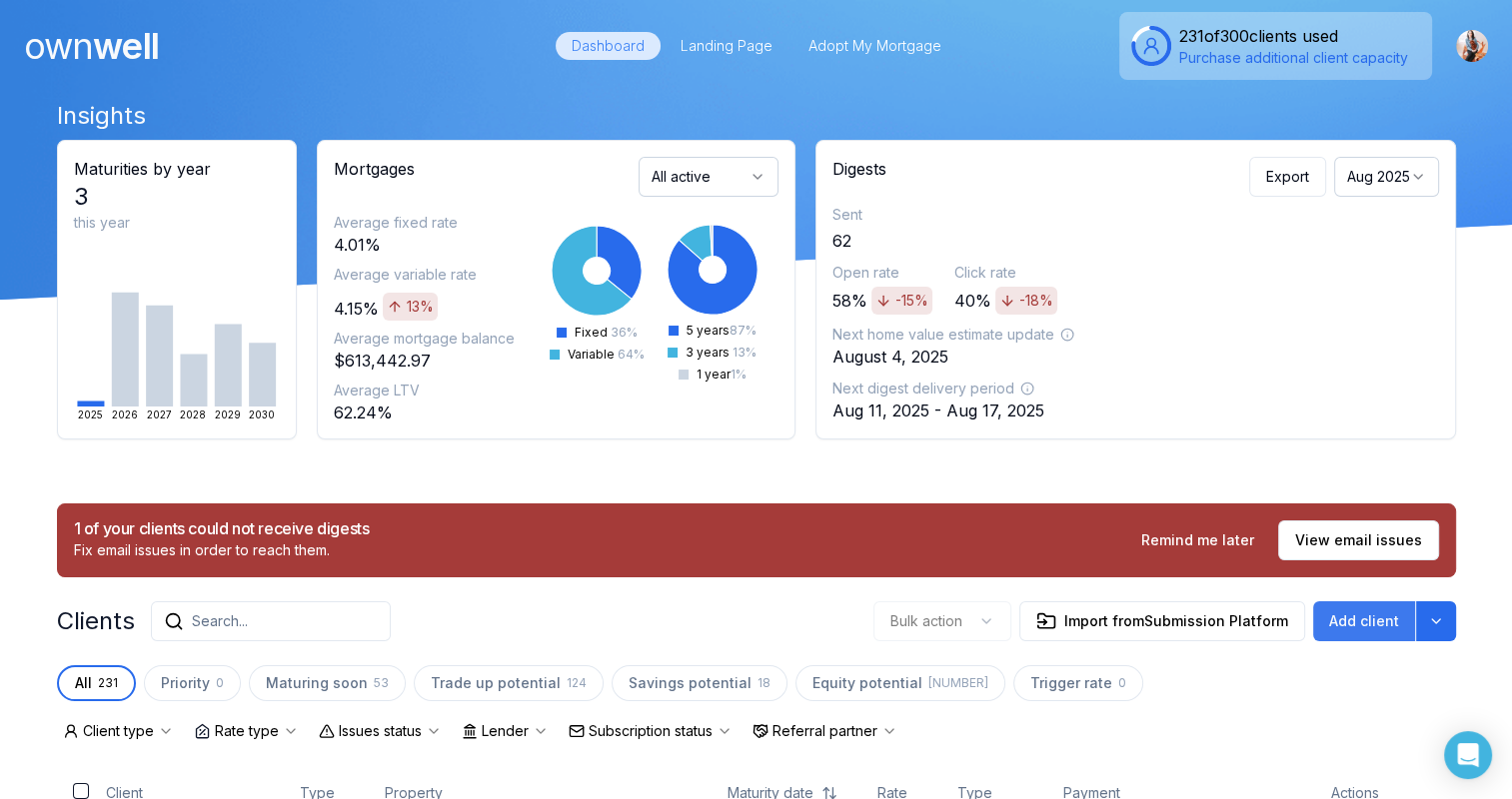 click on "Add client" at bounding box center [1364, 621] 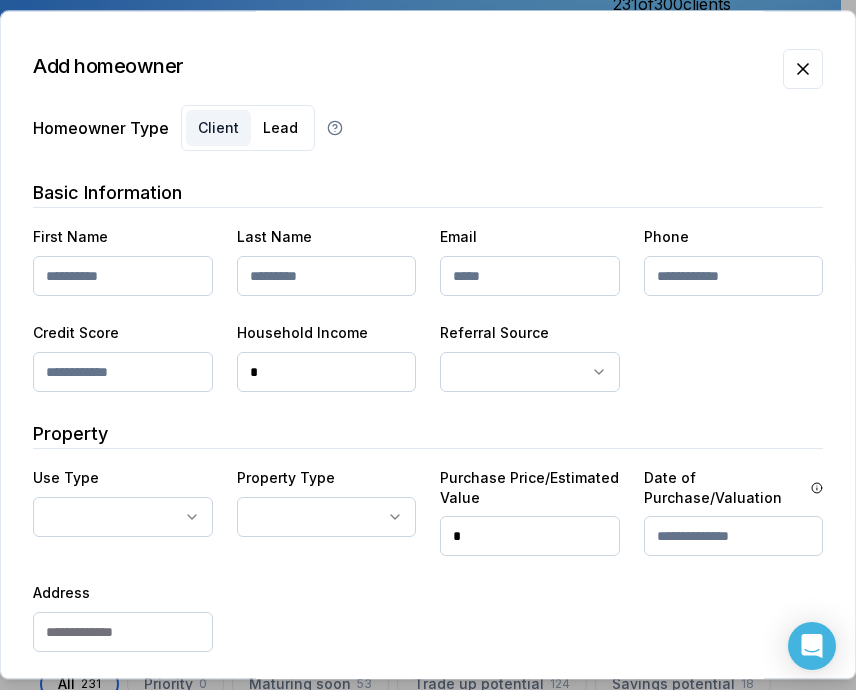 click at bounding box center (123, 276) 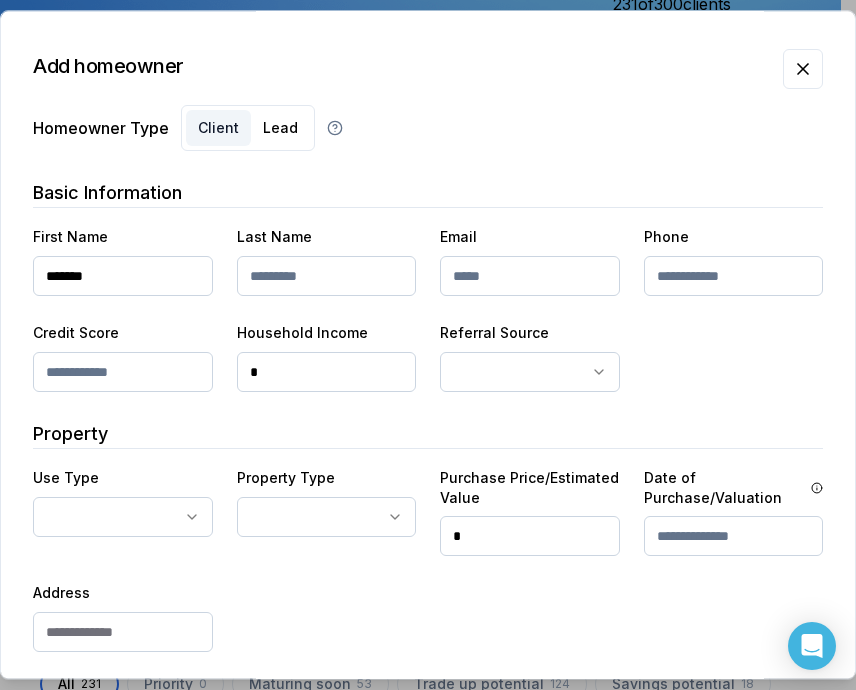 type on "*******" 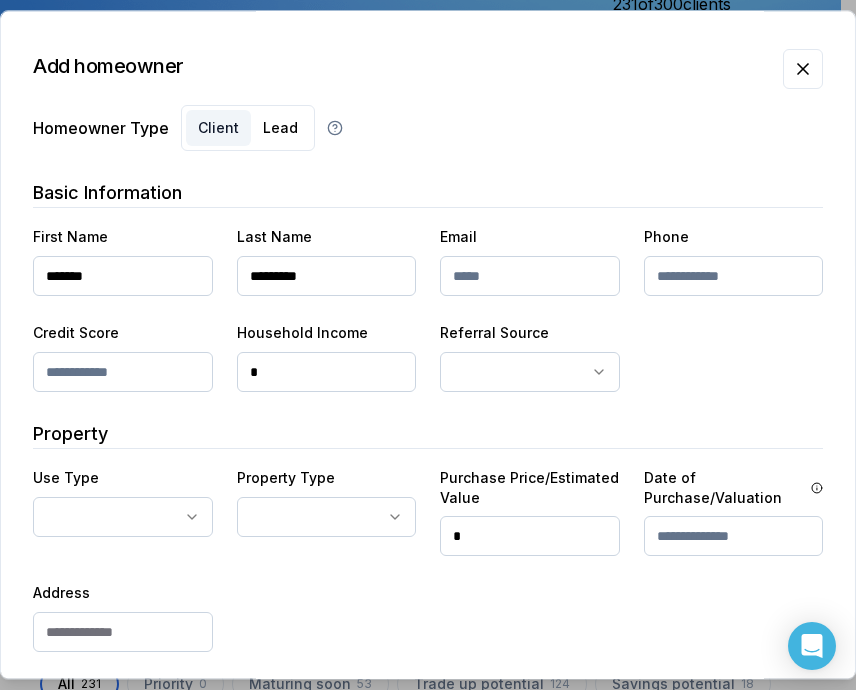 type on "*********" 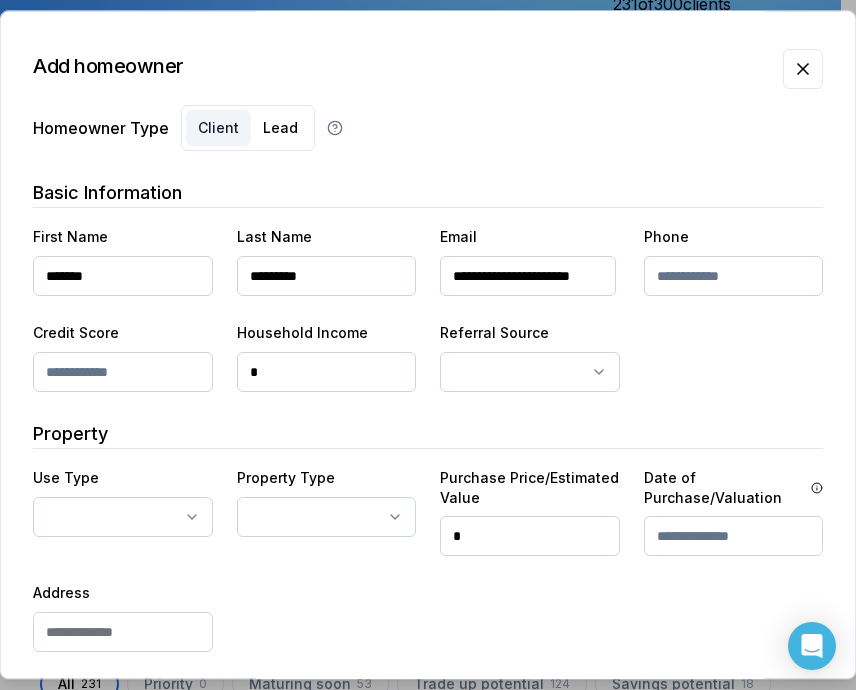 scroll, scrollTop: 0, scrollLeft: 20, axis: horizontal 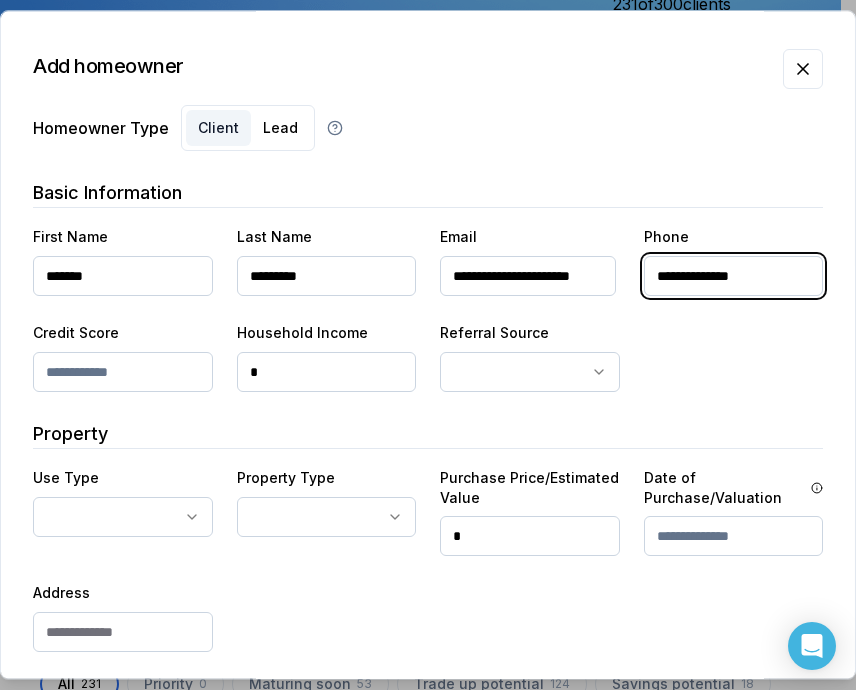 type on "**********" 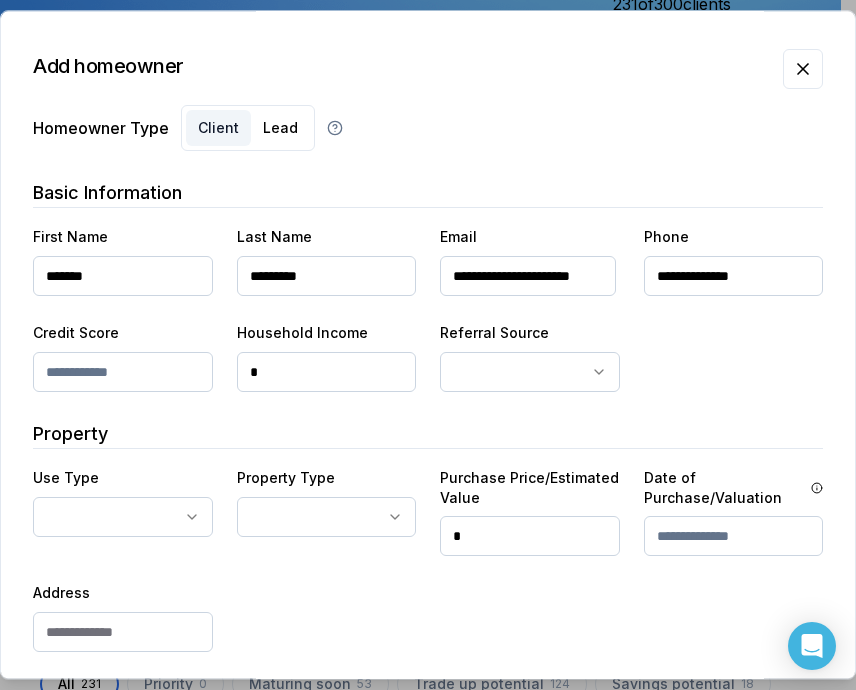 click on "*" at bounding box center [327, 372] 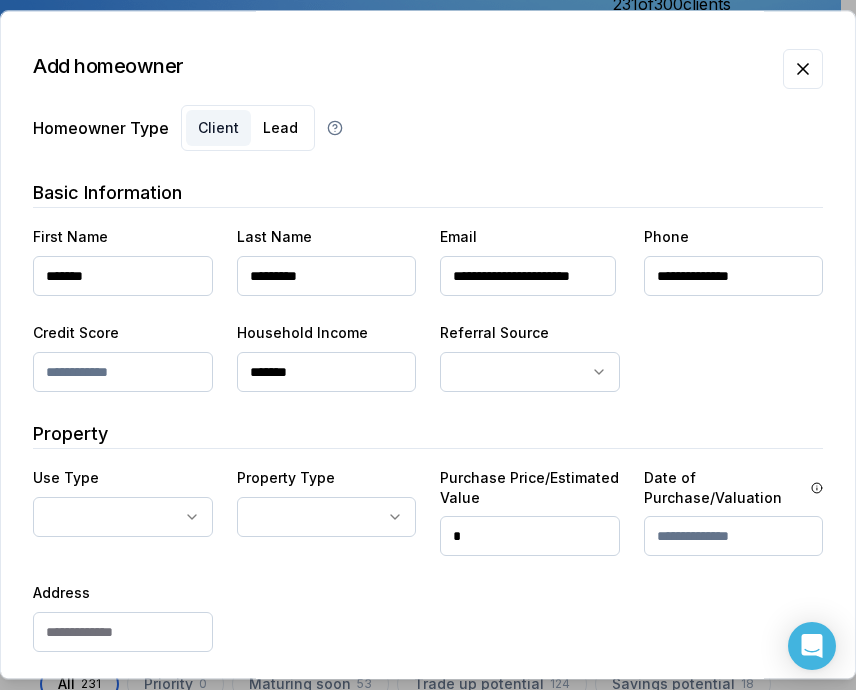 click on "*******" at bounding box center [327, 372] 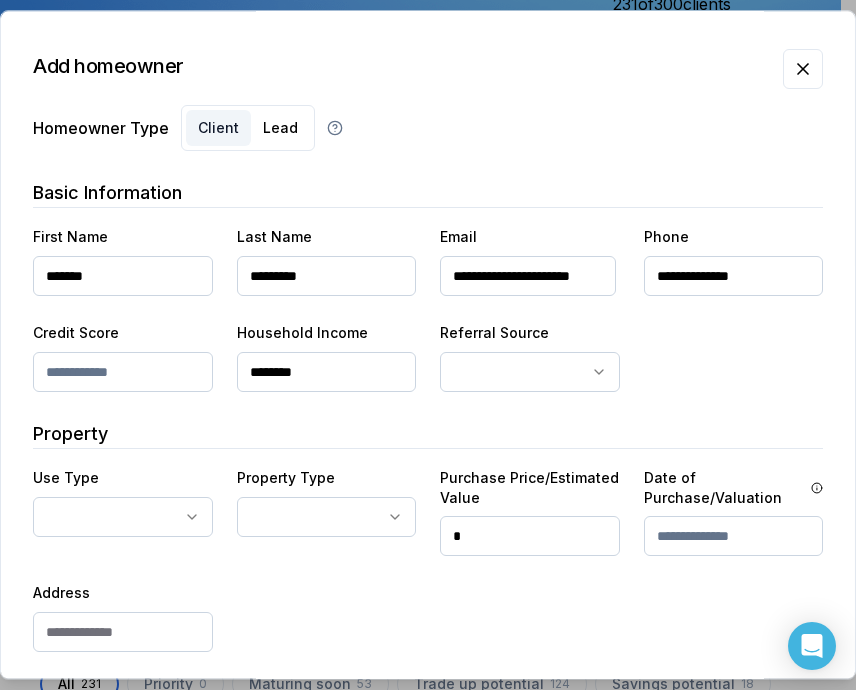 type on "********" 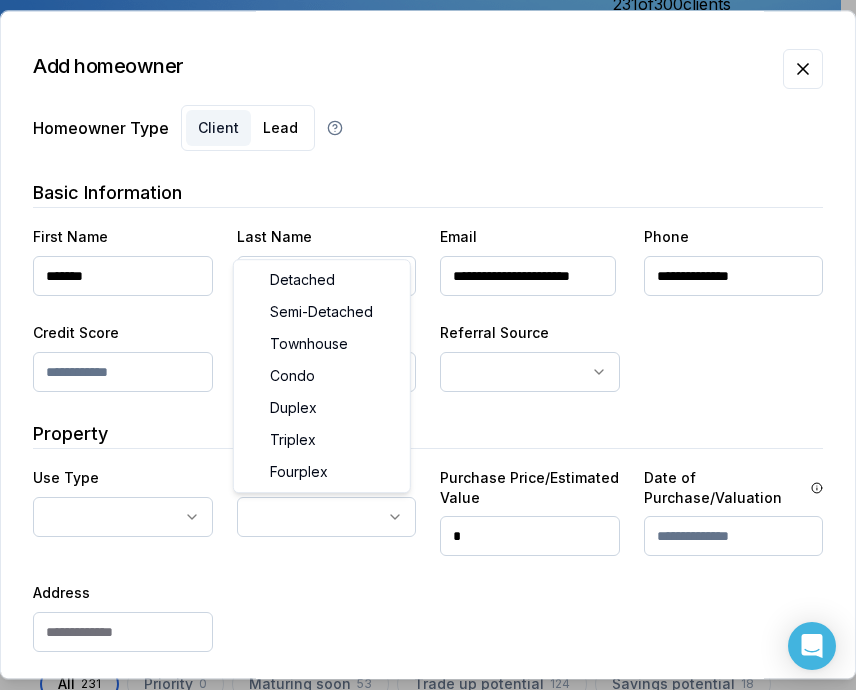 click on "Ownwell's platform is not optimized for mobile at this time.   For the best experience, please use a   desktop or laptop  to manage your account.   Note:  The   personalized homeownership reports   you generate for clients   are fully mobile-friendly   and can be easily viewed on any device. own well Dashboard Landing Page Adopt My Mortgage 231  of  300  clients used Purchase additional client capacity Insights Maturities by year 3 this year 2025 2026 2027 2028 2029 2030 Mortgages All active Average fixed rate 4.01% Average variable rate 4.15% 13% Average mortgage balance $613,442.97 Average LTV 62.24% Fixed   36 % Variable   64 % 5 years  87 % 3 years   13 % 1 year  1 % Digests Export Aug 2025 Sent 62 Open rate 58% -15% Click rate 40% -18% Next home value estimate update August 4, 2025 Next digest delivery period Aug 11, 2025 - Aug 17, 2025 1 of your clients could not receive digests Fix email issues in order to reach them. Remind me later View email issues Clients Search... Bulk action   Import from  All 0" at bounding box center (420, 150) 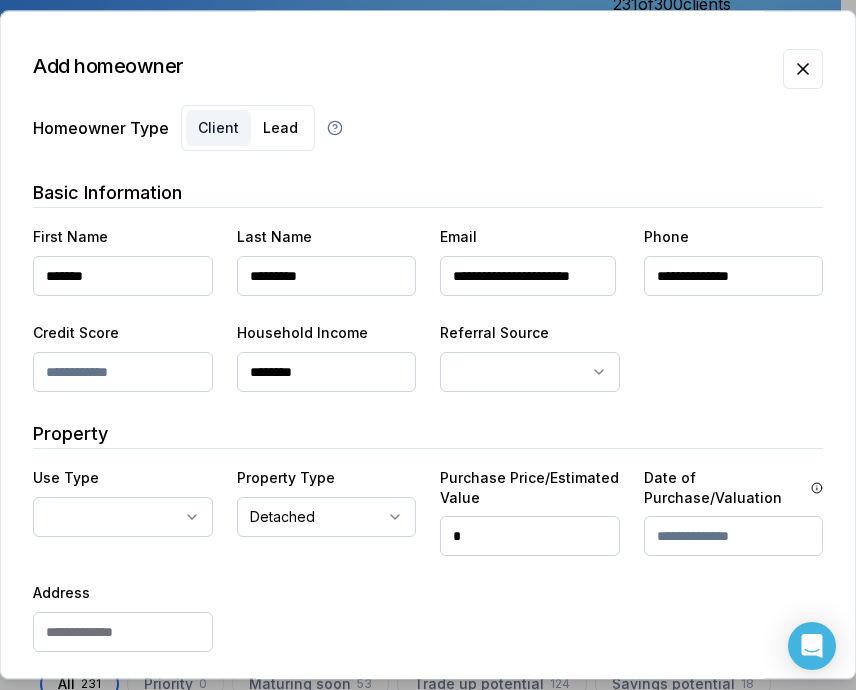 click on "Ownwell's platform is not optimized for mobile at this time.   For the best experience, please use a   desktop or laptop  to manage your account.   Note:  The   personalized homeownership reports   you generate for clients   are fully mobile-friendly   and can be easily viewed on any device. own well Dashboard Landing Page Adopt My Mortgage 231  of  300  clients used Purchase additional client capacity Insights Maturities by year 3 this year 2025 2026 2027 2028 2029 2030 Mortgages All active Average fixed rate 4.01% Average variable rate 4.15% 13% Average mortgage balance $613,442.97 Average LTV 62.24% Fixed   36 % Variable   64 % 5 years  87 % 3 years   13 % 1 year  1 % Digests Export Aug 2025 Sent 62 Open rate 58% -15% Click rate 40% -18% Next home value estimate update August 4, 2025 Next digest delivery period Aug 11, 2025 - Aug 17, 2025 1 of your clients could not receive digests Fix email issues in order to reach them. Remind me later View email issues Clients Search... Bulk action   Import from  All 0" at bounding box center [420, 150] 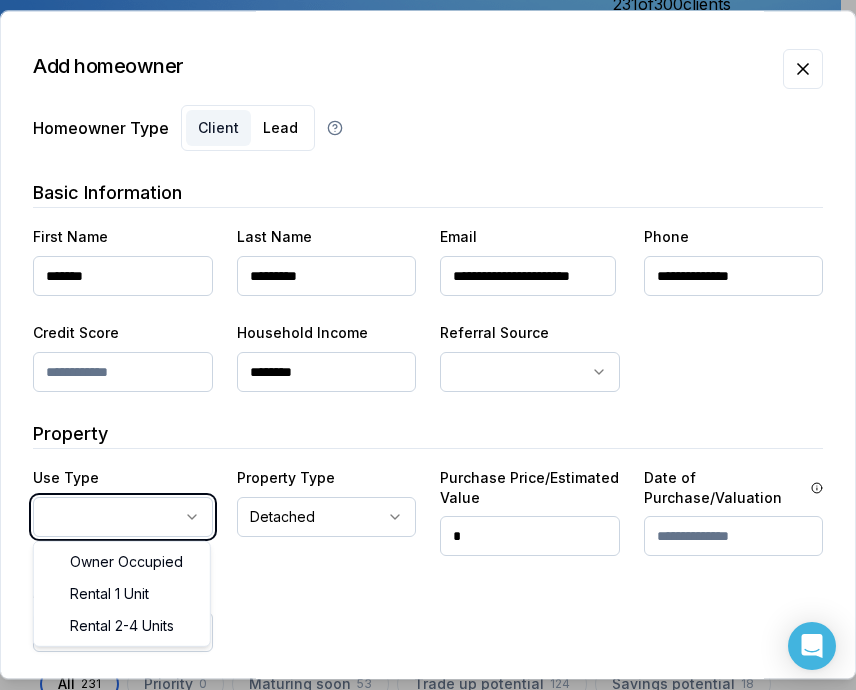 click on "Ownwell's platform is not optimized for mobile at this time.   For the best experience, please use a   desktop or laptop  to manage your account.   Note:  The   personalized homeownership reports   you generate for clients   are fully mobile-friendly   and can be easily viewed on any device. own well Dashboard Landing Page Adopt My Mortgage 231  of  300  clients used Purchase additional client capacity Insights Maturities by year 3 this year 2025 2026 2027 2028 2029 2030 Mortgages All active Average fixed rate 4.01% Average variable rate 4.15% 13% Average mortgage balance $613,442.97 Average LTV 62.24% Fixed   36 % Variable   64 % 5 years  87 % 3 years   13 % 1 year  1 % Digests Export Aug 2025 Sent 62 Open rate 58% -15% Click rate 40% -18% Next home value estimate update August 4, 2025 Next digest delivery period Aug 11, 2025 - Aug 17, 2025 1 of your clients could not receive digests Fix email issues in order to reach them. Remind me later View email issues Clients Search... Bulk action   Import from  All 0" at bounding box center (420, 150) 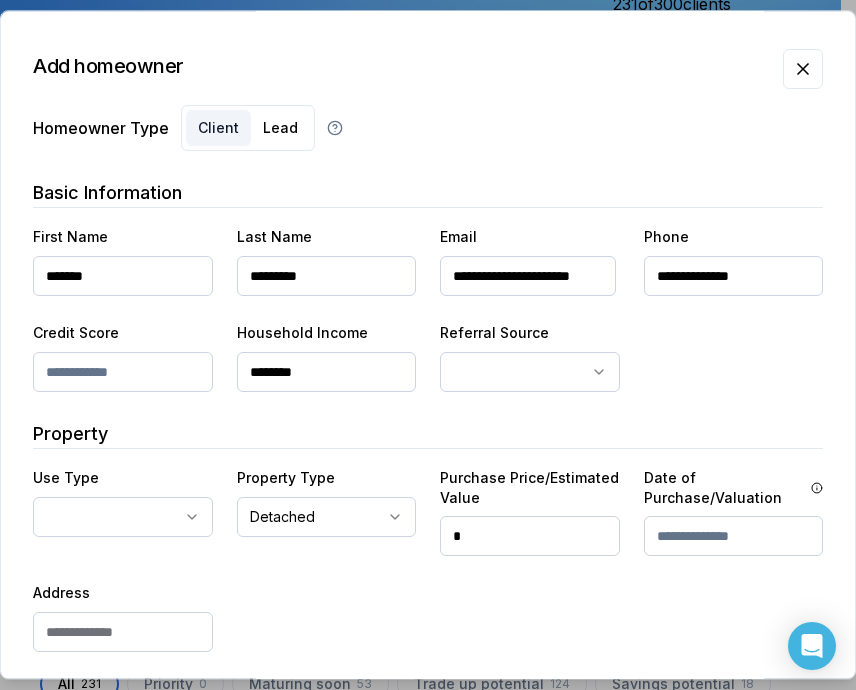 click on "**********" at bounding box center (428, 558) 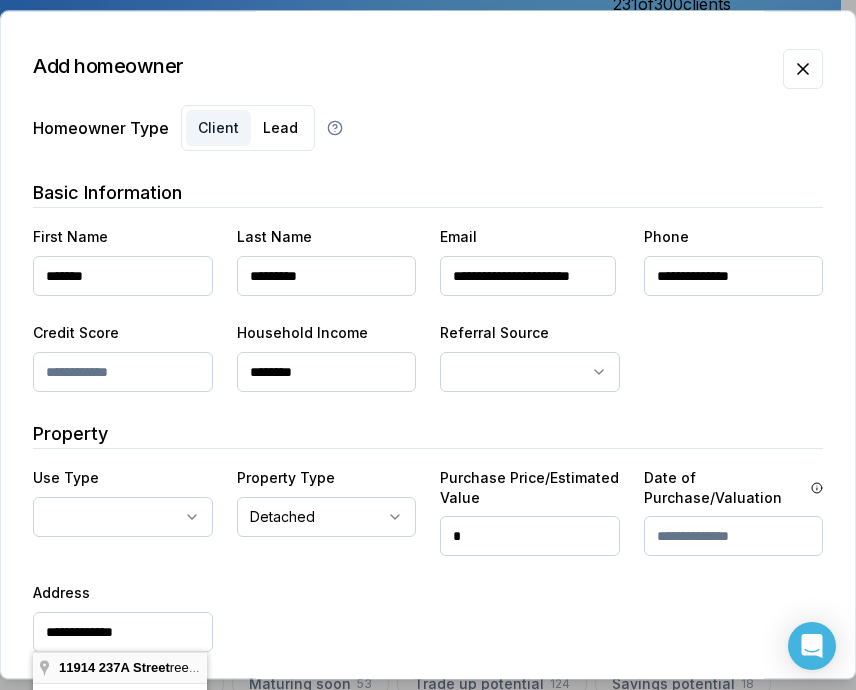 type on "**********" 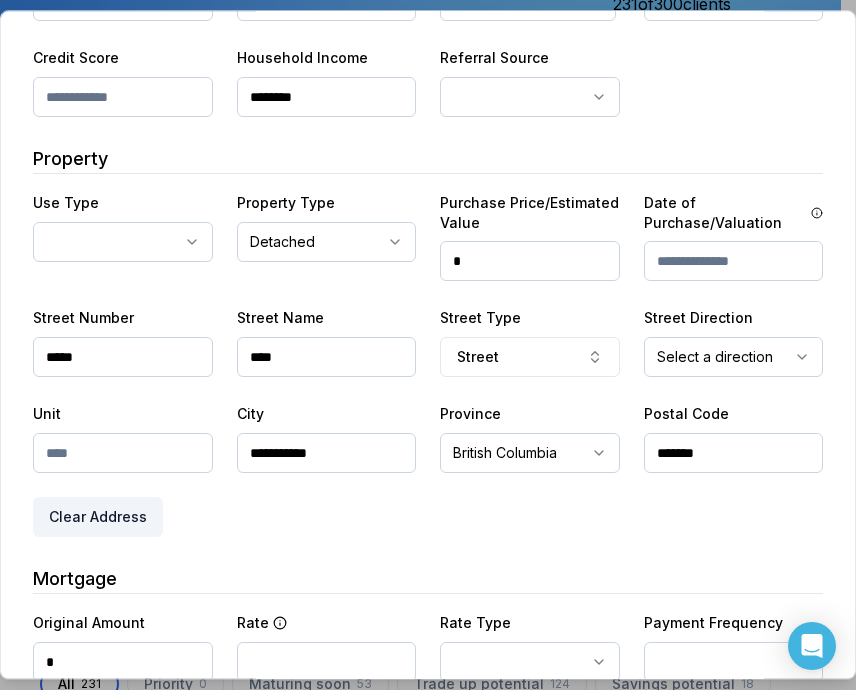 scroll, scrollTop: 300, scrollLeft: 0, axis: vertical 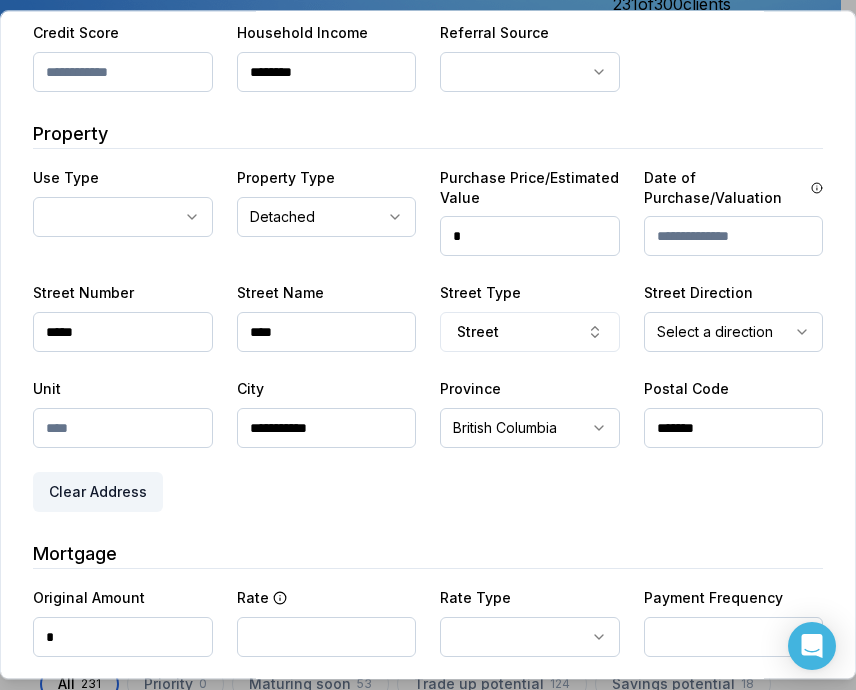 click on "**********" at bounding box center [123, 210] 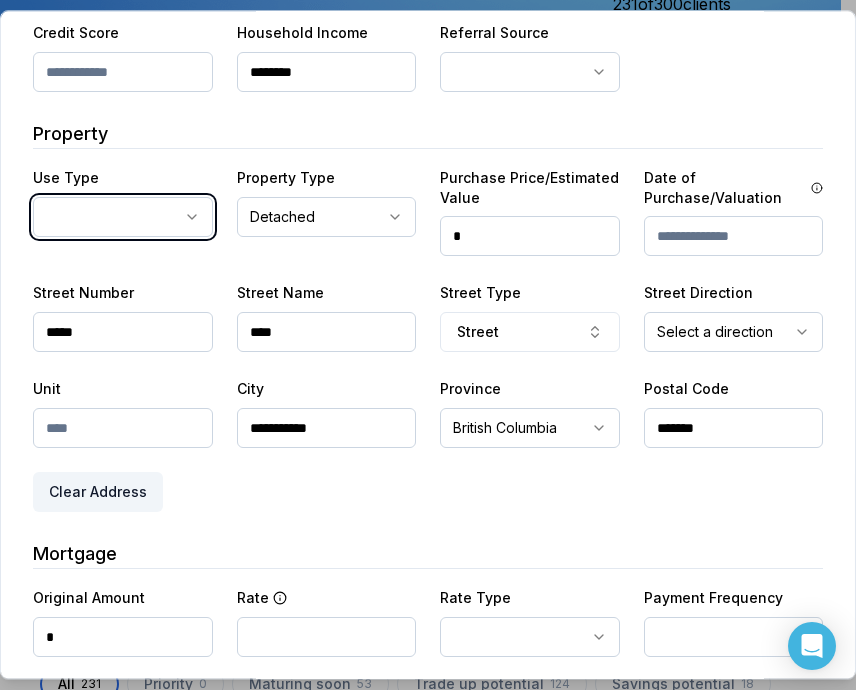 click on "Ownwell's platform is not optimized for mobile at this time.   For the best experience, please use a   desktop or laptop  to manage your account.   Note:  The   personalized homeownership reports   you generate for clients   are fully mobile-friendly   and can be easily viewed on any device. own well Dashboard Landing Page Adopt My Mortgage 231  of  300  clients used Purchase additional client capacity Insights Maturities by year 3 this year 2025 2026 2027 2028 2029 2030 Mortgages All active Average fixed rate 4.01% Average variable rate 4.15% 13% Average mortgage balance $613,442.97 Average LTV 62.24% Fixed   36 % Variable   64 % 5 years  87 % 3 years   13 % 1 year  1 % Digests Export Aug 2025 Sent 62 Open rate 58% -15% Click rate 40% -18% Next home value estimate update August 4, 2025 Next digest delivery period Aug 11, 2025 - Aug 17, 2025 1 of your clients could not receive digests Fix email issues in order to reach them. Remind me later View email issues Clients Search... Bulk action   Import from  All 0" at bounding box center [420, 150] 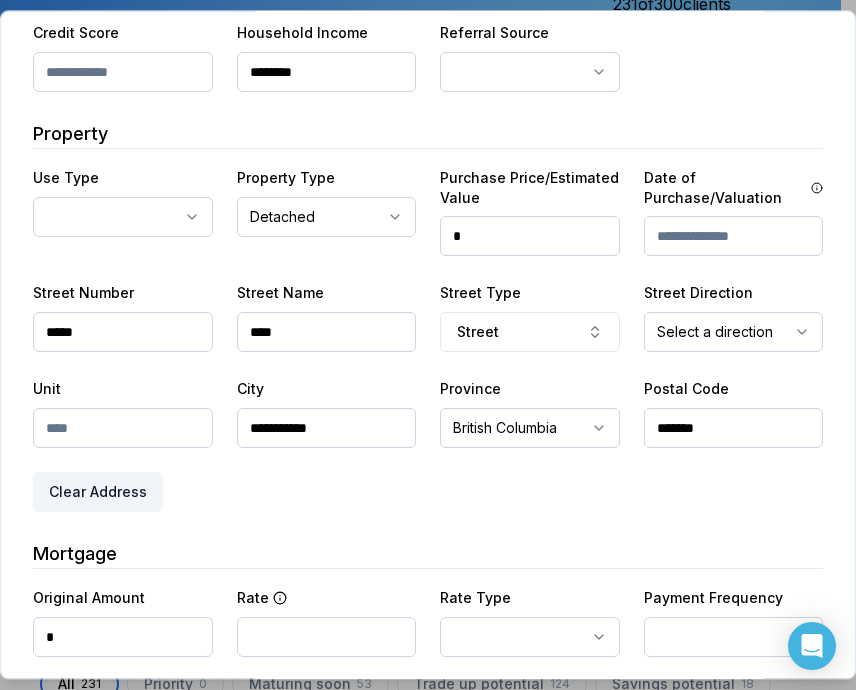 click on "**********" at bounding box center [428, 361] 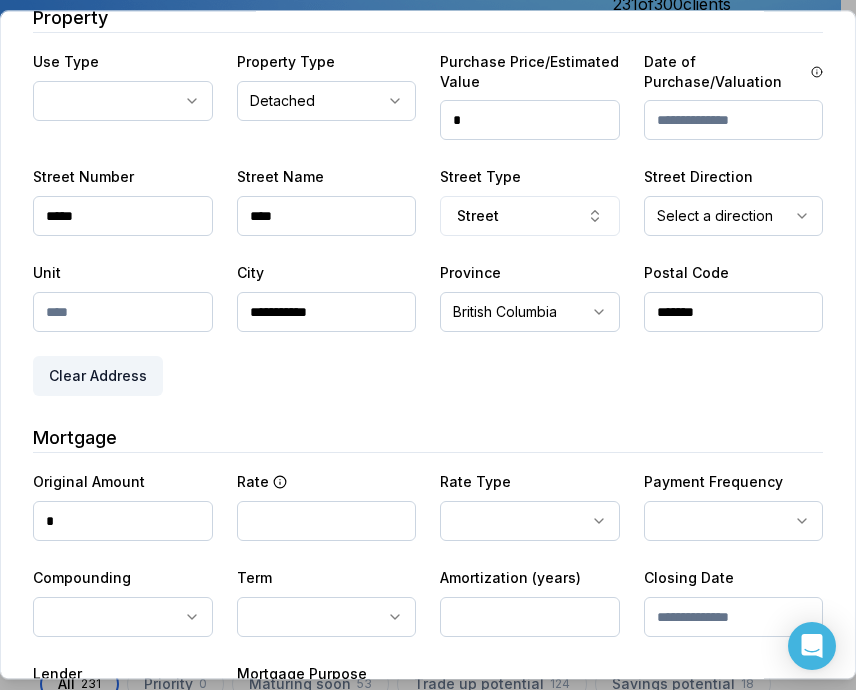 scroll, scrollTop: 500, scrollLeft: 0, axis: vertical 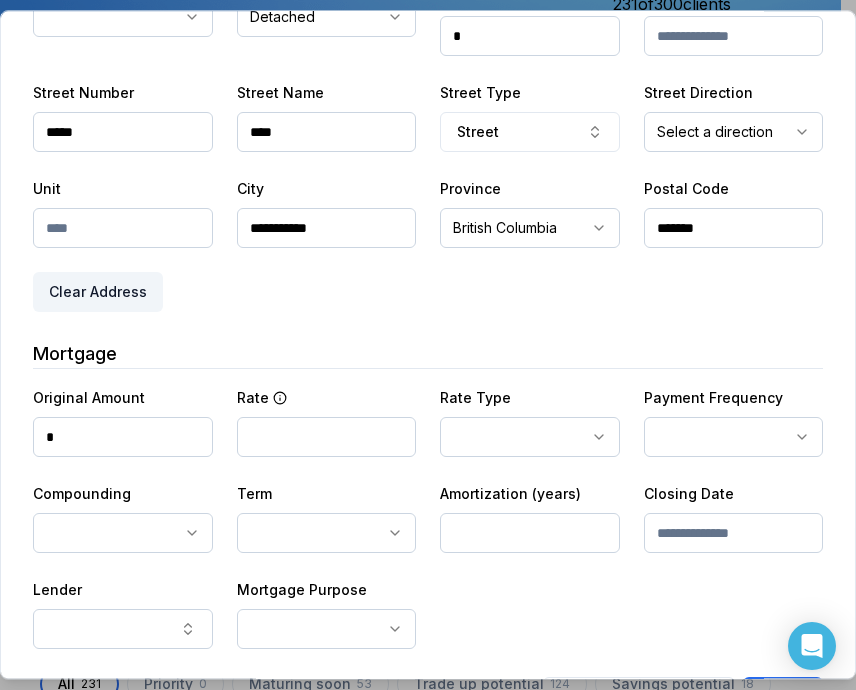 click on "*" at bounding box center (123, 437) 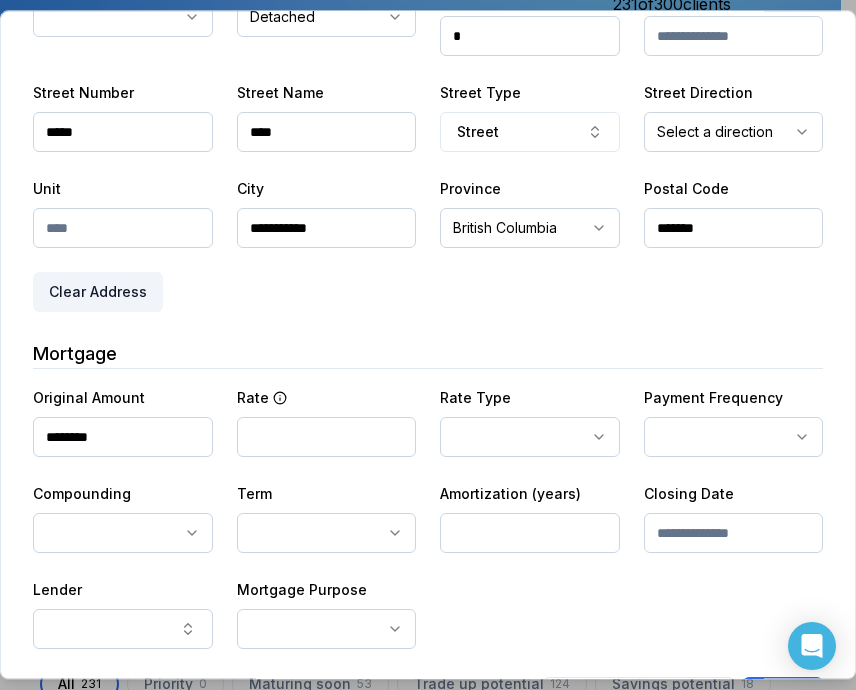 type on "********" 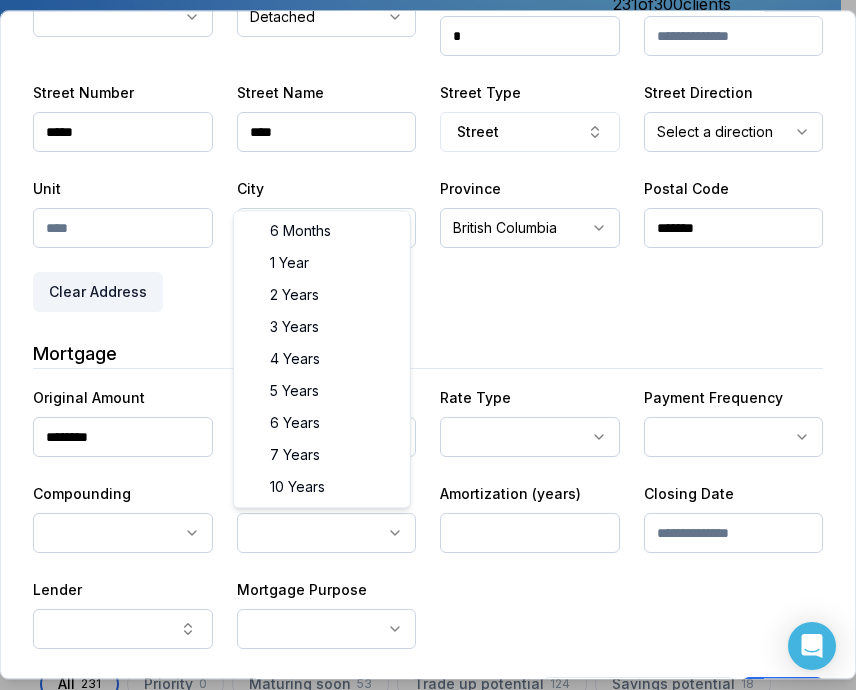 select on "**" 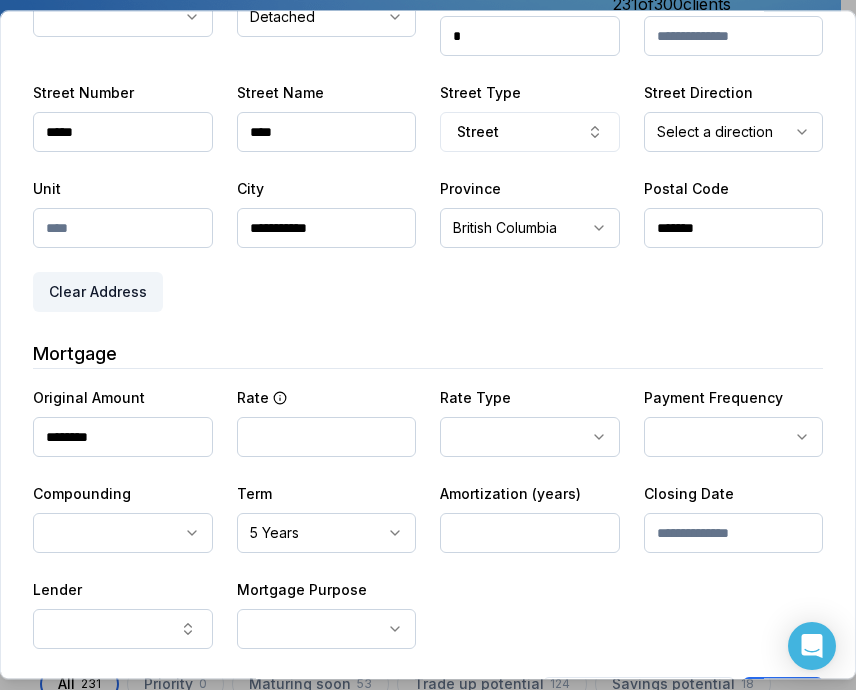 type on "**" 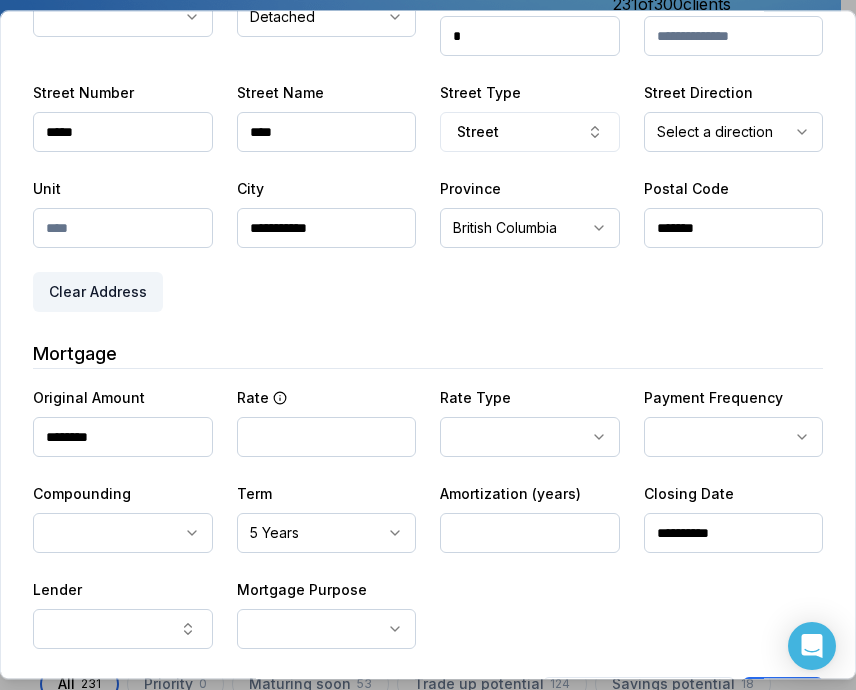 type on "**********" 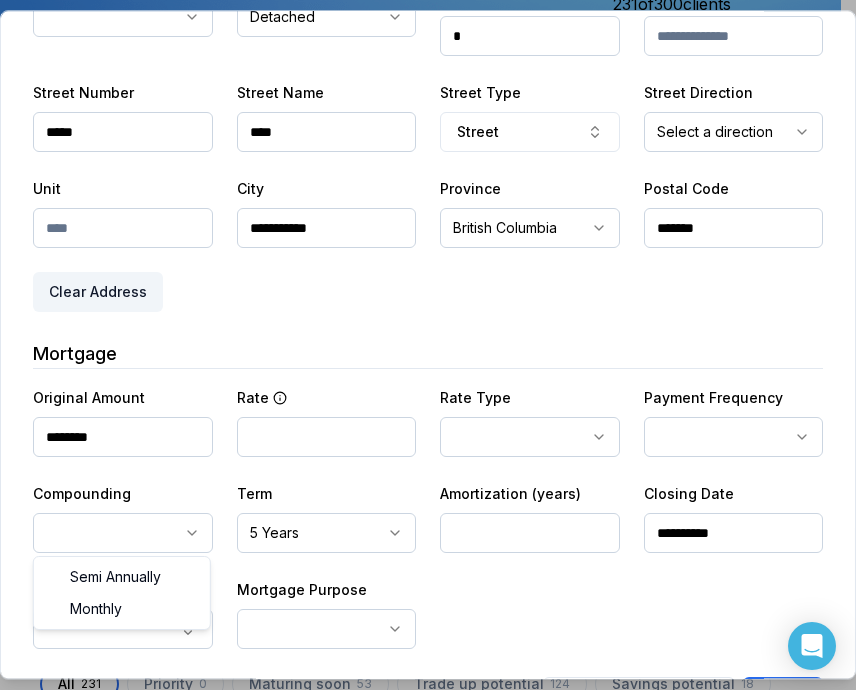 select on "*******" 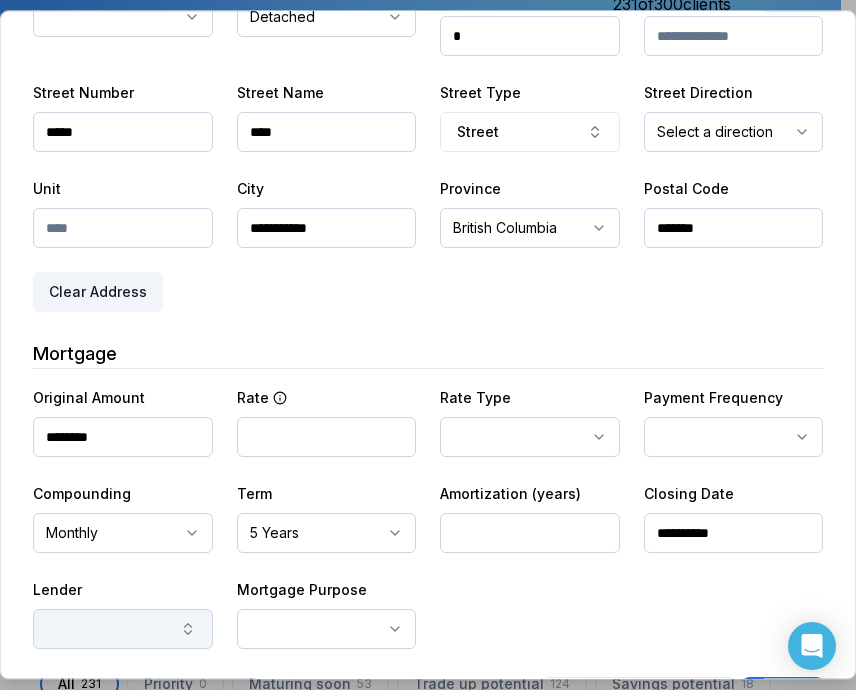 click 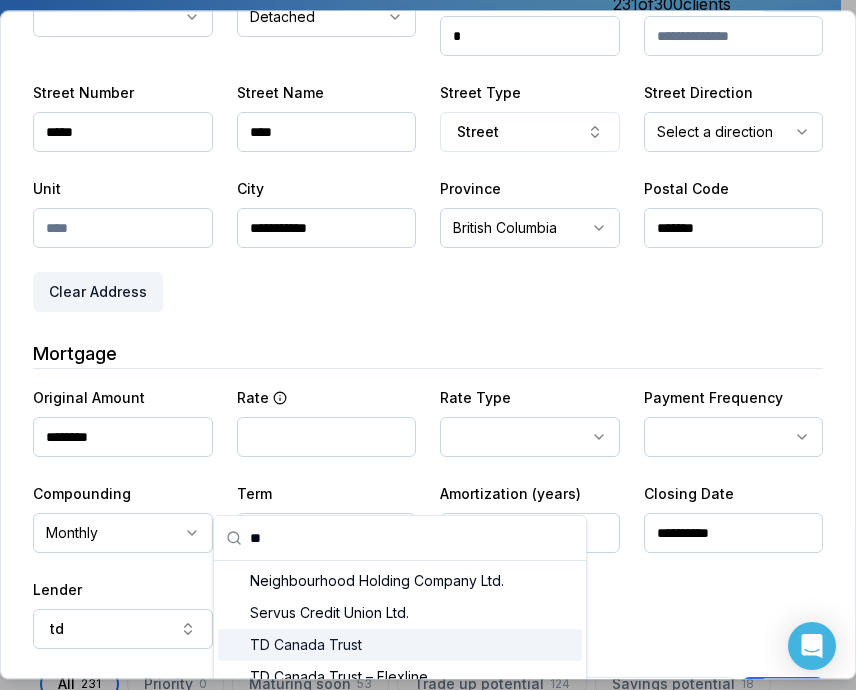 click on "TD Canada Trust – Flexline" at bounding box center (400, 677) 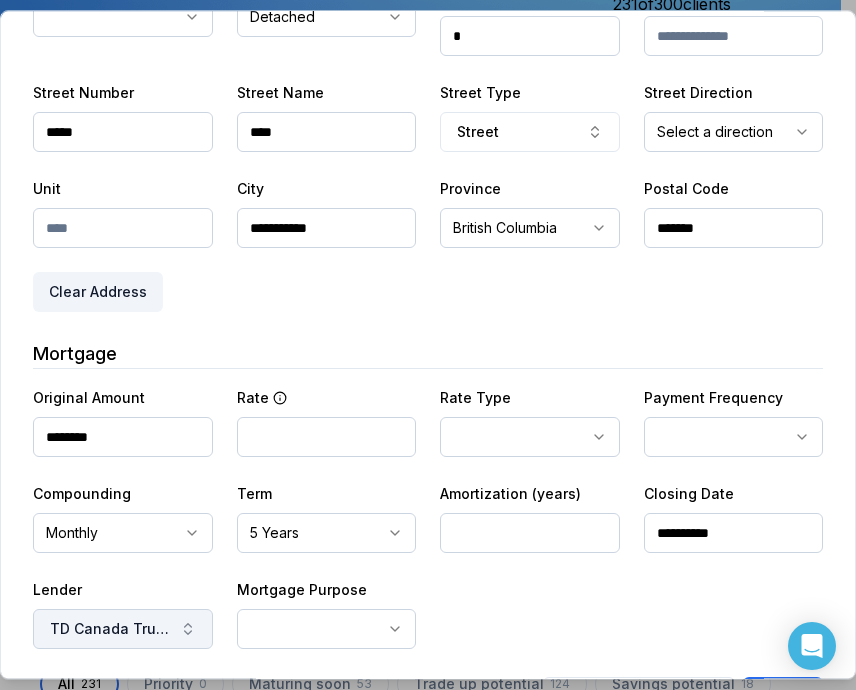 click on "TD Canada Trust – Flexline" at bounding box center (111, 629) 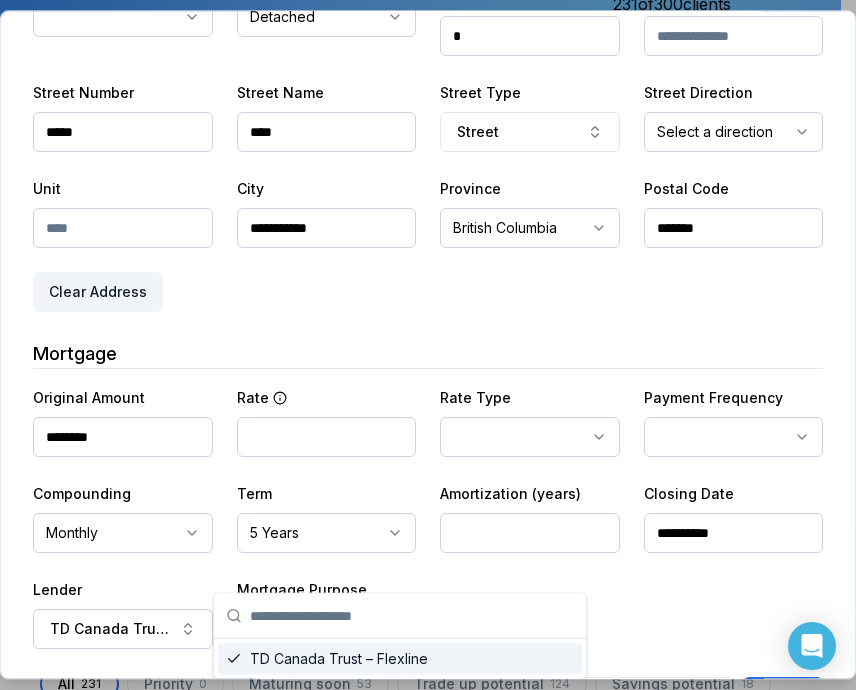 scroll, scrollTop: 2744, scrollLeft: 0, axis: vertical 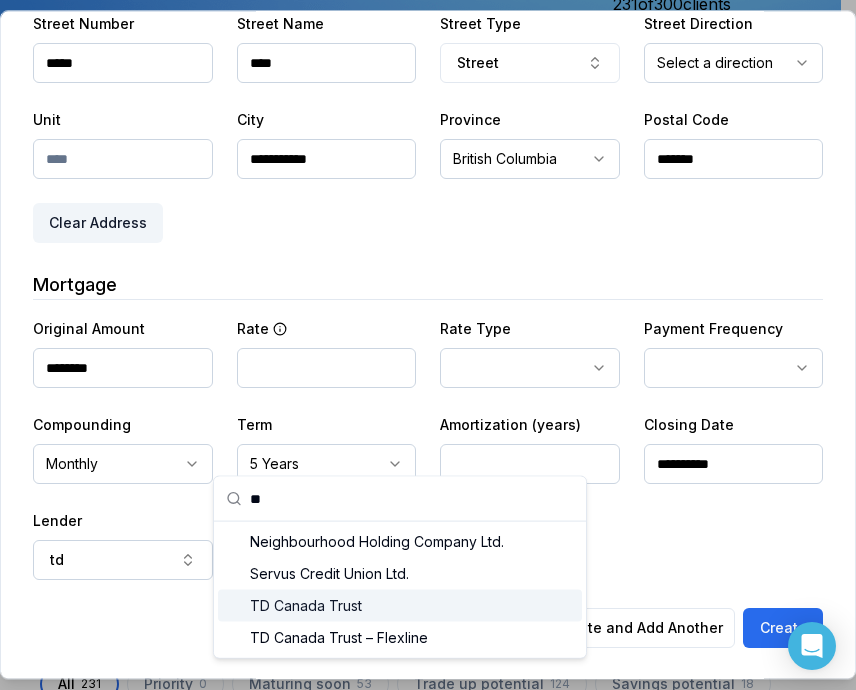 click on "TD Canada Trust" at bounding box center [400, 606] 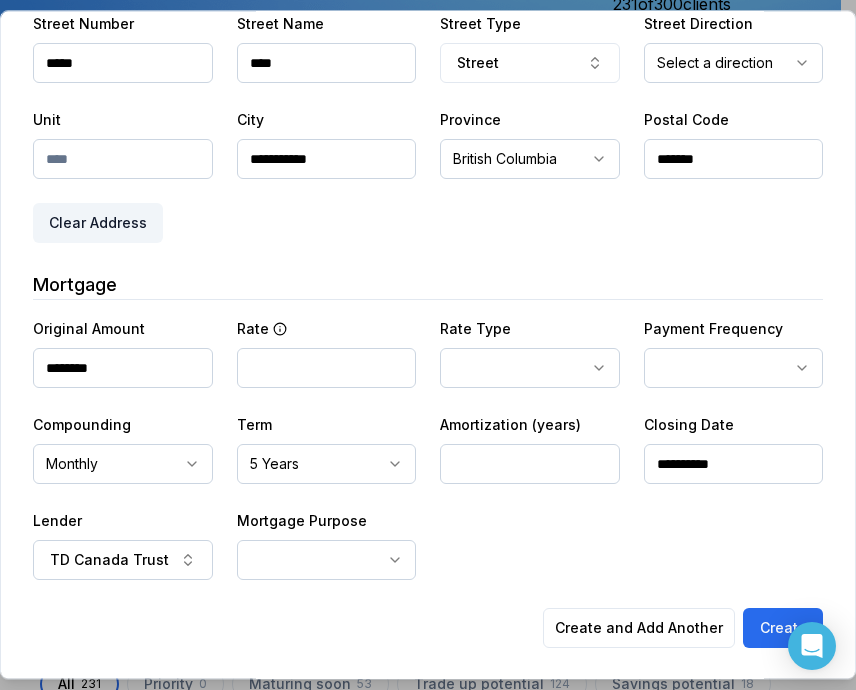 click on "Ownwell's platform is not optimized for mobile at this time.   For the best experience, please use a   desktop or laptop  to manage your account.   Note:  The   personalized homeownership reports   you generate for clients   are fully mobile-friendly   and can be easily viewed on any device. own well Dashboard Landing Page Adopt My Mortgage 231  of  300  clients used Purchase additional client capacity Insights Maturities by year 3 this year 2025 2026 2027 2028 2029 2030 Mortgages All active Average fixed rate 4.01% Average variable rate 4.15% 13% Average mortgage balance $613,442.97 Average LTV 62.24% Fixed   36 % Variable   64 % 5 years  87 % 3 years   13 % 1 year  1 % Digests Export Aug 2025 Sent 62 Open rate 58% -15% Click rate 40% -18% Next home value estimate update August 4, 2025 Next digest delivery period Aug 11, 2025 - Aug 17, 2025 1 of your clients could not receive digests Fix email issues in order to reach them. Remind me later View email issues Clients Search... Bulk action   Import from  All 0" at bounding box center [420, 150] 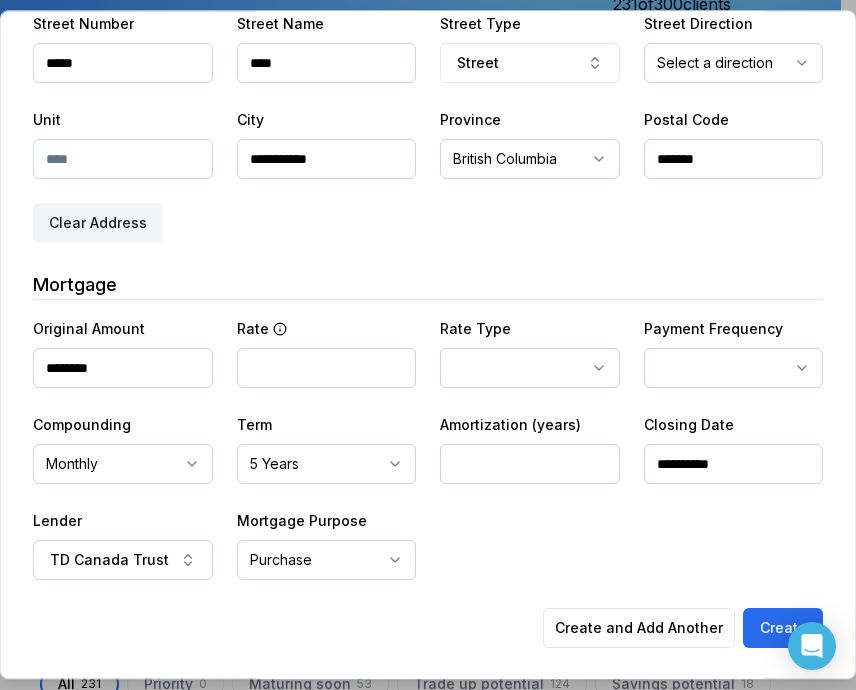 click on "Ownwell's platform is not optimized for mobile at this time.   For the best experience, please use a   desktop or laptop  to manage your account.   Note:  The   personalized homeownership reports   you generate for clients   are fully mobile-friendly   and can be easily viewed on any device. own well Dashboard Landing Page Adopt My Mortgage 231  of  300  clients used Purchase additional client capacity Insights Maturities by year 3 this year 2025 2026 2027 2028 2029 2030 Mortgages All active Average fixed rate 4.01% Average variable rate 4.15% 13% Average mortgage balance $613,442.97 Average LTV 62.24% Fixed   36 % Variable   64 % 5 years  87 % 3 years   13 % 1 year  1 % Digests Export Aug 2025 Sent 62 Open rate 58% -15% Click rate 40% -18% Next home value estimate update August 4, 2025 Next digest delivery period Aug 11, 2025 - Aug 17, 2025 1 of your clients could not receive digests Fix email issues in order to reach them. Remind me later View email issues Clients Search... Bulk action   Import from  All 0" at bounding box center (420, 150) 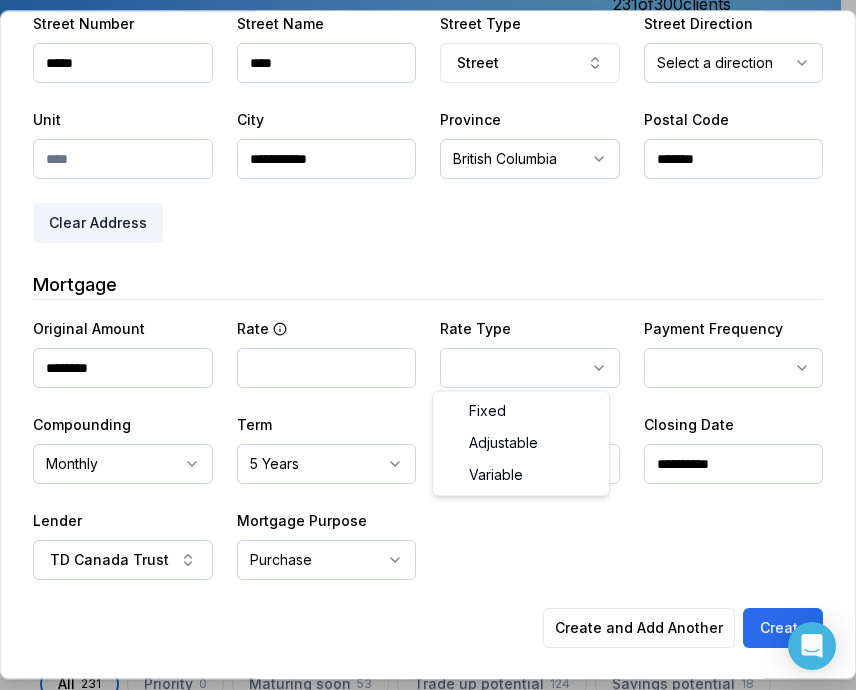 select on "********" 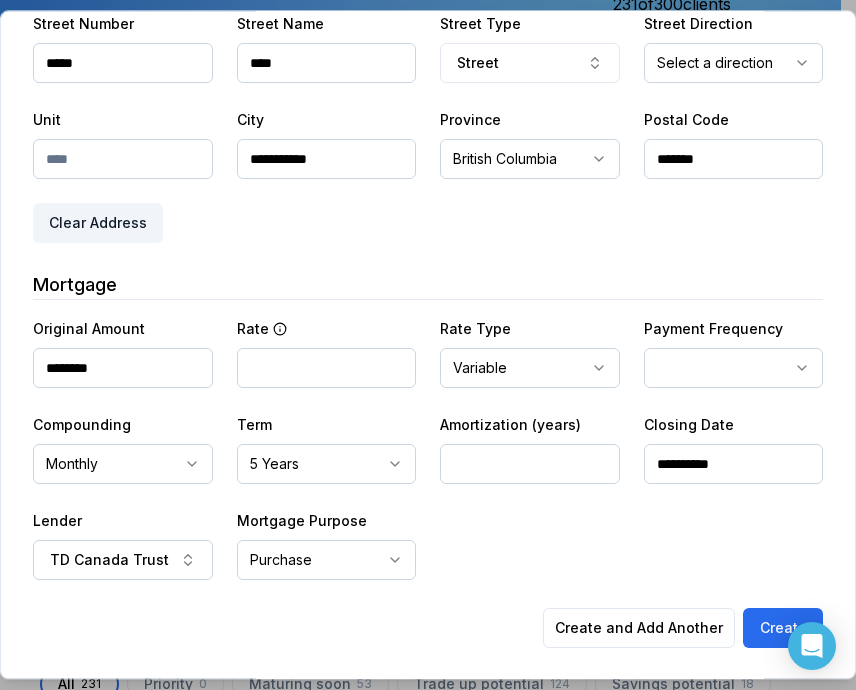 click on "Ownwell's platform is not optimized for mobile at this time.   For the best experience, please use a   desktop or laptop  to manage your account.   Note:  The   personalized homeownership reports   you generate for clients   are fully mobile-friendly   and can be easily viewed on any device. own well Dashboard Landing Page Adopt My Mortgage 231  of  300  clients used Purchase additional client capacity Insights Maturities by year 3 this year 2025 2026 2027 2028 2029 2030 Mortgages All active Average fixed rate 4.01% Average variable rate 4.15% 13% Average mortgage balance $613,442.97 Average LTV 62.24% Fixed   36 % Variable   64 % 5 years  87 % 3 years   13 % 1 year  1 % Digests Export Aug 2025 Sent 62 Open rate 58% -15% Click rate 40% -18% Next home value estimate update August 4, 2025 Next digest delivery period Aug 11, 2025 - Aug 17, 2025 1 of your clients could not receive digests Fix email issues in order to reach them. Remind me later View email issues Clients Search... Bulk action   Import from  All 0" at bounding box center (420, 150) 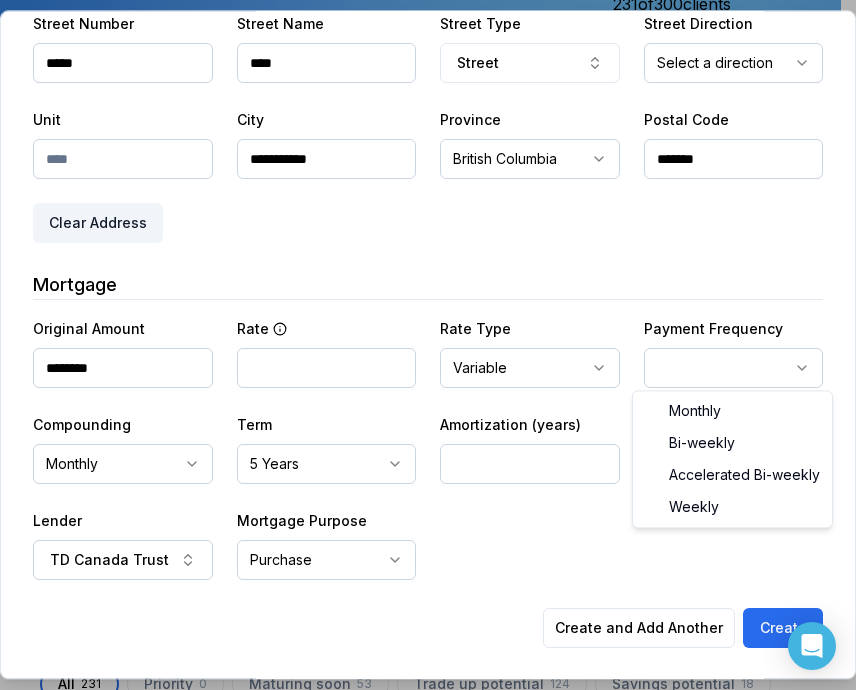 select on "*******" 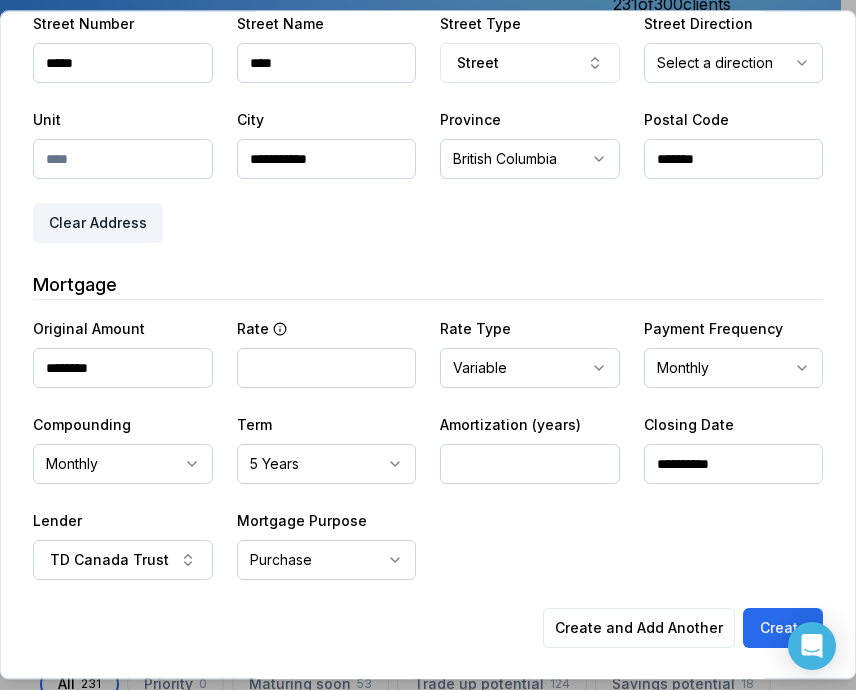 drag, startPoint x: 538, startPoint y: 590, endPoint x: 480, endPoint y: 559, distance: 65.76473 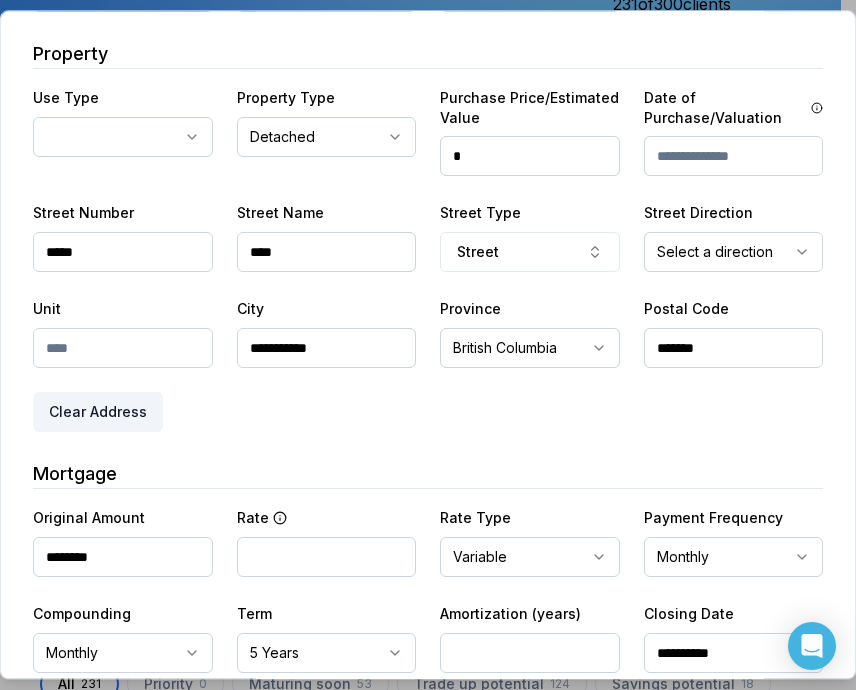 scroll, scrollTop: 369, scrollLeft: 0, axis: vertical 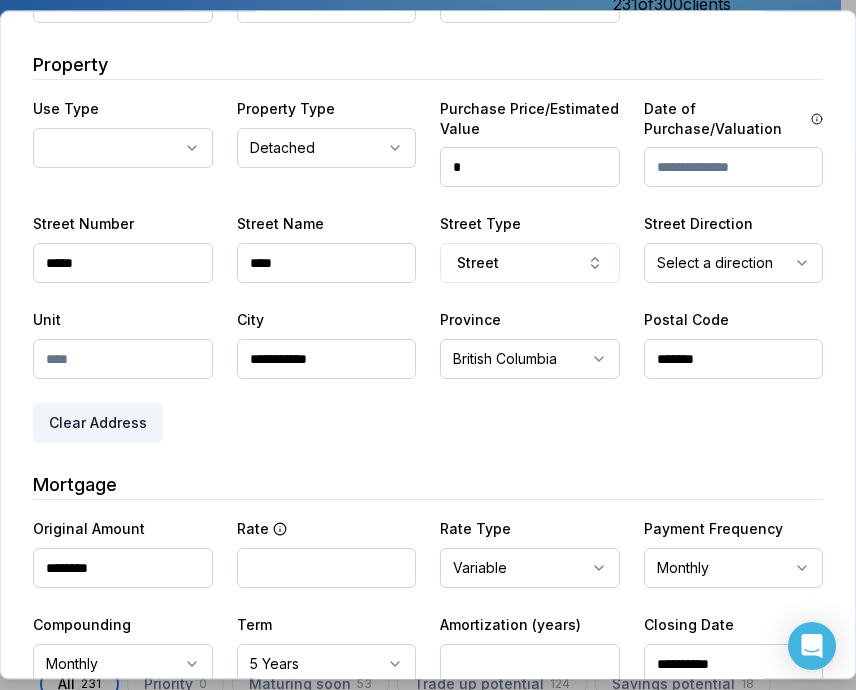 click on "*" at bounding box center (530, 167) 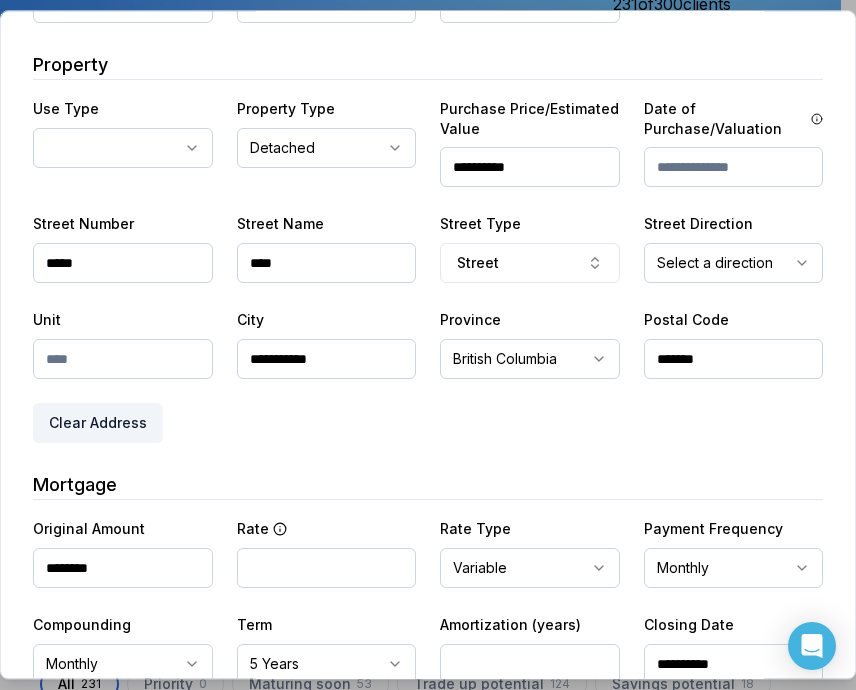 type on "**********" 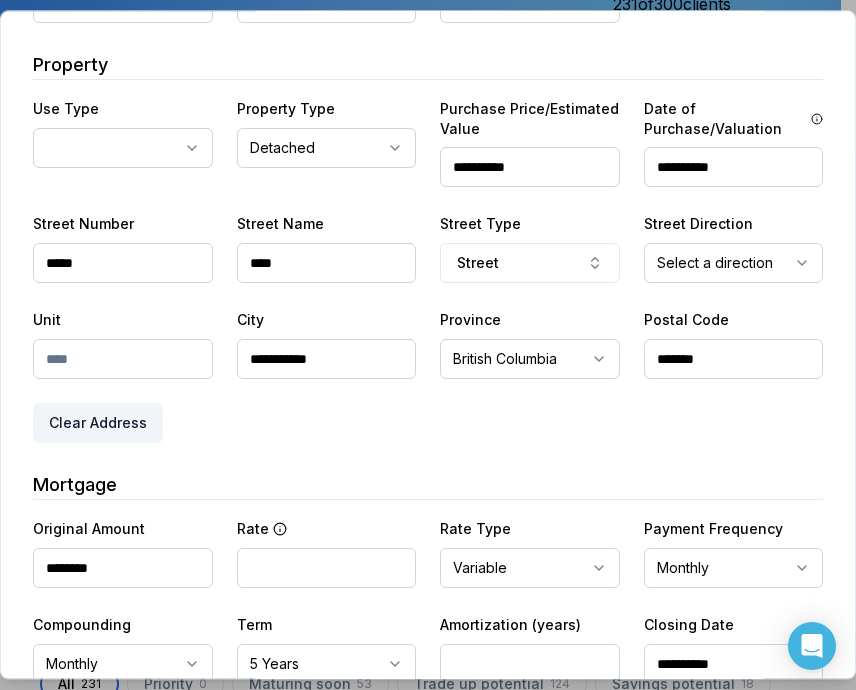 type on "**********" 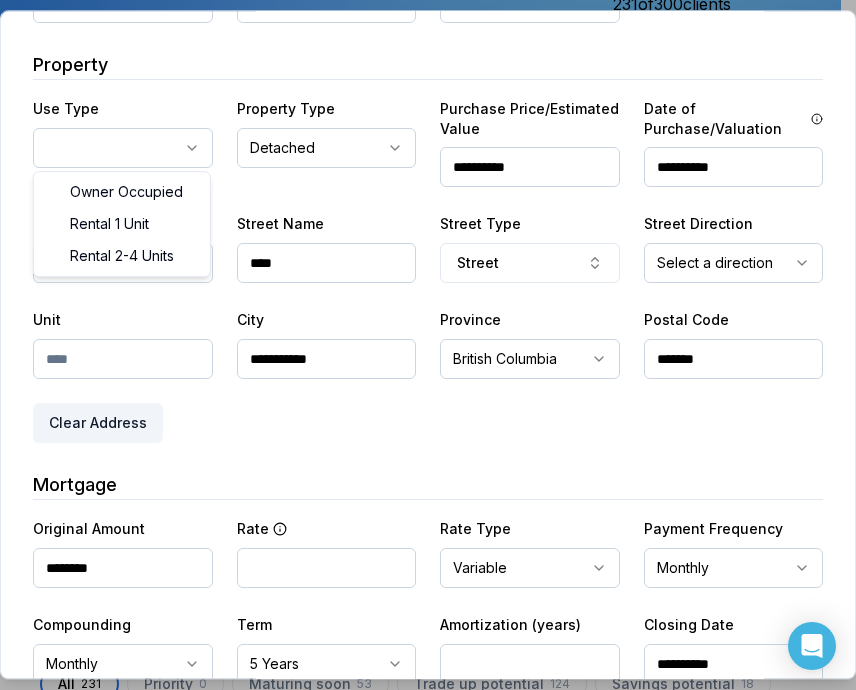 select on "********" 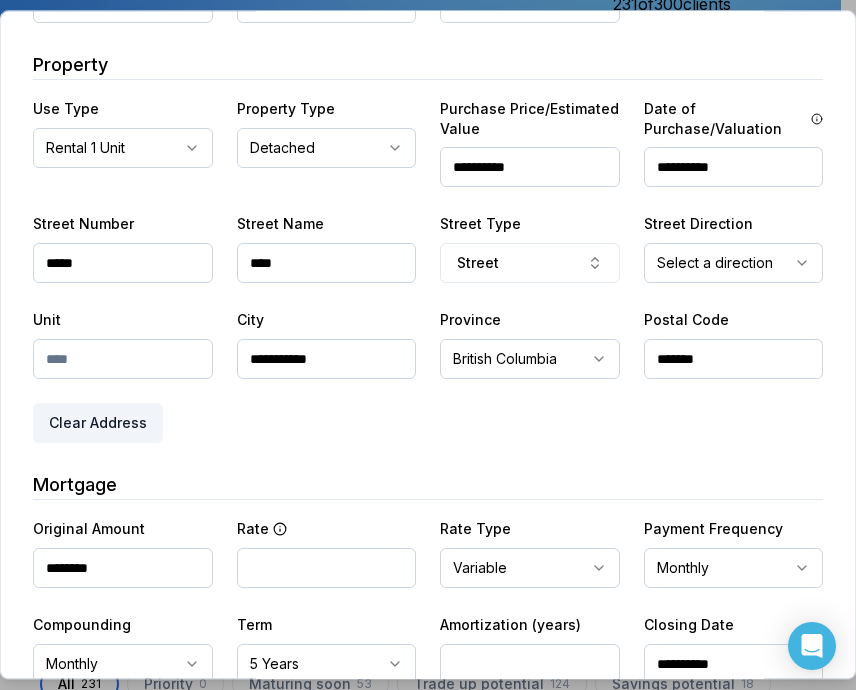 click on "**********" at bounding box center (428, 292) 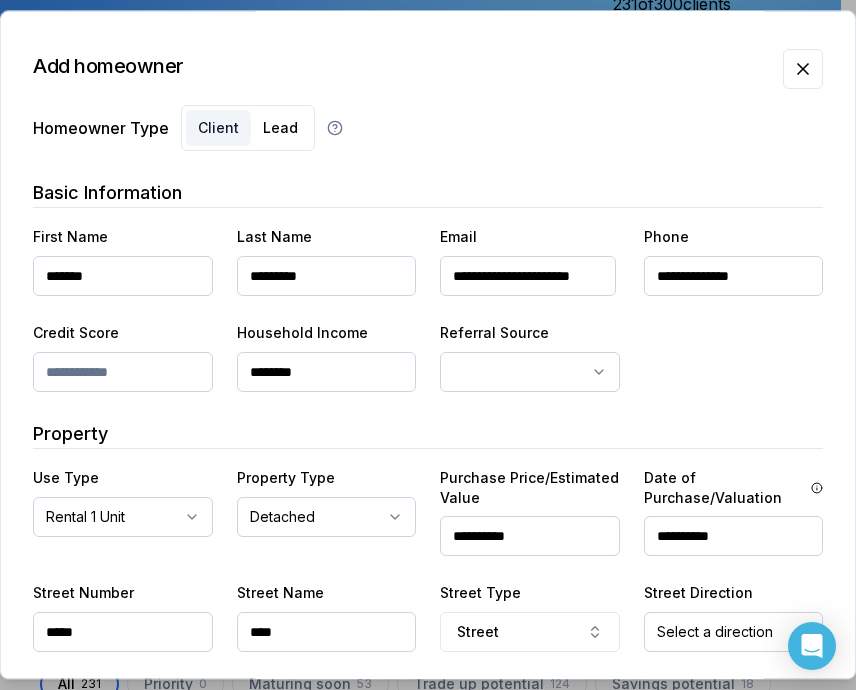 scroll, scrollTop: 569, scrollLeft: 0, axis: vertical 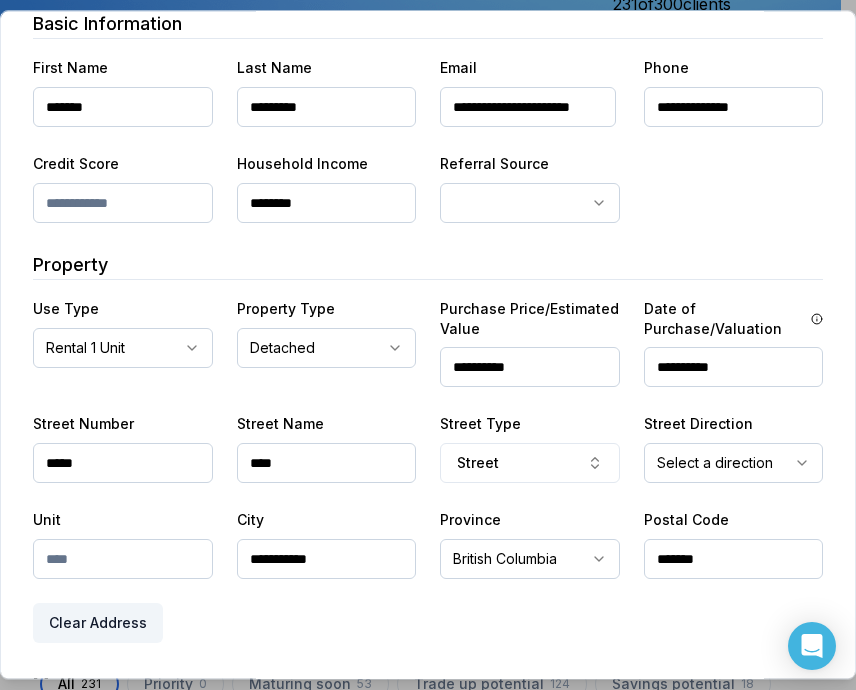 click on "Credit Score" at bounding box center (123, 187) 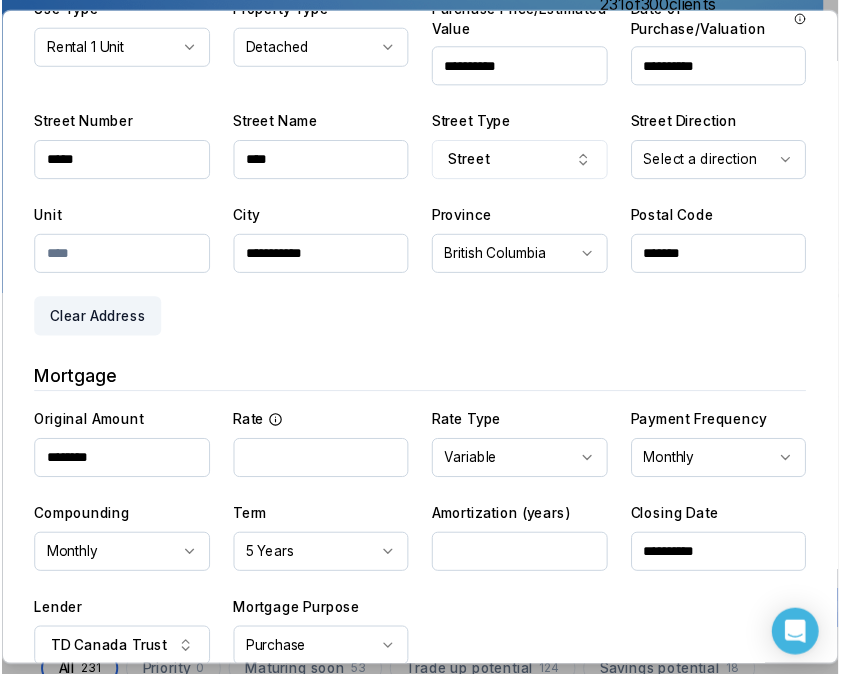 scroll, scrollTop: 569, scrollLeft: 0, axis: vertical 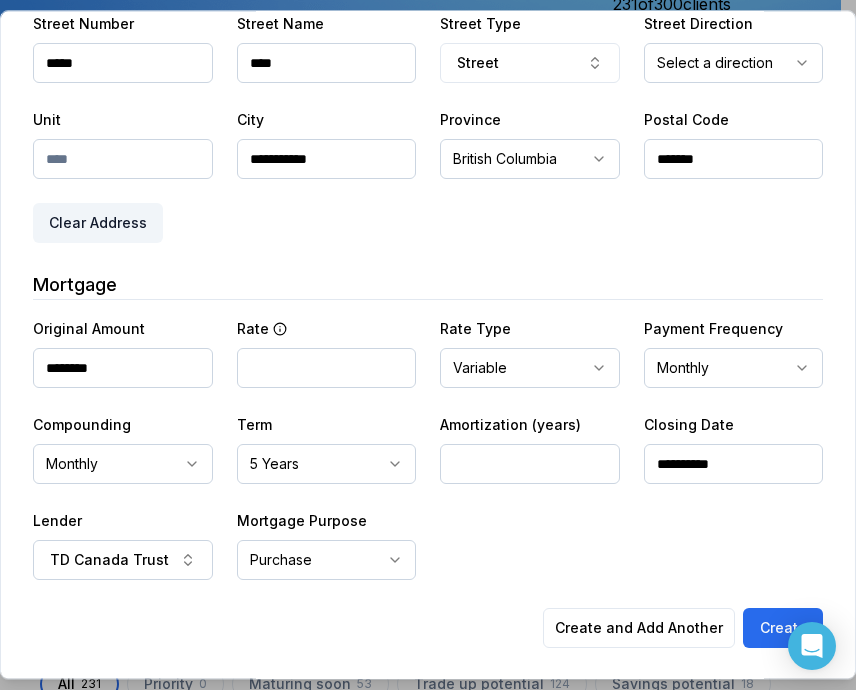 type on "***" 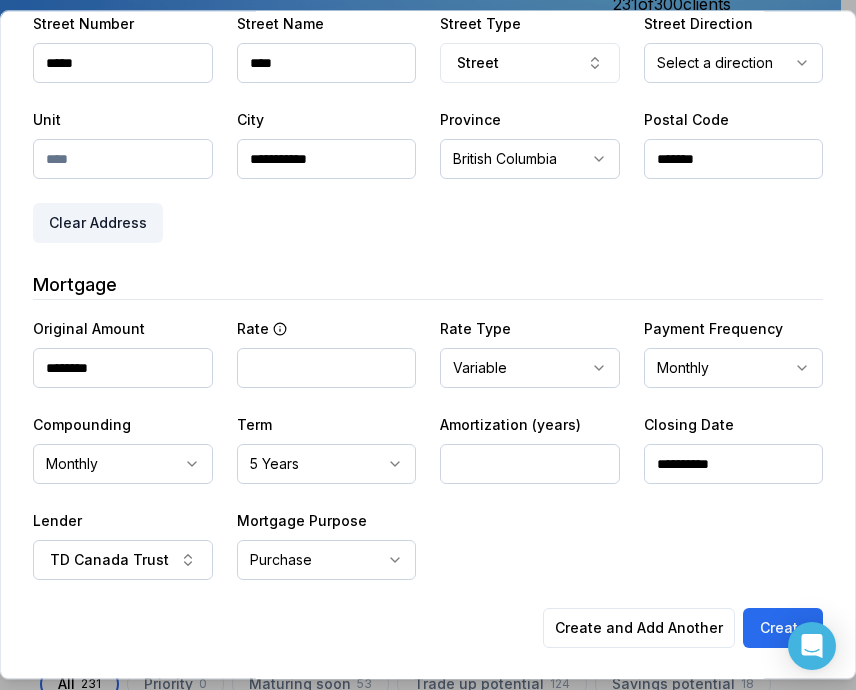 click at bounding box center (327, 368) 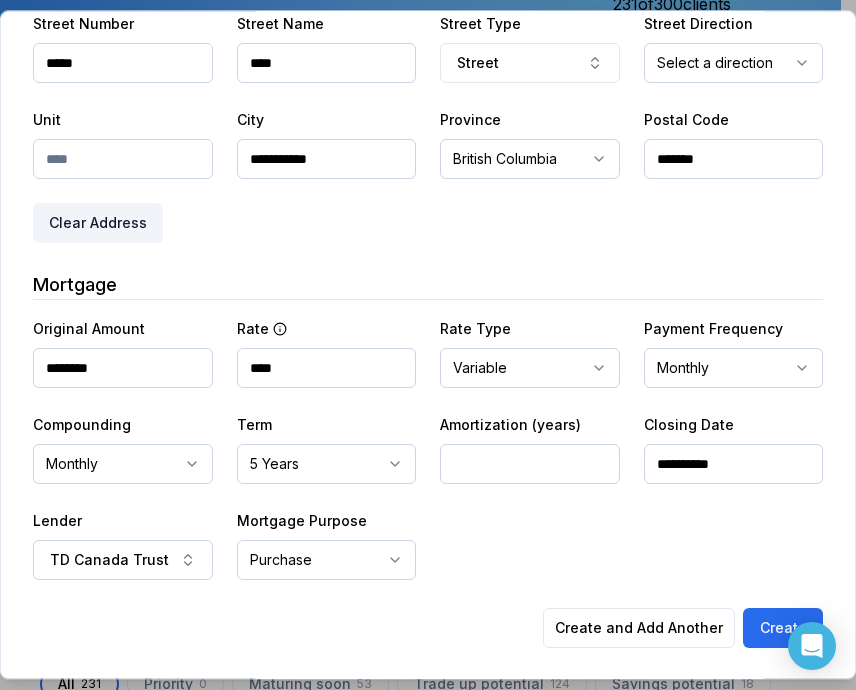 type on "****" 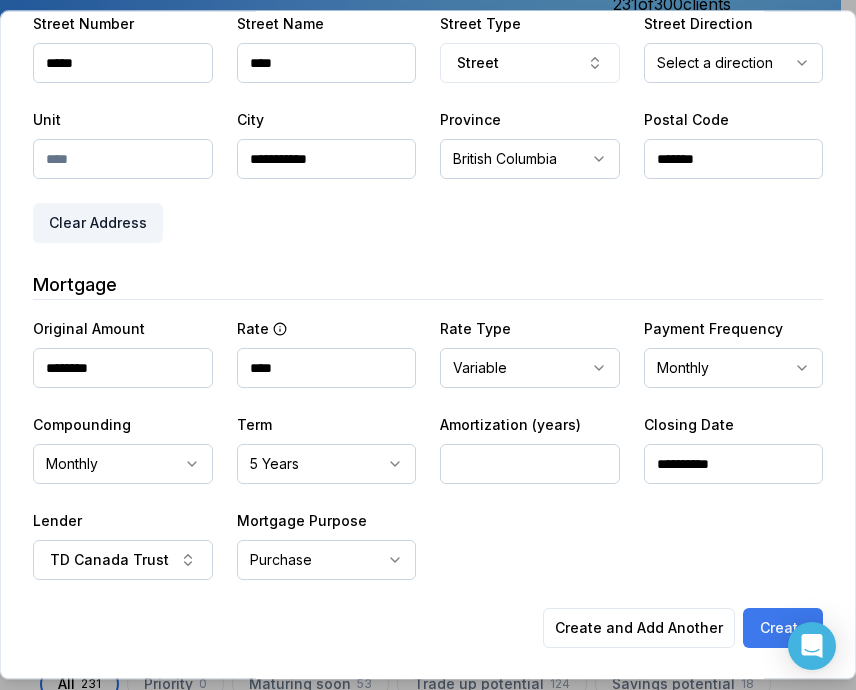click on "Create" at bounding box center (783, 628) 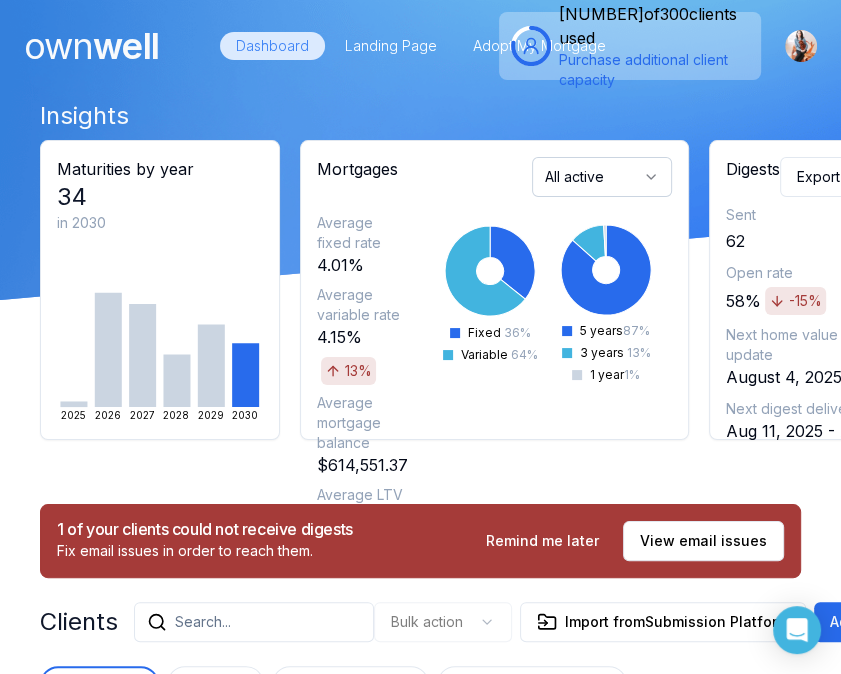 click on "Insights" at bounding box center [420, 116] 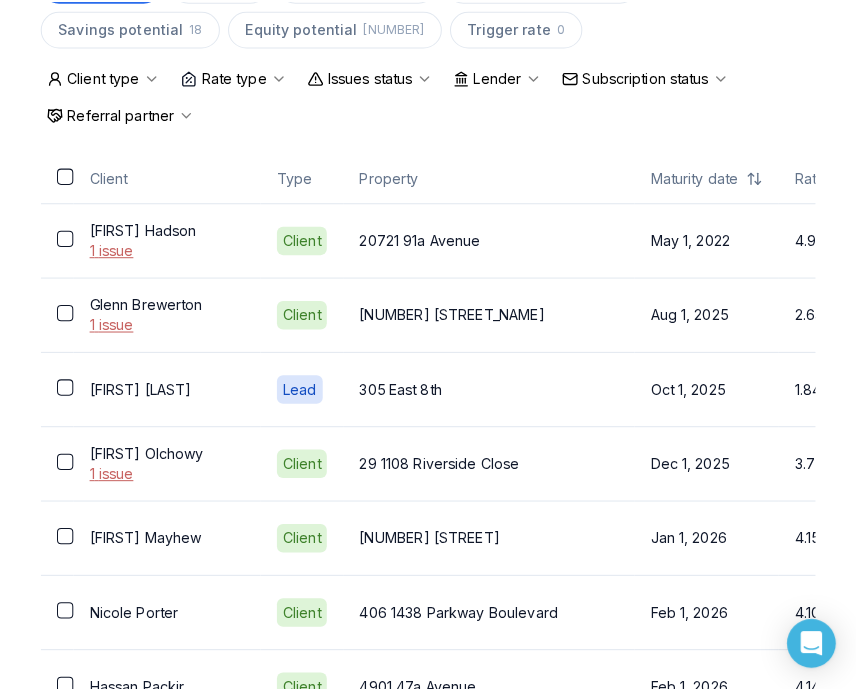 scroll, scrollTop: 400, scrollLeft: 0, axis: vertical 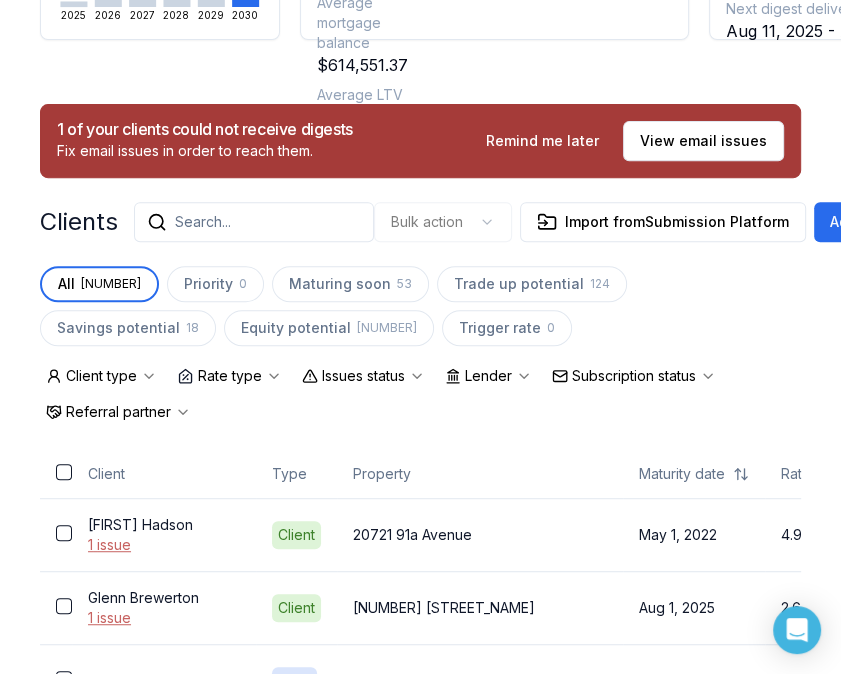 click on "Search..." at bounding box center [254, 222] 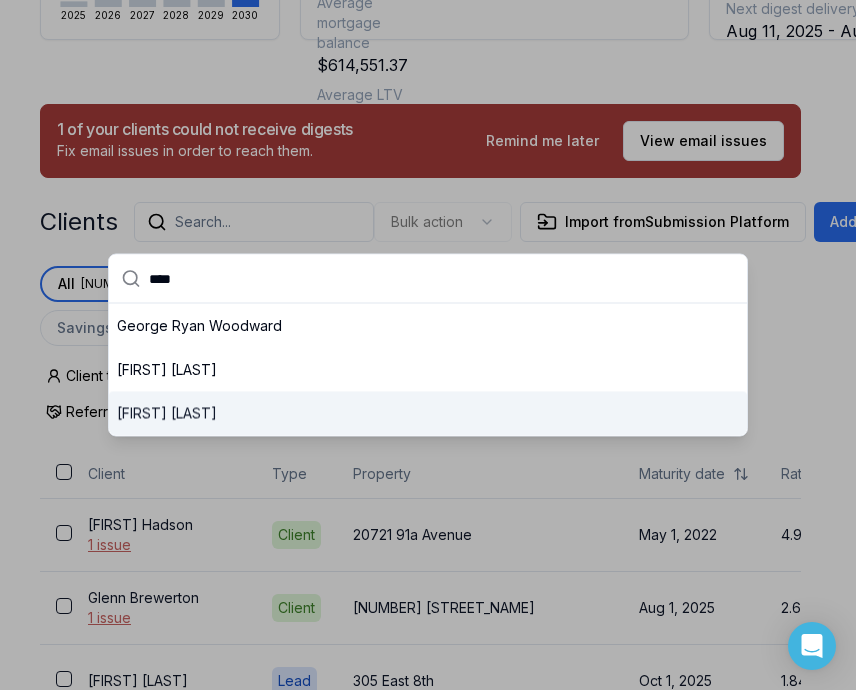 type on "****" 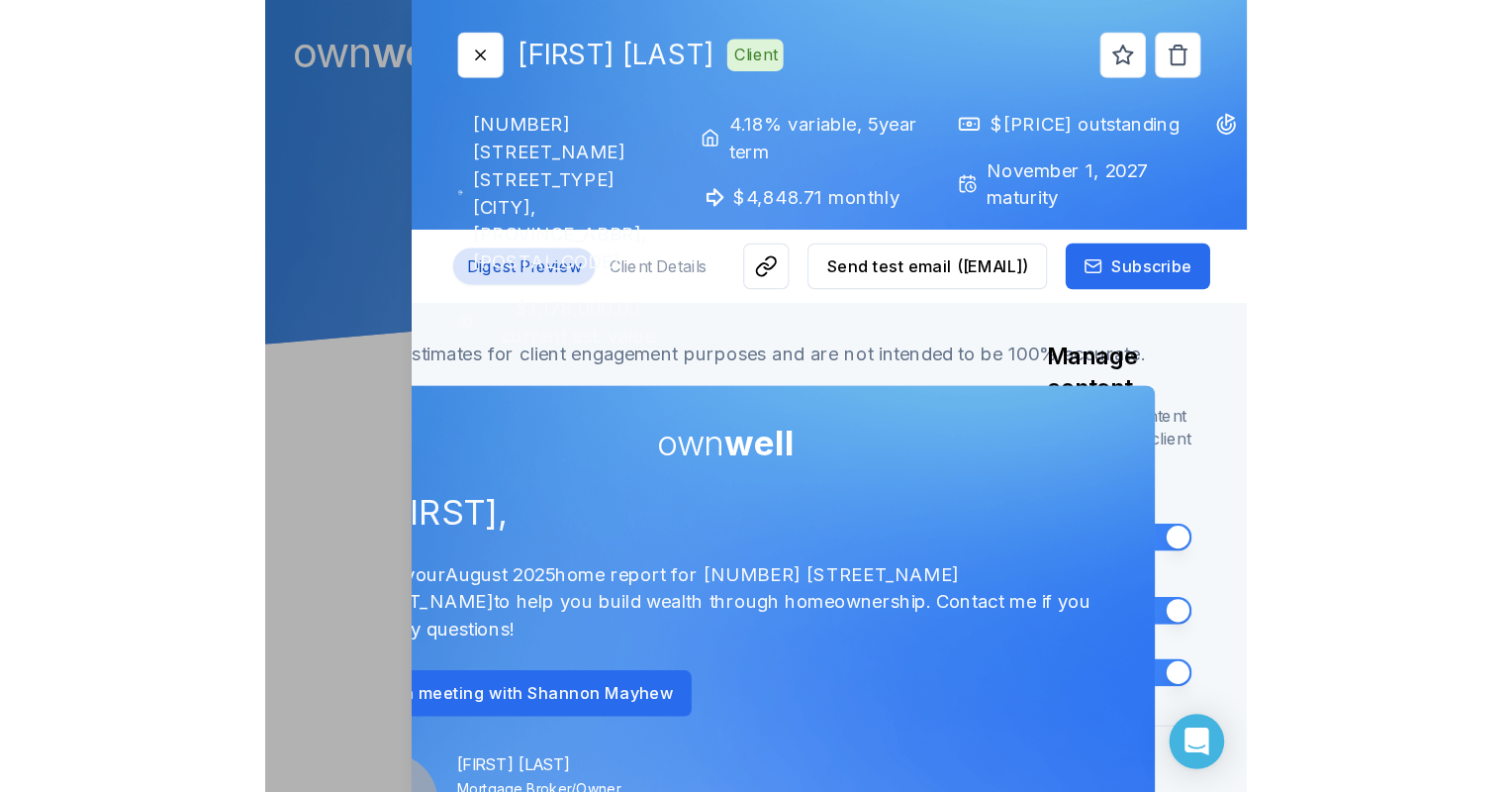 scroll, scrollTop: 0, scrollLeft: 0, axis: both 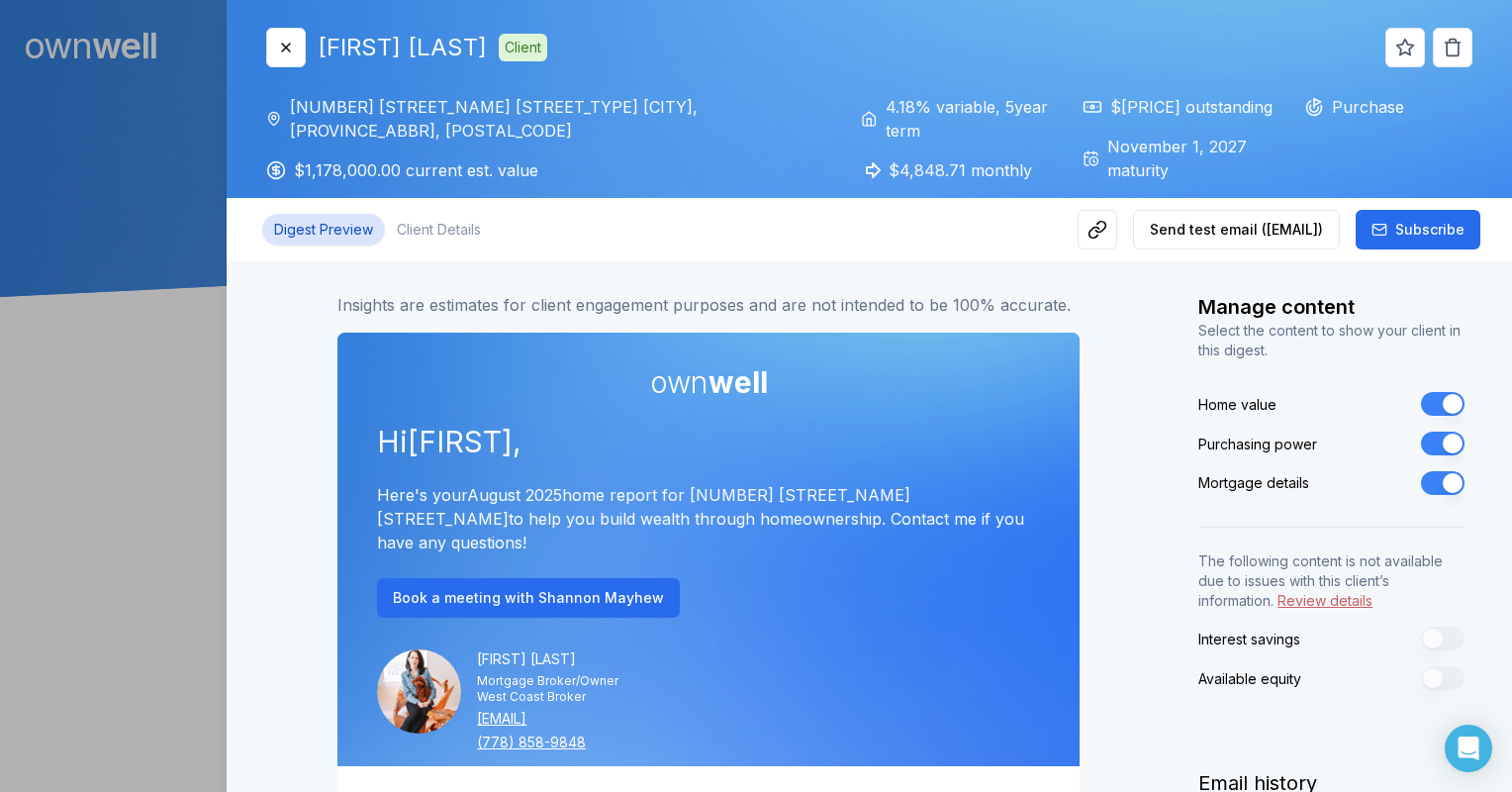 click on "Digest Preview Client Details" at bounding box center (377, 230) 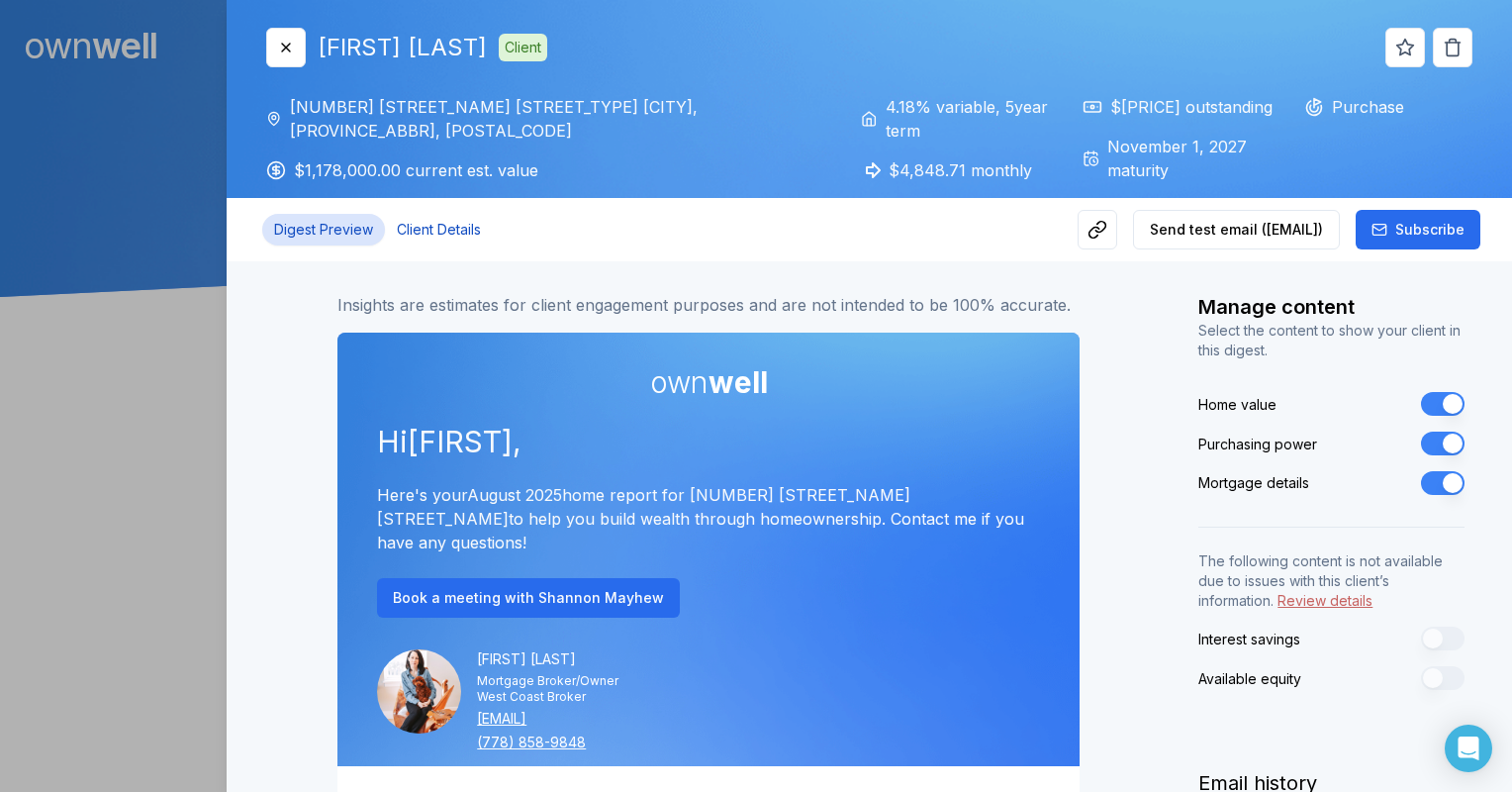 click on "Client Details" at bounding box center (438, 230) 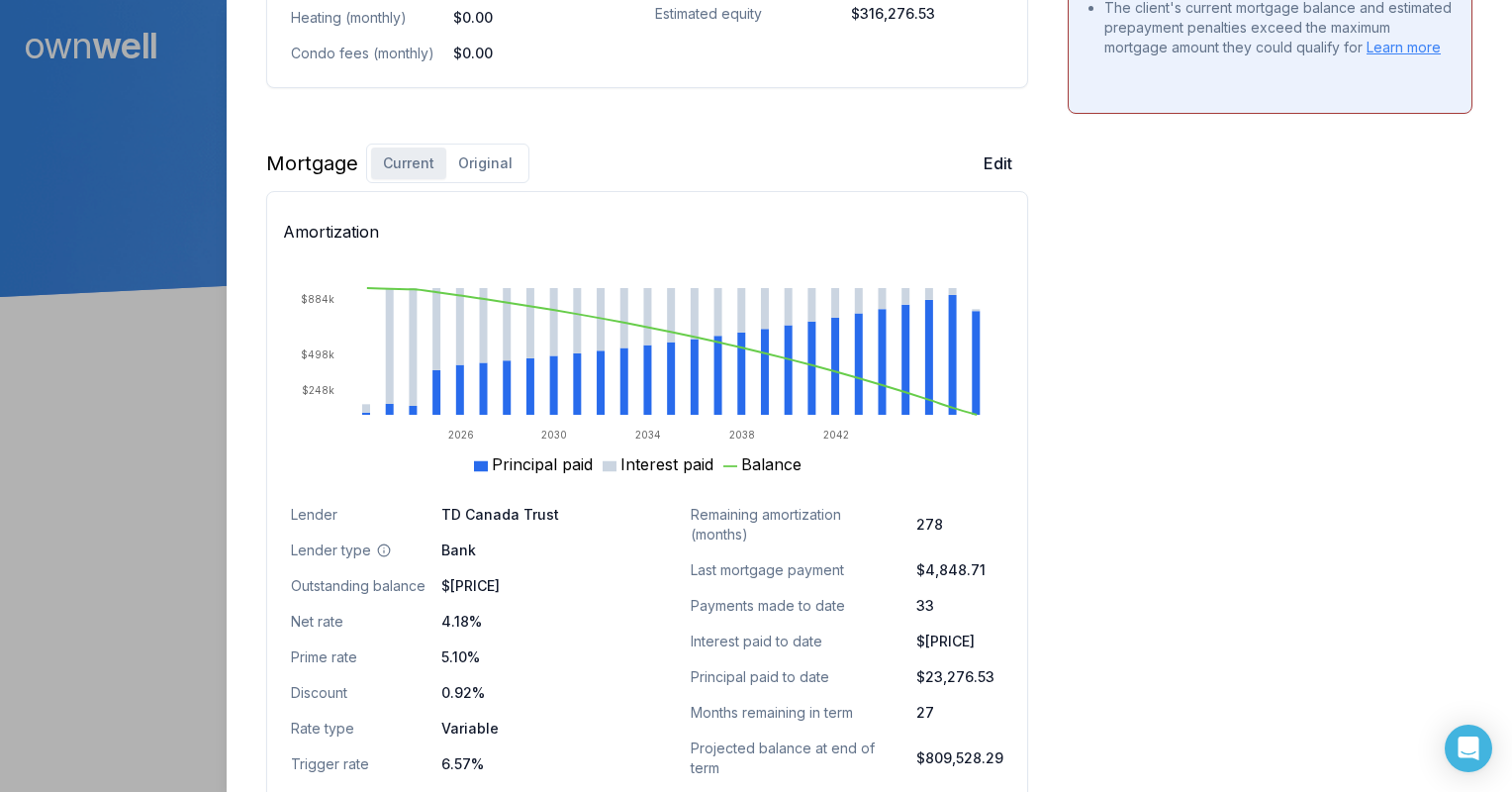 scroll, scrollTop: 990, scrollLeft: 0, axis: vertical 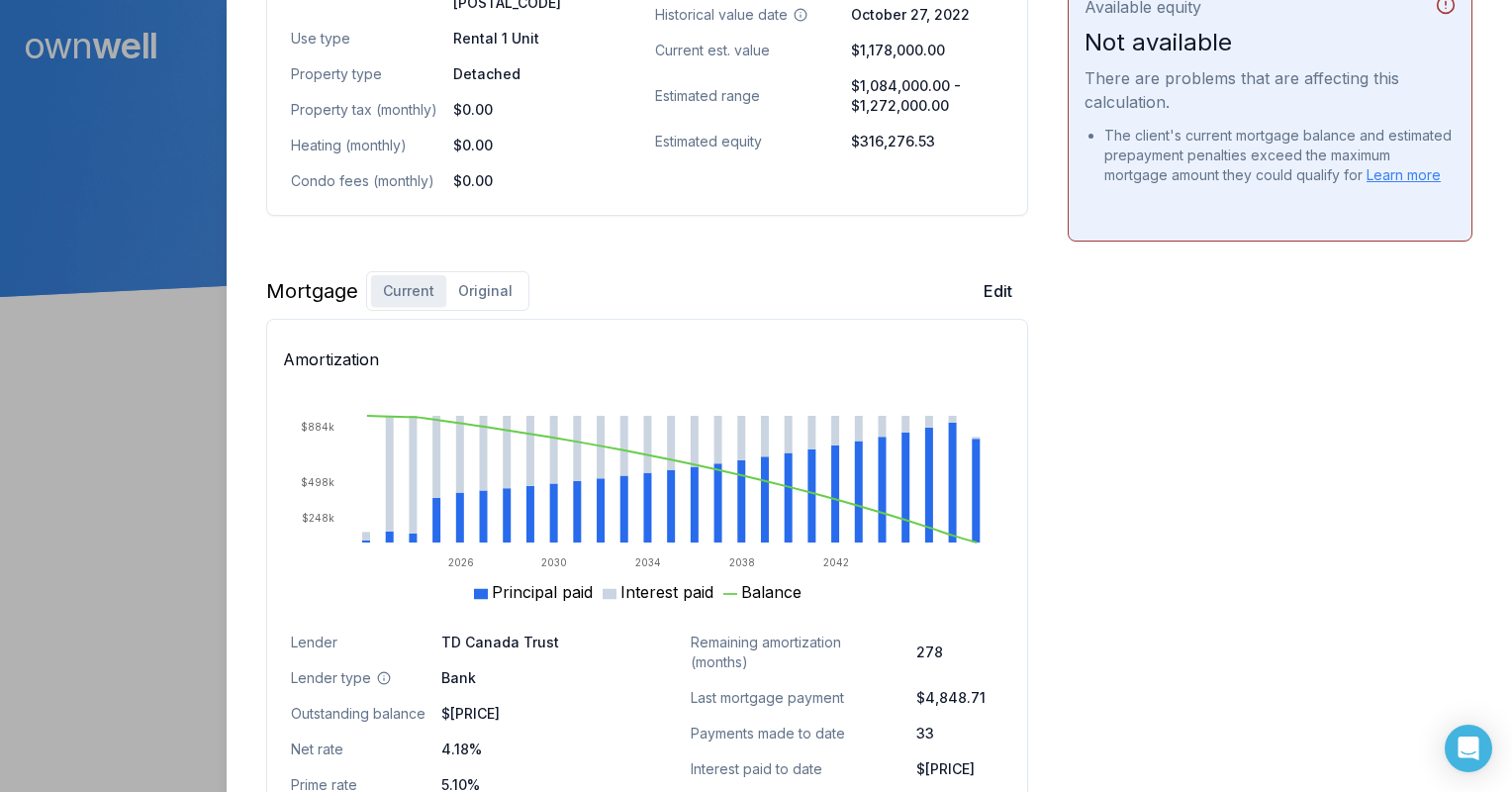 click on "Mortgage Current Original Edit Amortization 2026 2030 2034 2038 2042 $248k $498k $884k Principal paid Interest paid Balance Lender TD Canada Trust Lender type Bank Outstanding balance $861,723.47 Net rate 4.18% Prime rate 5.10% Discount 0.92% Rate type Variable Trigger rate 6.57% Payment frequency Monthly Compounding Monthly Remaining amortization (months) 278 Last mortgage payment $4,848.71 Payments made to date 33 Interest paid to date $136,730.90 Principal paid to date $23,276.53 Months remaining in term 27 Projected balance at end of term $809,528.29" at bounding box center (647, 635) 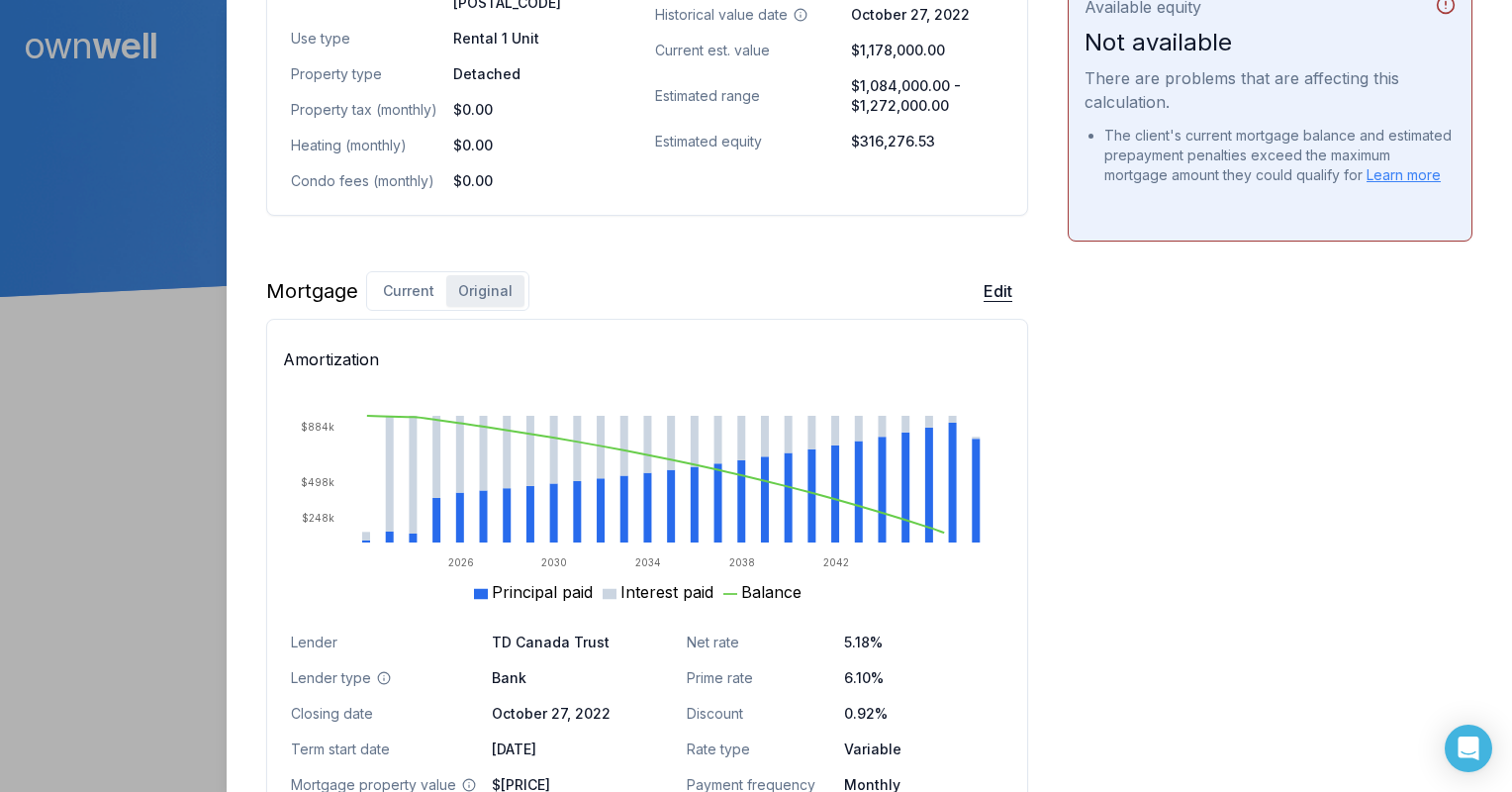 click on "Edit" at bounding box center [997, 291] 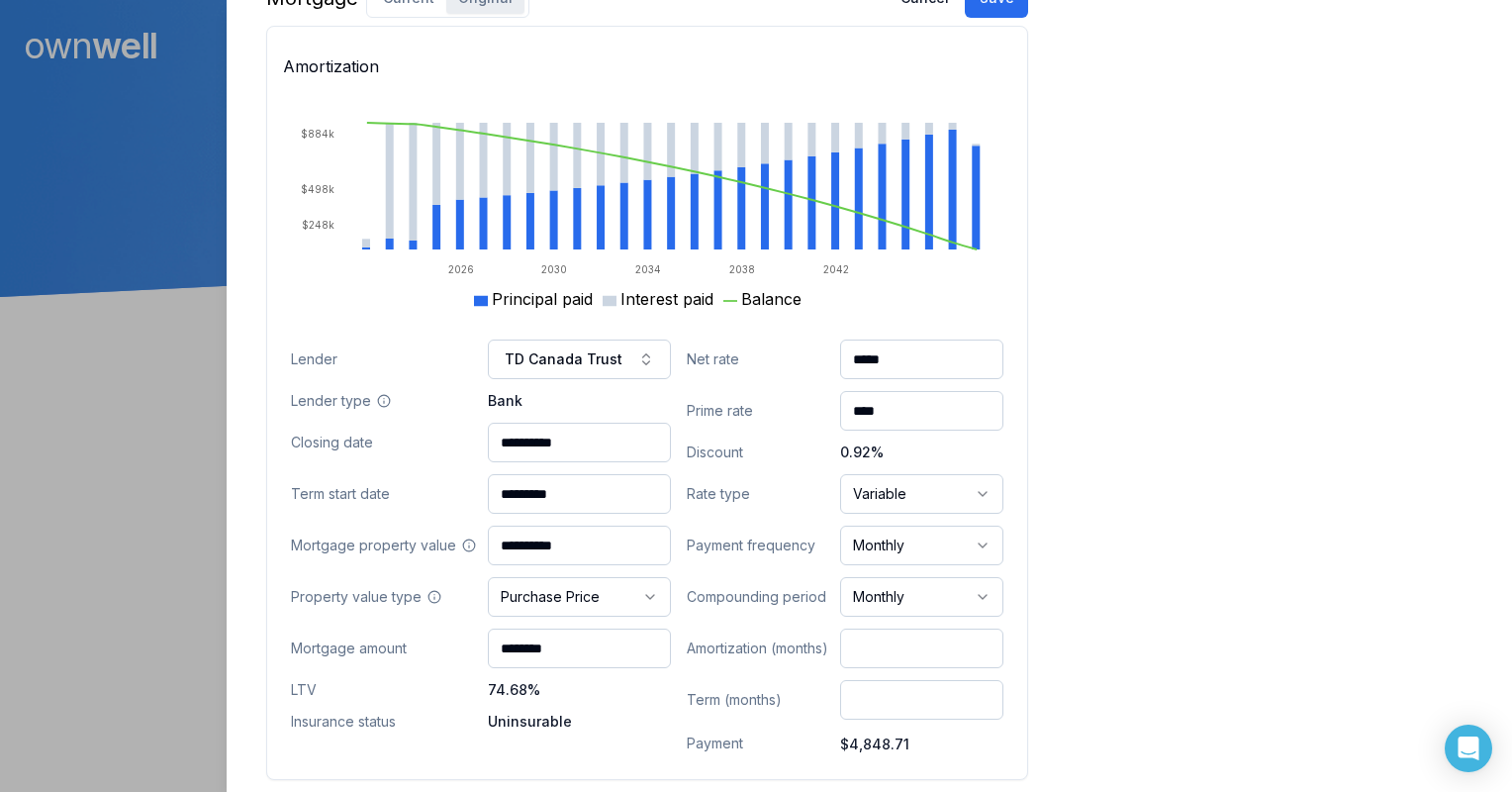 scroll, scrollTop: 1386, scrollLeft: 0, axis: vertical 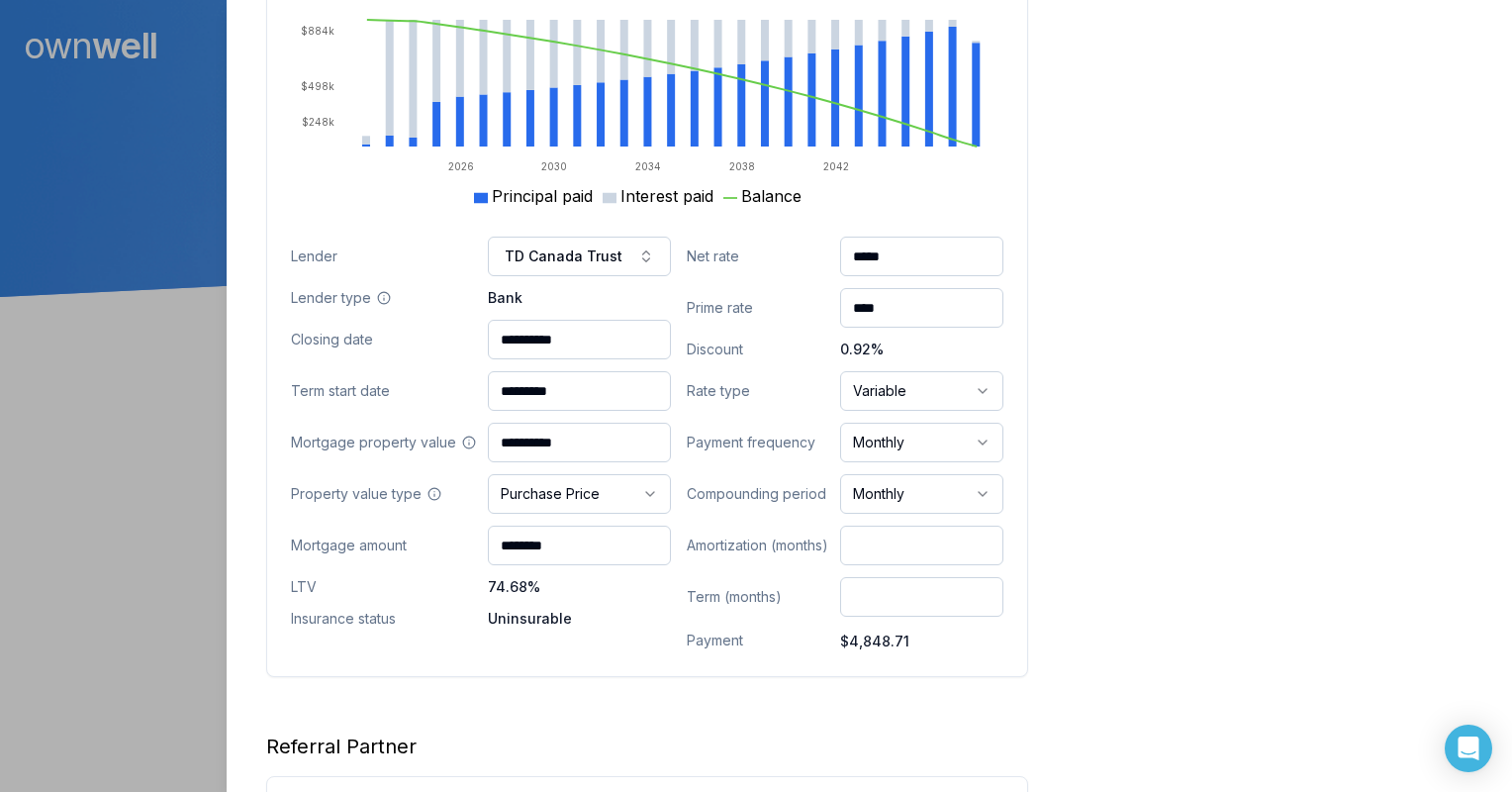 click on "Opportunities Interest savings Not available There are problems that are affecting this calculation. Based on the client's income and the default GDS and TDS limits, it appears they don’t qualify to switch their mortgage balance.   Learn more Purchasing power $998,359.06 Max mortgage Down payment Review calculations Available equity Not available There are problems that are affecting this calculation. The client's current mortgage balance and estimated prepayment penalties exceed the maximum mortgage amount they could qualify for   Learn more" at bounding box center (1270, -94) 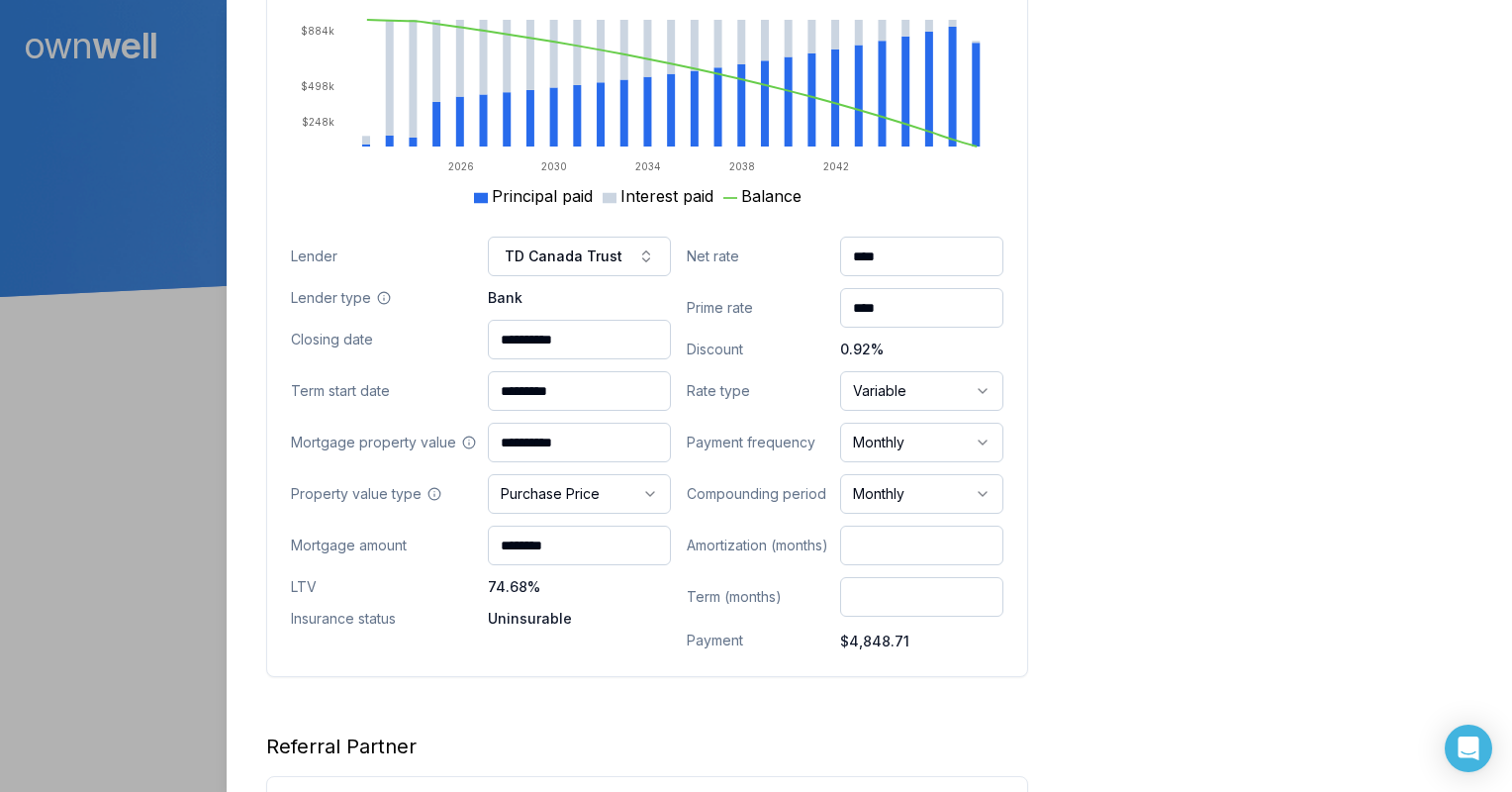 type on "****" 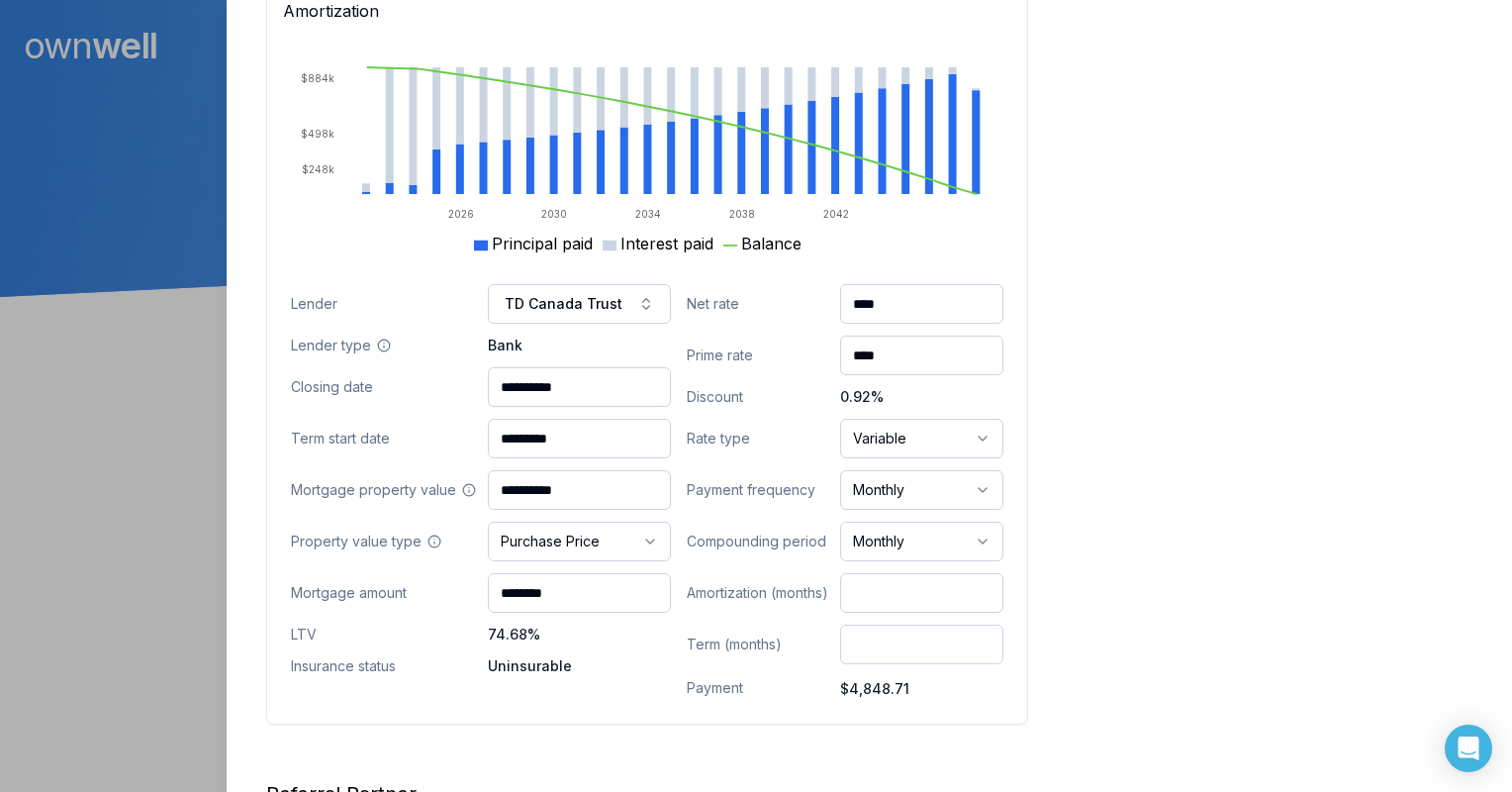 scroll, scrollTop: 1093, scrollLeft: 0, axis: vertical 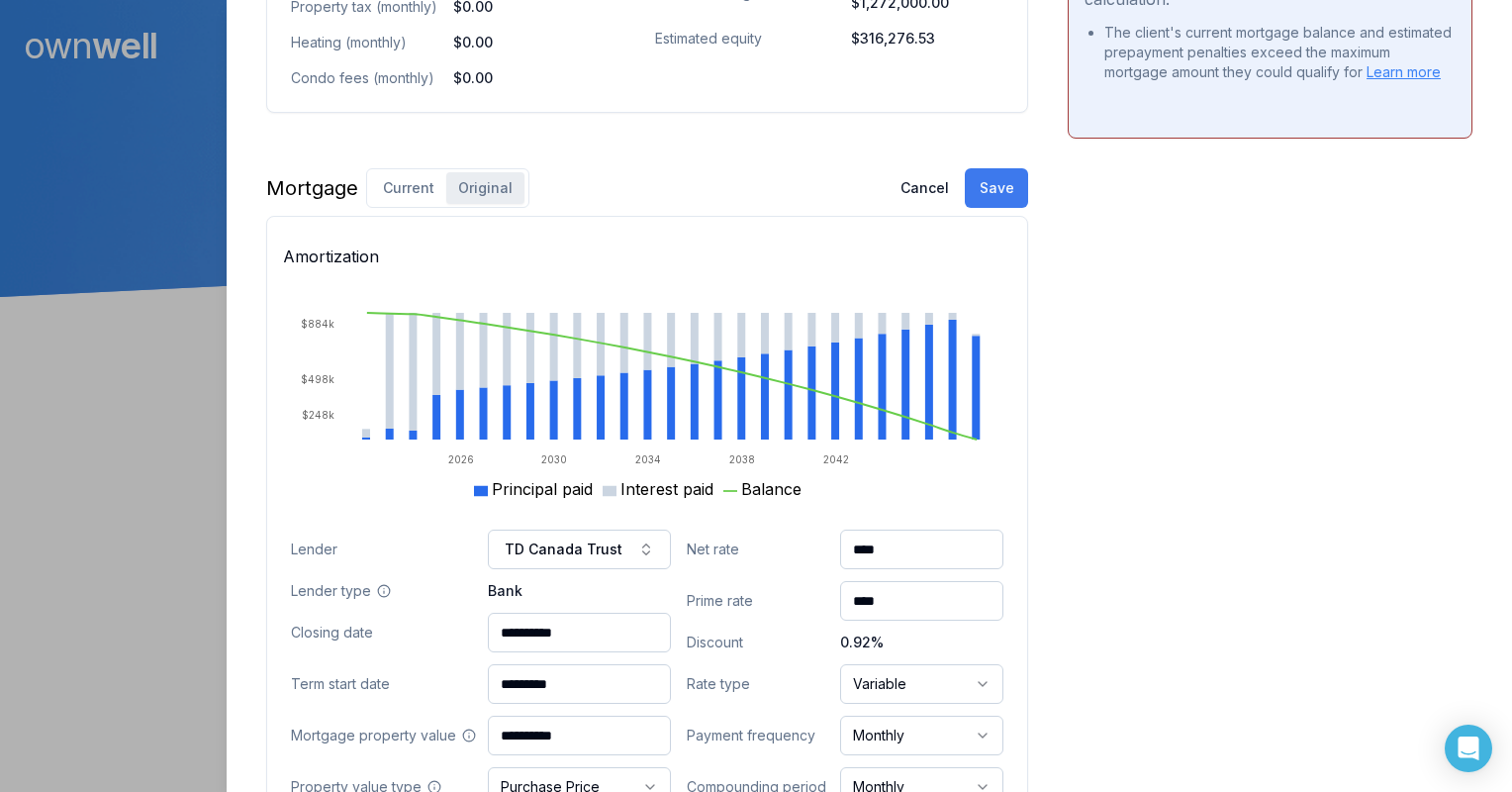 click on "Save" at bounding box center [996, 188] 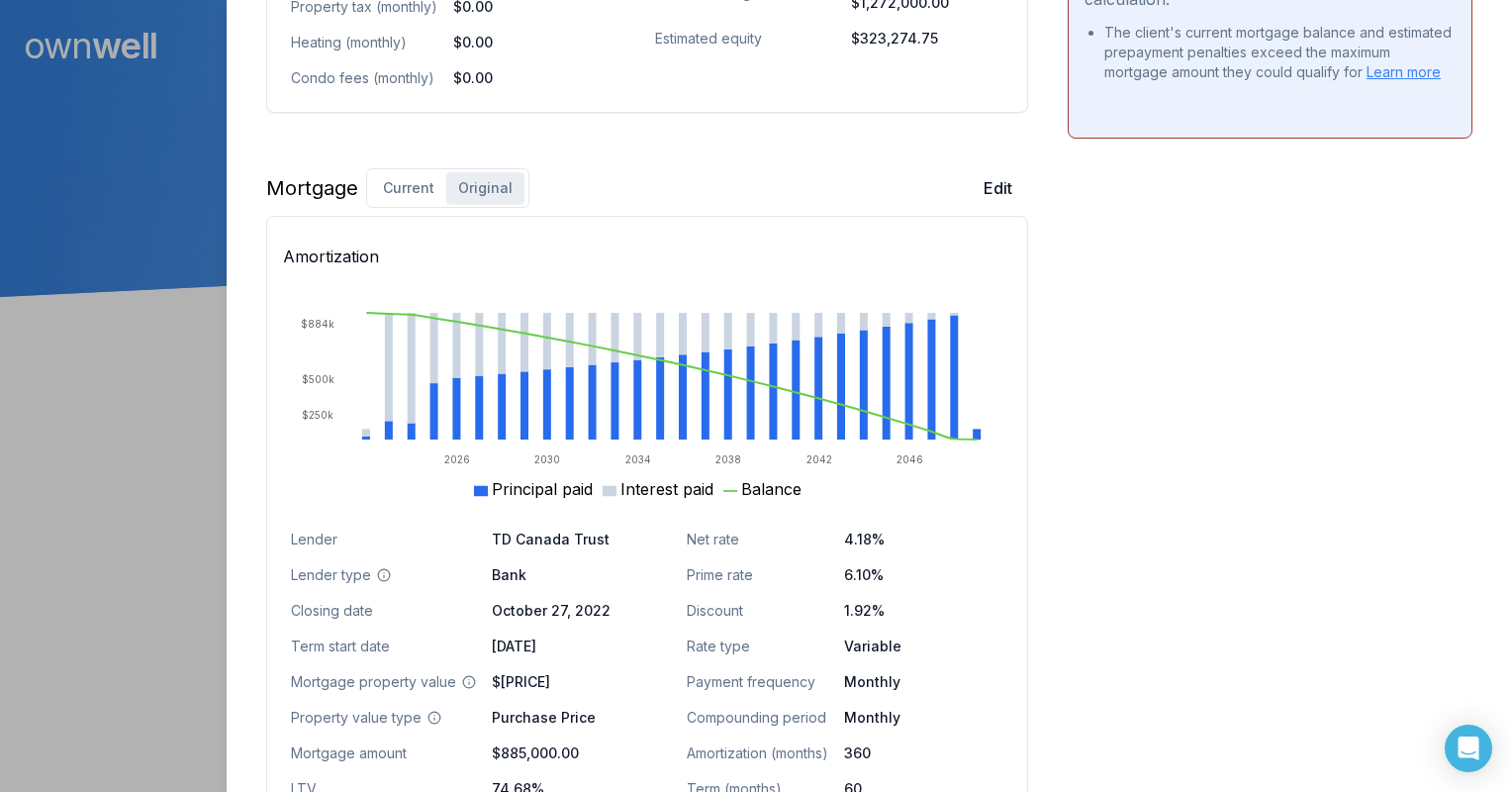 click on "Homeowner Edit First name [FIRST] Last name [LAST] Email [EMAIL] Phone [PHONE] Household income [INCOME] Credit score [CREDIT_SCORE] Debt payments (monthly) --- Home Edit Property value over time Oct 22 Jul 25 $900k $1.1M $1.2M $1.4M $1.5M Address [NUMBER] [STREET_NAME] [STREET_TYPE] [CITY], [PROVINCE_ABBR], [POSTAL_CODE] Use type Rental 1 Unit Property type Detached Property tax (monthly) $0.00 Heating (monthly) $0.00 Condo fees (monthly) $0.00 Historical property value $1,185,000.00 Historical value type Purchase Price Historical value date October 27, 2022 Current est. value $1,178,000.00 Estimated range $1,084,000.00 - $1,272,000.00 Estimated equity $323,274.75 Mortgage Current Original Edit Amortization 2026 2030 2034 2038 2042 2046 $250k $500k $884k Principal paid Interest paid Balance Lender TD Canada Trust Lender type Bank Closing date October 27, 2022 Term start date November 1, 2022 Mortgage property value $1,185,000.00 Property value type Purchase Price Mortgage amount $885,000.00 LTV 74.68% Uninsurable" at bounding box center [869, 144] 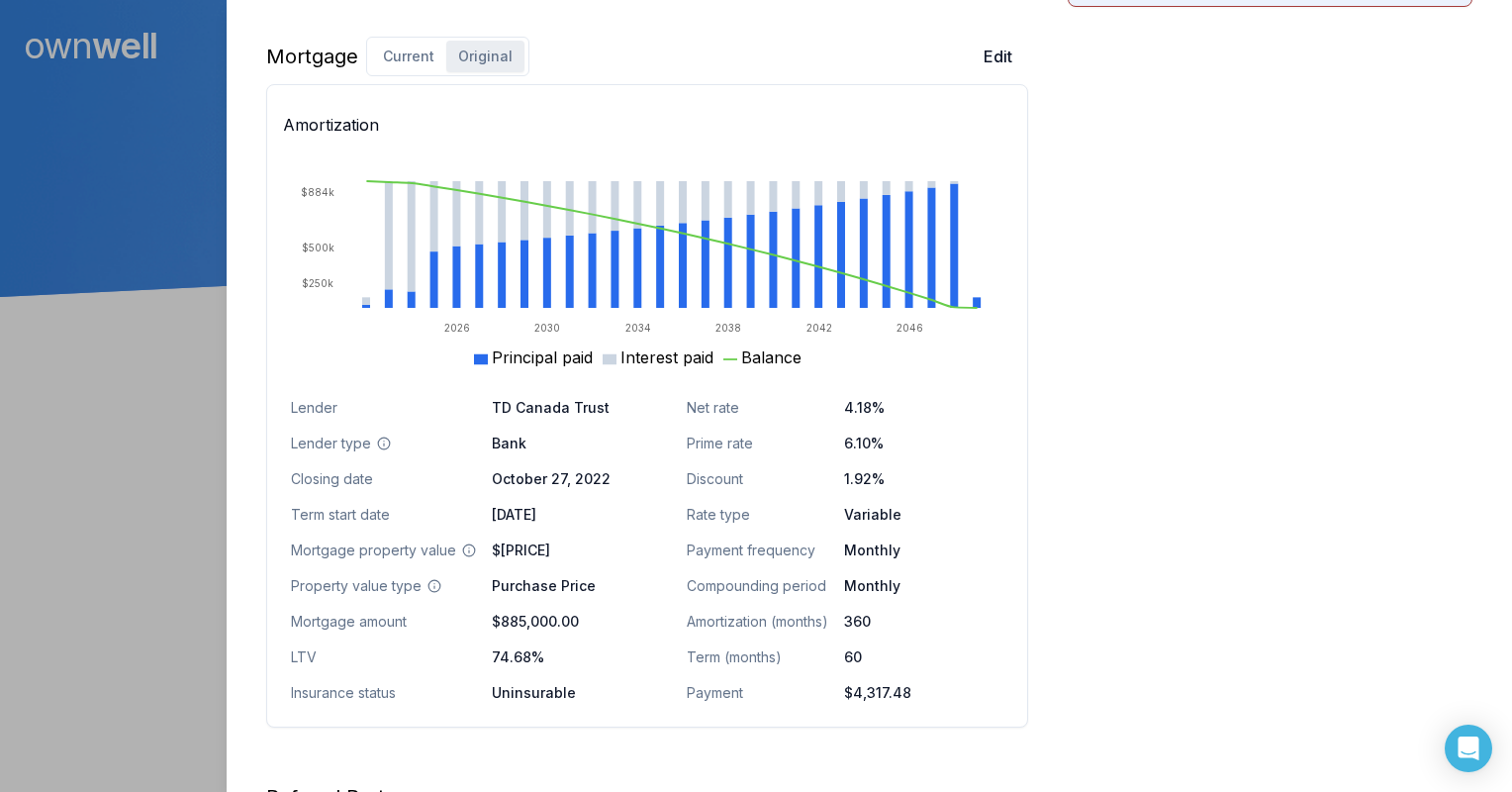 scroll, scrollTop: 1291, scrollLeft: 0, axis: vertical 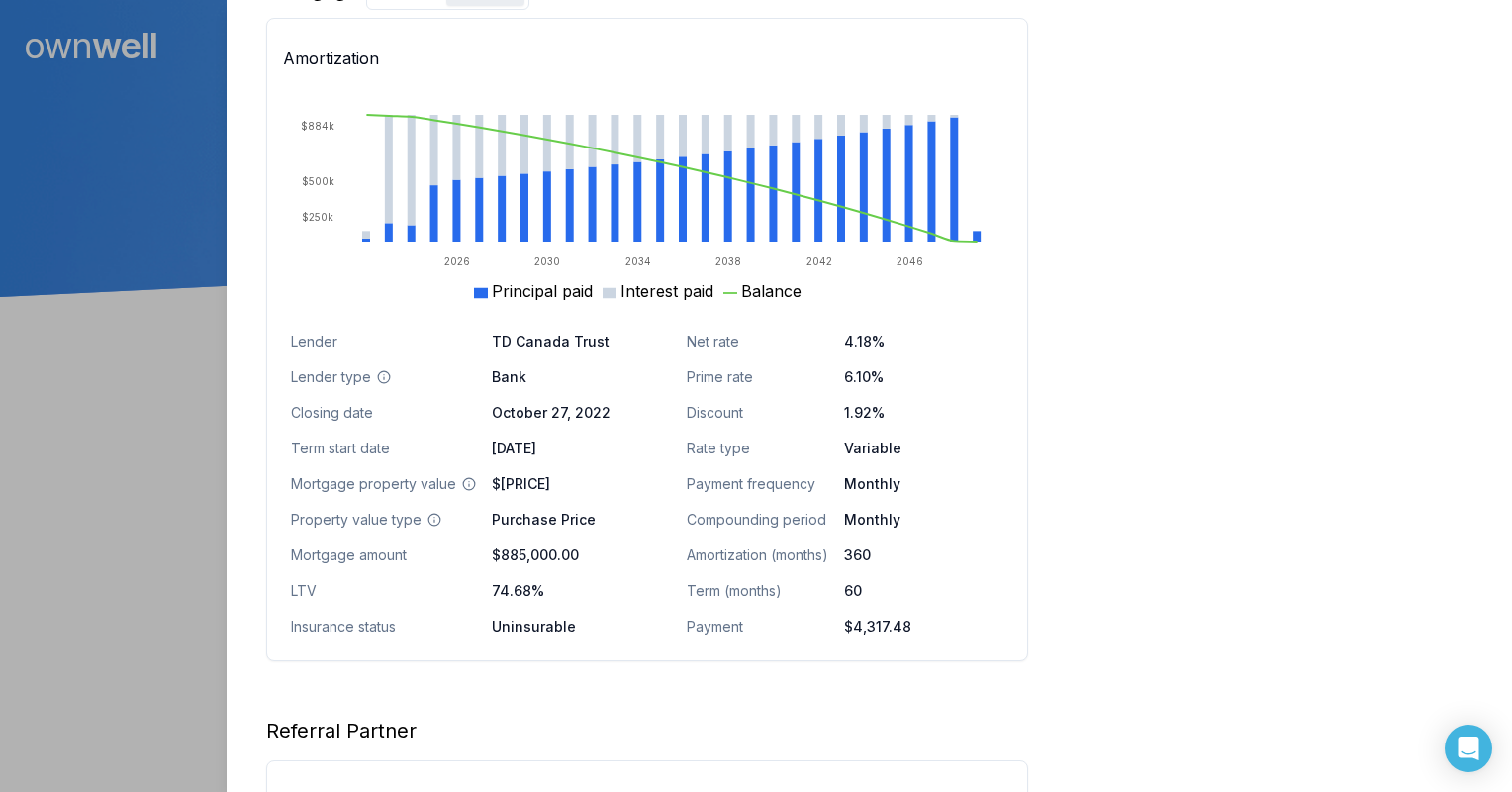 click on "Homeowner Edit First name [FIRST] Last name [LAST] Email [EMAIL] Phone [PHONE] Household income [INCOME] Credit score [CREDIT_SCORE] Debt payments (monthly) --- Home Edit Property value over time Oct 22 Jul 25 $900k $1.1M $1.2M $1.4M $1.5M Address [NUMBER] [STREET_NAME] [STREET_TYPE] [CITY], [PROVINCE_ABBR], [POSTAL_CODE] Use type Rental 1 Unit Property type Detached Property tax (monthly) $0.00 Heating (monthly) $0.00 Condo fees (monthly) $0.00 Historical property value $1,185,000.00 Historical value type Purchase Price Historical value date October 27, 2022 Current est. value $1,178,000.00 Estimated range $1,084,000.00 - $1,272,000.00 Estimated equity $323,274.75 Mortgage Current Original Edit Amortization 2026 2030 2034 2038 2042 2046 $250k $500k $884k Principal paid Interest paid Balance Lender TD Canada Trust Lender type Bank Closing date October 27, 2022 Term start date November 1, 2022 Mortgage property value $1,185,000.00 Property value type Purchase Price Mortgage amount $885,000.00 LTV 74.68% Uninsurable" at bounding box center [869, -54] 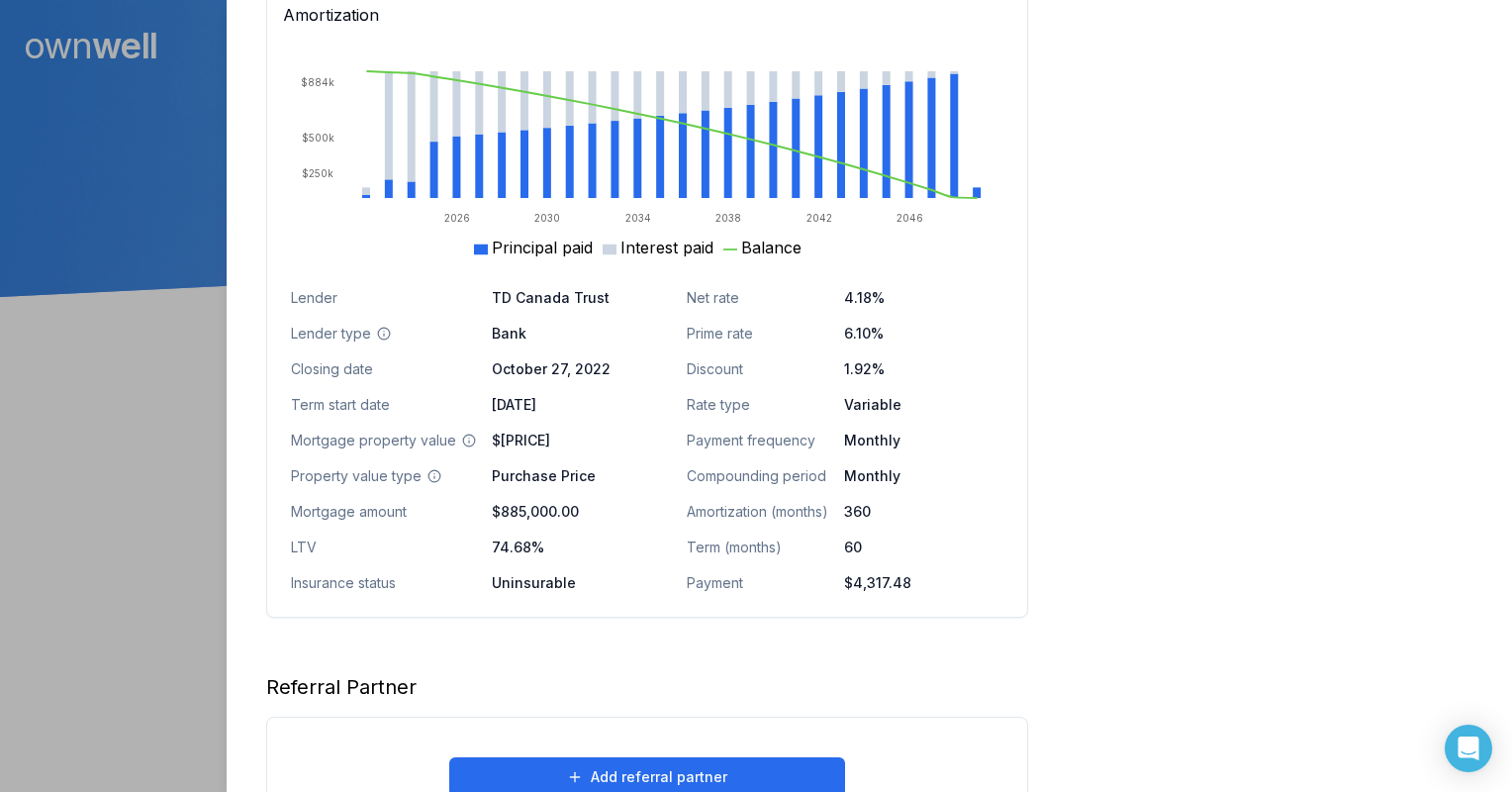 scroll, scrollTop: 1378, scrollLeft: 0, axis: vertical 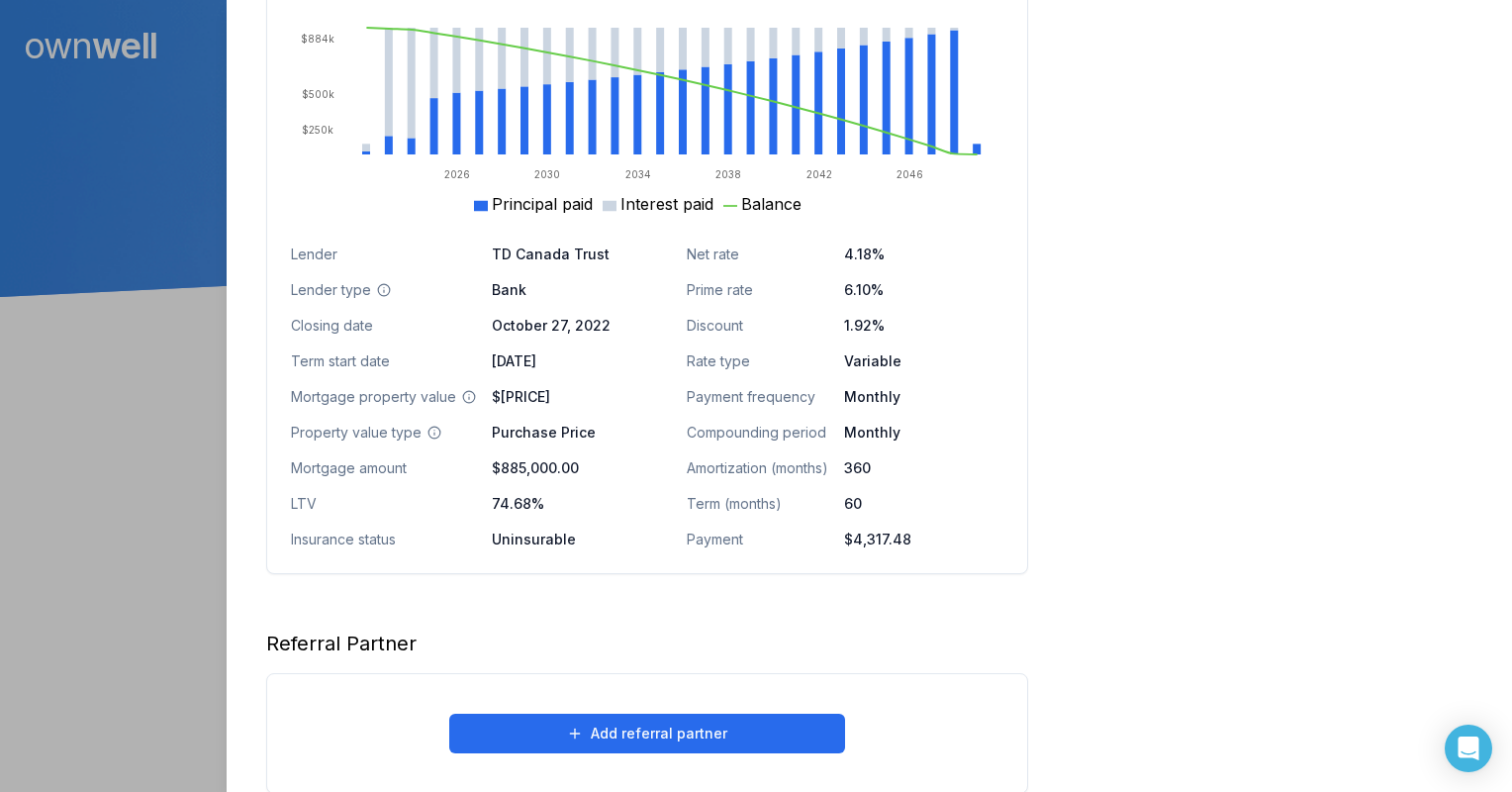 click on "Opportunities Interest savings Not available There are problems that are affecting this calculation. Based on the client's income and the default GDS and TDS limits, it appears they don’t qualify to switch their mortgage balance. Learn more Purchasing power $1,005,357.28 Max mortgage Down payment Review calculations Available equity Not available There are problems that are affecting this calculation. The client's current mortgage balance and estimated prepayment penalties exceed the maximum mortgage amount they could qualify for Learn more" at bounding box center [1270, -142] 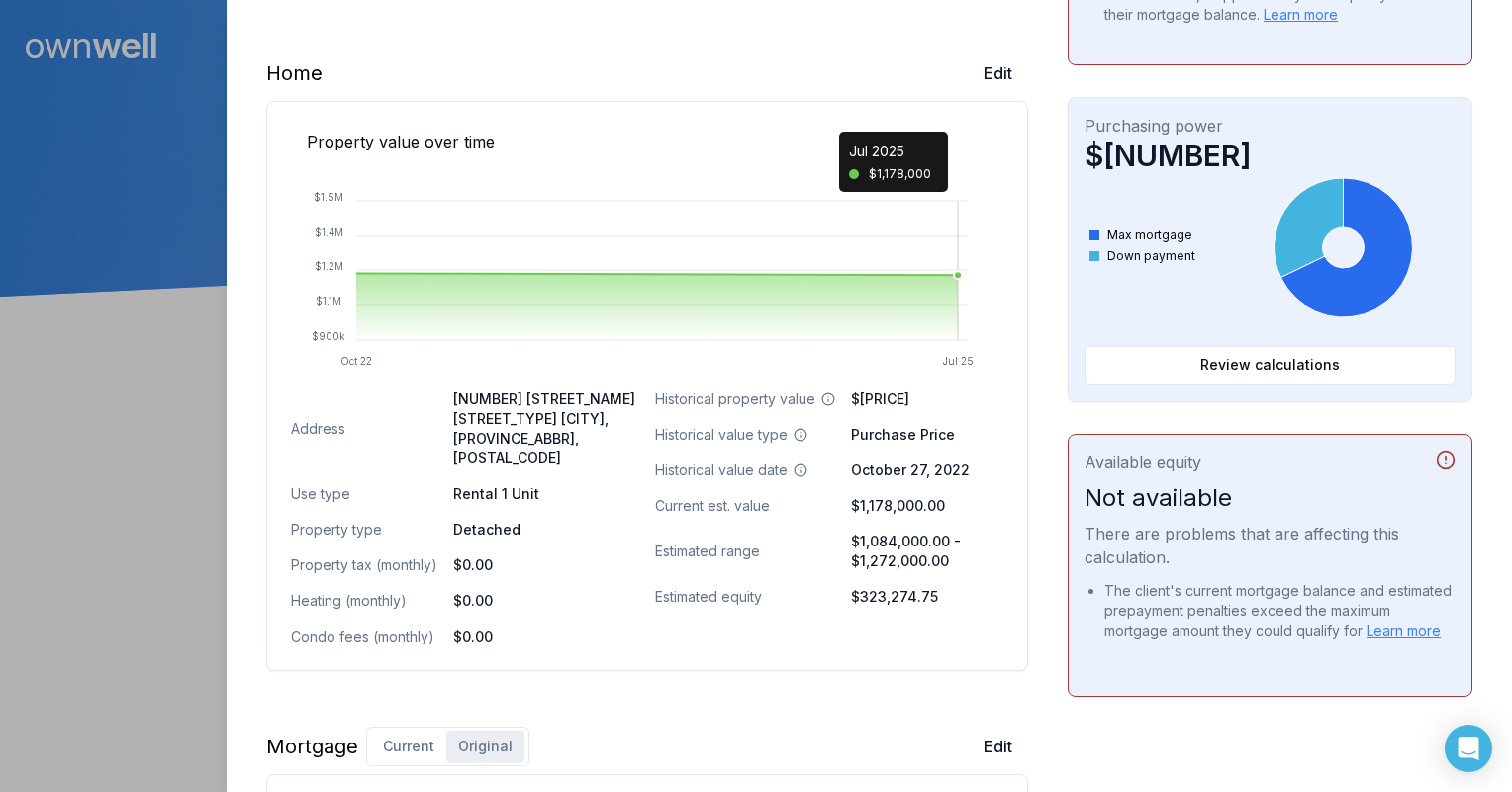 scroll, scrollTop: 289, scrollLeft: 0, axis: vertical 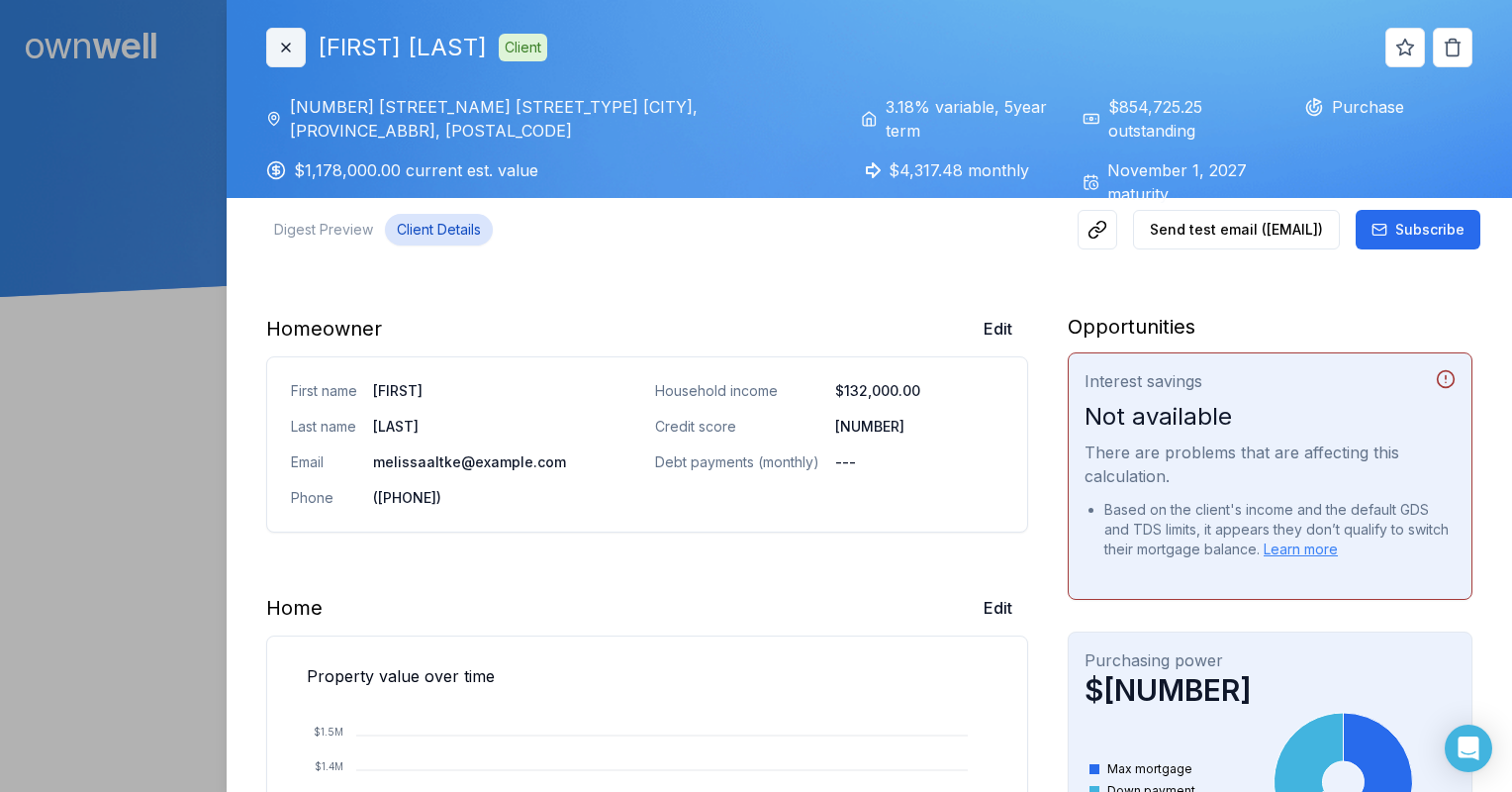 click on "Close" at bounding box center [286, 48] 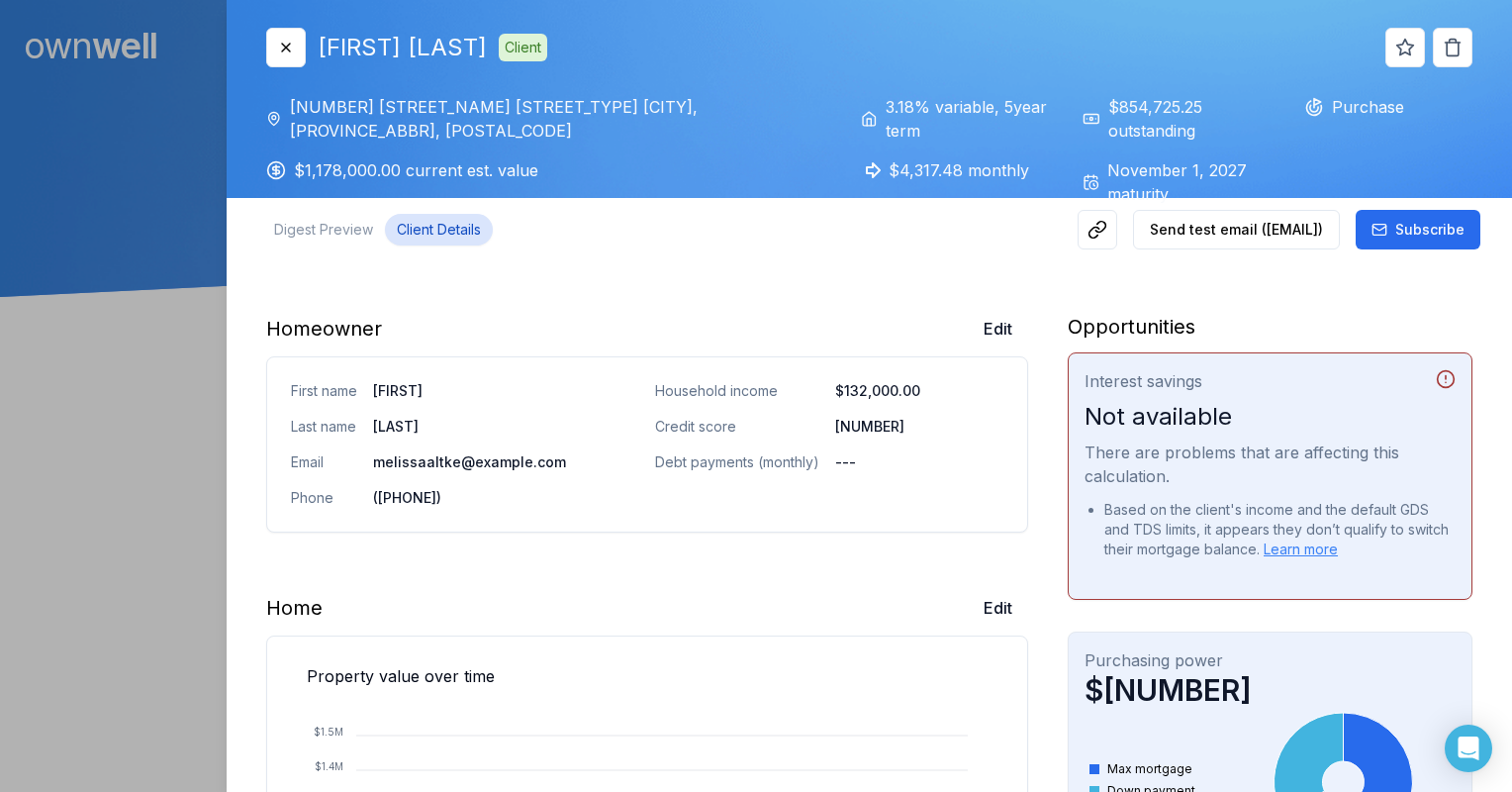 click on "own well" at bounding box center [267, 46] 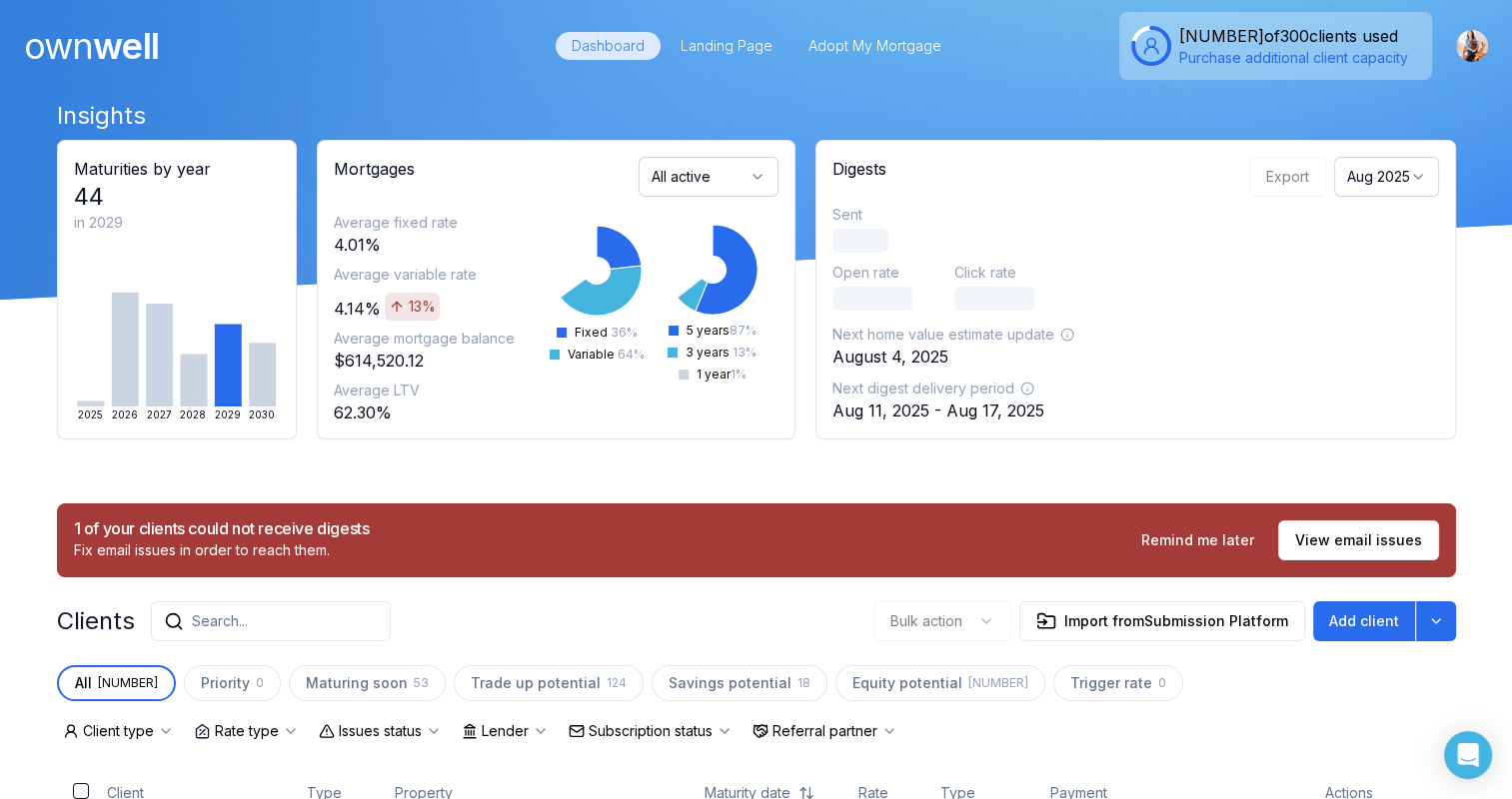 click on "Search..." at bounding box center (271, 621) 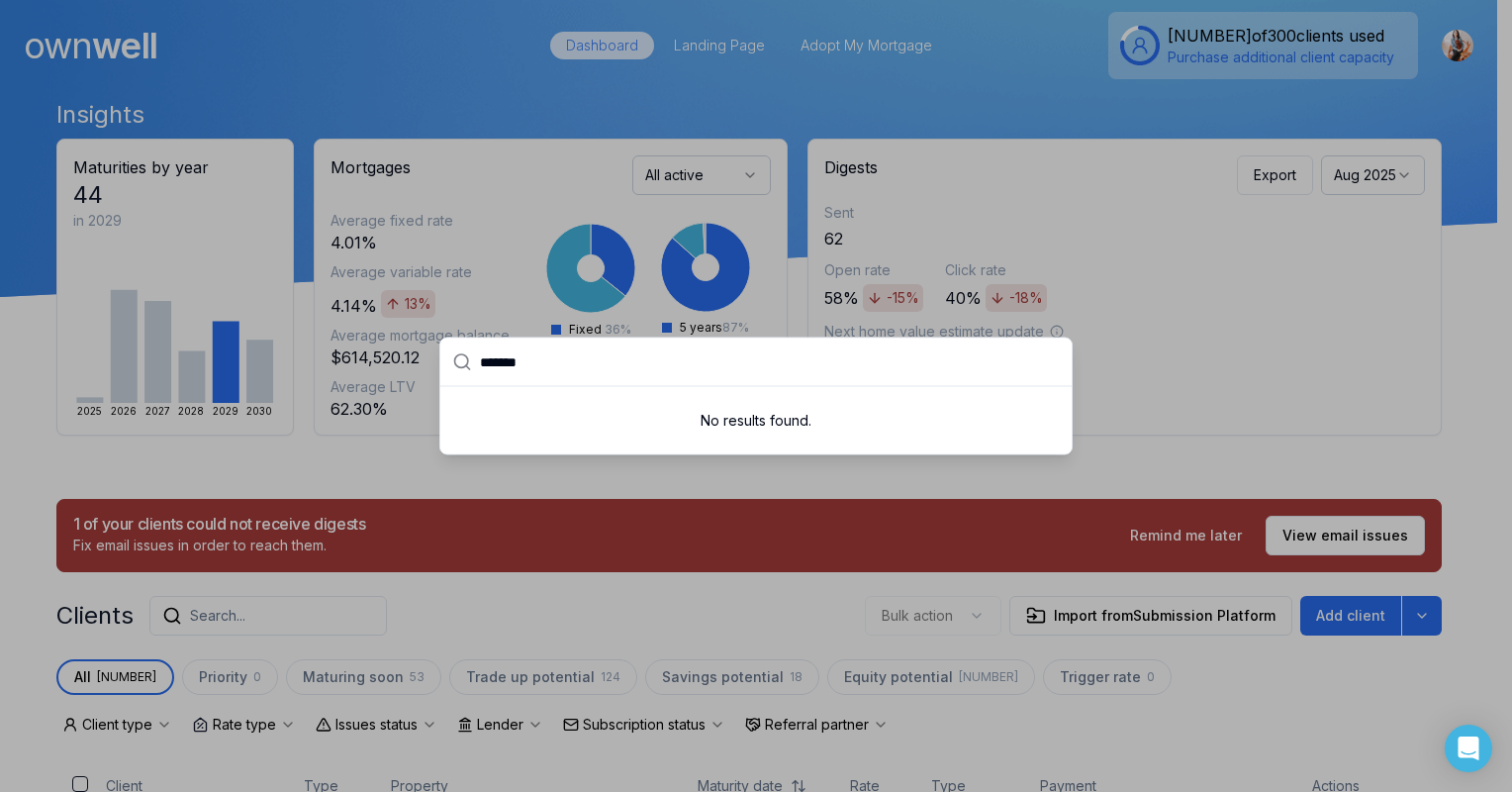 type on "*******" 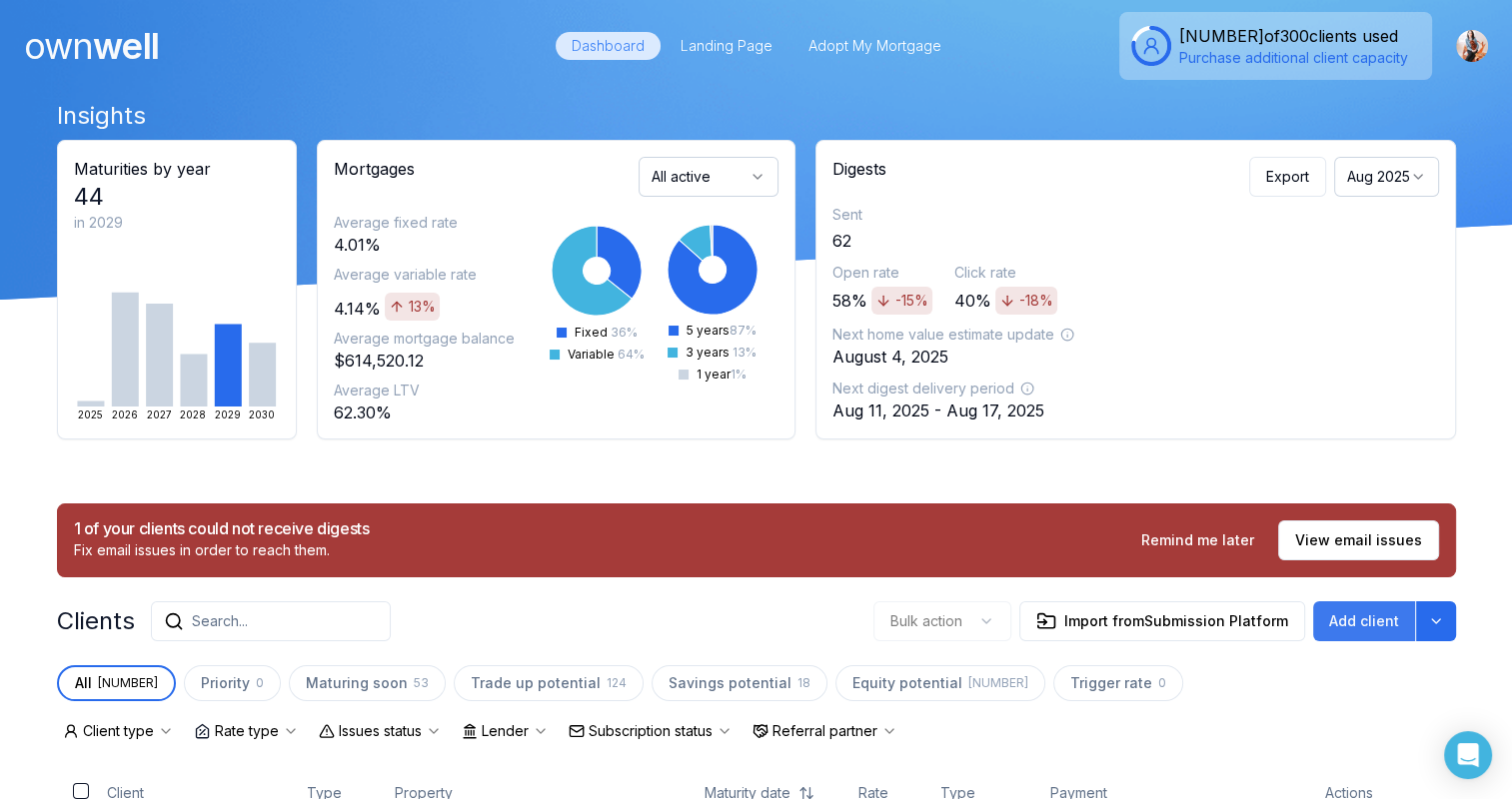 click on "Add client" at bounding box center (1364, 621) 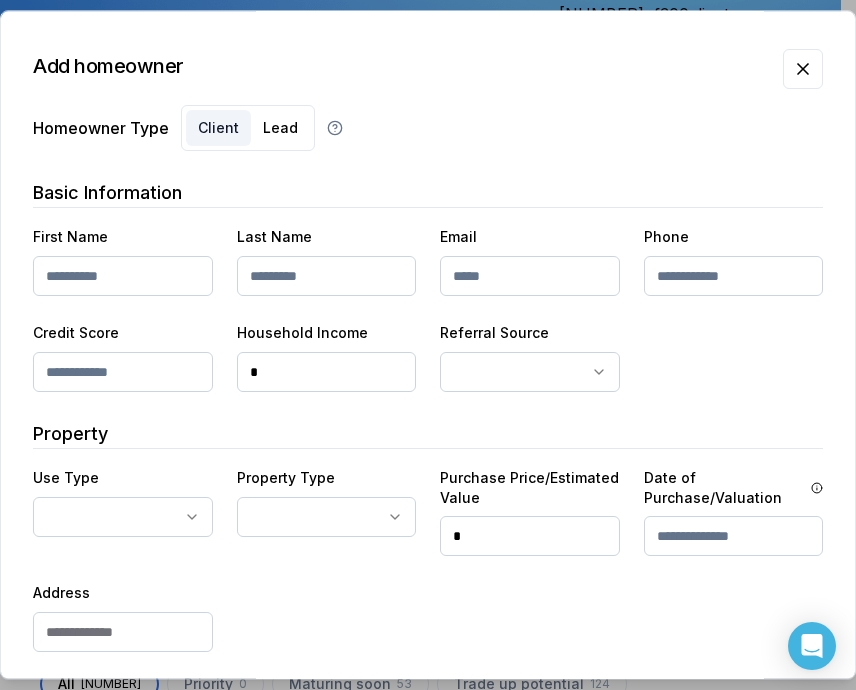 click at bounding box center (123, 276) 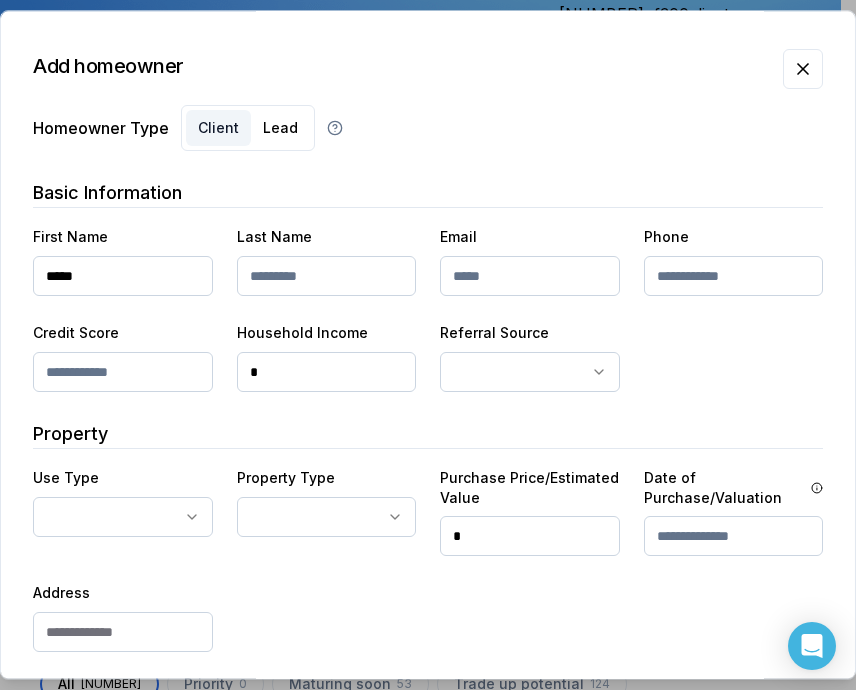 type on "*****" 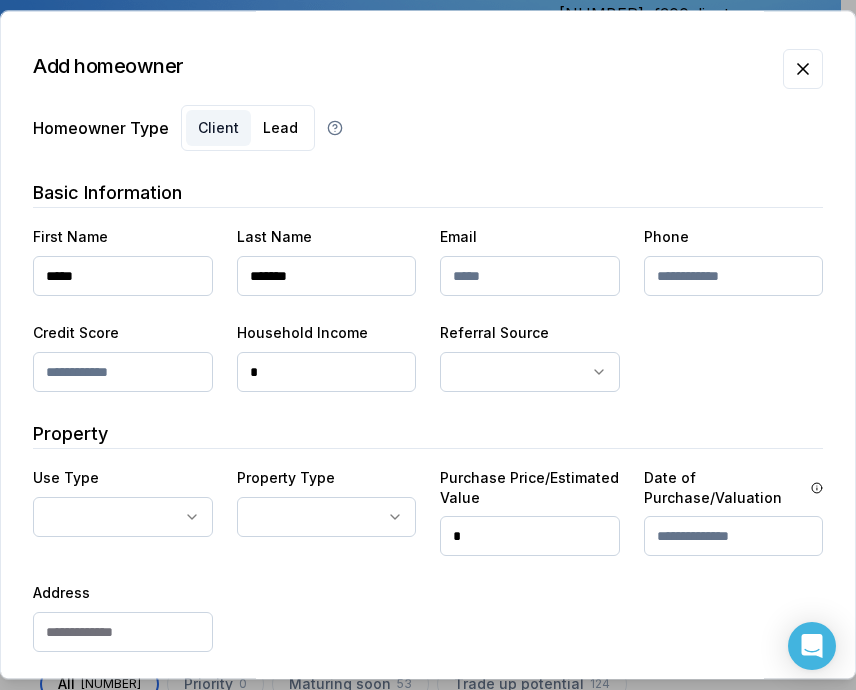 type on "*******" 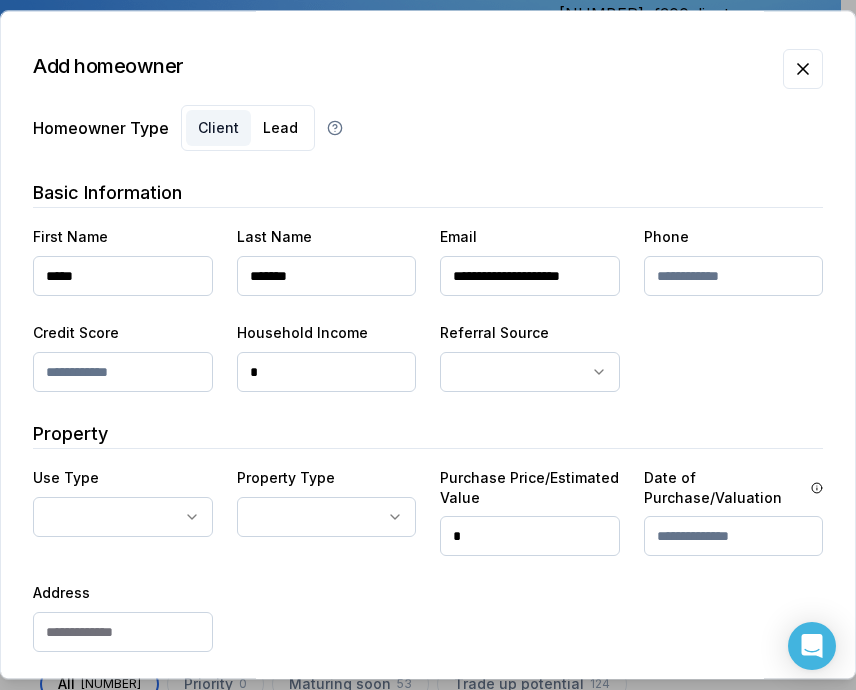 scroll, scrollTop: 0, scrollLeft: 7, axis: horizontal 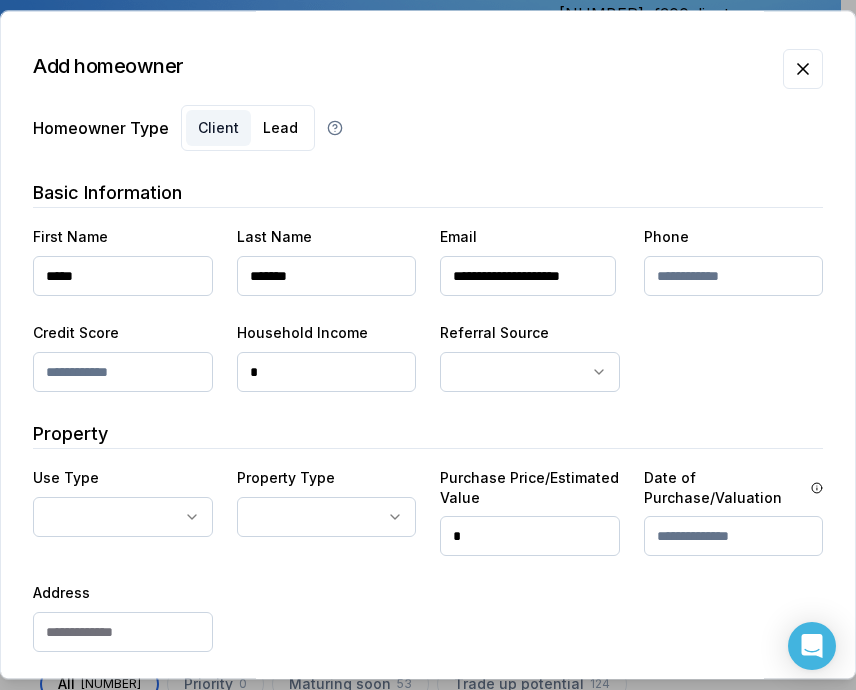 type on "**********" 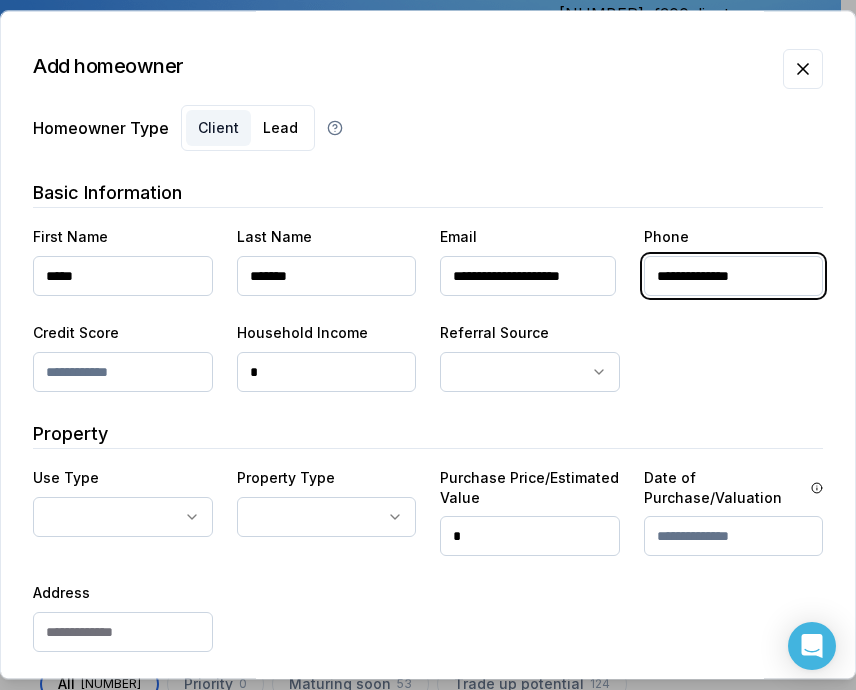 type on "**********" 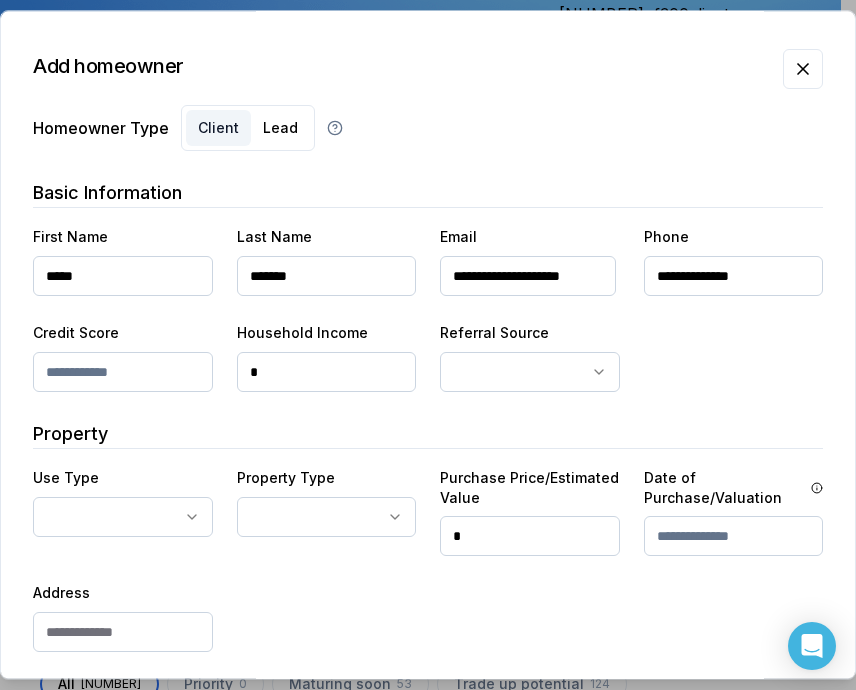 click on "*" at bounding box center [327, 372] 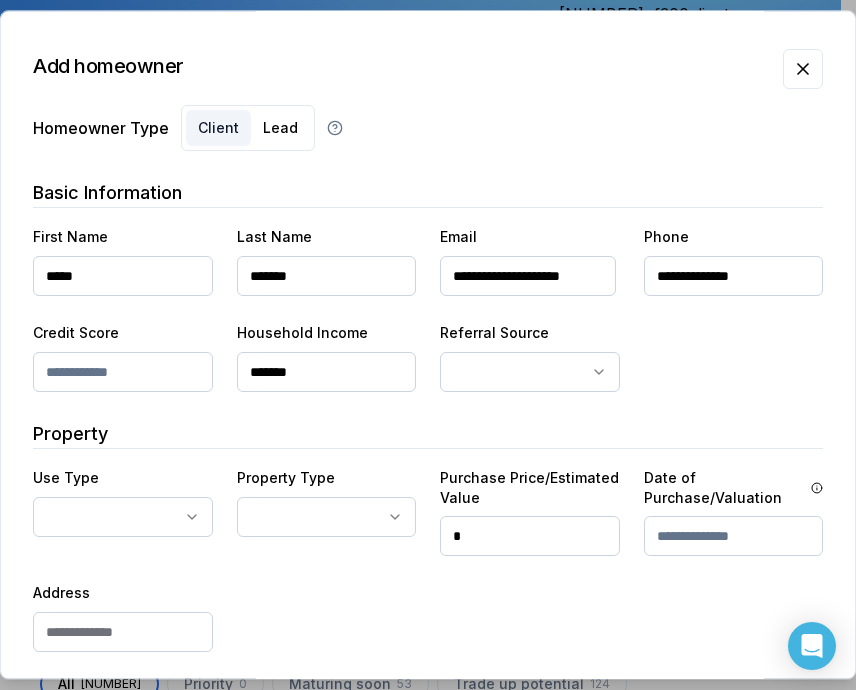 type on "*******" 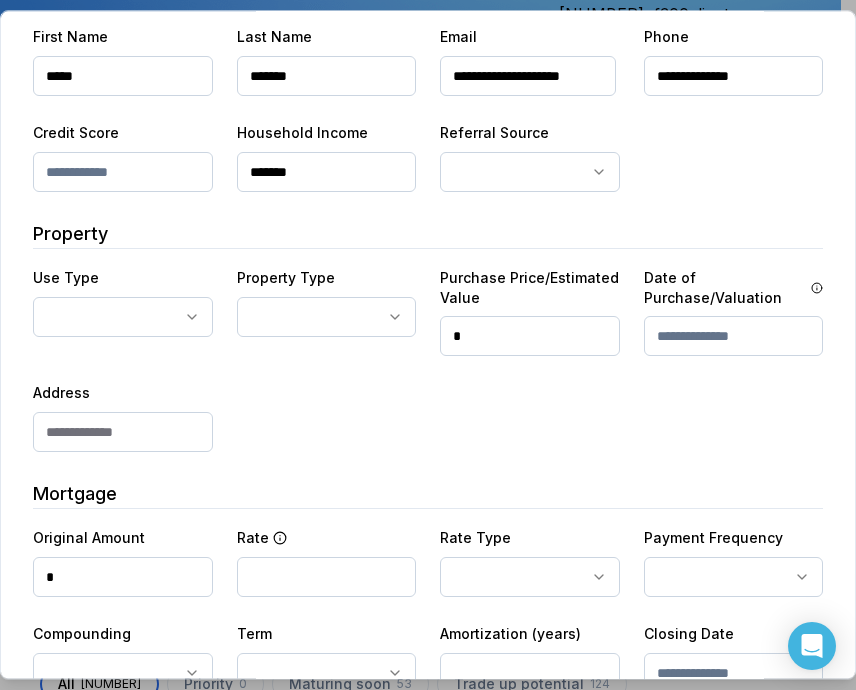 click at bounding box center (123, 432) 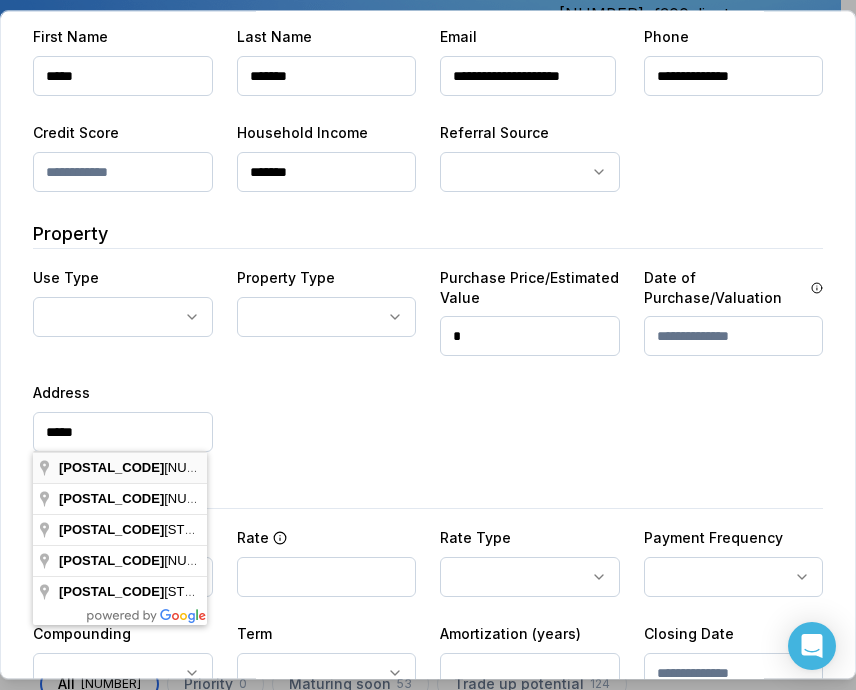 type on "**********" 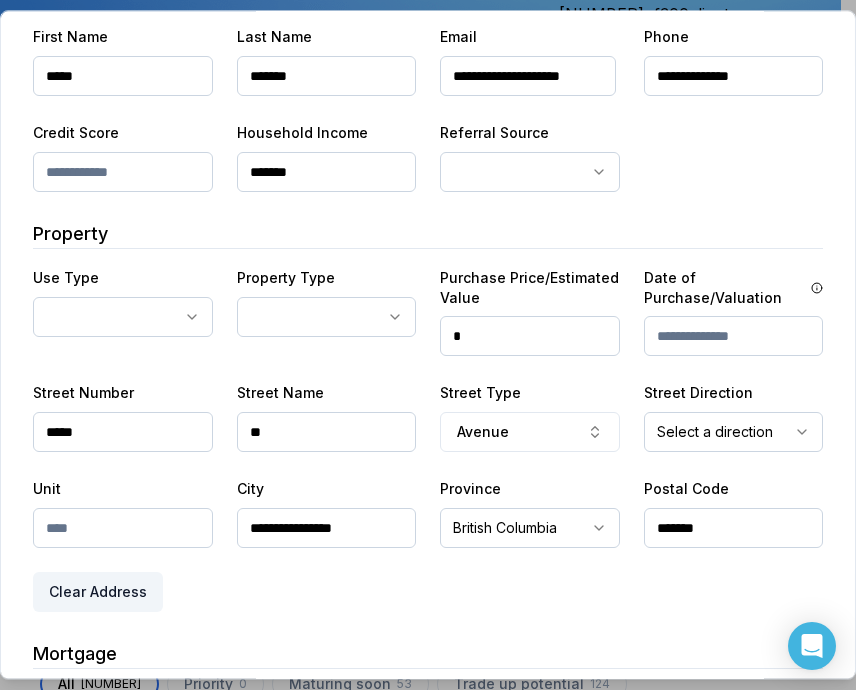 click at bounding box center [123, 528] 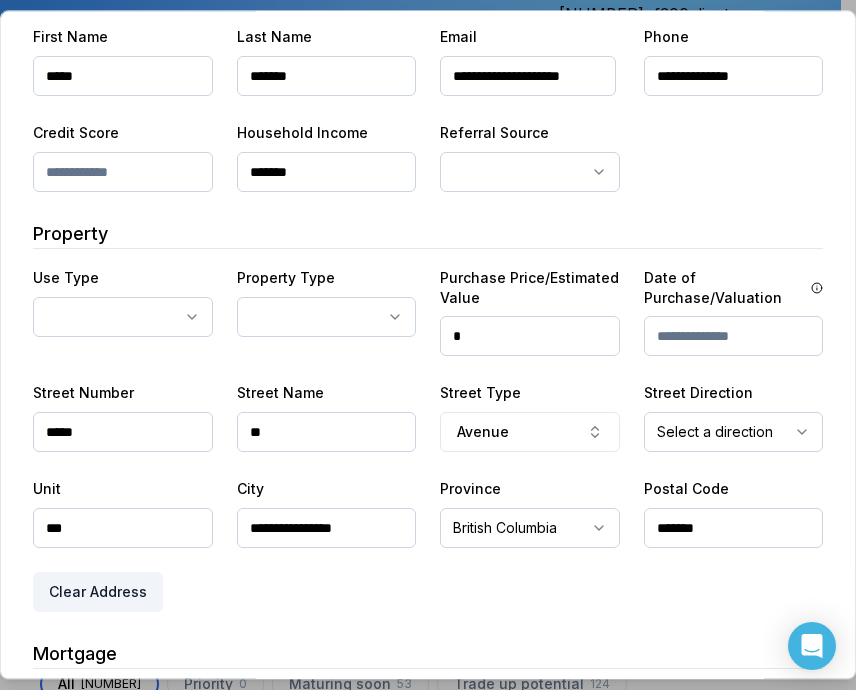 type on "***" 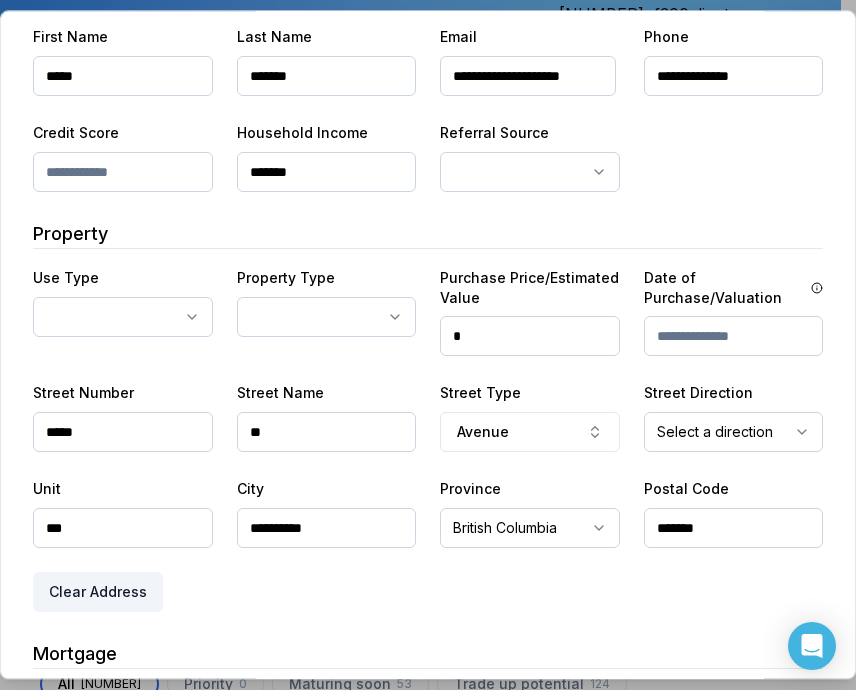 type on "**********" 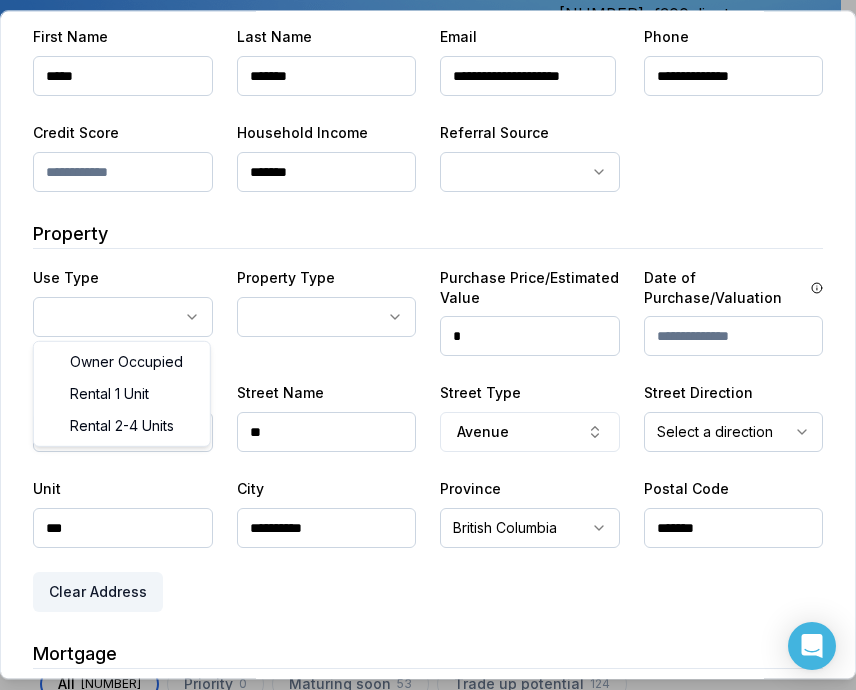 select on "**********" 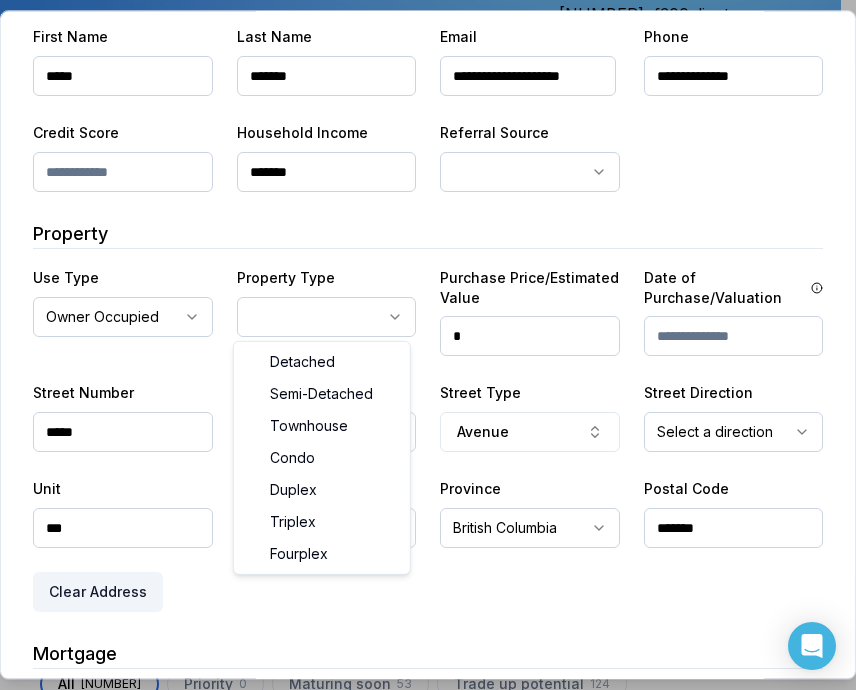 click on "Ownwell's platform is not optimized for mobile at this time.   For the best experience, please use a   desktop or laptop  to manage your account.   Note:  The   personalized homeownership reports   you generate for clients   are fully mobile-friendly   and can be easily viewed on any device. own well Dashboard Landing Page Adopt My Mortgage 232  of  300  clients used Purchase additional client capacity Insights Maturities by year 44 in 2029 2025 2026 2027 2028 2029 2030 Mortgages All active Average fixed rate 4.01% Average variable rate 4.14% 13% Average mortgage balance $614,520.12 Average LTV 62.30% Fixed   36 % Variable   64 % 5 years  87 % 3 years   13 % 1 year  1 % Digests Export Aug 2025 Sent 62 Open rate 58% -15% Click rate 40% -18% Next home value estimate update August 4, 2025 Next digest delivery period Aug 11, 2025 - Aug 17, 2025 1 of your clients could not receive digests Fix email issues in order to reach them. Remind me later View email issues Clients Search... Bulk action   Import from  All 232" at bounding box center (420, 150) 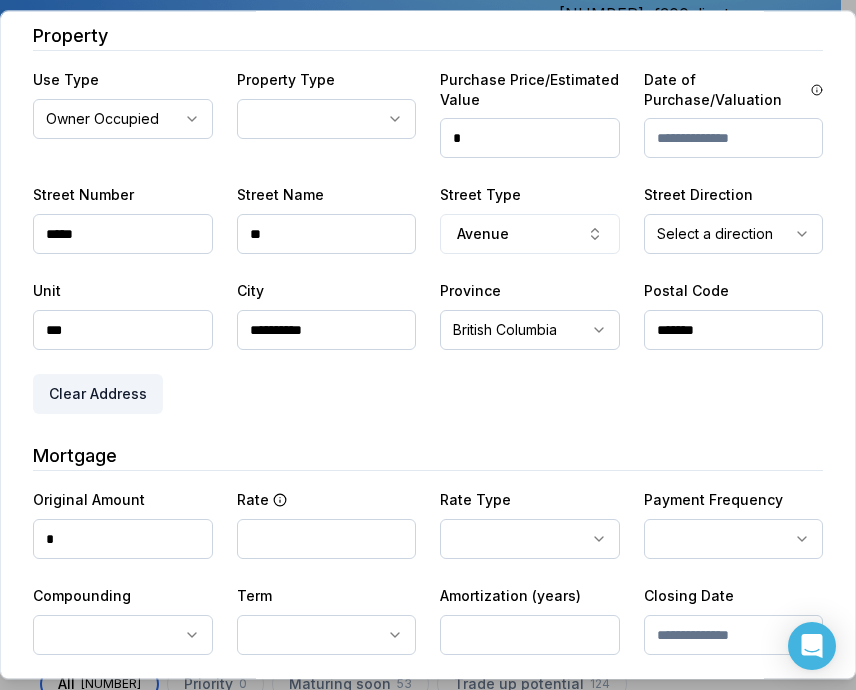 scroll, scrollTop: 400, scrollLeft: 0, axis: vertical 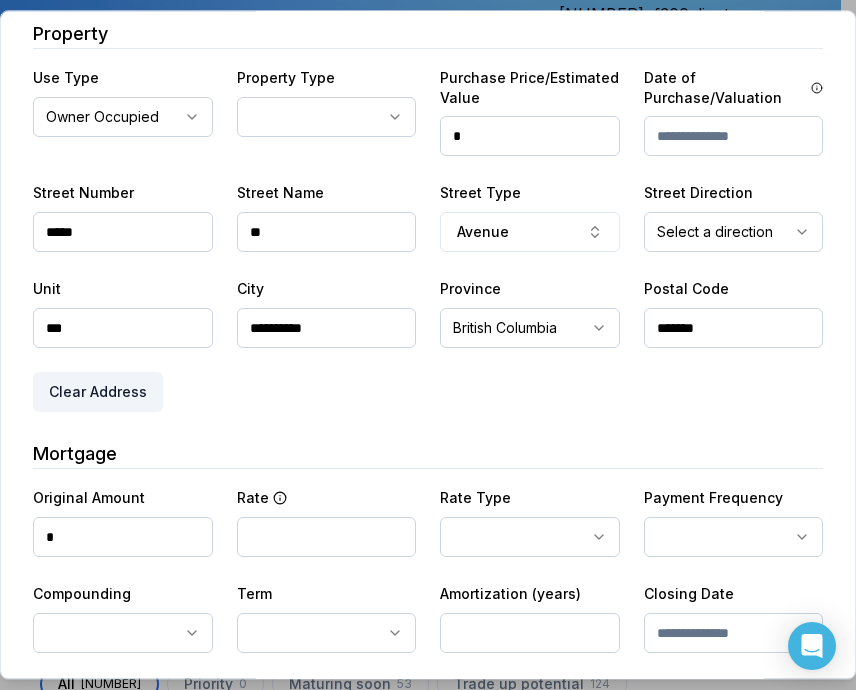 click on "*" at bounding box center [123, 537] 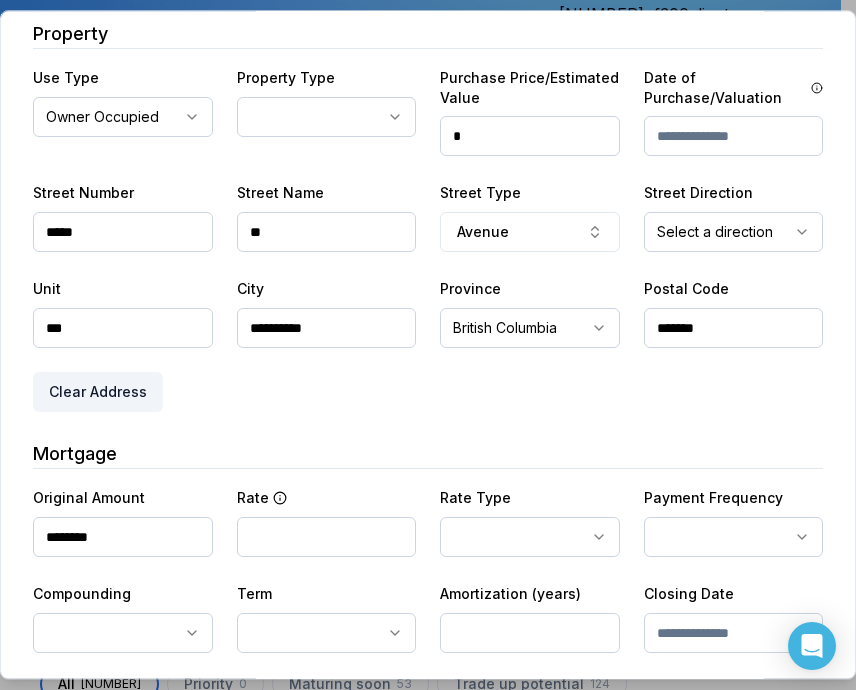 type on "********" 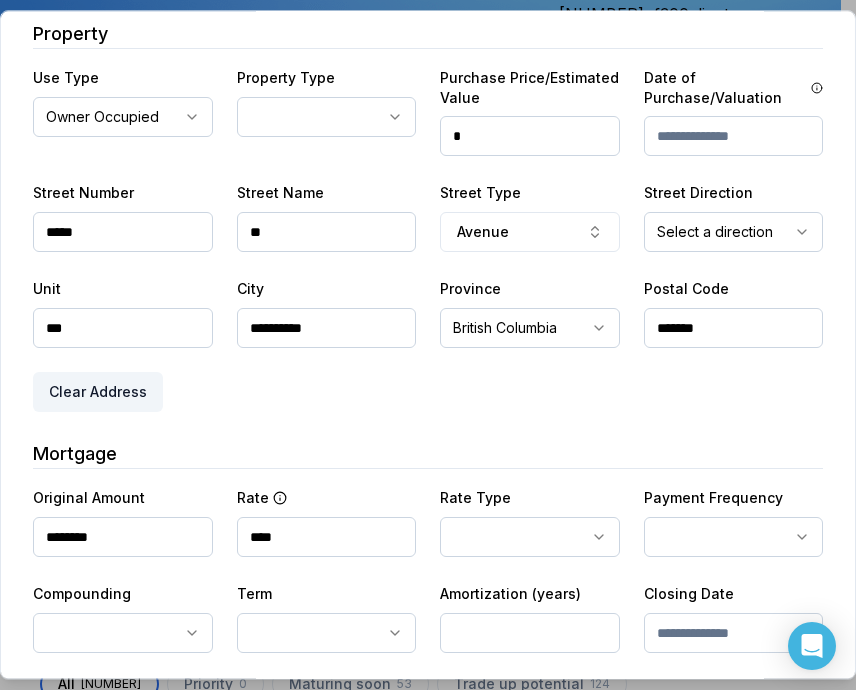 type on "****" 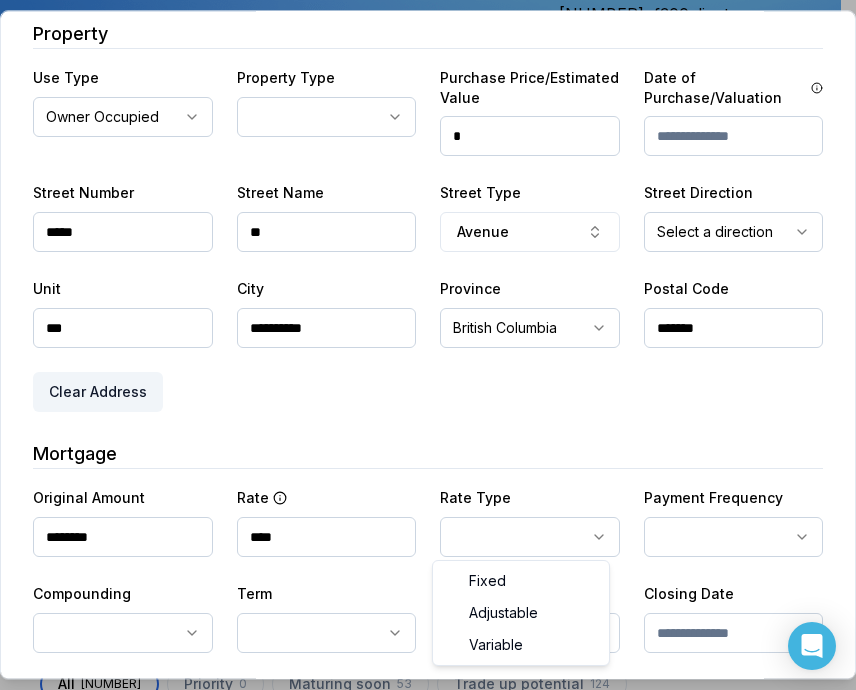 click on "Ownwell's platform is not optimized for mobile at this time.   For the best experience, please use a   desktop or laptop  to manage your account.   Note:  The   personalized homeownership reports   you generate for clients   are fully mobile-friendly   and can be easily viewed on any device. own well Dashboard Landing Page Adopt My Mortgage 232  of  300  clients used Purchase additional client capacity Insights Maturities by year 44 in 2029 2025 2026 2027 2028 2029 2030 Mortgages All active Average fixed rate 4.01% Average variable rate 4.14% 13% Average mortgage balance $614,520.12 Average LTV 62.30% Fixed   36 % Variable   64 % 5 years  87 % 3 years   13 % 1 year  1 % Digests Export Aug 2025 Sent 62 Open rate 58% -15% Click rate 40% -18% Next home value estimate update August 4, 2025 Next digest delivery period Aug 11, 2025 - Aug 17, 2025 1 of your clients could not receive digests Fix email issues in order to reach them. Remind me later View email issues Clients Search... Bulk action   Import from  All 232" at bounding box center (420, 150) 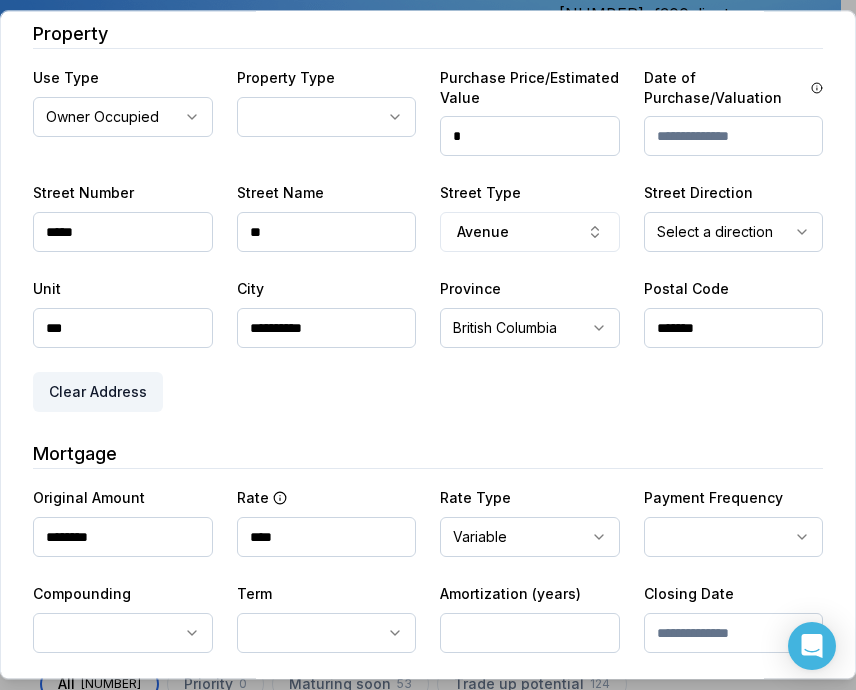 click on "Ownwell's platform is not optimized for mobile at this time.   For the best experience, please use a   desktop or laptop  to manage your account.   Note:  The   personalized homeownership reports   you generate for clients   are fully mobile-friendly   and can be easily viewed on any device. own well Dashboard Landing Page Adopt My Mortgage 232  of  300  clients used Purchase additional client capacity Insights Maturities by year 44 in 2029 2025 2026 2027 2028 2029 2030 Mortgages All active Average fixed rate 4.01% Average variable rate 4.14% 13% Average mortgage balance $614,520.12 Average LTV 62.30% Fixed   36 % Variable   64 % 5 years  87 % 3 years   13 % 1 year  1 % Digests Export Aug 2025 Sent 62 Open rate 58% -15% Click rate 40% -18% Next home value estimate update August 4, 2025 Next digest delivery period Aug 11, 2025 - Aug 17, 2025 1 of your clients could not receive digests Fix email issues in order to reach them. Remind me later View email issues Clients Search... Bulk action   Import from  All 232" at bounding box center [420, 150] 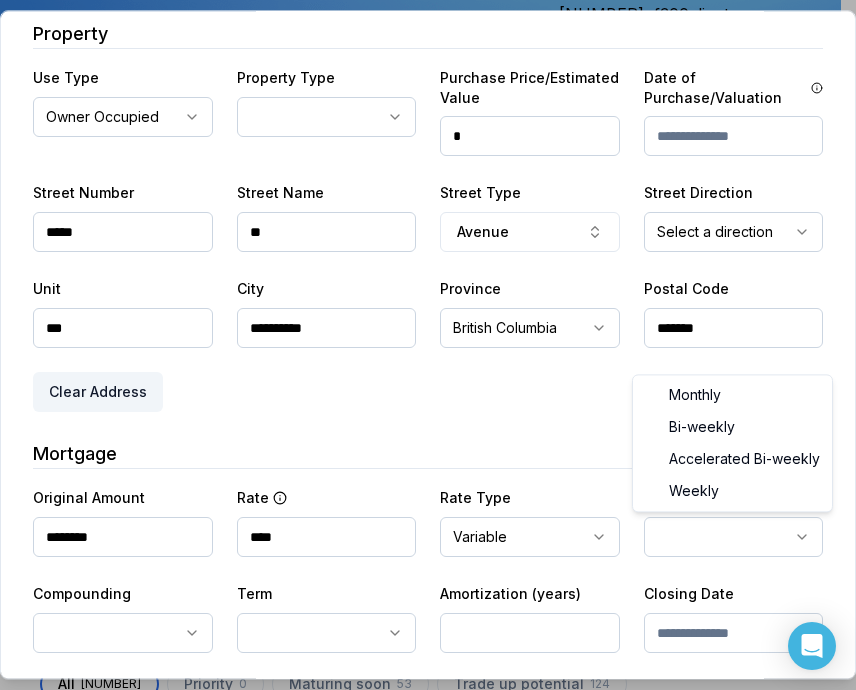 select on "*******" 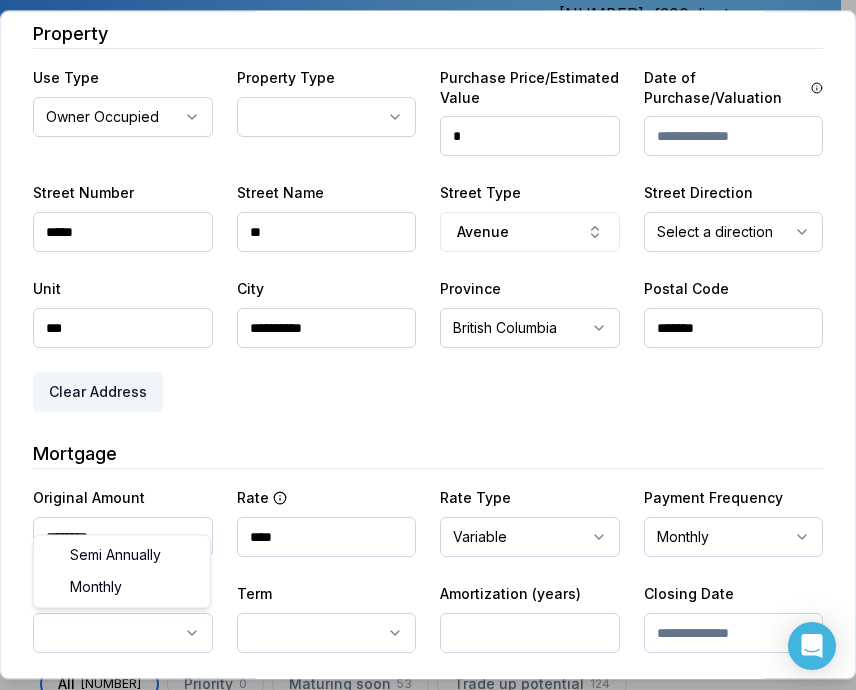 click on "Ownwell's platform is not optimized for mobile at this time.   For the best experience, please use a   desktop or laptop  to manage your account.   Note:  The   personalized homeownership reports   you generate for clients   are fully mobile-friendly   and can be easily viewed on any device. own well Dashboard Landing Page Adopt My Mortgage 232  of  300  clients used Purchase additional client capacity Insights Maturities by year 44 in 2029 2025 2026 2027 2028 2029 2030 Mortgages All active Average fixed rate 4.01% Average variable rate 4.14% 13% Average mortgage balance $614,520.12 Average LTV 62.30% Fixed   36 % Variable   64 % 5 years  87 % 3 years   13 % 1 year  1 % Digests Export Aug 2025 Sent 62 Open rate 58% -15% Click rate 40% -18% Next home value estimate update August 4, 2025 Next digest delivery period Aug 11, 2025 - Aug 17, 2025 1 of your clients could not receive digests Fix email issues in order to reach them. Remind me later View email issues Clients Search... Bulk action   Import from  All 232" at bounding box center (420, 150) 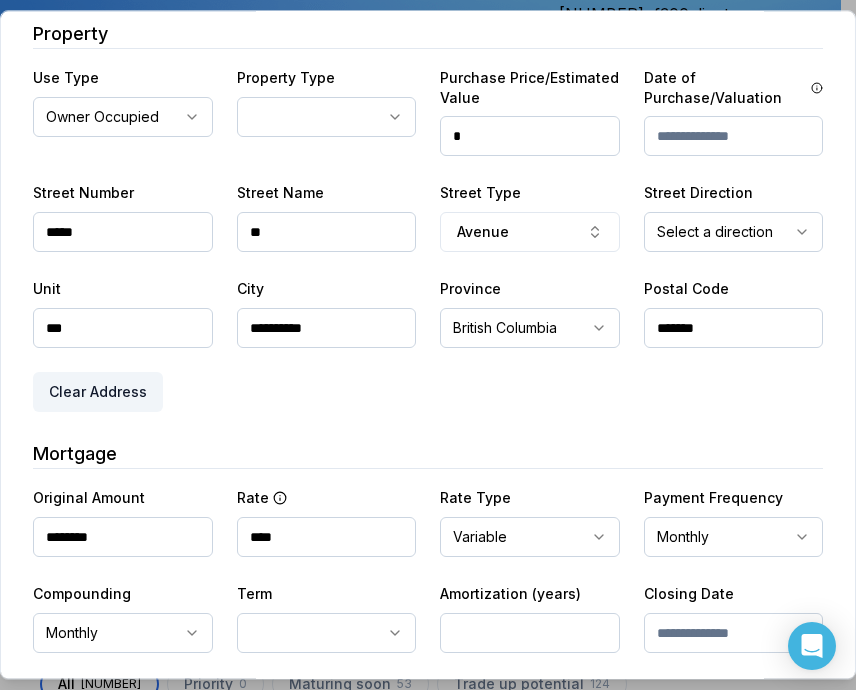 click on "Ownwell's platform is not optimized for mobile at this time.   For the best experience, please use a   desktop or laptop  to manage your account.   Note:  The   personalized homeownership reports   you generate for clients   are fully mobile-friendly   and can be easily viewed on any device. own well Dashboard Landing Page Adopt My Mortgage 232  of  300  clients used Purchase additional client capacity Insights Maturities by year 44 in 2029 2025 2026 2027 2028 2029 2030 Mortgages All active Average fixed rate 4.01% Average variable rate 4.14% 13% Average mortgage balance $614,520.12 Average LTV 62.30% Fixed   36 % Variable   64 % 5 years  87 % 3 years   13 % 1 year  1 % Digests Export Aug 2025 Sent 62 Open rate 58% -15% Click rate 40% -18% Next home value estimate update August 4, 2025 Next digest delivery period Aug 11, 2025 - Aug 17, 2025 1 of your clients could not receive digests Fix email issues in order to reach them. Remind me later View email issues Clients Search... Bulk action   Import from  All 232" at bounding box center [420, 150] 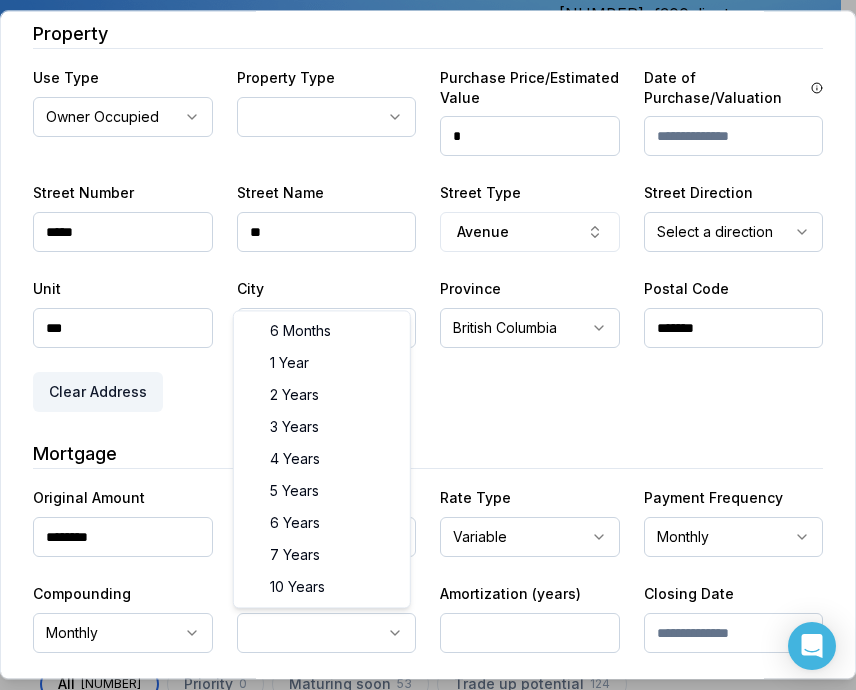select on "**" 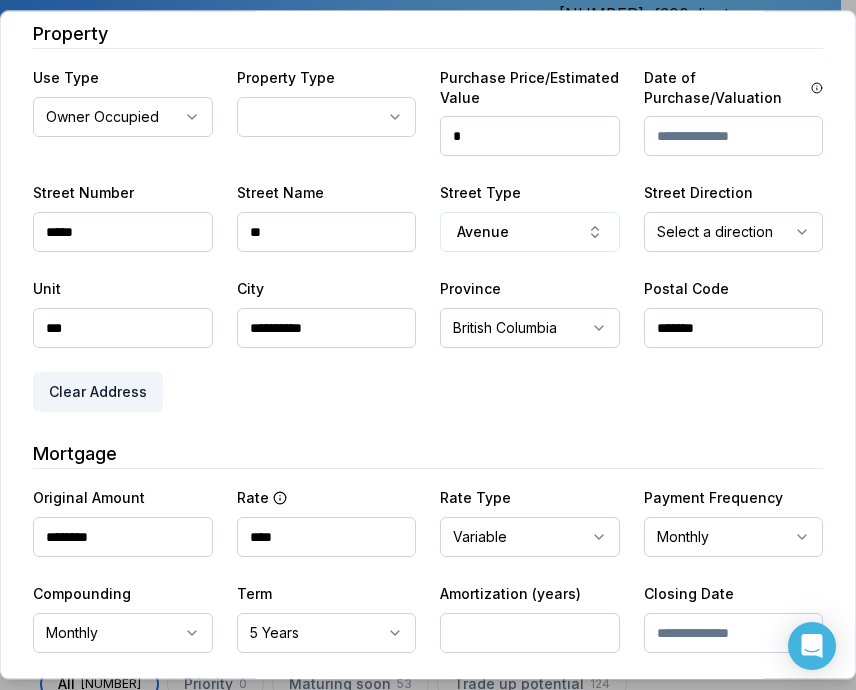 drag, startPoint x: 549, startPoint y: 637, endPoint x: 567, endPoint y: 623, distance: 22.803509 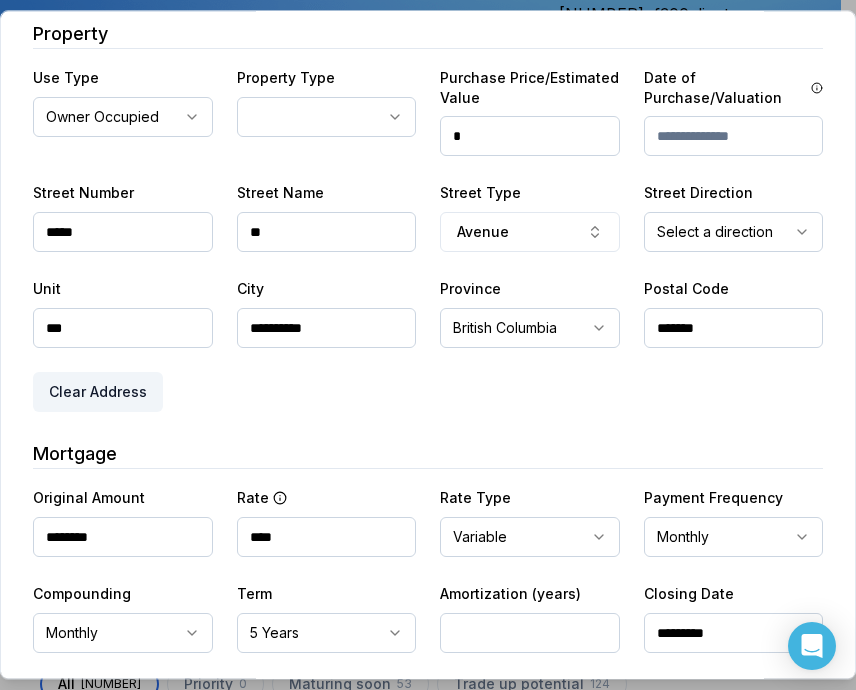 type on "*********" 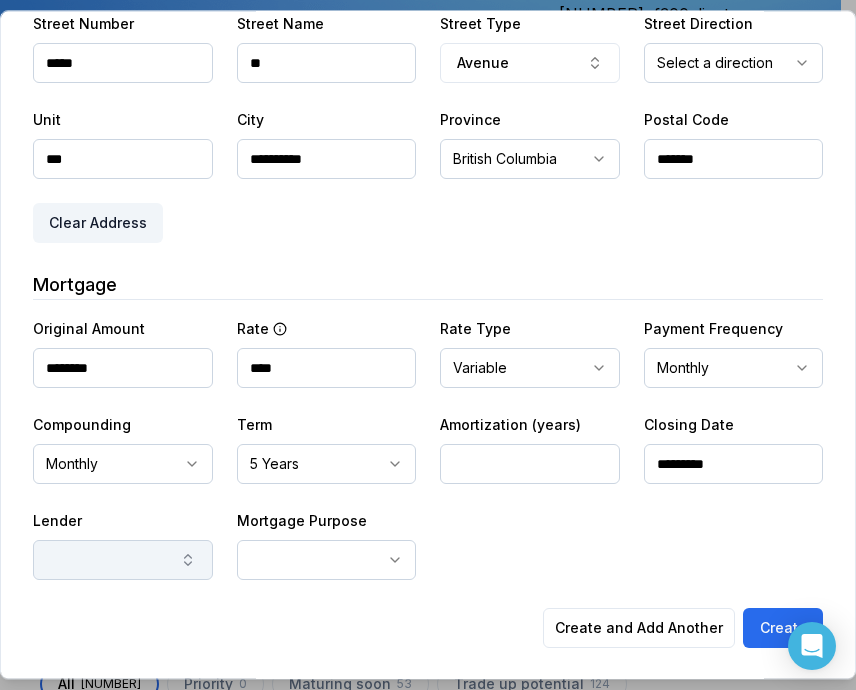 click at bounding box center (123, 560) 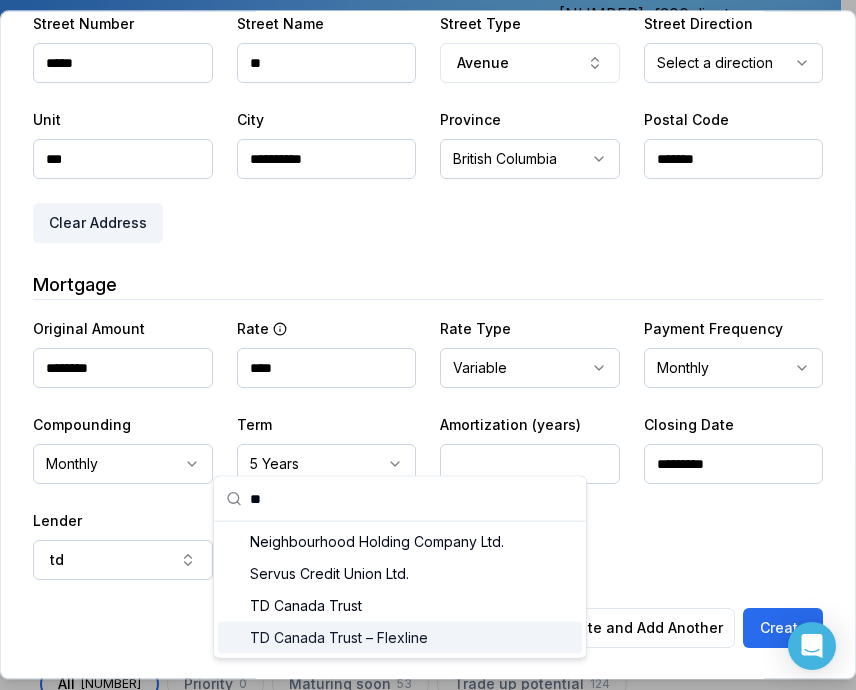 click on "TD Canada Trust – Flexline" at bounding box center [400, 638] 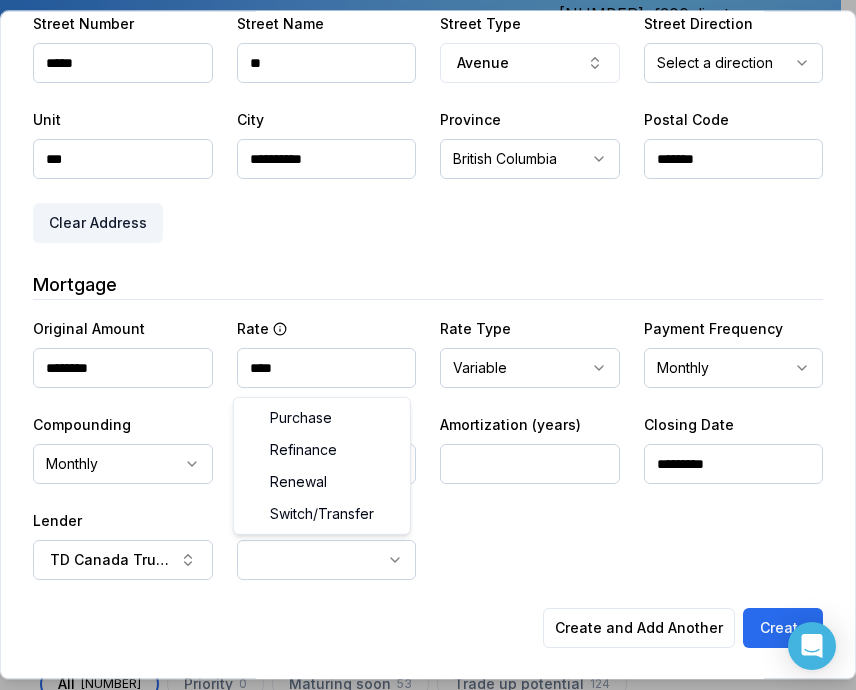 click on "Ownwell's platform is not optimized for mobile at this time.   For the best experience, please use a   desktop or laptop  to manage your account.   Note:  The   personalized homeownership reports   you generate for clients   are fully mobile-friendly   and can be easily viewed on any device. own well Dashboard Landing Page Adopt My Mortgage 232  of  300  clients used Purchase additional client capacity Insights Maturities by year 44 in 2029 2025 2026 2027 2028 2029 2030 Mortgages All active Average fixed rate 4.01% Average variable rate 4.14% 13% Average mortgage balance $614,520.12 Average LTV 62.30% Fixed   36 % Variable   64 % 5 years  87 % 3 years   13 % 1 year  1 % Digests Export Aug 2025 Sent 62 Open rate 58% -15% Click rate 40% -18% Next home value estimate update August 4, 2025 Next digest delivery period Aug 11, 2025 - Aug 17, 2025 1 of your clients could not receive digests Fix email issues in order to reach them. Remind me later View email issues Clients Search... Bulk action   Import from  All 232" at bounding box center [420, 150] 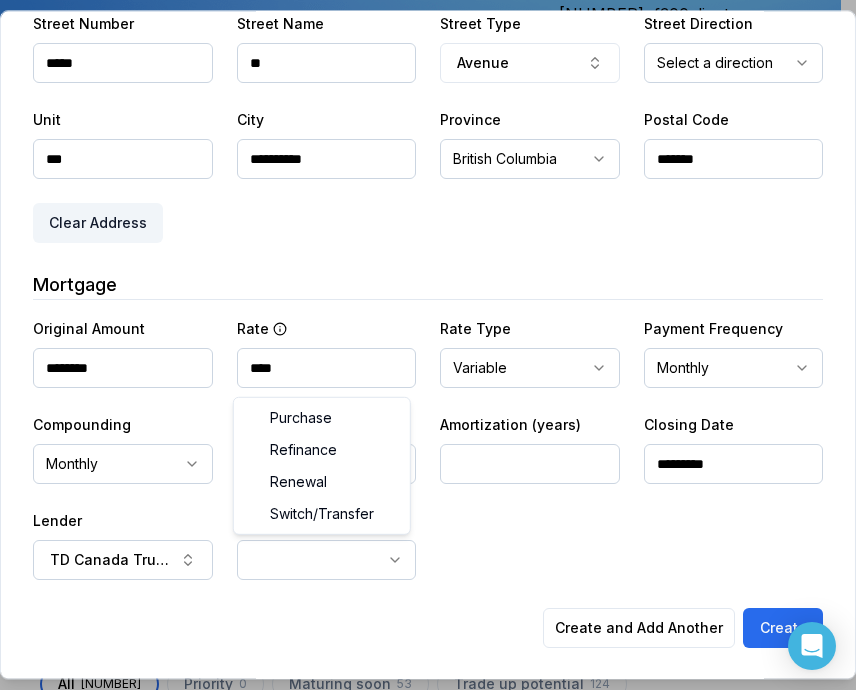 select on "*********" 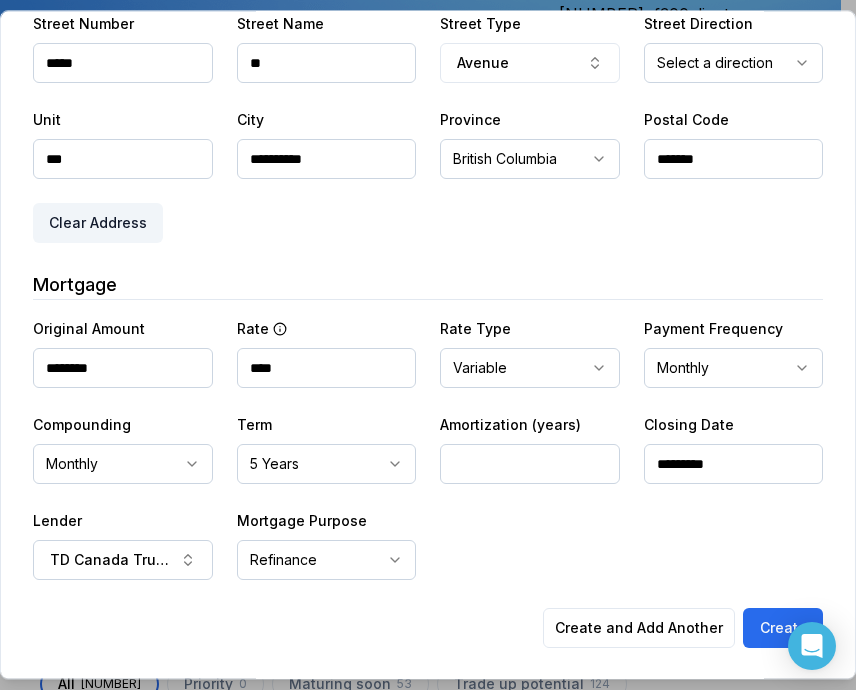 click on "Homeowner Type Client Lead Basic Information First Name [FIRST] Last Name [LAST] Email [EMAIL] Phone [PHONE] Credit Score [CREDIT_SCORE] Household Income [INCOME] Referral Source Property Use Type Owner Occupied [PROPERTY_USE] [PROPERTY_USE] [PROPERTY_USE] Property Type [PROPERTY_TYPE] [PROPERTY_TYPE] [PROPERTY_TYPE] [PROPERTY_TYPE] [PROPERTY_TYPE] [PROPERTY_TYPE] [PROPERTY_TYPE] [PROPERTY_TYPE] Purchase Price/Estimated Value [PRICE] Date of Purchase/Valuation [DATE] Street Number [NUMBER] Street Name [STREET] Street Type Avenue Street Direction Select a direction * * * * ** ** ** ** Unit [UNIT] City [CITY] Province British Columbia [PROVINCE] [PROVINCE] [PROVINCE] [PROVINCE] [PROVINCE] [PROVINCE] [PROVINCE] [PROVINCE] [PROVINCE] [PROVINCE] [PROVINCE] Postal Code [POSTAL_CODE] Clear Address Mortgage Original Amount [AMOUNT] Rate [RATE] Rate Type Variable [RATE_TYPE] [RATE_TYPE] [RATE_TYPE] Payment Frequency Monthly [PAYMENT_FREQ] [PAYMENT_FREQ] [PAYMENT_FREQ] [PAYMENT_FREQ] Compounding Monthly [COMPOUNDING] [COMPOUNDING] [COMPOUNDING] Term 5 Years [TERM] [TERM] [TERM] [TERM] [TERM] [TERM] [TERM] [TERM]" at bounding box center (428, 92) 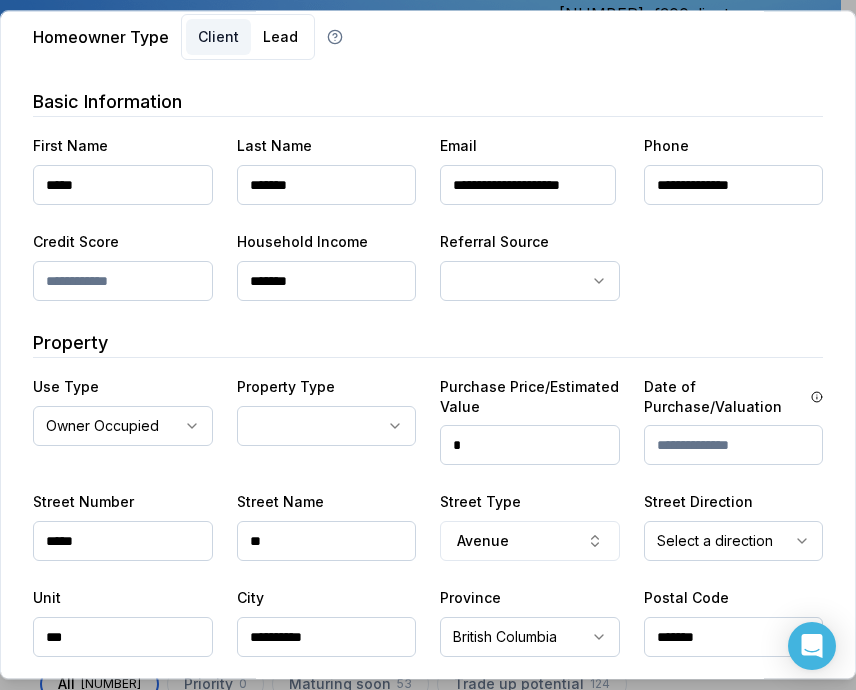 scroll, scrollTop: 200, scrollLeft: 0, axis: vertical 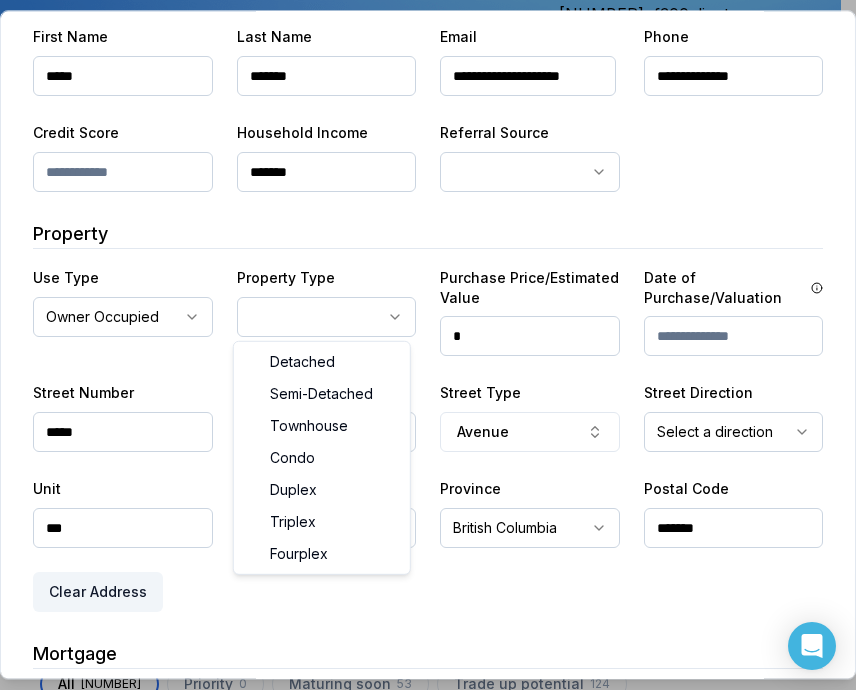 click on "Ownwell's platform is not optimized for mobile at this time.   For the best experience, please use a   desktop or laptop  to manage your account.   Note:  The   personalized homeownership reports   you generate for clients   are fully mobile-friendly   and can be easily viewed on any device. own well Dashboard Landing Page Adopt My Mortgage 232  of  300  clients used Purchase additional client capacity Insights Maturities by year 44 in 2029 2025 2026 2027 2028 2029 2030 Mortgages All active Average fixed rate 4.01% Average variable rate 4.14% 13% Average mortgage balance $614,520.12 Average LTV 62.30% Fixed   36 % Variable   64 % 5 years  87 % 3 years   13 % 1 year  1 % Digests Export Aug 2025 Sent 62 Open rate 58% -15% Click rate 40% -18% Next home value estimate update August 4, 2025 Next digest delivery period Aug 11, 2025 - Aug 17, 2025 1 of your clients could not receive digests Fix email issues in order to reach them. Remind me later View email issues Clients Search... Bulk action   Import from  All 232" at bounding box center (420, 150) 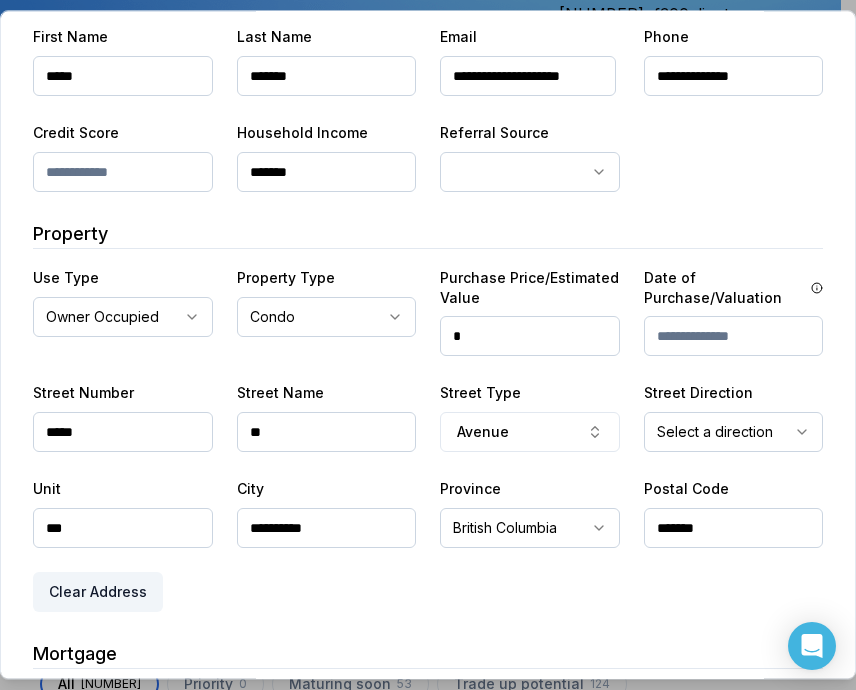 click on "*" at bounding box center [530, 336] 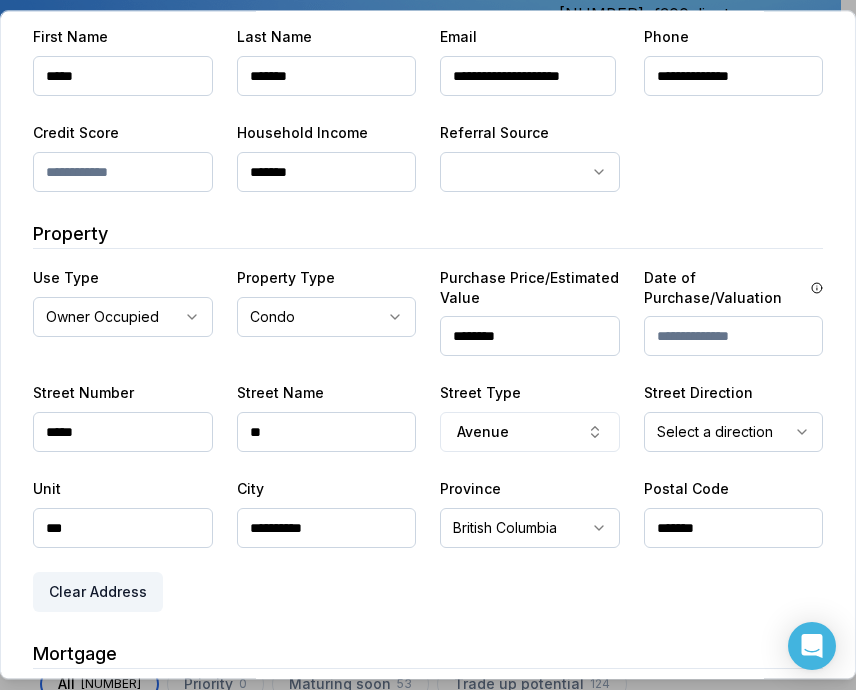 click on "********" at bounding box center [530, 336] 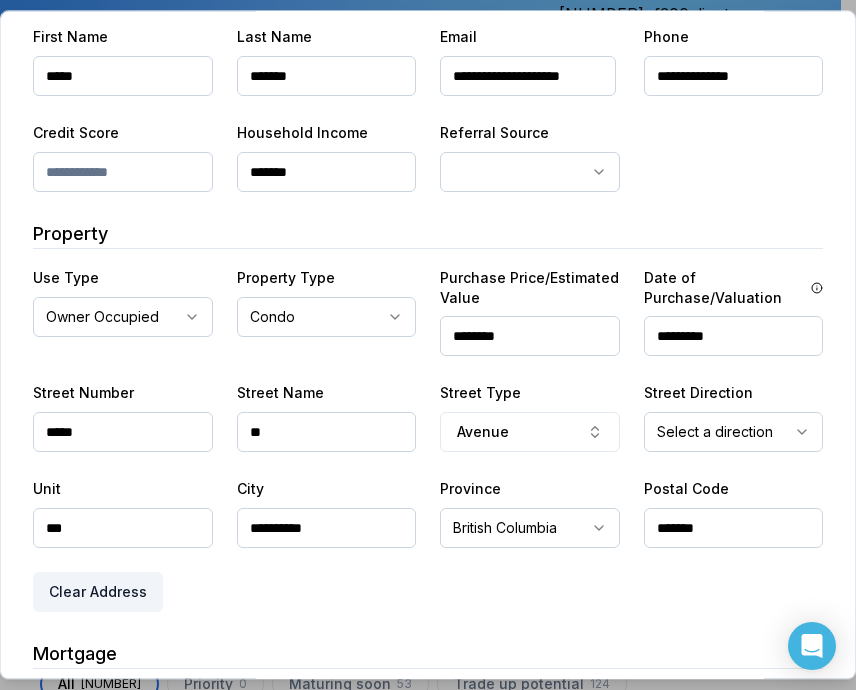 type on "*********" 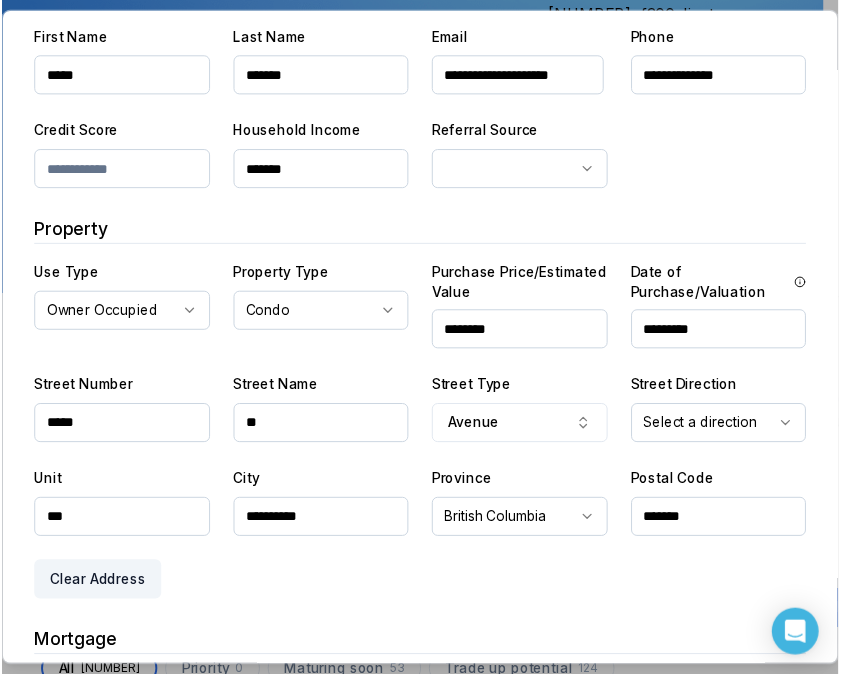 scroll, scrollTop: 569, scrollLeft: 0, axis: vertical 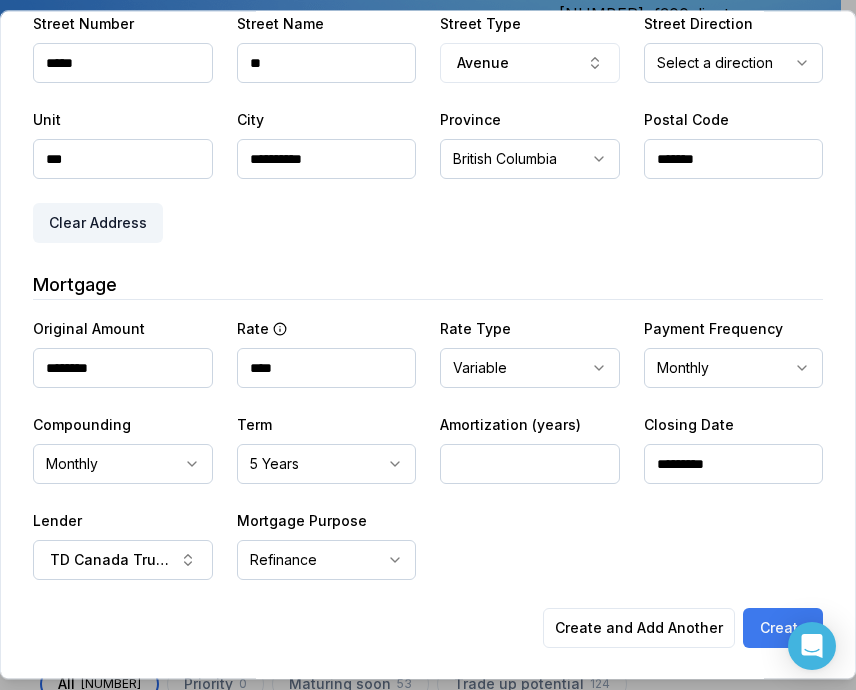 click on "Create" at bounding box center [783, 628] 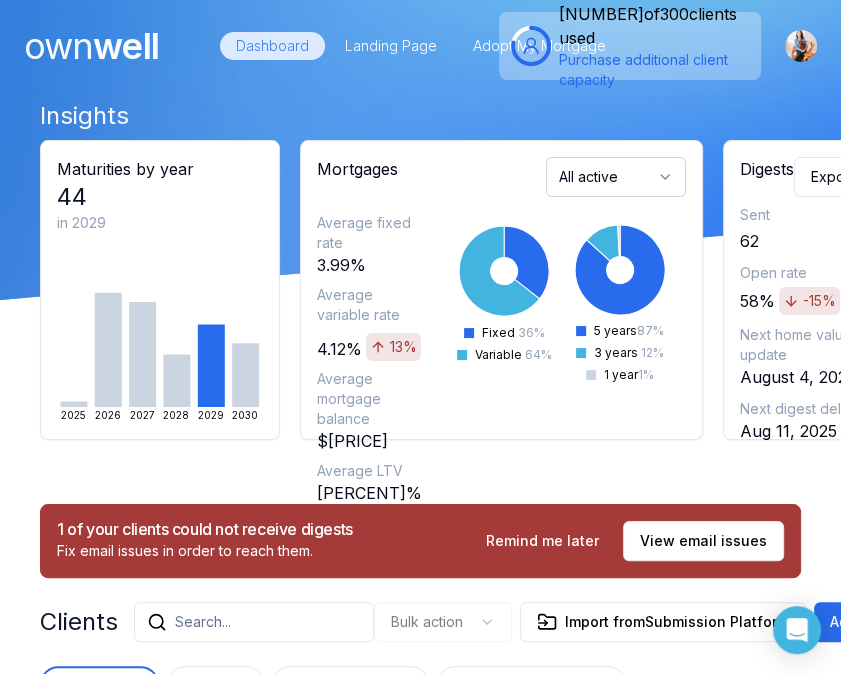click on "own well Dashboard Landing Page Adopt My Mortgage 233  of  300  clients used Purchase additional client capacity" at bounding box center (420, 46) 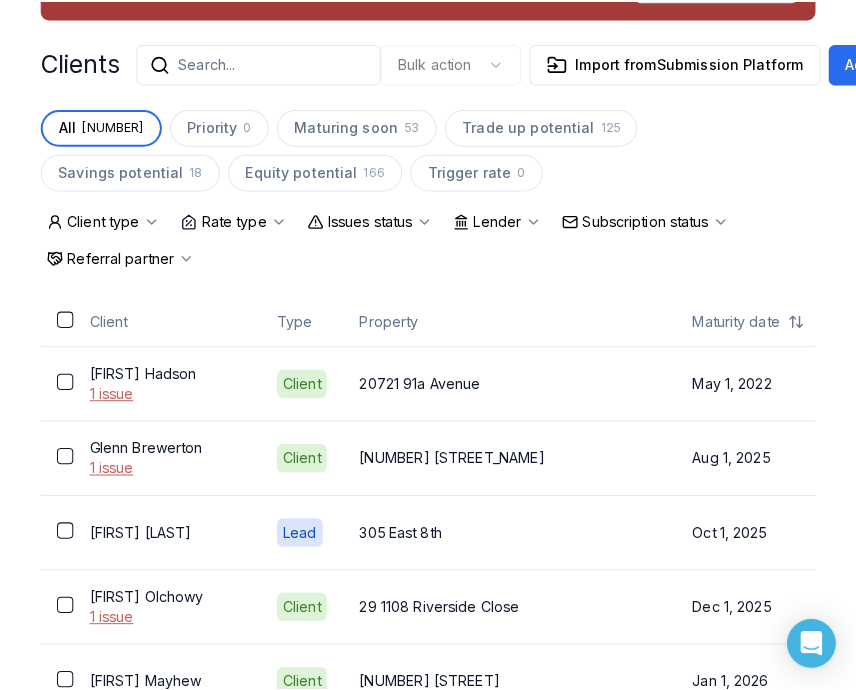 scroll, scrollTop: 300, scrollLeft: 0, axis: vertical 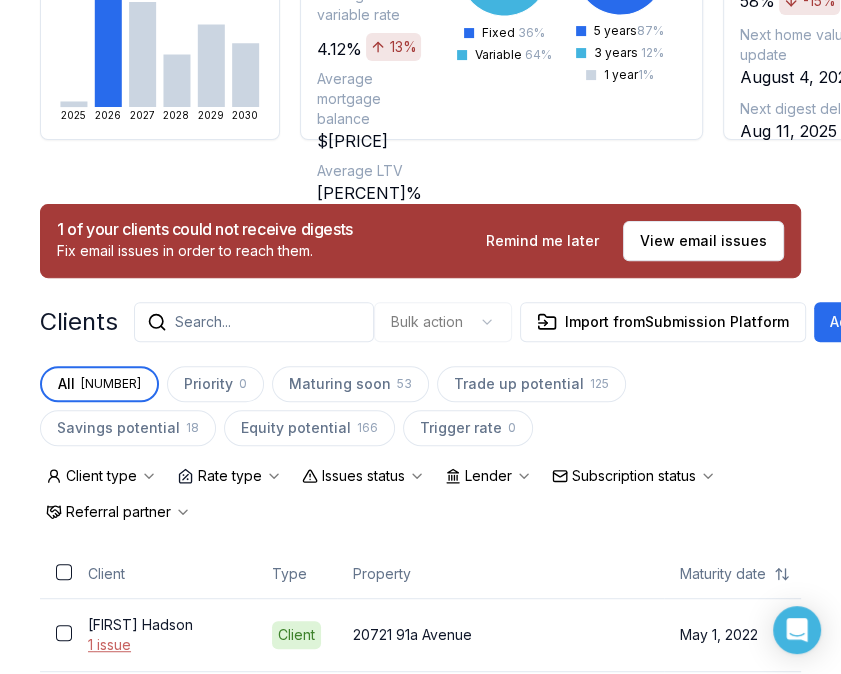 click on "Search..." at bounding box center [254, 322] 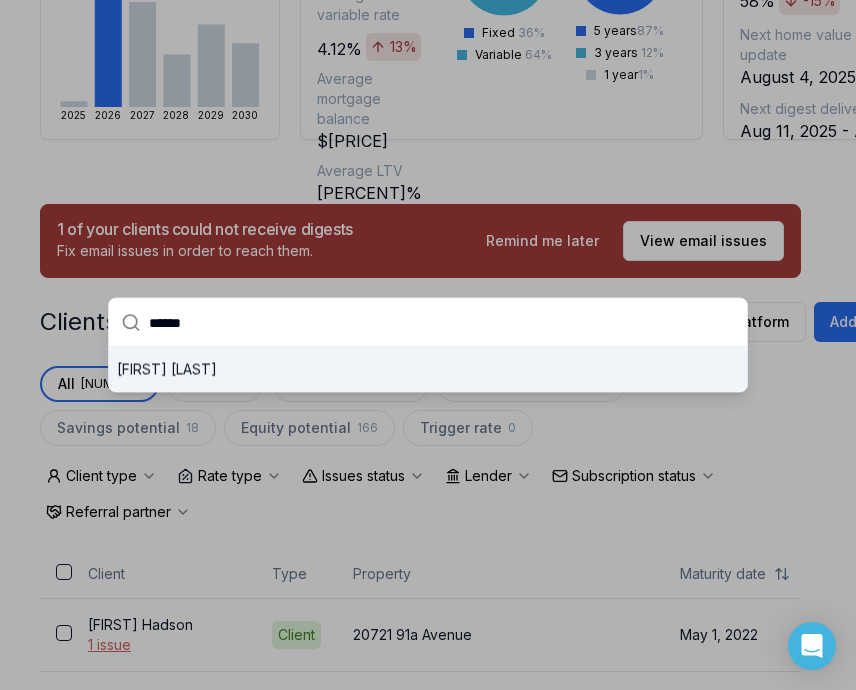 type on "******" 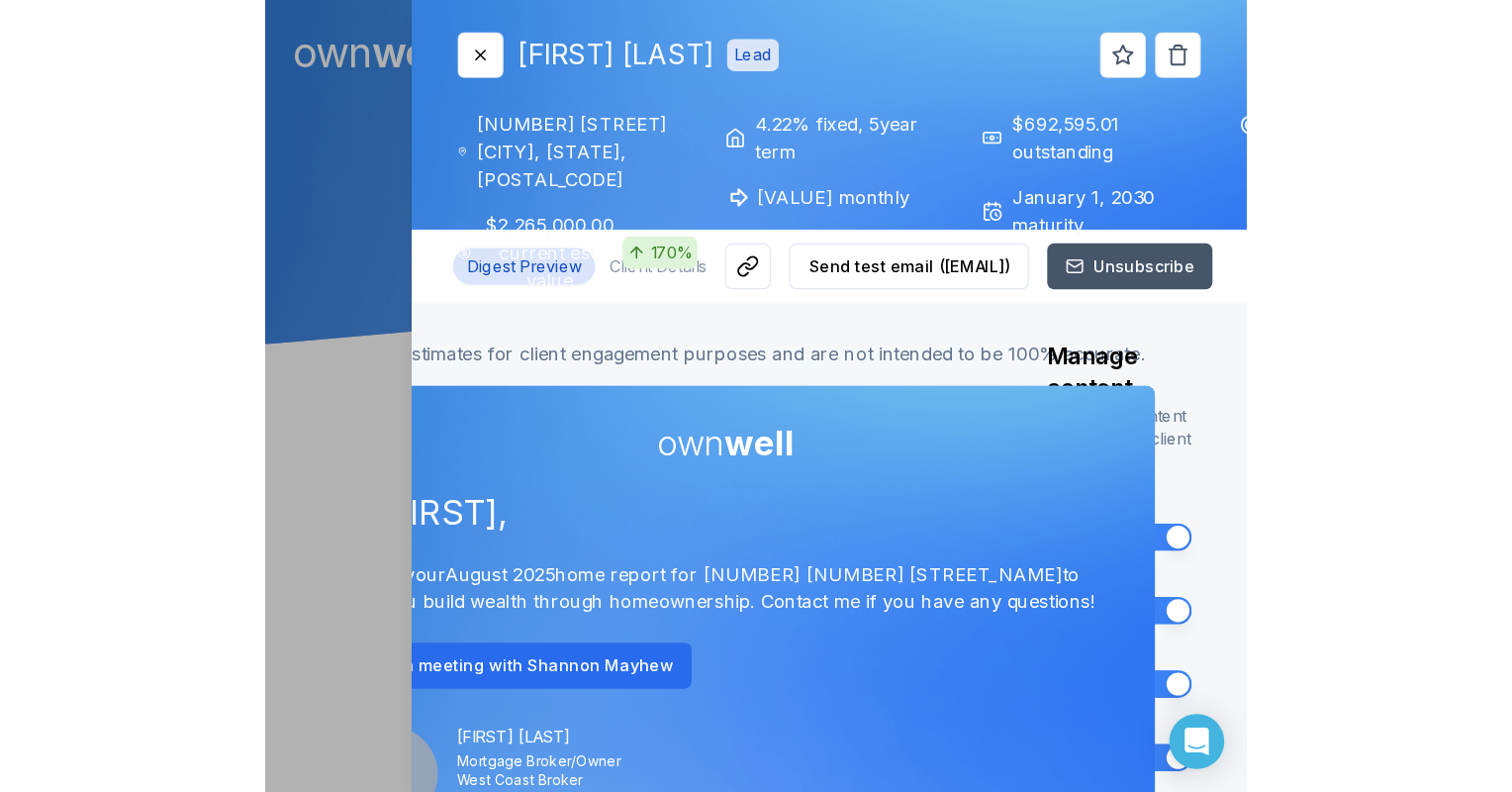 scroll, scrollTop: 0, scrollLeft: 0, axis: both 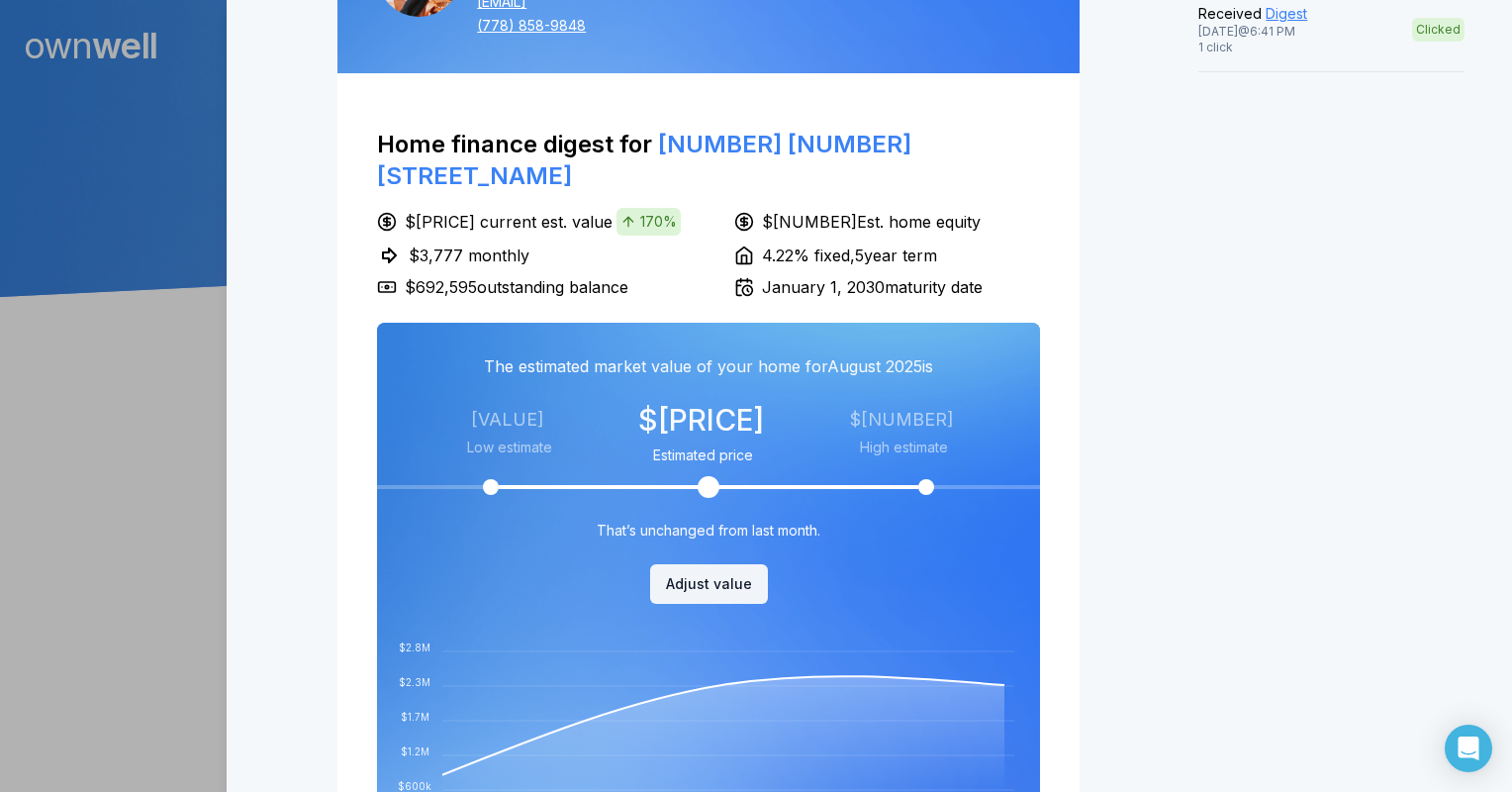 click on "Manage content Select the content to show your client in this digest. Home value Interest savings Purchasing power Available equity Mortgage details Email history Received Digest [MONTH] [DAY], [YEAR]  @  [TIME] [NUMBER]   click Clicked" at bounding box center [1351, 1930] 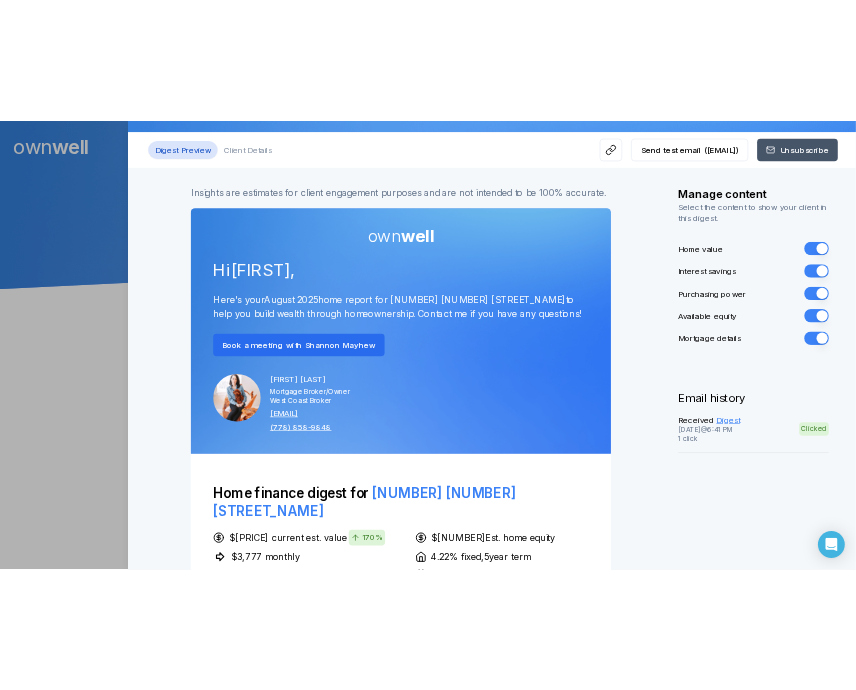 scroll, scrollTop: 0, scrollLeft: 0, axis: both 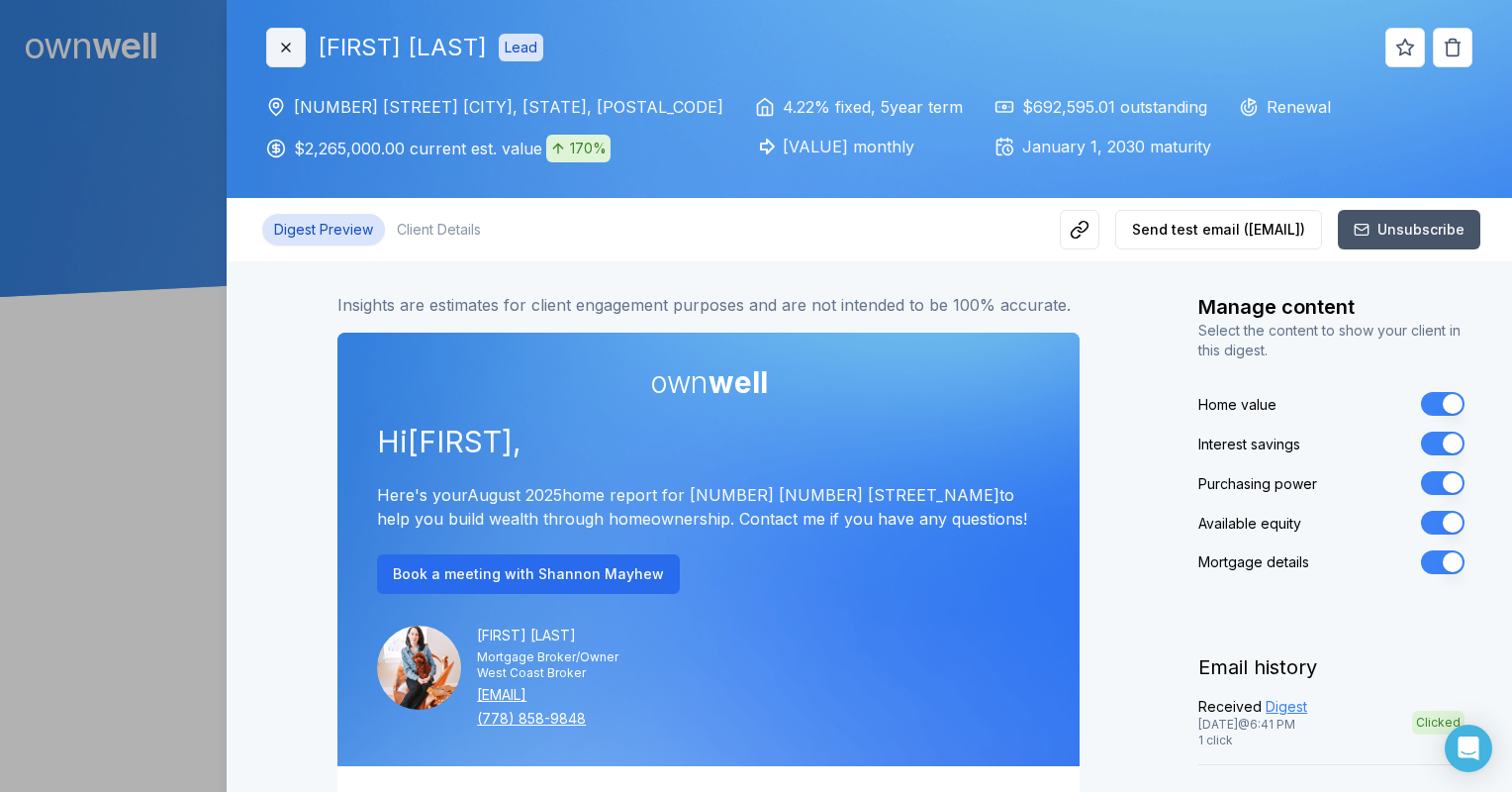 click on "Close" at bounding box center (286, 48) 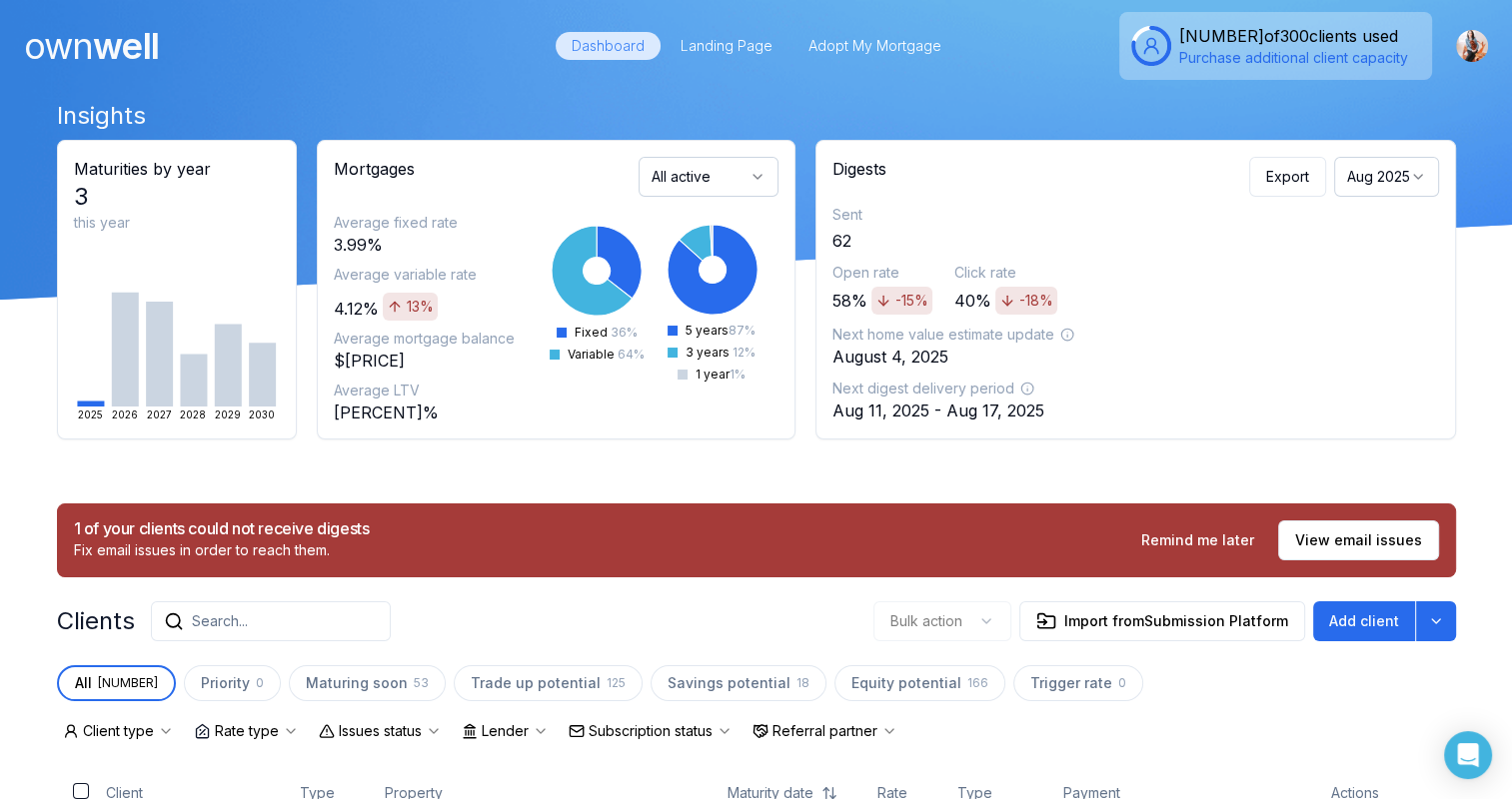 click on "Search..." at bounding box center [271, 621] 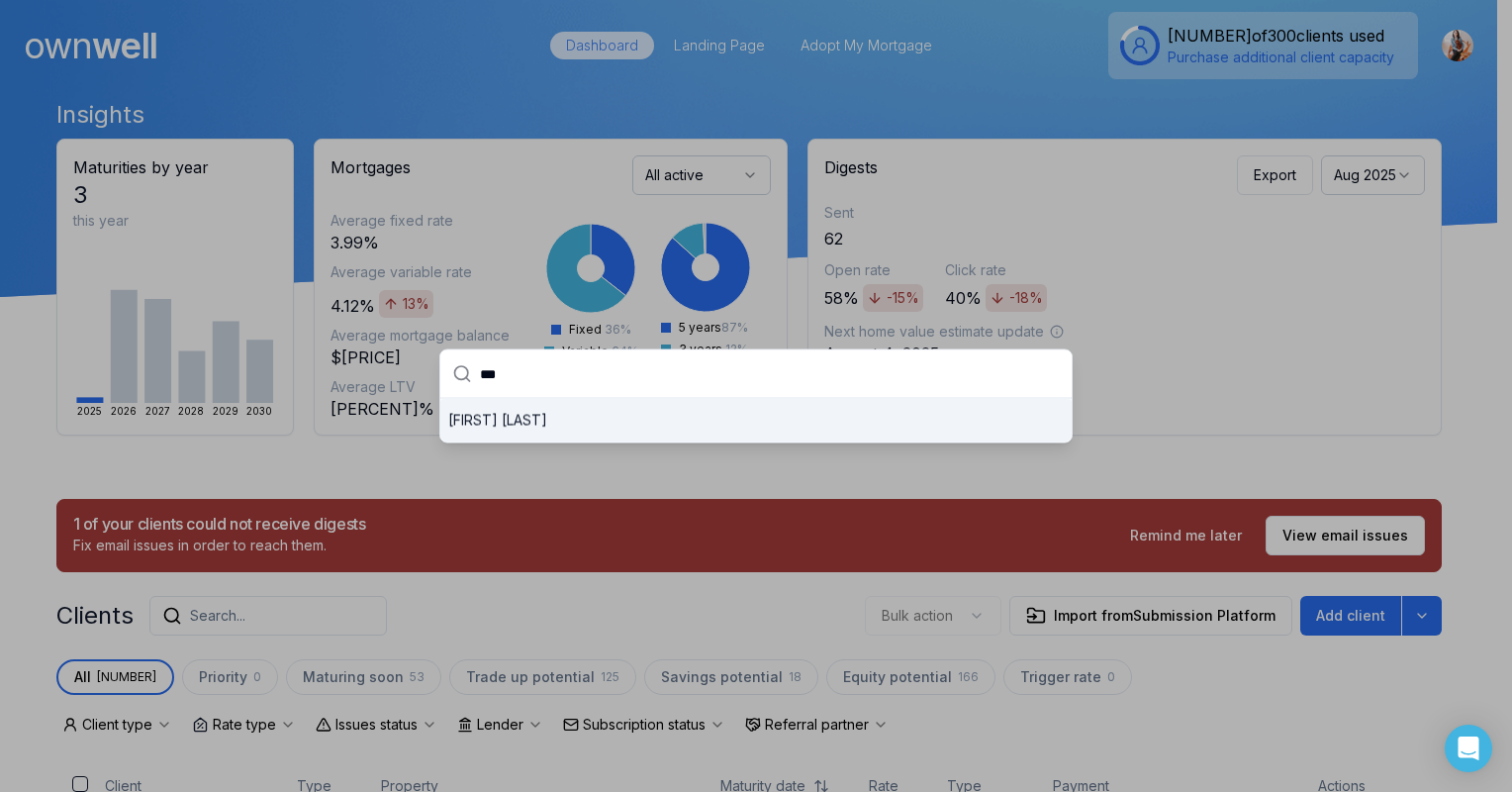 type on "***" 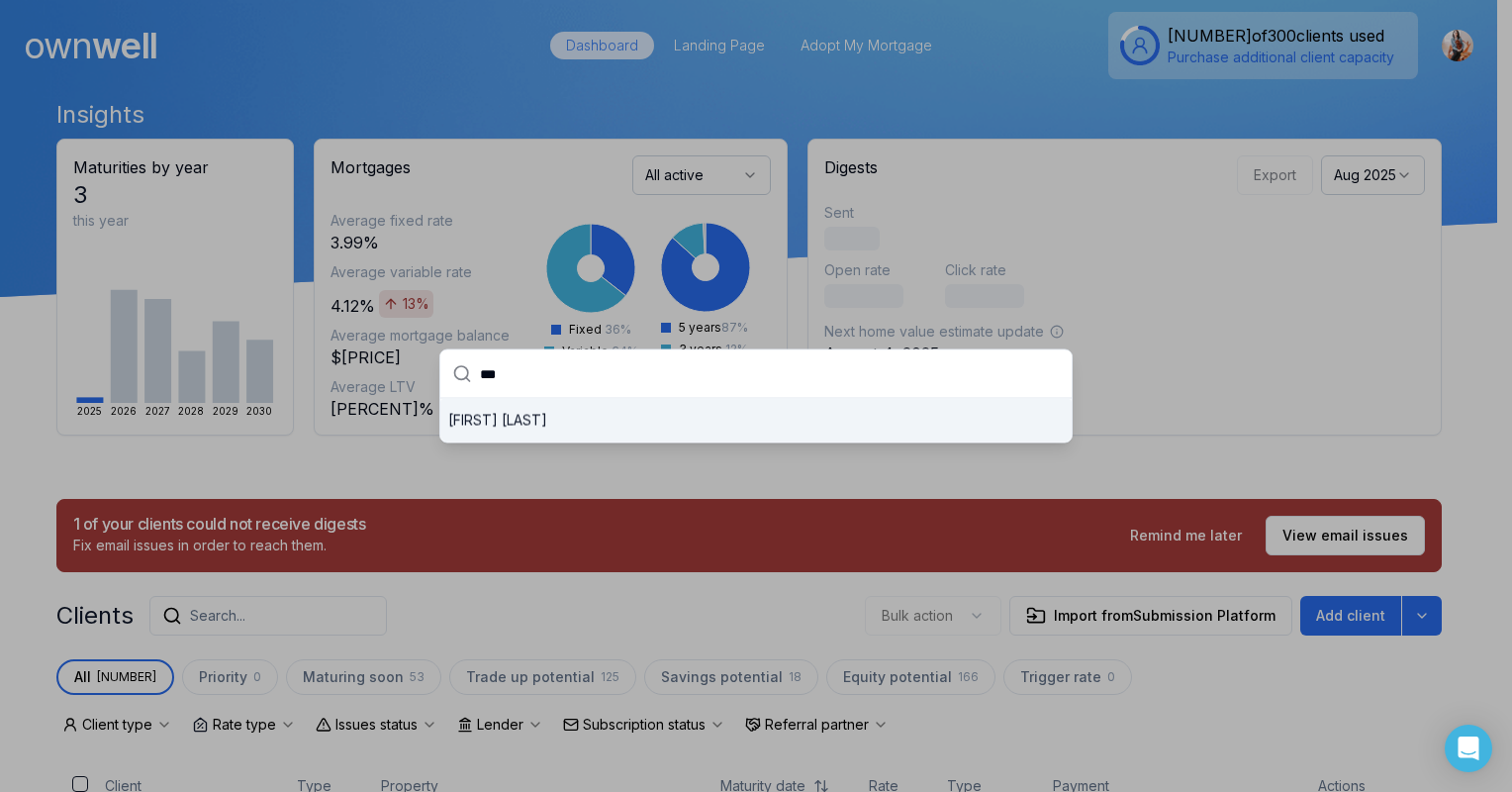 click at bounding box center (756, 396) 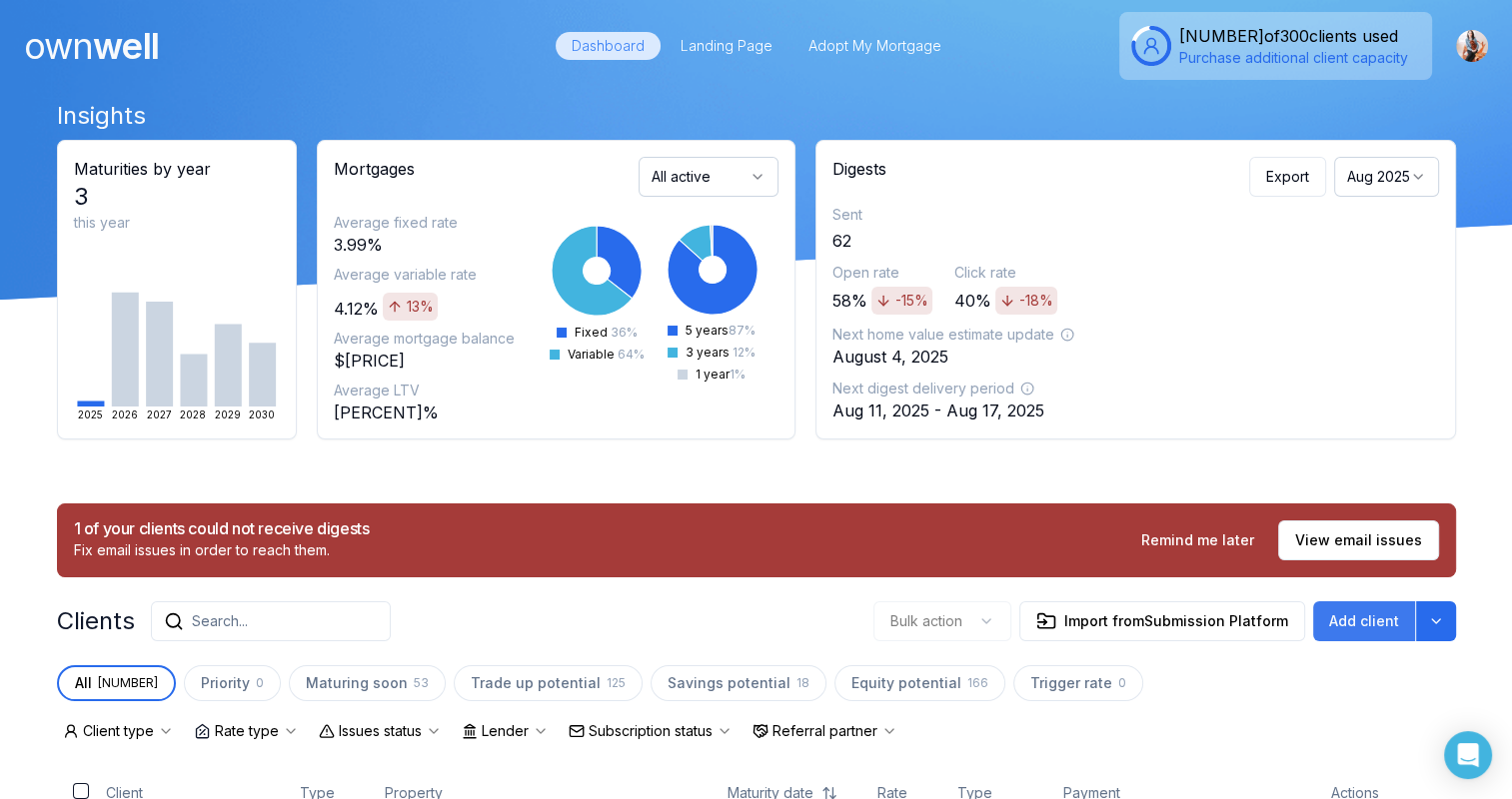 click on "Add client" at bounding box center [1364, 621] 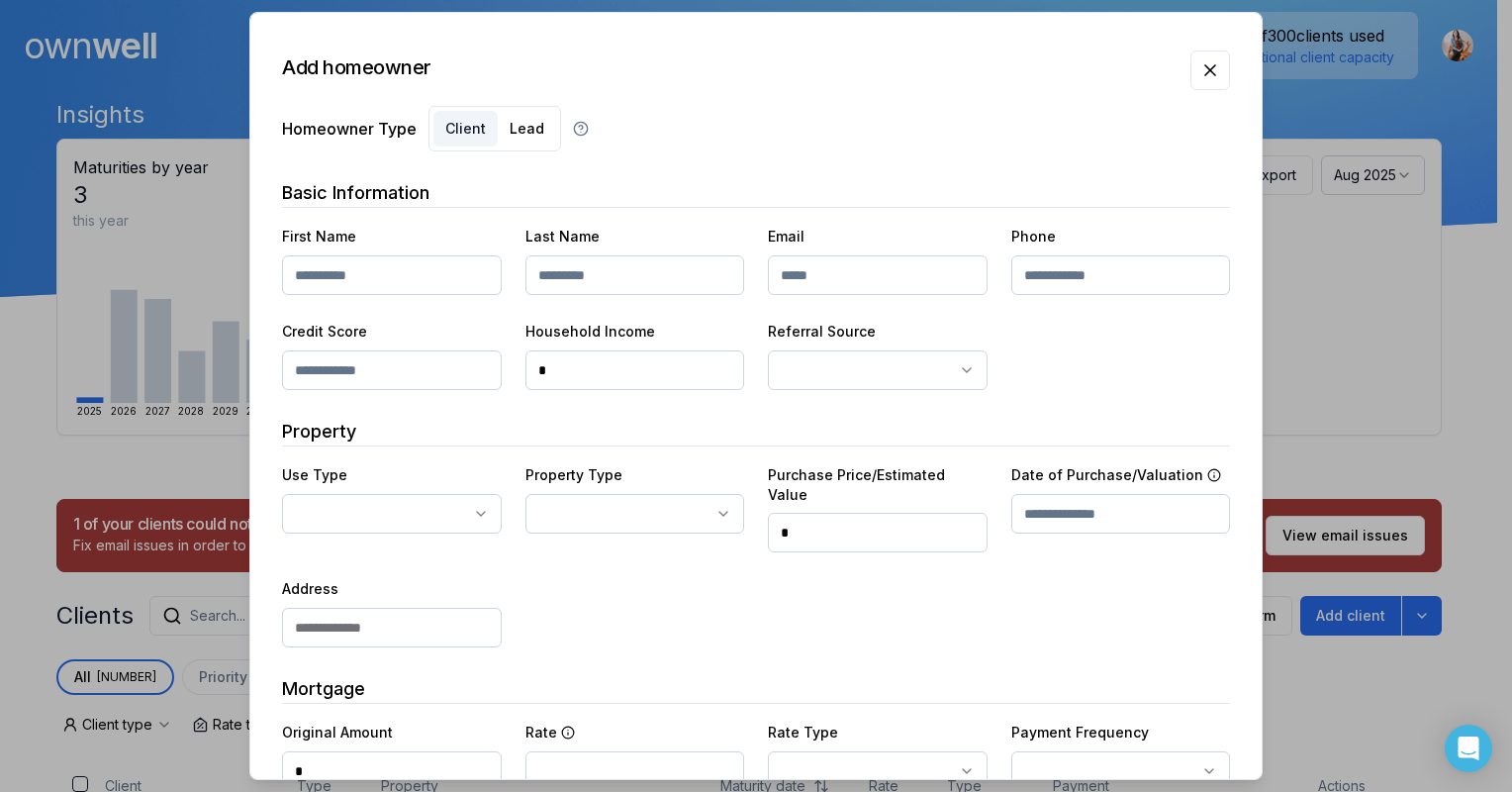 click at bounding box center (392, 275) 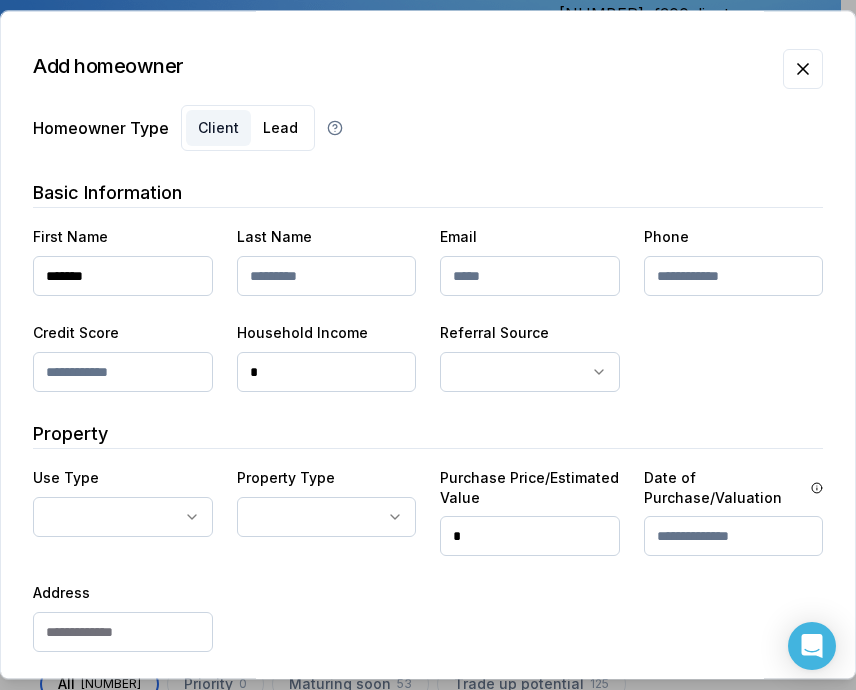type on "*******" 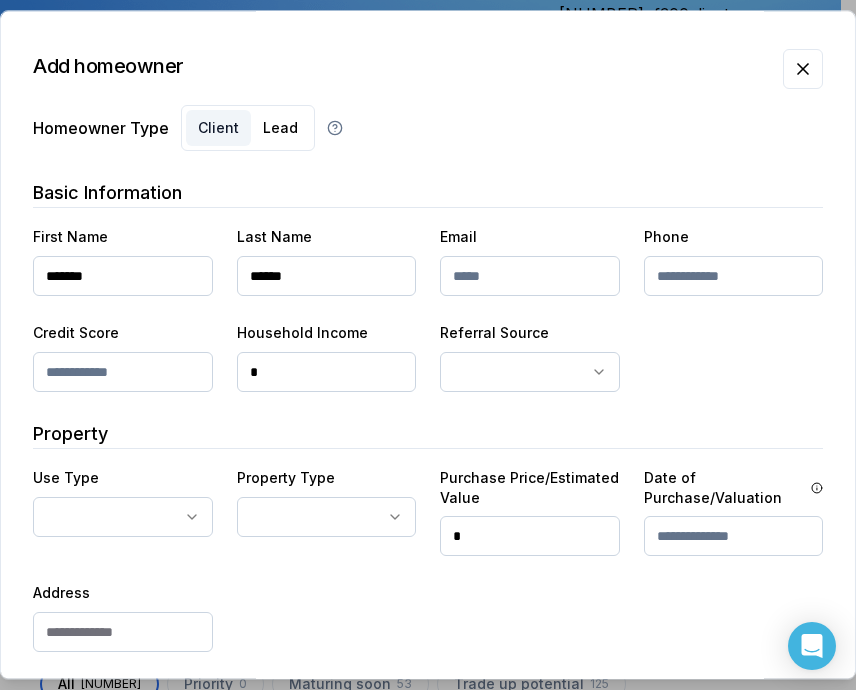 type on "******" 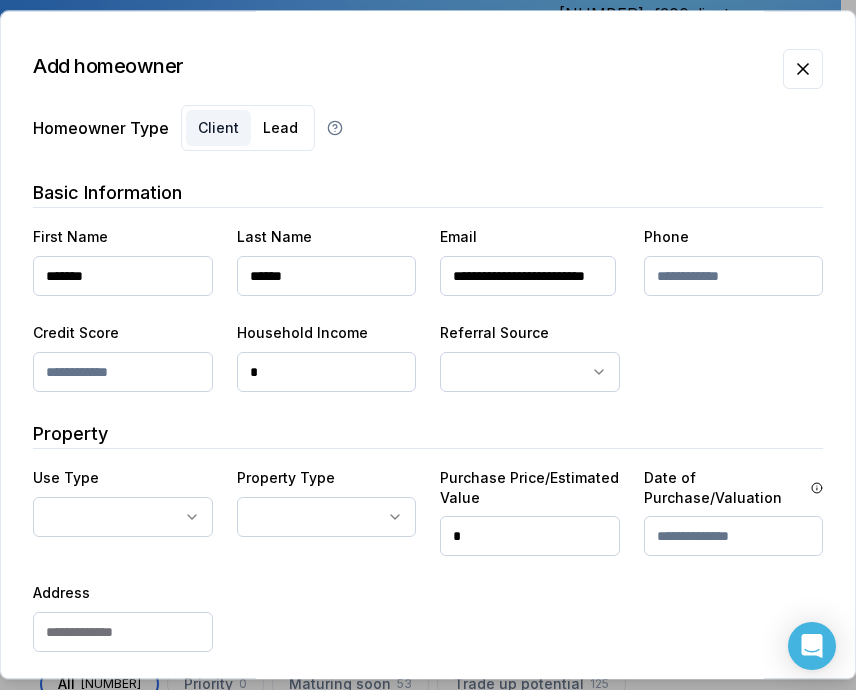 scroll, scrollTop: 0, scrollLeft: 33, axis: horizontal 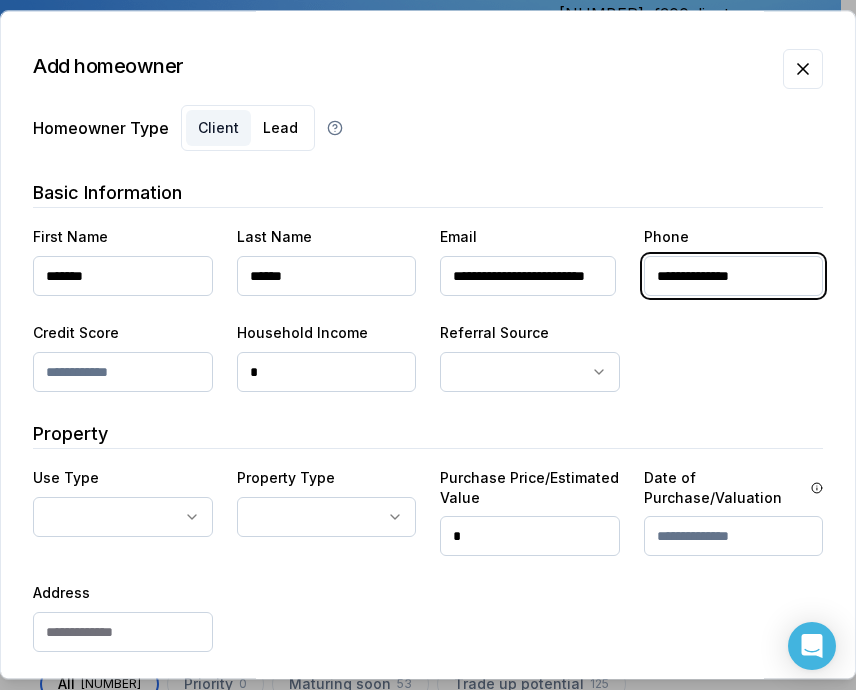 type on "**********" 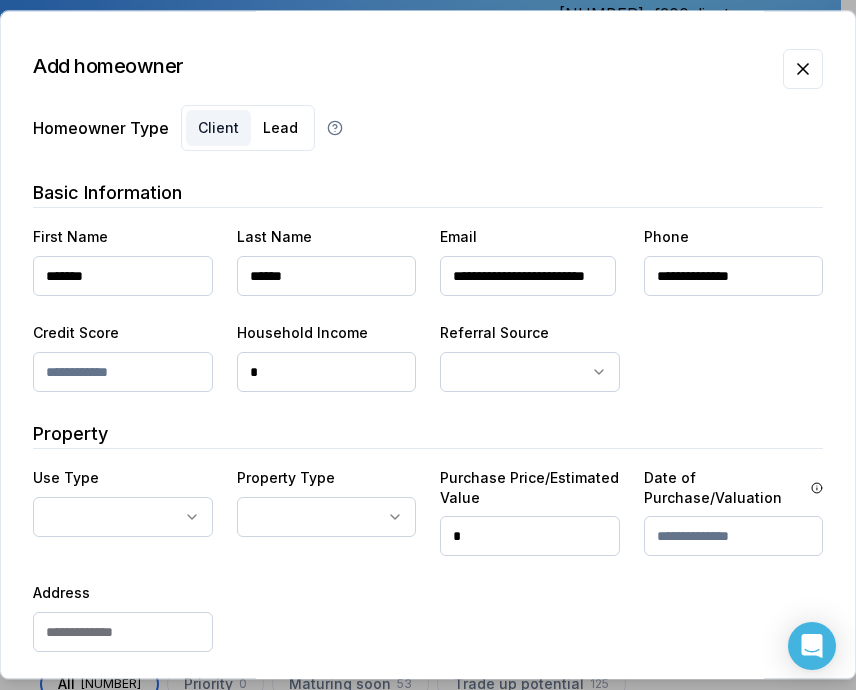 click at bounding box center [123, 372] 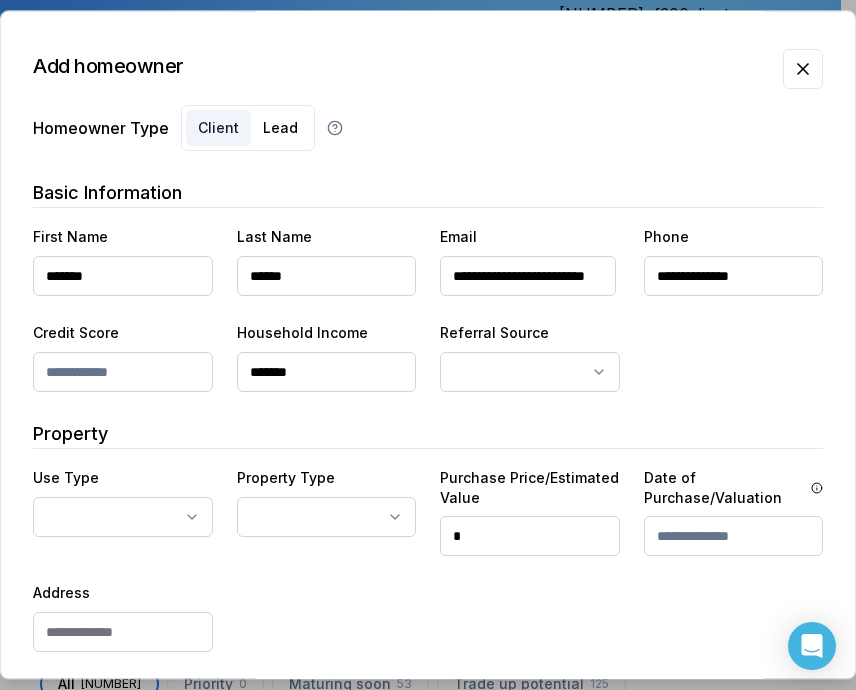 type on "*******" 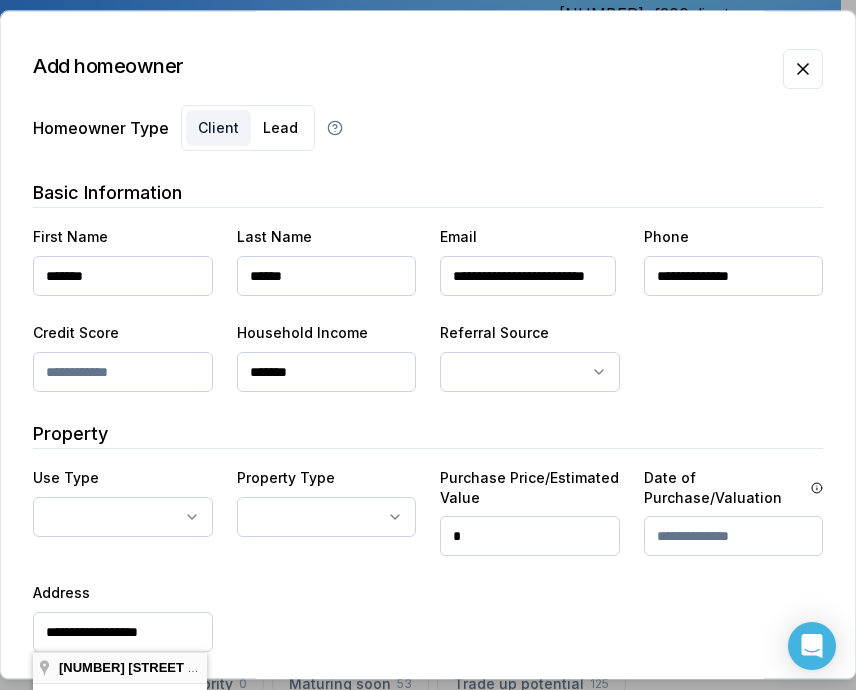 type on "**********" 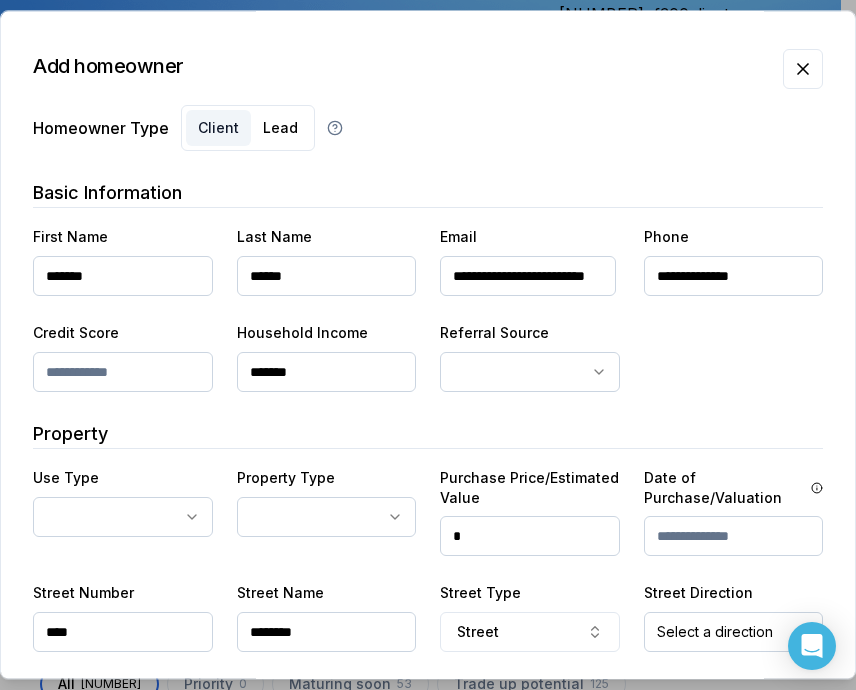 click on "Ownwell's platform is not optimized for mobile at this time.   For the best experience, please use a   desktop or laptop  to manage your account.   Note:  The   personalized homeownership reports   you generate for clients   are fully mobile-friendly   and can be easily viewed on any device. own well Dashboard Landing Page Adopt My Mortgage [NUMBER]  of  [NUMBER]  clients used Purchase additional client capacity Insights Maturities by year [NUMBER] this year 2025 2026 2027 2028 2029 2030 Mortgages All active Average fixed rate [NUMBER]% Average variable rate [NUMBER]% [NUMBER]% Average mortgage balance $[NUMBER] Average LTV [NUMBER]% Fixed   [NUMBER] % Variable   [NUMBER] % 5 years  [NUMBER] % 3 years   [NUMBER] % 1 year  [NUMBER] % Digests Export Aug 2025 Sent [NUMBER] Open rate [NUMBER]% -[NUMBER]% Click rate [NUMBER]% -[NUMBER]% Next home value estimate update August [NUMBER], [YEAR] Next digest delivery period Aug [NUMBER] - Aug [NUMBER] [NUMBER] of your clients could not receive digests Fix email issues in order to reach them. Remind me later View email issues Clients Search... Bulk action   Import from  All [NUMBER]" at bounding box center [420, 150] 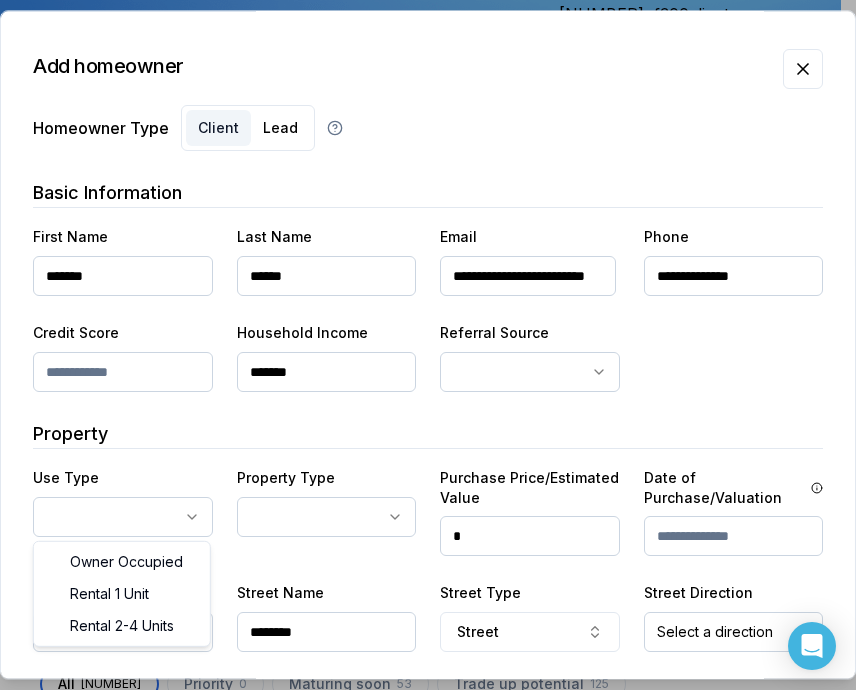 select on "**********" 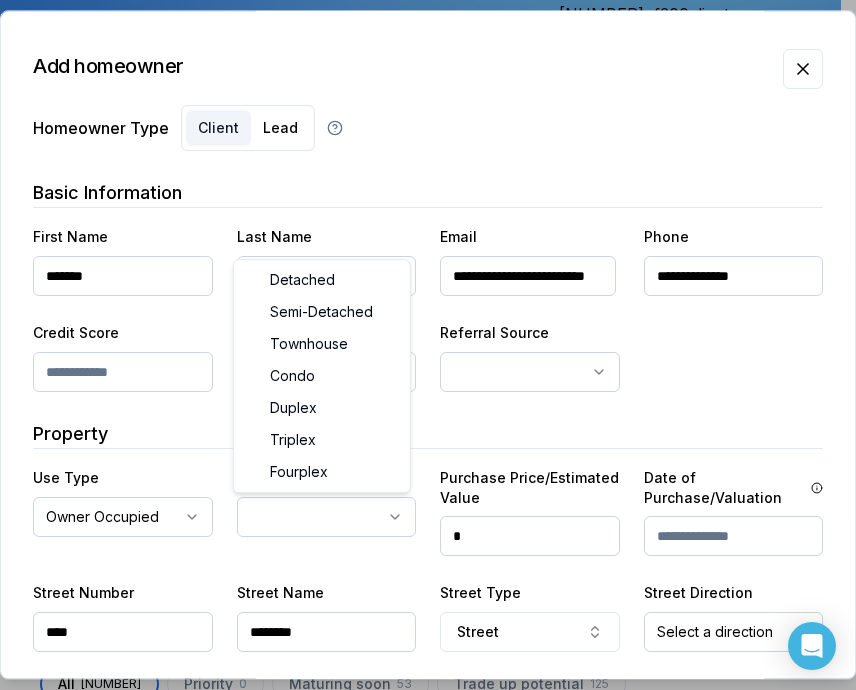 click on "Ownwell's platform is not optimized for mobile at this time.   For the best experience, please use a   desktop or laptop  to manage your account.   Note:  The   personalized homeownership reports   you generate for clients   are fully mobile-friendly   and can be easily viewed on any device. own well Dashboard Landing Page Adopt My Mortgage [NUMBER]  of  [NUMBER]  clients used Purchase additional client capacity Insights Maturities by year [NUMBER] this year 2025 2026 2027 2028 2029 2030 Mortgages All active Average fixed rate [NUMBER]% Average variable rate [NUMBER]% [NUMBER]% Average mortgage balance $[NUMBER] Average LTV [NUMBER]% Fixed   [NUMBER] % Variable   [NUMBER] % 5 years  [NUMBER] % 3 years   [NUMBER] % 1 year  [NUMBER] % Digests Export Aug 2025 Sent [NUMBER] Open rate [NUMBER]% -[NUMBER]% Click rate [NUMBER]% -[NUMBER]% Next home value estimate update August [NUMBER], [YEAR] Next digest delivery period Aug [NUMBER] - Aug [NUMBER] [NUMBER] of your clients could not receive digests Fix email issues in order to reach them. Remind me later View email issues Clients Search... Bulk action   Import from  All [NUMBER]" at bounding box center (420, 150) 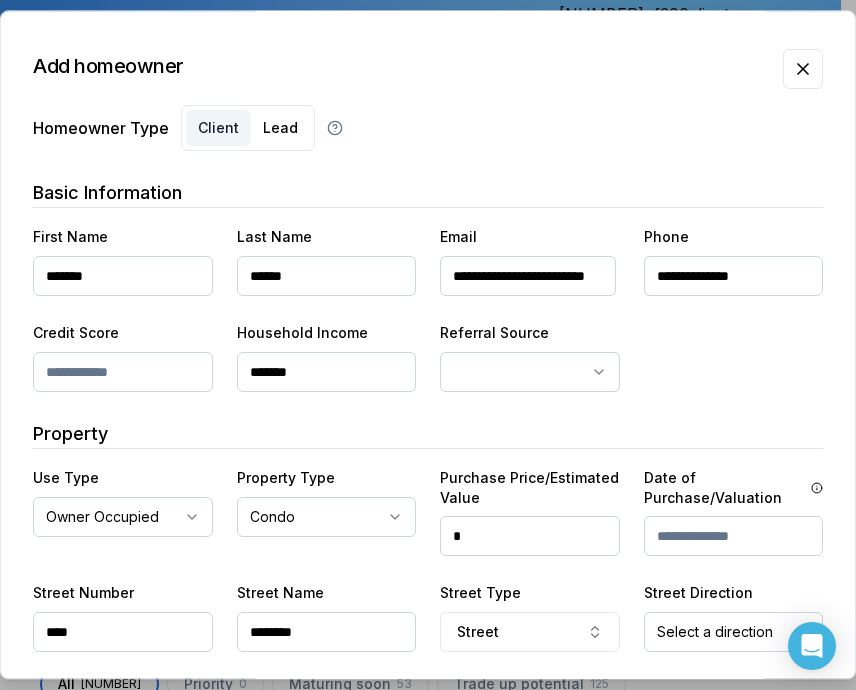 scroll, scrollTop: 200, scrollLeft: 0, axis: vertical 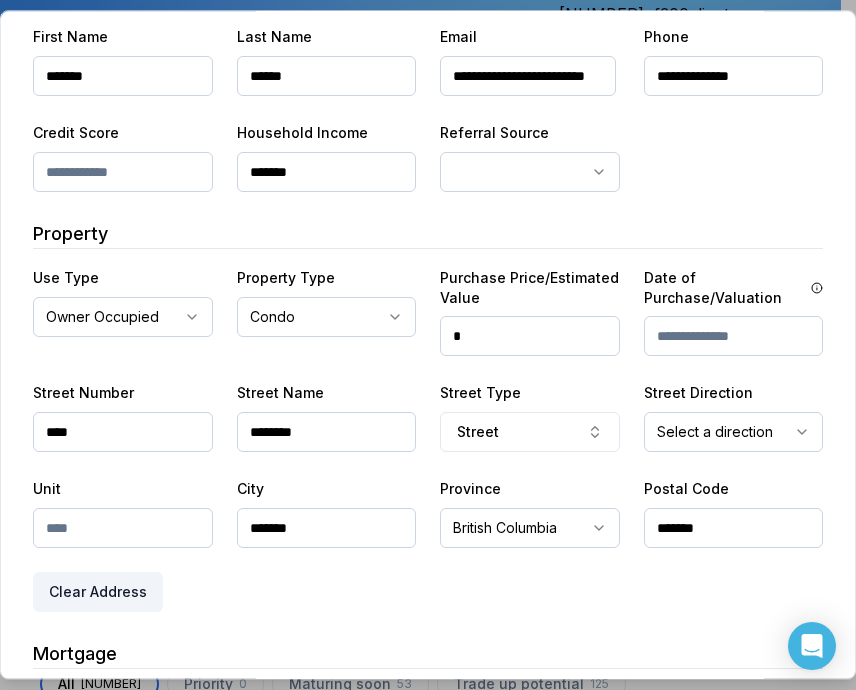 click at bounding box center (123, 528) 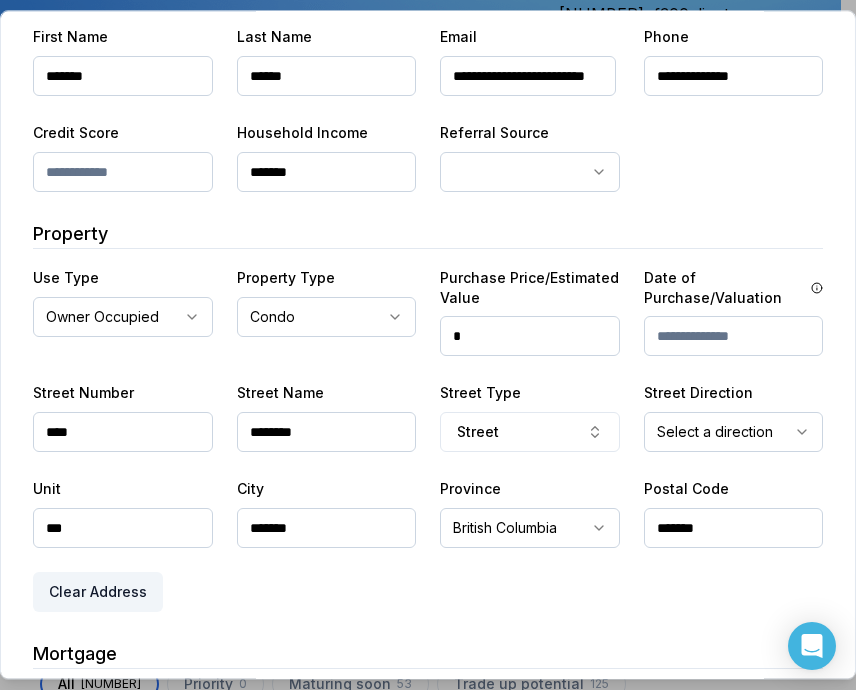 type on "***" 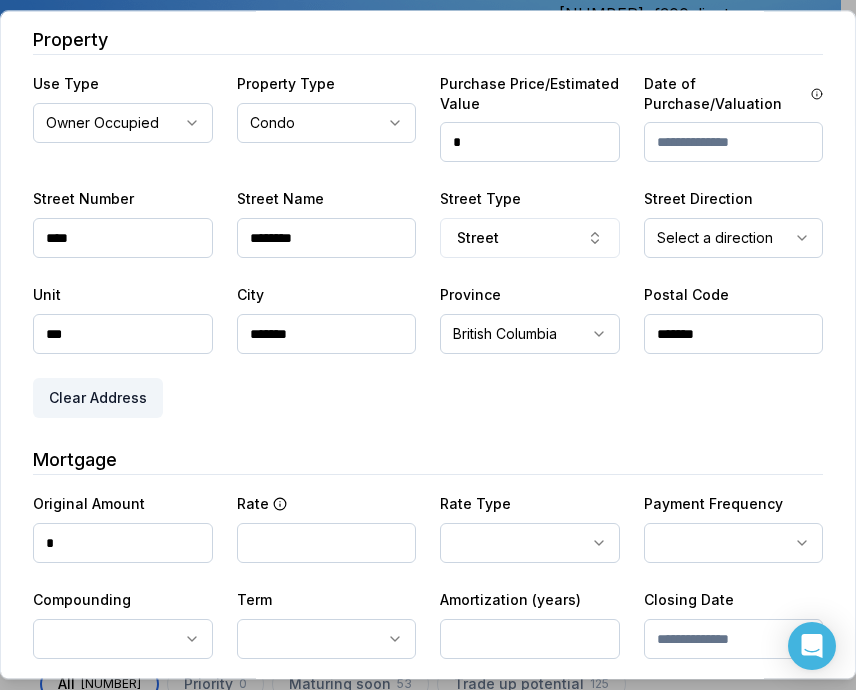 scroll, scrollTop: 569, scrollLeft: 0, axis: vertical 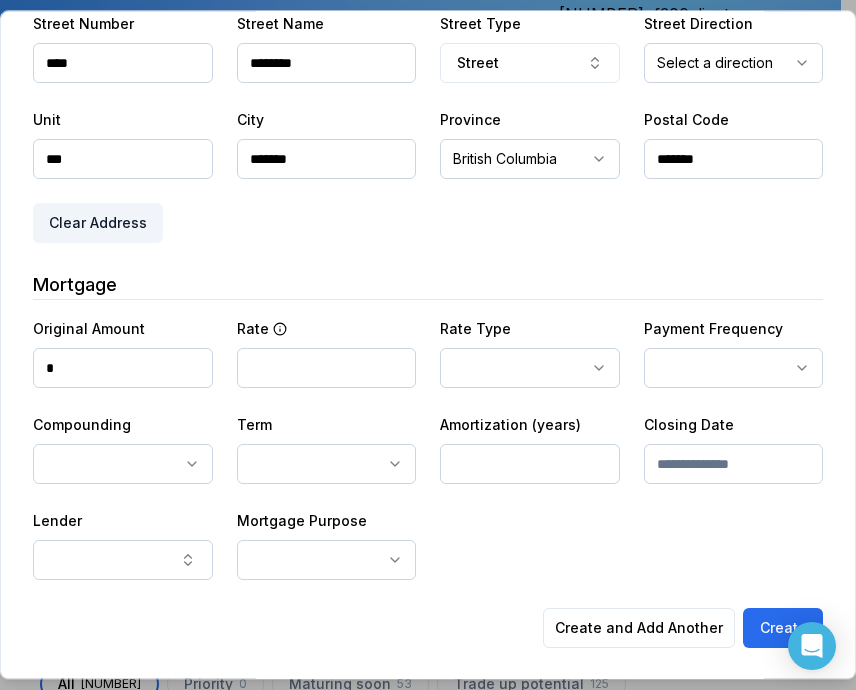 click on "*" at bounding box center (123, 368) 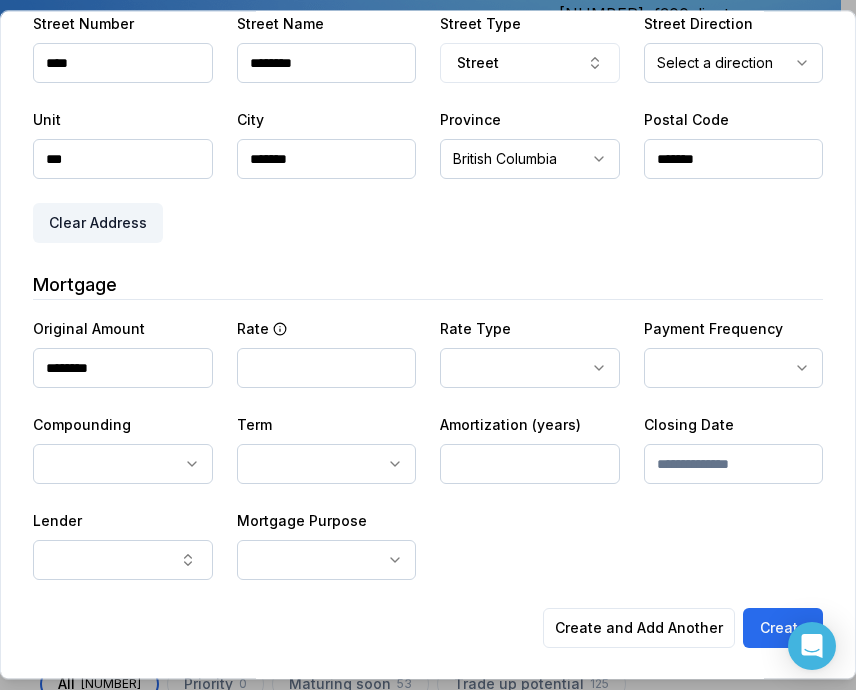 type on "********" 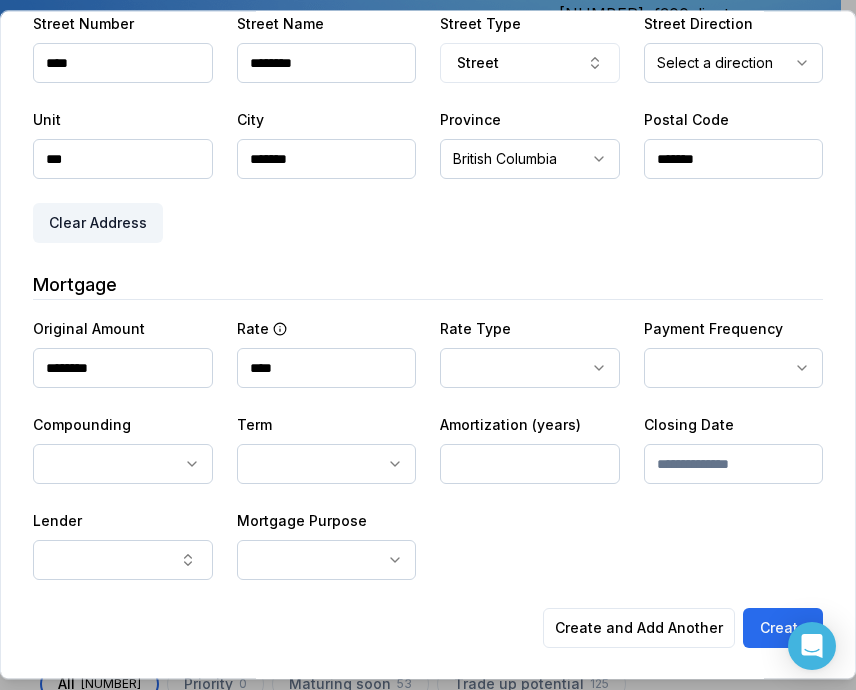 type on "****" 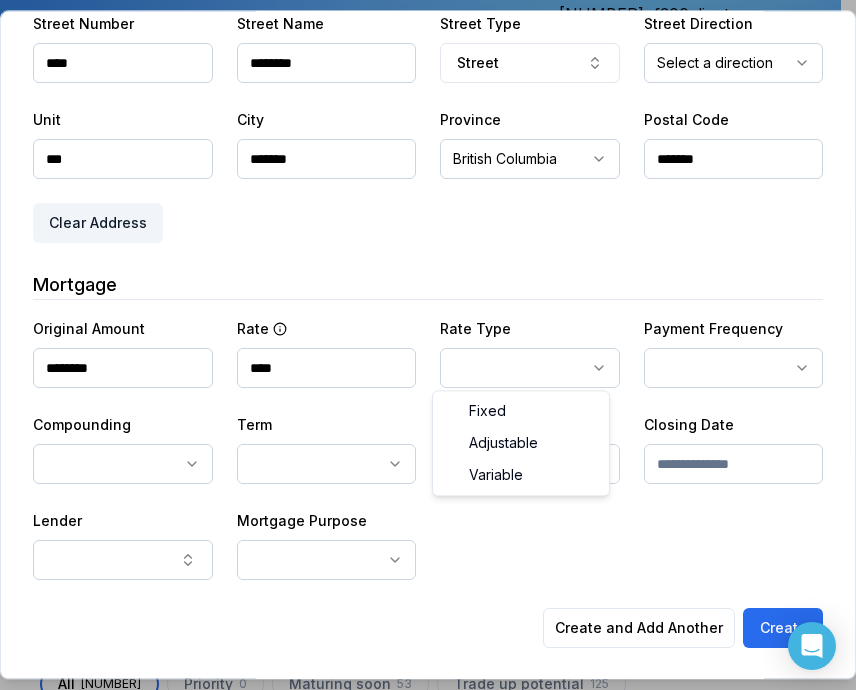 select on "********" 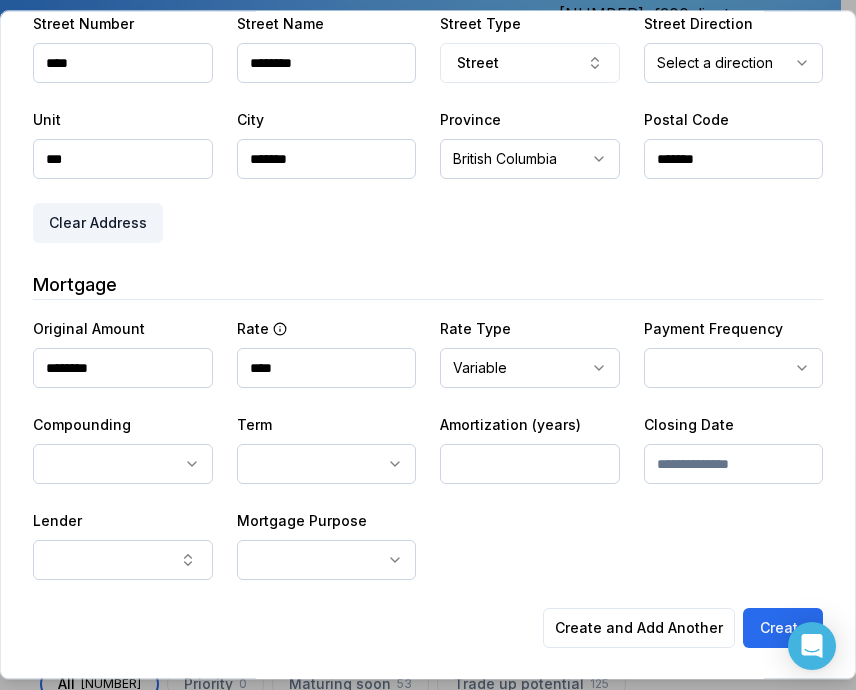 click on "Ownwell's platform is not optimized for mobile at this time.   For the best experience, please use a   desktop or laptop  to manage your account.   Note:  The   personalized homeownership reports   you generate for clients   are fully mobile-friendly   and can be easily viewed on any device. own well Dashboard Landing Page Adopt My Mortgage [NUMBER]  of  [NUMBER]  clients used Purchase additional client capacity Insights Maturities by year [NUMBER] this year 2025 2026 2027 2028 2029 2030 Mortgages All active Average fixed rate [NUMBER]% Average variable rate [NUMBER]% [NUMBER]% Average mortgage balance $[NUMBER] Average LTV [NUMBER]% Fixed   [NUMBER] % Variable   [NUMBER] % 5 years  [NUMBER] % 3 years   [NUMBER] % 1 year  [NUMBER] % Digests Export Aug 2025 Sent [NUMBER] Open rate [NUMBER]% -[NUMBER]% Click rate [NUMBER]% -[NUMBER]% Next home value estimate update August [NUMBER], [YEAR] Next digest delivery period Aug [NUMBER] - Aug [NUMBER] [NUMBER] of your clients could not receive digests Fix email issues in order to reach them. Remind me later View email issues Clients Search... Bulk action   Import from  All [NUMBER]" at bounding box center (420, 150) 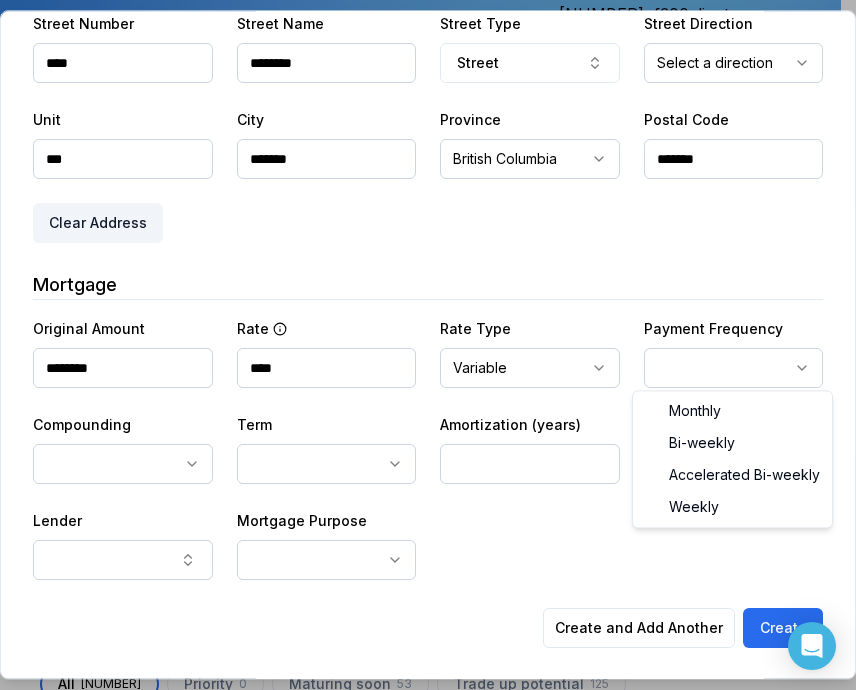 select on "*******" 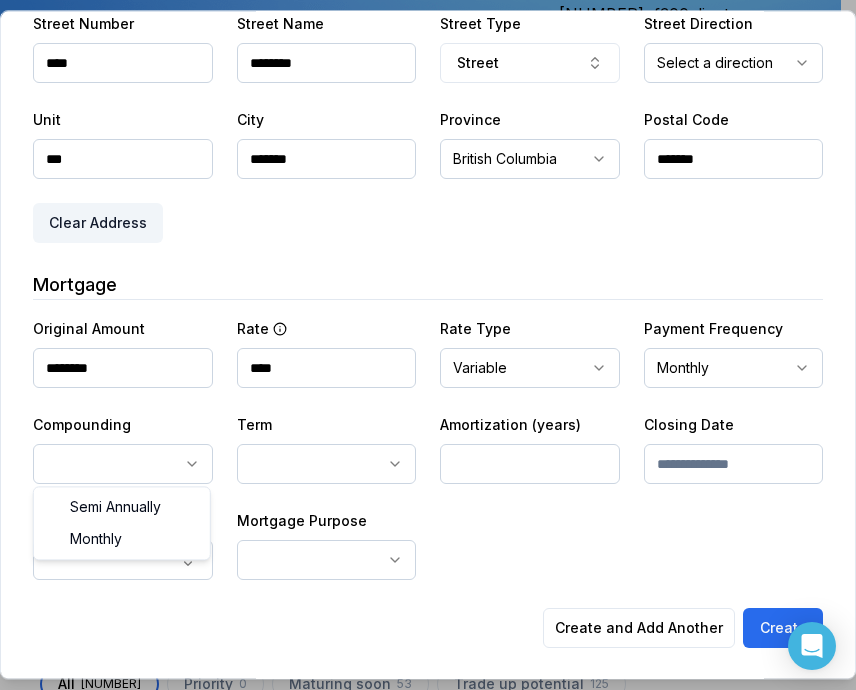 click on "Ownwell's platform is not optimized for mobile at this time.   For the best experience, please use a   desktop or laptop  to manage your account.   Note:  The   personalized homeownership reports   you generate for clients   are fully mobile-friendly   and can be easily viewed on any device. own well Dashboard Landing Page Adopt My Mortgage [NUMBER]  of  [NUMBER]  clients used Purchase additional client capacity Insights Maturities by year [NUMBER] this year 2025 2026 2027 2028 2029 2030 Mortgages All active Average fixed rate [NUMBER]% Average variable rate [NUMBER]% [NUMBER]% Average mortgage balance $[NUMBER] Average LTV [NUMBER]% Fixed   [NUMBER] % Variable   [NUMBER] % 5 years  [NUMBER] % 3 years   [NUMBER] % 1 year  [NUMBER] % Digests Export Aug 2025 Sent [NUMBER] Open rate [NUMBER]% -[NUMBER]% Click rate [NUMBER]% -[NUMBER]% Next home value estimate update August [NUMBER], [YEAR] Next digest delivery period Aug [NUMBER] - Aug [NUMBER] [NUMBER] of your clients could not receive digests Fix email issues in order to reach them. Remind me later View email issues Clients Search... Bulk action   Import from  All [NUMBER]" at bounding box center (420, 150) 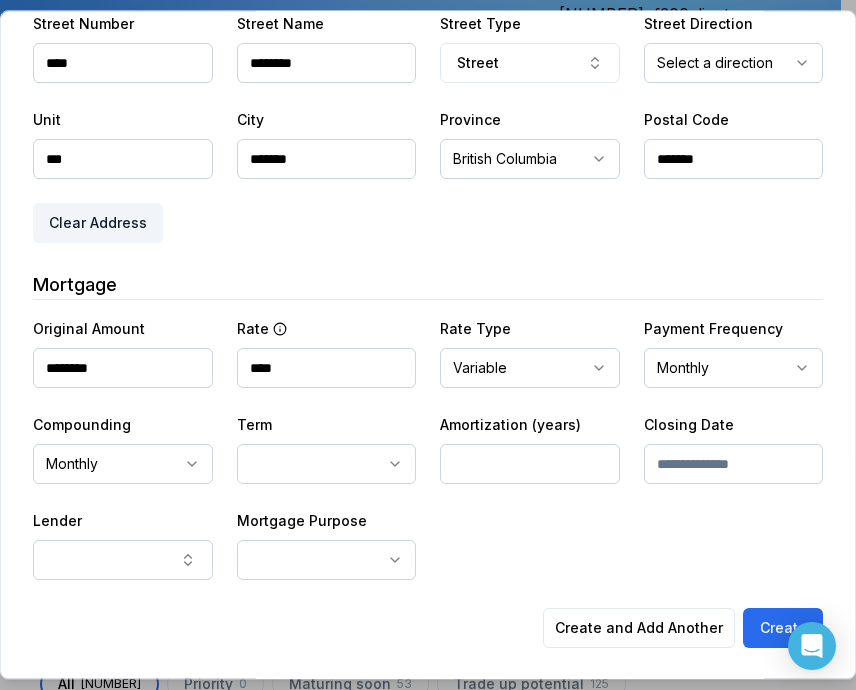 click on "Ownwell's platform is not optimized for mobile at this time.   For the best experience, please use a   desktop or laptop  to manage your account.   Note:  The   personalized homeownership reports   you generate for clients   are fully mobile-friendly   and can be easily viewed on any device. own well Dashboard Landing Page Adopt My Mortgage [NUMBER]  of  [NUMBER]  clients used Purchase additional client capacity Insights Maturities by year [NUMBER] this year 2025 2026 2027 2028 2029 2030 Mortgages All active Average fixed rate [NUMBER]% Average variable rate [NUMBER]% [NUMBER]% Average mortgage balance $[NUMBER] Average LTV [NUMBER]% Fixed   [NUMBER] % Variable   [NUMBER] % 5 years  [NUMBER] % 3 years   [NUMBER] % 1 year  [NUMBER] % Digests Export Aug 2025 Sent [NUMBER] Open rate [NUMBER]% -[NUMBER]% Click rate [NUMBER]% -[NUMBER]% Next home value estimate update August [NUMBER], [YEAR] Next digest delivery period Aug [NUMBER] - Aug [NUMBER] [NUMBER] of your clients could not receive digests Fix email issues in order to reach them. Remind me later View email issues Clients Search... Bulk action   Import from  All [NUMBER]" at bounding box center [420, 150] 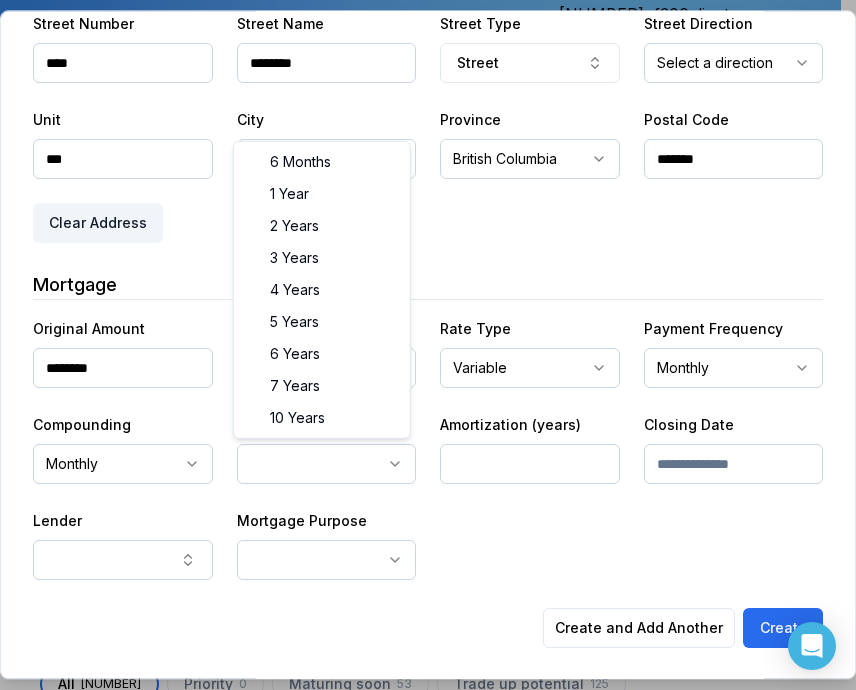 select on "**" 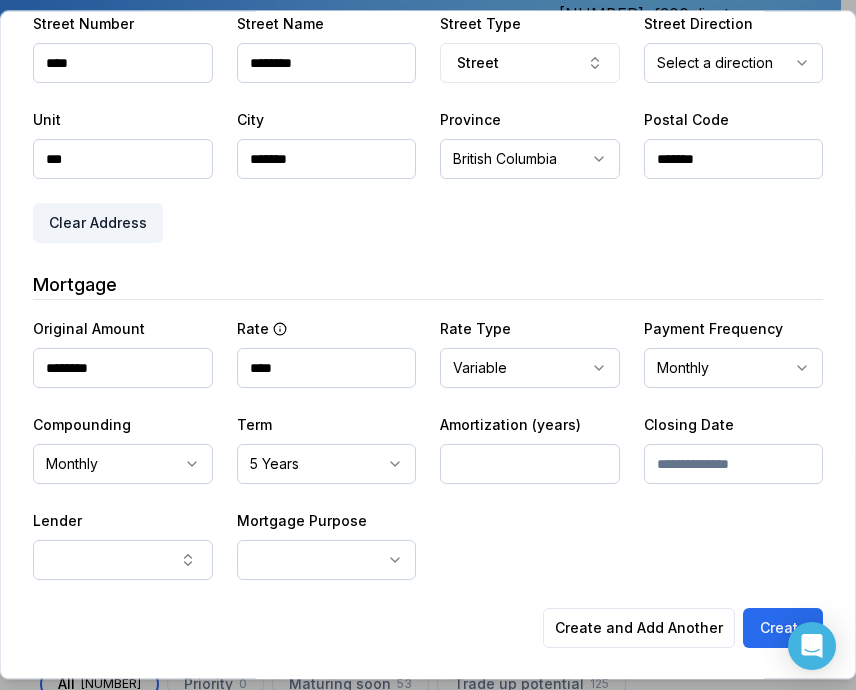 click at bounding box center [530, 464] 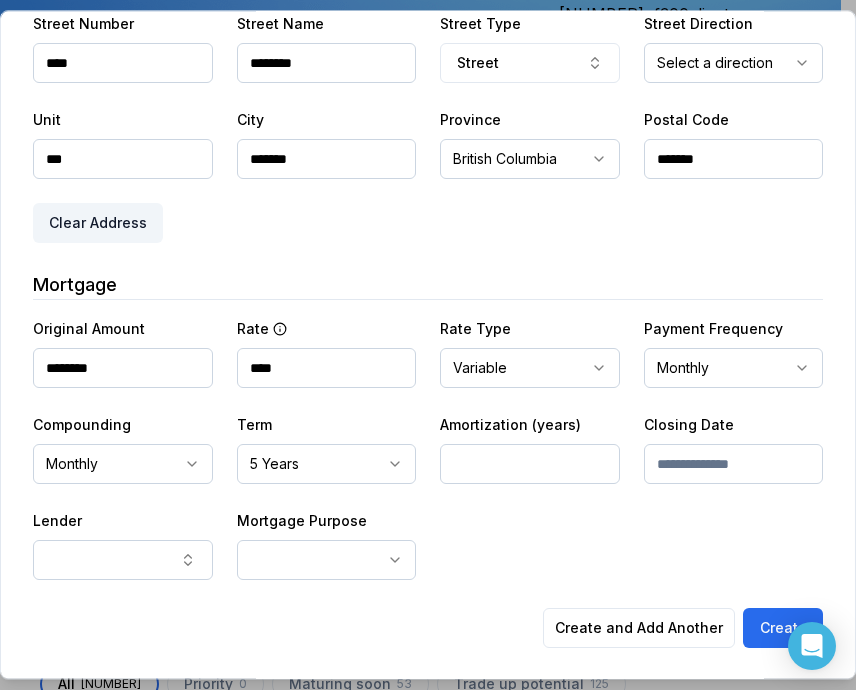 type on "**" 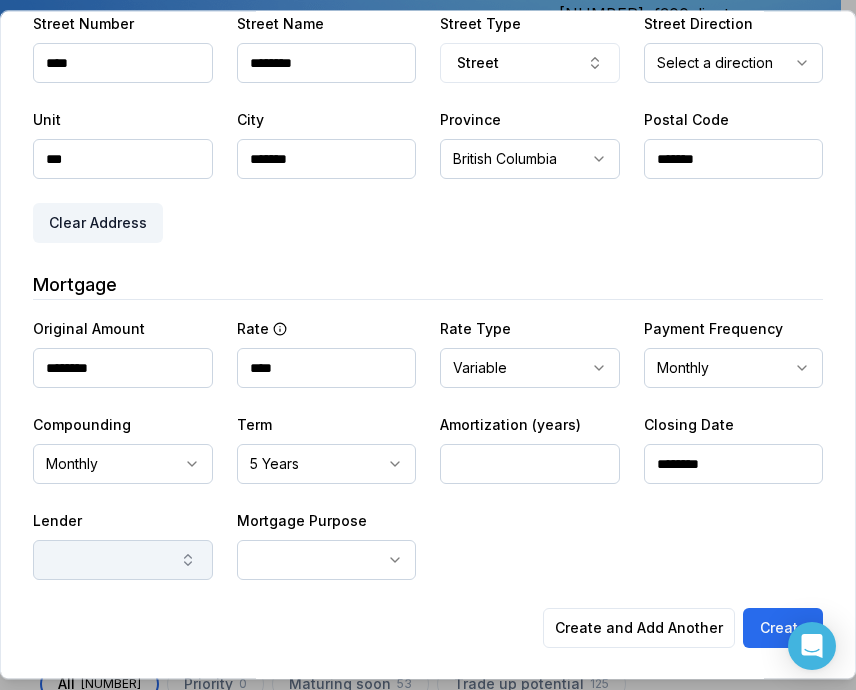 type on "********" 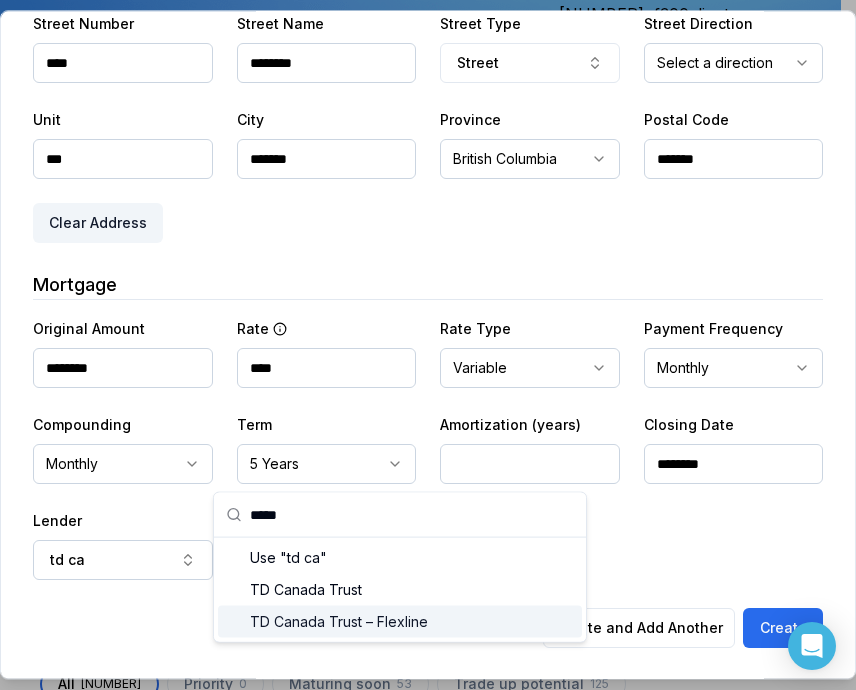 click on "TD Canada Trust – Flexline" at bounding box center [400, 622] 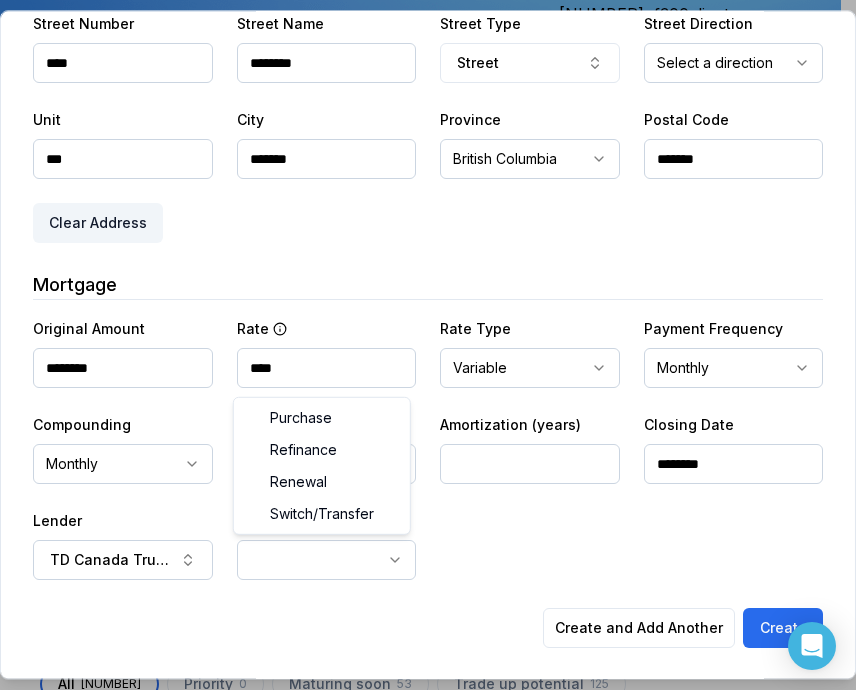 click on "Ownwell's platform is not optimized for mobile at this time.   For the best experience, please use a   desktop or laptop  to manage your account.   Note:  The   personalized homeownership reports   you generate for clients   are fully mobile-friendly   and can be easily viewed on any device. own well Dashboard Landing Page Adopt My Mortgage [NUMBER]  of  [NUMBER]  clients used Purchase additional client capacity Insights Maturities by year [NUMBER] this year 2025 2026 2027 2028 2029 2030 Mortgages All active Average fixed rate [NUMBER]% Average variable rate [NUMBER]% [NUMBER]% Average mortgage balance $[NUMBER] Average LTV [NUMBER]% Fixed   [NUMBER] % Variable   [NUMBER] % 5 years  [NUMBER] % 3 years   [NUMBER] % 1 year  [NUMBER] % Digests Export Aug 2025 Sent [NUMBER] Open rate [NUMBER]% -[NUMBER]% Click rate [NUMBER]% -[NUMBER]% Next home value estimate update August [NUMBER], [YEAR] Next digest delivery period Aug [NUMBER] - Aug [NUMBER] [NUMBER] of your clients could not receive digests Fix email issues in order to reach them. Remind me later View email issues Clients Search... Bulk action   Import from  All [NUMBER]" at bounding box center [420, 150] 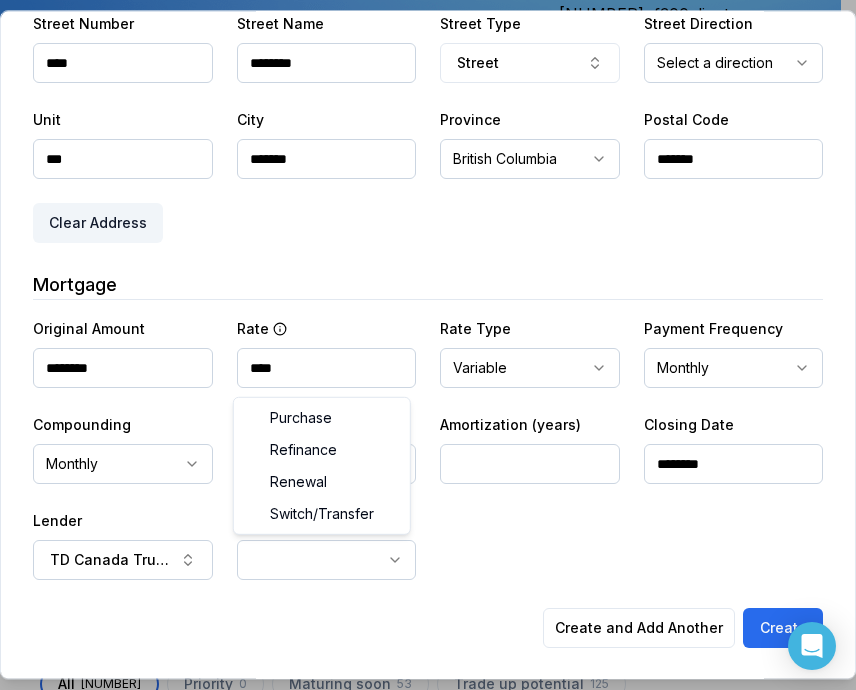 select on "*********" 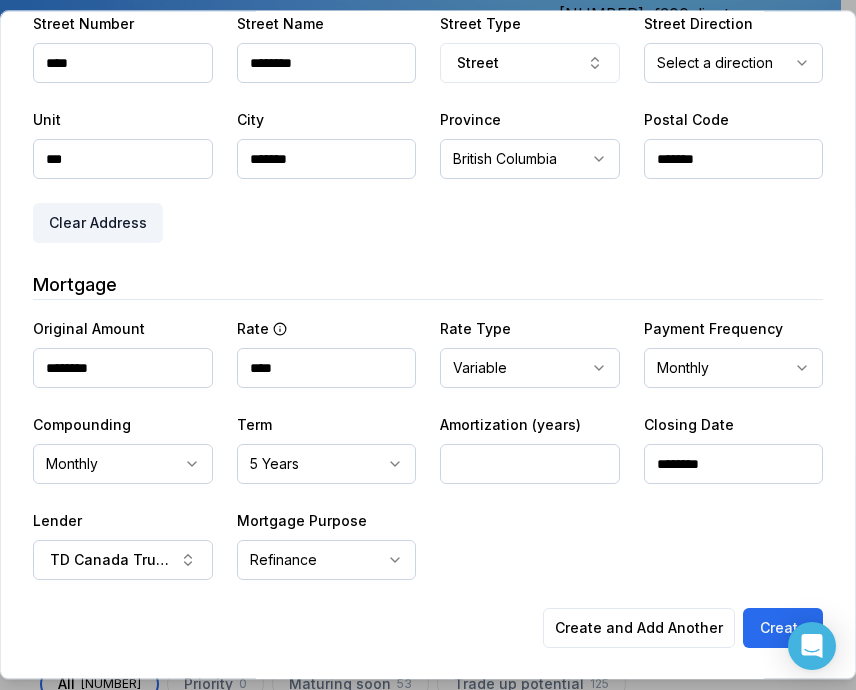 click on "**********" at bounding box center (428, 92) 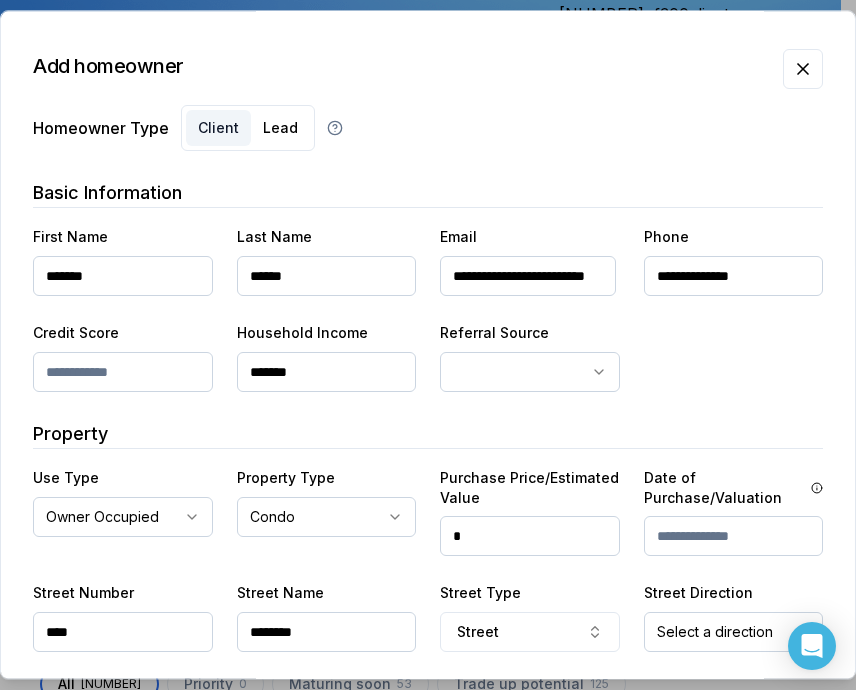 scroll, scrollTop: 569, scrollLeft: 0, axis: vertical 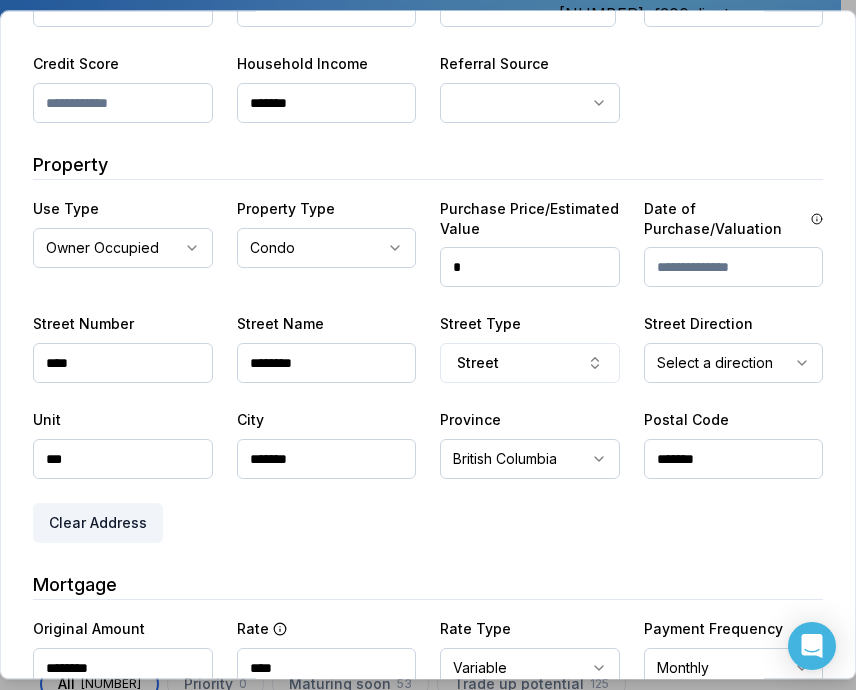 click on "*" at bounding box center [530, 267] 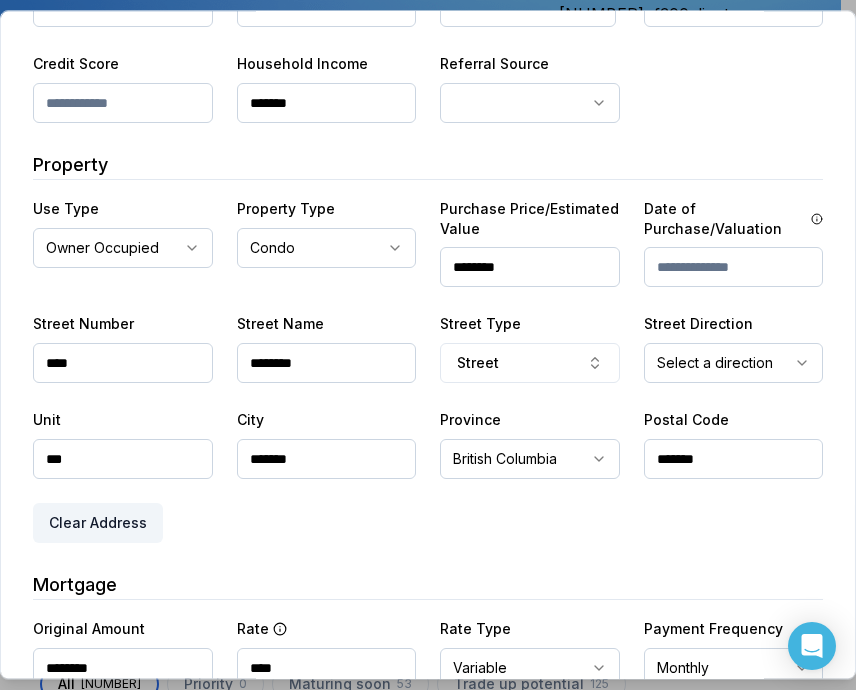 type on "********" 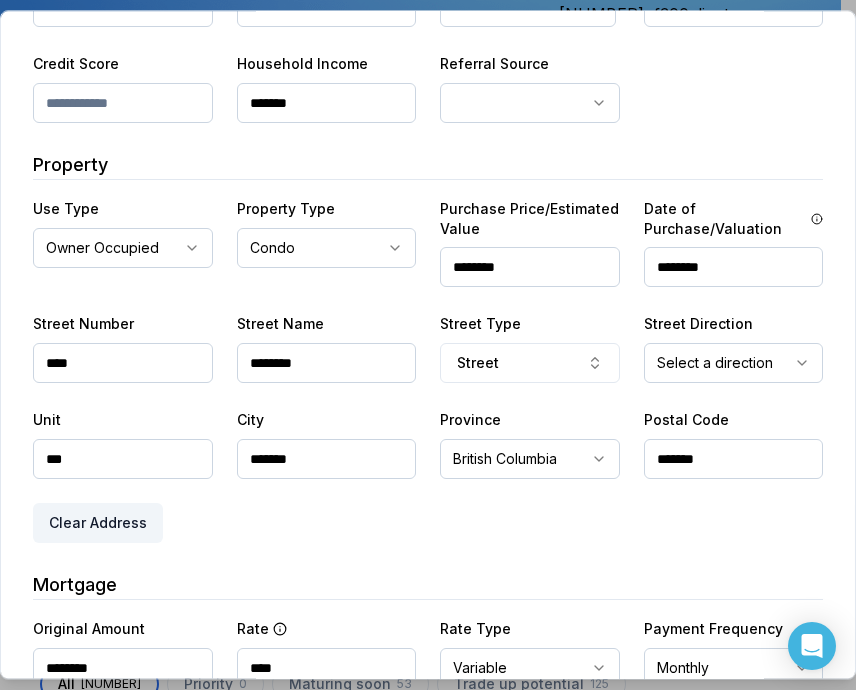 type on "********" 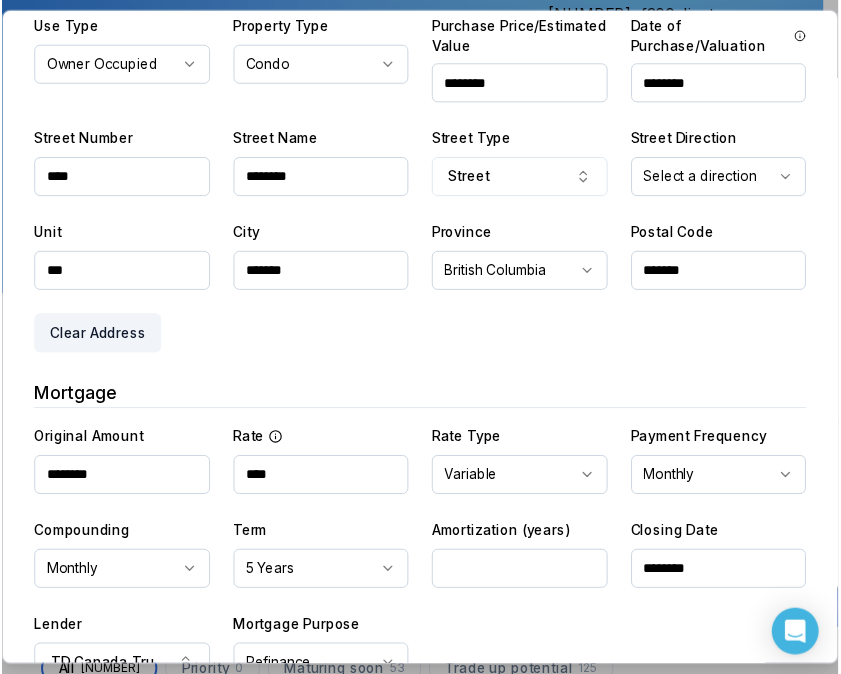 scroll, scrollTop: 569, scrollLeft: 0, axis: vertical 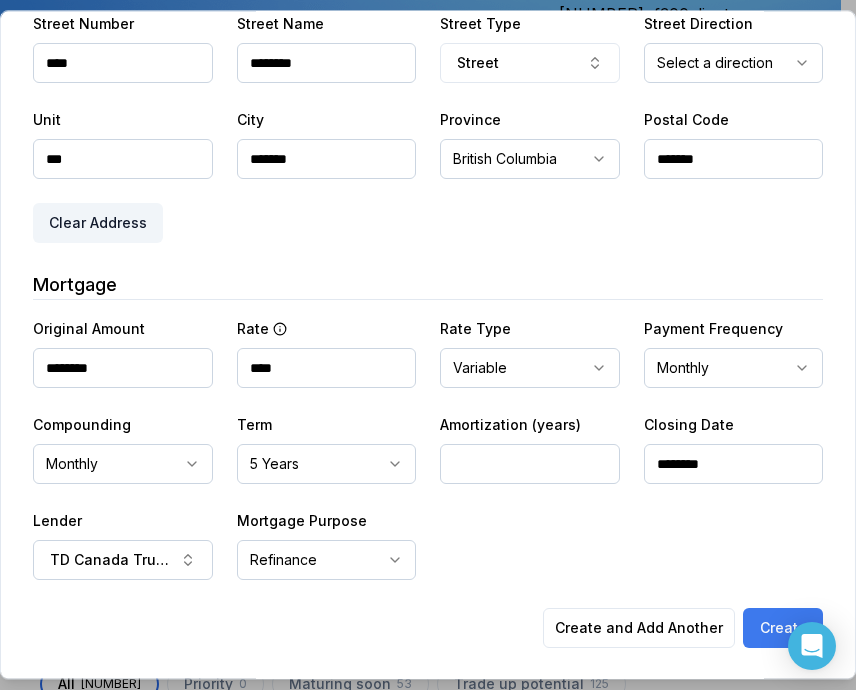 click on "Create" at bounding box center (783, 628) 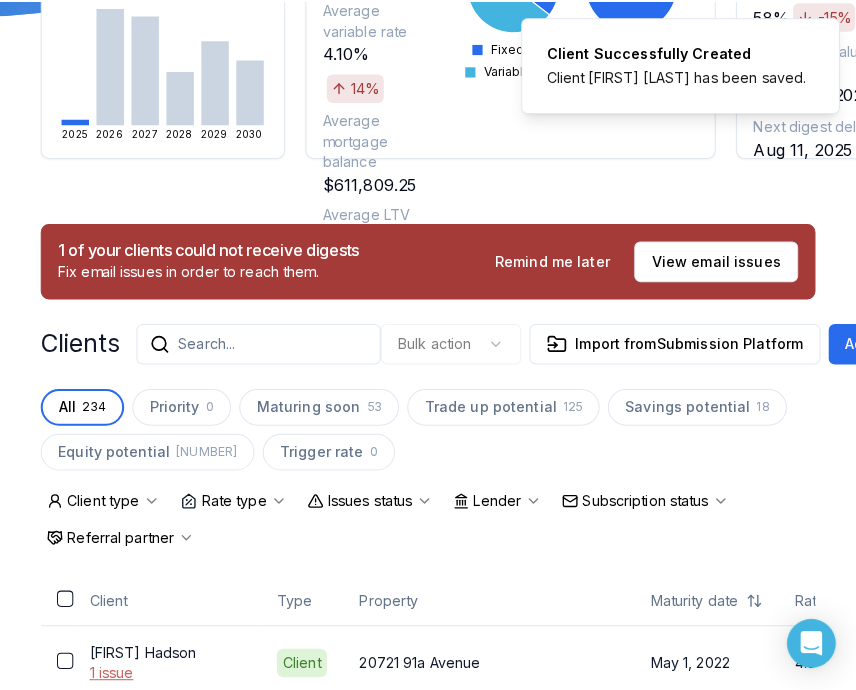 scroll, scrollTop: 300, scrollLeft: 0, axis: vertical 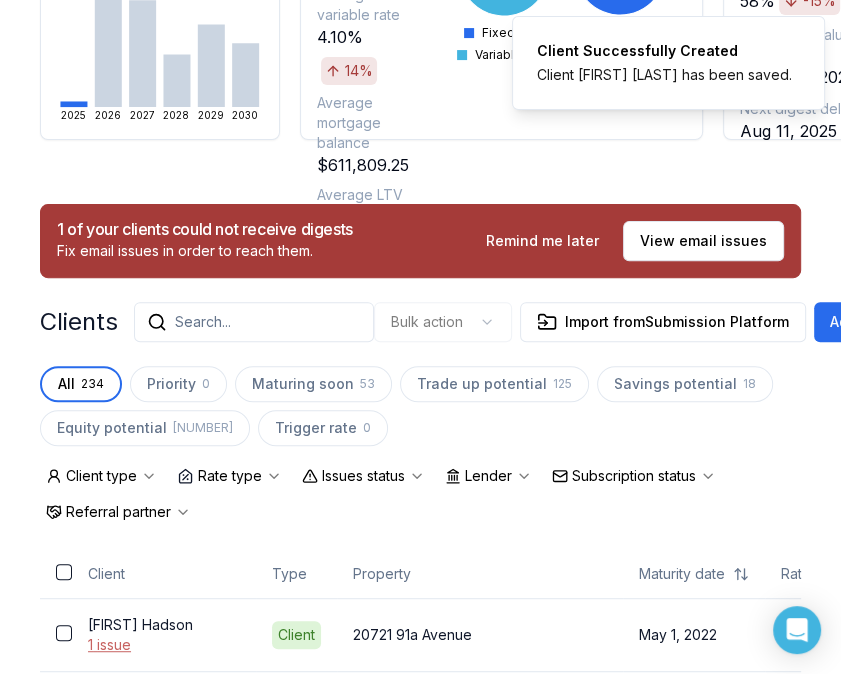 click on "Search..." at bounding box center [254, 322] 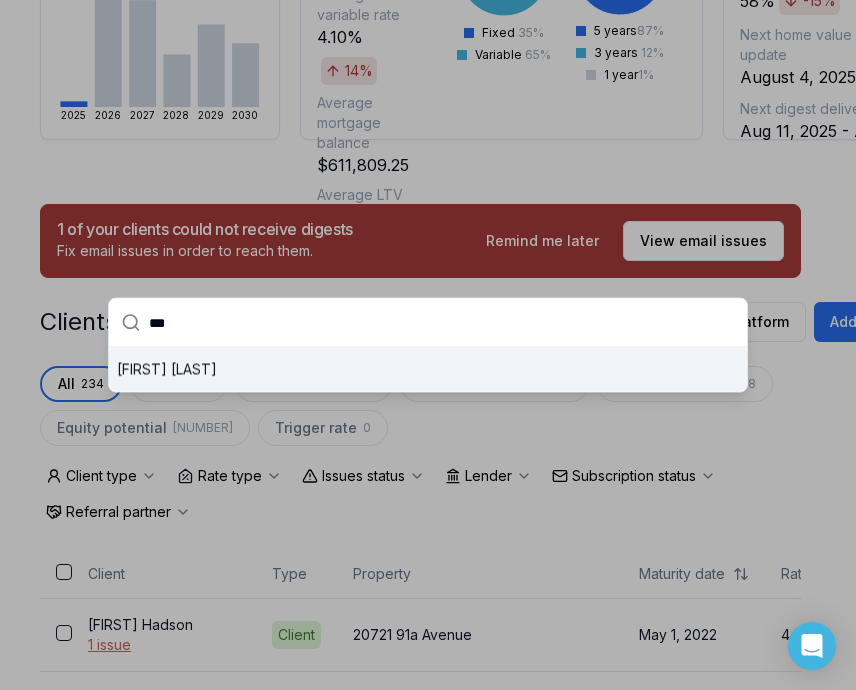 click on "***" at bounding box center [442, 323] 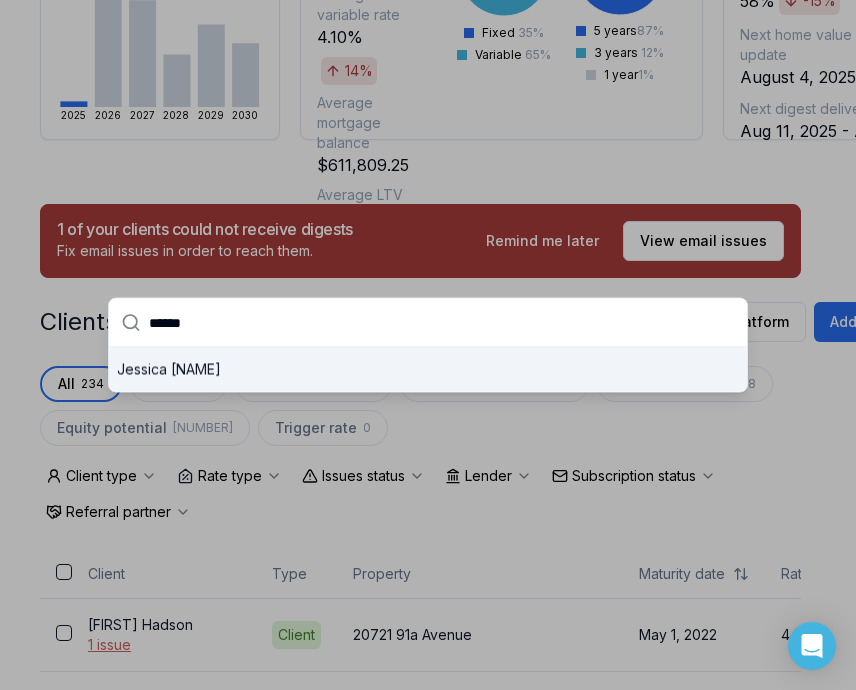 type on "******" 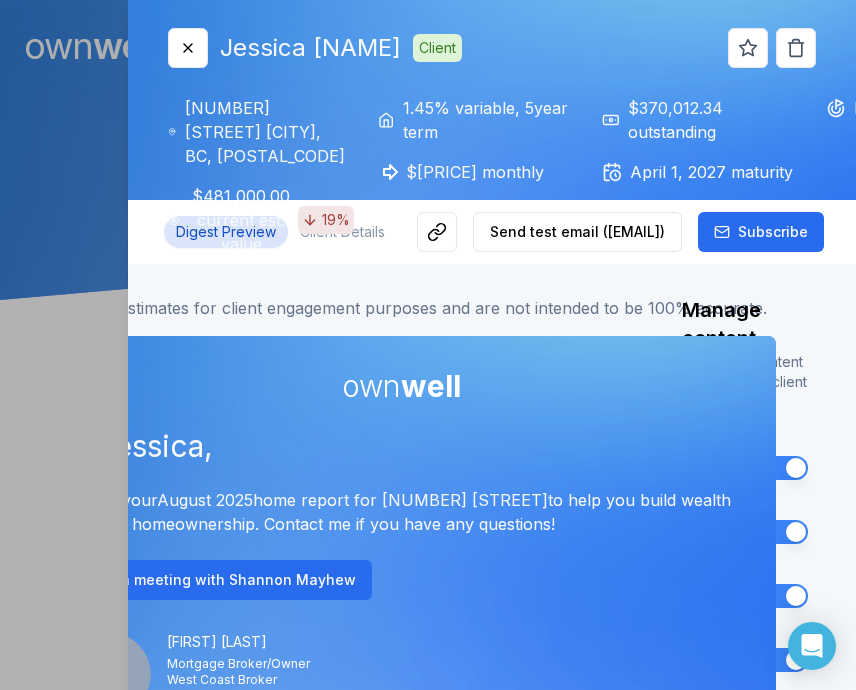 scroll, scrollTop: 0, scrollLeft: 0, axis: both 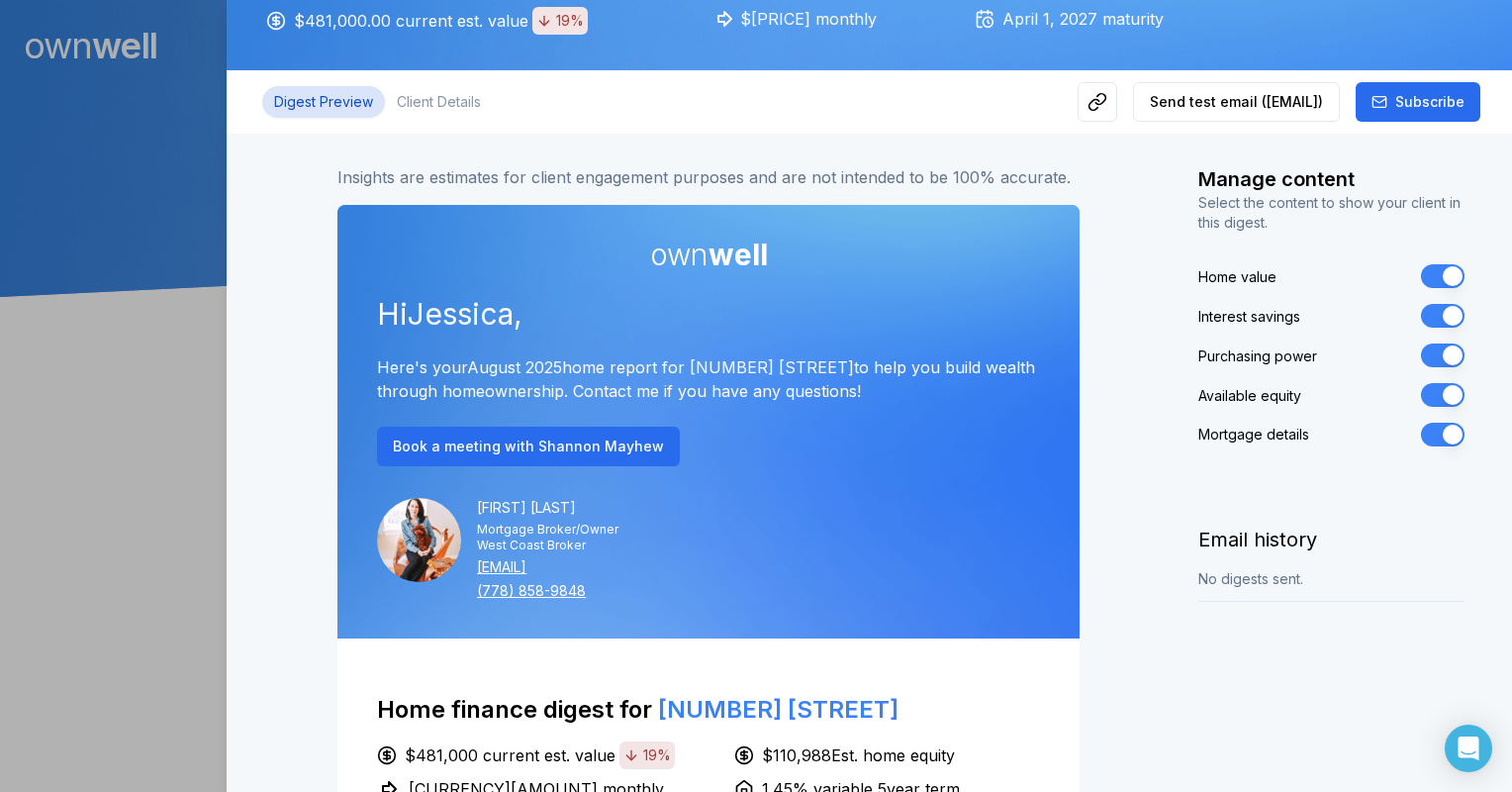 click on "Digest Preview Client Details Send test email ( [EMAIL] ) Subscribe" at bounding box center [869, 102] 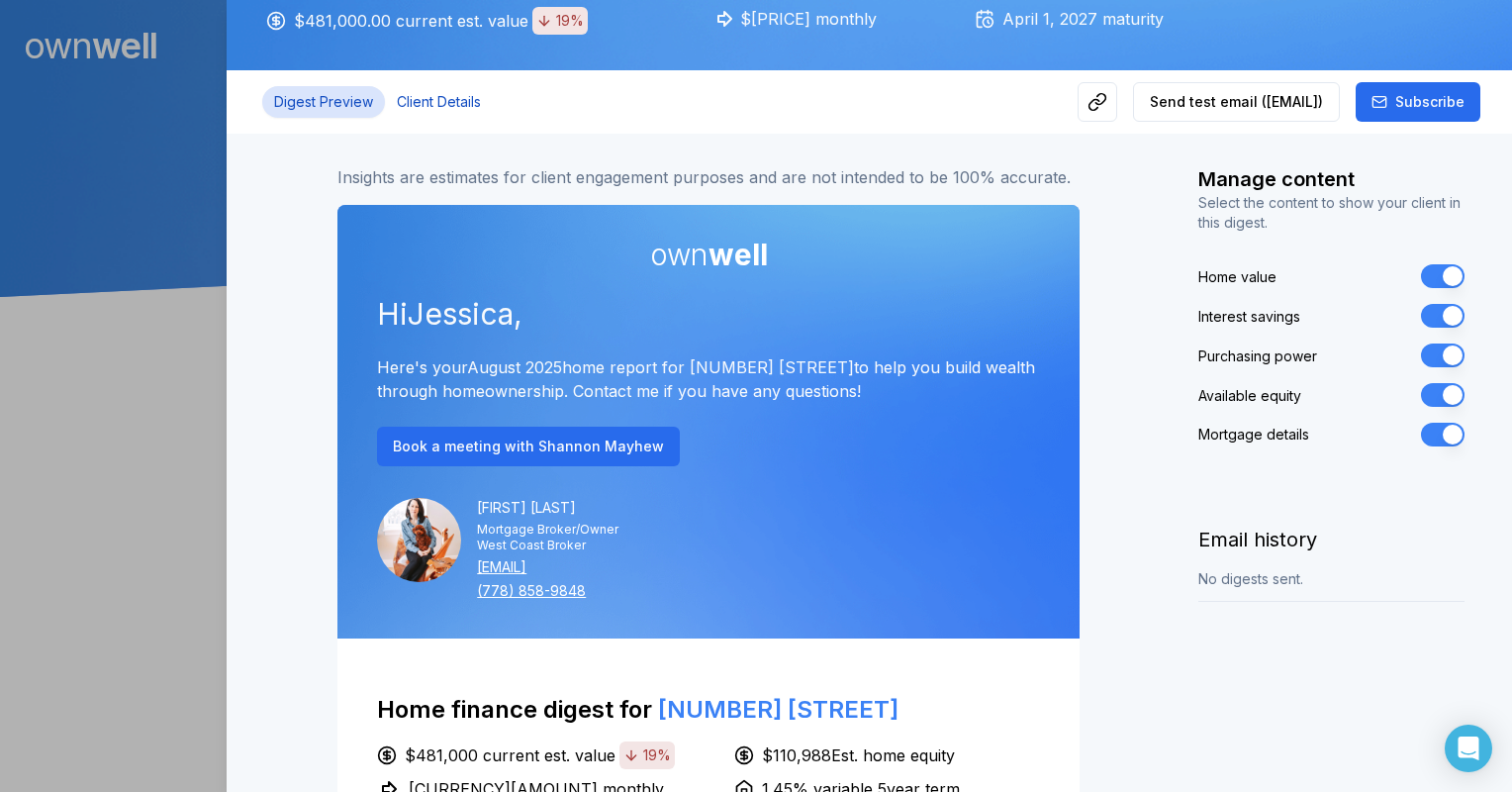 click on "Client Details" at bounding box center [438, 102] 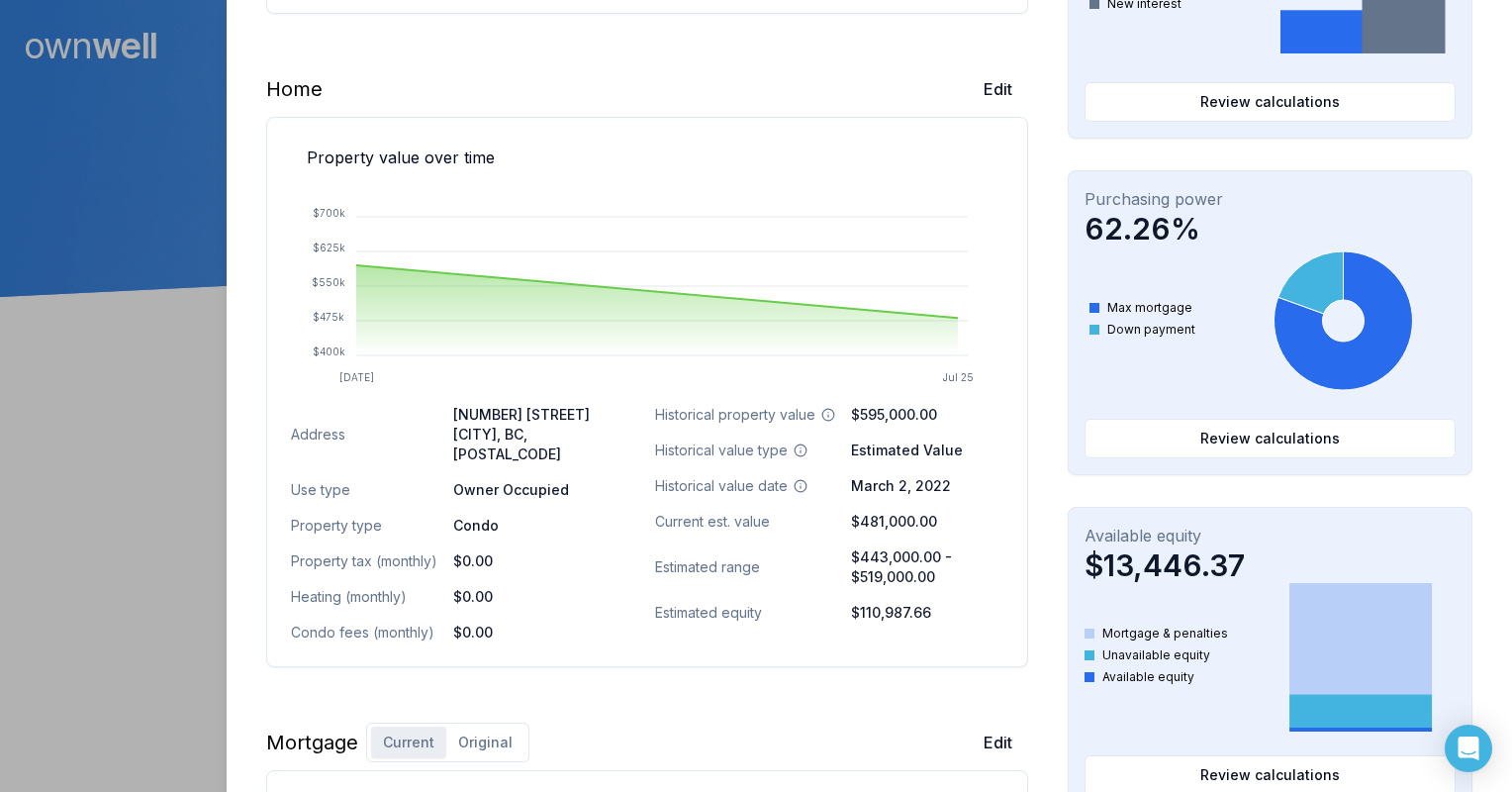 scroll, scrollTop: 623, scrollLeft: 0, axis: vertical 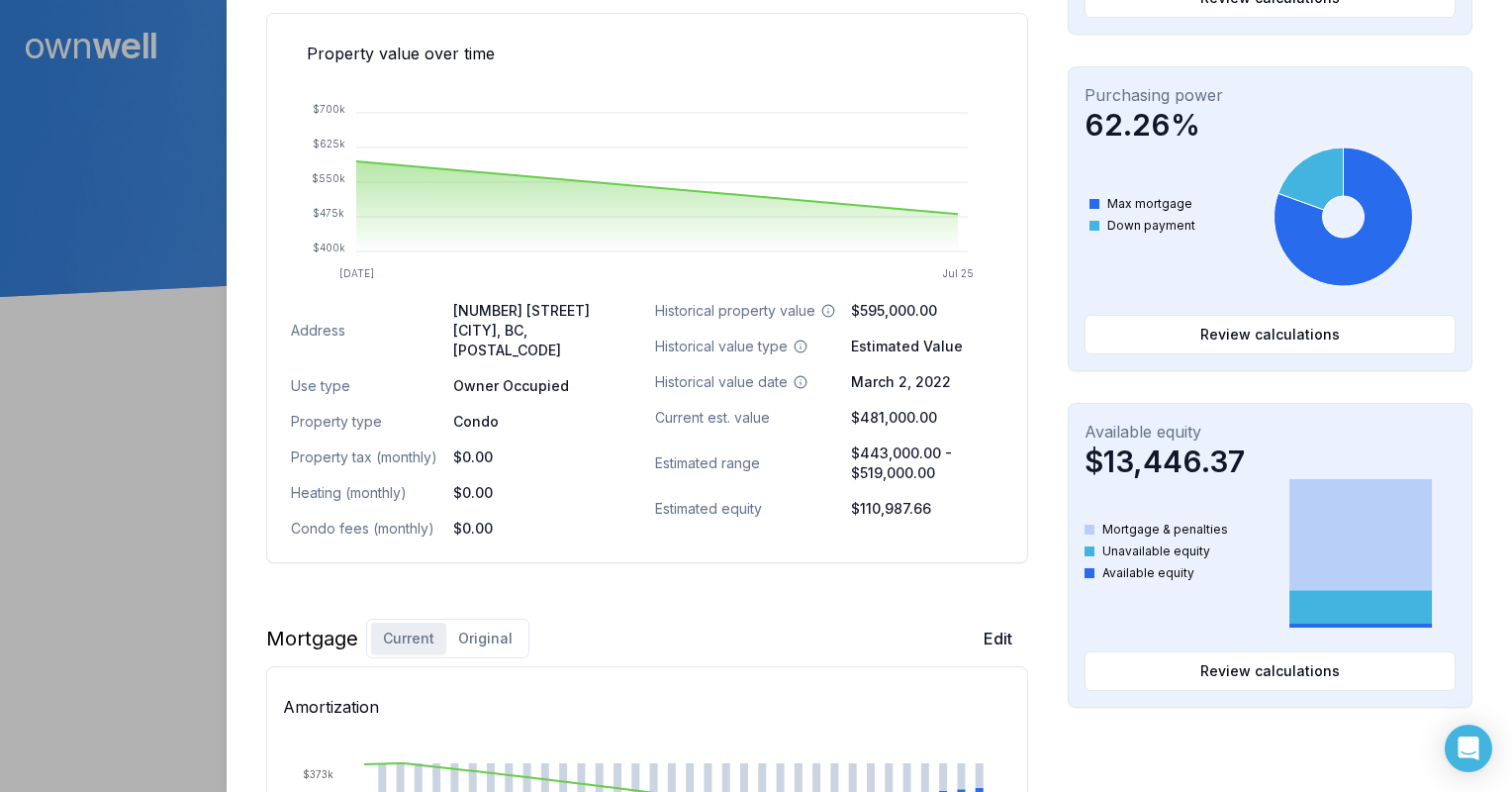 click on "Original" at bounding box center [485, 639] 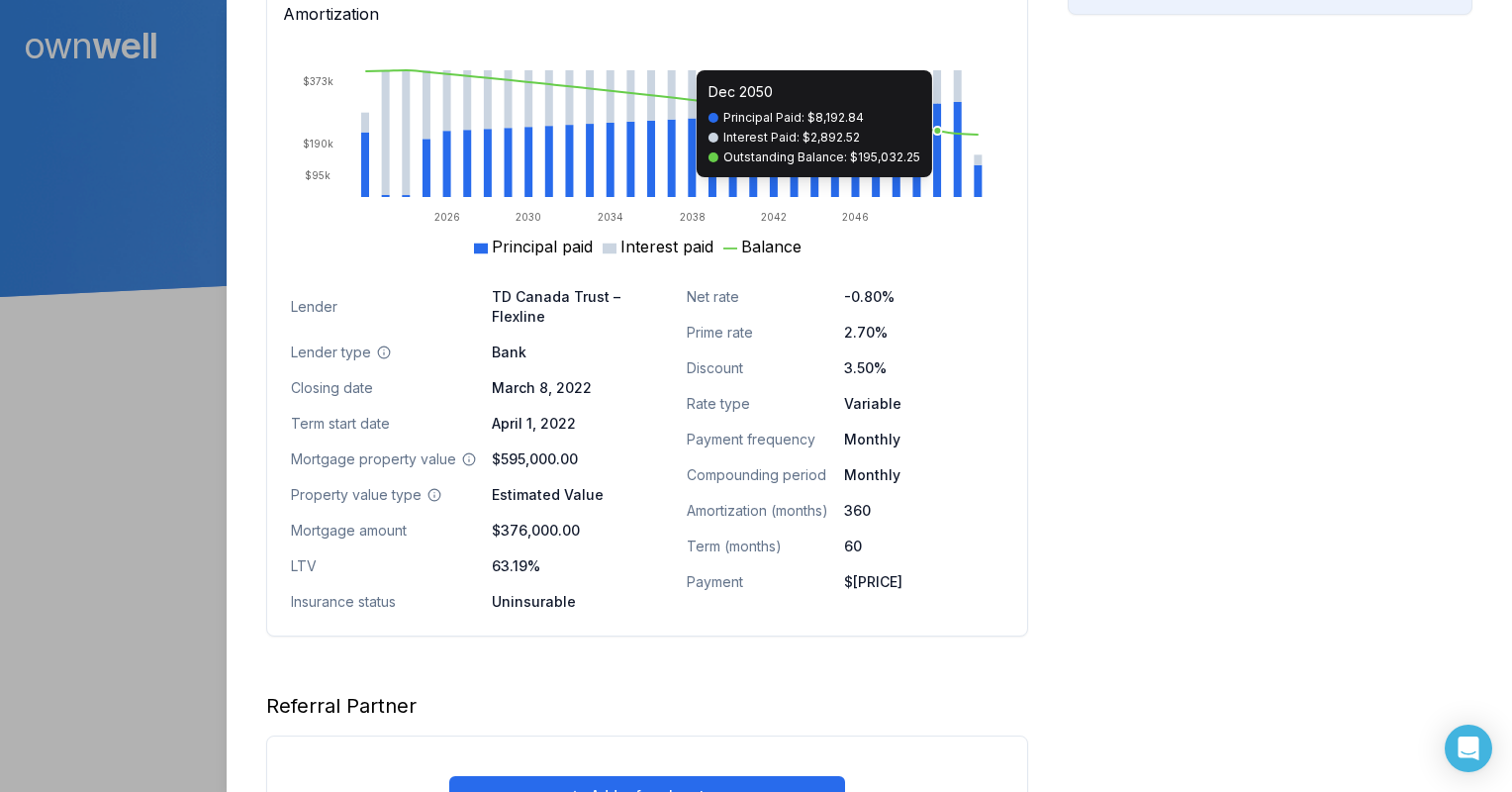 scroll, scrollTop: 1217, scrollLeft: 0, axis: vertical 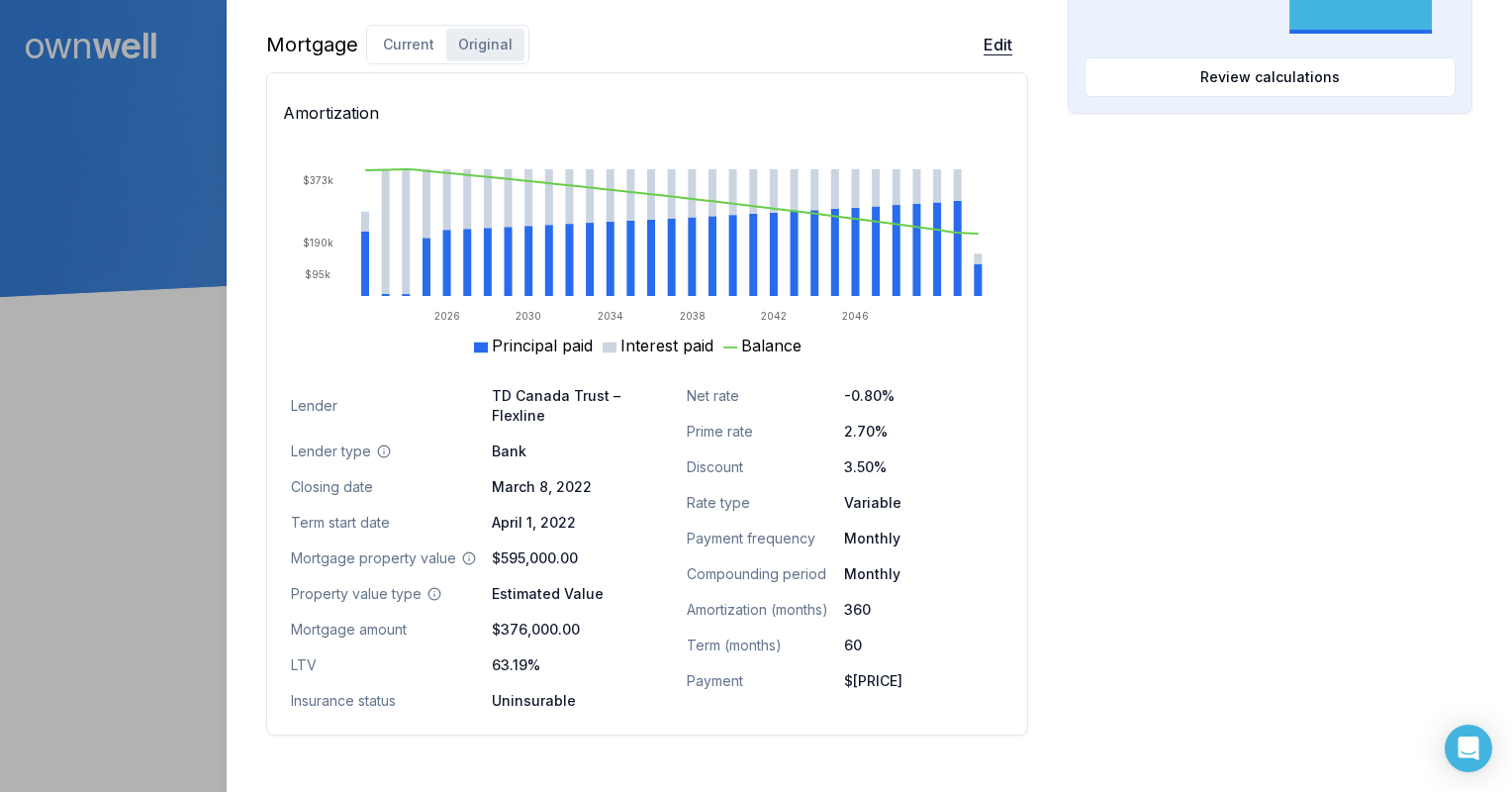 click on "Edit" at bounding box center [997, 45] 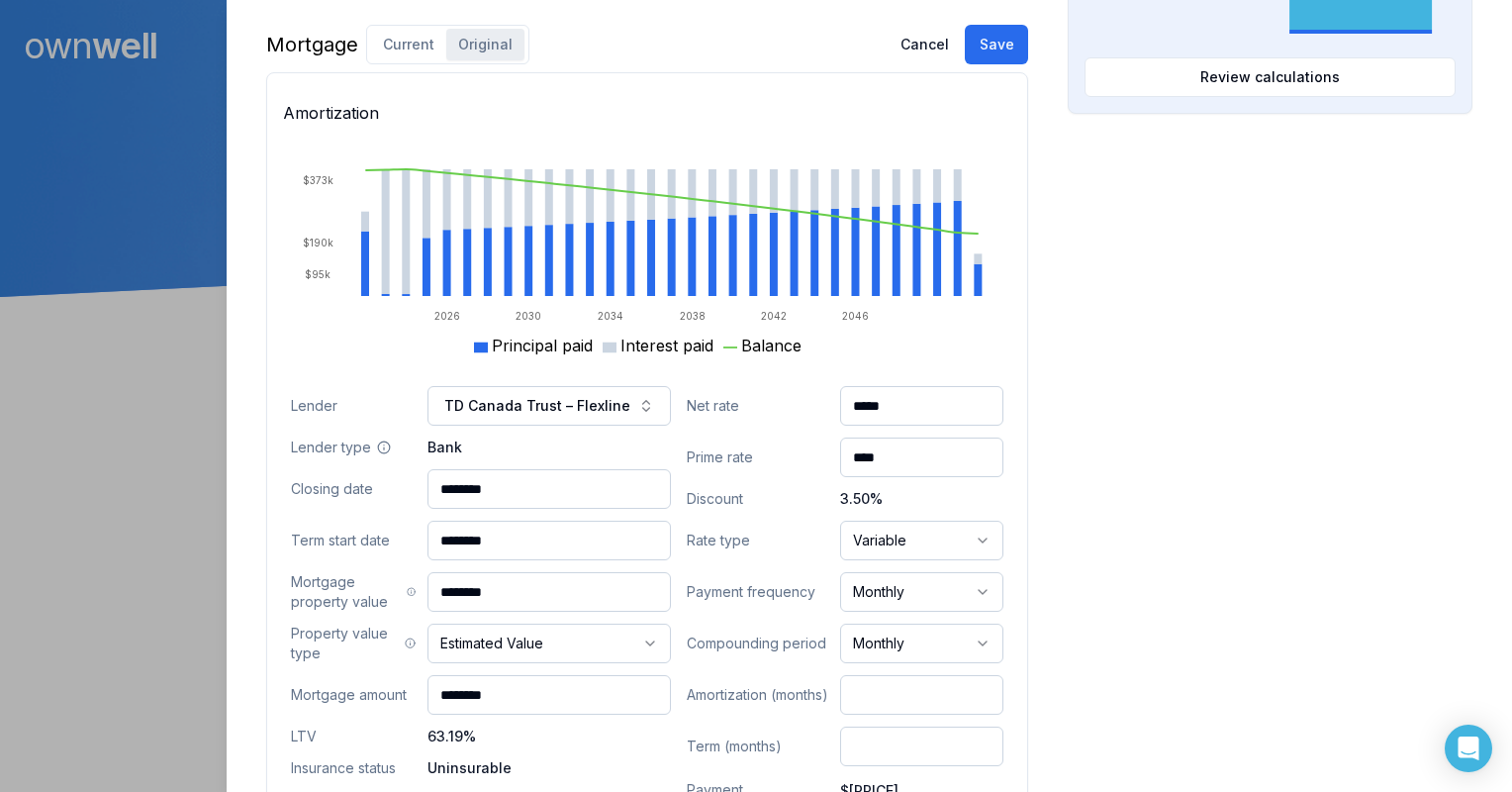 click on "*****" at bounding box center [921, 406] 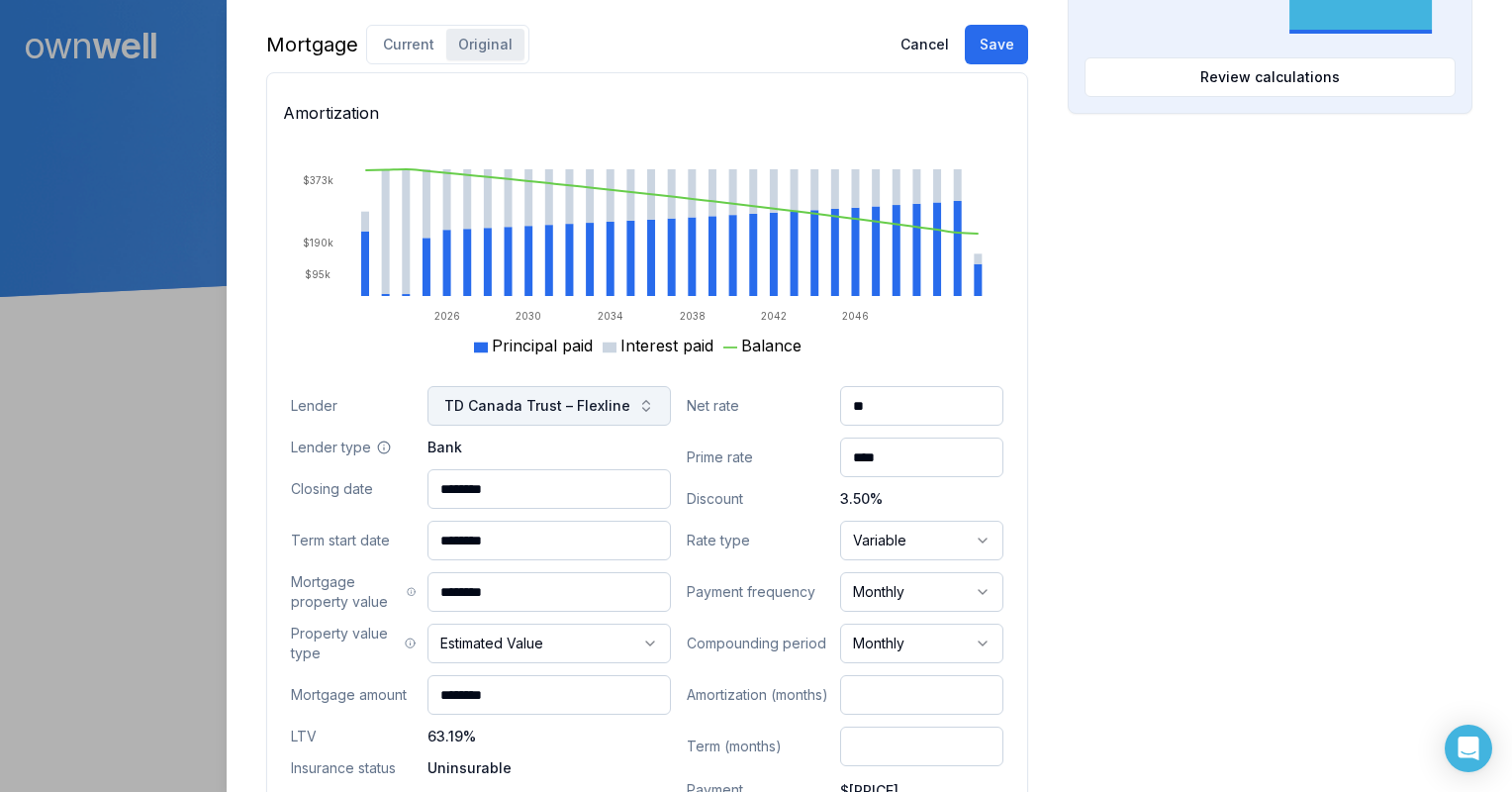 type on "*" 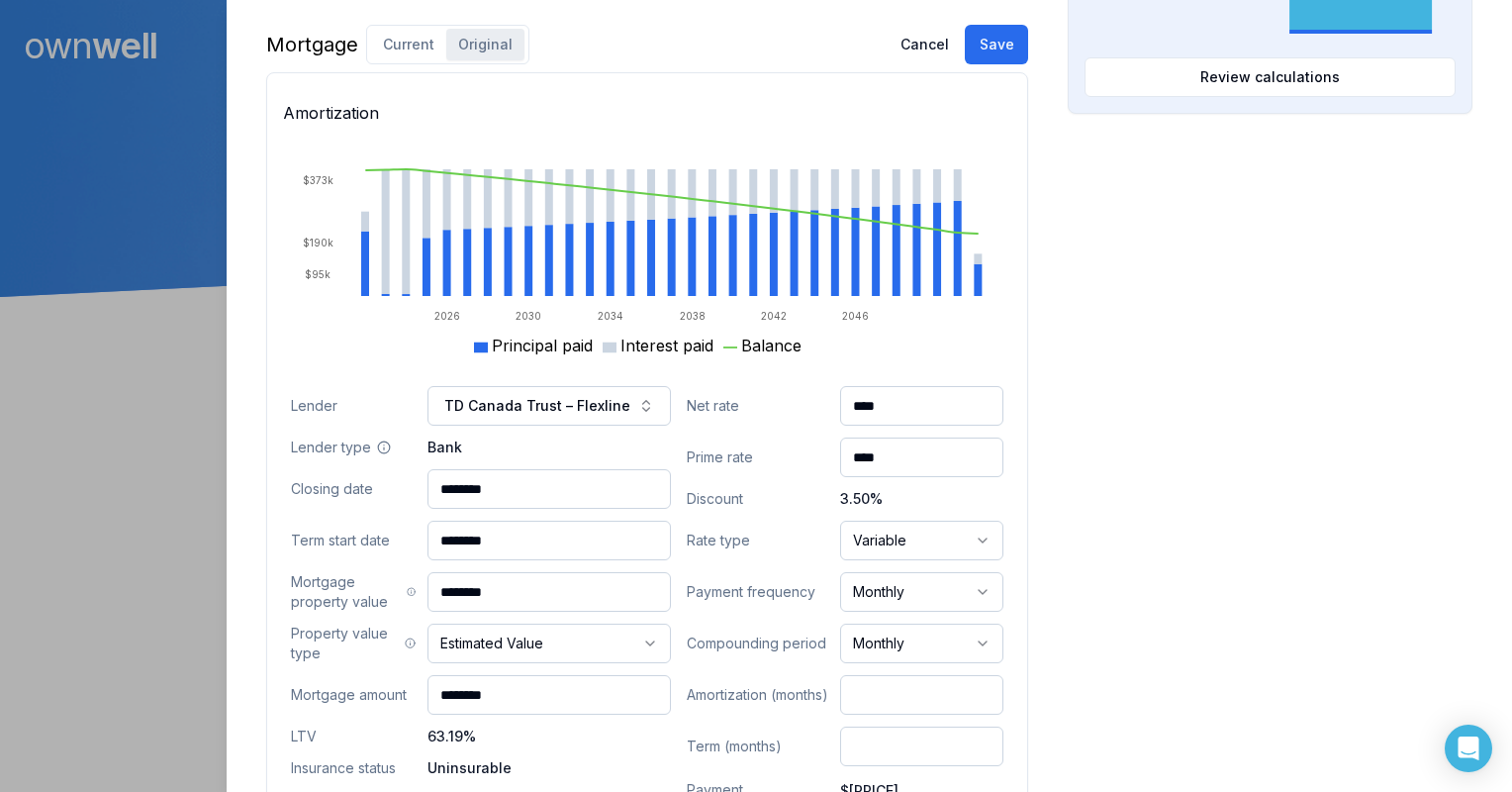 type on "****" 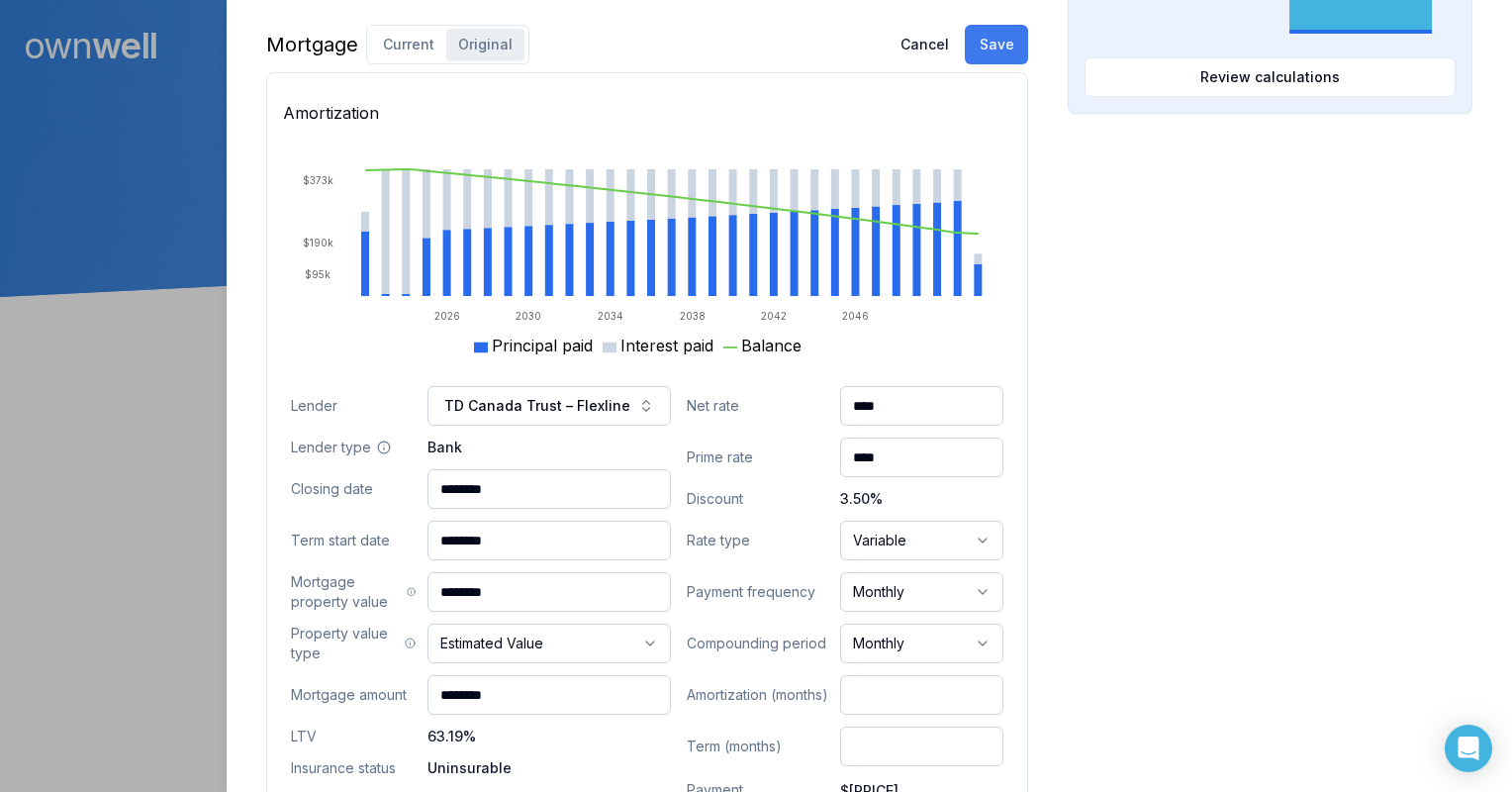 click on "Save" at bounding box center [996, 45] 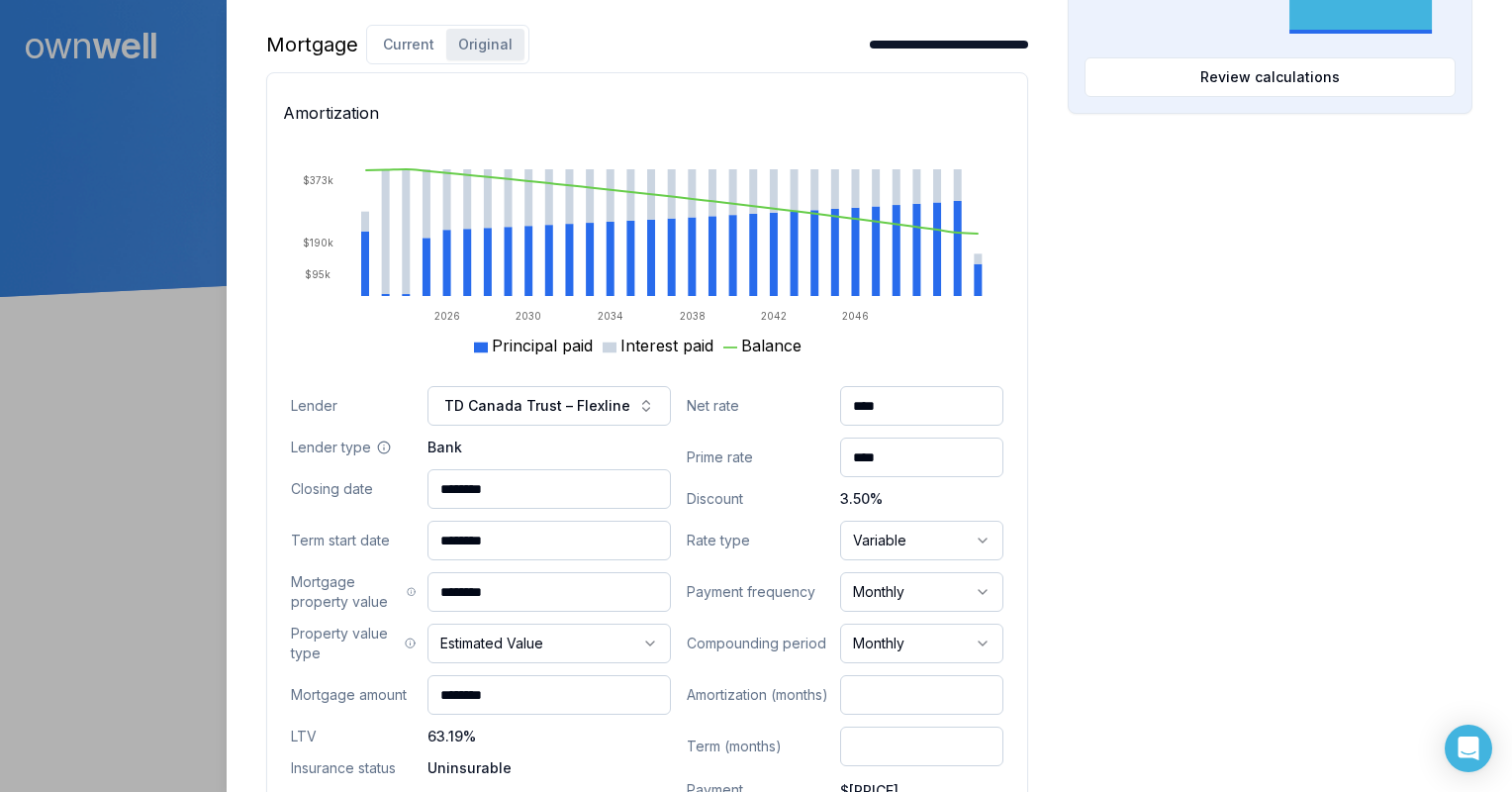 scroll, scrollTop: 1316, scrollLeft: 0, axis: vertical 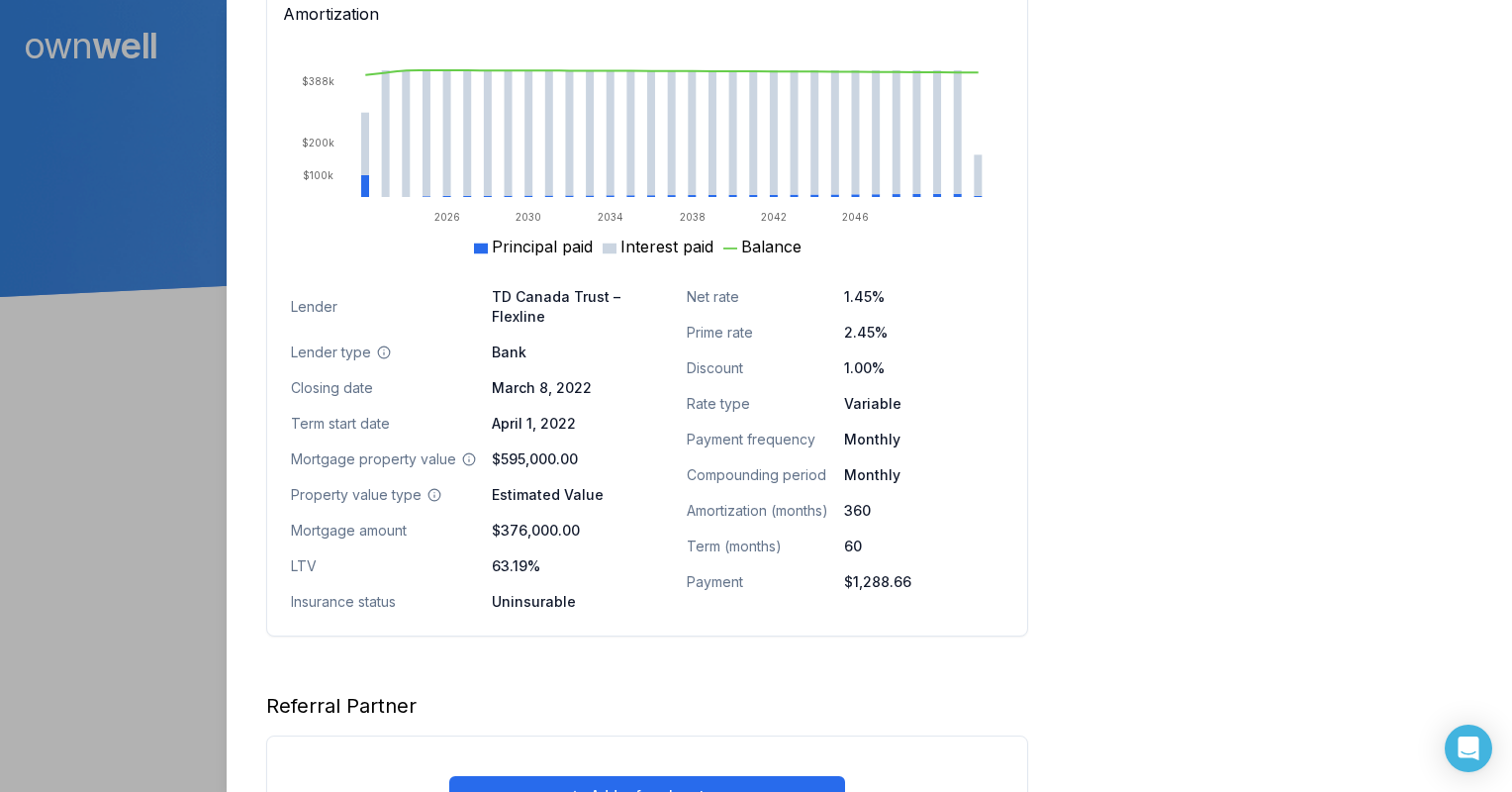 click on "Opportunities Interest savings Not available There are problems that are affecting this calculation. We couldn’t find any available rates for a switch or refinance that match the client’s criteria.   Learn more Purchasing power $551,535.91 Max mortgage Down payment Review calculations Available equity Not available There are problems that are affecting this calculation. The total of the mortgage balance and estimated prepayment penalties exceeds 80% of the property’s estimated value.   Learn more" at bounding box center [1270, -79] 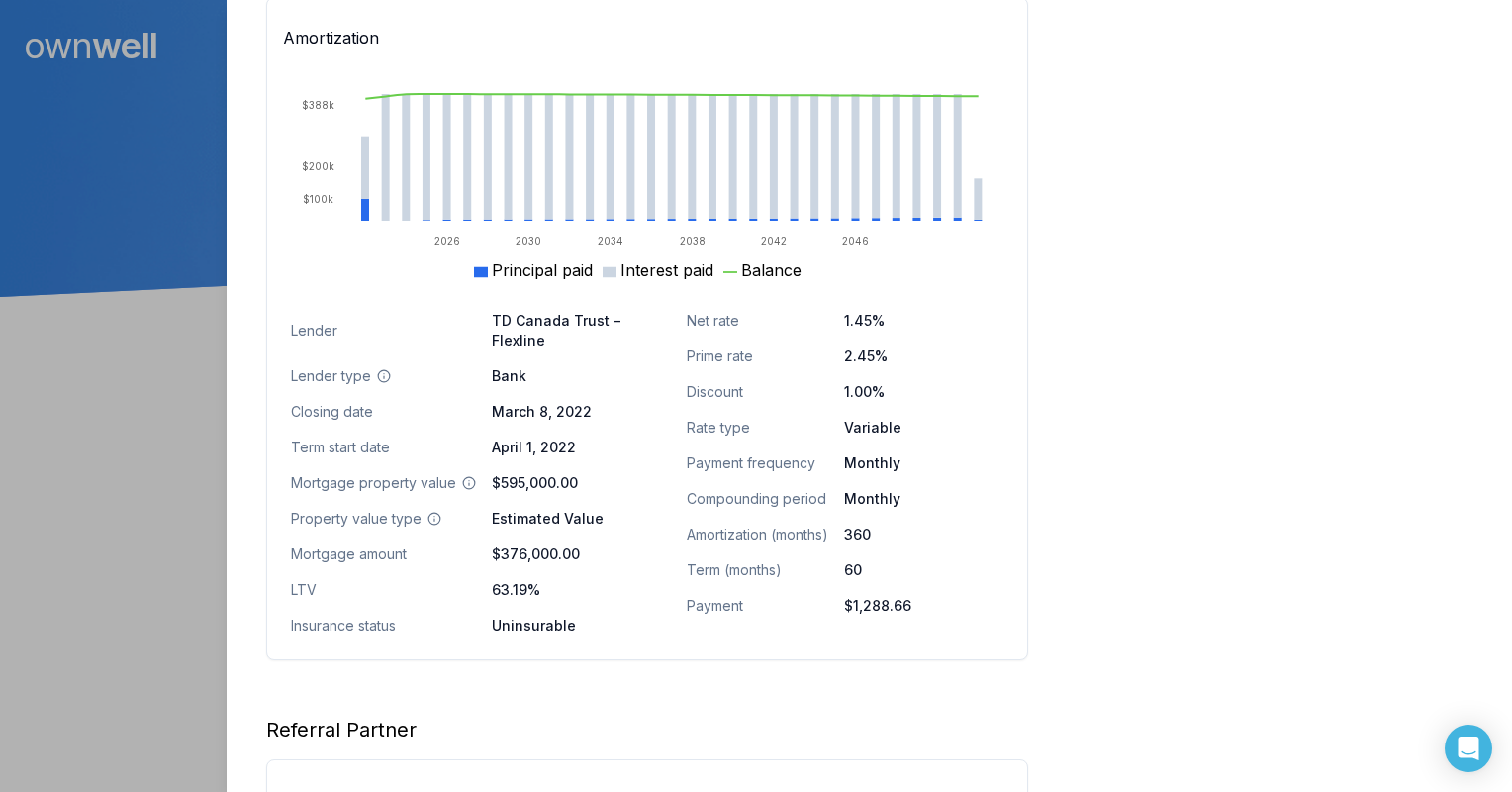 scroll, scrollTop: 1316, scrollLeft: 0, axis: vertical 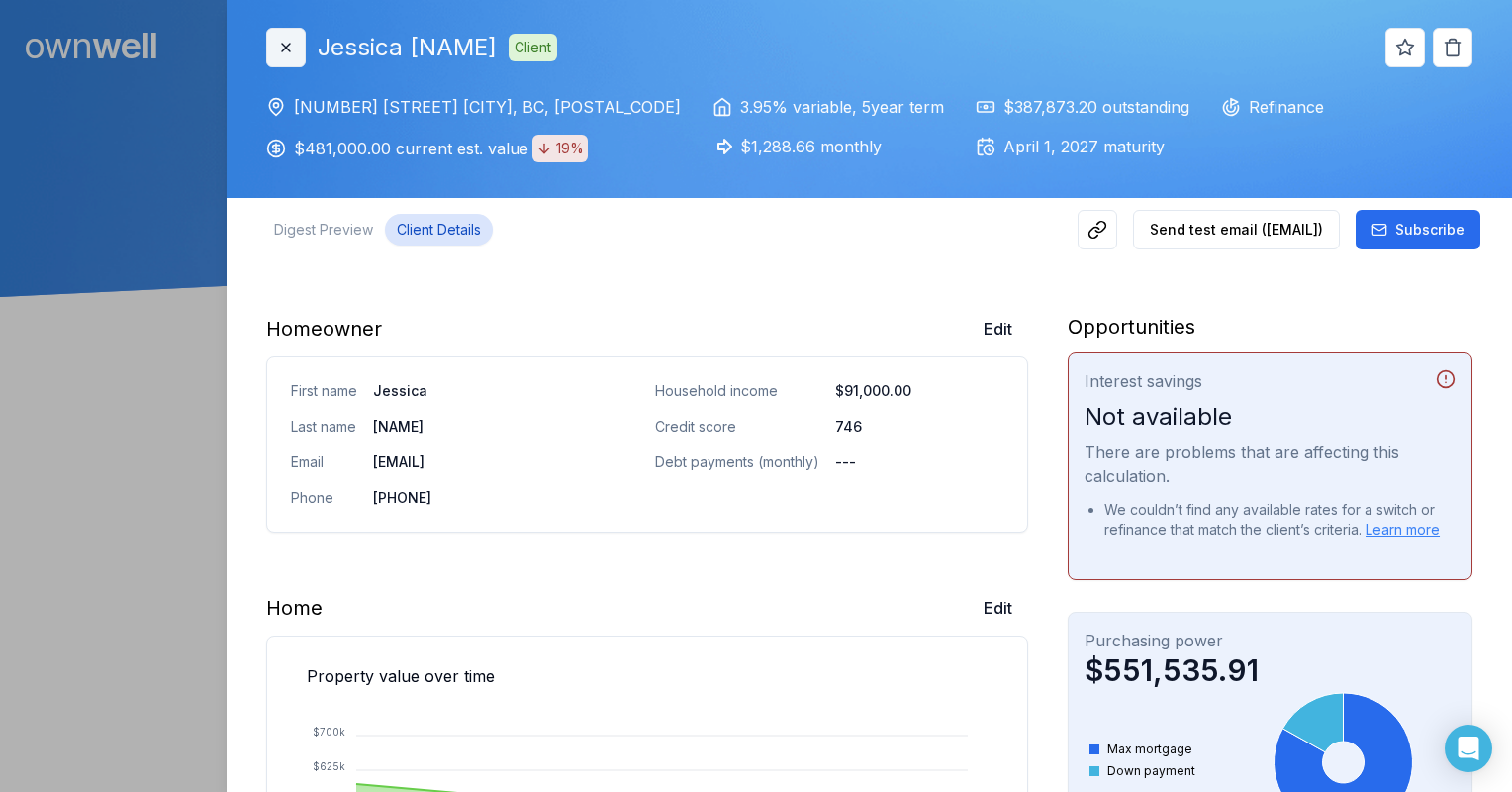 click on "Close" at bounding box center (286, 48) 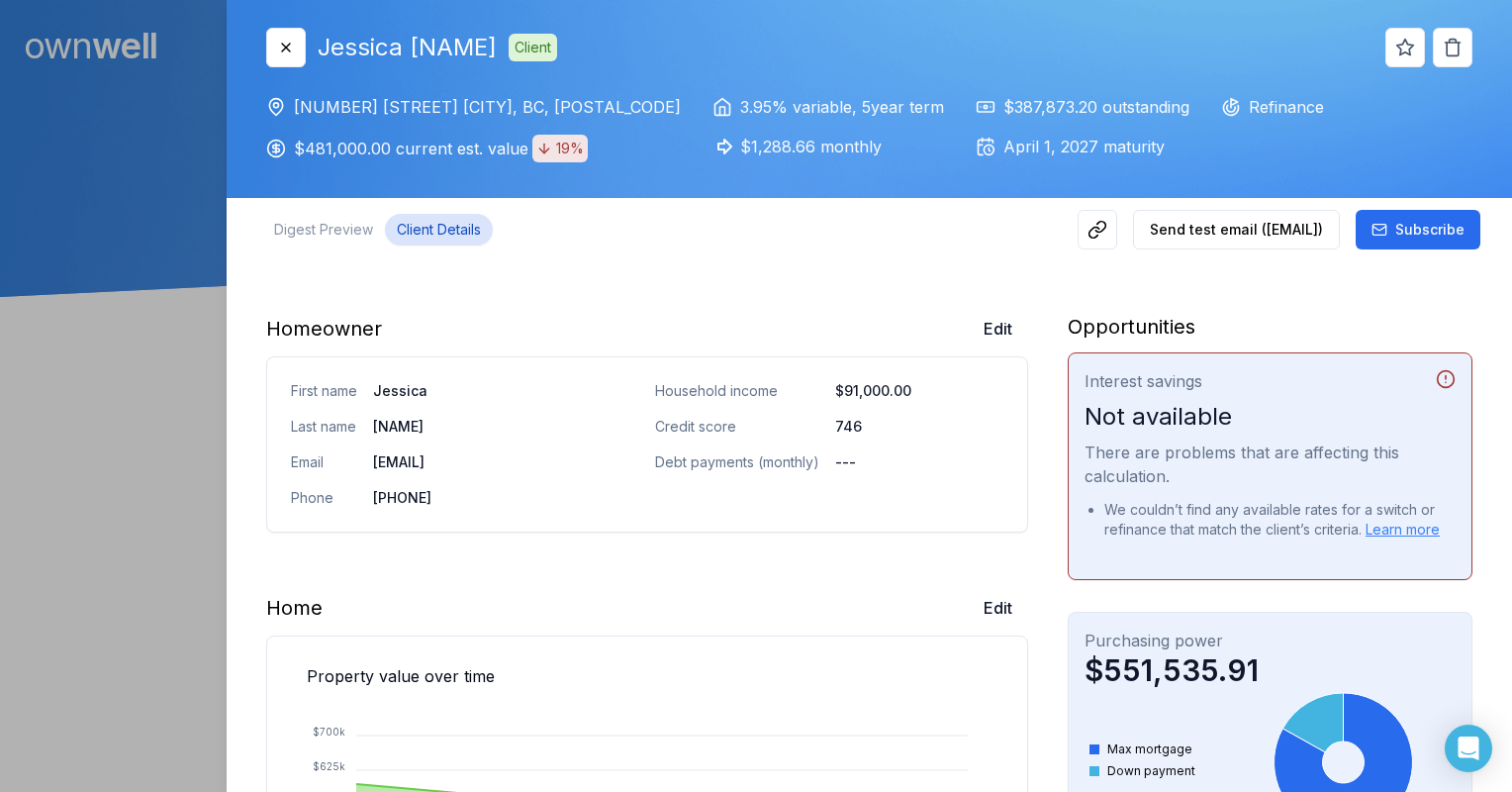 click at bounding box center [756, 396] 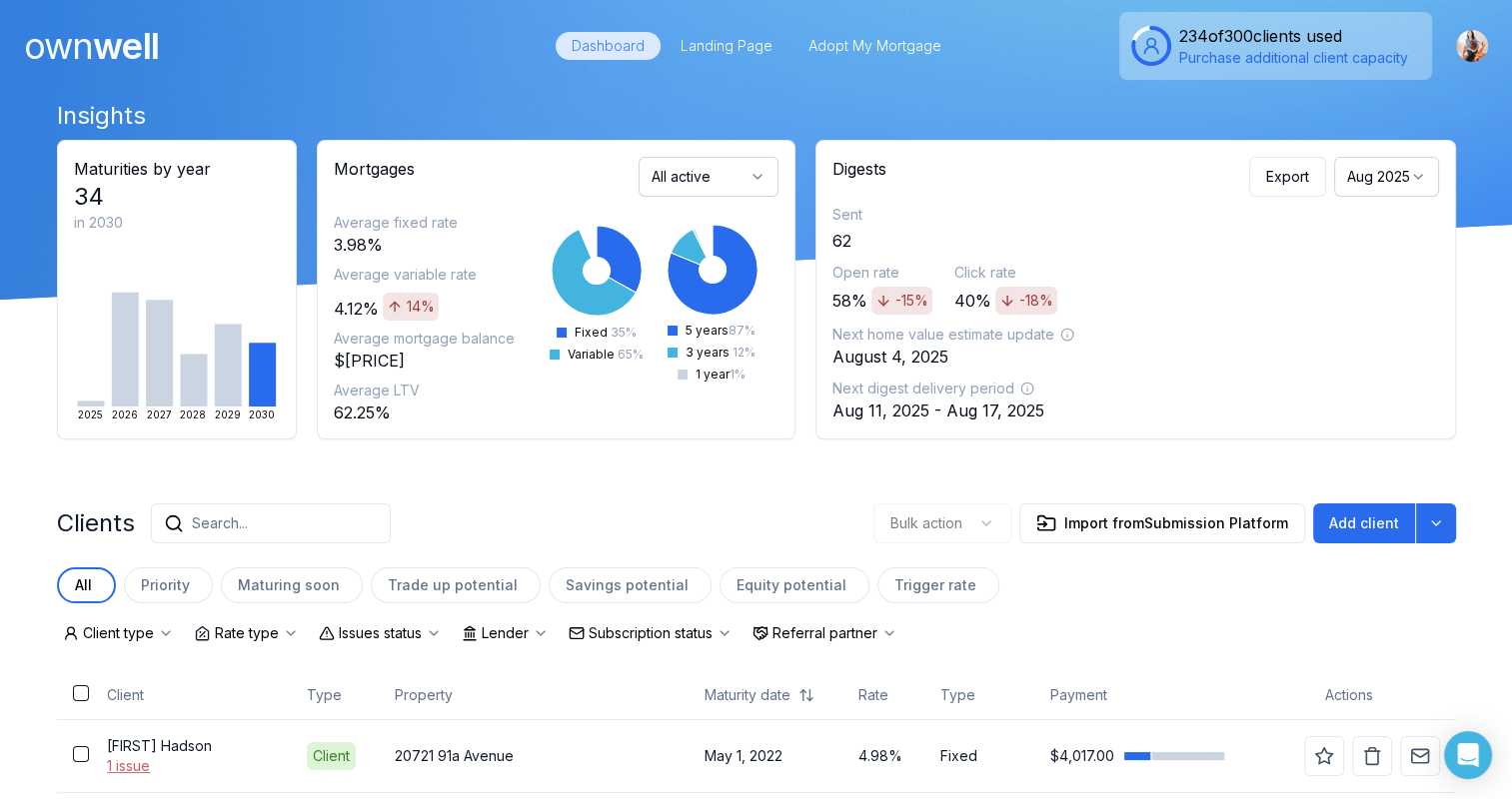 click on "Search..." at bounding box center (220, 523) 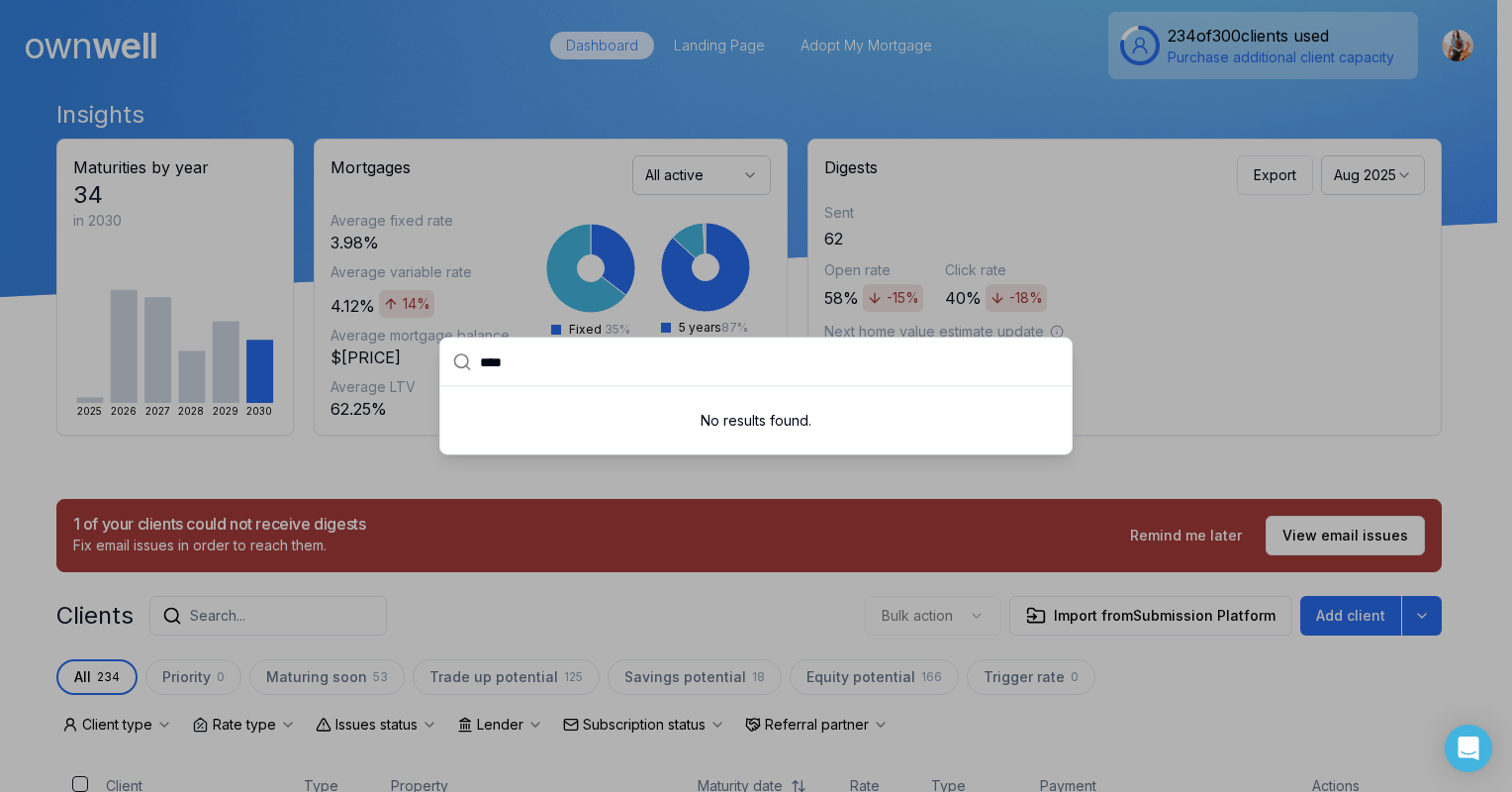 type on "****" 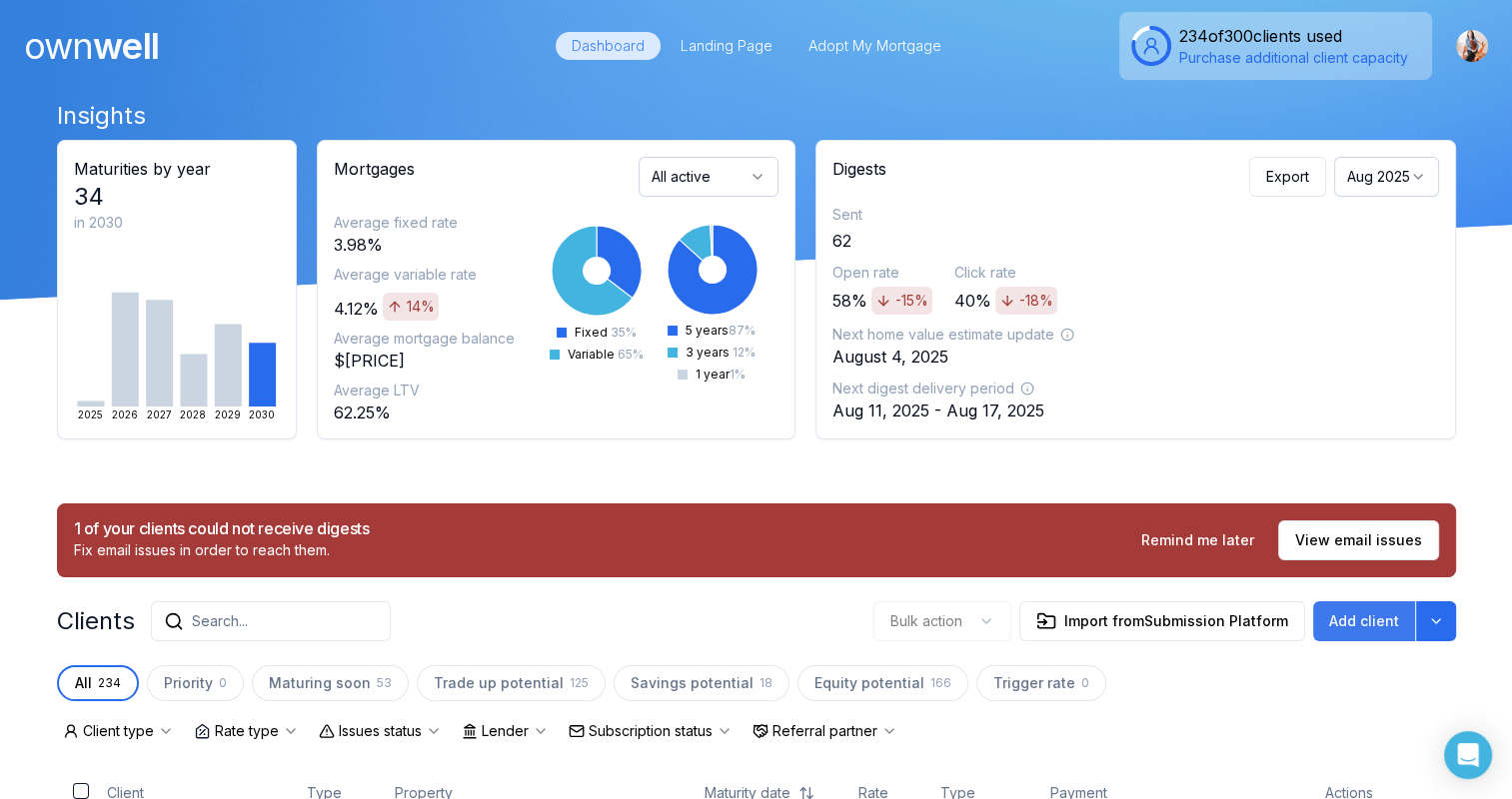click on "Add client" at bounding box center [1364, 621] 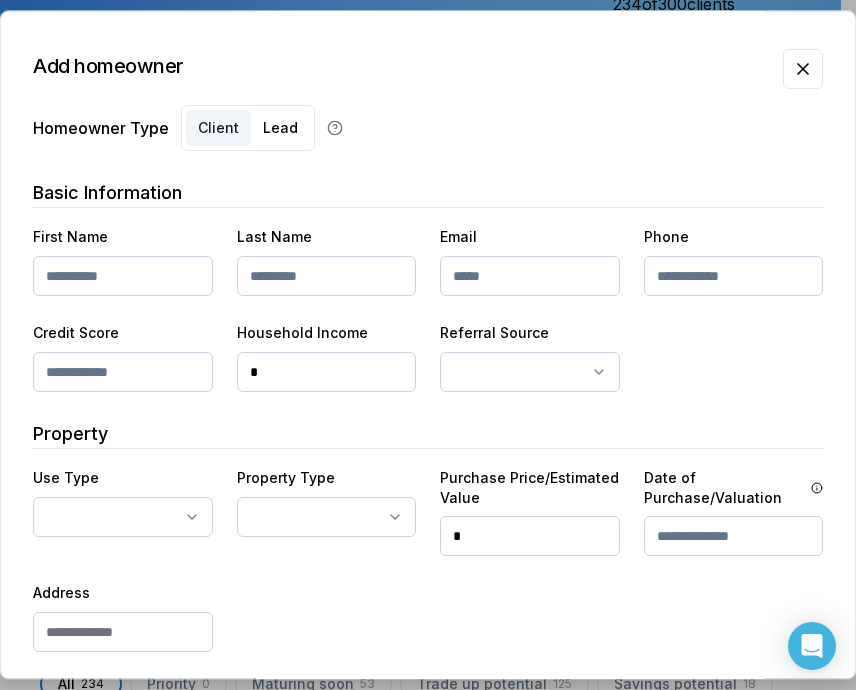 click at bounding box center [123, 276] 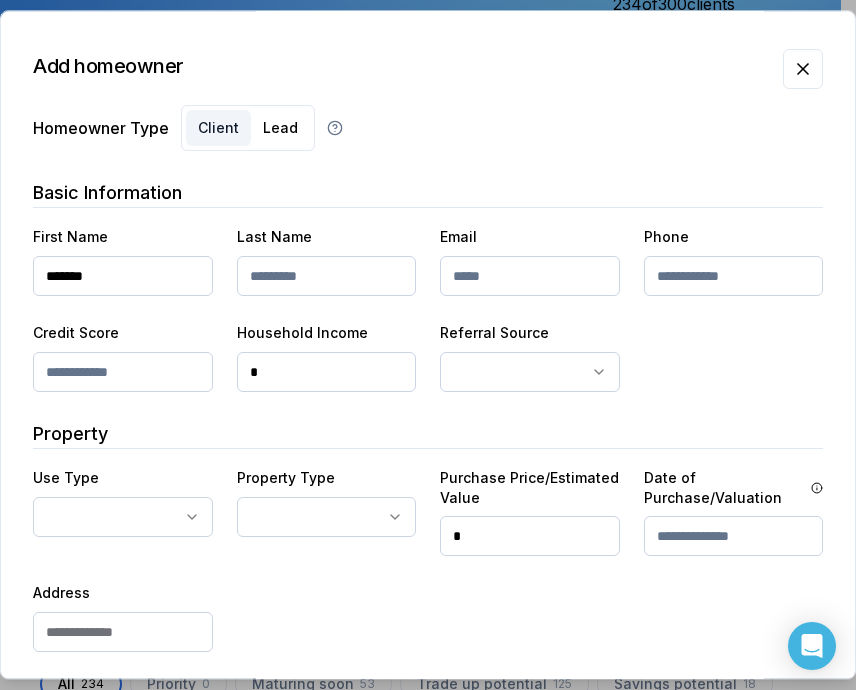 type on "*******" 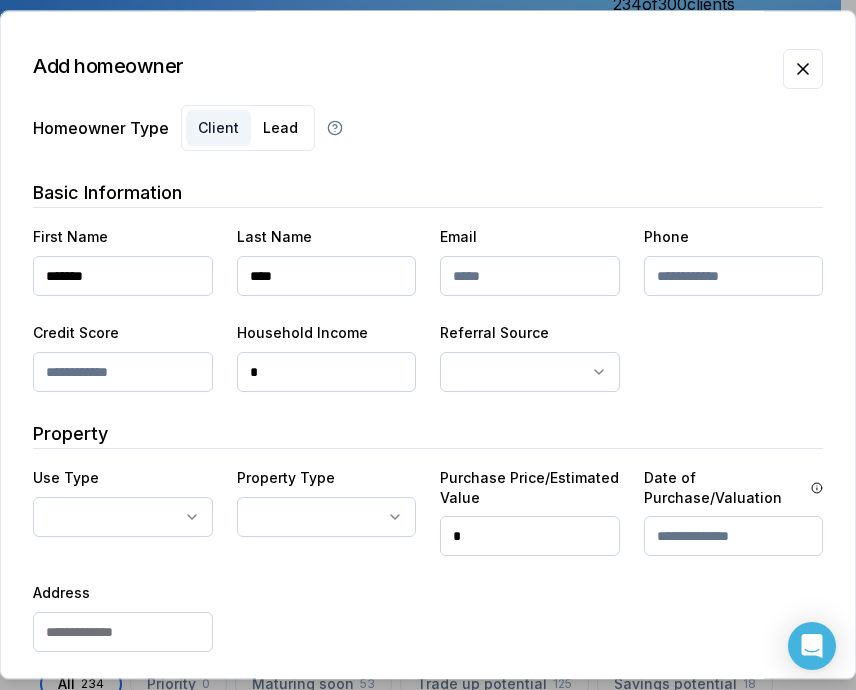 type on "****" 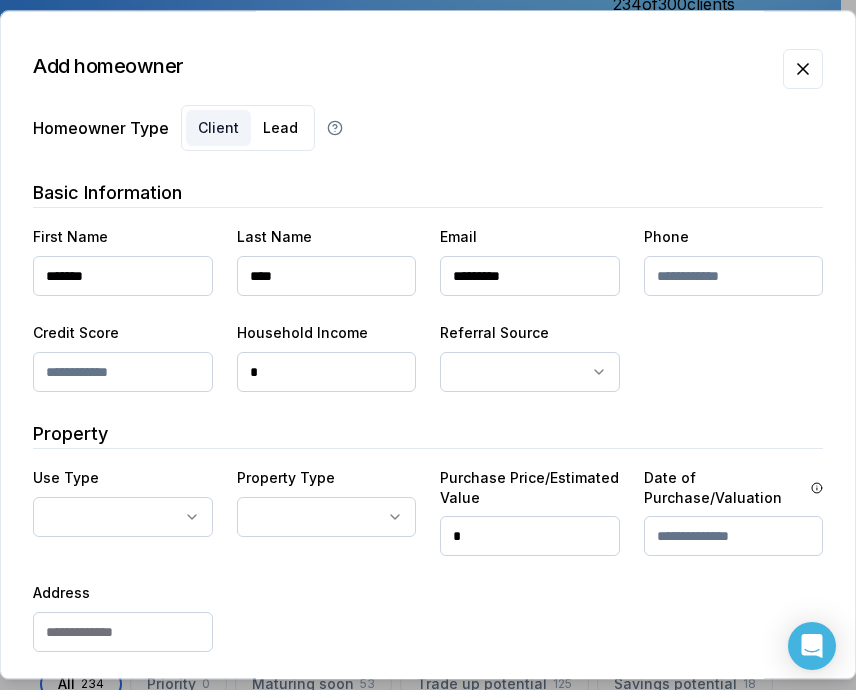 click on "*********" at bounding box center (530, 276) 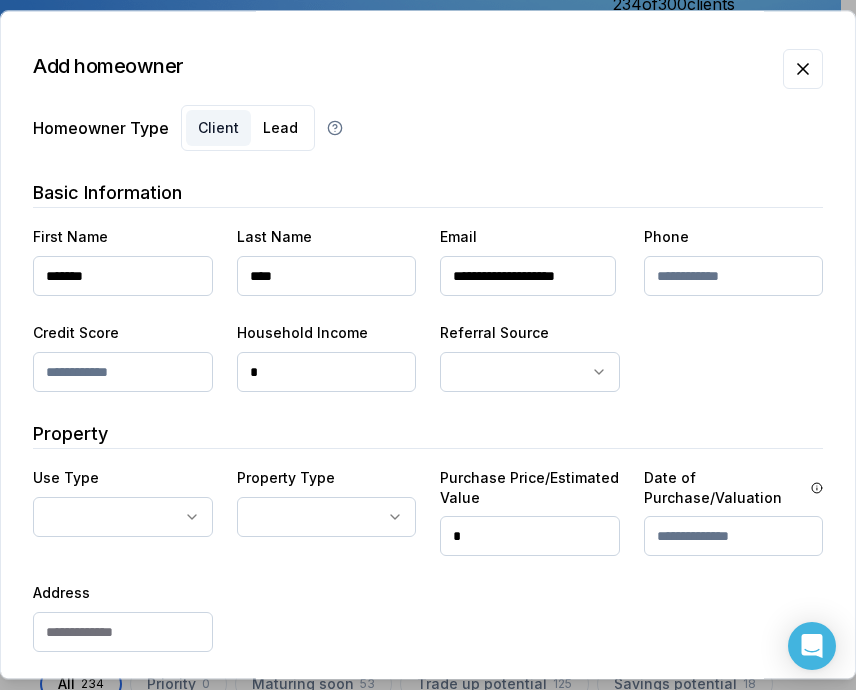 scroll, scrollTop: 0, scrollLeft: 12, axis: horizontal 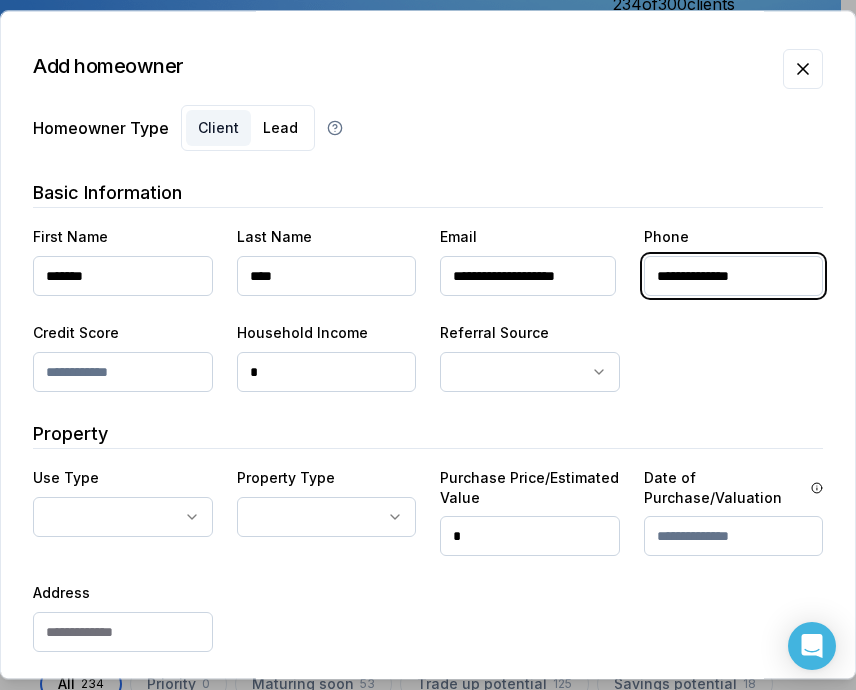 type on "**********" 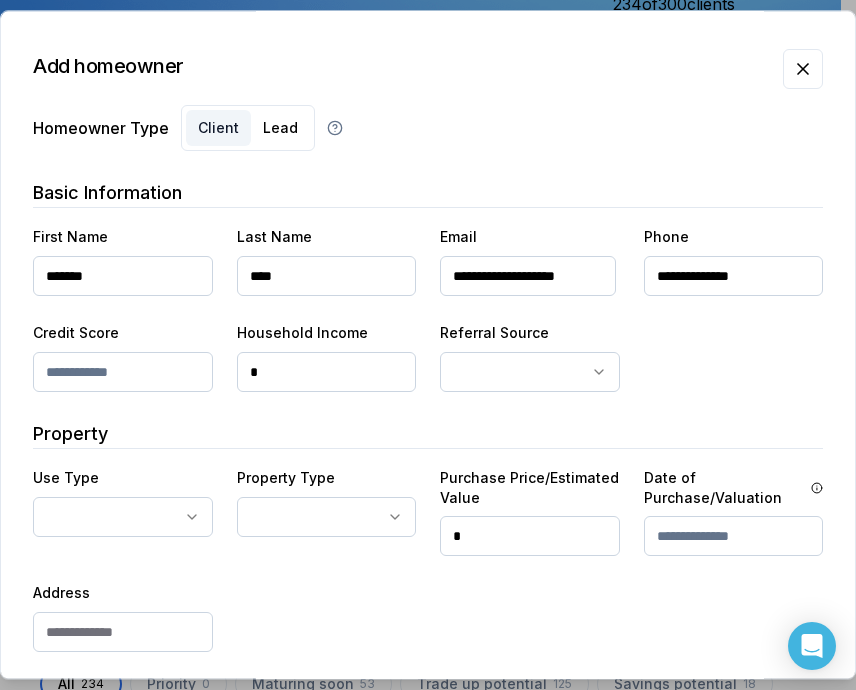 drag, startPoint x: 136, startPoint y: 365, endPoint x: 173, endPoint y: 347, distance: 41.14608 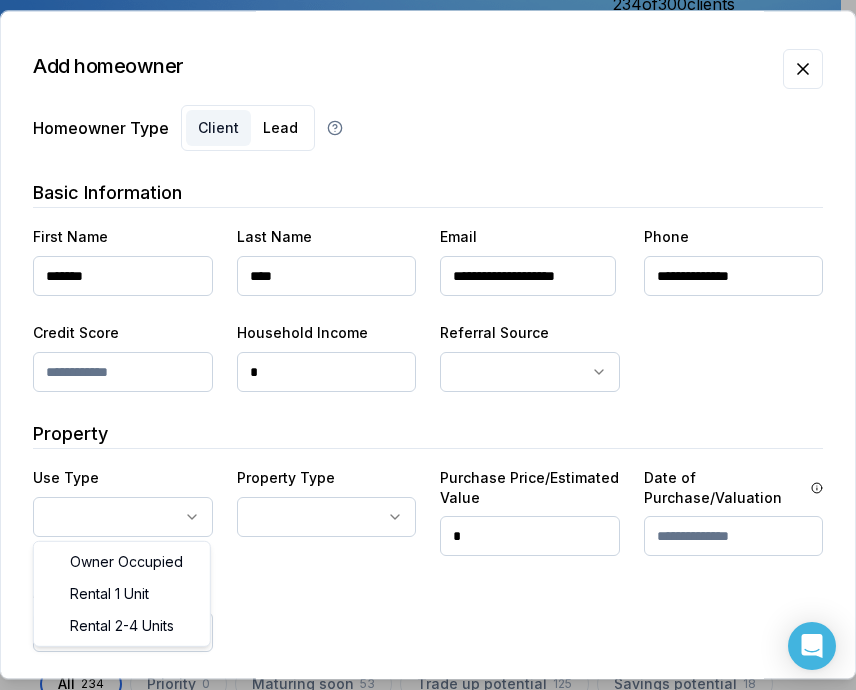 select on "**********" 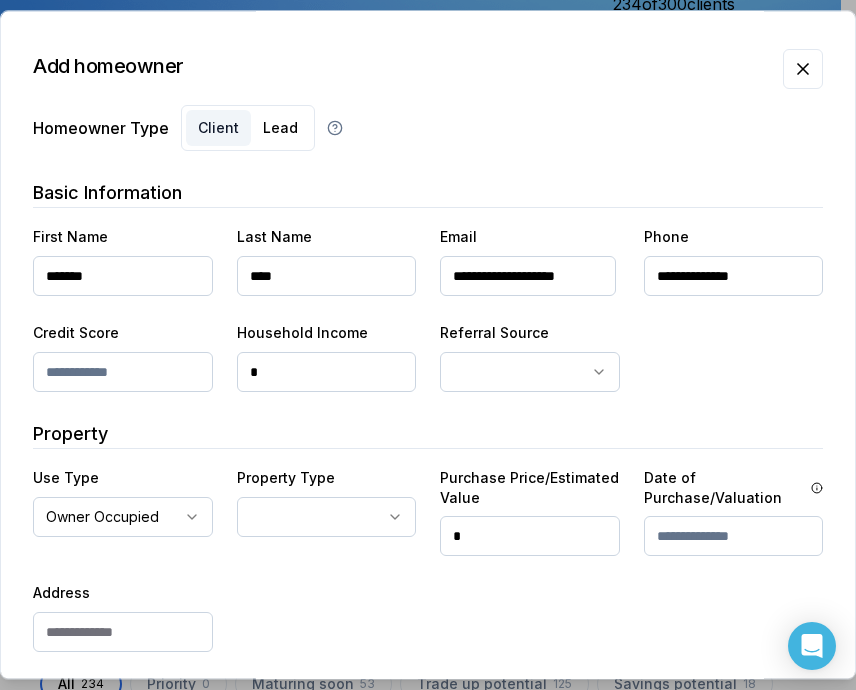 click on "Ownwell's platform is not optimized for mobile at this time.   For the best experience, please use a   desktop or laptop  to manage your account.   Note:  The   personalized homeownership reports   you generate for clients   are fully mobile-friendly   and can be easily viewed on any device. own well Dashboard Landing Page Adopt My Mortgage [NUMBER]  of  [NUMBER]  clients used Purchase additional client capacity Insights Maturities by year [NUMBER] in [YEAR] [YEAR] [YEAR] [YEAR] [YEAR] [YEAR] [YEAR] Mortgages All active Average fixed rate [RATE]% Average variable rate [RATE]% [PERCENT]% Average mortgage balance $[PRICE] Average LTV [PERCENT]% Fixed   [PERCENT]% Variable   [PERCENT]% [NUMBER] years  [PERCENT]% [NUMBER] years   [PERCENT]% [NUMBER] year  [PERCENT]% Digests Export [MONTH] [YEAR] Sent [NUMBER] Open rate [PERCENT]% -[PERCENT]% Click rate [PERCENT]% -[PERCENT]% Next home value estimate update [MONTH] [DAY], [YEAR] Next digest delivery period [MONTH] [DAY] - [MONTH] [DAY] [NUMBER] of your clients could not receive digests Fix email issues in order to reach them. Remind me later View email issues Clients Search... Bulk action   Import from  All [NUMBER]" at bounding box center [420, 150] 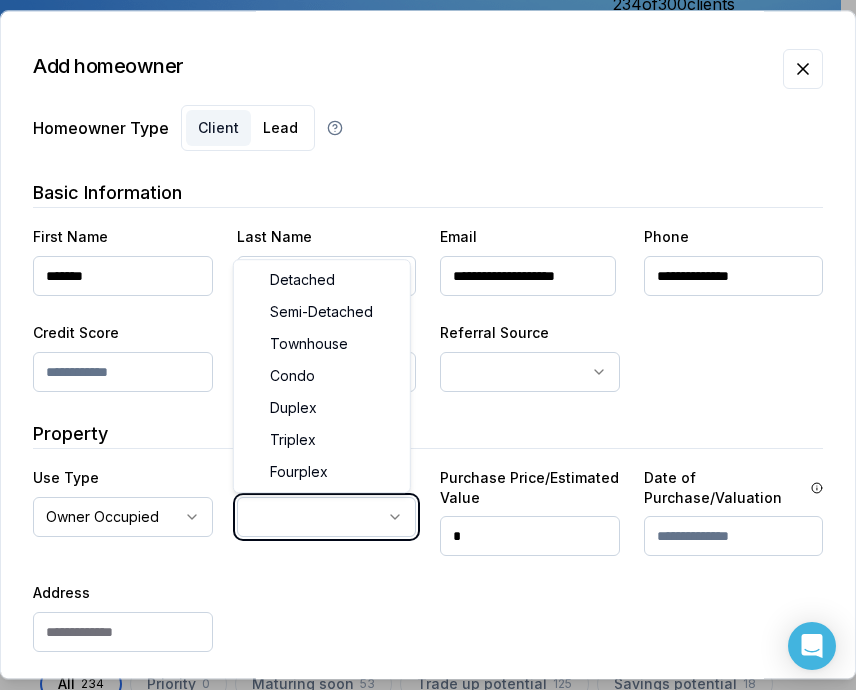 click on "Ownwell's platform is not optimized for mobile at this time.   For the best experience, please use a   desktop or laptop  to manage your account.   Note:  The   personalized homeownership reports   you generate for clients   are fully mobile-friendly   and can be easily viewed on any device. own well Dashboard Landing Page Adopt My Mortgage [NUMBER]  of  [NUMBER]  clients used Purchase additional client capacity Insights Maturities by year [NUMBER] in [YEAR] [YEAR] [YEAR] [YEAR] [YEAR] [YEAR] [YEAR] Mortgages All active Average fixed rate [RATE]% Average variable rate [RATE]% [PERCENT]% Average mortgage balance $[PRICE] Average LTV [PERCENT]% Fixed   [PERCENT]% Variable   [PERCENT]% [NUMBER] years  [PERCENT]% [NUMBER] years   [PERCENT]% [NUMBER] year  [PERCENT]% Digests Export [MONTH] [YEAR] Sent [NUMBER] Open rate [PERCENT]% -[PERCENT]% Click rate [PERCENT]% -[PERCENT]% Next home value estimate update [MONTH] [DAY], [YEAR] Next digest delivery period [MONTH] [DAY] - [MONTH] [DAY] [NUMBER] of your clients could not receive digests Fix email issues in order to reach them. Remind me later View email issues Clients Search... Bulk action   Import from  All [NUMBER]" at bounding box center [420, 150] 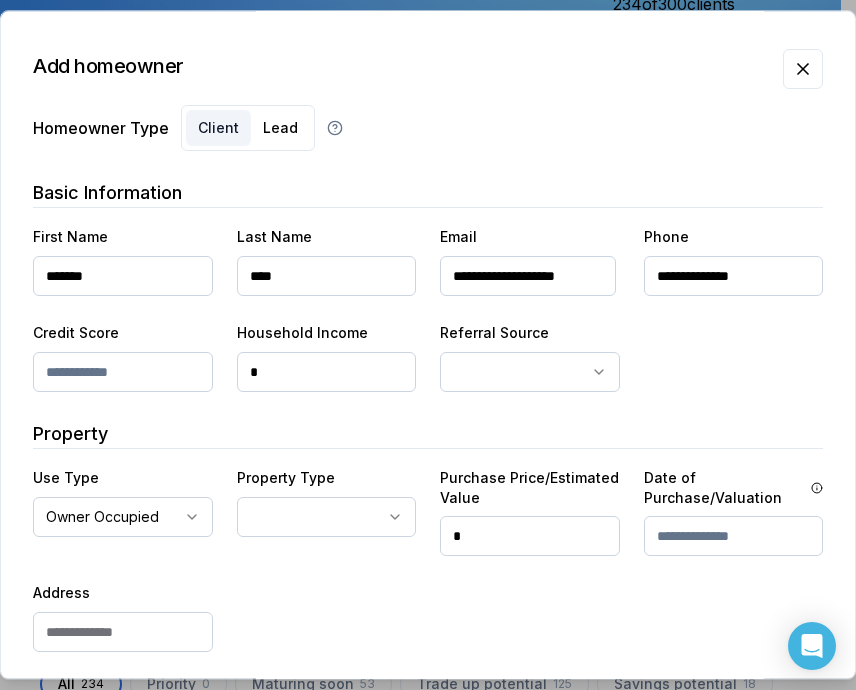 drag, startPoint x: 712, startPoint y: 533, endPoint x: 710, endPoint y: 498, distance: 35.057095 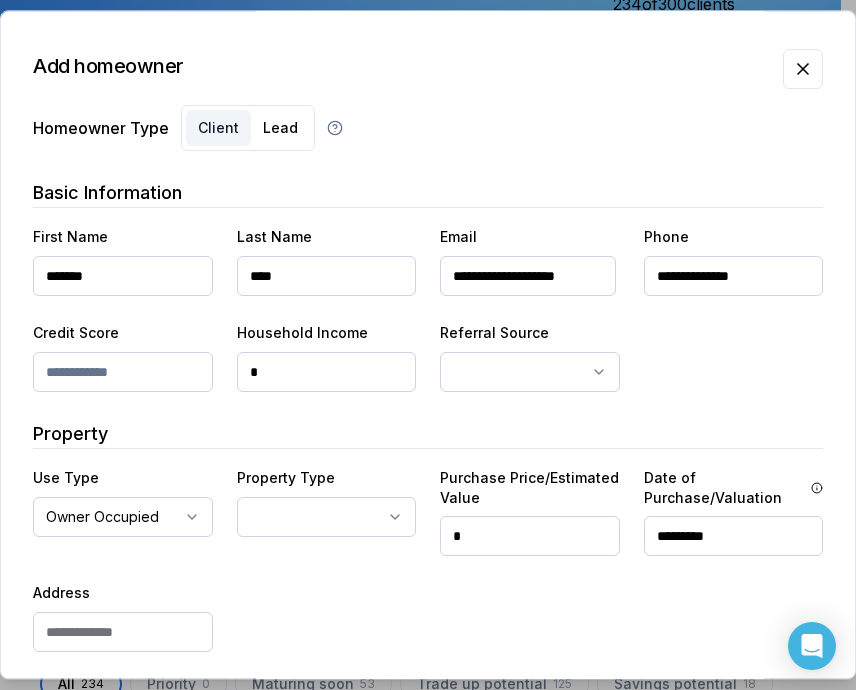 scroll, scrollTop: 200, scrollLeft: 0, axis: vertical 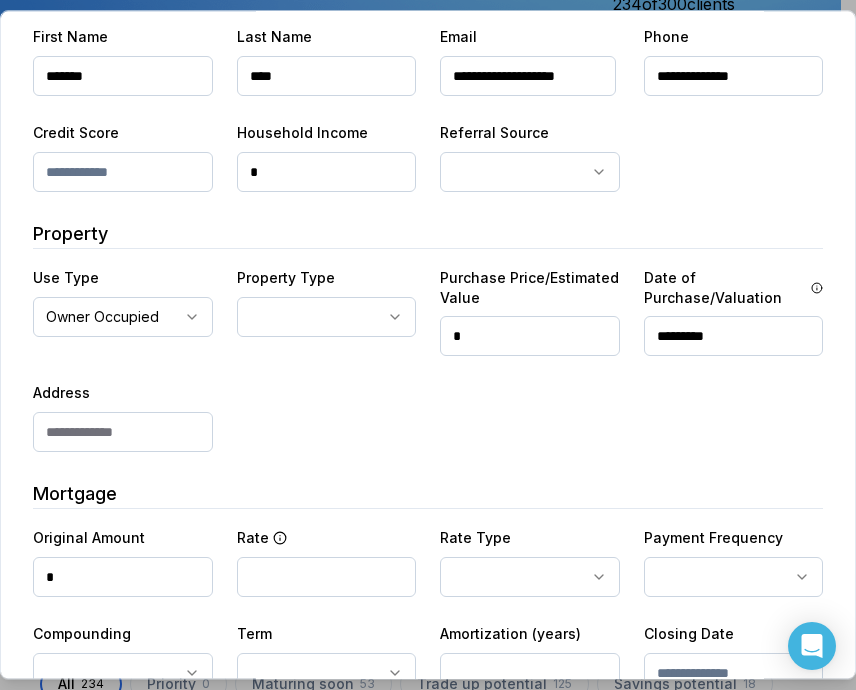 type on "*********" 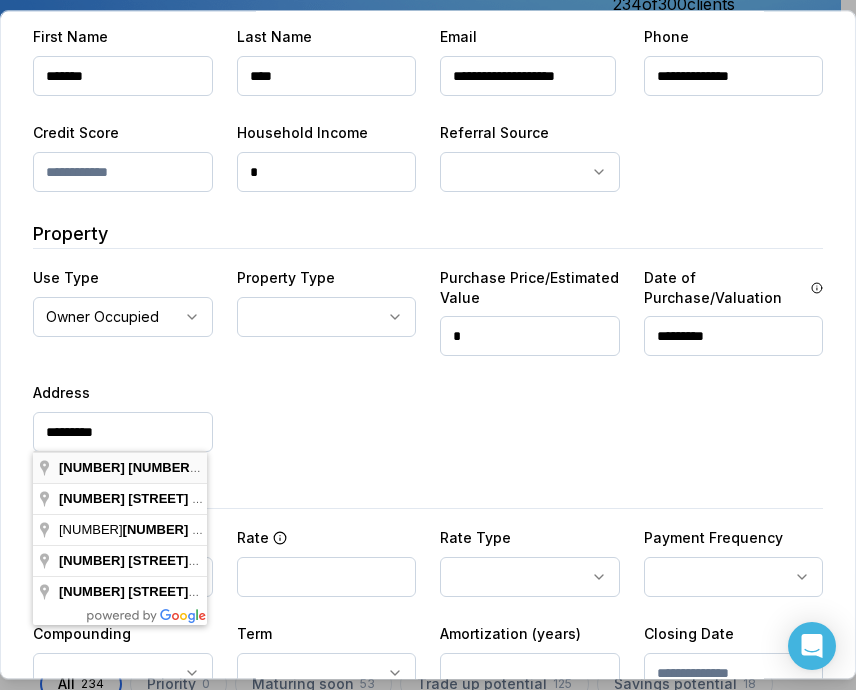 type on "**********" 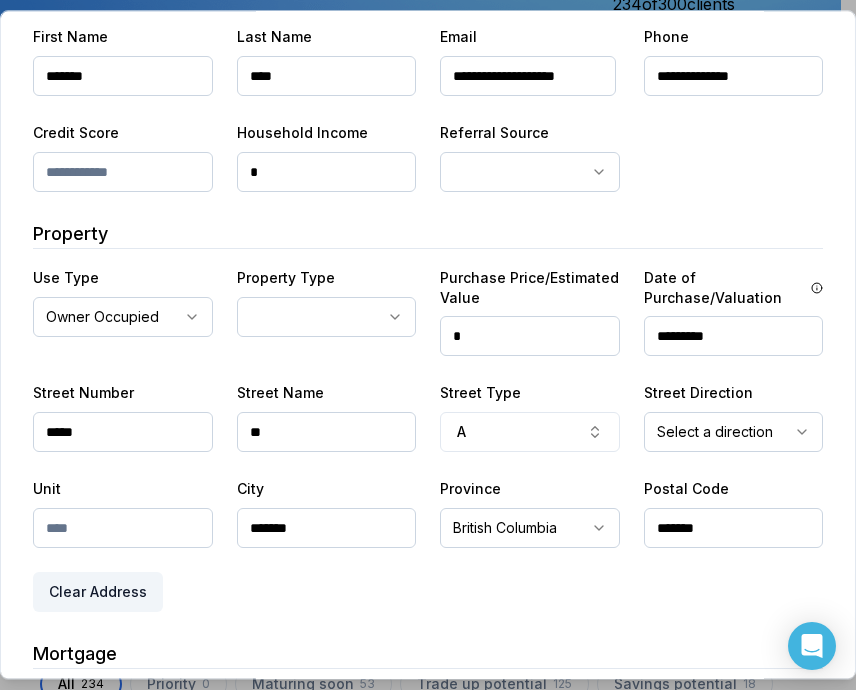 click at bounding box center (123, 528) 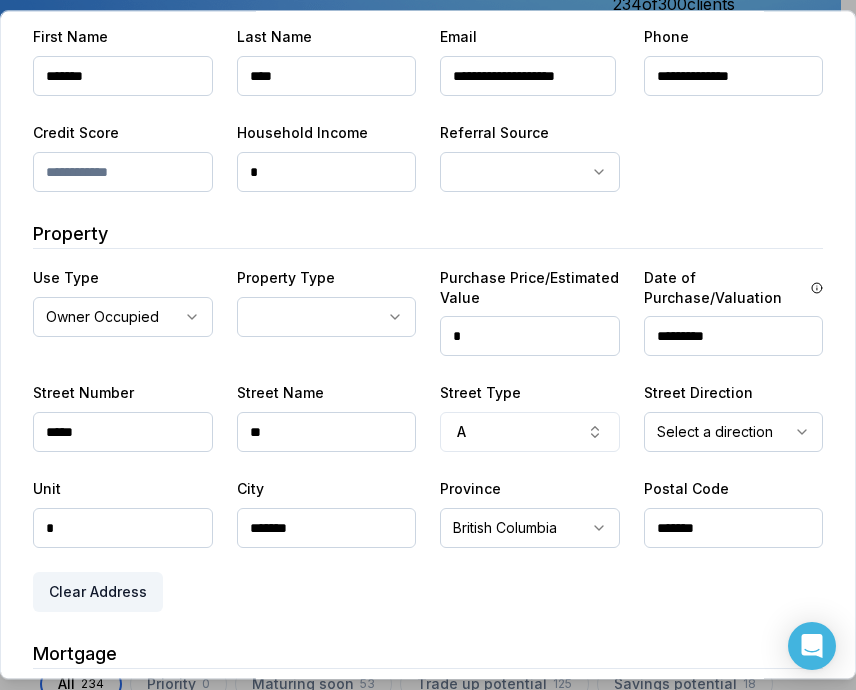 type on "*" 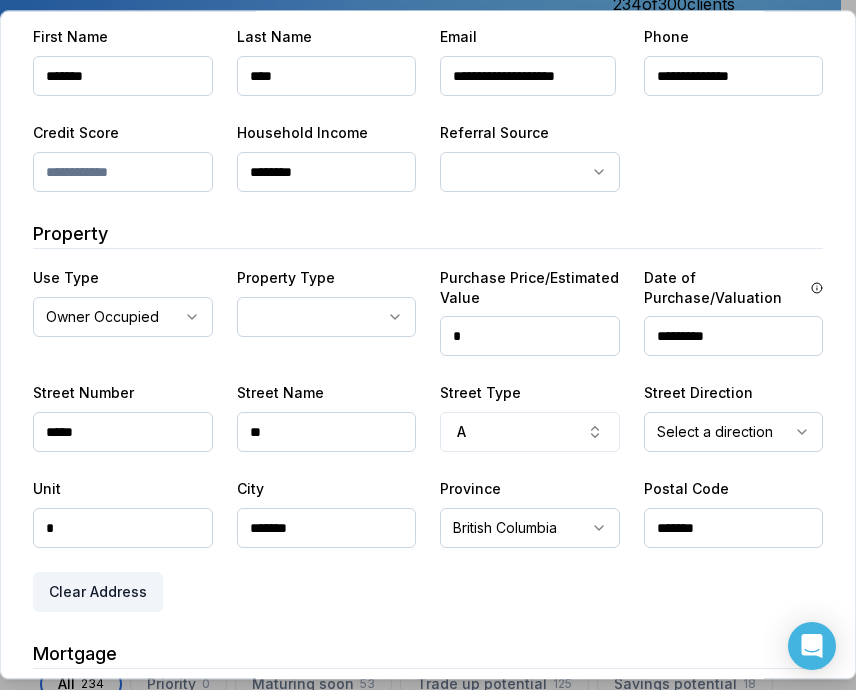 type on "********" 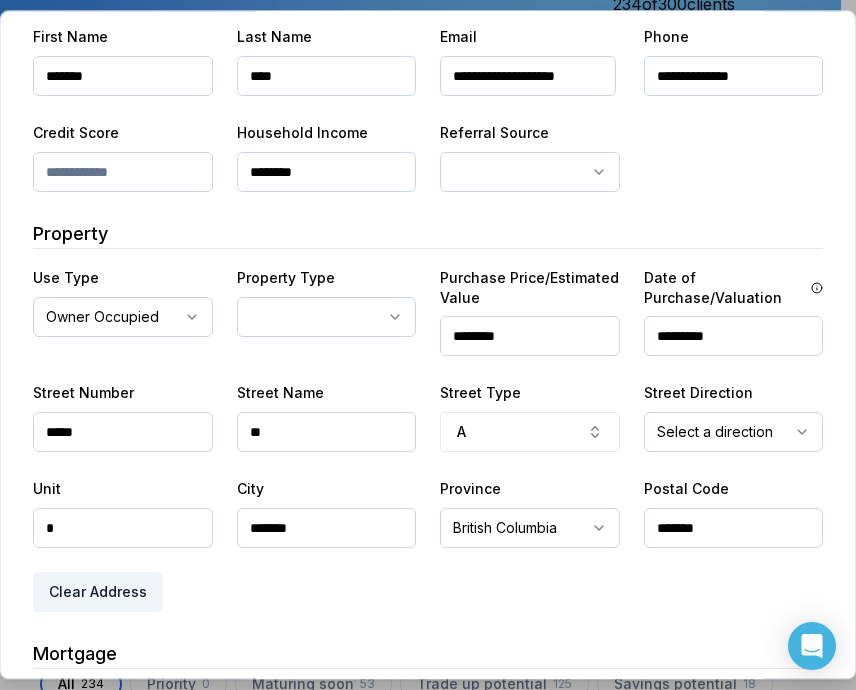 type on "********" 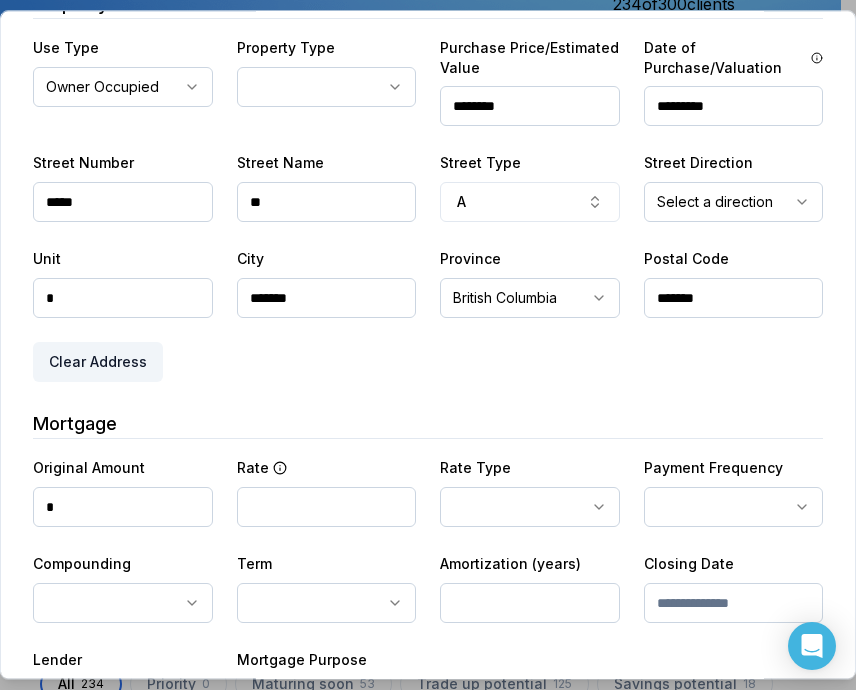 scroll, scrollTop: 400, scrollLeft: 0, axis: vertical 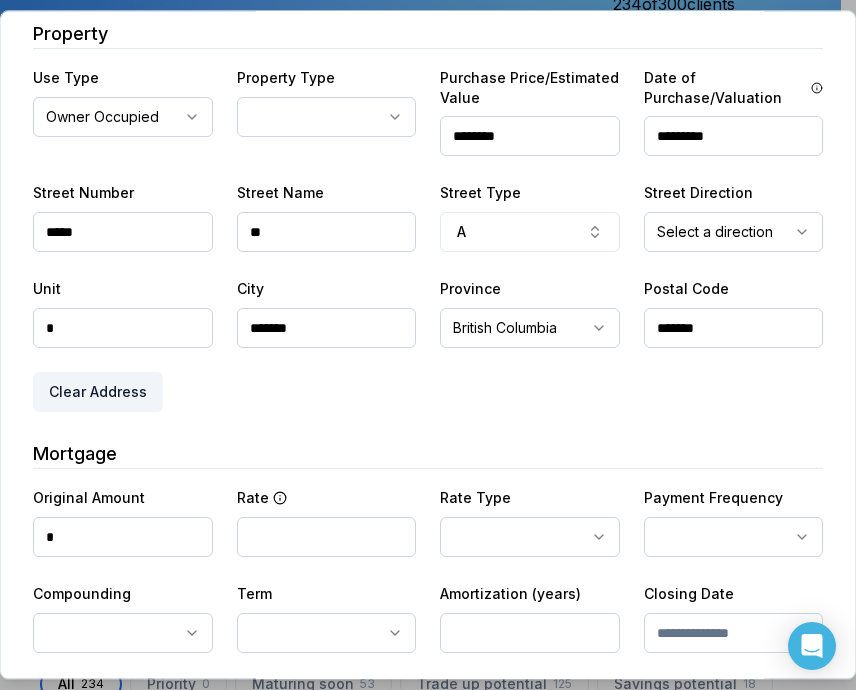 click on "Ownwell's platform is not optimized for mobile at this time.   For the best experience, please use a   desktop or laptop  to manage your account.   Note:  The   personalized homeownership reports   you generate for clients   are fully mobile-friendly   and can be easily viewed on any device. own well Dashboard Landing Page Adopt My Mortgage [NUMBER]  of  [NUMBER]  clients used Purchase additional client capacity Insights Maturities by year [NUMBER] in [YEAR] [YEAR] [YEAR] [YEAR] [YEAR] [YEAR] [YEAR] Mortgages All active Average fixed rate [RATE]% Average variable rate [RATE]% [PERCENT]% Average mortgage balance $[PRICE] Average LTV [PERCENT]% Fixed   [PERCENT]% Variable   [PERCENT]% [NUMBER] years  [PERCENT]% [NUMBER] years   [PERCENT]% [NUMBER] year  [PERCENT]% Digests Export [MONTH] [YEAR] Sent [NUMBER] Open rate [PERCENT]% -[PERCENT]% Click rate [PERCENT]% -[PERCENT]% Next home value estimate update [MONTH] [DAY], [YEAR] Next digest delivery period [MONTH] [DAY] - [MONTH] [DAY] [NUMBER] of your clients could not receive digests Fix email issues in order to reach them. Remind me later View email issues Clients Search... Bulk action   Import from  All [NUMBER]" at bounding box center (420, 150) 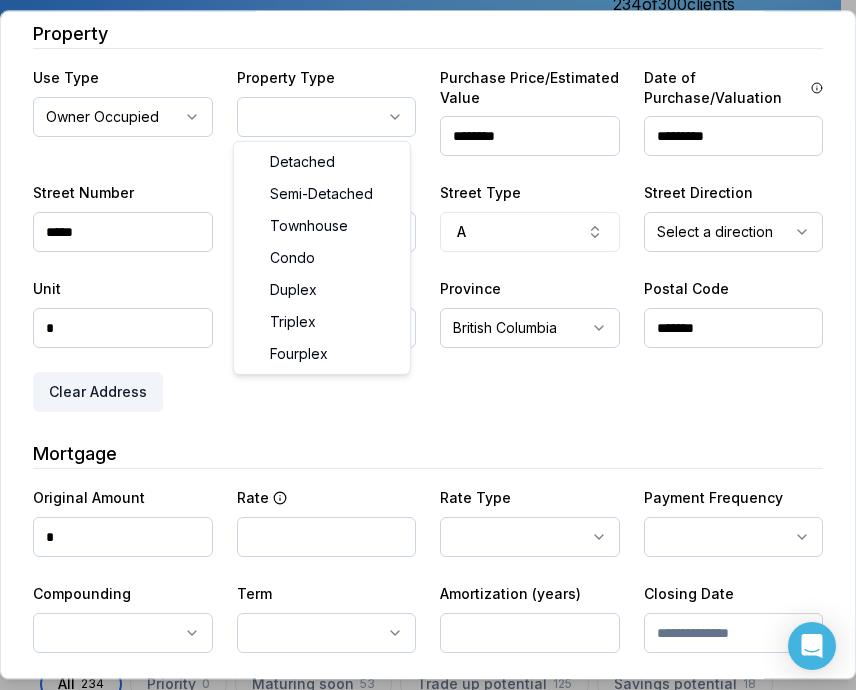 select on "*********" 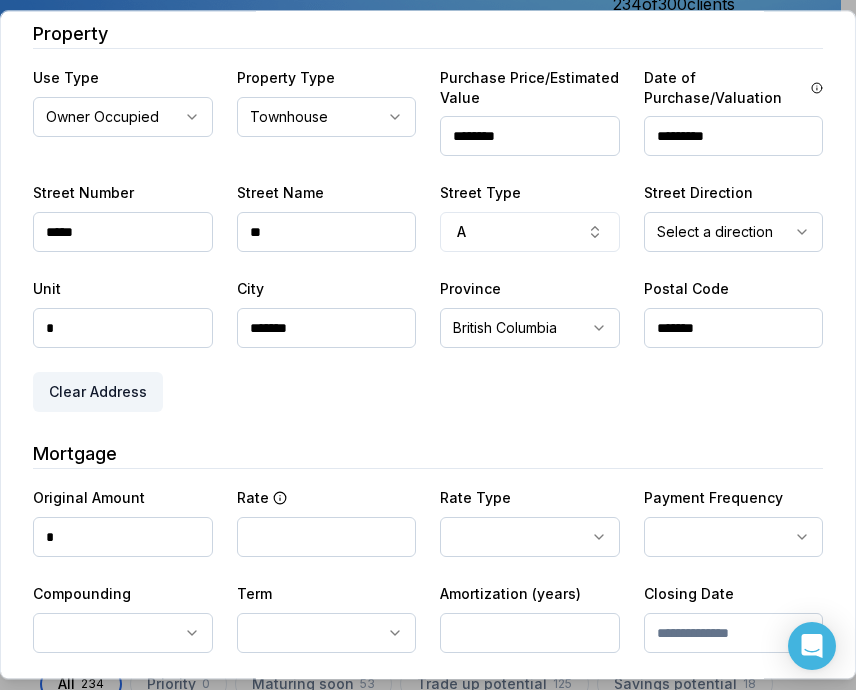 click on "*" at bounding box center (123, 537) 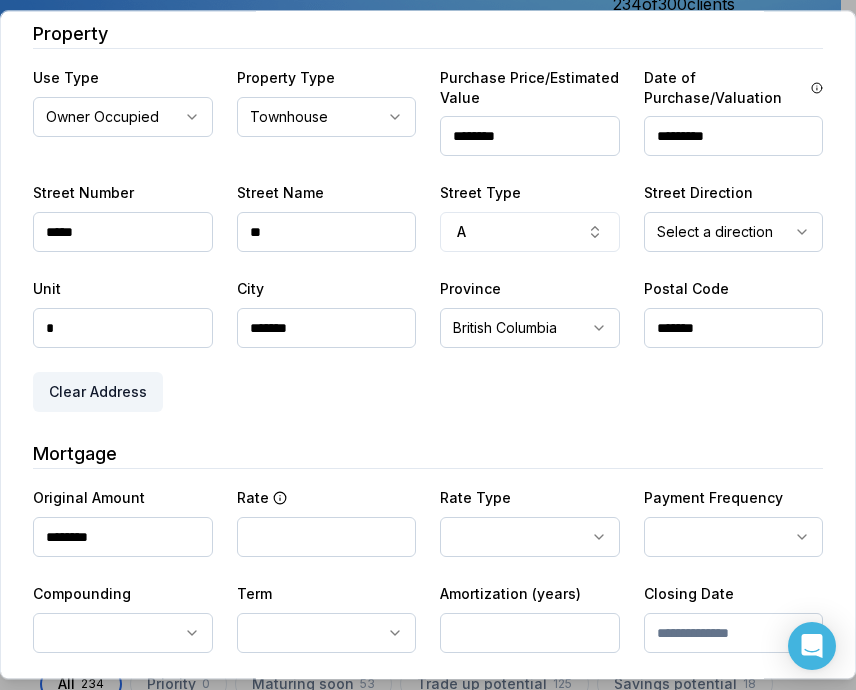 type on "********" 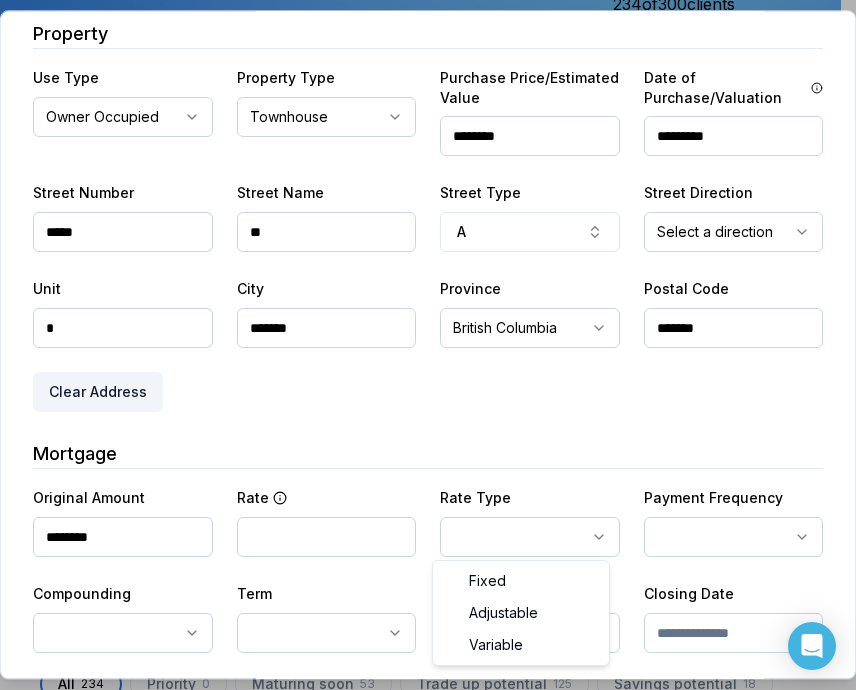 click on "Ownwell's platform is not optimized for mobile at this time.   For the best experience, please use a   desktop or laptop  to manage your account.   Note:  The   personalized homeownership reports   you generate for clients   are fully mobile-friendly   and can be easily viewed on any device. own well Dashboard Landing Page Adopt My Mortgage [NUMBER]  of  [NUMBER]  clients used Purchase additional client capacity Insights Maturities by year [NUMBER] in [YEAR] [YEAR] [YEAR] [YEAR] [YEAR] [YEAR] [YEAR] Mortgages All active Average fixed rate [RATE]% Average variable rate [RATE]% [PERCENT]% Average mortgage balance $[PRICE] Average LTV [PERCENT]% Fixed   [PERCENT]% Variable   [PERCENT]% [NUMBER] years  [PERCENT]% [NUMBER] years   [PERCENT]% [NUMBER] year  [PERCENT]% Digests Export [MONTH] [YEAR] Sent [NUMBER] Open rate [PERCENT]% -[PERCENT]% Click rate [PERCENT]% -[PERCENT]% Next home value estimate update [MONTH] [DAY], [YEAR] Next digest delivery period [MONTH] [DAY] - [MONTH] [DAY] [NUMBER] of your clients could not receive digests Fix email issues in order to reach them. Remind me later View email issues Clients Search... Bulk action   Import from  All [NUMBER]" at bounding box center (420, 150) 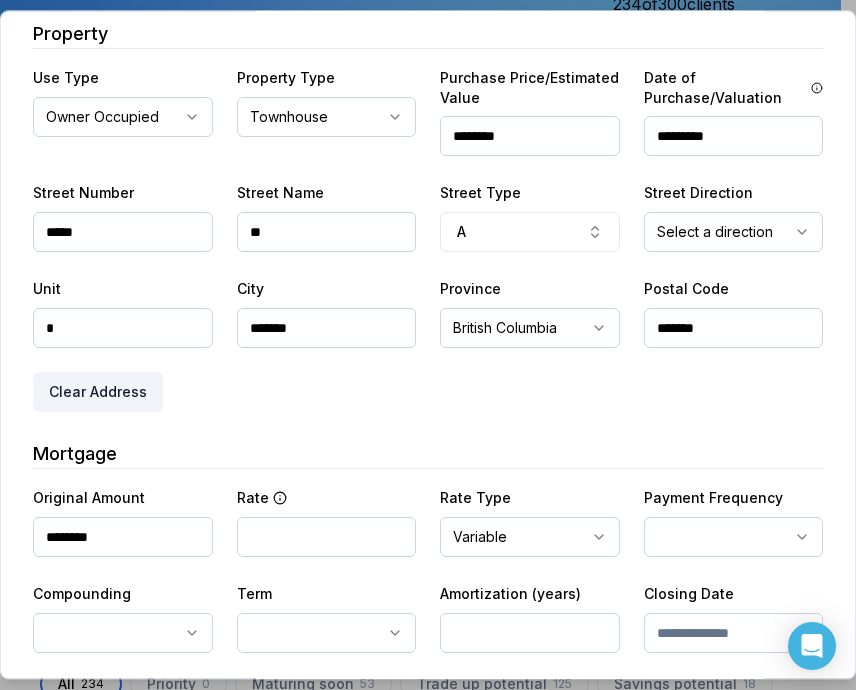 click on "Ownwell's platform is not optimized for mobile at this time.   For the best experience, please use a   desktop or laptop  to manage your account.   Note:  The   personalized homeownership reports   you generate for clients   are fully mobile-friendly   and can be easily viewed on any device. own well Dashboard Landing Page Adopt My Mortgage [NUMBER]  of  [NUMBER]  clients used Purchase additional client capacity Insights Maturities by year [NUMBER] in [YEAR] [YEAR] [YEAR] [YEAR] [YEAR] [YEAR] [YEAR] Mortgages All active Average fixed rate [RATE]% Average variable rate [RATE]% [PERCENT]% Average mortgage balance $[PRICE] Average LTV [PERCENT]% Fixed   [PERCENT]% Variable   [PERCENT]% [NUMBER] years  [PERCENT]% [NUMBER] years   [PERCENT]% [NUMBER] year  [PERCENT]% Digests Export [MONTH] [YEAR] Sent [NUMBER] Open rate [PERCENT]% -[PERCENT]% Click rate [PERCENT]% -[PERCENT]% Next home value estimate update [MONTH] [DAY], [YEAR] Next digest delivery period [MONTH] [DAY] - [MONTH] [DAY] [NUMBER] of your clients could not receive digests Fix email issues in order to reach them. Remind me later View email issues Clients Search... Bulk action   Import from  All [NUMBER]" at bounding box center (420, 150) 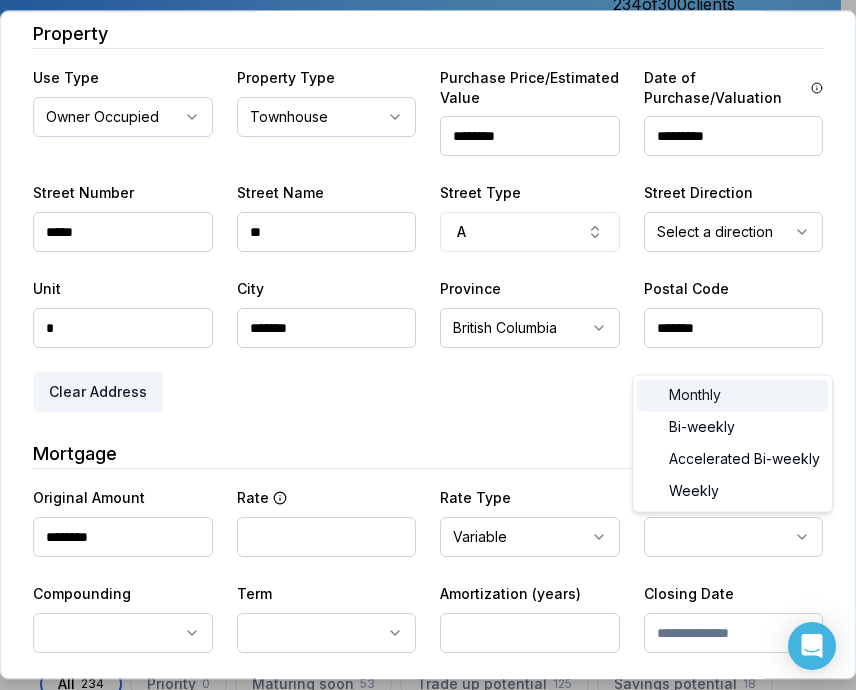 select on "*******" 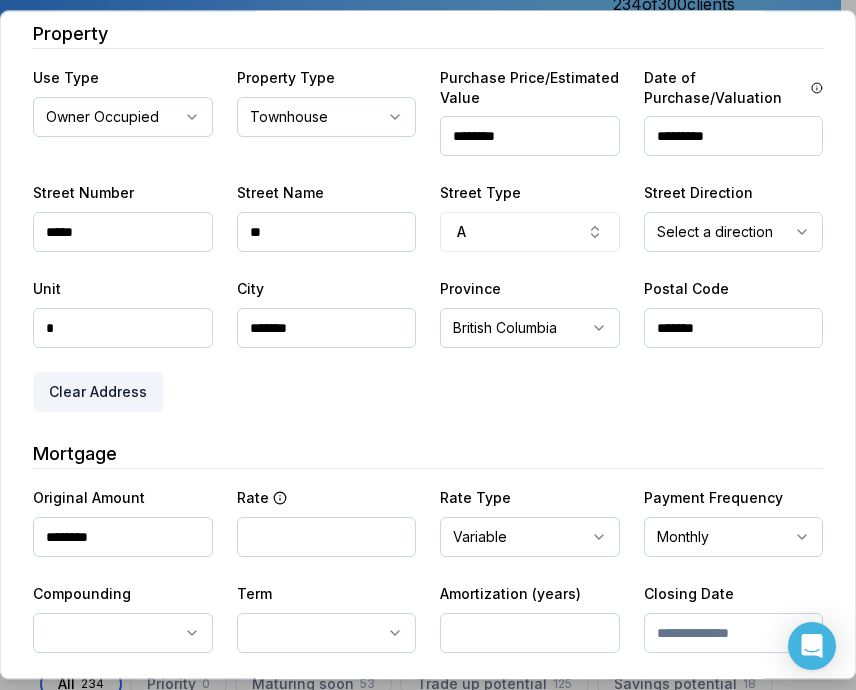 click on "**********" at bounding box center [428, 261] 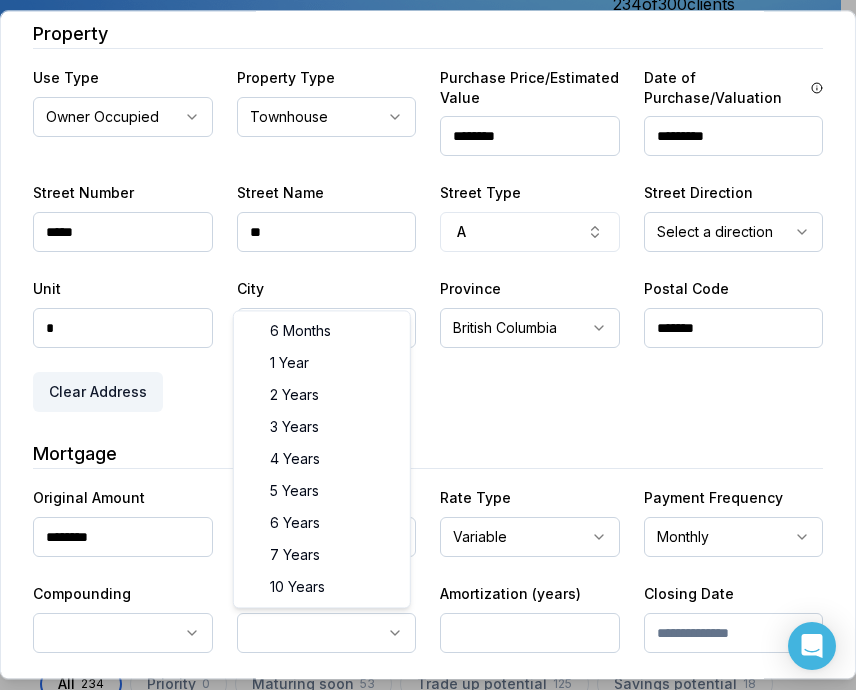 select on "**" 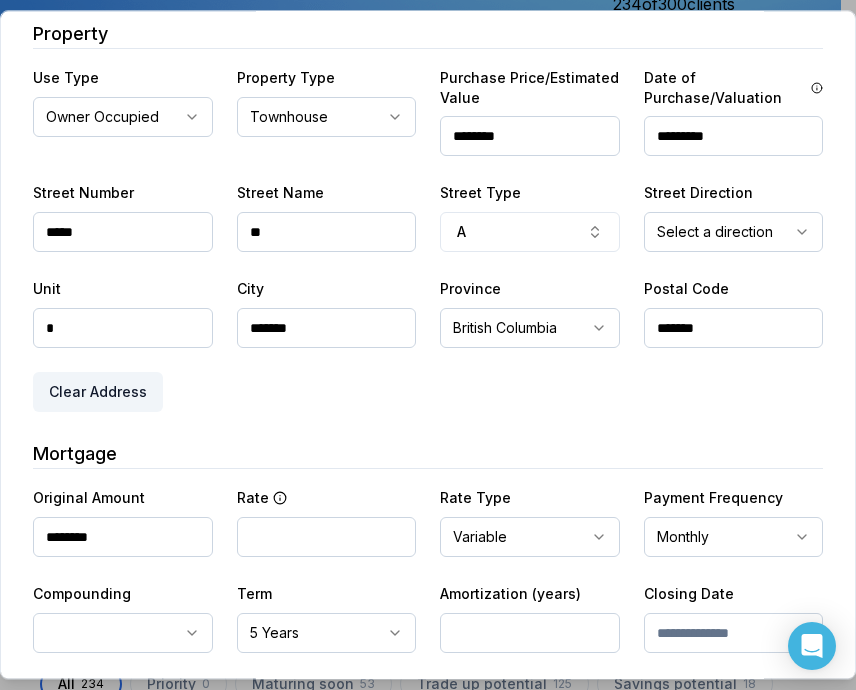click at bounding box center [530, 633] 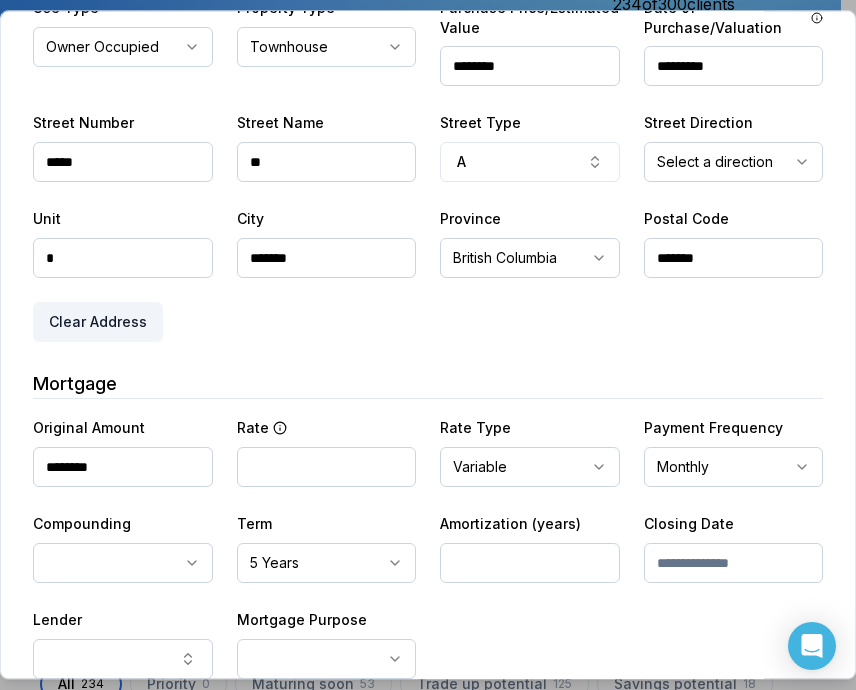 scroll, scrollTop: 500, scrollLeft: 0, axis: vertical 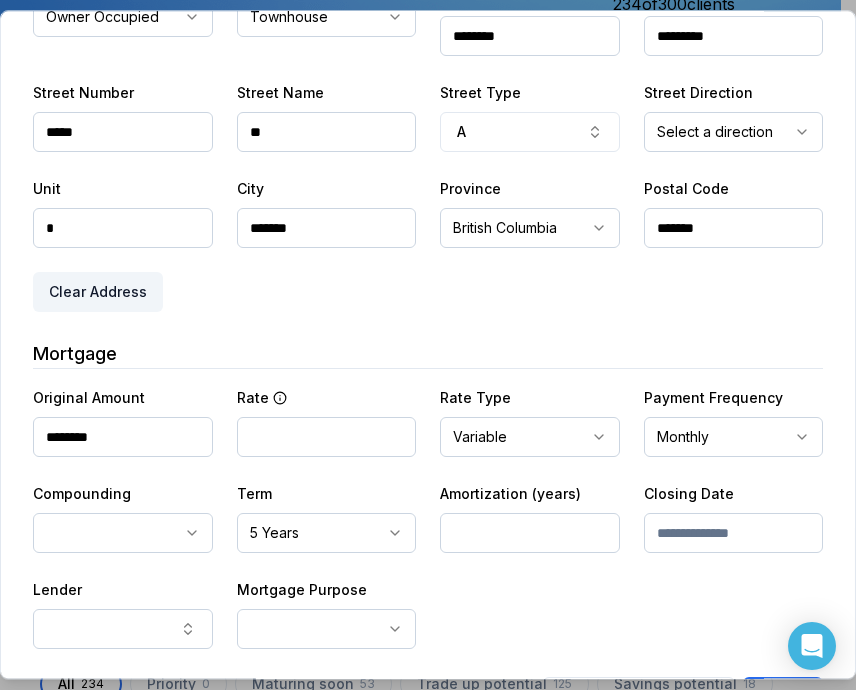 type on "**" 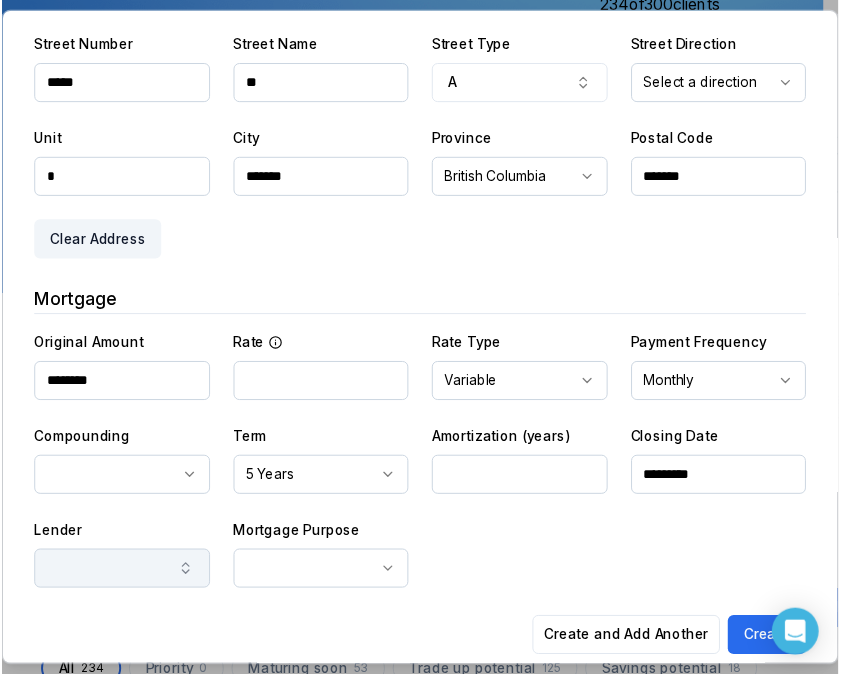 scroll, scrollTop: 569, scrollLeft: 0, axis: vertical 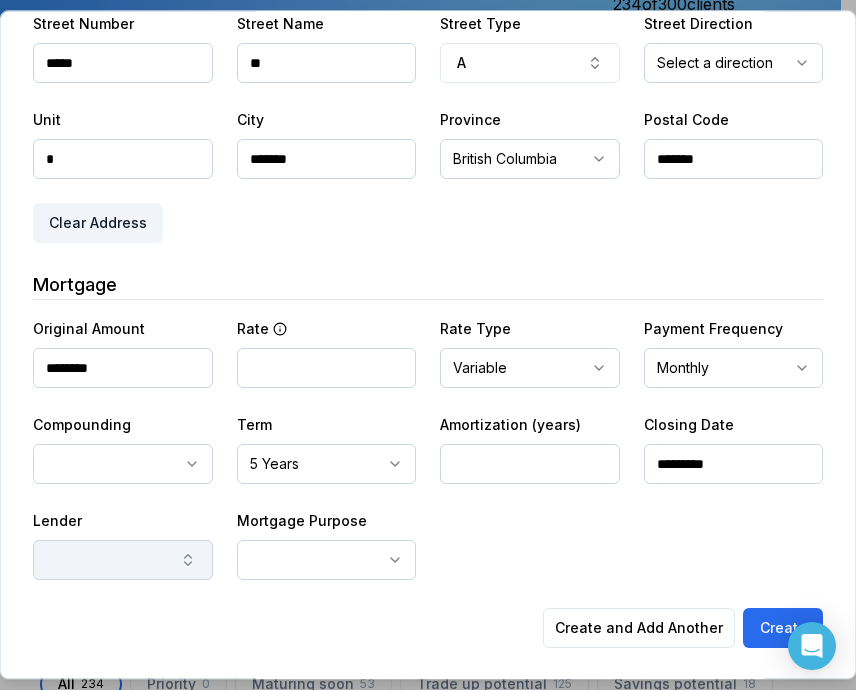 type on "*********" 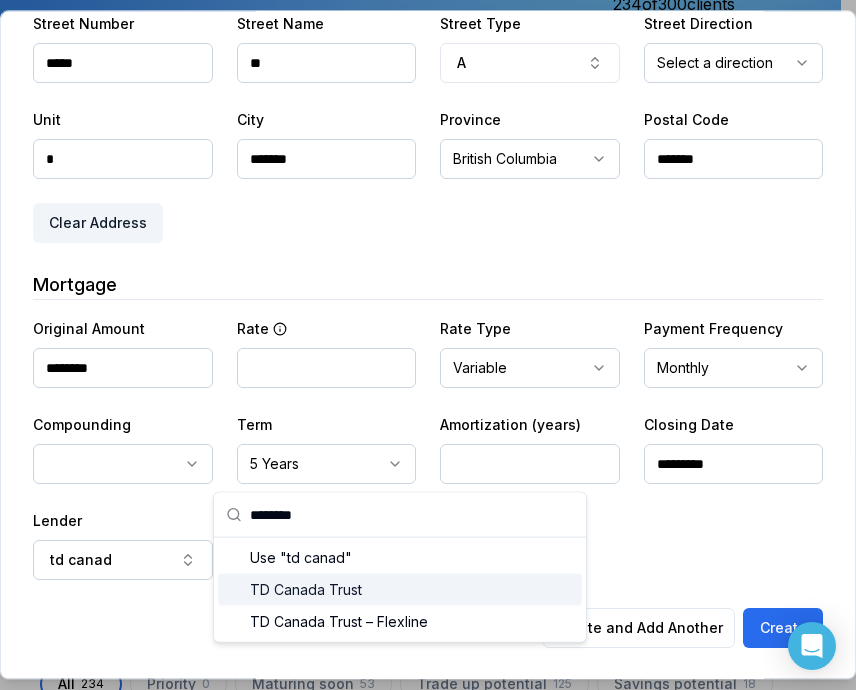 click on "TD Canada Trust" at bounding box center (400, 590) 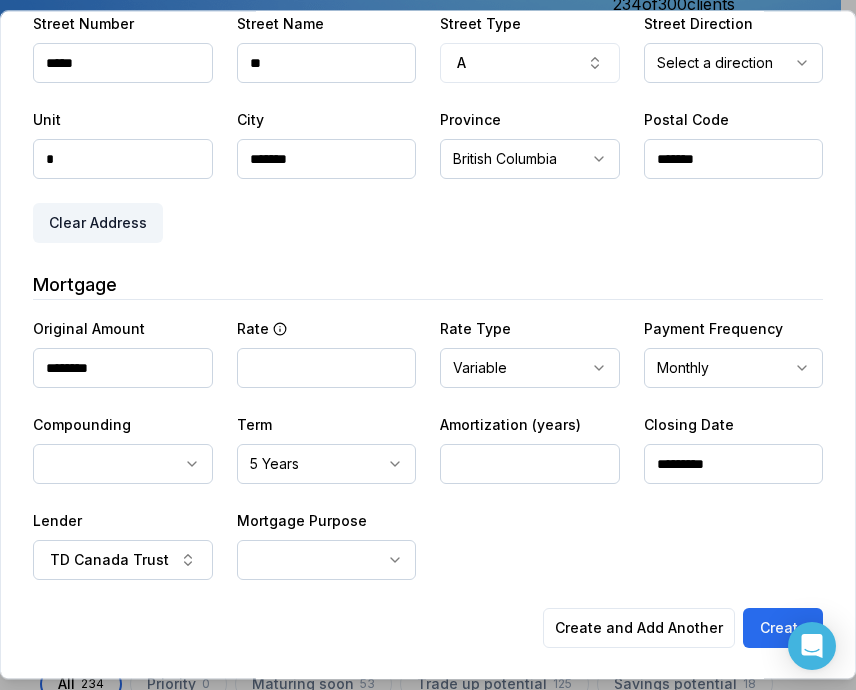 click on "Ownwell's platform is not optimized for mobile at this time.   For the best experience, please use a   desktop or laptop  to manage your account.   Note:  The   personalized homeownership reports   you generate for clients   are fully mobile-friendly   and can be easily viewed on any device. own well Dashboard Landing Page Adopt My Mortgage [NUMBER]  of  [NUMBER]  clients used Purchase additional client capacity Insights Maturities by year [NUMBER] in [YEAR] [YEAR] [YEAR] [YEAR] [YEAR] [YEAR] [YEAR] Mortgages All active Average fixed rate [RATE]% Average variable rate [RATE]% [PERCENT]% Average mortgage balance $[PRICE] Average LTV [PERCENT]% Fixed   [PERCENT]% Variable   [PERCENT]% [NUMBER] years  [PERCENT]% [NUMBER] years   [PERCENT]% [NUMBER] year  [PERCENT]% Digests Export [MONTH] [YEAR] Sent [NUMBER] Open rate [PERCENT]% -[PERCENT]% Click rate [PERCENT]% -[PERCENT]% Next home value estimate update [MONTH] [DAY], [YEAR] Next digest delivery period [MONTH] [DAY] - [MONTH] [DAY] [NUMBER] of your clients could not receive digests Fix email issues in order to reach them. Remind me later View email issues Clients Search... Bulk action   Import from  All [NUMBER]" at bounding box center [420, 150] 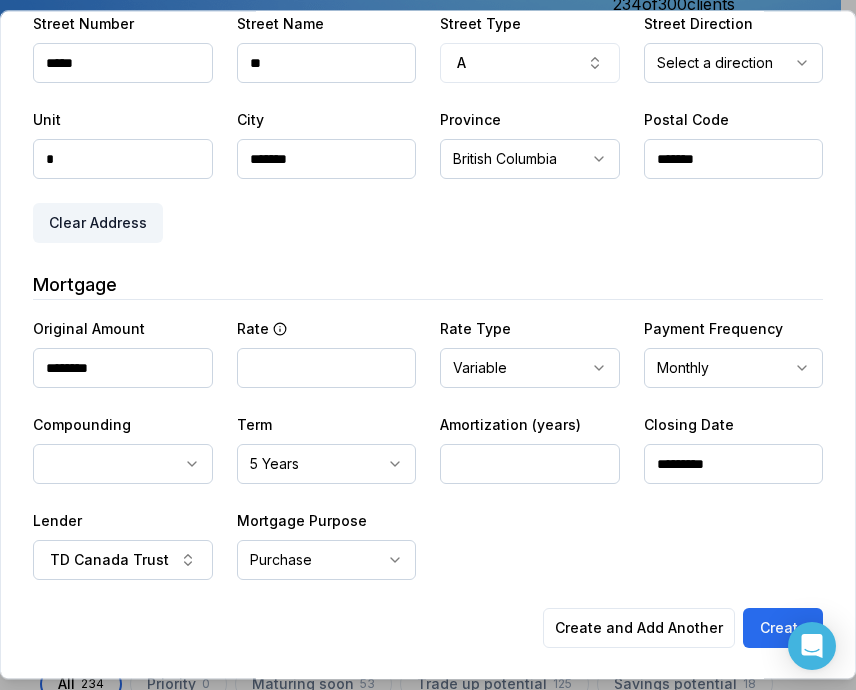 click on "Ownwell's platform is not optimized for mobile at this time.   For the best experience, please use a   desktop or laptop  to manage your account.   Note:  The   personalized homeownership reports   you generate for clients   are fully mobile-friendly   and can be easily viewed on any device. own well Dashboard Landing Page Adopt My Mortgage [NUMBER]  of  [NUMBER]  clients used Purchase additional client capacity Insights Maturities by year [NUMBER] in [YEAR] [YEAR] [YEAR] [YEAR] [YEAR] [YEAR] [YEAR] Mortgages All active Average fixed rate [RATE]% Average variable rate [RATE]% [PERCENT]% Average mortgage balance $[PRICE] Average LTV [PERCENT]% Fixed   [PERCENT]% Variable   [PERCENT]% [NUMBER] years  [PERCENT]% [NUMBER] years   [PERCENT]% [NUMBER] year  [PERCENT]% Digests Export [MONTH] [YEAR] Sent [NUMBER] Open rate [PERCENT]% -[PERCENT]% Click rate [PERCENT]% -[PERCENT]% Next home value estimate update [MONTH] [DAY], [YEAR] Next digest delivery period [MONTH] [DAY] - [MONTH] [DAY] [NUMBER] of your clients could not receive digests Fix email issues in order to reach them. Remind me later View email issues Clients Search... Bulk action   Import from  All [NUMBER]" at bounding box center [420, 150] 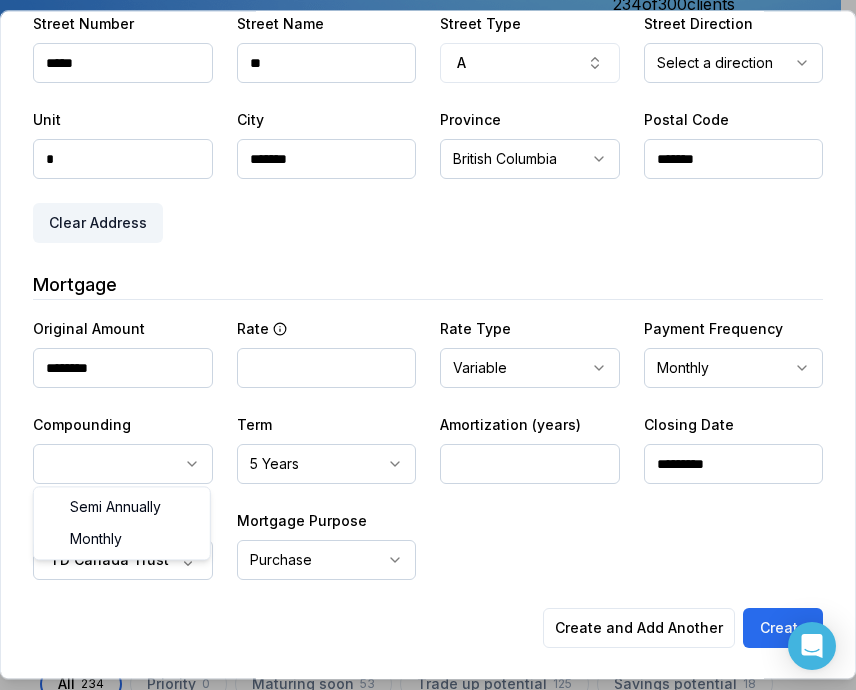 select on "*******" 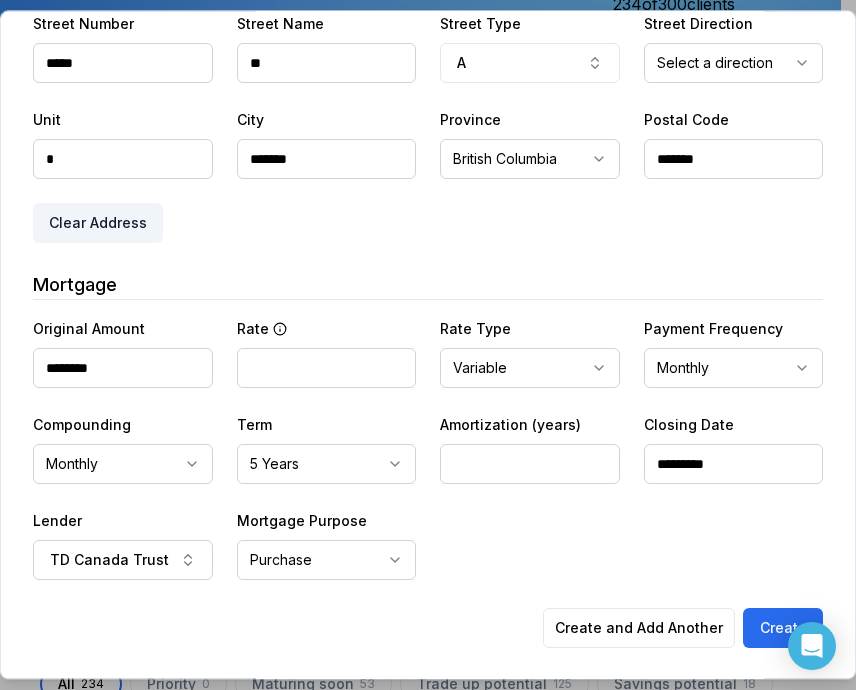 click at bounding box center (327, 368) 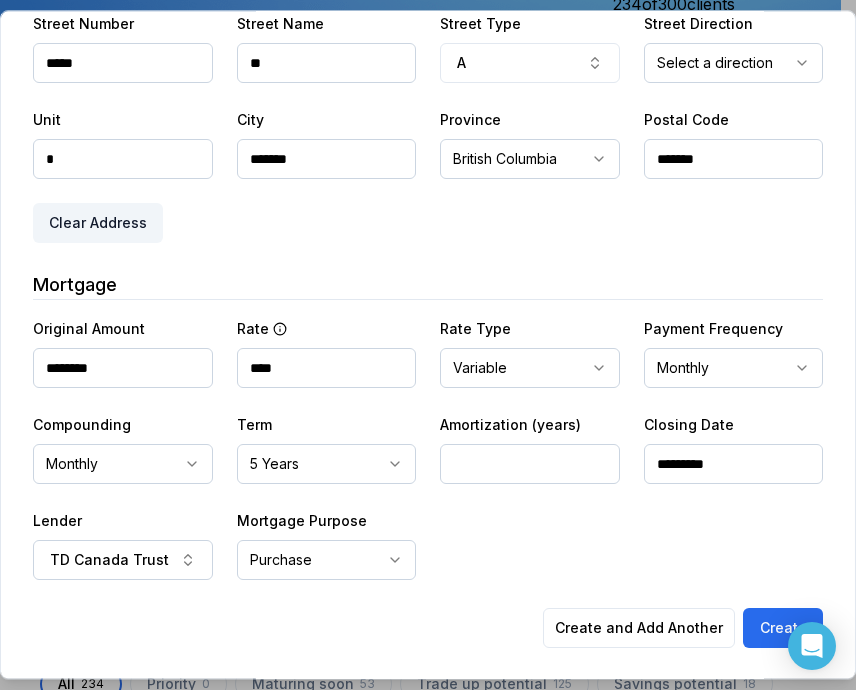 type on "****" 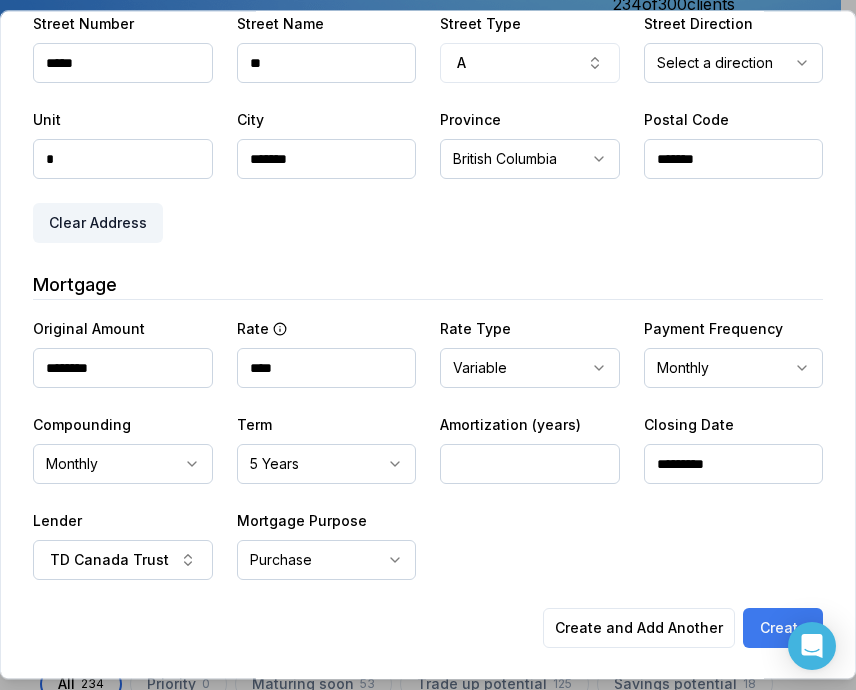 click on "Create" at bounding box center [783, 628] 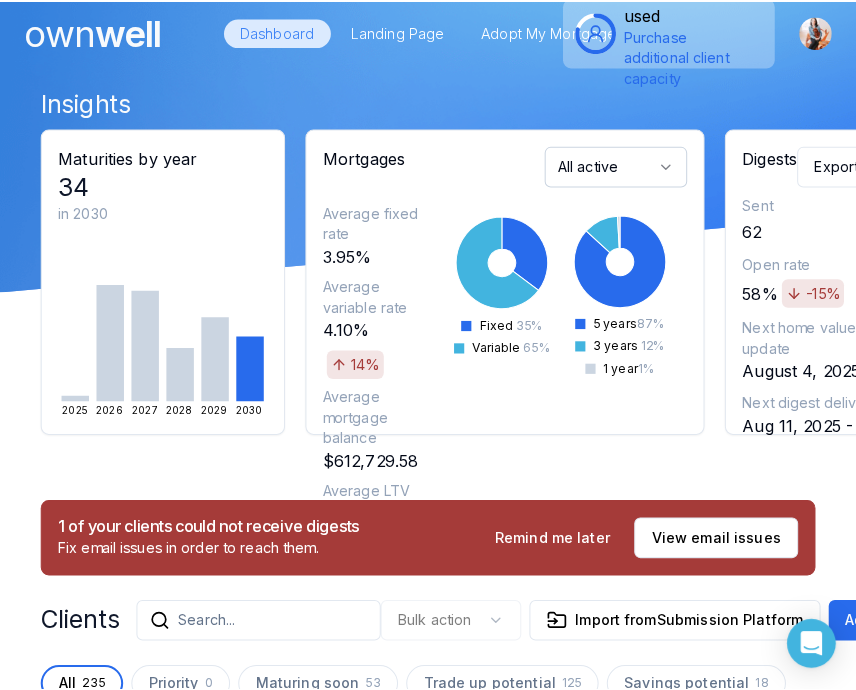 scroll, scrollTop: 300, scrollLeft: 0, axis: vertical 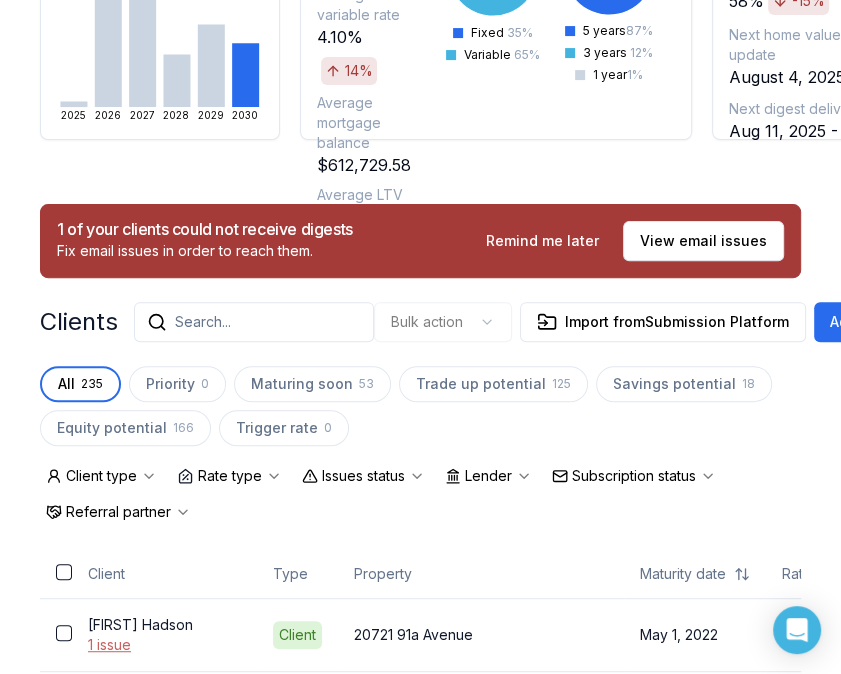 click on "Search..." at bounding box center (254, 322) 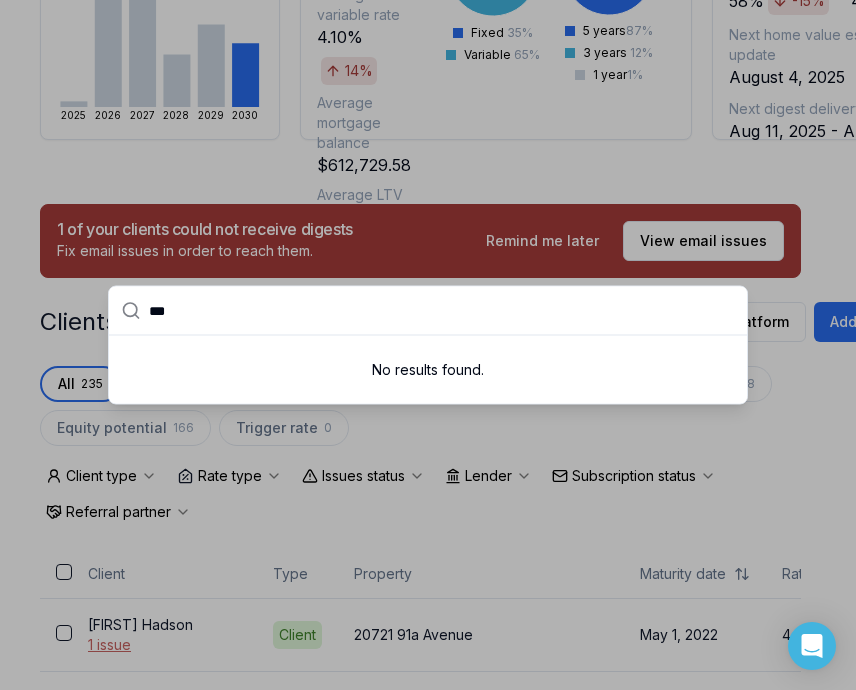 type on "****" 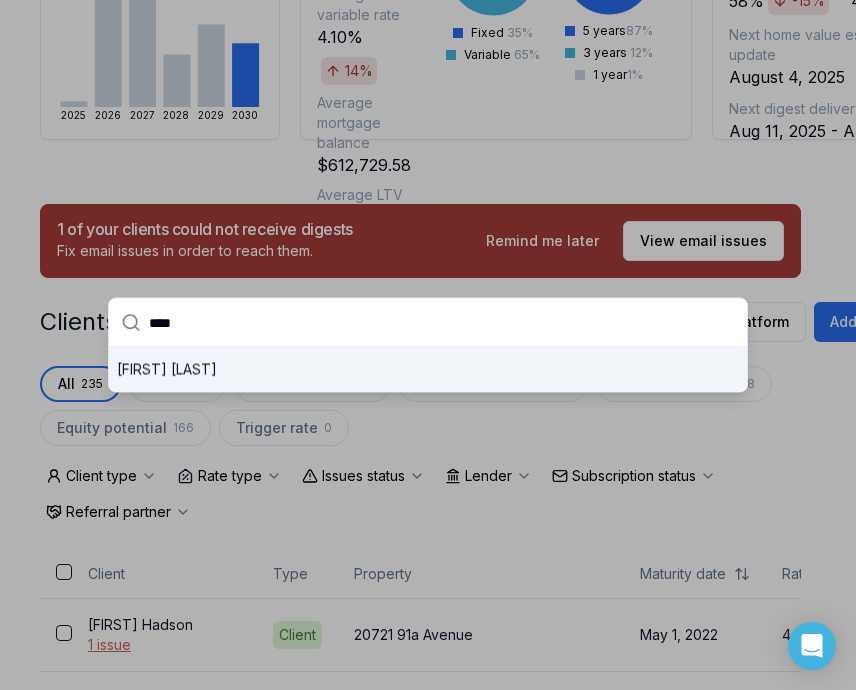 click on "[FIRST_NAME] [LAST_NAME]" at bounding box center (428, 370) 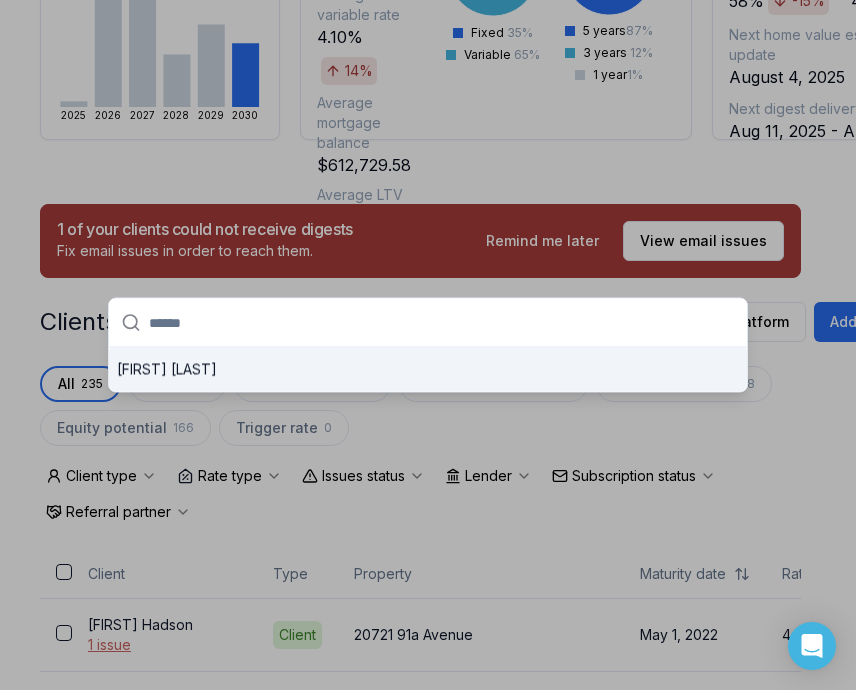 scroll, scrollTop: 0, scrollLeft: 0, axis: both 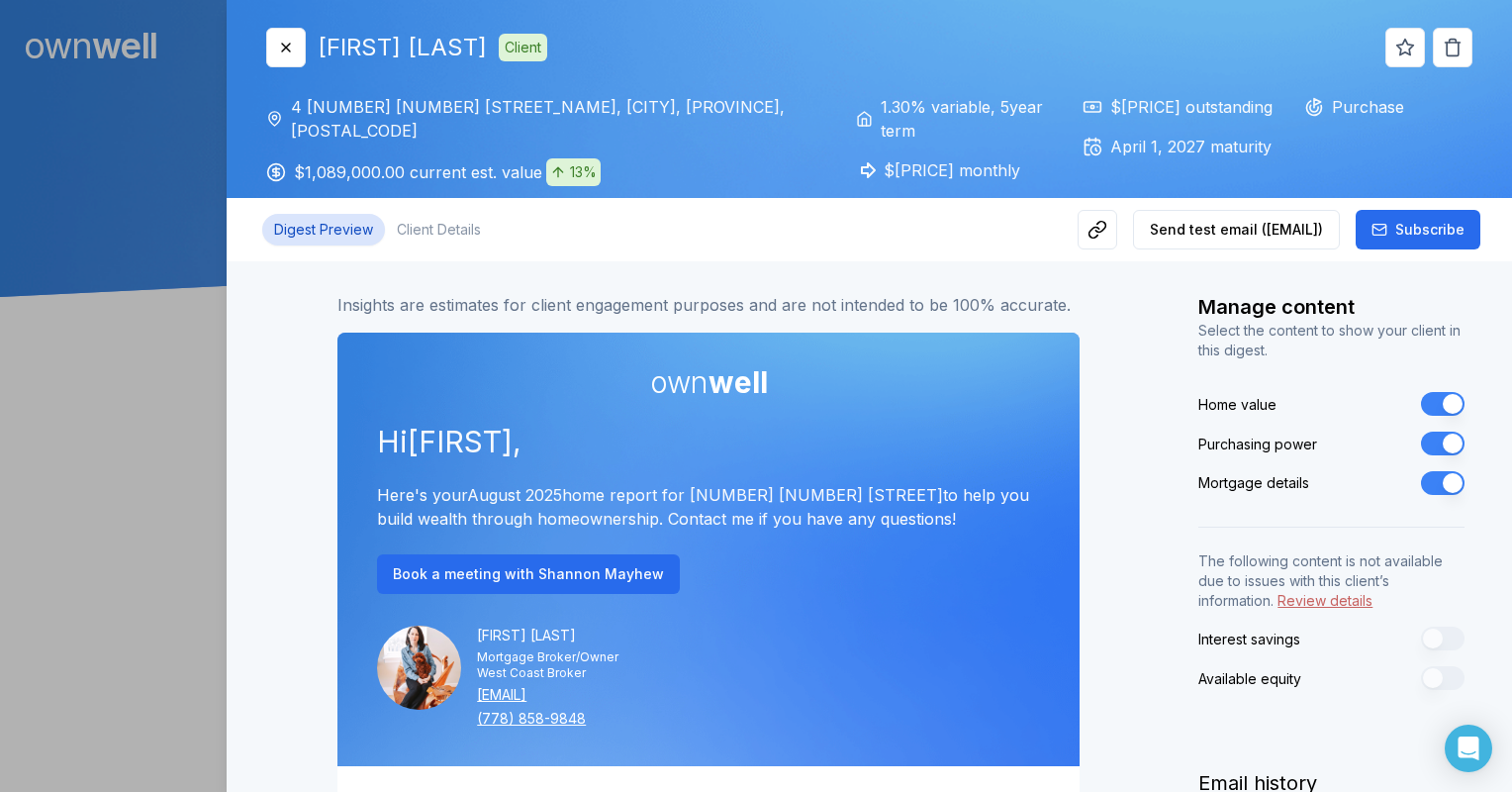 click on "Client Details" at bounding box center [438, 230] 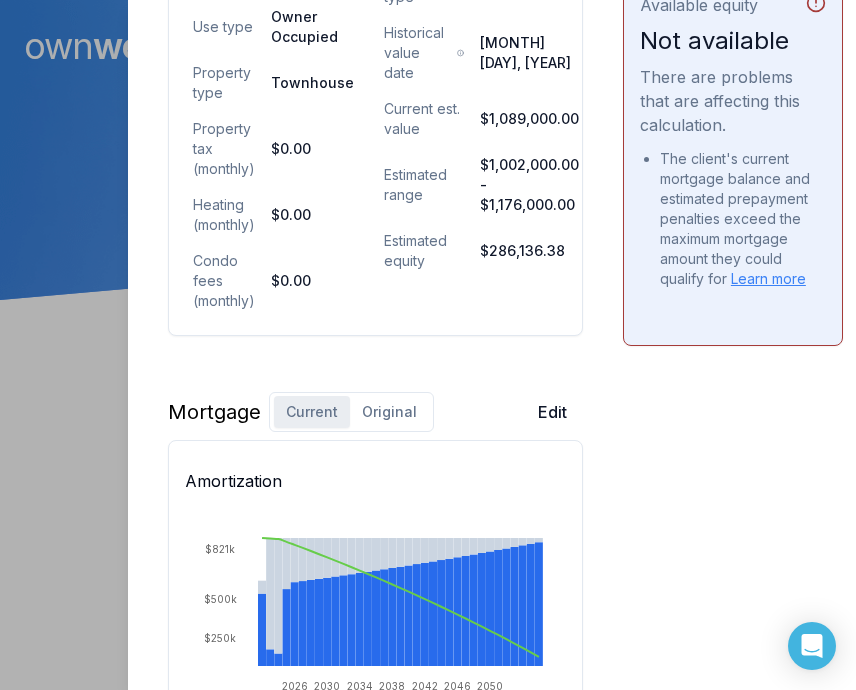 scroll, scrollTop: 1100, scrollLeft: 0, axis: vertical 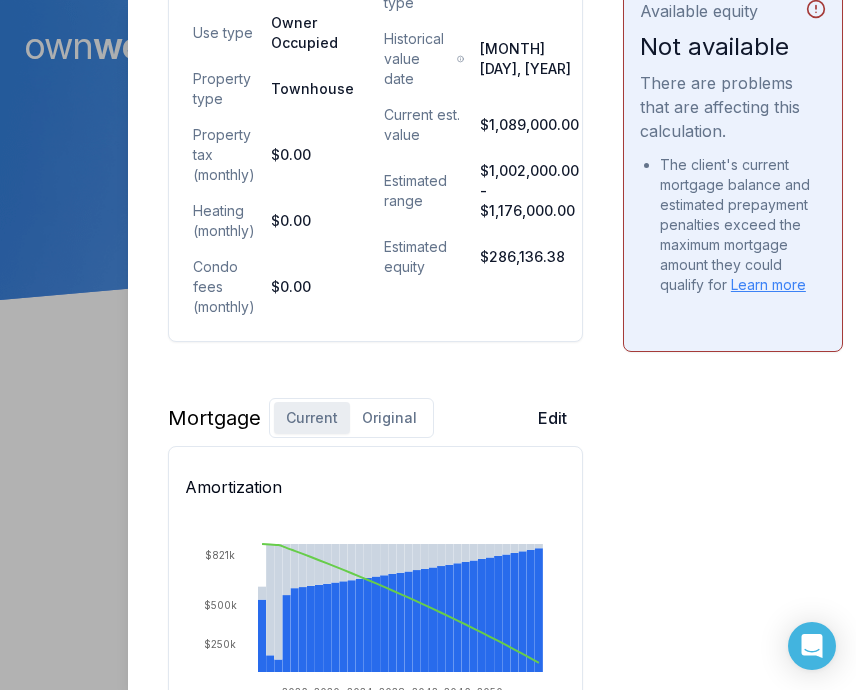 click on "Amortization 2026 2030 2034 2038 2042 2046 2050 $250k $500k $821k Principal paid Interest paid Balance Lender TD Canada Trust Lender type Bank Outstanding balance $802,863.62 Net rate 1.30% Prime rate 5.10% Discount 3.80% Rate type Variable Trigger rate 3.54% Payment frequency Monthly Compounding Monthly Remaining amortization (months) 401 Last mortgage payment $2,473.12 Payments made to date 40 Interest paid to date $63,968.42 Principal paid to date $34,956.38 Months remaining in term 20 Projected balance at end of term $770,464.53" at bounding box center [375, 855] 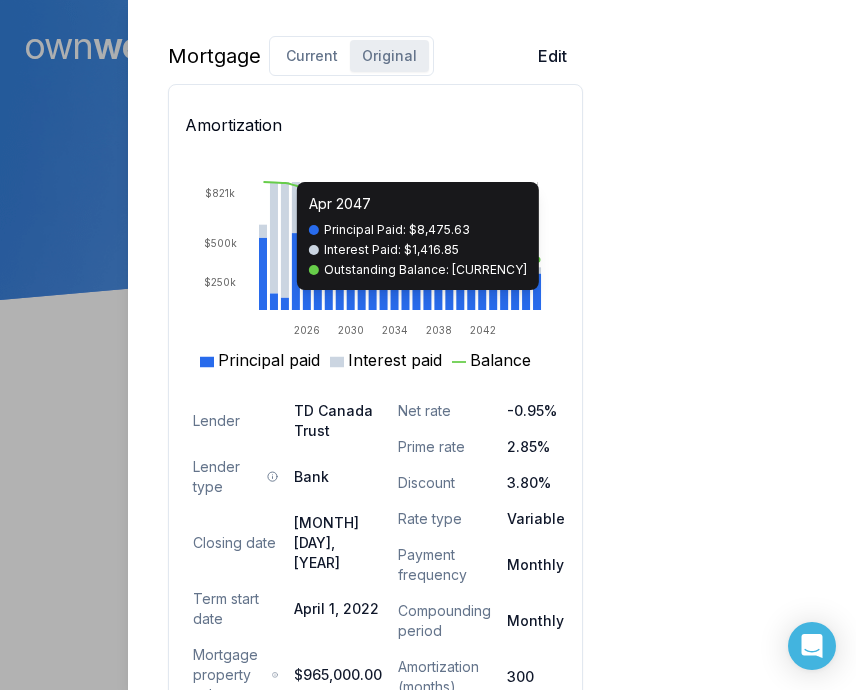 scroll, scrollTop: 1300, scrollLeft: 0, axis: vertical 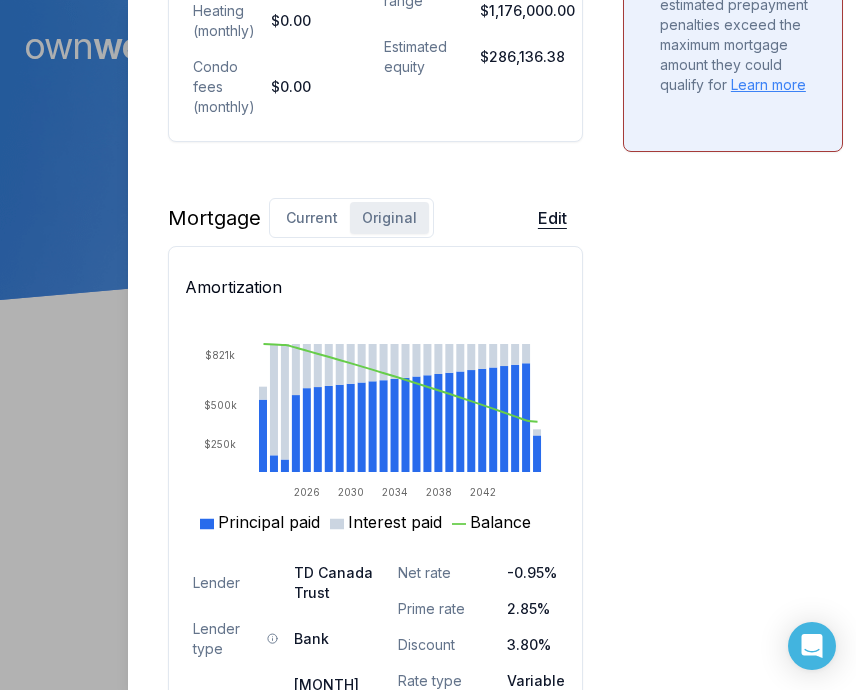 click on "Edit" at bounding box center [552, 218] 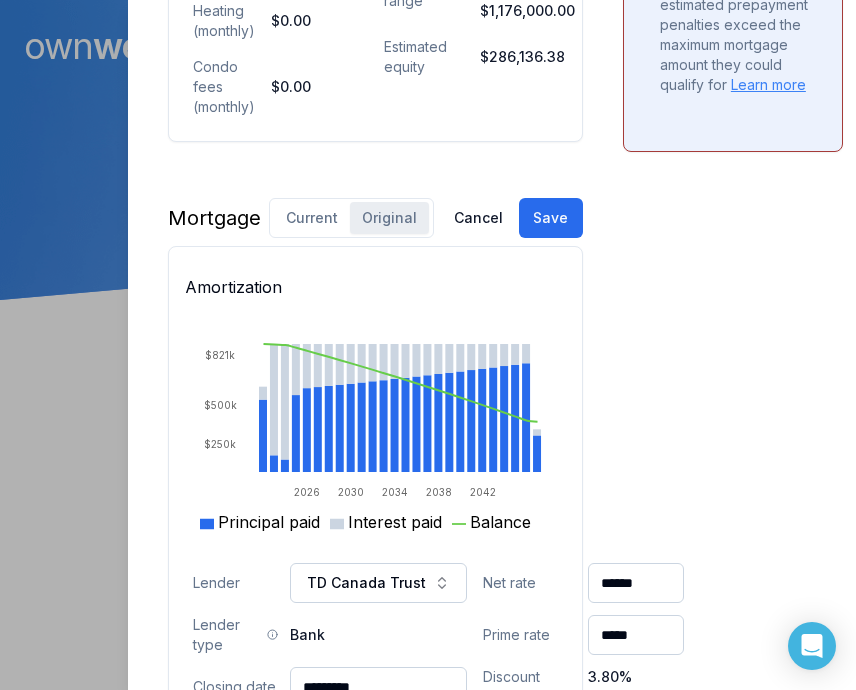 click on "Opportunities Interest savings Not available There are problems that are affecting this calculation. Based on the client's income and the default GDS and TDS limits, it appears they don’t qualify to switch their mortgage balance. Learn more Purchasing power $1,037,487.58 Max mortgage Down payment Review calculations Available equity Not available There are problems that are affecting this calculation. The client's current mortgage balance and estimated prepayment penalties exceed the maximum mortgage amount they could qualify for Learn more" at bounding box center (733, 135) 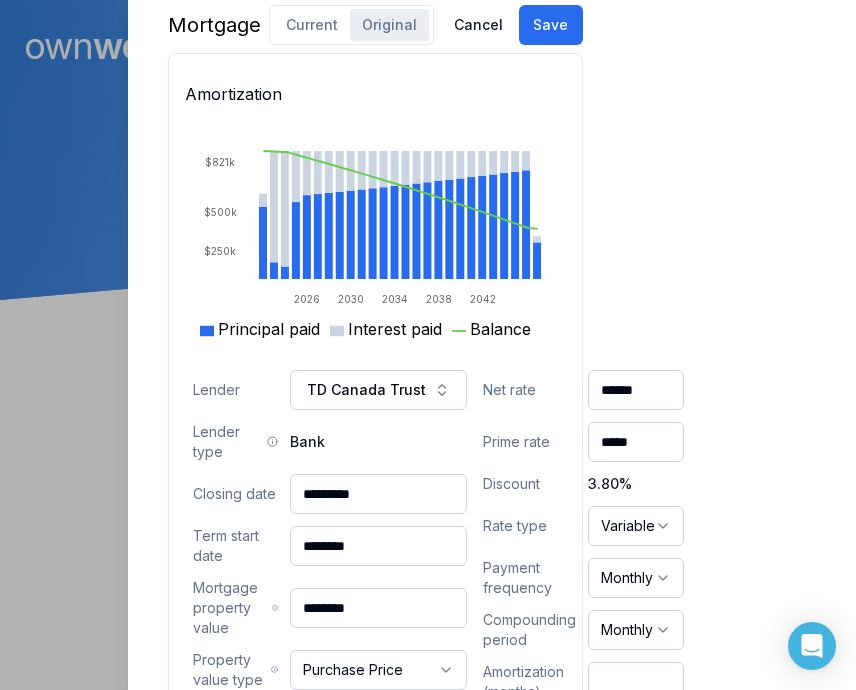 scroll, scrollTop: 1500, scrollLeft: 0, axis: vertical 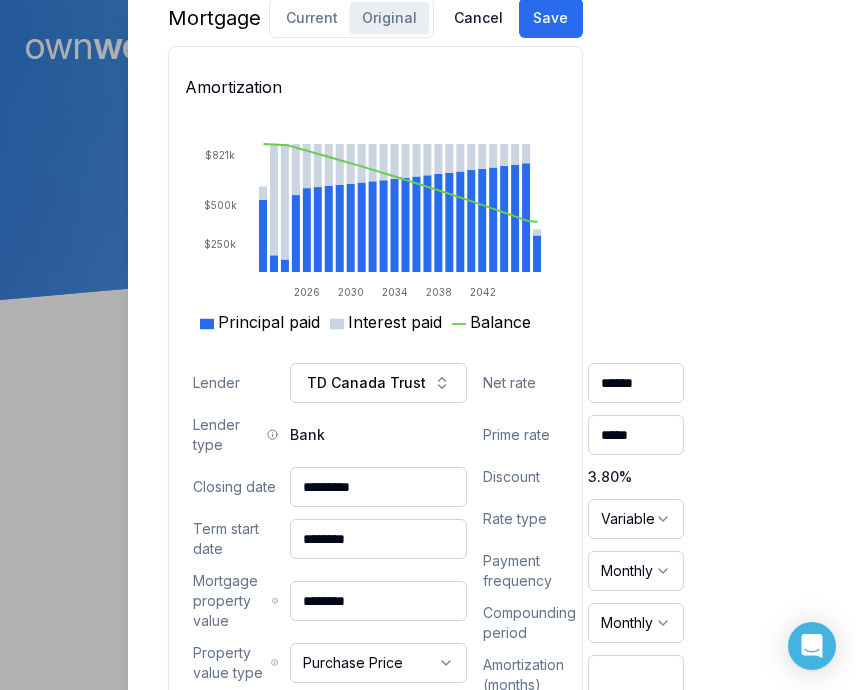 click on "Opportunities Interest savings Not available There are problems that are affecting this calculation. Based on the client's income and the default GDS and TDS limits, it appears they don’t qualify to switch their mortgage balance. Learn more Purchasing power $1,037,487.58 Max mortgage Down payment Review calculations Available equity Not available There are problems that are affecting this calculation. The client's current mortgage balance and estimated prepayment penalties exceed the maximum mortgage amount they could qualify for Learn more" at bounding box center (733, -65) 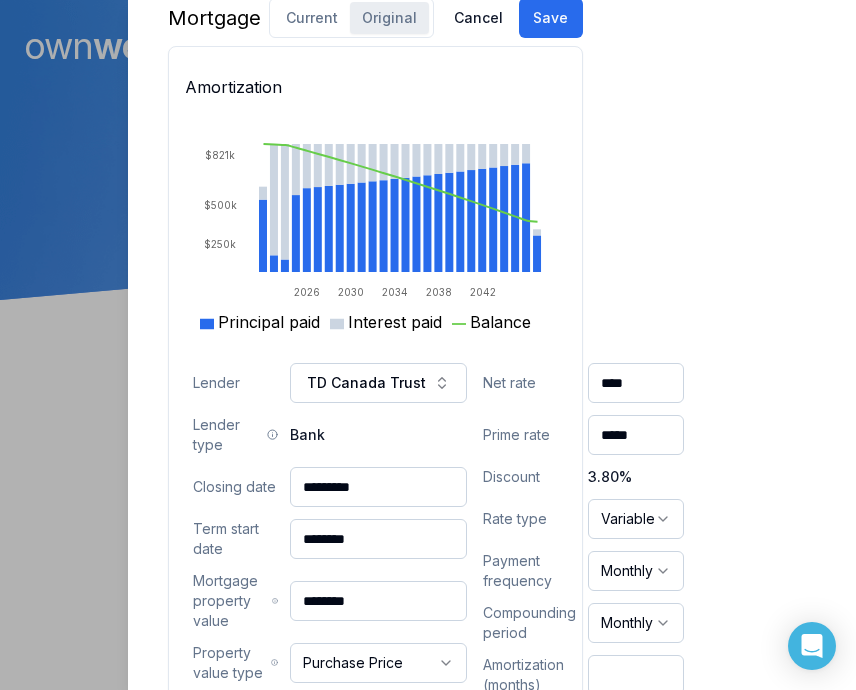 type on "****" 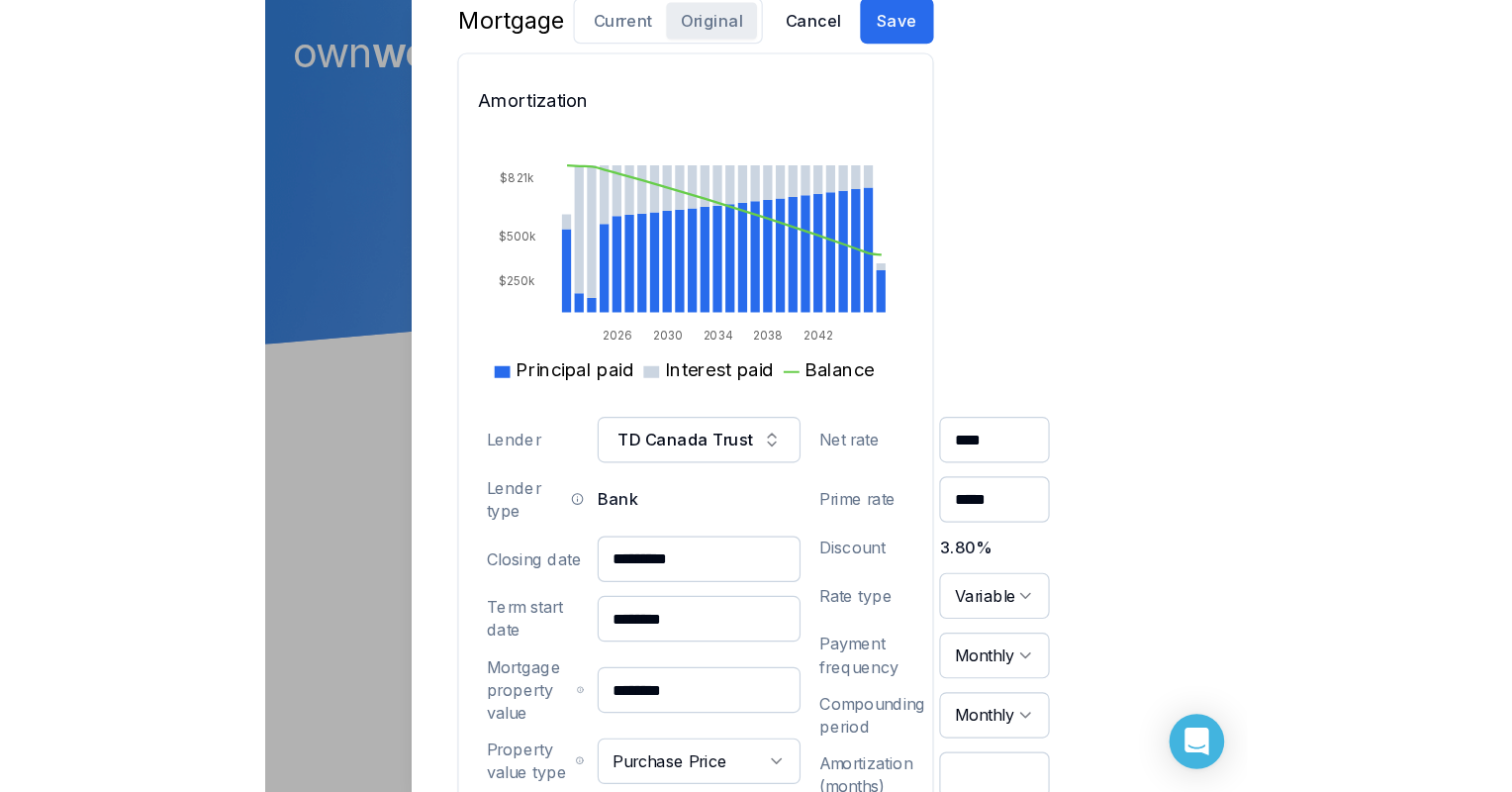 scroll, scrollTop: 1188, scrollLeft: 0, axis: vertical 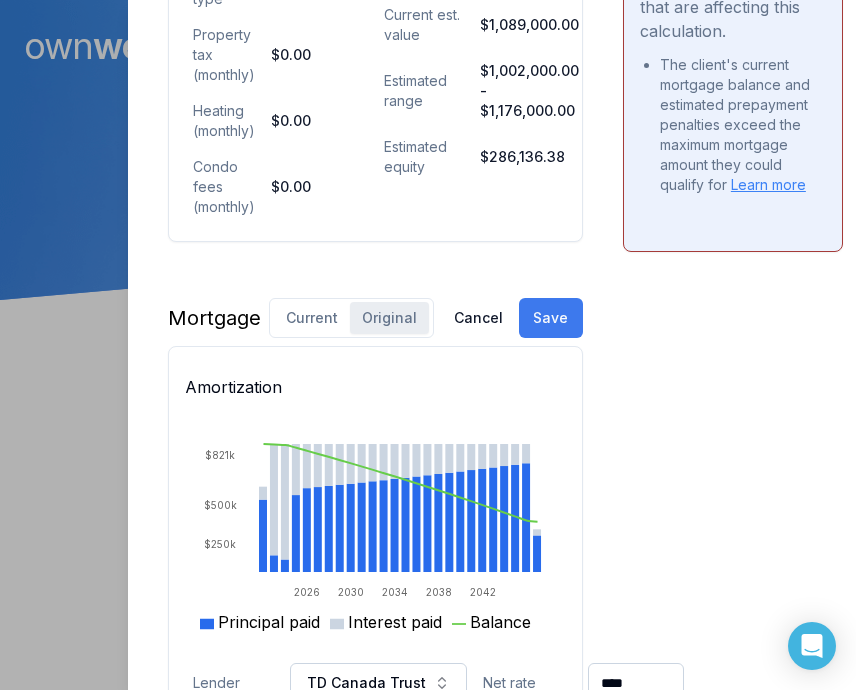 click on "Save" at bounding box center [551, 318] 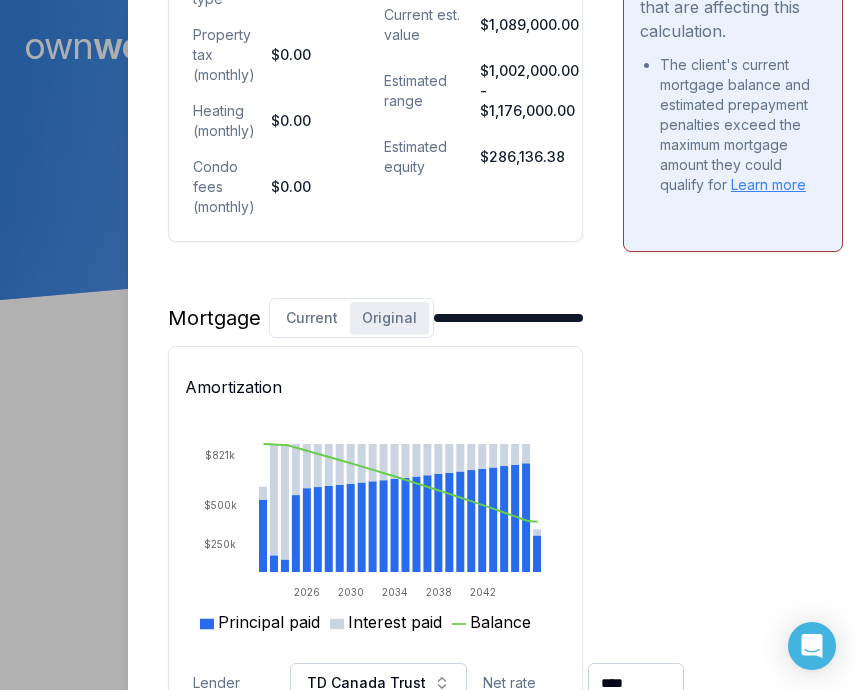 click on "Opportunities Interest savings Not available There are problems that are affecting this calculation. Based on the client's income and the default GDS and TDS limits, it appears they don’t qualify to switch their mortgage balance. Learn more Purchasing power $1,037,487.58 Max mortgage Down payment Review calculations Available equity Not available There are problems that are affecting this calculation. The client's current mortgage balance and estimated prepayment penalties exceed the maximum mortgage amount they could qualify for Learn more" at bounding box center [733, 235] 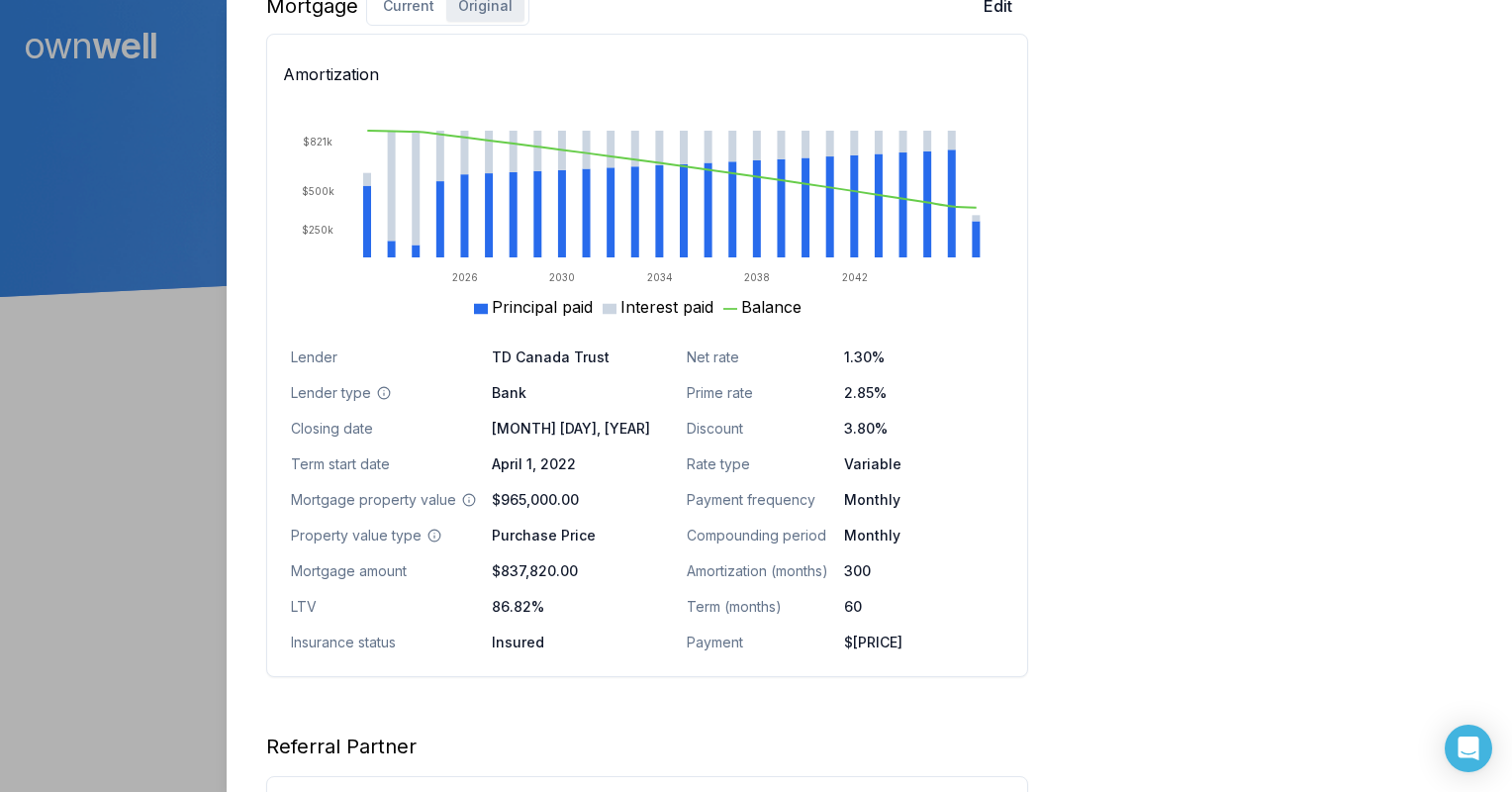 scroll, scrollTop: 1362, scrollLeft: 0, axis: vertical 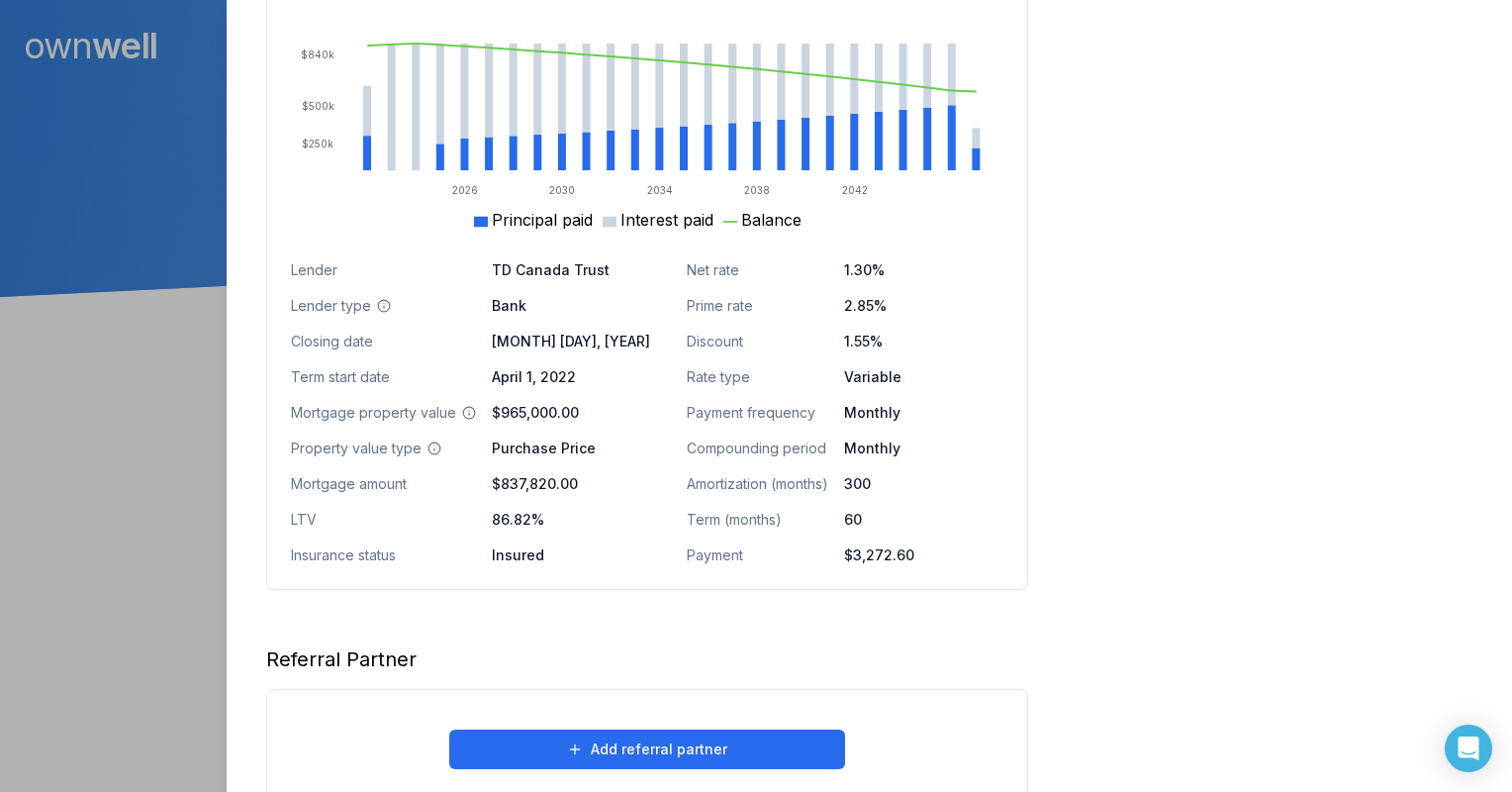 click on "Homeowner Edit First name [FIRST] Last name [LAST] Email [EMAIL] Phone ([PHONE]) Household income [INCOME] Credit score [CREDIT_SCORE] Debt payments (monthly) --- Home Edit Property value over time Mar 22 Jul 25 $700k $900k $1.1M $1.4M Address 4 19670 55 A Langley, BC, V3A 0M1 Use type Owner Occupied Property type Townhouse Property tax (monthly) $0.00 Heating (monthly) $0.00 Condo fees (monthly) $0.00 Historical property value $965,000.00 Historical value type Purchase Price Historical value date March 15, 2022 Current est. value $1,089,000.00 Estimated range $1,002,000.00 - $1,176,000.00 Estimated equity $254,309.27 Mortgage Current Original Edit Amortization 2026 2030 2034 2038 2042 $250k $500k $840k Principal paid Interest paid Balance Lender TD Canada Trust Lender type Bank Closing date March 15, 2022 Term start date April 1, 2022 Mortgage property value $965,000.00 Property value type Purchase Price Mortgage amount $837,820.00 LTV 86.82% Insurance status Insured Net rate 1.30% 2.85% 60" at bounding box center [869, -126] 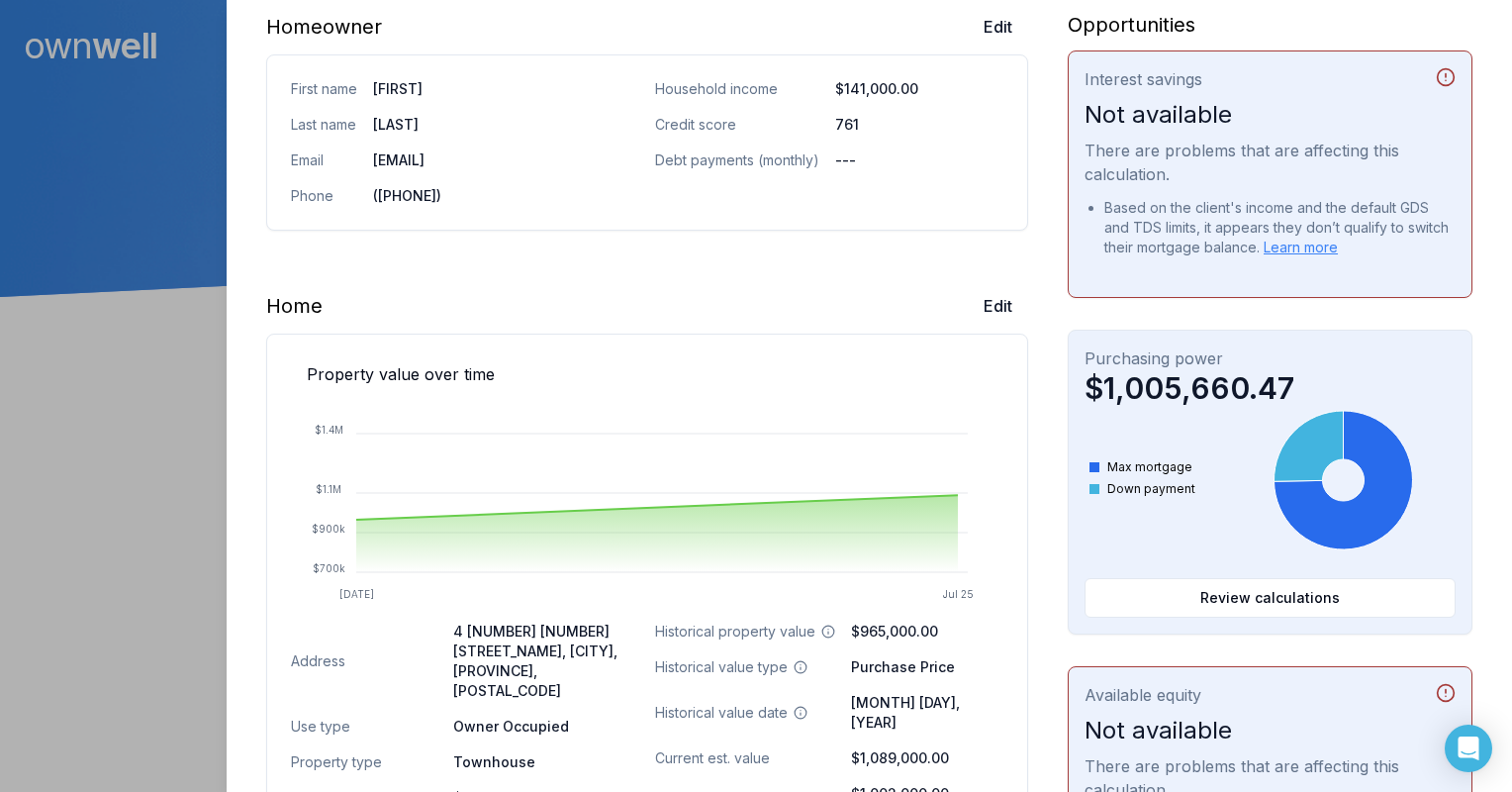 scroll, scrollTop: 792, scrollLeft: 0, axis: vertical 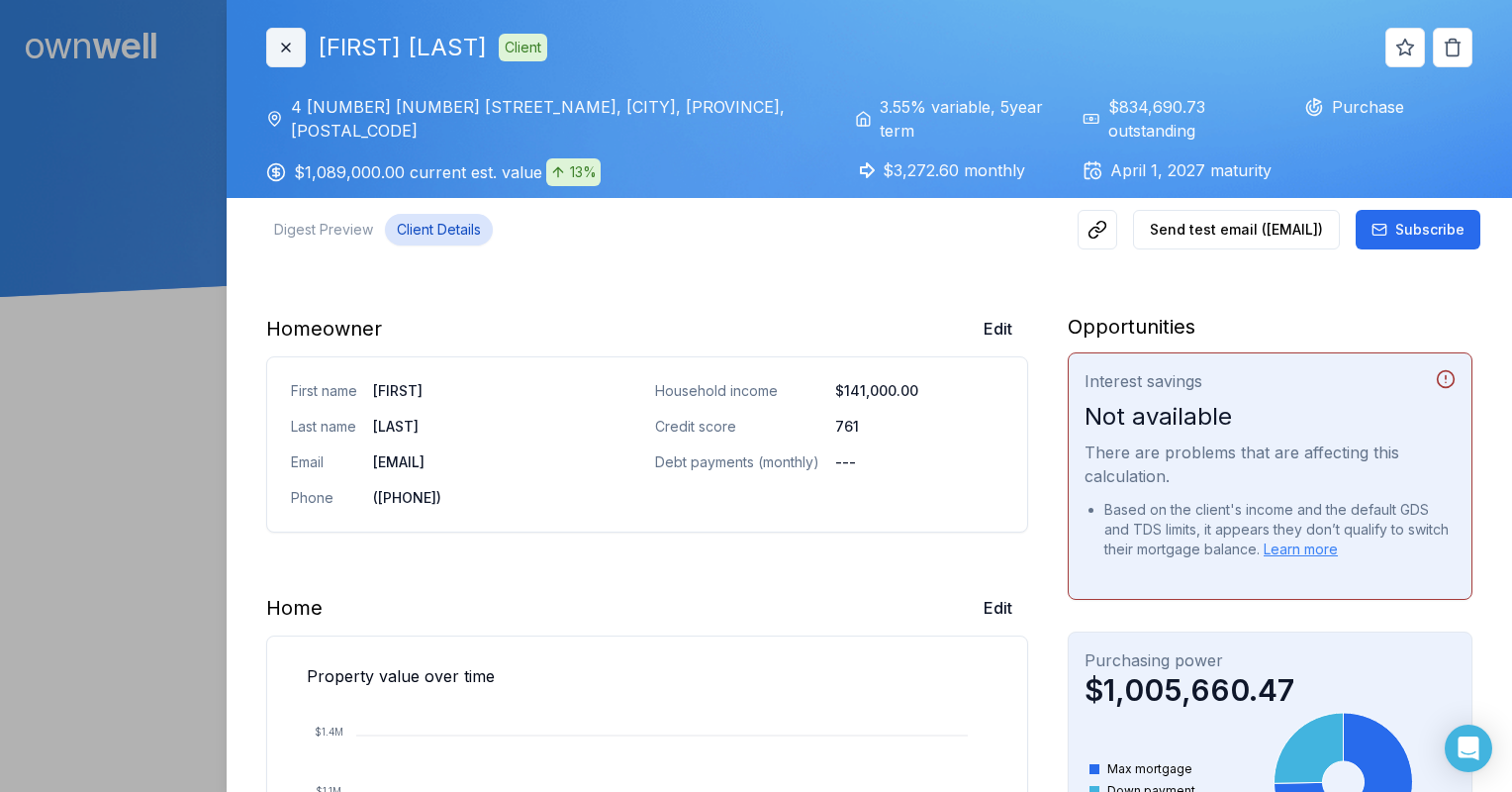 click on "Close" at bounding box center (286, 48) 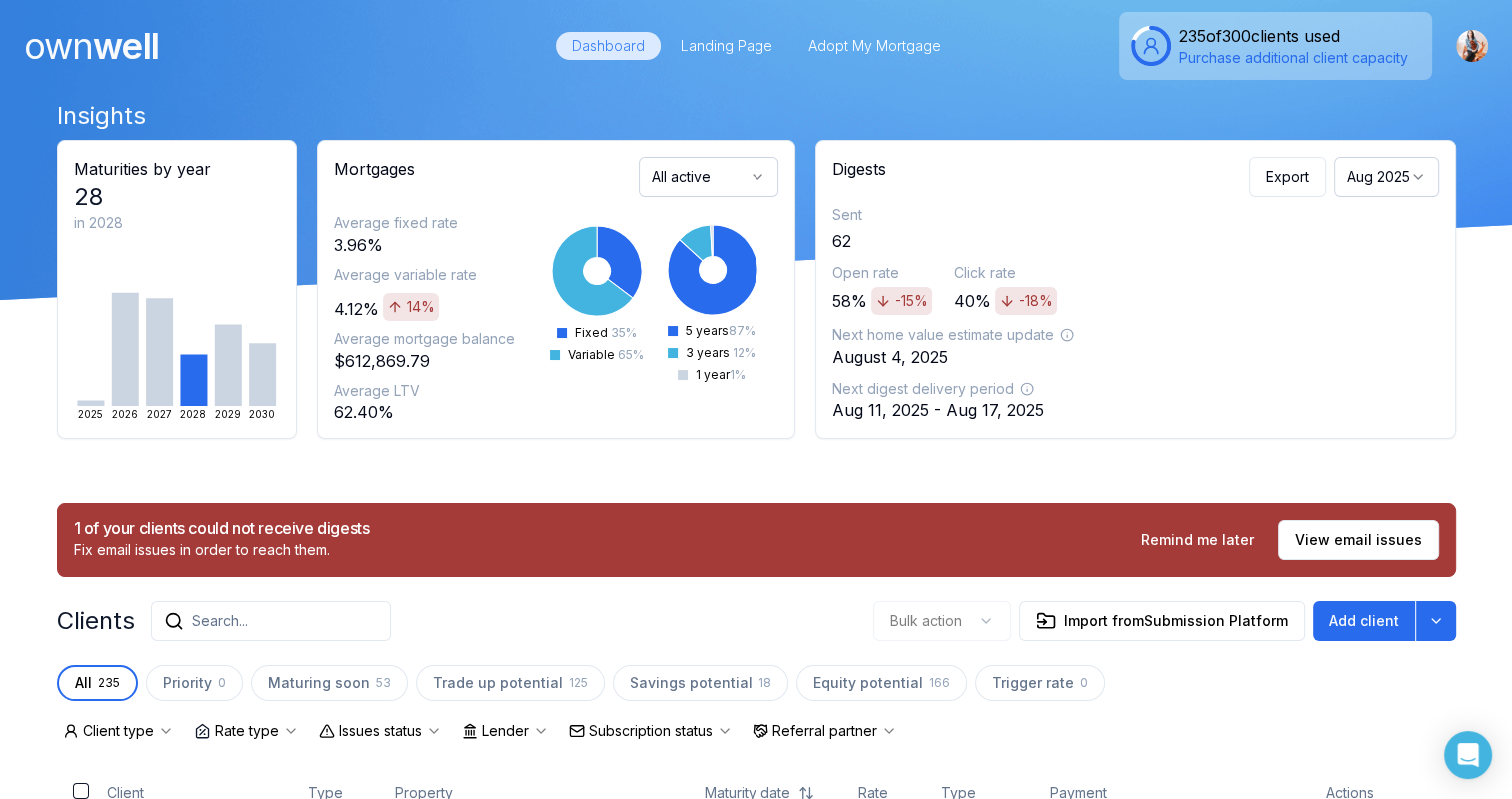 click on "Search..." at bounding box center (271, 621) 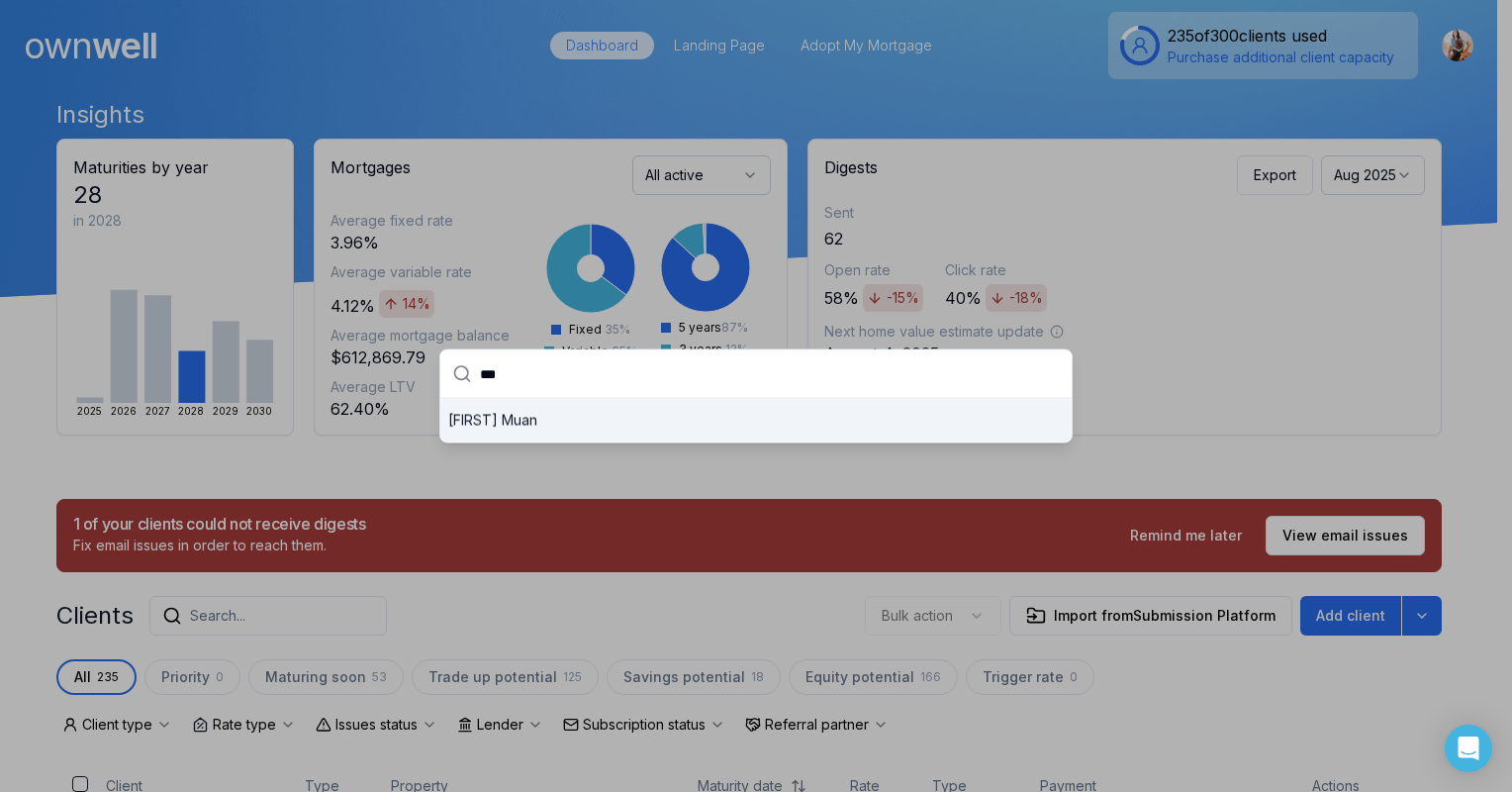type on "***" 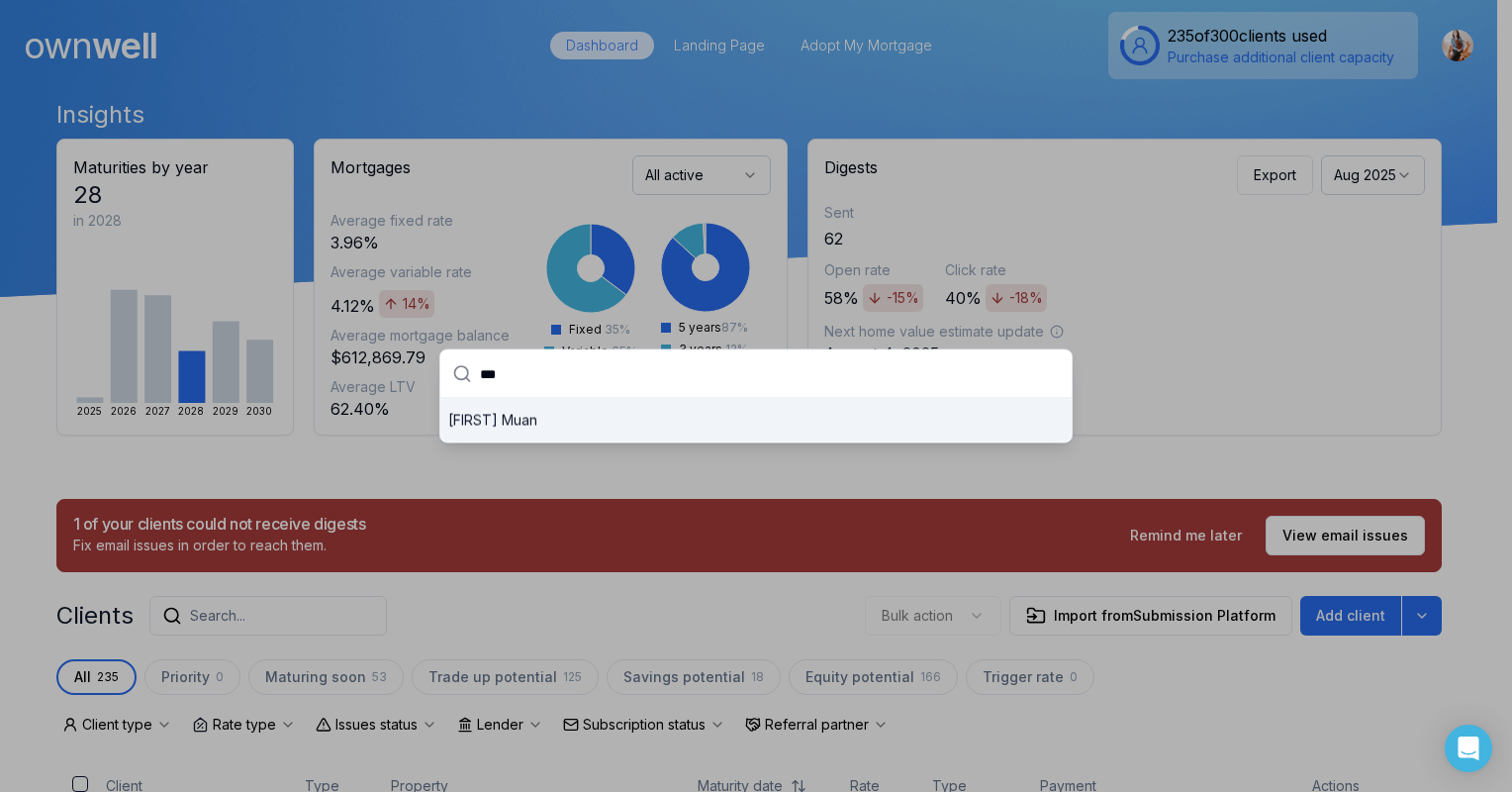 click on "[FIRST]   [LAST]" at bounding box center [756, 421] 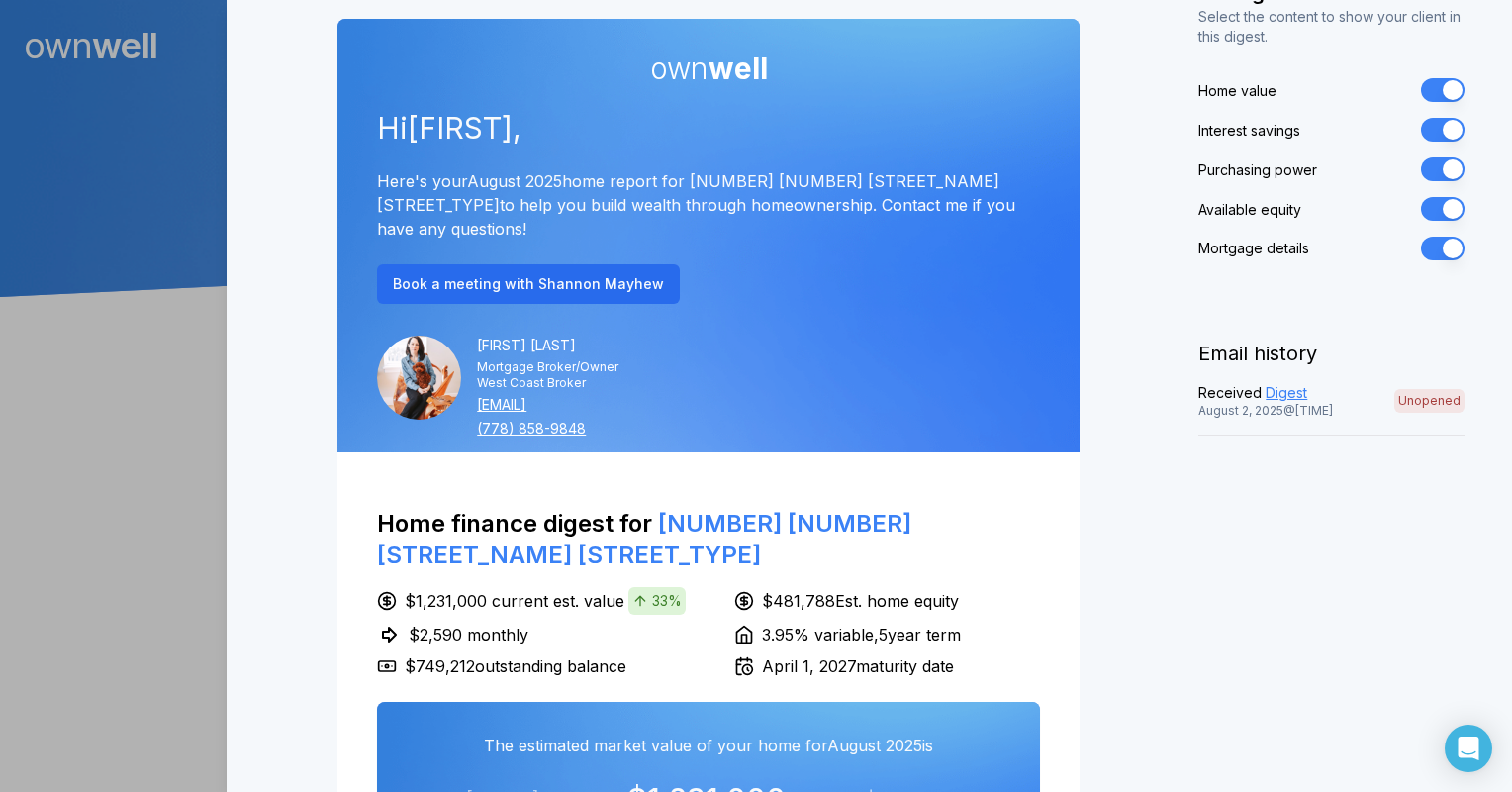 scroll, scrollTop: 396, scrollLeft: 0, axis: vertical 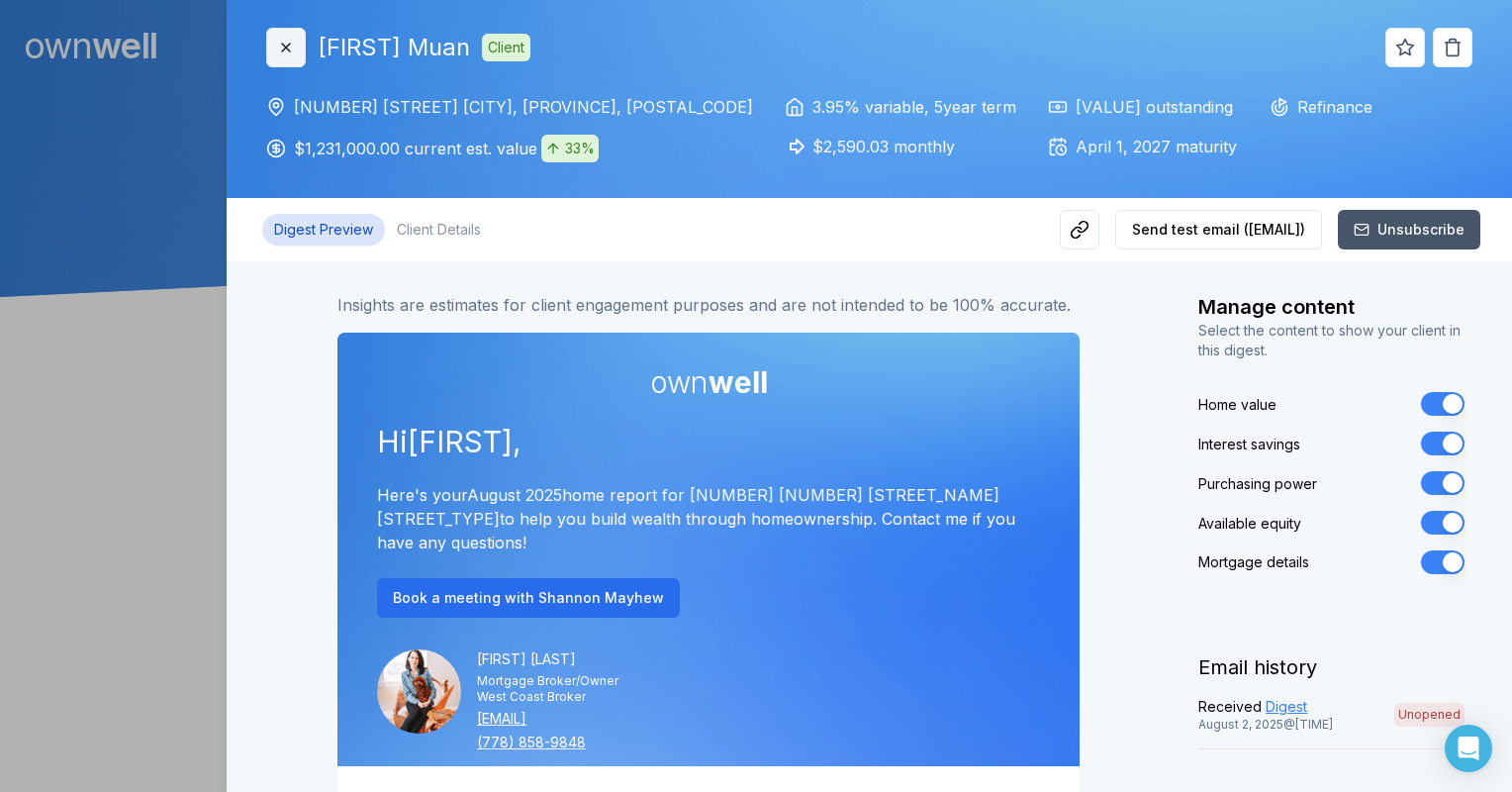 click on "Close" at bounding box center (286, 48) 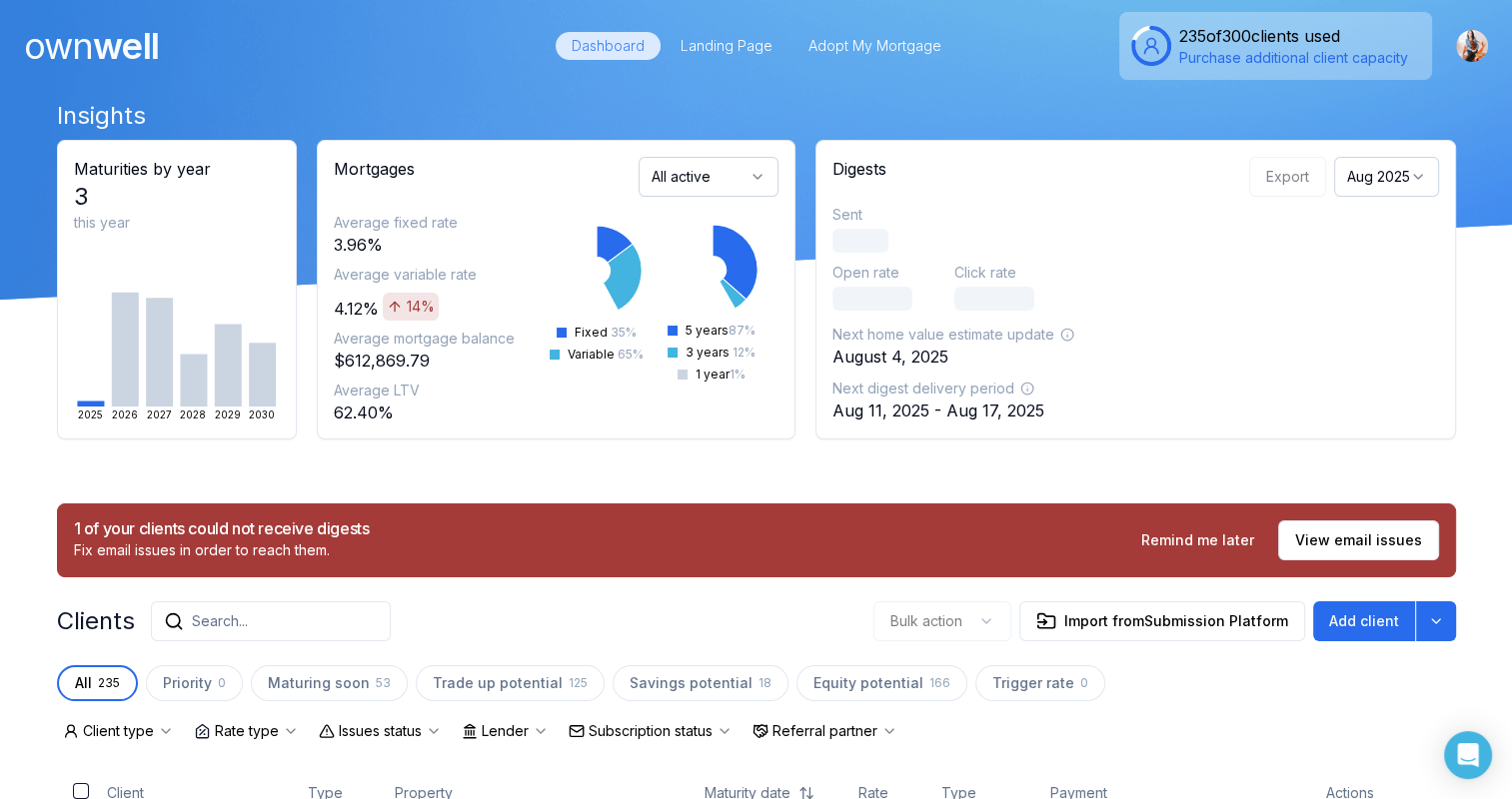 click on "Search..." at bounding box center (271, 621) 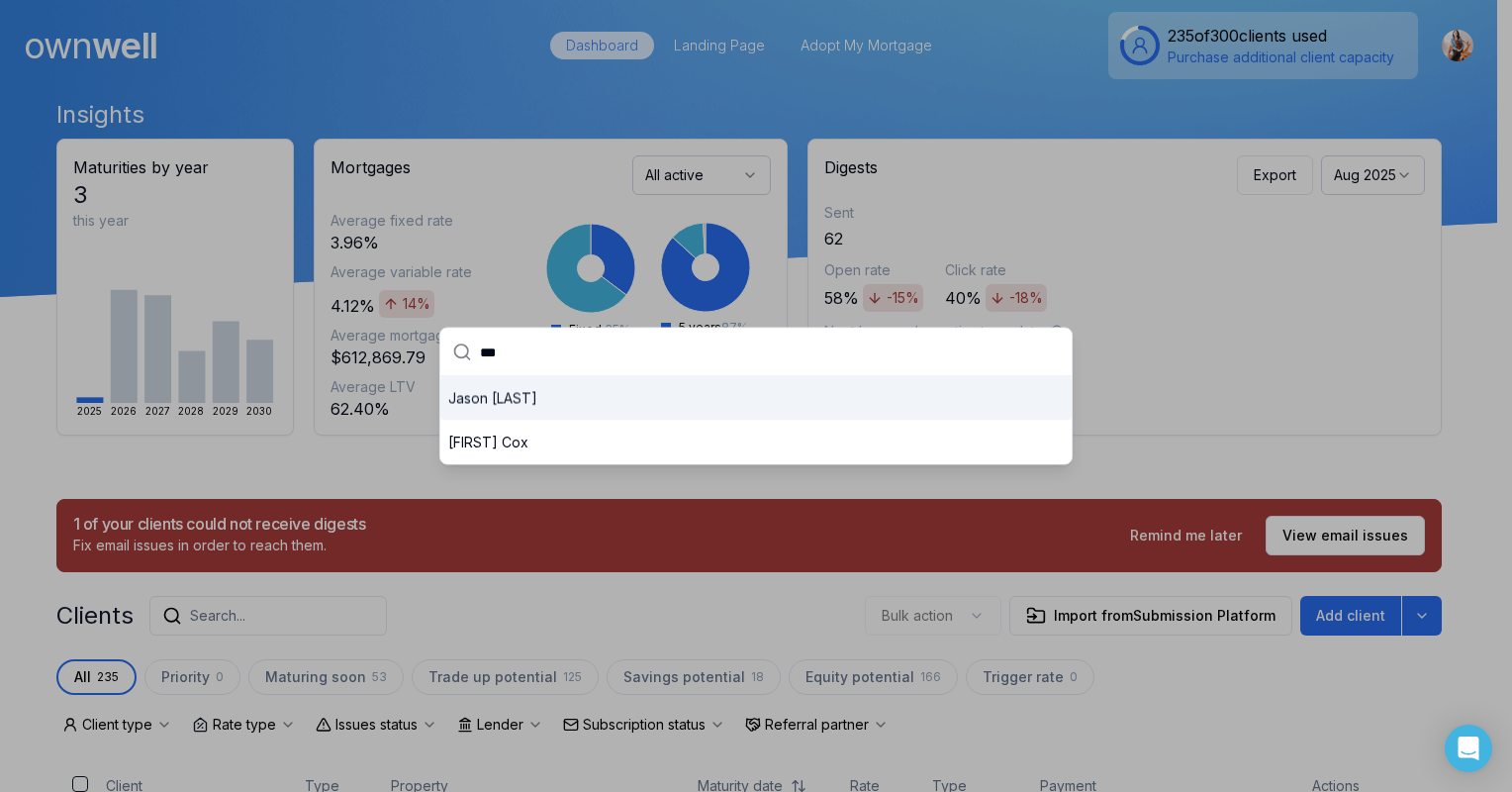 type on "***" 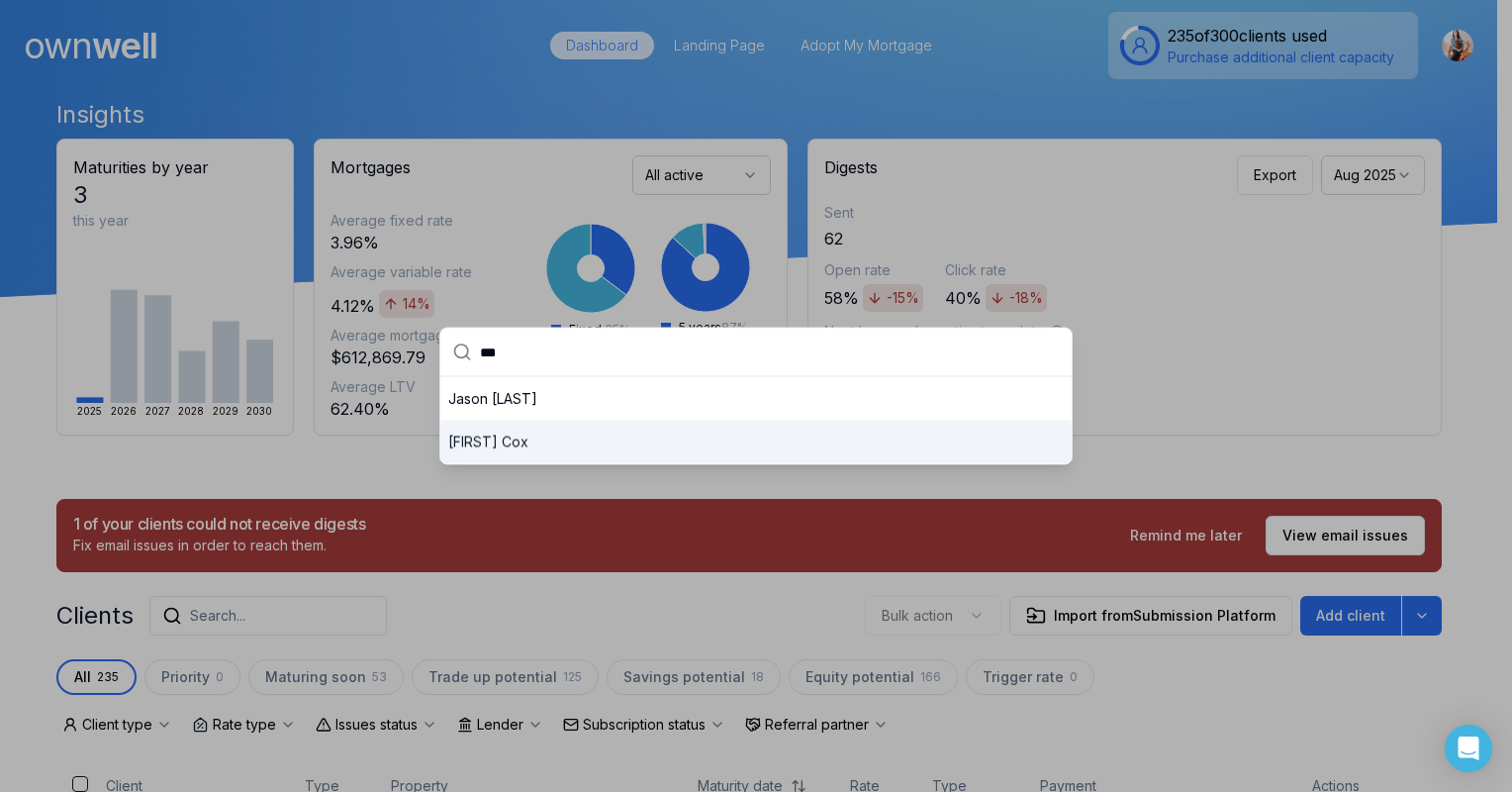 click on "[FIRST] [LAST]" at bounding box center [756, 443] 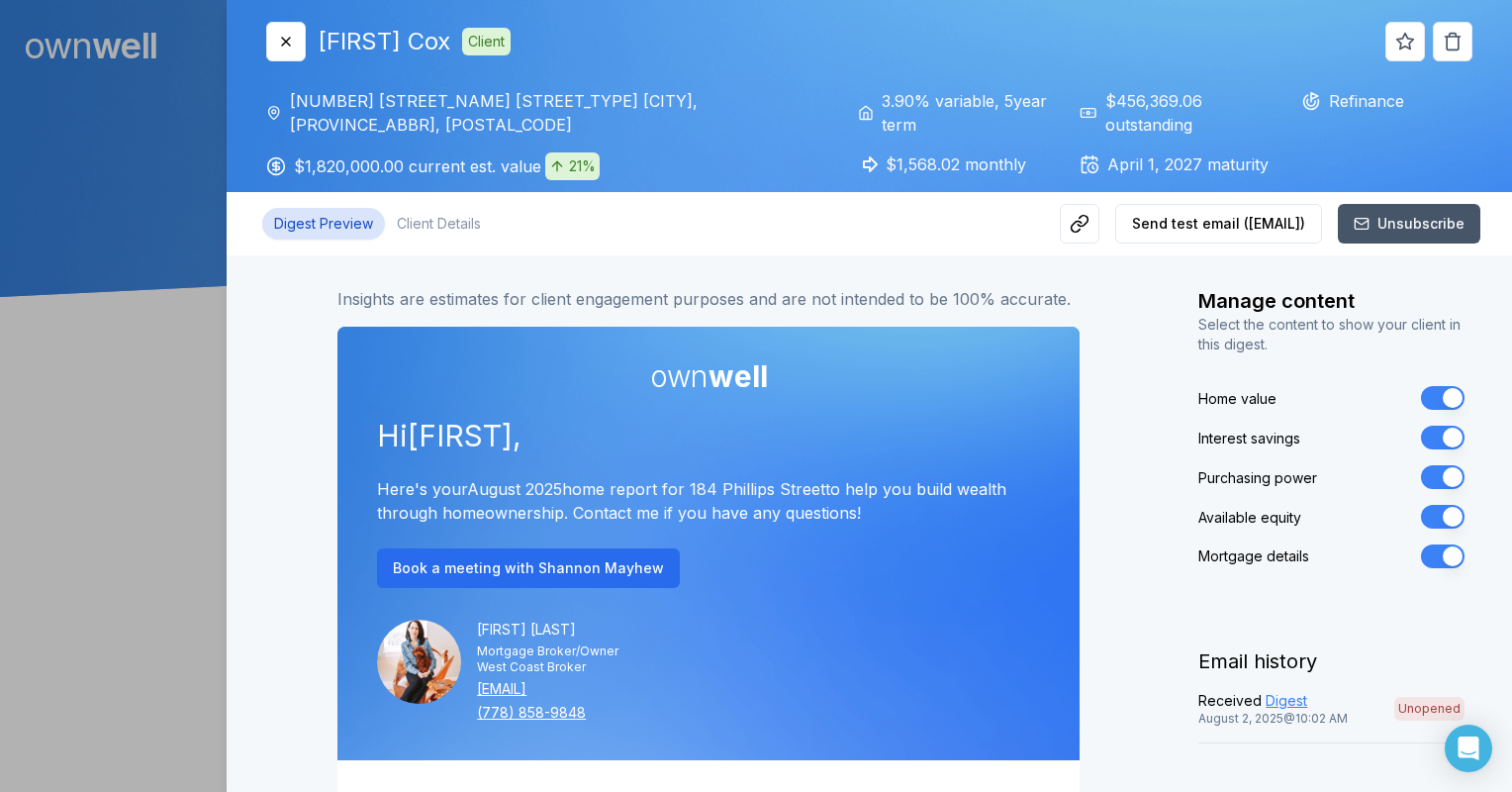 scroll, scrollTop: 0, scrollLeft: 0, axis: both 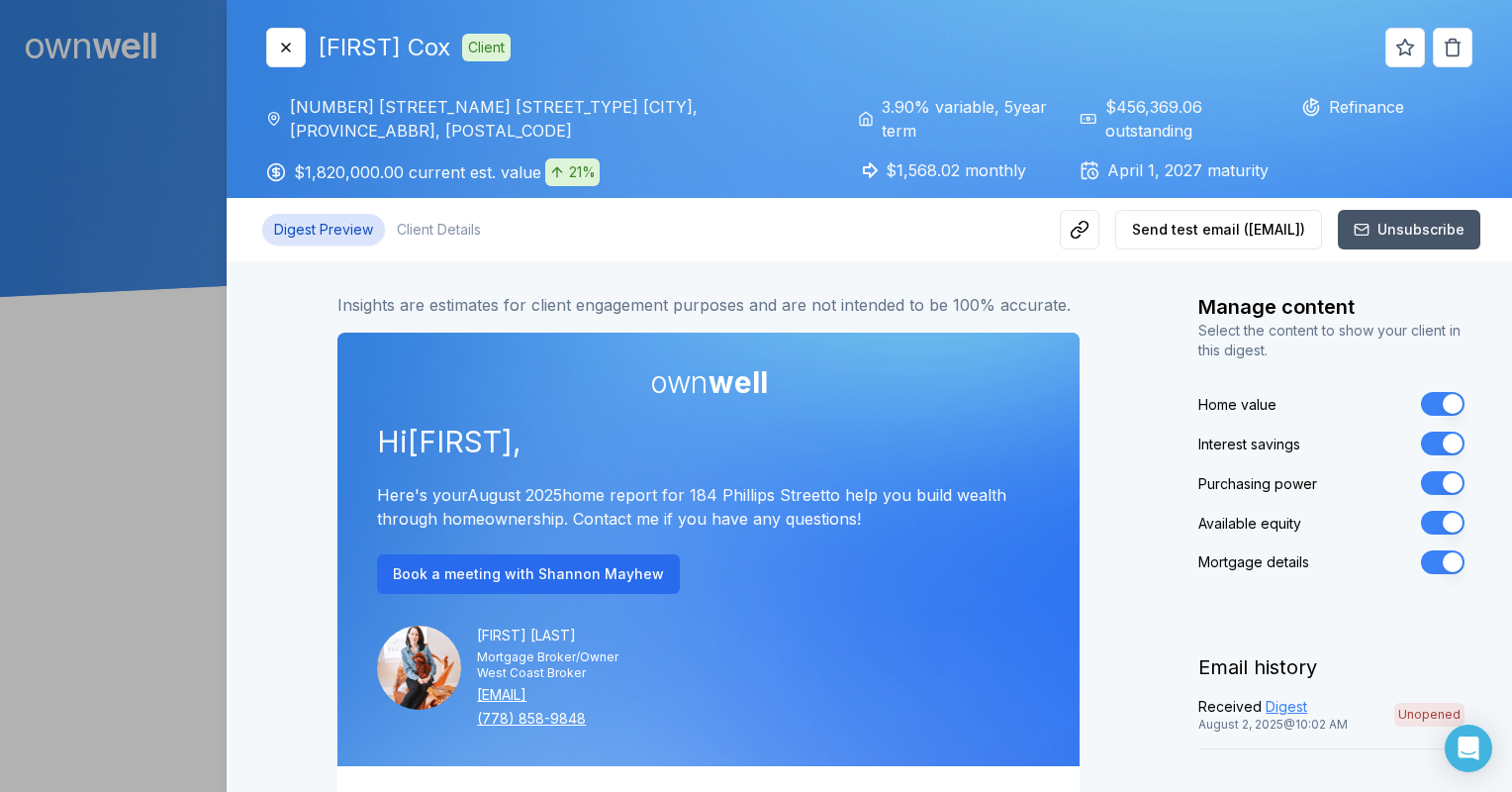 click on "Client Details" at bounding box center (438, 230) 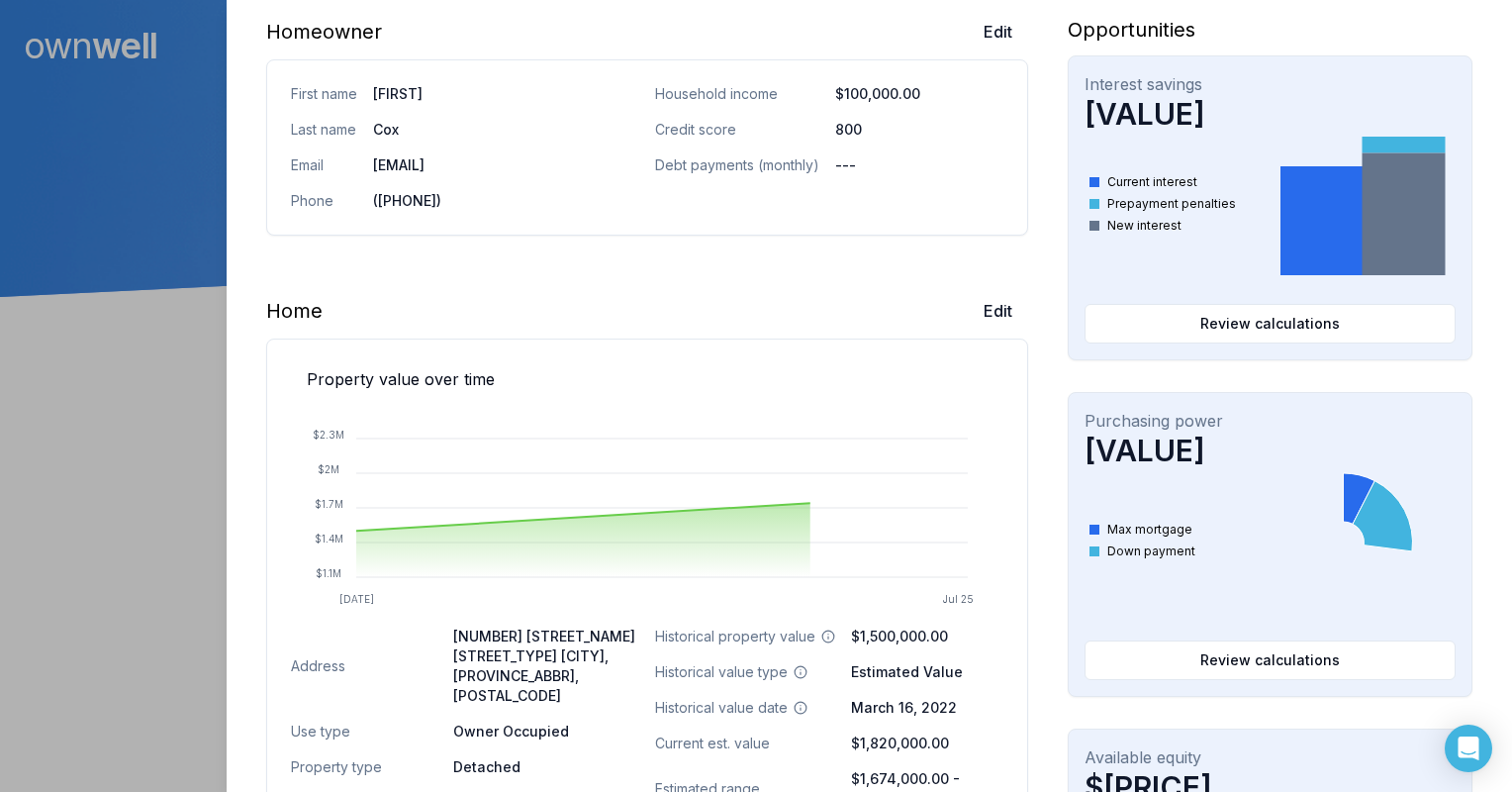 scroll, scrollTop: 594, scrollLeft: 0, axis: vertical 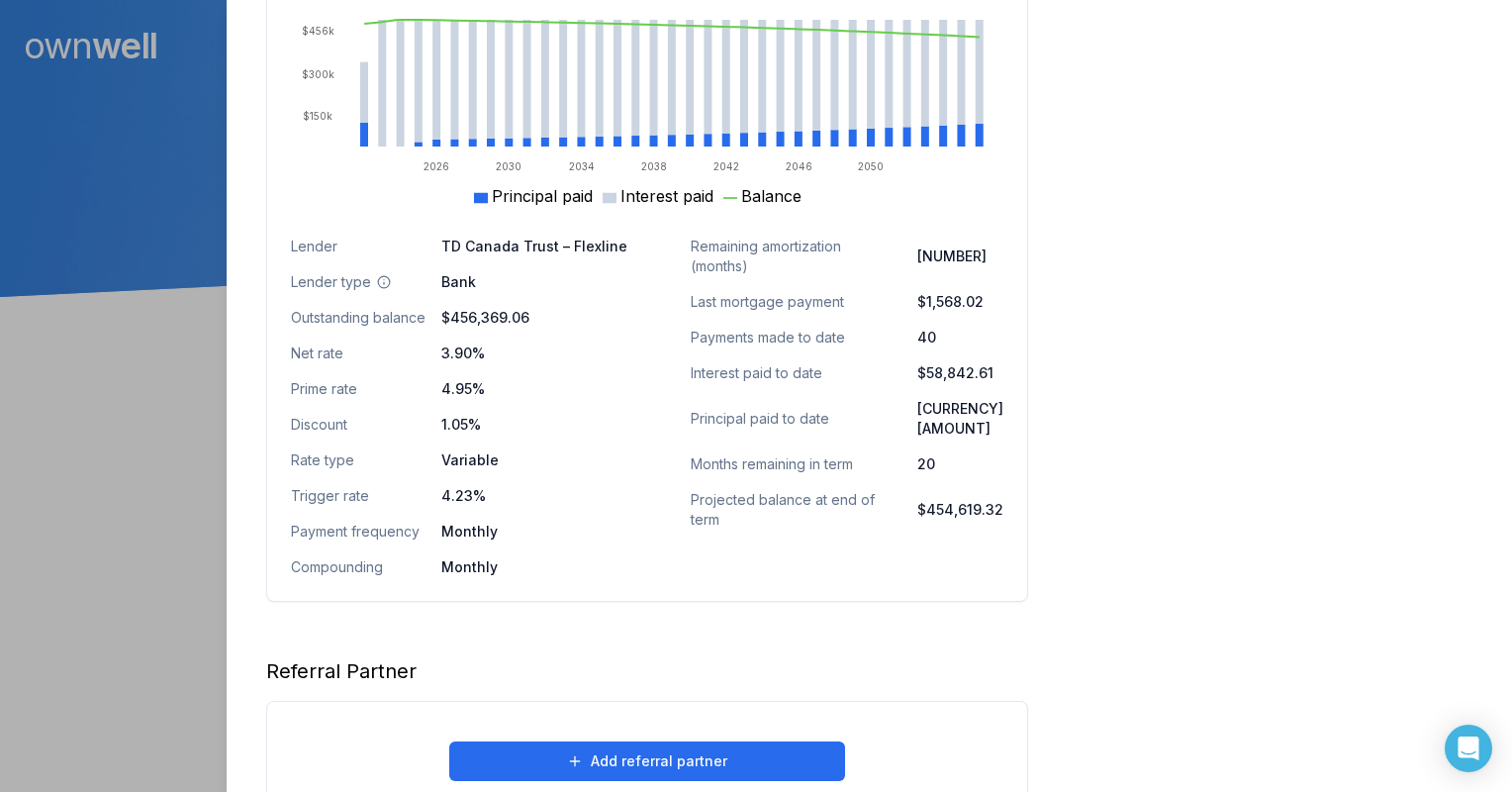 click on "Lender TD Canada Trust – Flexline Lender type Bank Outstanding balance $456,369.06 Net rate 3.90% Prime rate 4.95% Discount 1.05% Rate type Variable Trigger rate 4.23% Payment frequency Monthly Compounding Monthly" at bounding box center (479, 407) 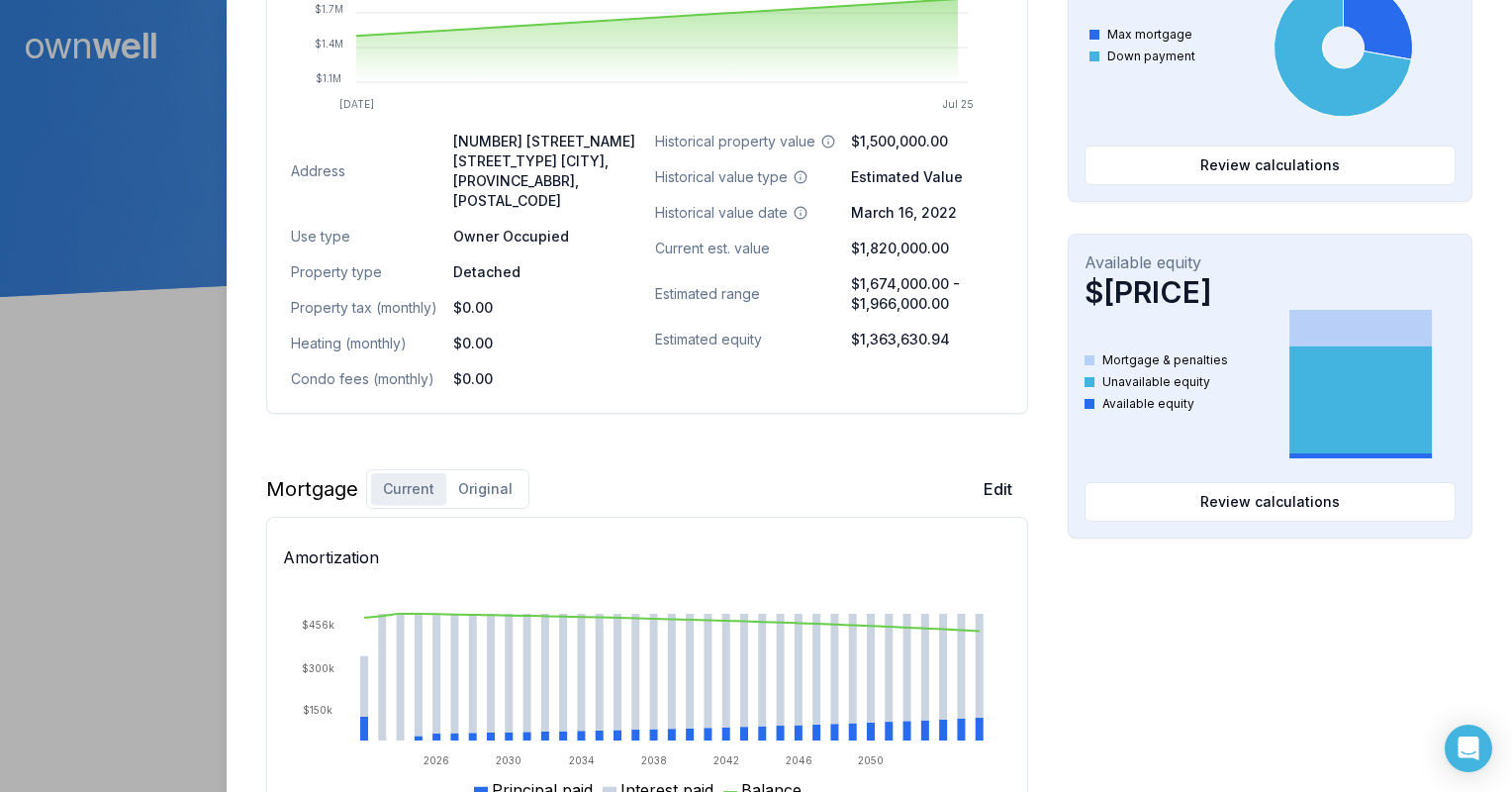 scroll, scrollTop: 792, scrollLeft: 0, axis: vertical 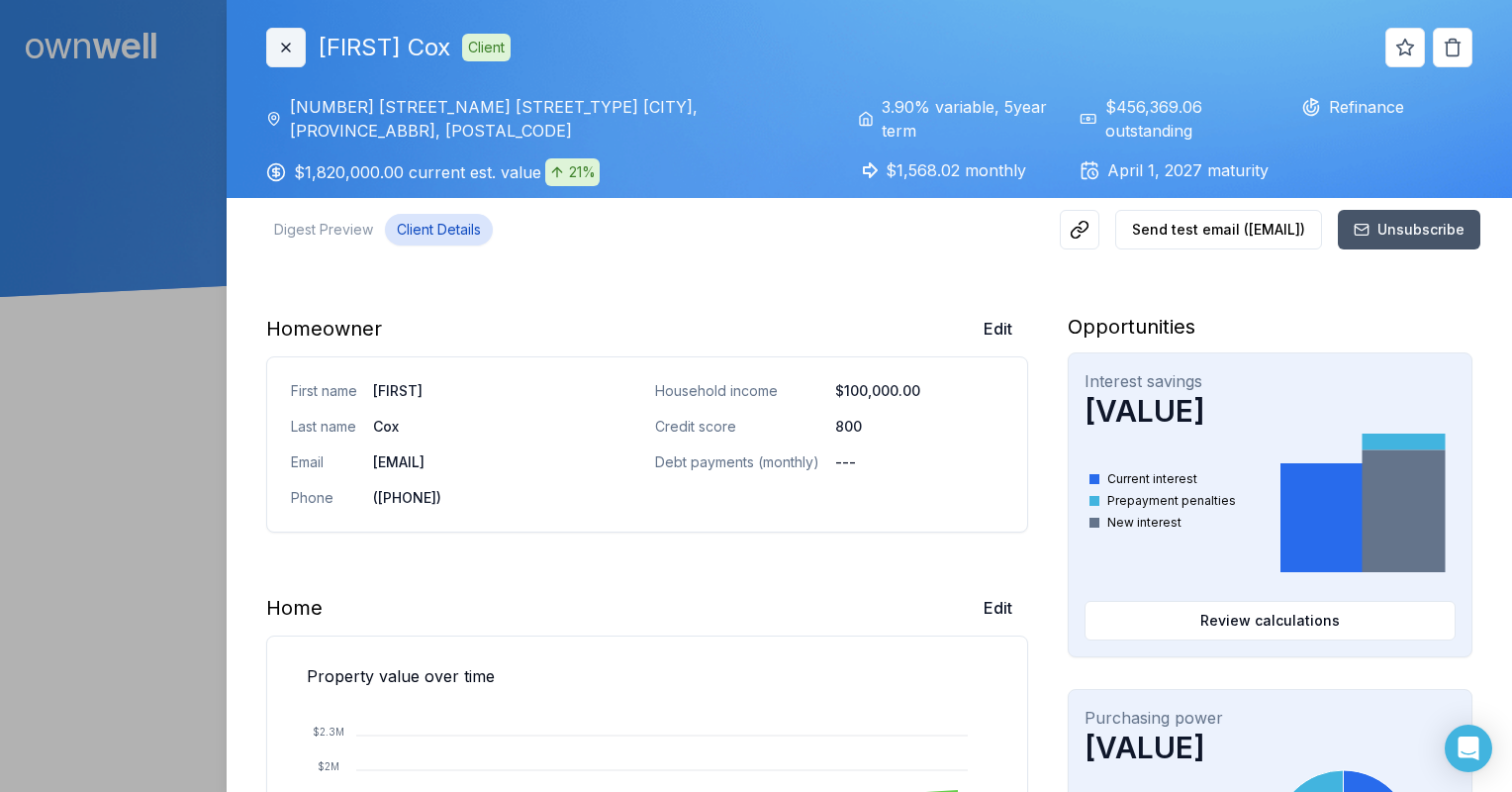 click 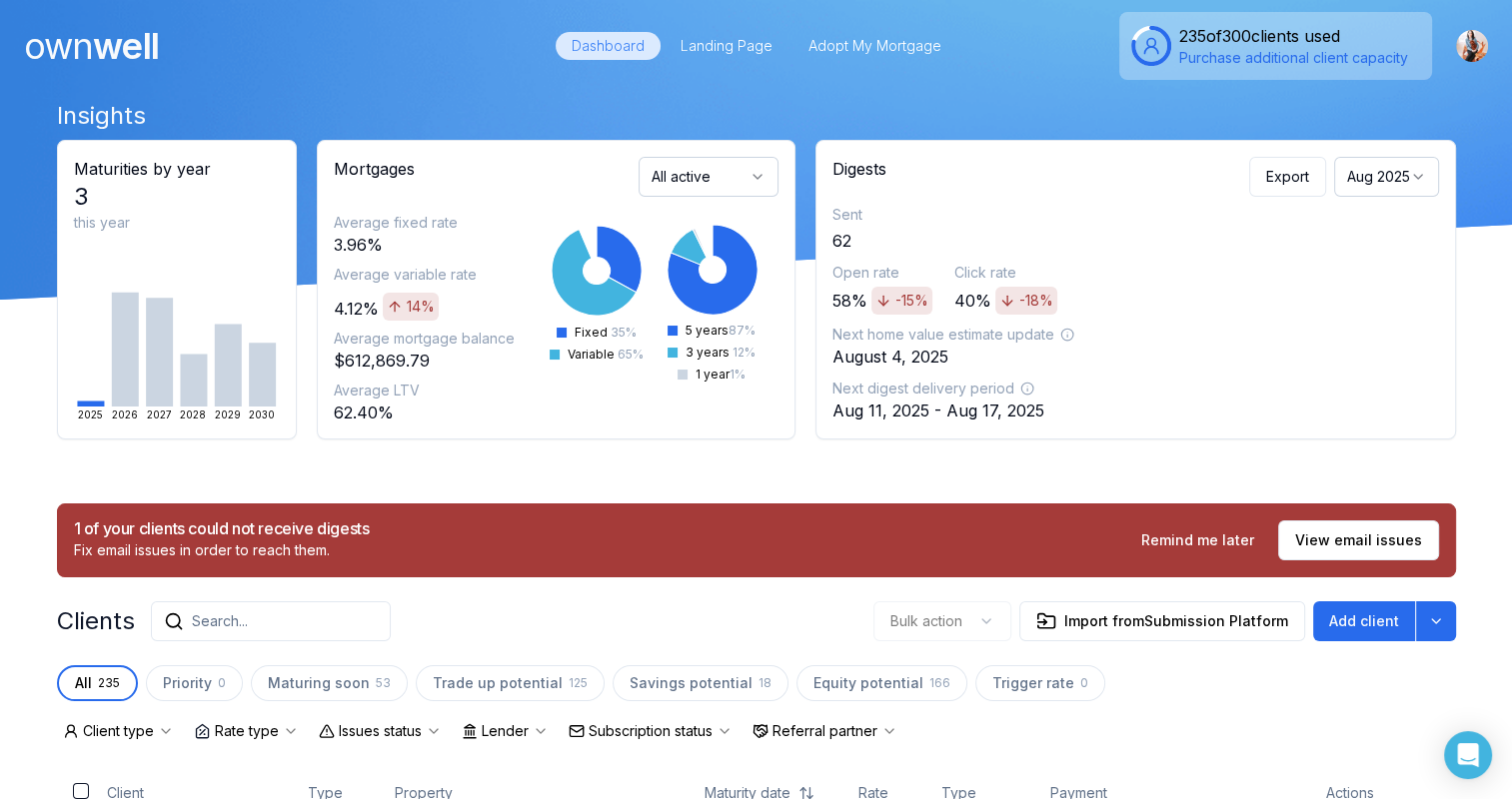 click on "Search..." at bounding box center [271, 621] 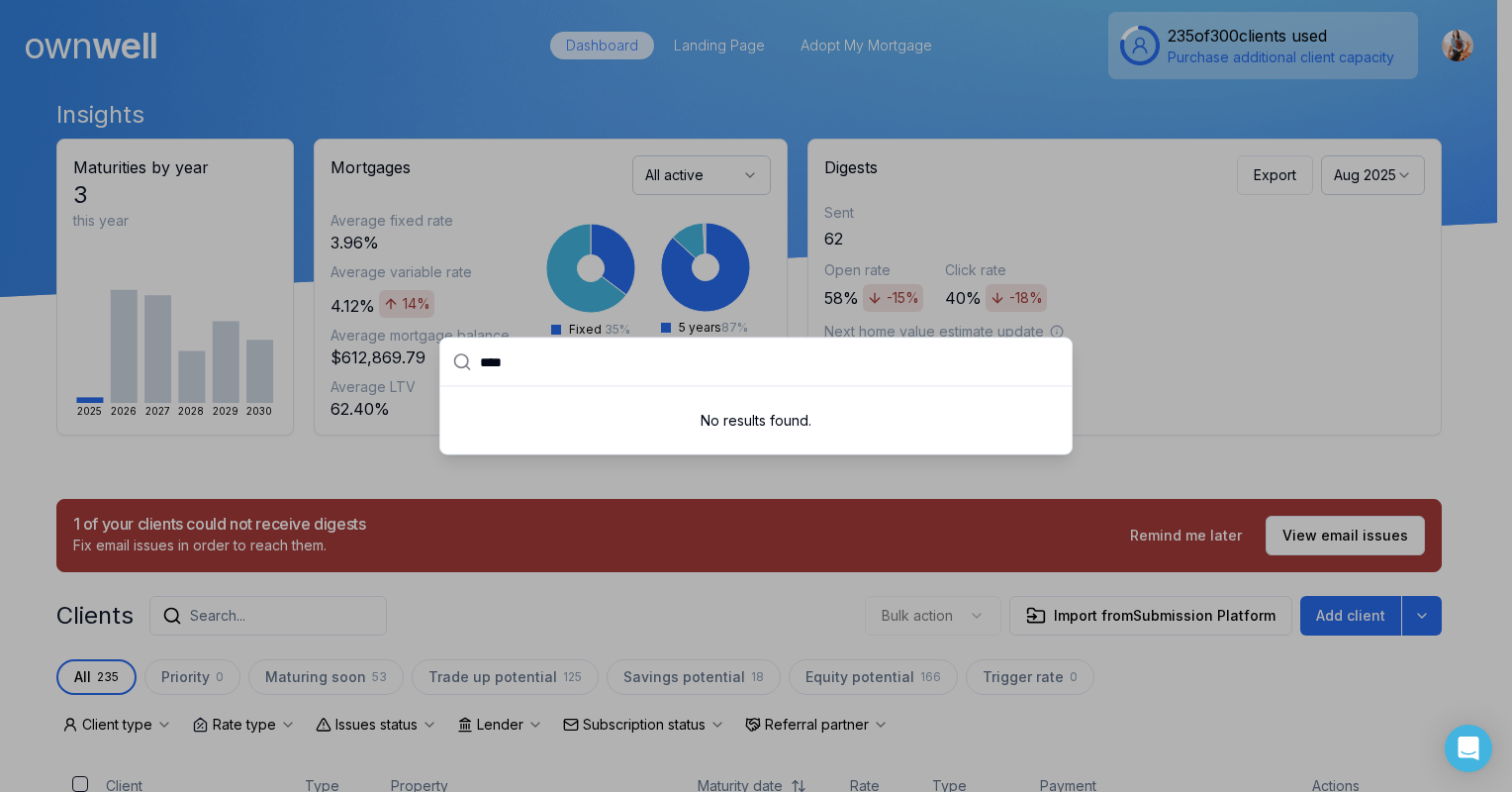 type on "****" 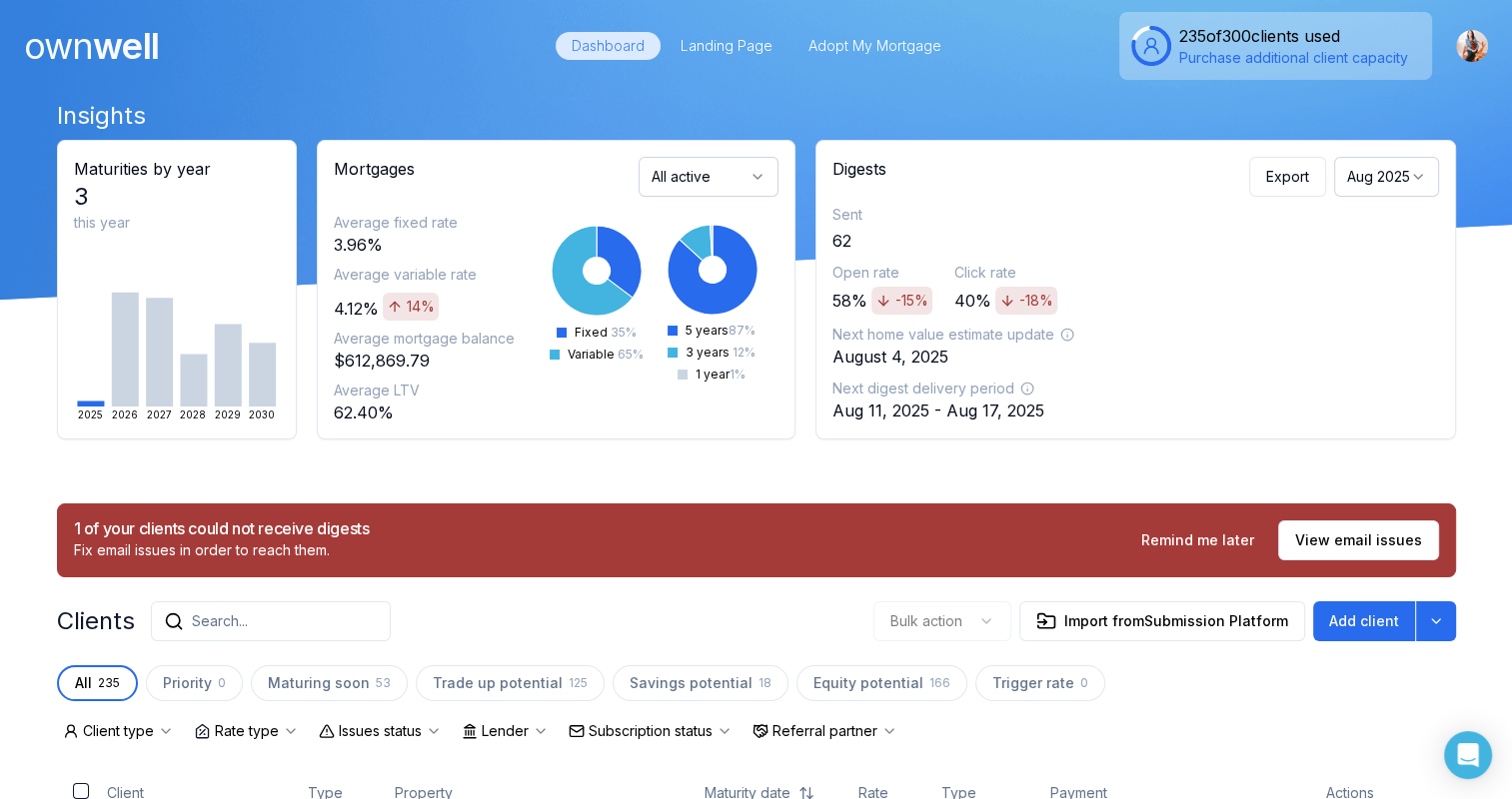 click on "Search..." at bounding box center (271, 621) 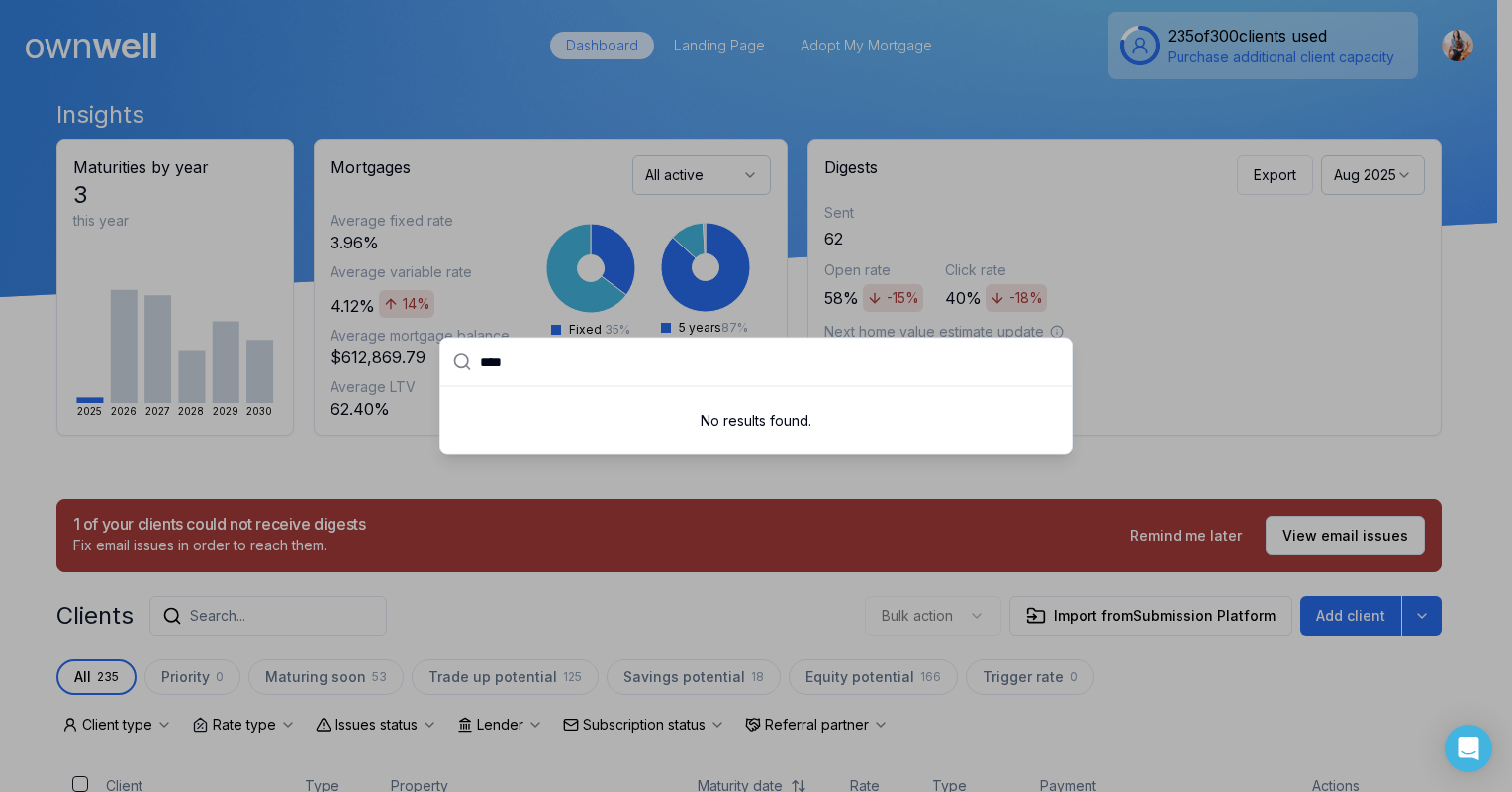 click at bounding box center [756, 396] 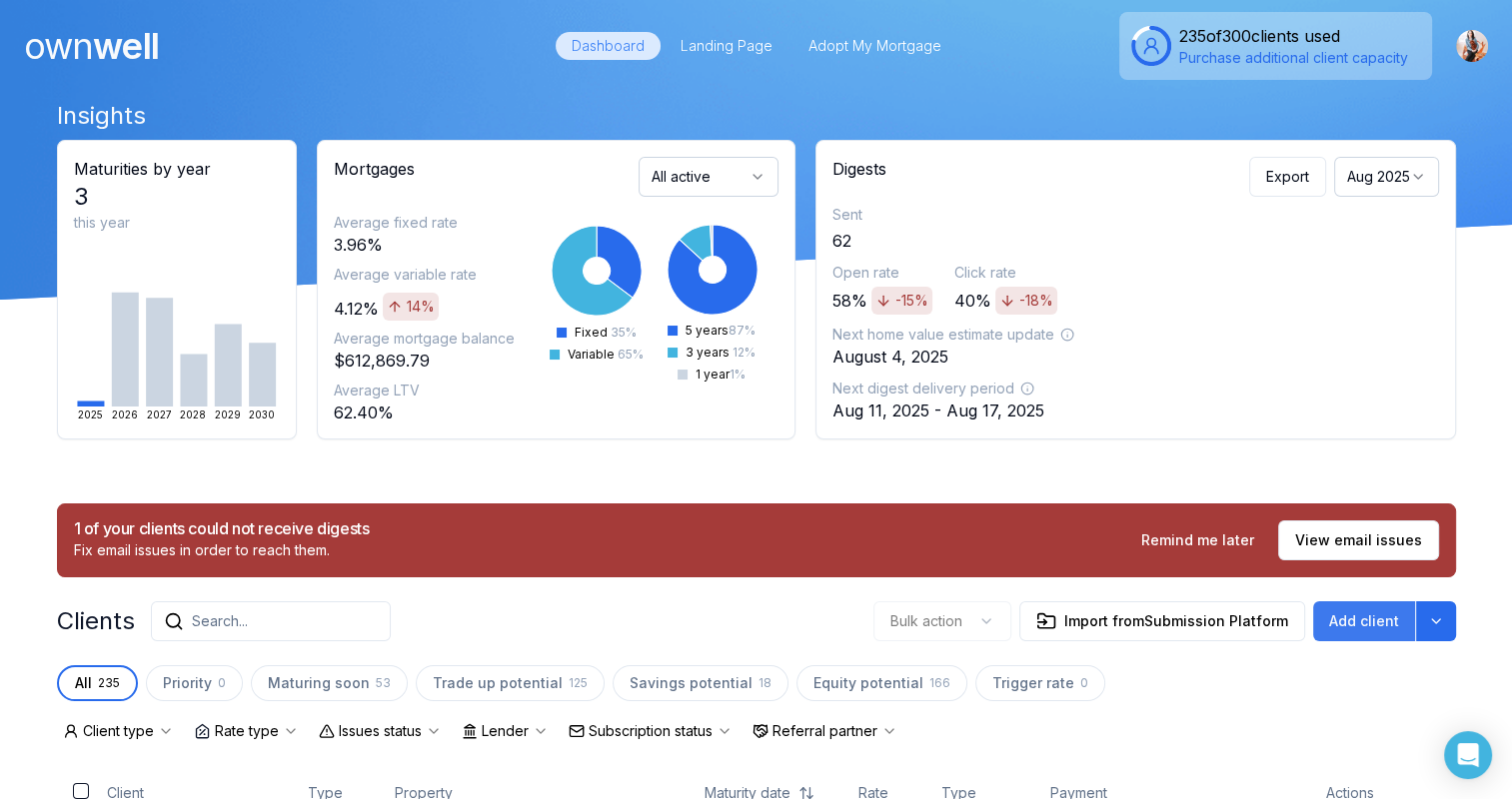 click on "Add client" at bounding box center [1364, 621] 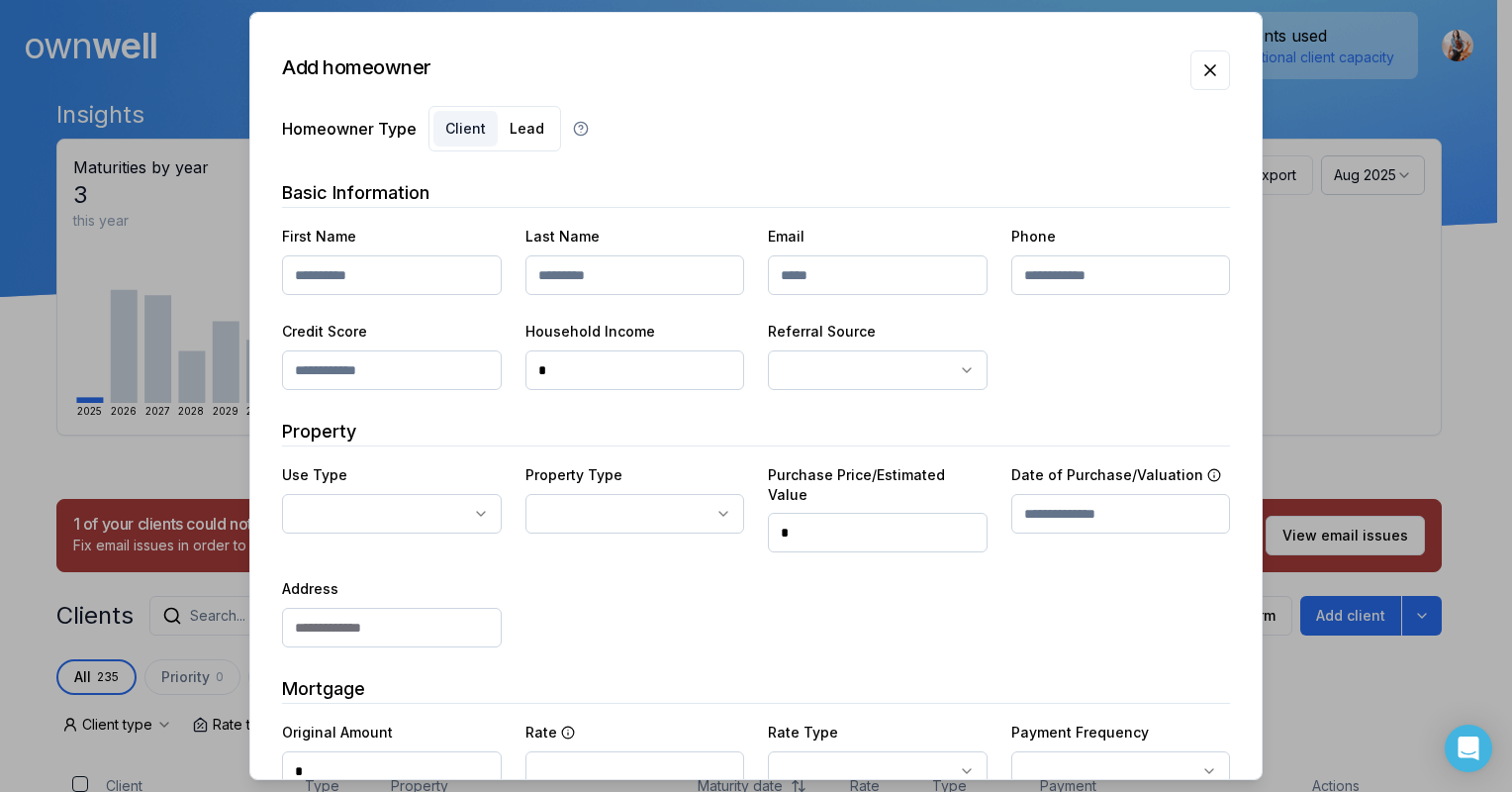 click at bounding box center [392, 275] 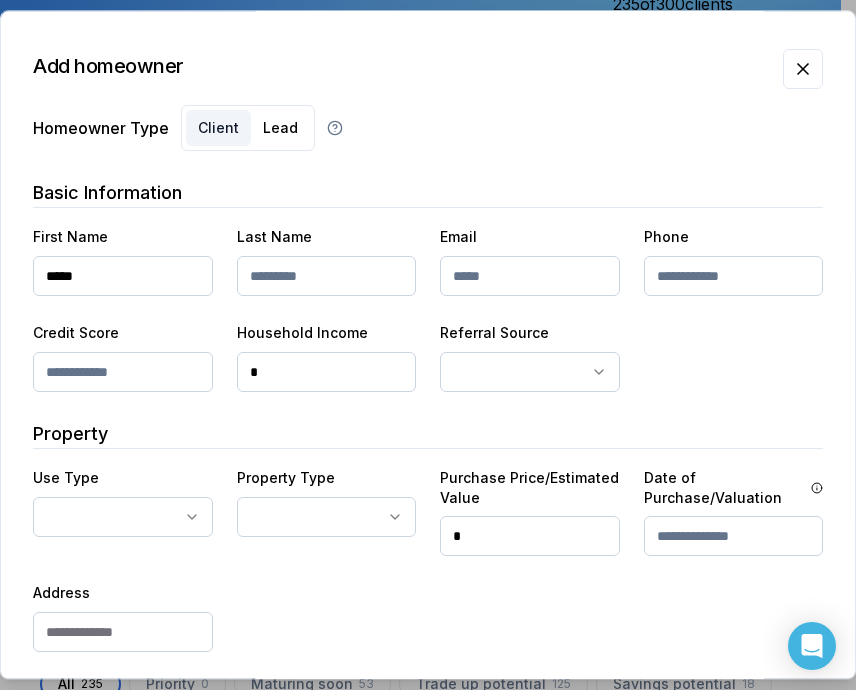 type on "*****" 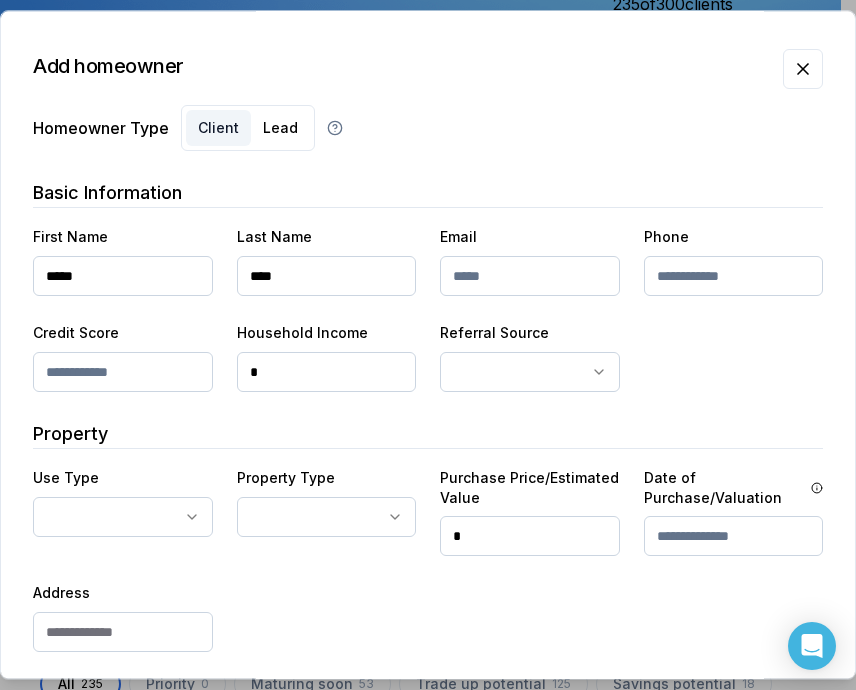 type on "****" 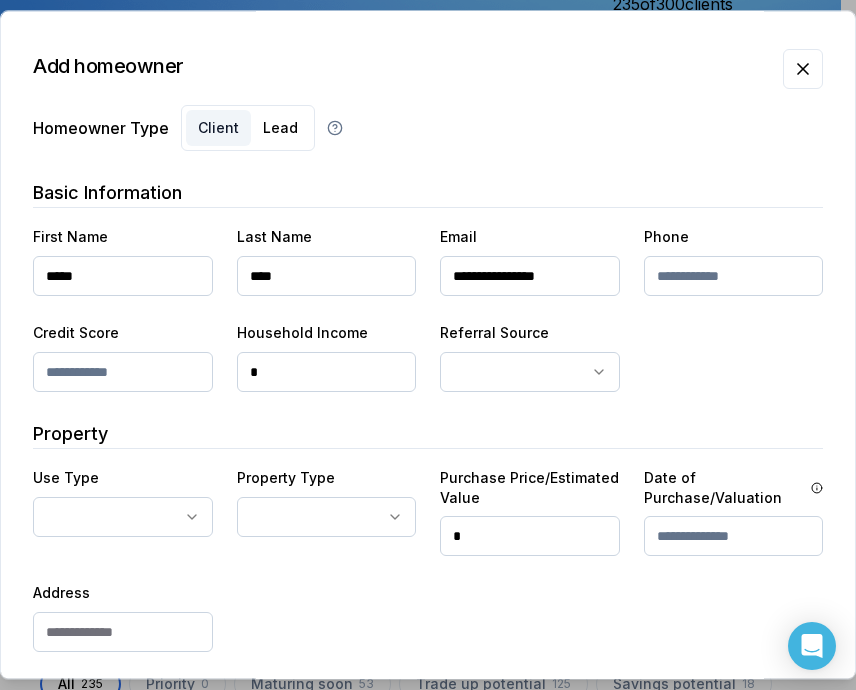 type on "**********" 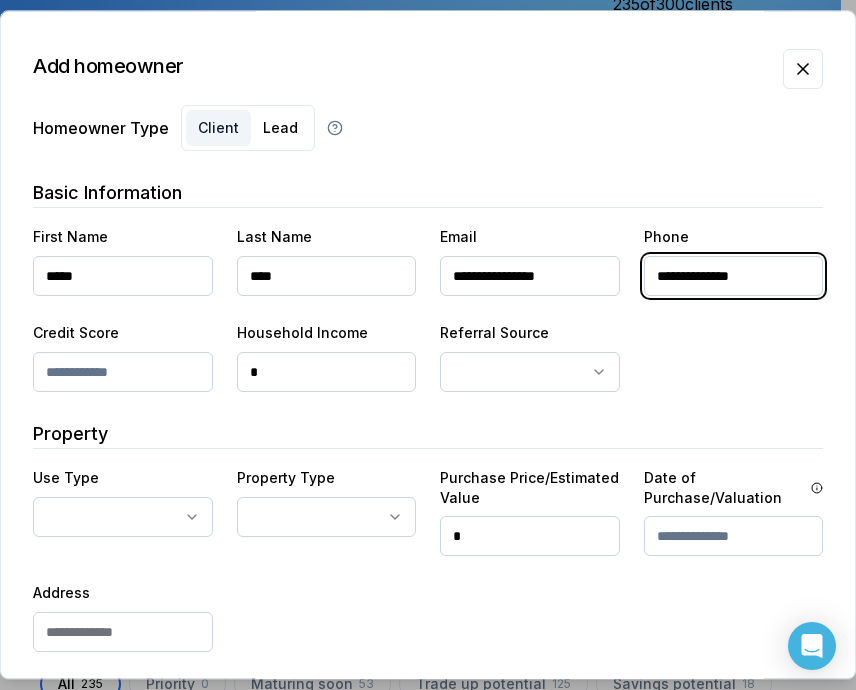 type on "**********" 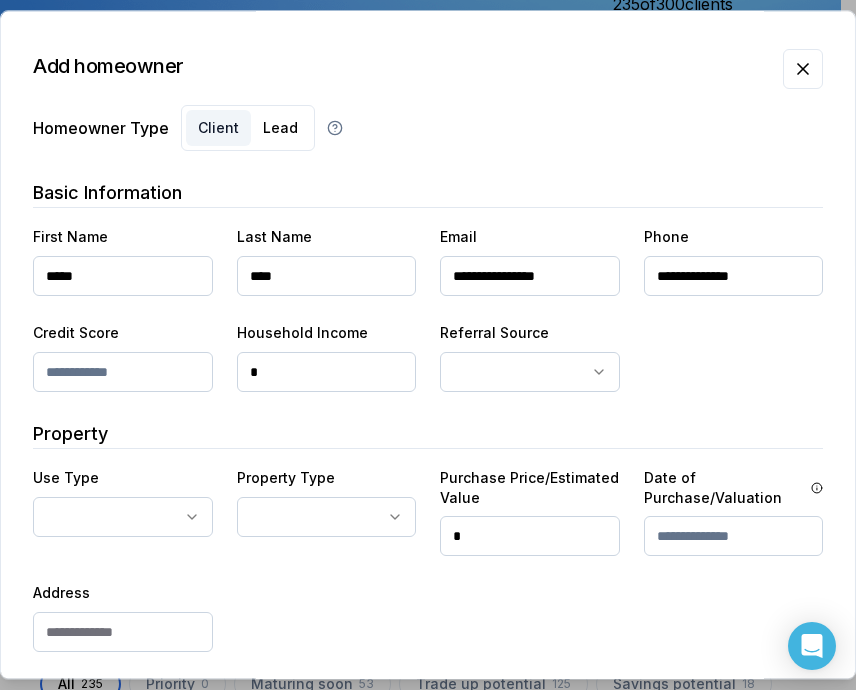 click on "*" at bounding box center [327, 372] 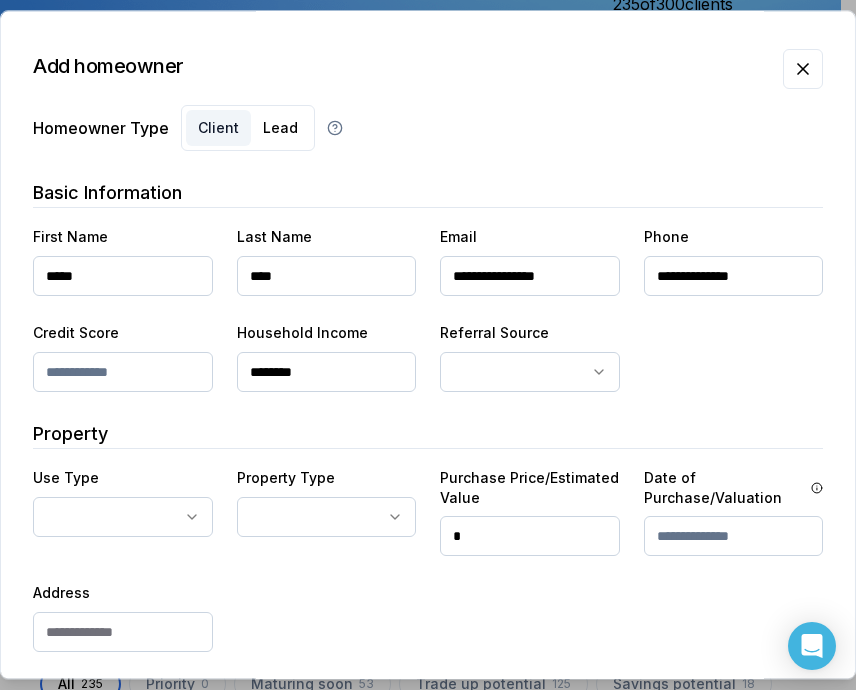 drag, startPoint x: 288, startPoint y: 369, endPoint x: 275, endPoint y: 360, distance: 15.811388 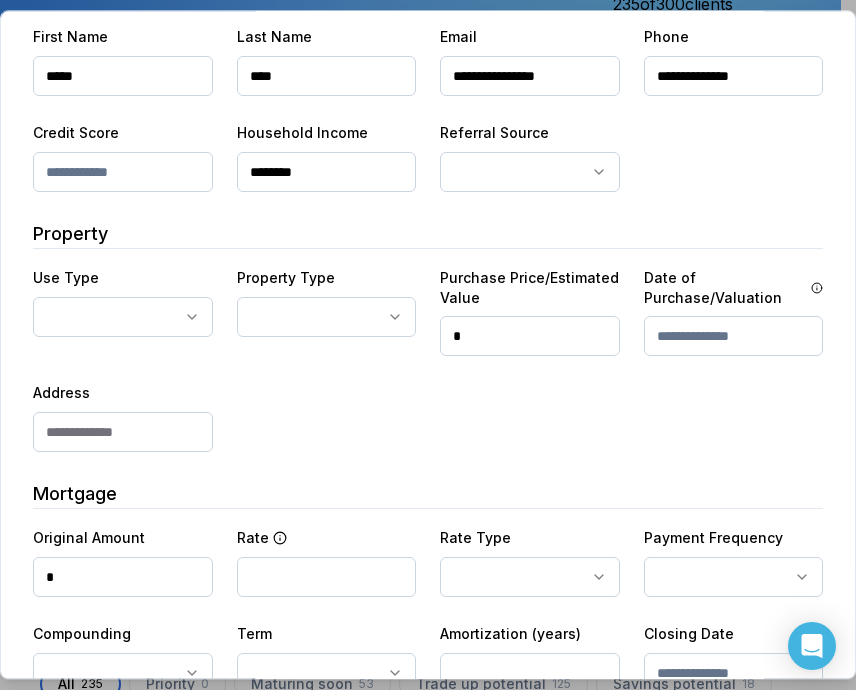 click at bounding box center [123, 432] 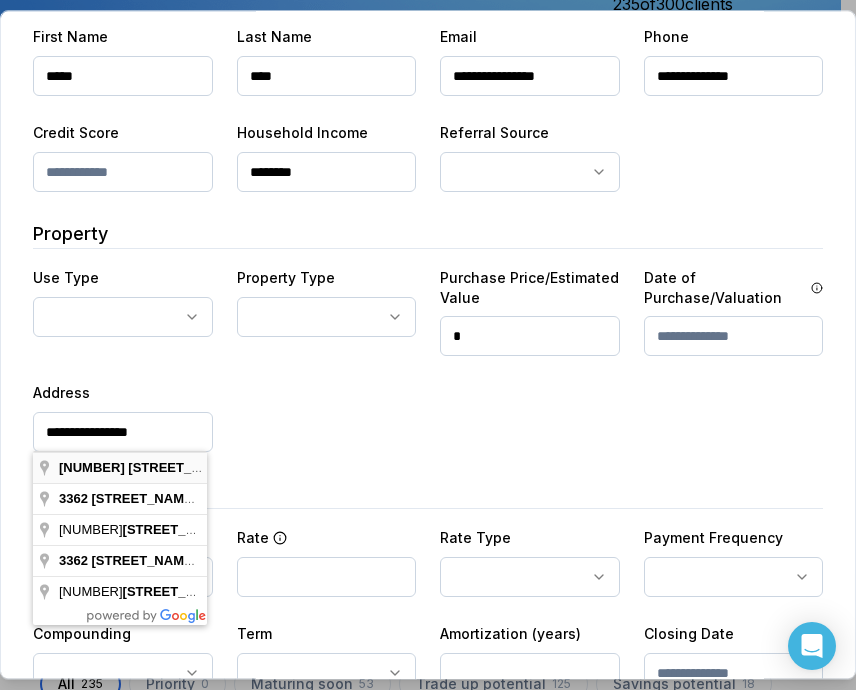 type on "**********" 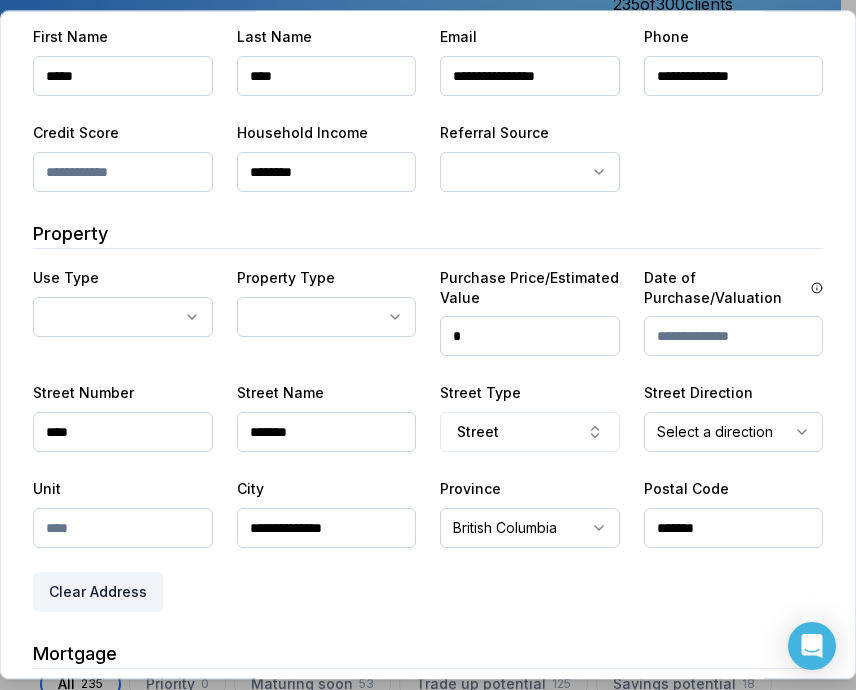 click on "Ownwell's platform is not optimized for mobile at this time.   For the best experience, please use a   desktop or laptop  to manage your account.   Note:  The   personalized homeownership reports   you generate for clients   are fully mobile-friendly   and can be easily viewed on any device. own well Dashboard Landing Page Adopt My Mortgage 235  of  300  clients used Purchase additional client capacity Insights Maturities by year 3 this year 2025 2026 2027 2028 2029 2030 Mortgages All active Average fixed rate 3.96% Average variable rate 4.12% 14% Average mortgage balance $612,869.79 Average LTV 62.40% Fixed   35 % Variable   65 % 5 years  87 % 3 years   12 % 1 year  1 % Digests Export Aug 2025 Sent 62 Open rate 58% -15% Click rate 40% -18% Next home value estimate update August 4, 2025 Next digest delivery period Aug 11, 2025 - Aug 17, 2025 1 of your clients could not receive digests Fix email issues in order to reach them. Remind me later View email issues Clients Search... Bulk action   Import from  All 0" at bounding box center (420, 150) 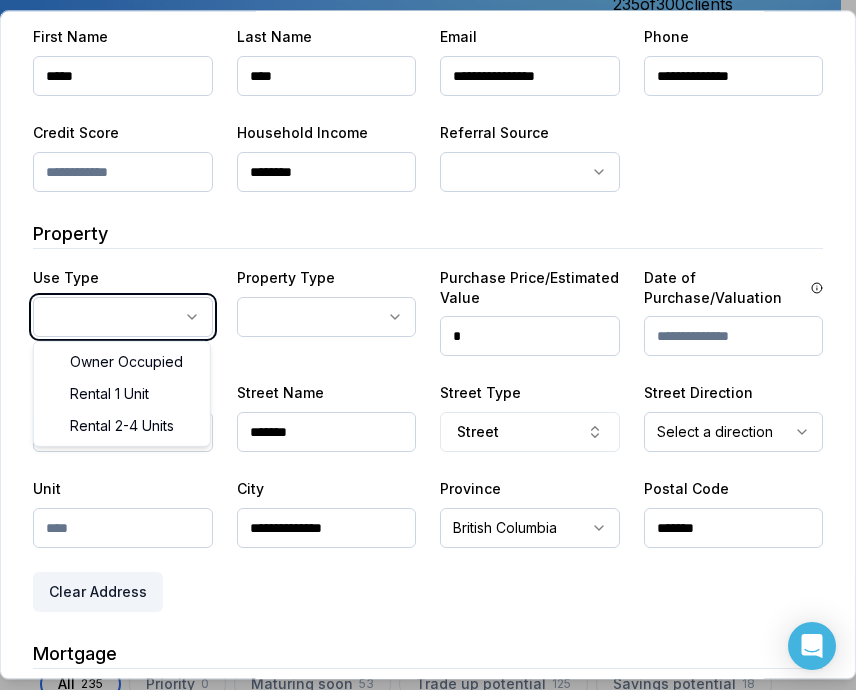 click on "Ownwell's platform is not optimized for mobile at this time.   For the best experience, please use a   desktop or laptop  to manage your account.   Note:  The   personalized homeownership reports   you generate for clients   are fully mobile-friendly   and can be easily viewed on any device. own well Dashboard Landing Page Adopt My Mortgage 235  of  300  clients used Purchase additional client capacity Insights Maturities by year 3 this year 2025 2026 2027 2028 2029 2030 Mortgages All active Average fixed rate 3.96% Average variable rate 4.12% 14% Average mortgage balance $612,869.79 Average LTV 62.40% Fixed   35 % Variable   65 % 5 years  87 % 3 years   12 % 1 year  1 % Digests Export Aug 2025 Sent 62 Open rate 58% -15% Click rate 40% -18% Next home value estimate update August 4, 2025 Next digest delivery period Aug 11, 2025 - Aug 17, 2025 1 of your clients could not receive digests Fix email issues in order to reach them. Remind me later View email issues Clients Search... Bulk action   Import from  All 0" at bounding box center (420, 150) 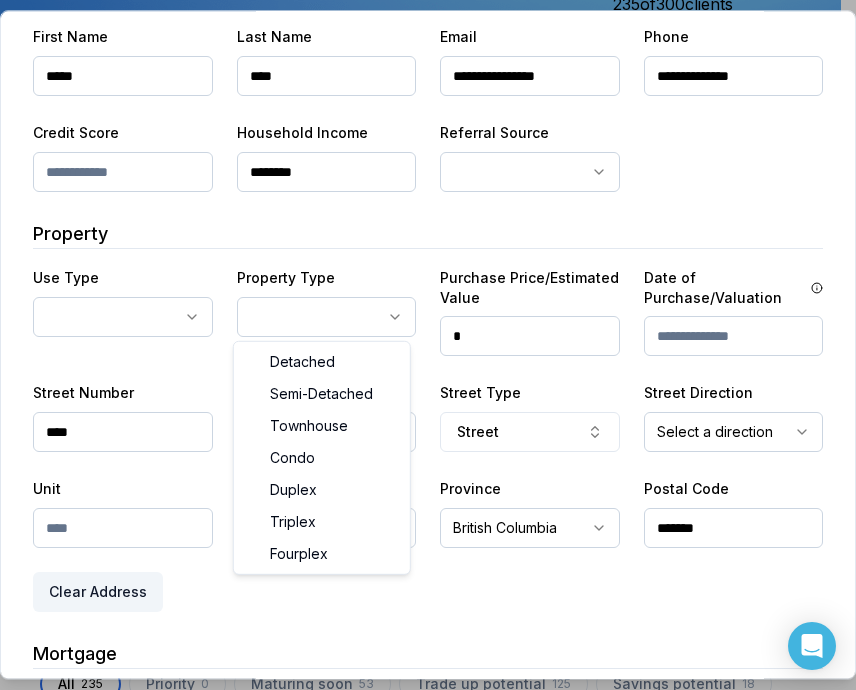 click on "Ownwell's platform is not optimized for mobile at this time.   For the best experience, please use a   desktop or laptop  to manage your account.   Note:  The   personalized homeownership reports   you generate for clients   are fully mobile-friendly   and can be easily viewed on any device. own well Dashboard Landing Page Adopt My Mortgage 235  of  300  clients used Purchase additional client capacity Insights Maturities by year 3 this year 2025 2026 2027 2028 2029 2030 Mortgages All active Average fixed rate 3.96% Average variable rate 4.12% 14% Average mortgage balance $612,869.79 Average LTV 62.40% Fixed   35 % Variable   65 % 5 years  87 % 3 years   12 % 1 year  1 % Digests Export Aug 2025 Sent 62 Open rate 58% -15% Click rate 40% -18% Next home value estimate update August 4, 2025 Next digest delivery period Aug 11, 2025 - Aug 17, 2025 1 of your clients could not receive digests Fix email issues in order to reach them. Remind me later View email issues Clients Search... Bulk action   Import from  All 0" at bounding box center [420, 150] 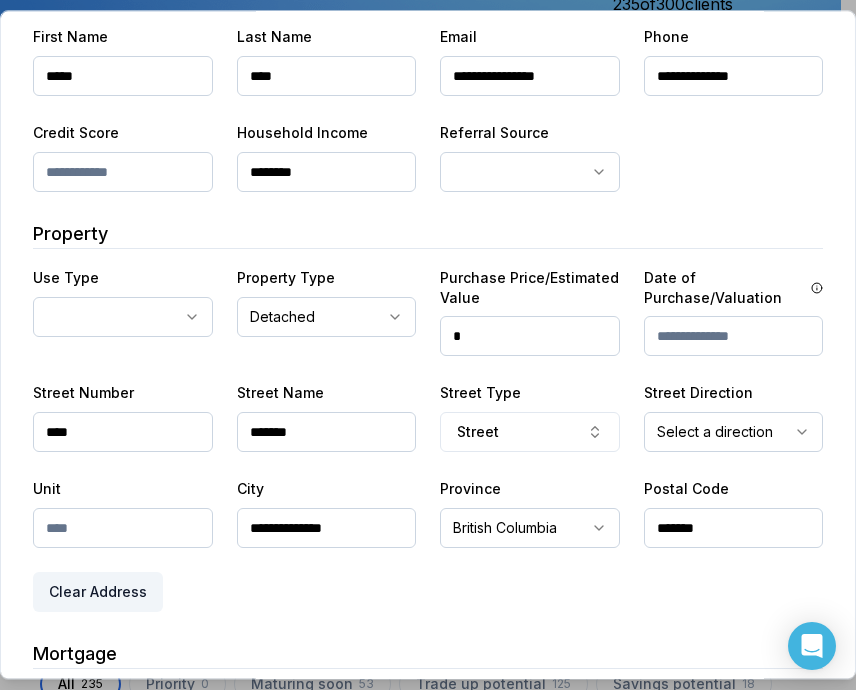 click on "*" at bounding box center [530, 336] 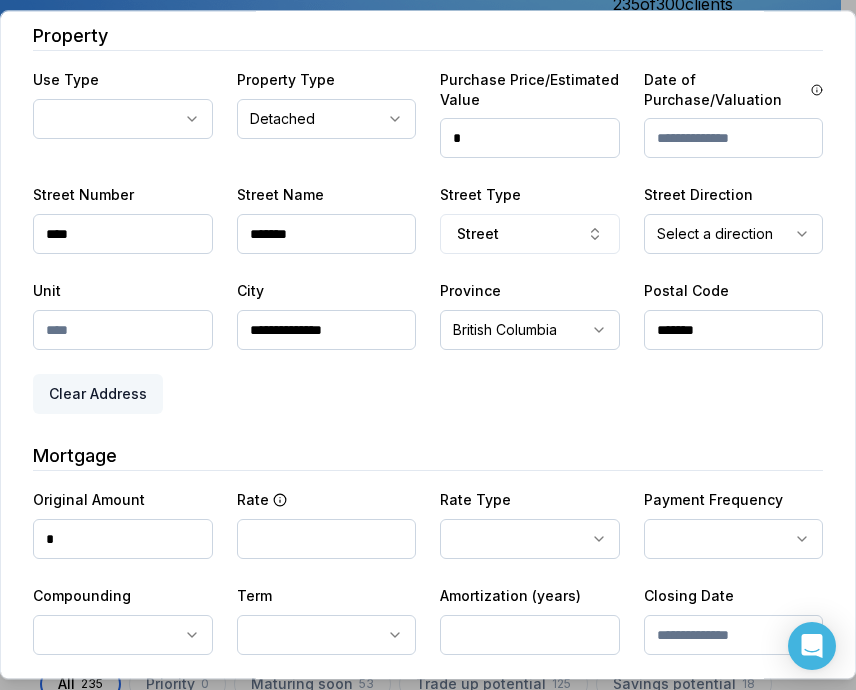 scroll, scrollTop: 400, scrollLeft: 0, axis: vertical 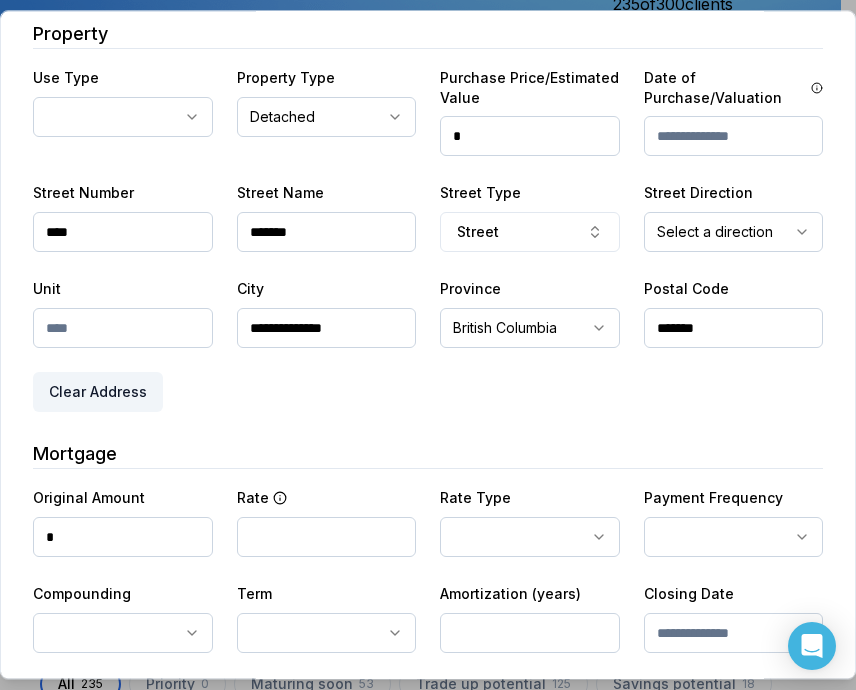 click on "*" at bounding box center (123, 537) 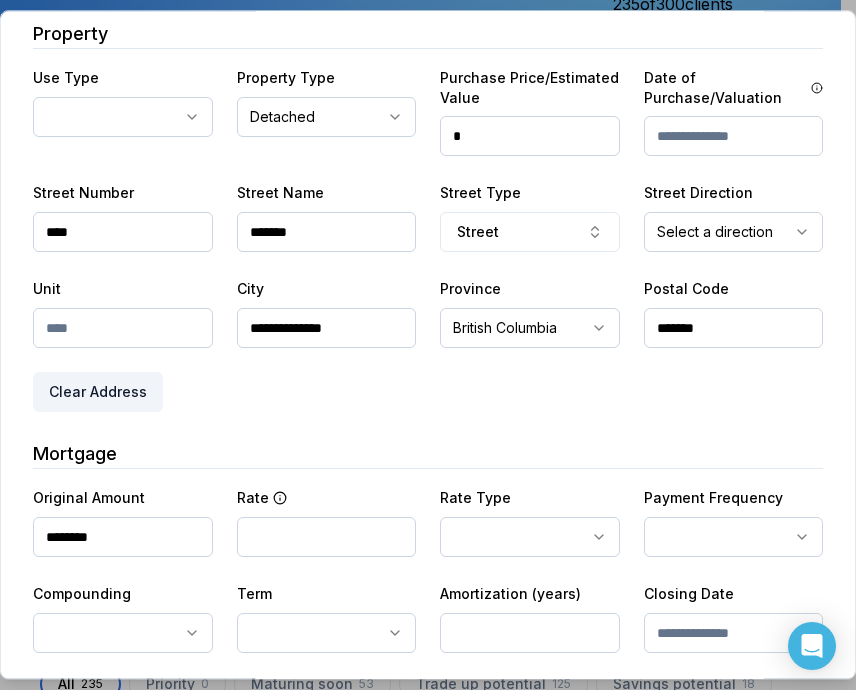 type on "********" 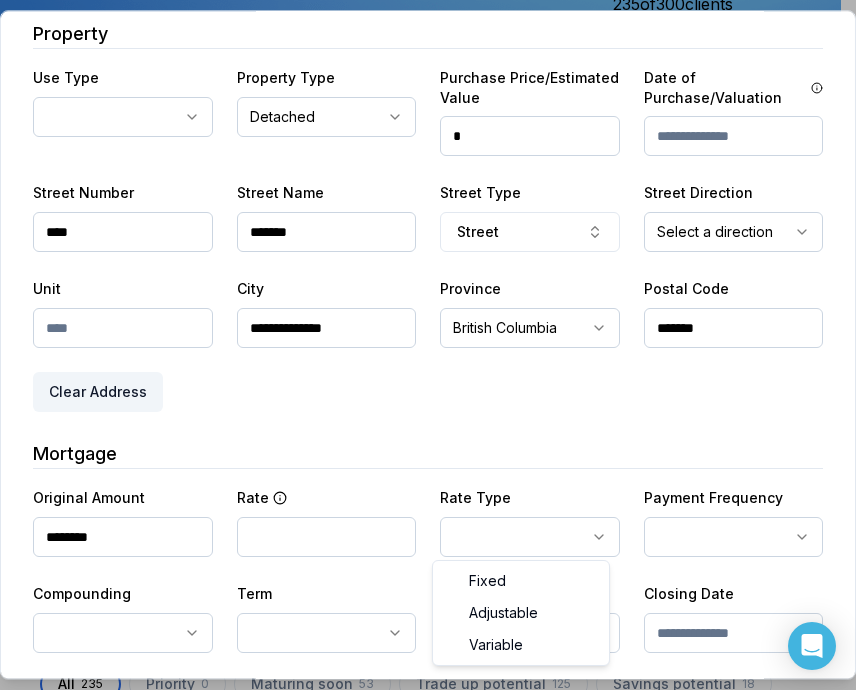 click on "Ownwell's platform is not optimized for mobile at this time.   For the best experience, please use a   desktop or laptop  to manage your account.   Note:  The   personalized homeownership reports   you generate for clients   are fully mobile-friendly   and can be easily viewed on any device. own well Dashboard Landing Page Adopt My Mortgage 235  of  300  clients used Purchase additional client capacity Insights Maturities by year 3 this year 2025 2026 2027 2028 2029 2030 Mortgages All active Average fixed rate 3.96% Average variable rate 4.12% 14% Average mortgage balance $612,869.79 Average LTV 62.40% Fixed   35 % Variable   65 % 5 years  87 % 3 years   12 % 1 year  1 % Digests Export Aug 2025 Sent 62 Open rate 58% -15% Click rate 40% -18% Next home value estimate update August 4, 2025 Next digest delivery period Aug 11, 2025 - Aug 17, 2025 1 of your clients could not receive digests Fix email issues in order to reach them. Remind me later View email issues Clients Search... Bulk action   Import from  All 0" at bounding box center (420, 150) 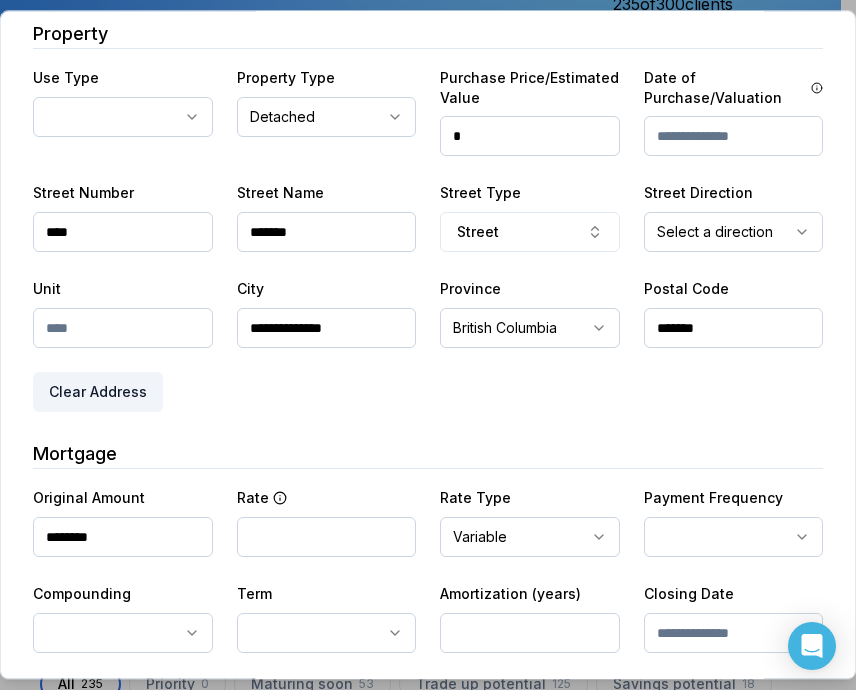 click on "Ownwell's platform is not optimized for mobile at this time.   For the best experience, please use a   desktop or laptop  to manage your account.   Note:  The   personalized homeownership reports   you generate for clients   are fully mobile-friendly   and can be easily viewed on any device. own well Dashboard Landing Page Adopt My Mortgage 235  of  300  clients used Purchase additional client capacity Insights Maturities by year 3 this year 2025 2026 2027 2028 2029 2030 Mortgages All active Average fixed rate 3.96% Average variable rate 4.12% 14% Average mortgage balance $612,869.79 Average LTV 62.40% Fixed   35 % Variable   65 % 5 years  87 % 3 years   12 % 1 year  1 % Digests Export Aug 2025 Sent 62 Open rate 58% -15% Click rate 40% -18% Next home value estimate update August 4, 2025 Next digest delivery period Aug 11, 2025 - Aug 17, 2025 1 of your clients could not receive digests Fix email issues in order to reach them. Remind me later View email issues Clients Search... Bulk action   Import from  All 0" at bounding box center (420, 150) 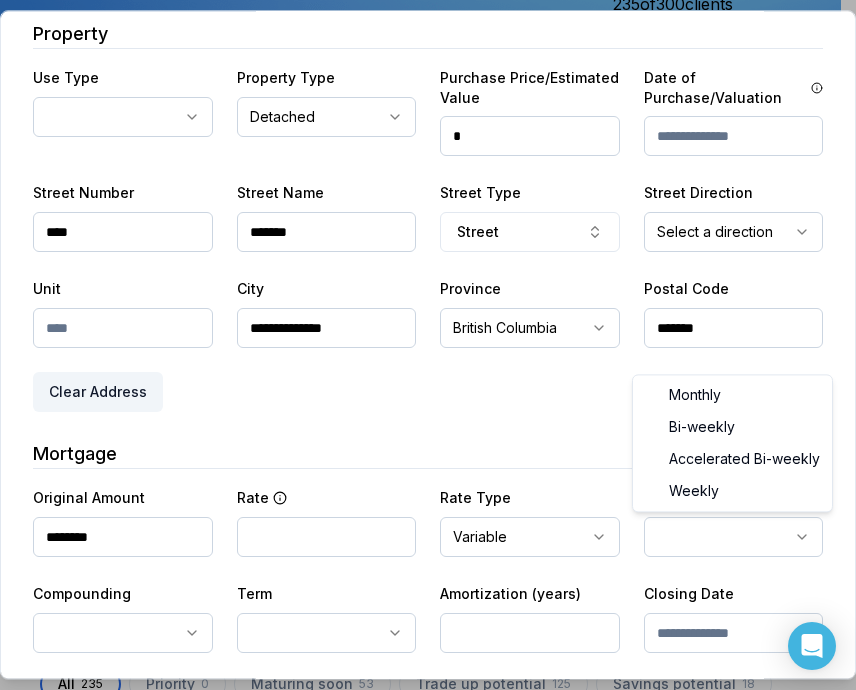 select on "*******" 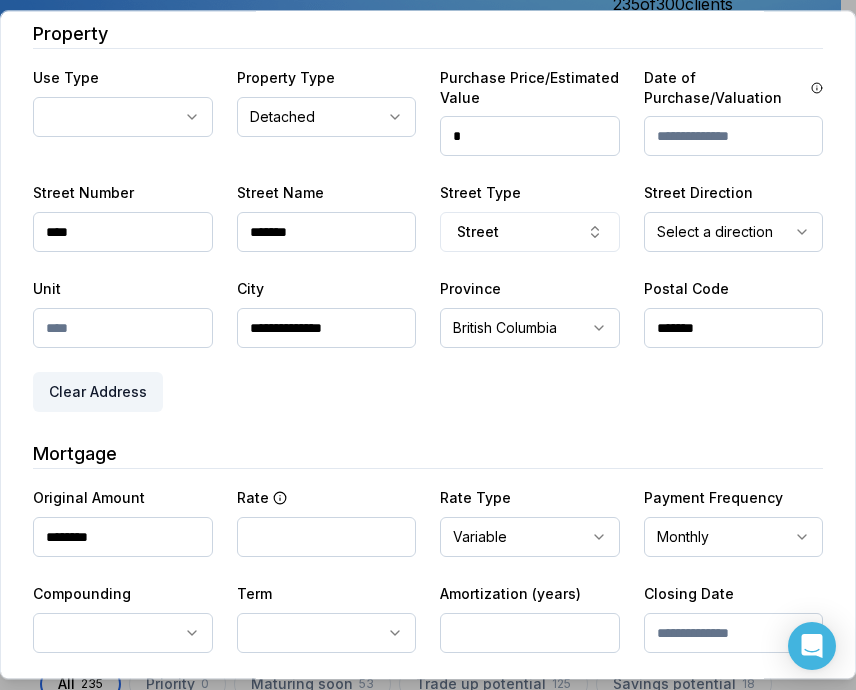 click on "Mortgage" at bounding box center (428, 454) 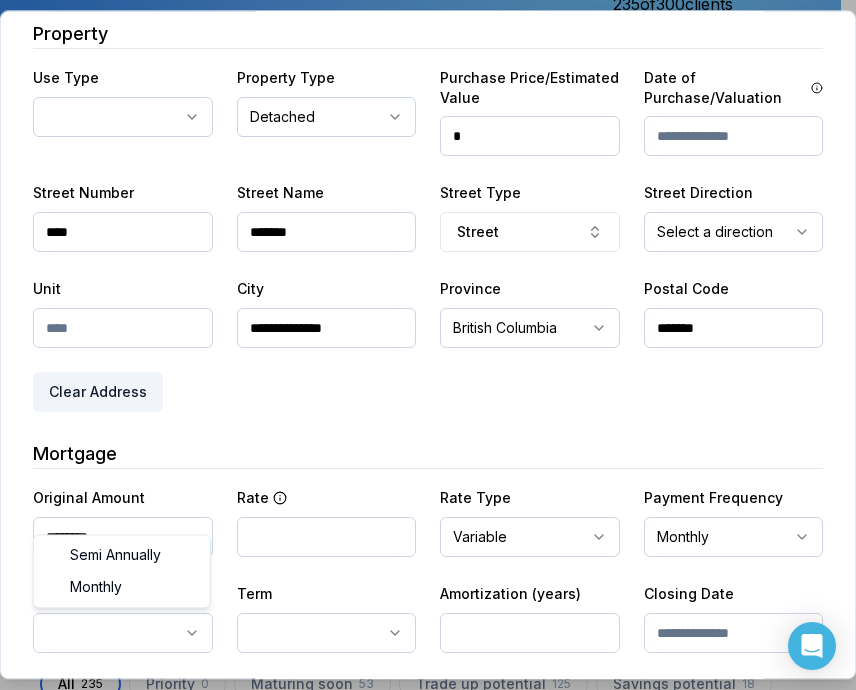 click on "Ownwell's platform is not optimized for mobile at this time.   For the best experience, please use a   desktop or laptop  to manage your account.   Note:  The   personalized homeownership reports   you generate for clients   are fully mobile-friendly   and can be easily viewed on any device. own well Dashboard Landing Page Adopt My Mortgage 235  of  300  clients used Purchase additional client capacity Insights Maturities by year 3 this year 2025 2026 2027 2028 2029 2030 Mortgages All active Average fixed rate 3.96% Average variable rate 4.12% 14% Average mortgage balance $612,869.79 Average LTV 62.40% Fixed   35 % Variable   65 % 5 years  87 % 3 years   12 % 1 year  1 % Digests Export Aug 2025 Sent 62 Open rate 58% -15% Click rate 40% -18% Next home value estimate update August 4, 2025 Next digest delivery period Aug 11, 2025 - Aug 17, 2025 1 of your clients could not receive digests Fix email issues in order to reach them. Remind me later View email issues Clients Search... Bulk action   Import from  All 0" at bounding box center [420, 150] 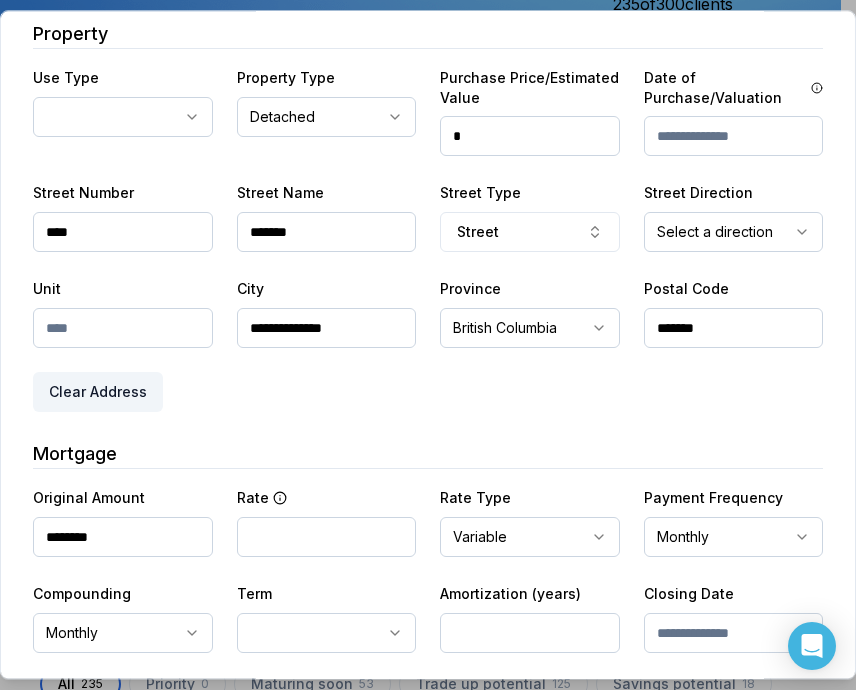 click on "Ownwell's platform is not optimized for mobile at this time.   For the best experience, please use a   desktop or laptop  to manage your account.   Note:  The   personalized homeownership reports   you generate for clients   are fully mobile-friendly   and can be easily viewed on any device. own well Dashboard Landing Page Adopt My Mortgage 235  of  300  clients used Purchase additional client capacity Insights Maturities by year 3 this year 2025 2026 2027 2028 2029 2030 Mortgages All active Average fixed rate 3.96% Average variable rate 4.12% 14% Average mortgage balance $612,869.79 Average LTV 62.40% Fixed   35 % Variable   65 % 5 years  87 % 3 years   12 % 1 year  1 % Digests Export Aug 2025 Sent 62 Open rate 58% -15% Click rate 40% -18% Next home value estimate update August 4, 2025 Next digest delivery period Aug 11, 2025 - Aug 17, 2025 1 of your clients could not receive digests Fix email issues in order to reach them. Remind me later View email issues Clients Search... Bulk action   Import from  All 0" at bounding box center [420, 150] 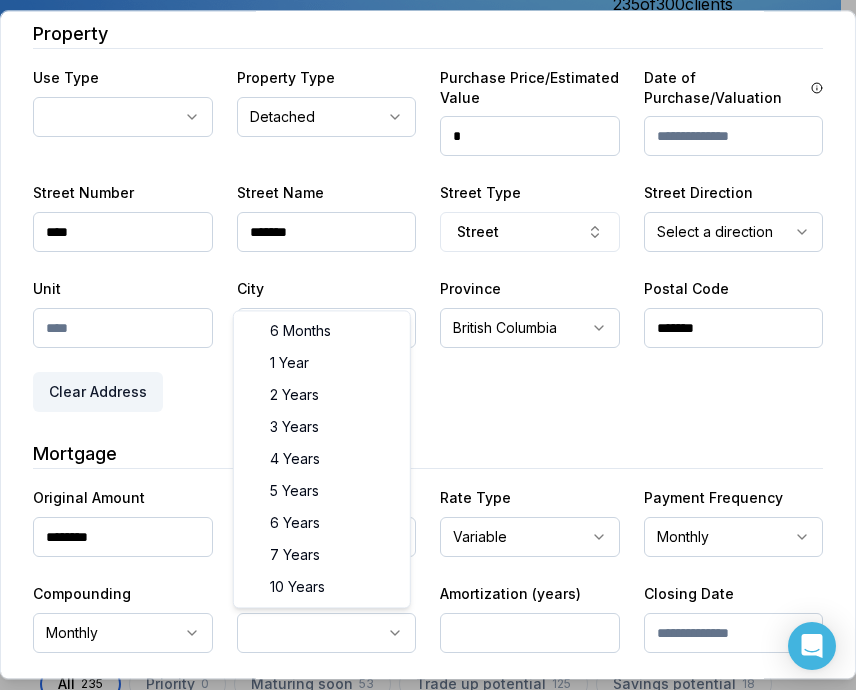 select on "**" 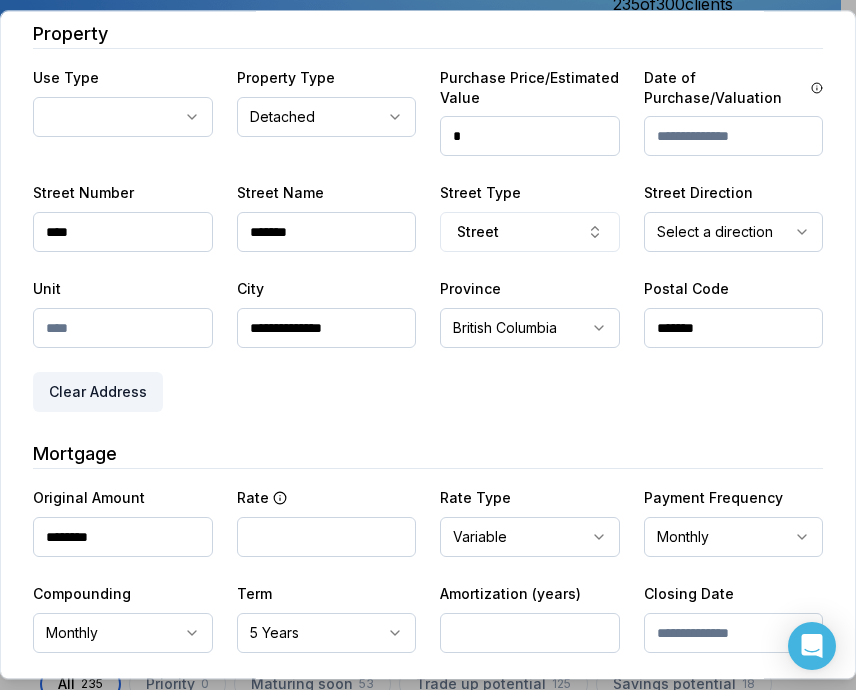 click at bounding box center [530, 633] 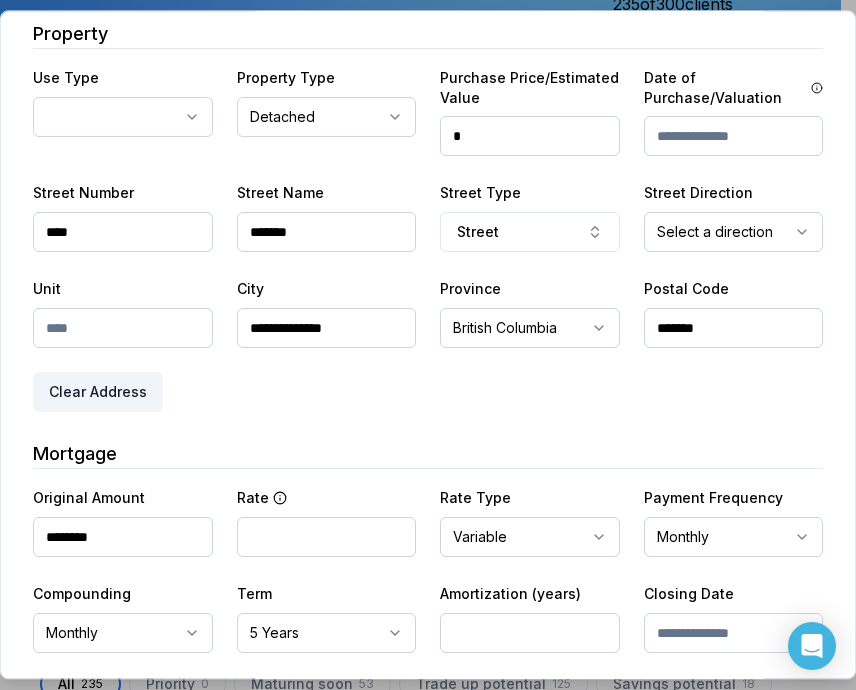 type on "**" 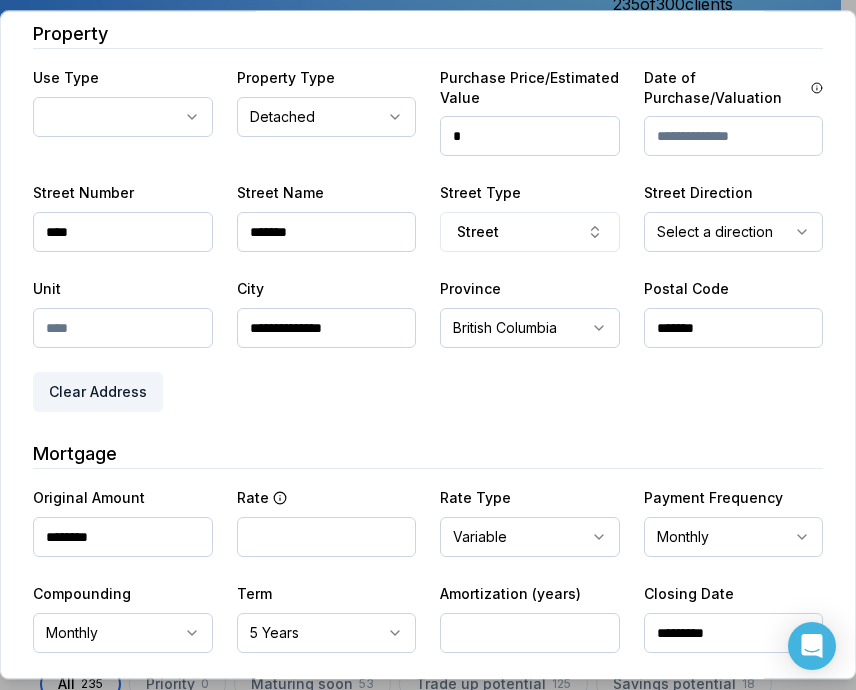 type on "*********" 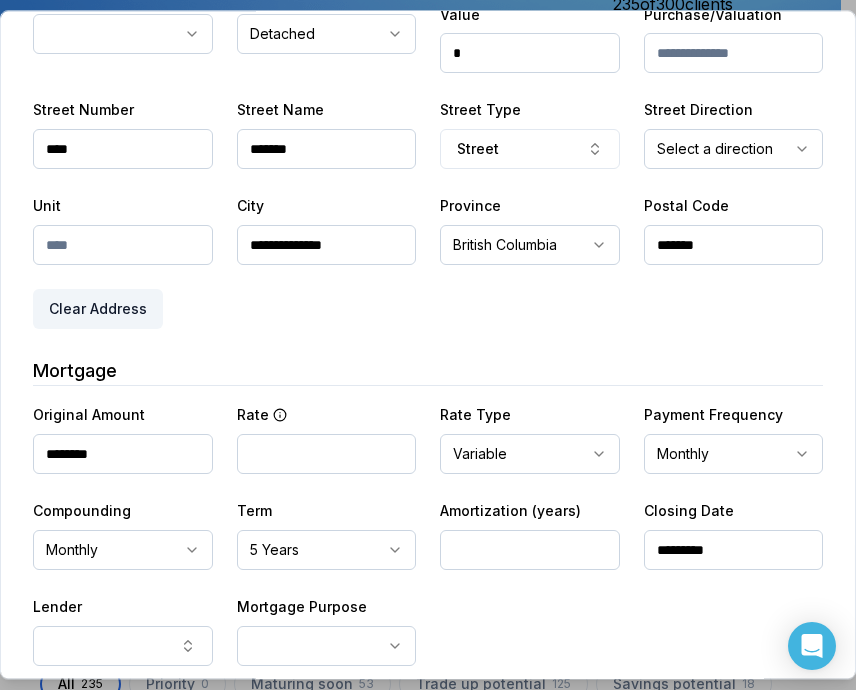 scroll, scrollTop: 569, scrollLeft: 0, axis: vertical 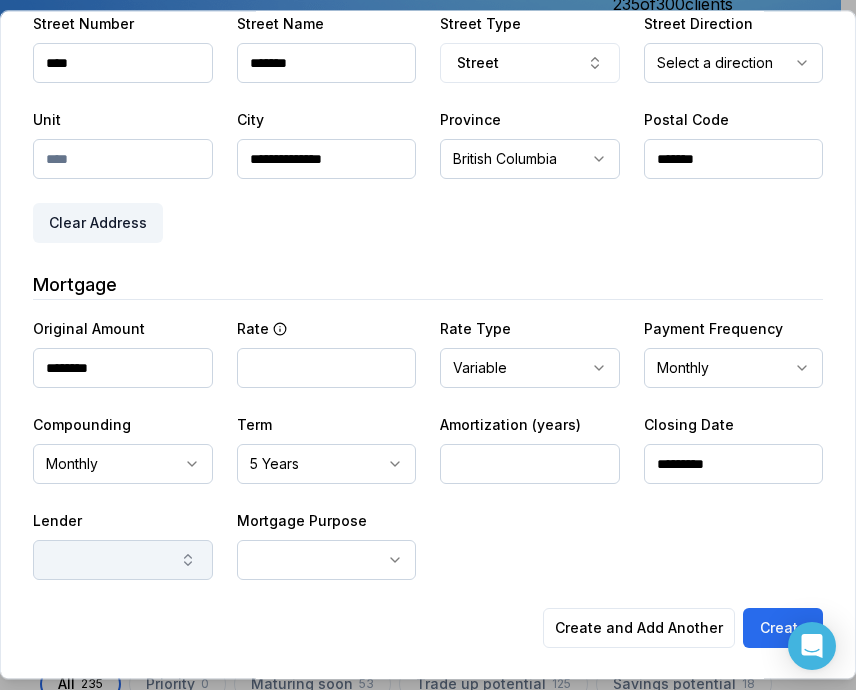 click at bounding box center (123, 560) 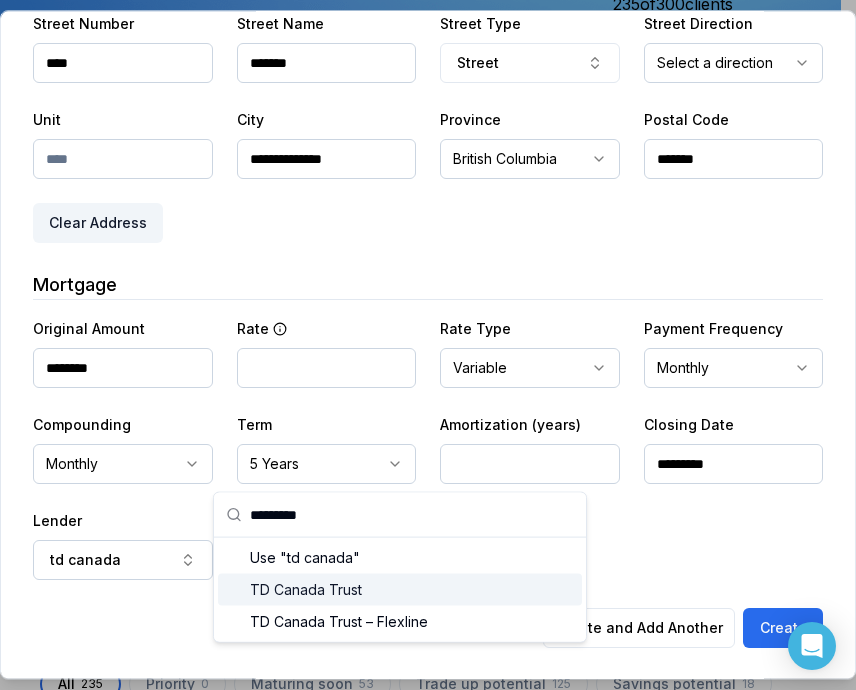 click on "TD Canada Trust" at bounding box center (400, 590) 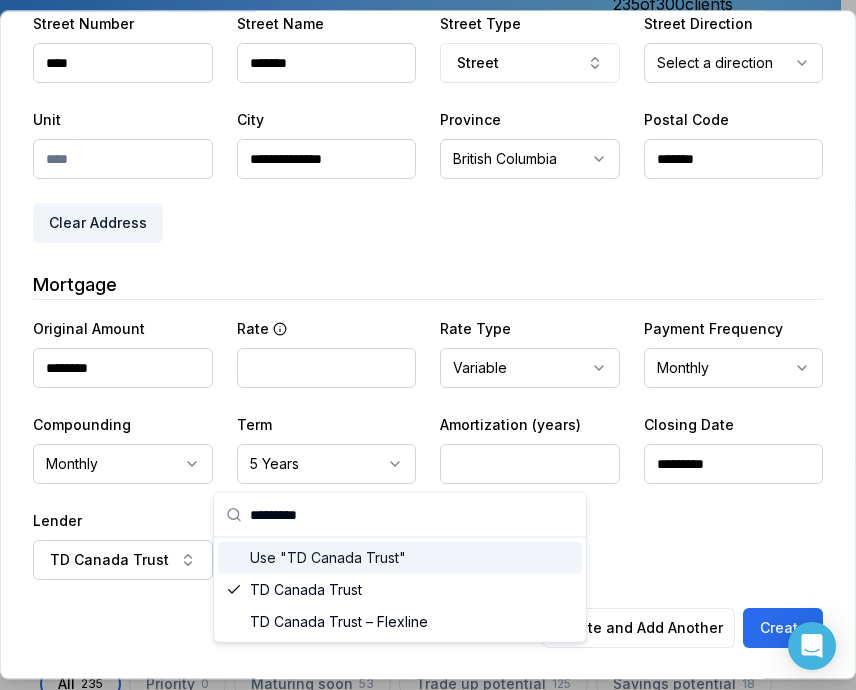 type on "**********" 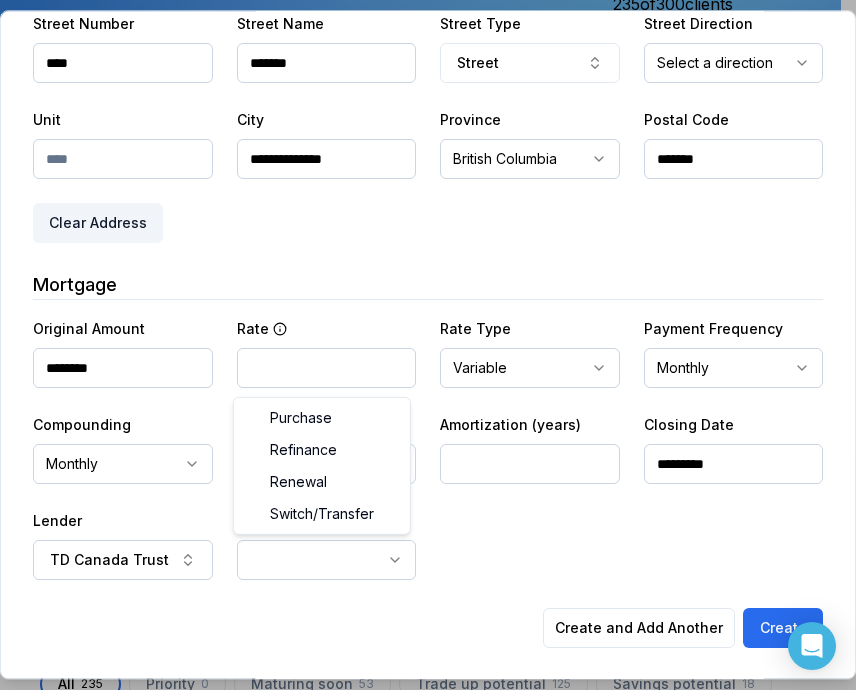 click on "Ownwell's platform is not optimized for mobile at this time.   For the best experience, please use a   desktop or laptop  to manage your account.   Note:  The   personalized homeownership reports   you generate for clients   are fully mobile-friendly   and can be easily viewed on any device. own well Dashboard Landing Page Adopt My Mortgage 235  of  300  clients used Purchase additional client capacity Insights Maturities by year 3 this year 2025 2026 2027 2028 2029 2030 Mortgages All active Average fixed rate 3.96% Average variable rate 4.12% 14% Average mortgage balance $612,869.79 Average LTV 62.40% Fixed   35 % Variable   65 % 5 years  87 % 3 years   12 % 1 year  1 % Digests Export Aug 2025 Sent 62 Open rate 58% -15% Click rate 40% -18% Next home value estimate update August 4, 2025 Next digest delivery period Aug 11, 2025 - Aug 17, 2025 1 of your clients could not receive digests Fix email issues in order to reach them. Remind me later View email issues Clients Search... Bulk action   Import from  All 0" at bounding box center (420, 150) 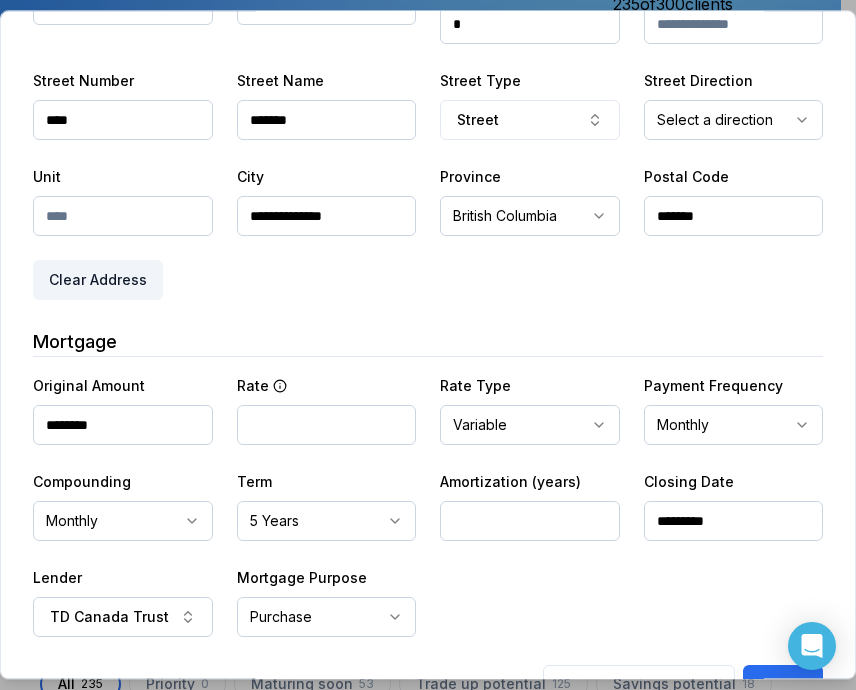 scroll, scrollTop: 469, scrollLeft: 0, axis: vertical 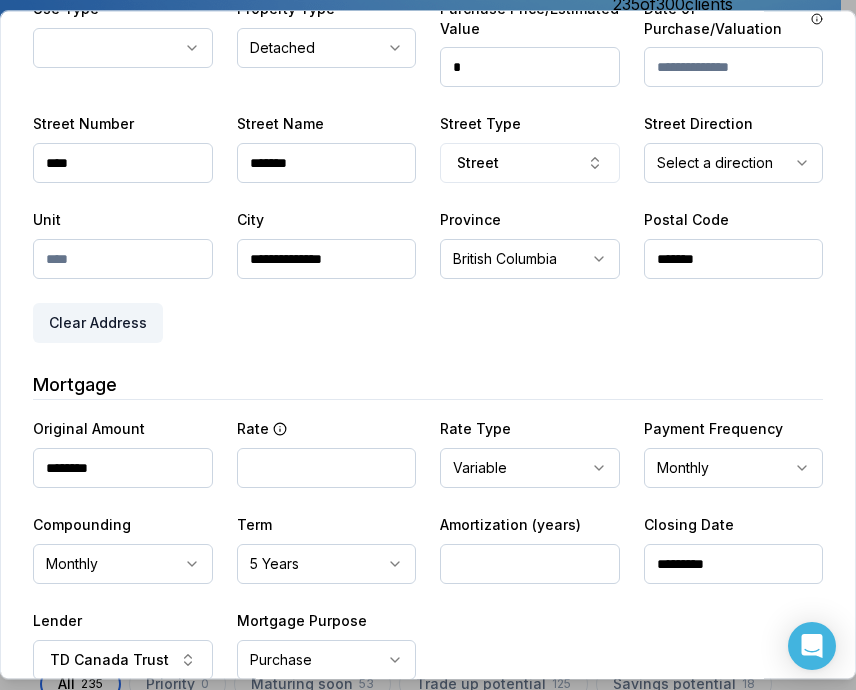 click at bounding box center (327, 468) 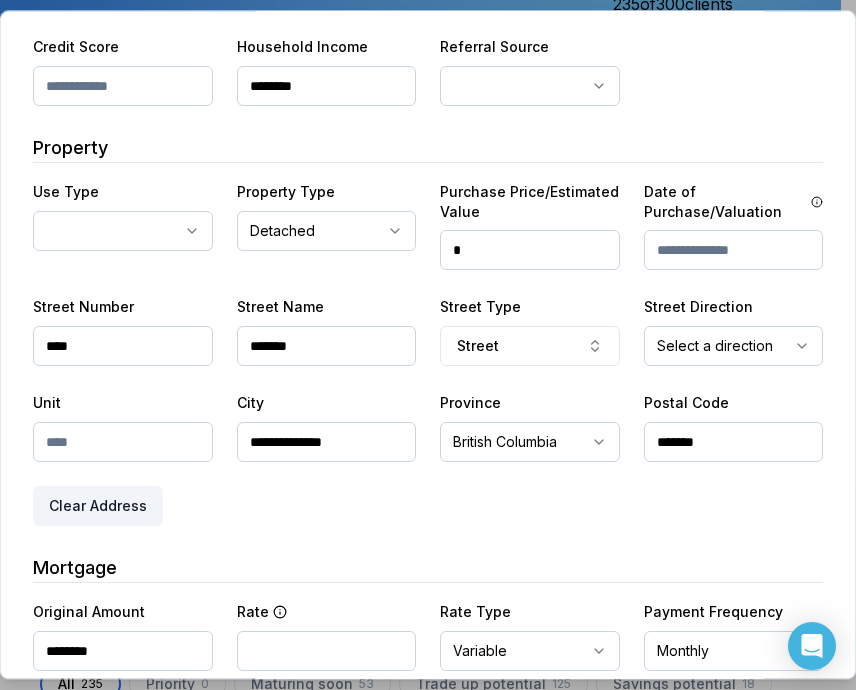 scroll, scrollTop: 169, scrollLeft: 0, axis: vertical 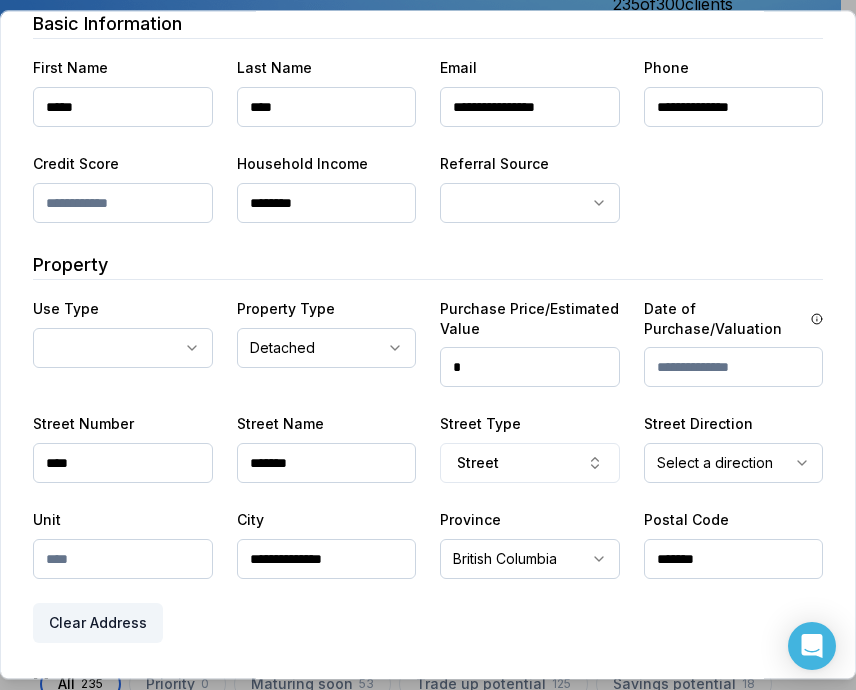 click on "*" at bounding box center (530, 367) 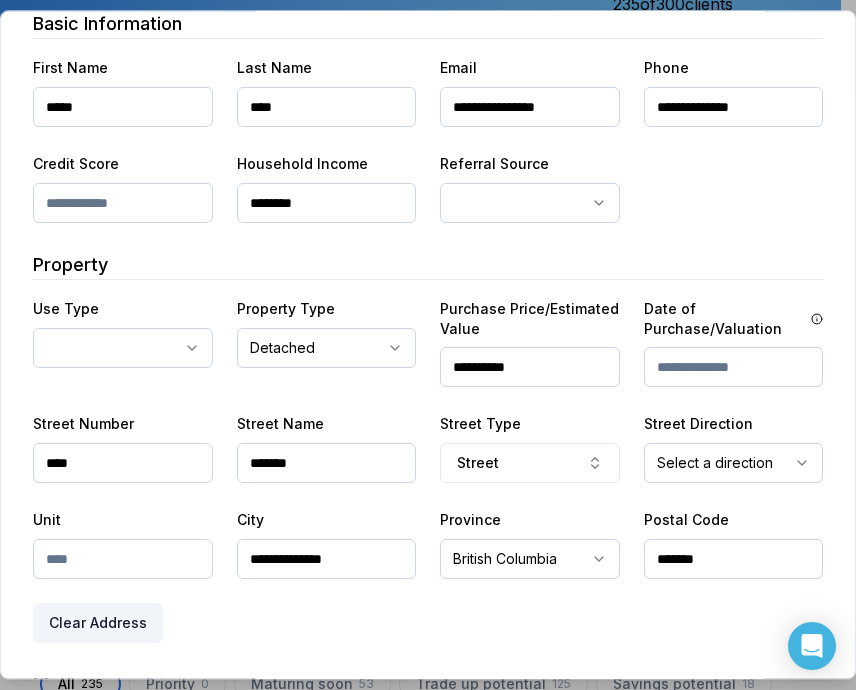 type on "**********" 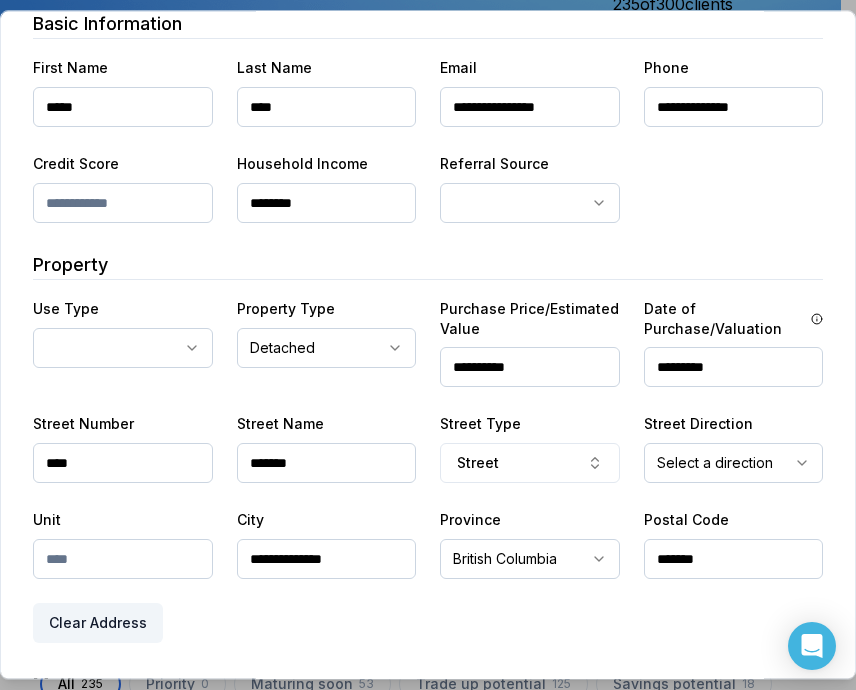 type on "*********" 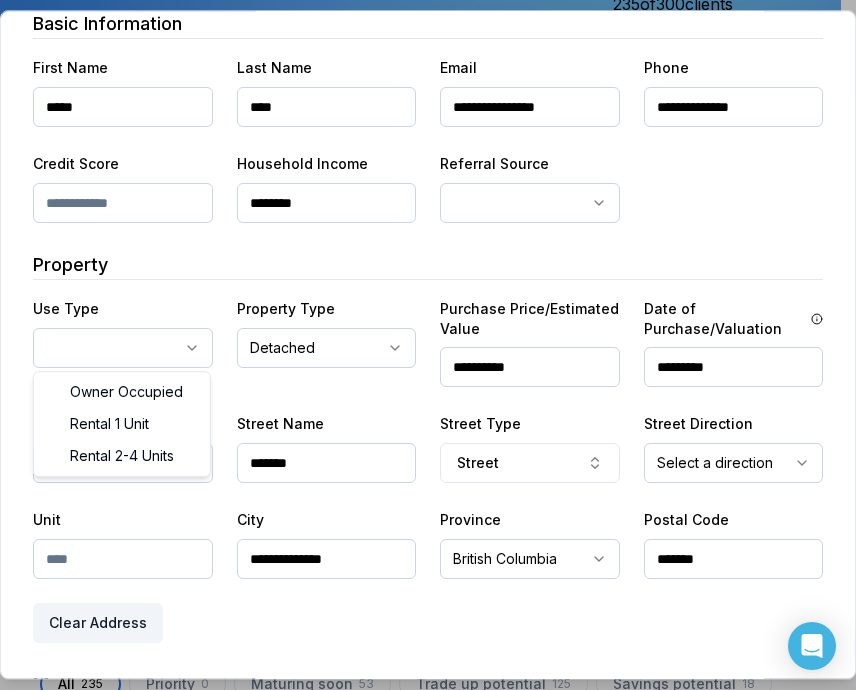 select on "**********" 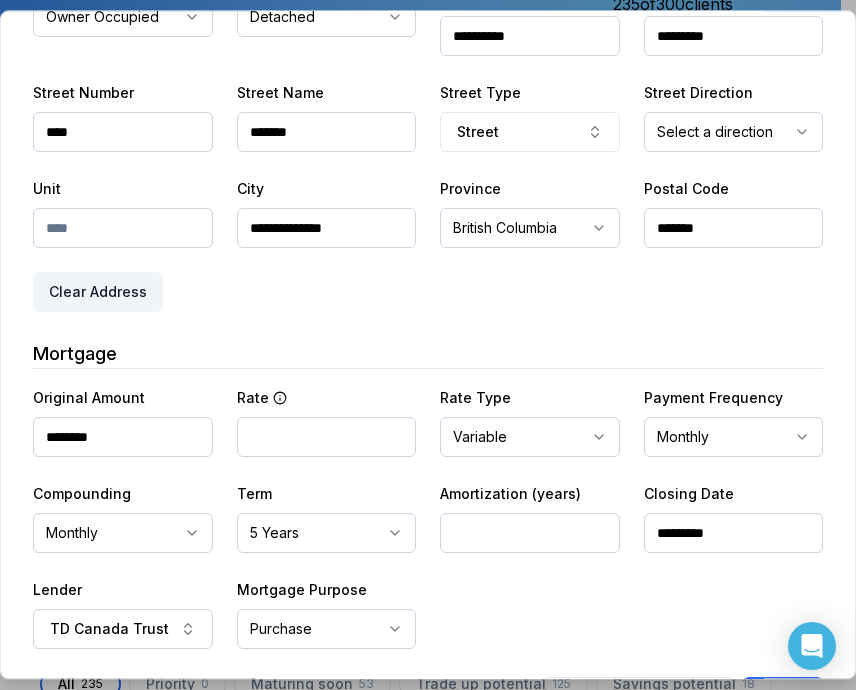 scroll, scrollTop: 569, scrollLeft: 0, axis: vertical 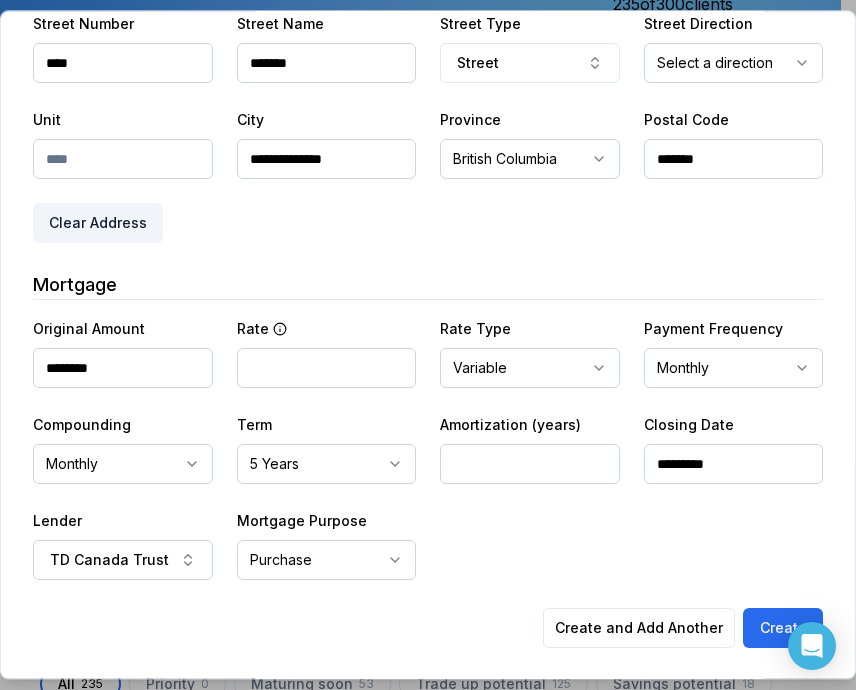click at bounding box center [327, 368] 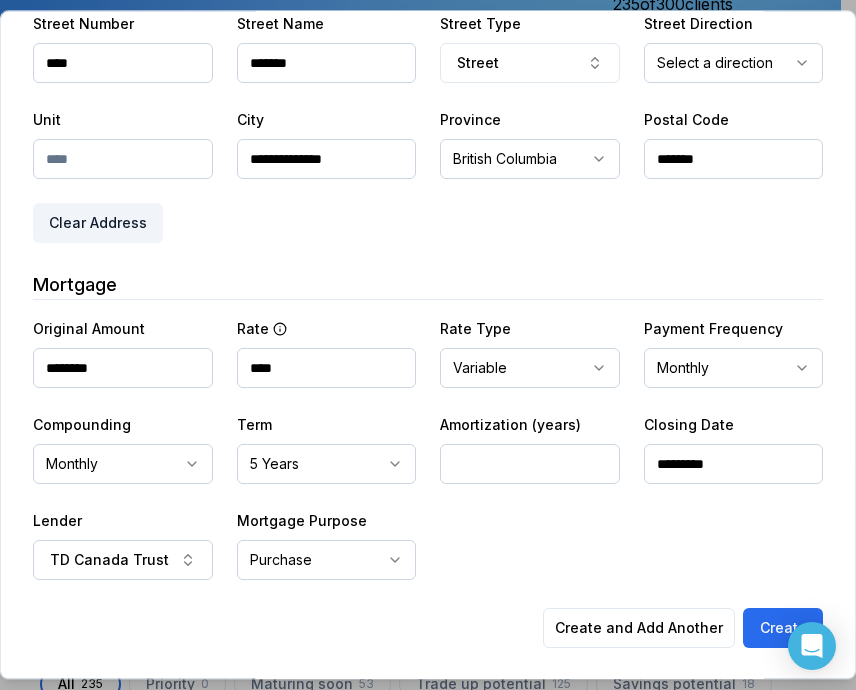 type on "****" 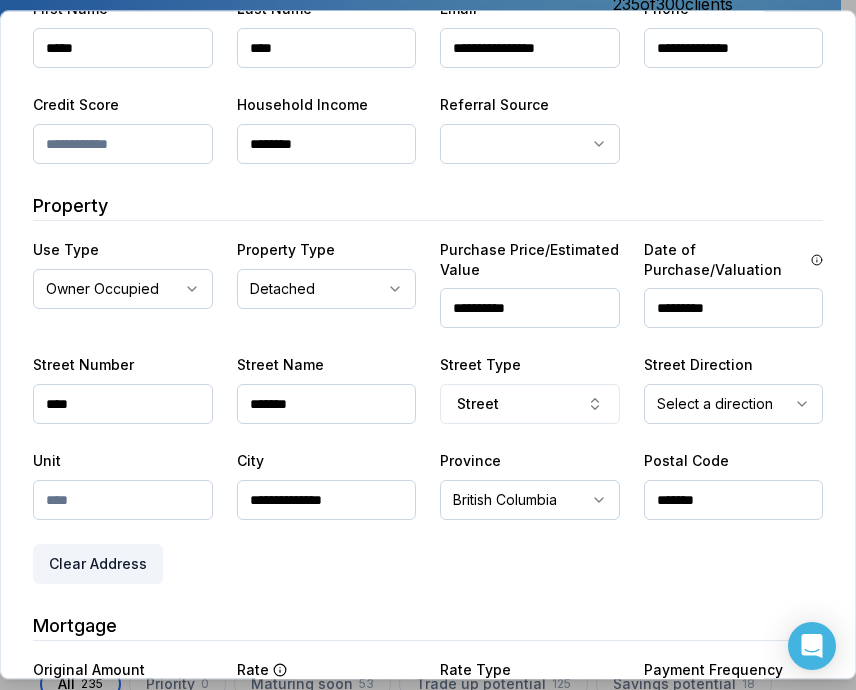 scroll, scrollTop: 169, scrollLeft: 0, axis: vertical 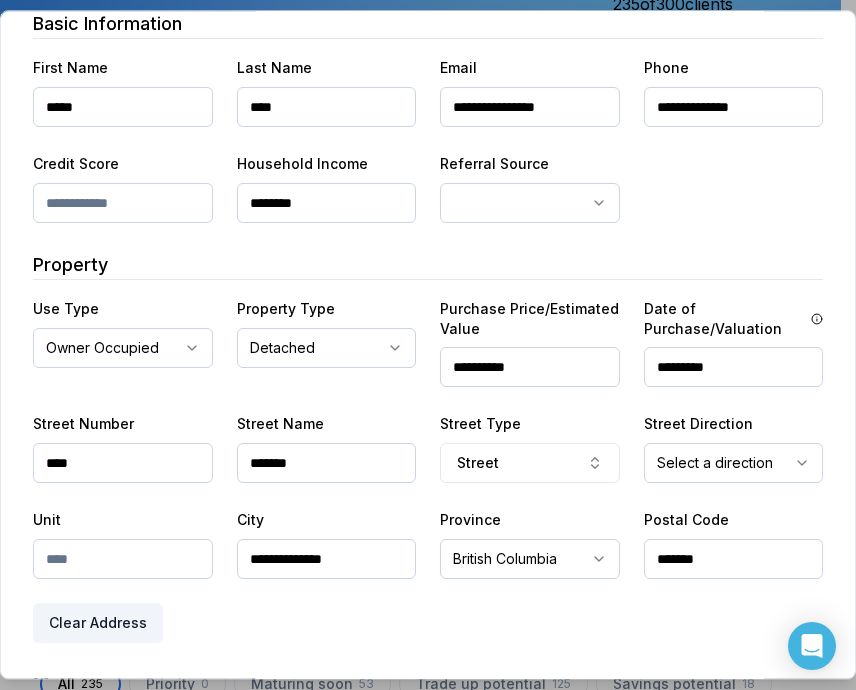 click on "**********" at bounding box center [530, 367] 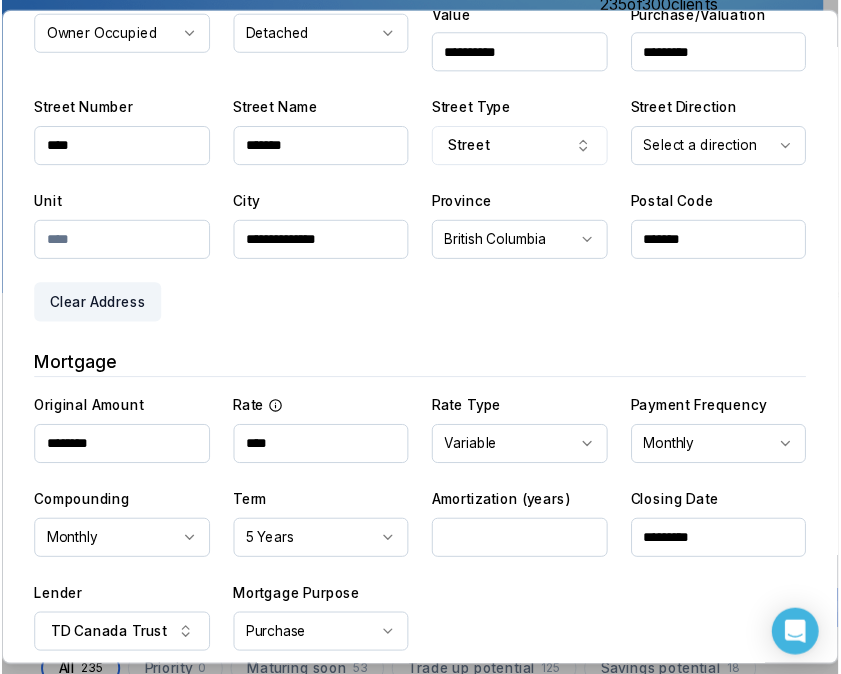 scroll, scrollTop: 569, scrollLeft: 0, axis: vertical 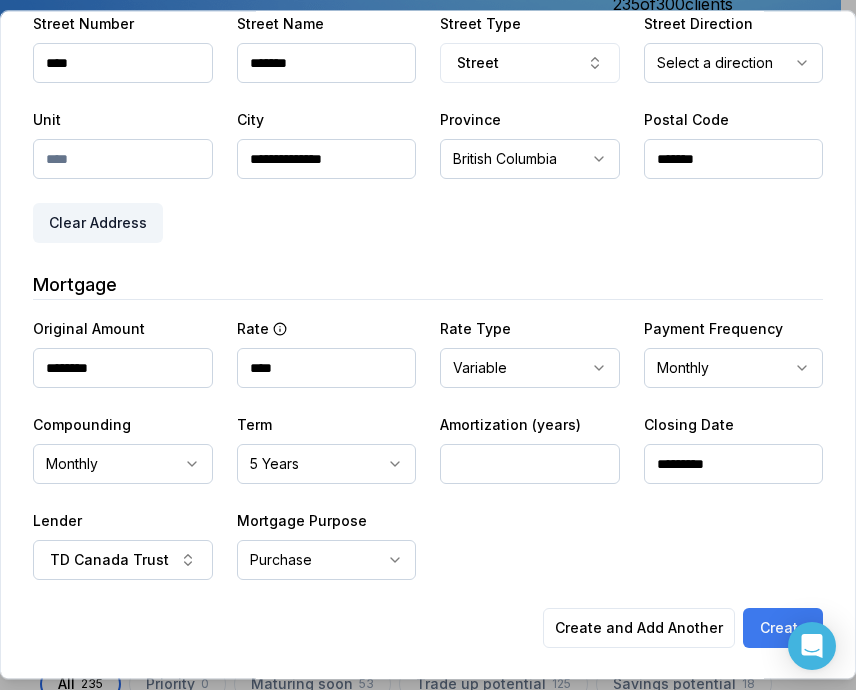 click on "Create" at bounding box center (783, 628) 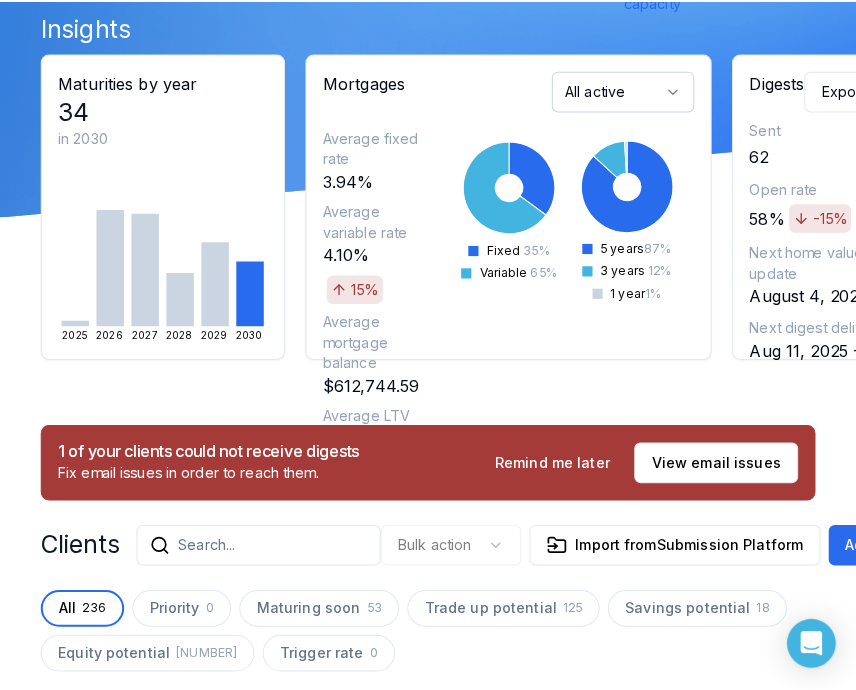 scroll, scrollTop: 200, scrollLeft: 0, axis: vertical 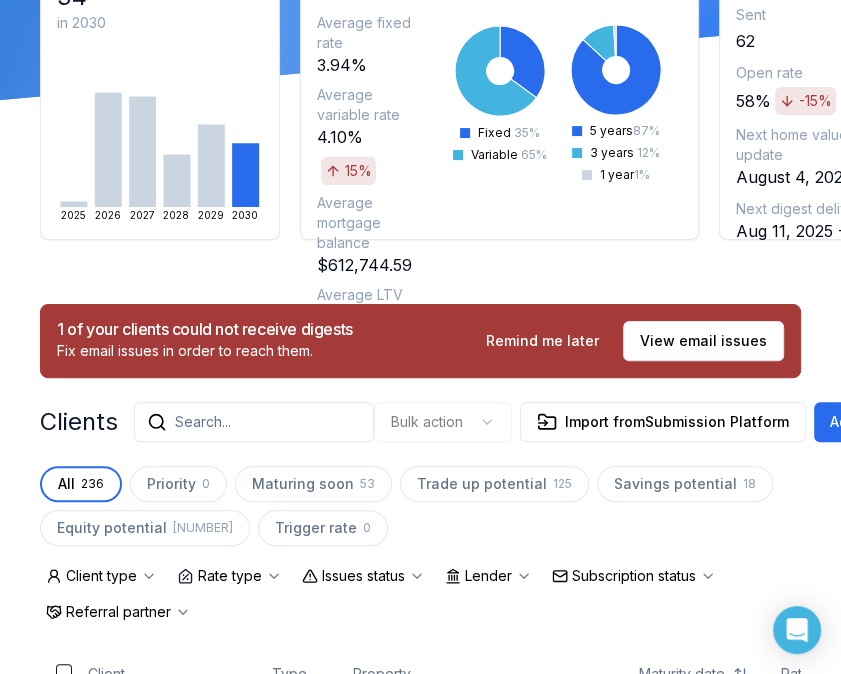 click on "Search..." at bounding box center [254, 422] 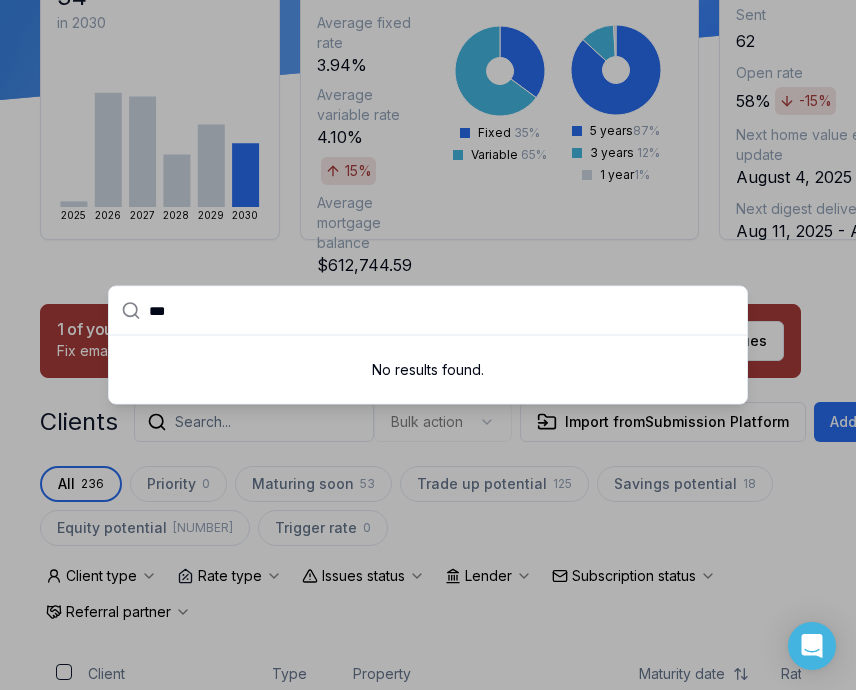 type on "****" 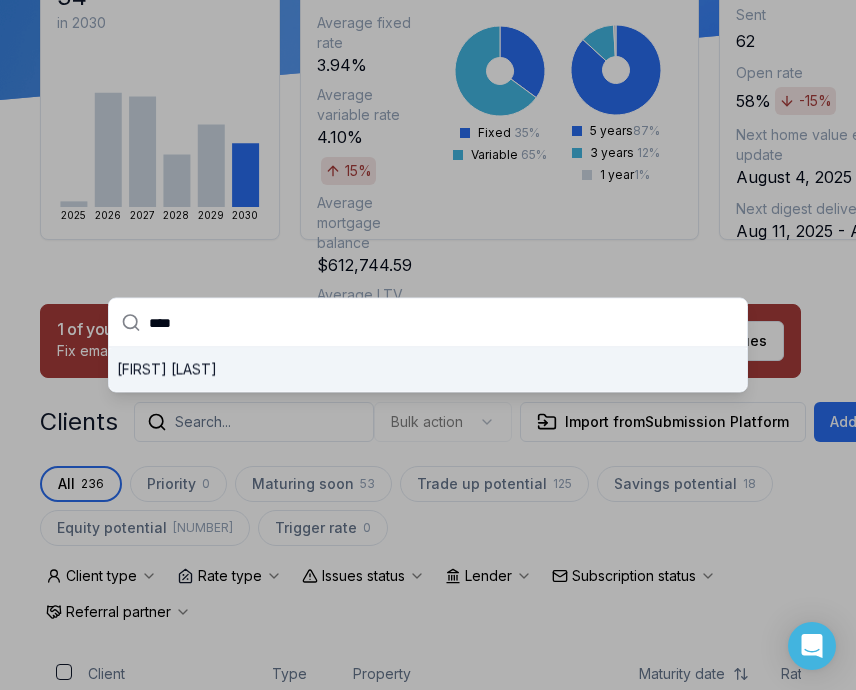 click on "[FIRST]   [FIRST]" at bounding box center [428, 370] 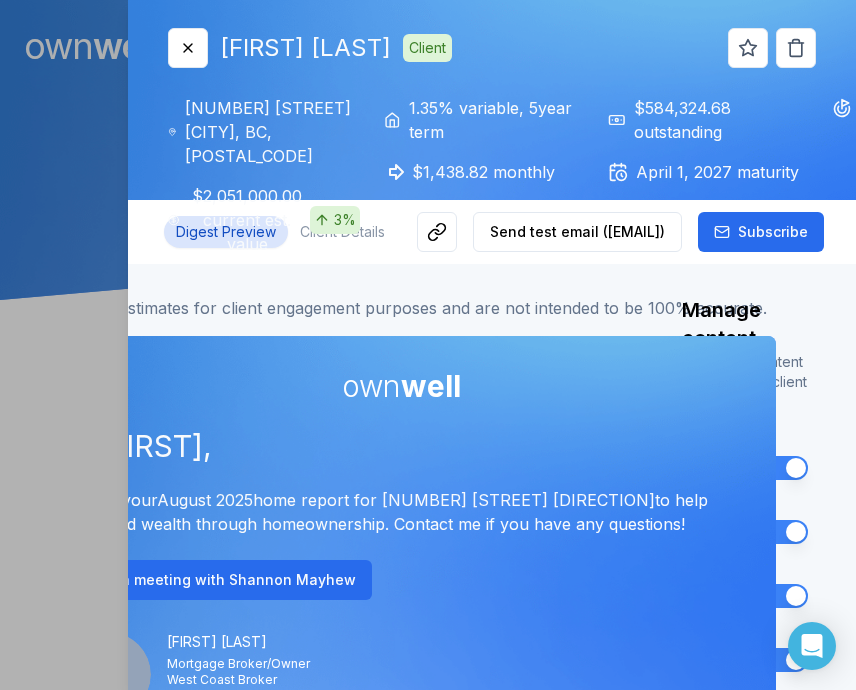 scroll, scrollTop: 0, scrollLeft: 0, axis: both 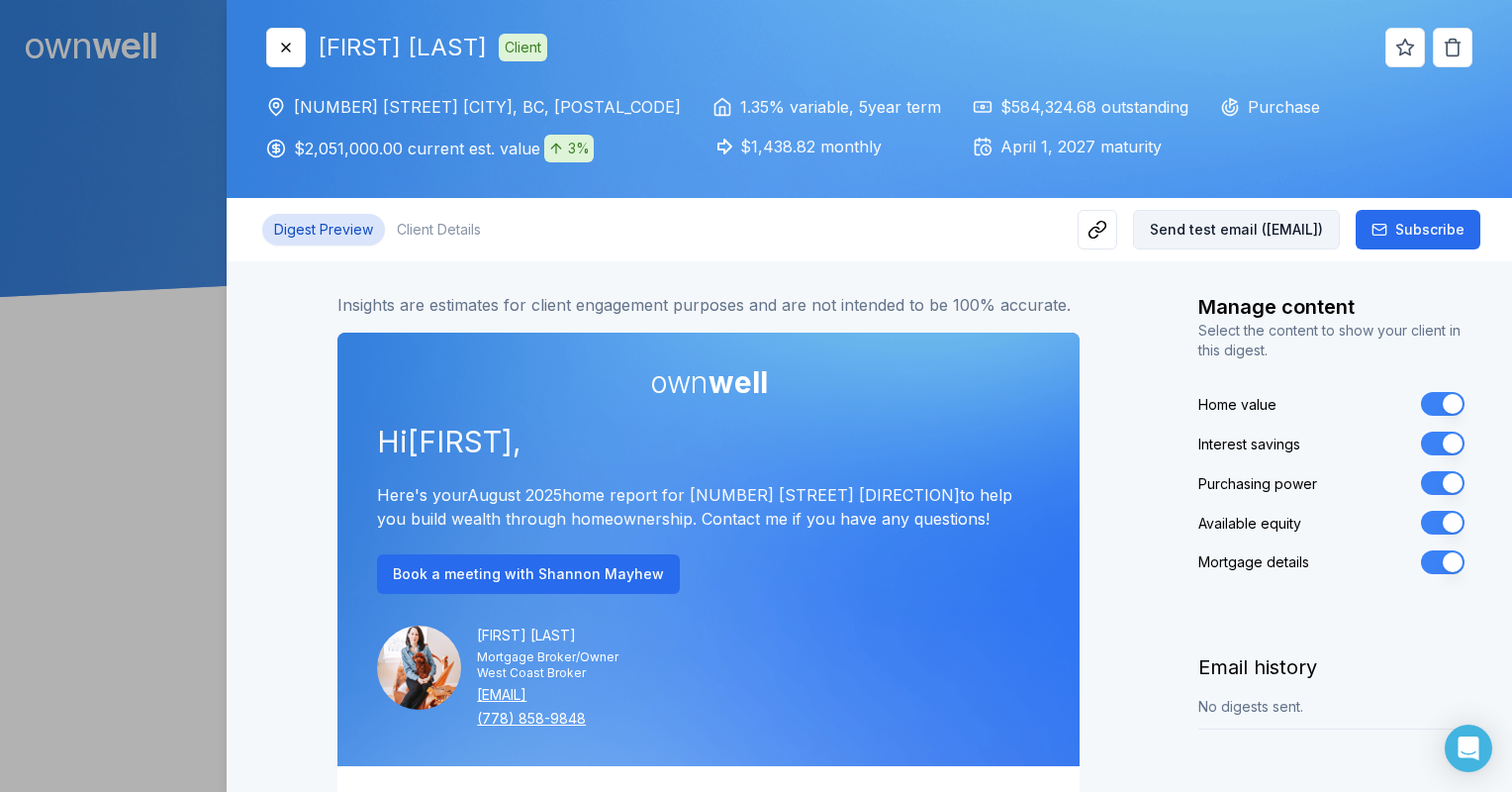 click on "Client Details" at bounding box center (438, 230) 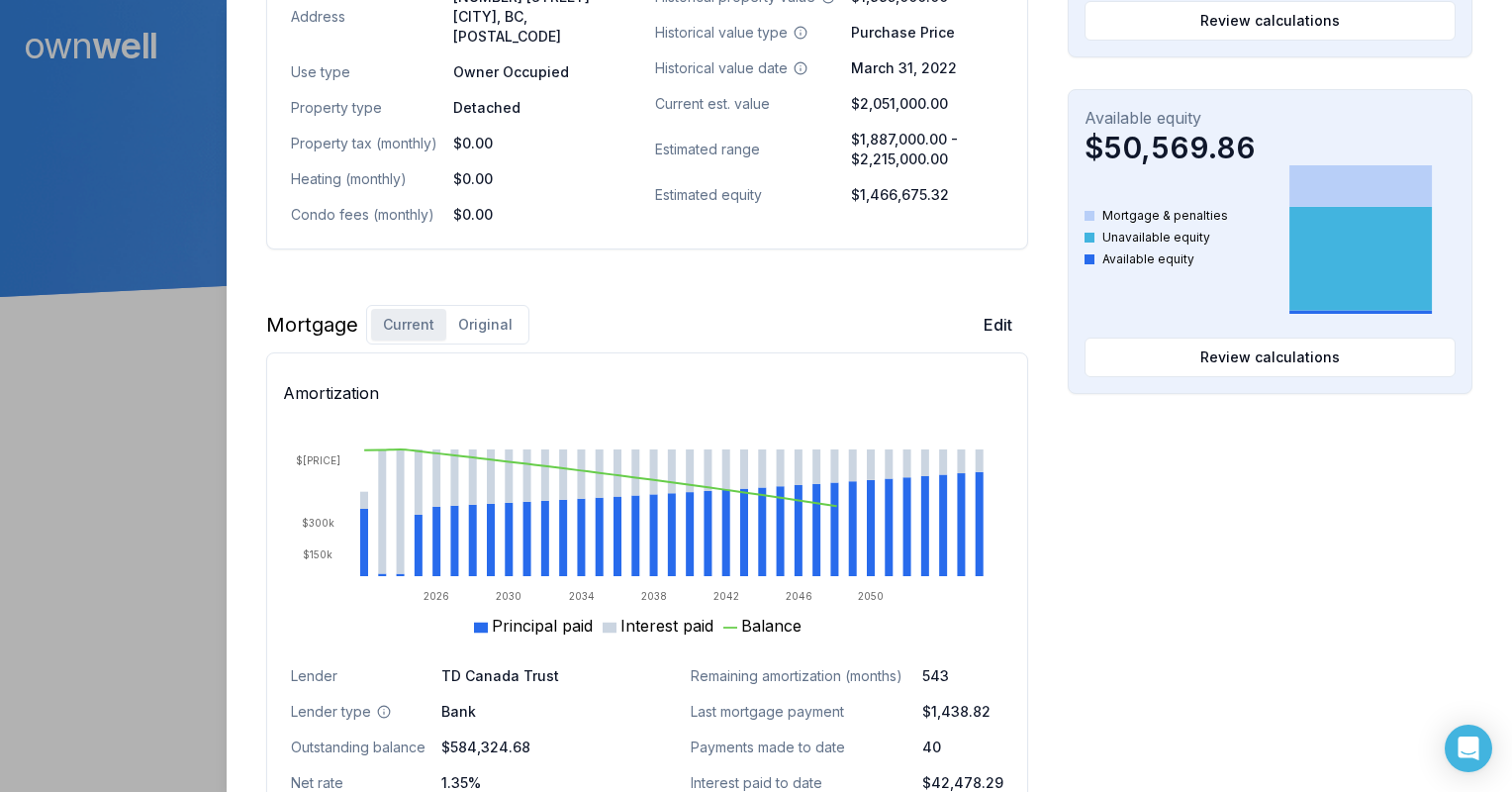 scroll, scrollTop: 990, scrollLeft: 0, axis: vertical 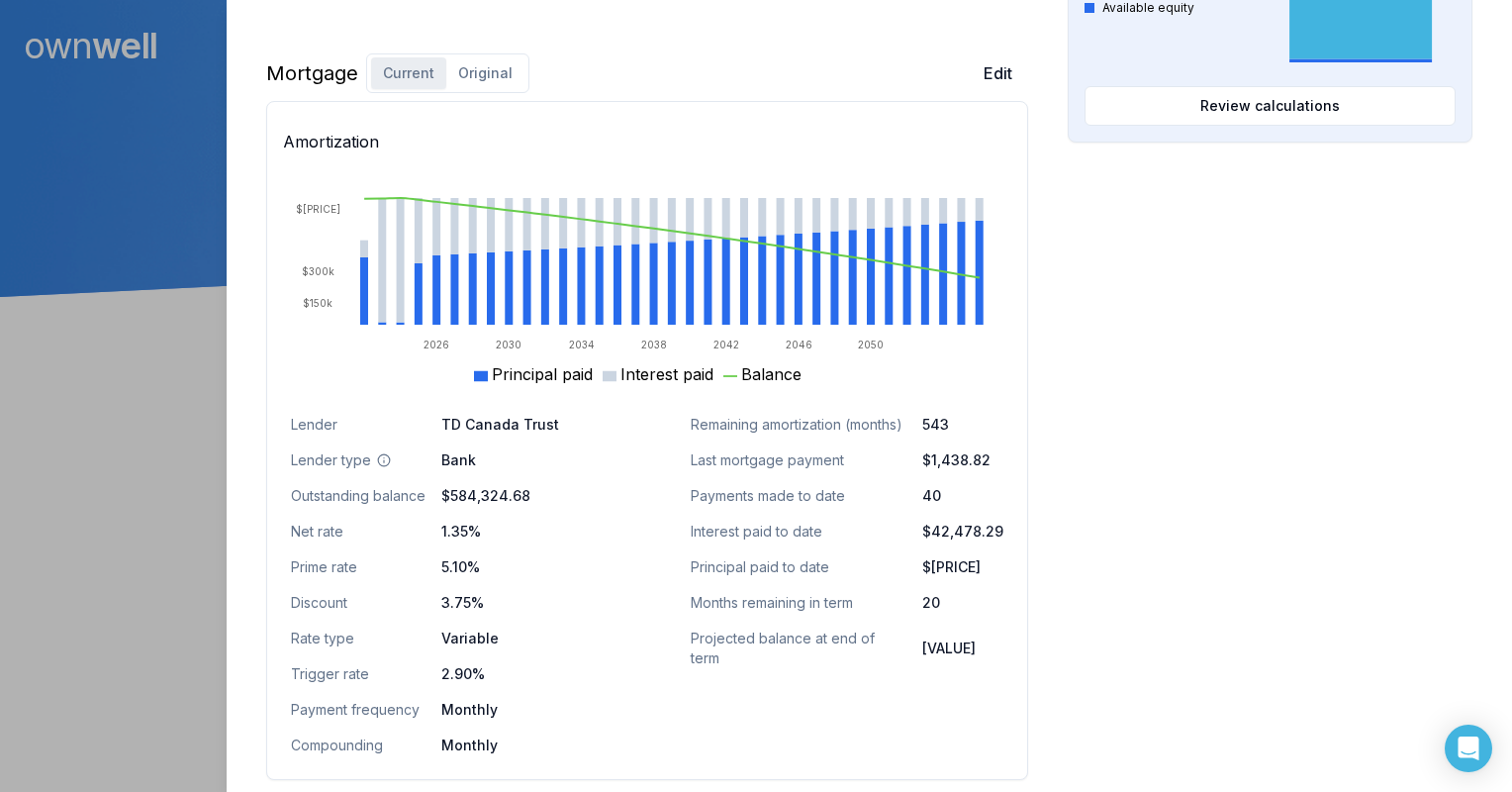 click on "Original" at bounding box center (485, 73) 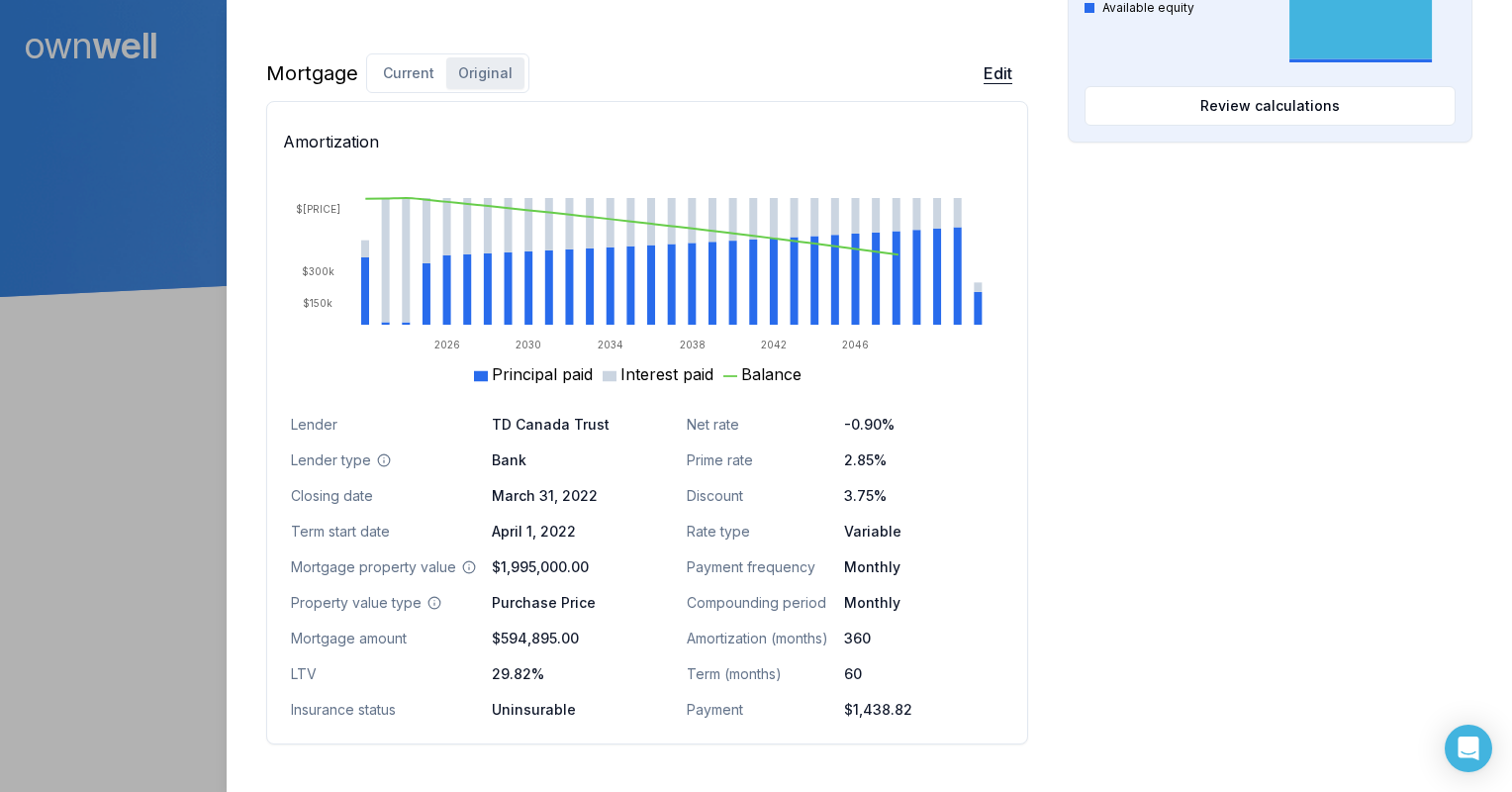 click on "Edit" at bounding box center [997, 73] 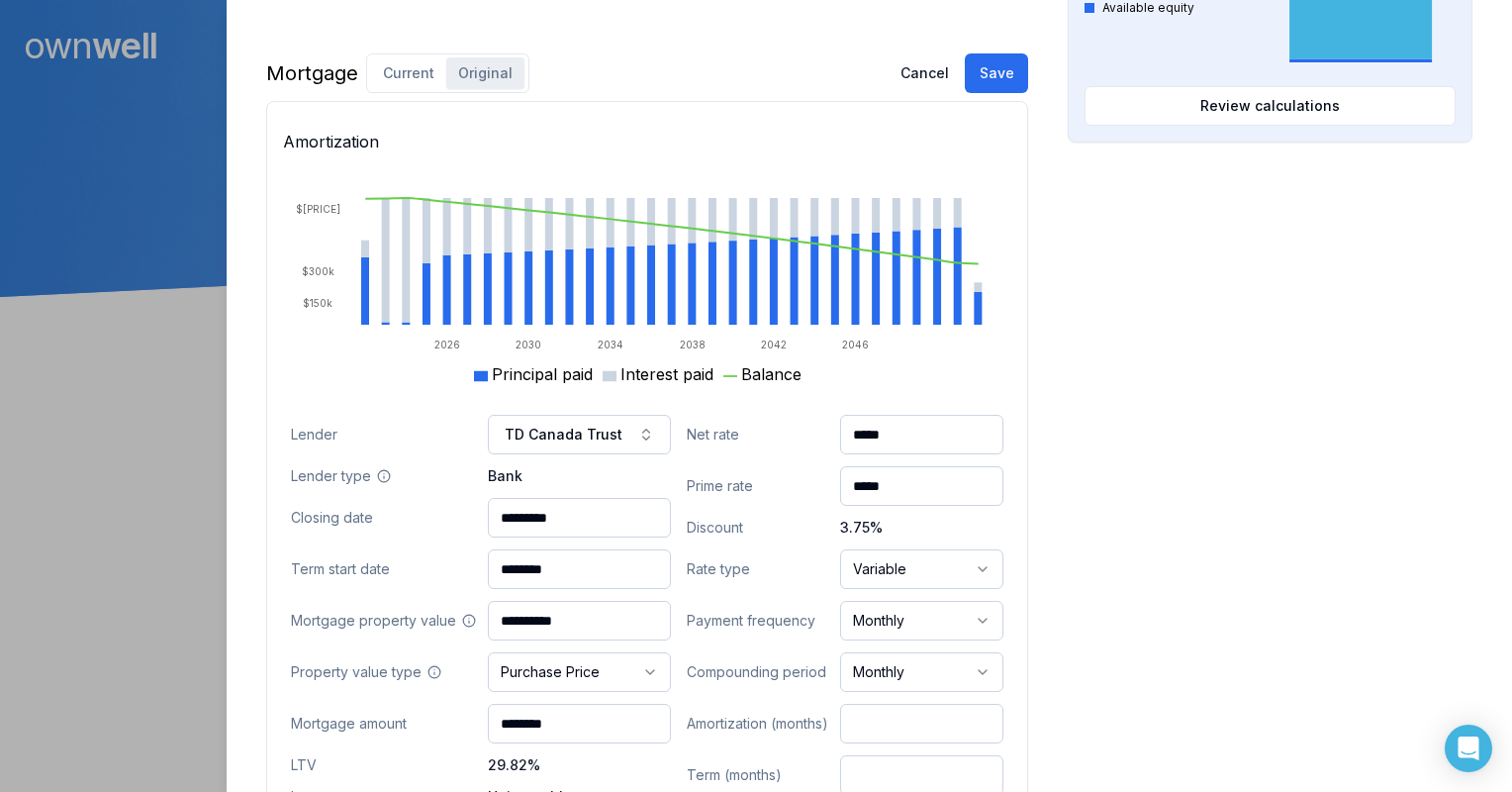 click on "*****" at bounding box center (921, 435) 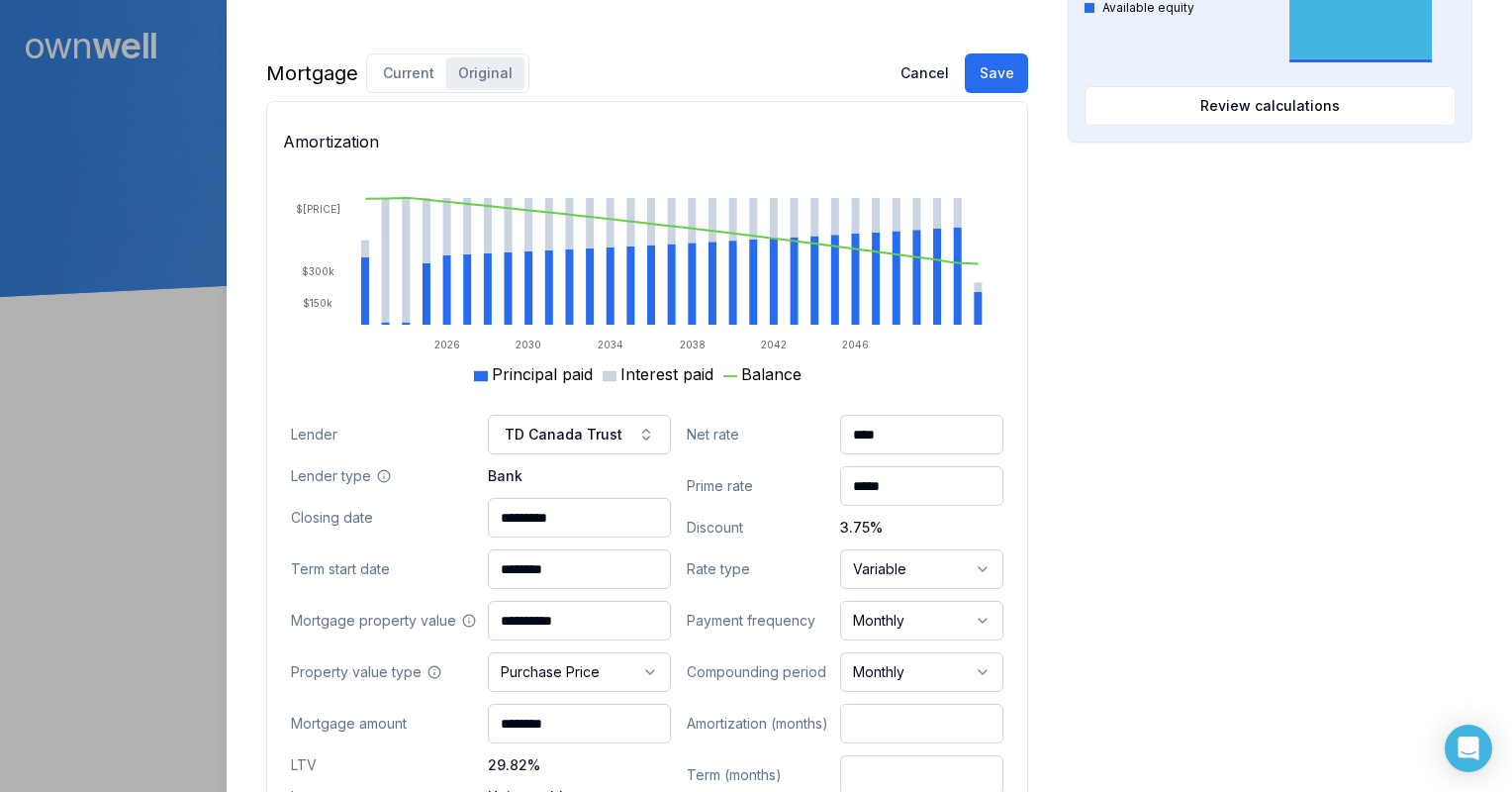 type on "****" 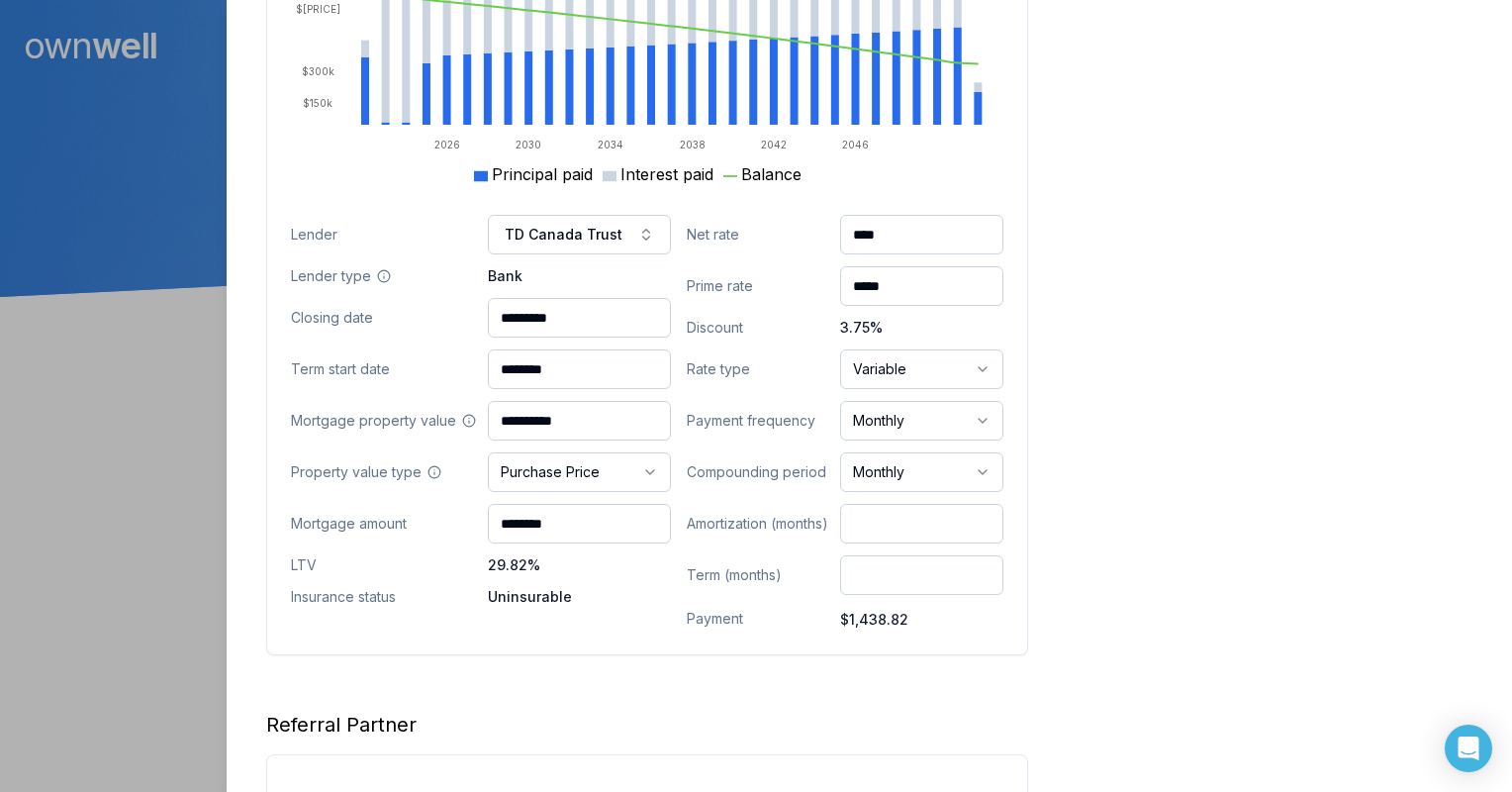 scroll, scrollTop: 1192, scrollLeft: 0, axis: vertical 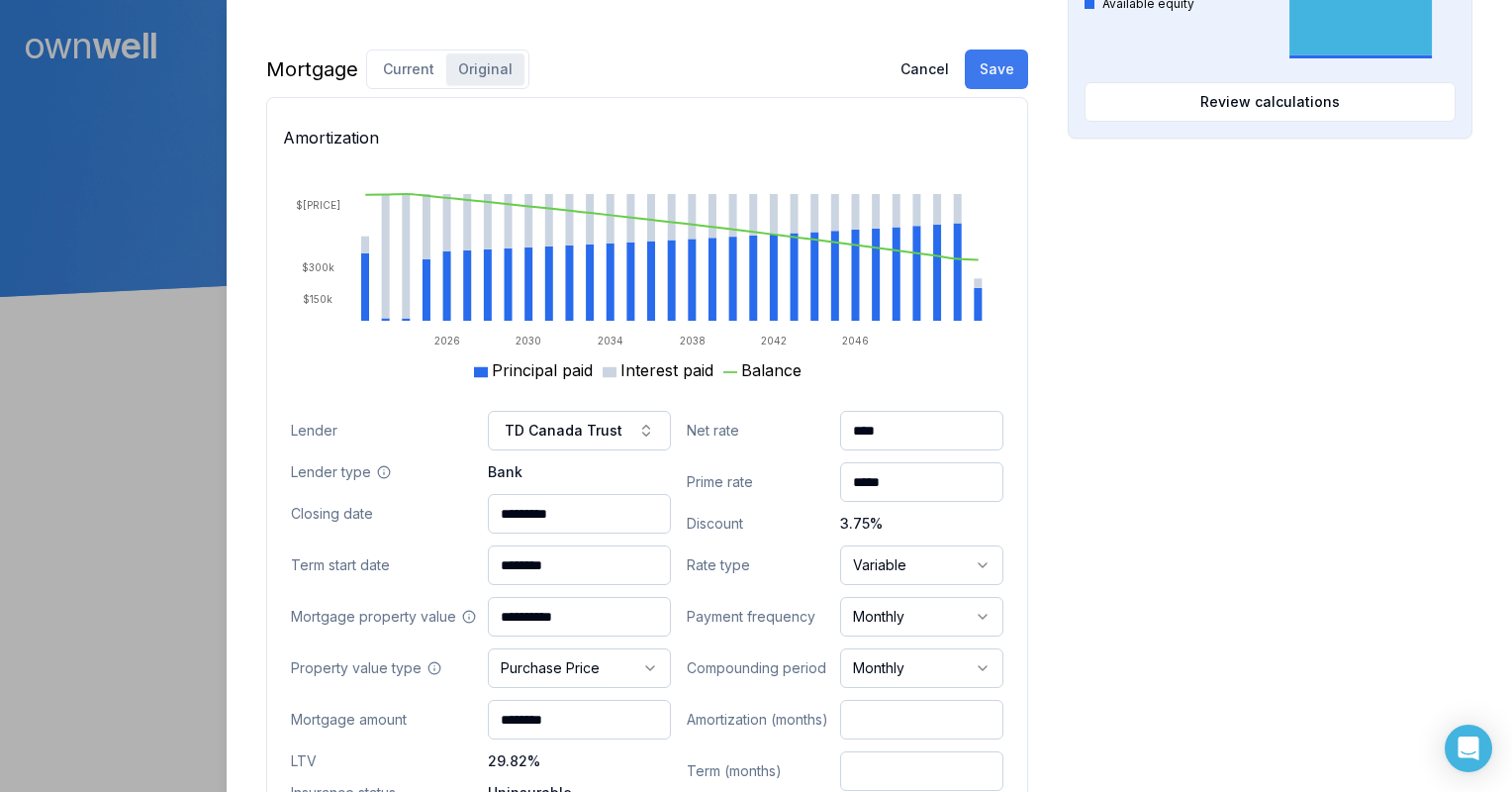 click on "Save" at bounding box center (996, 69) 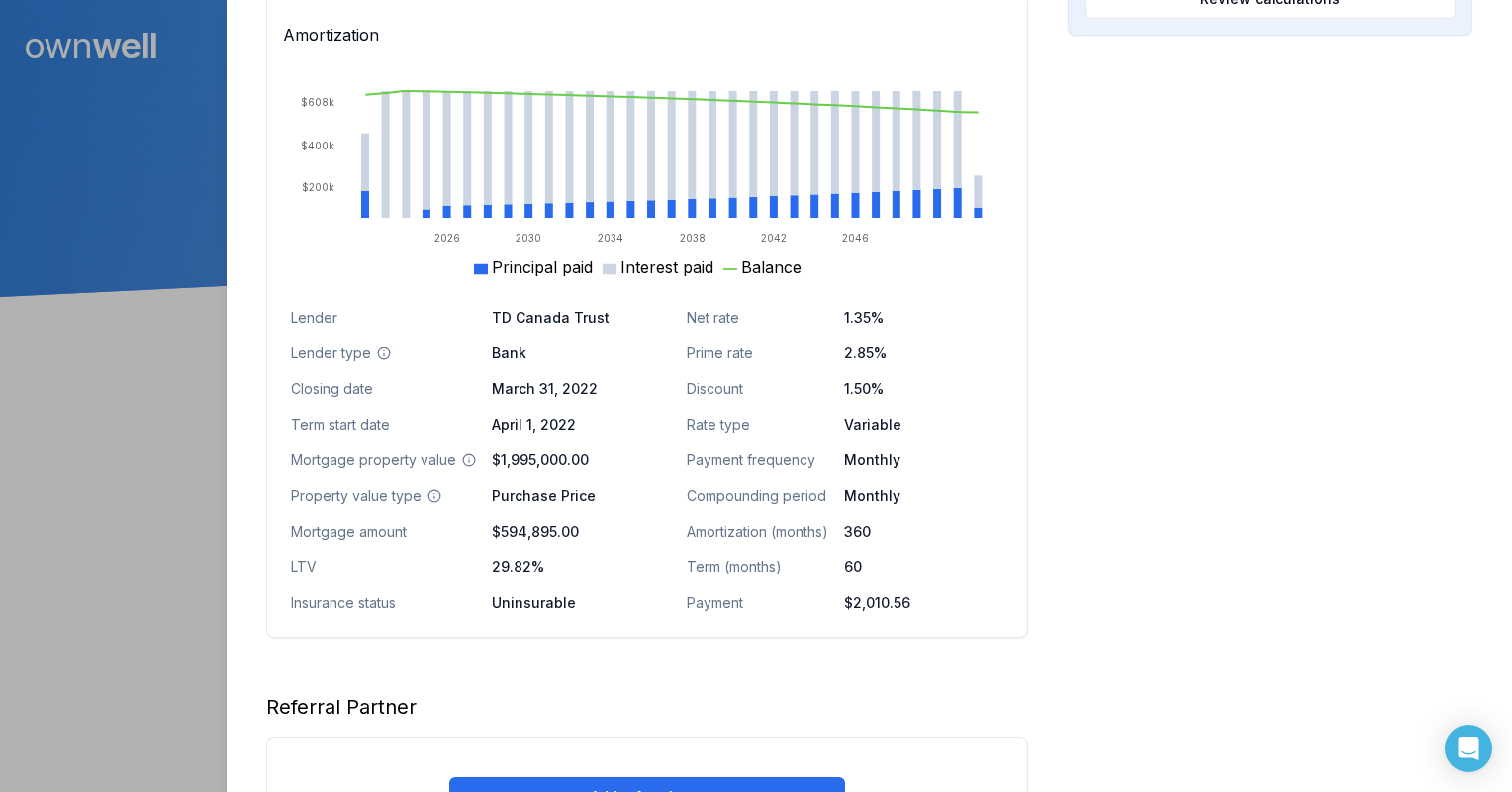 scroll, scrollTop: 1378, scrollLeft: 0, axis: vertical 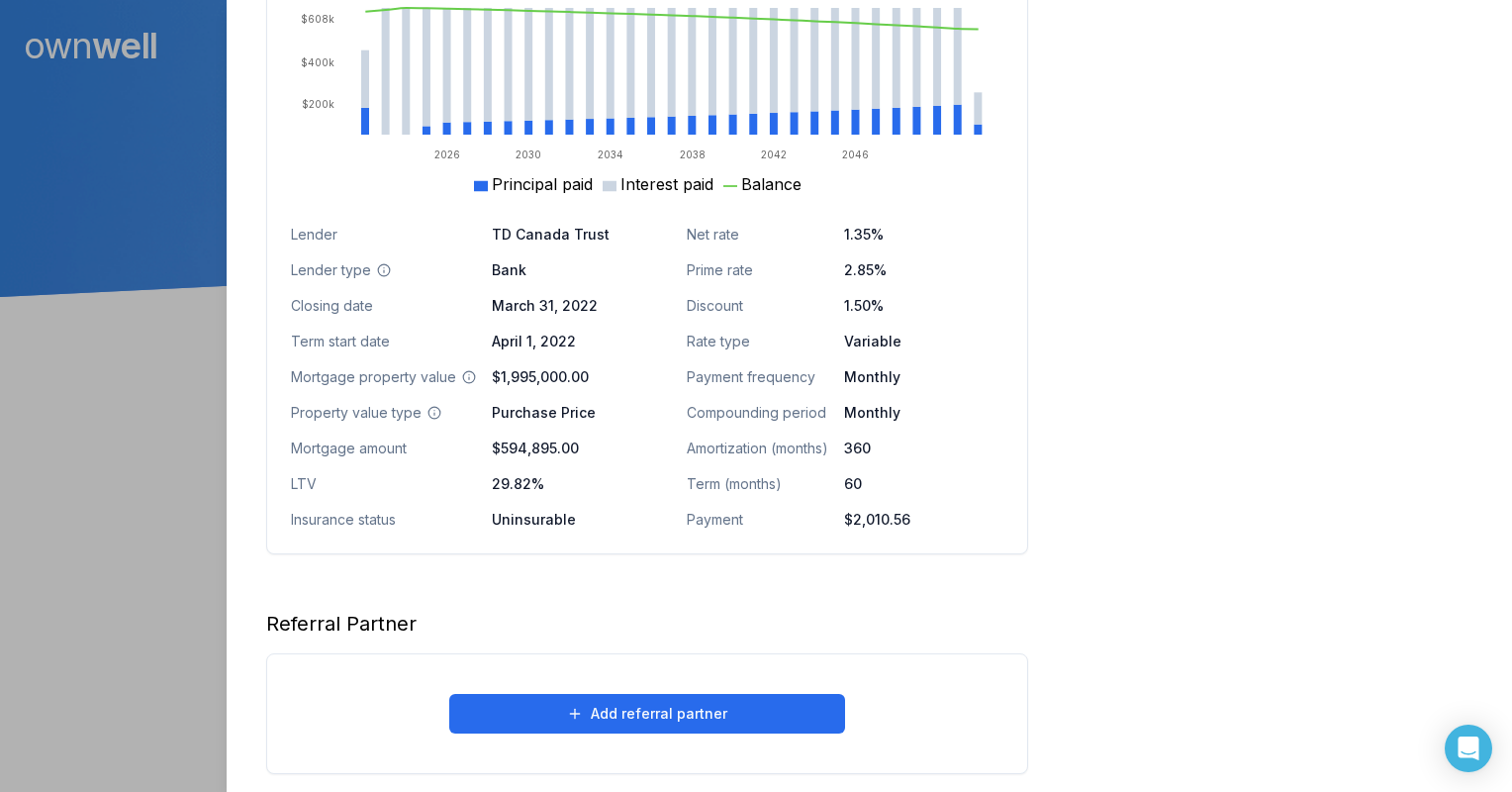 click on "Opportunities Interest savings -$13,362.94 Current interest Prepayment penalties New interest Review calculations Purchasing power $2,083,827.36 Max mortgage Down payment Review calculations Available equity $24,092.91 Mortgage & penalties Unavailable equity Available equity Review calculations" at bounding box center (1270, -151) 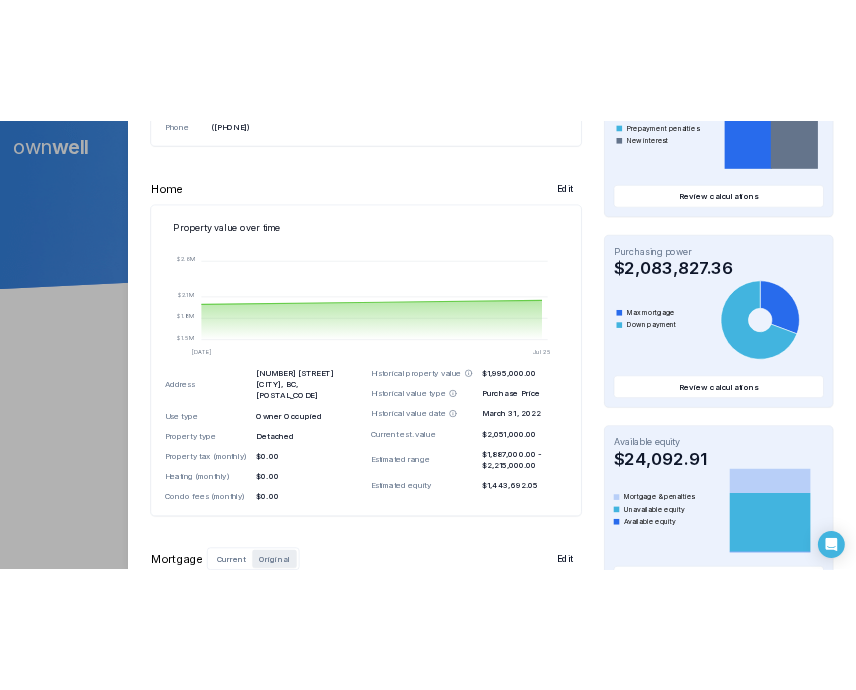 scroll, scrollTop: 0, scrollLeft: 0, axis: both 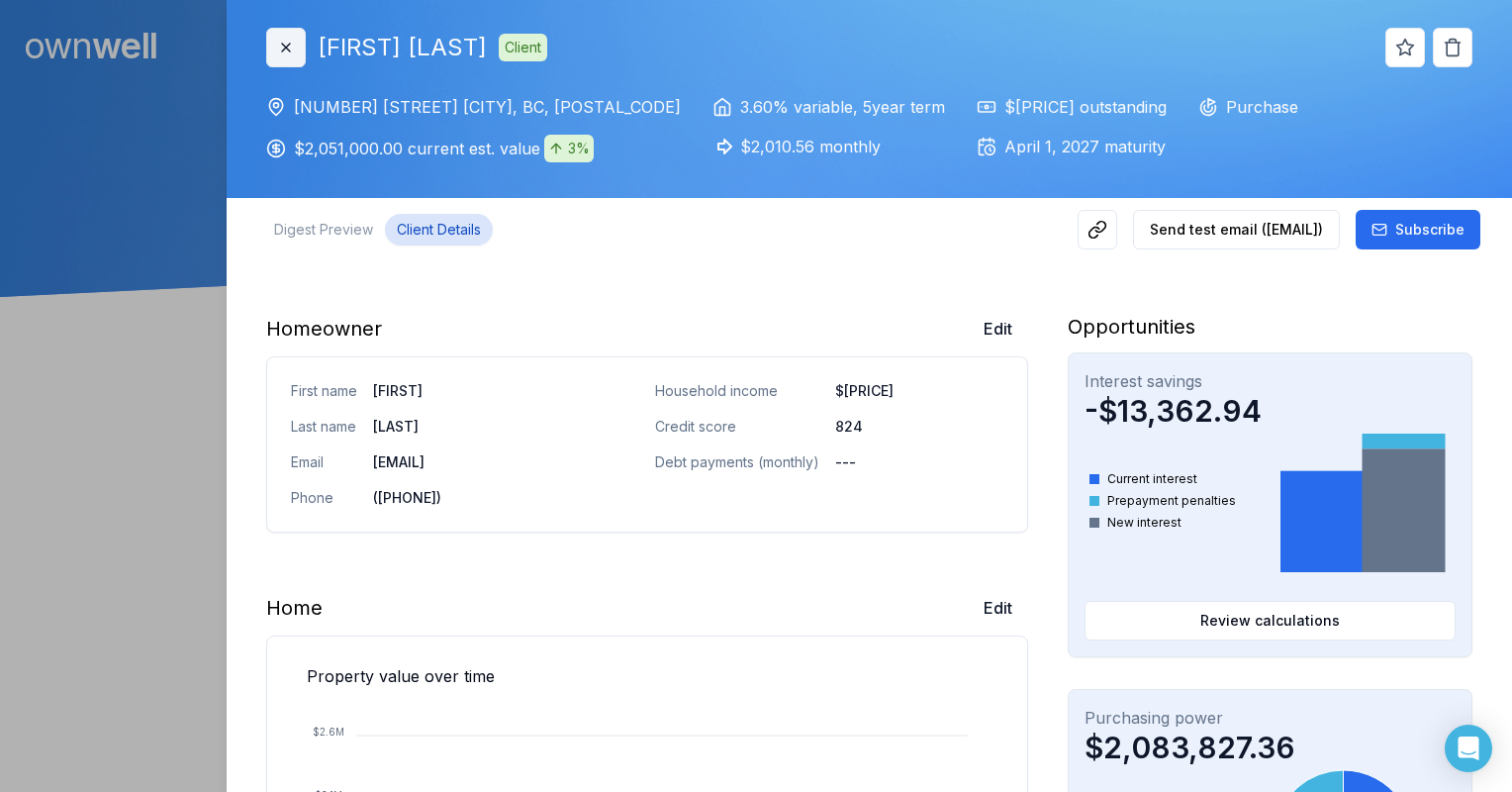 click 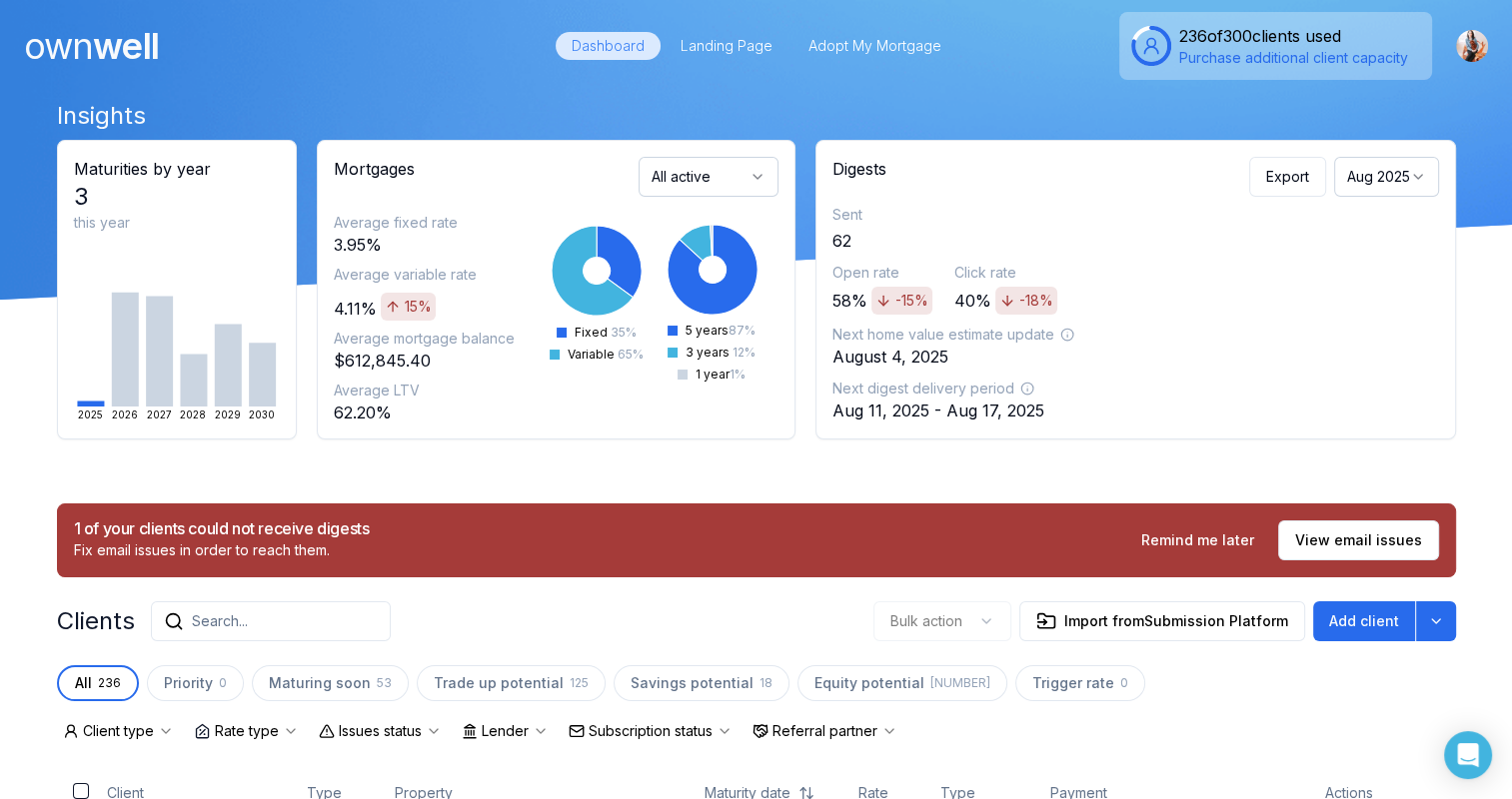 click on "Search..." at bounding box center (271, 621) 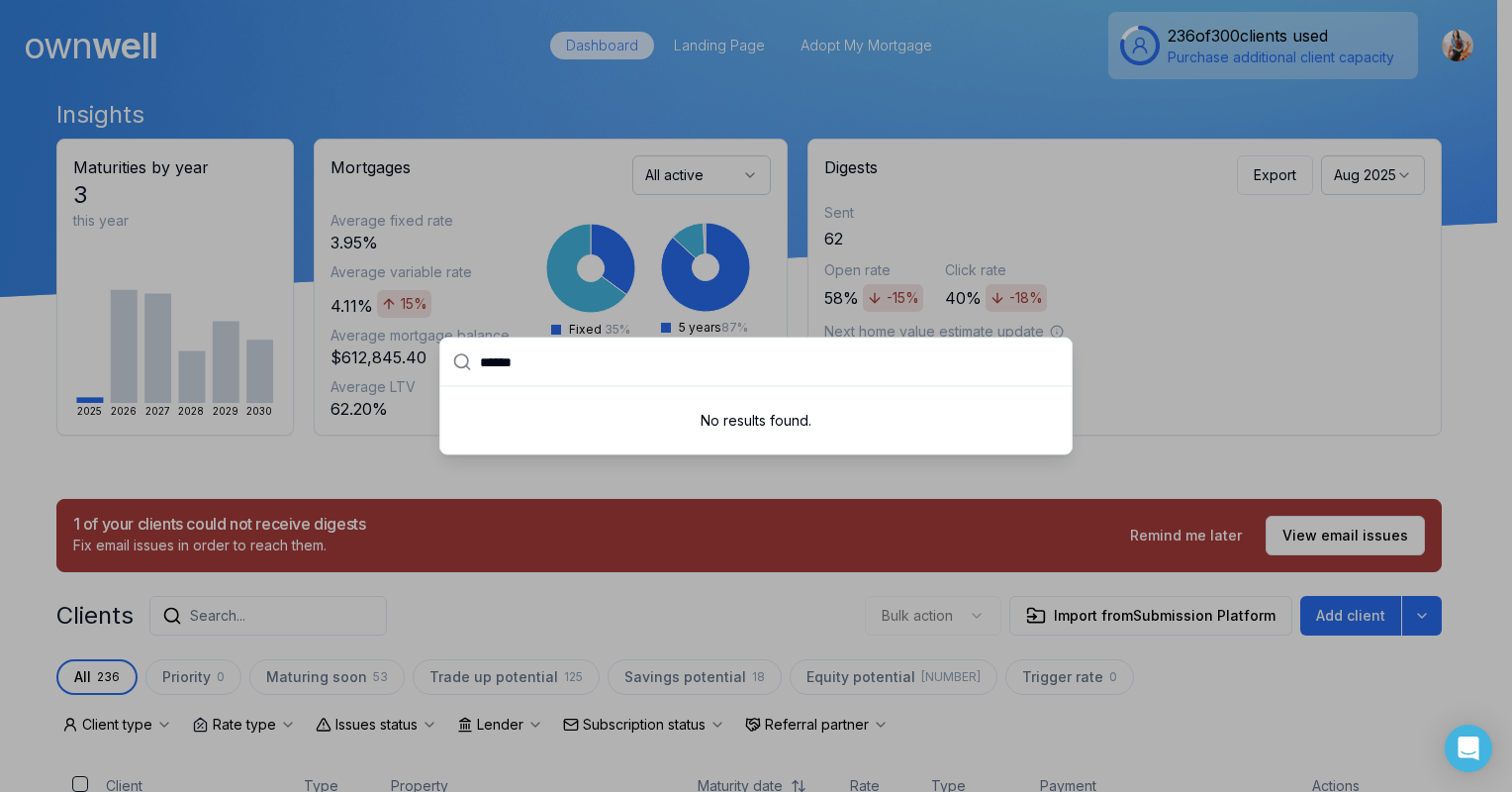 type on "******" 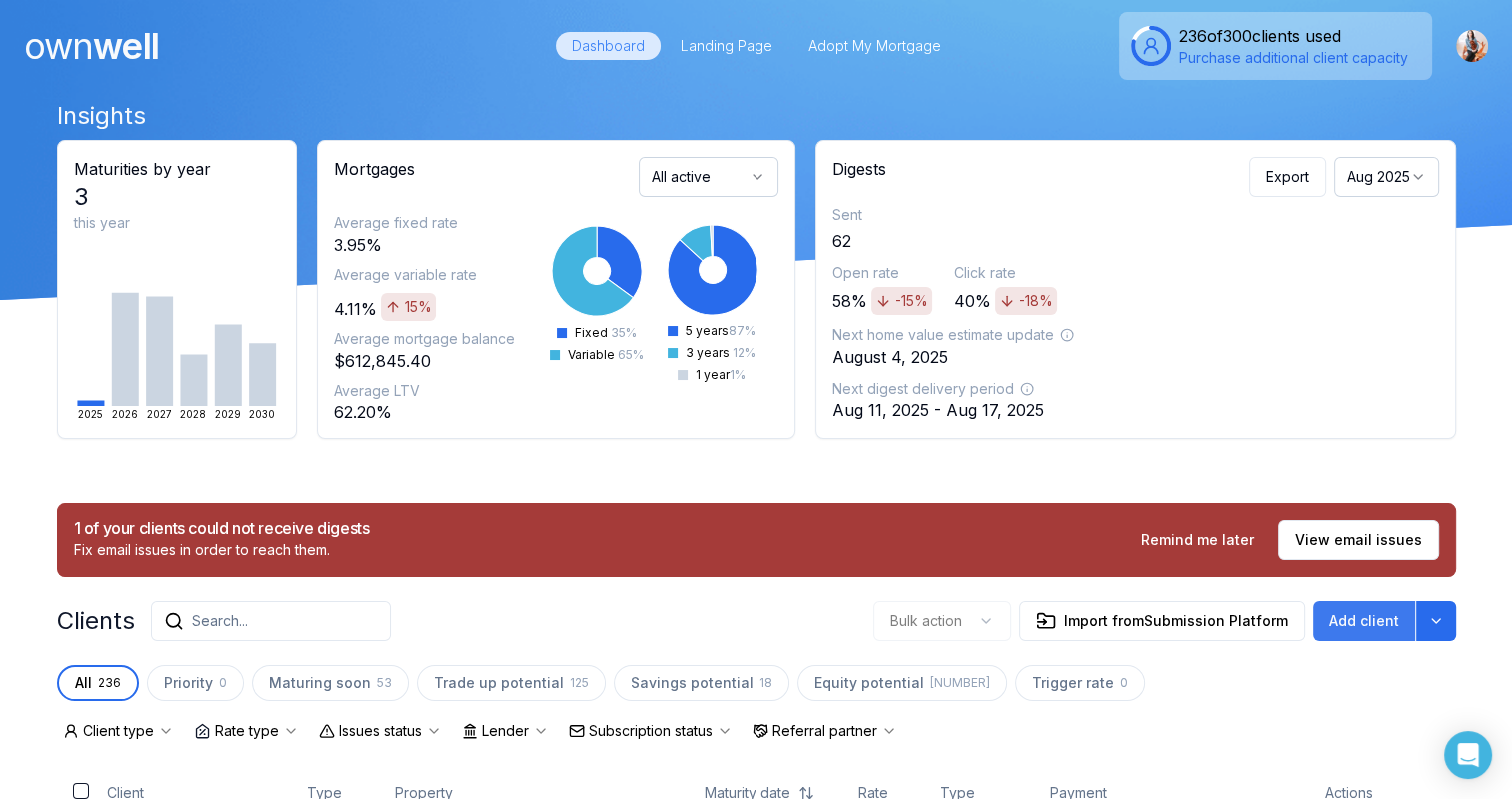 click on "Add client" at bounding box center [1364, 621] 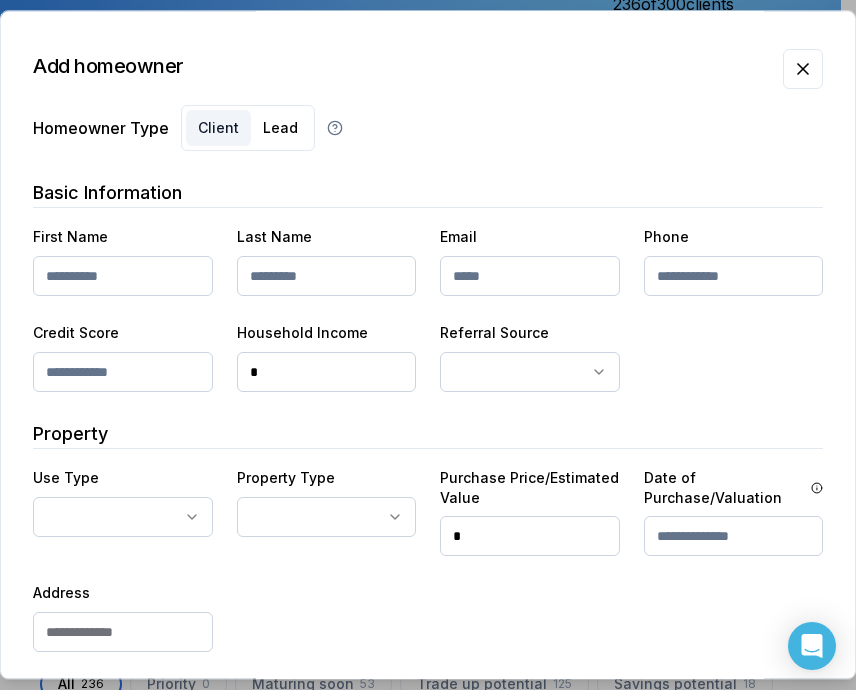click at bounding box center (123, 276) 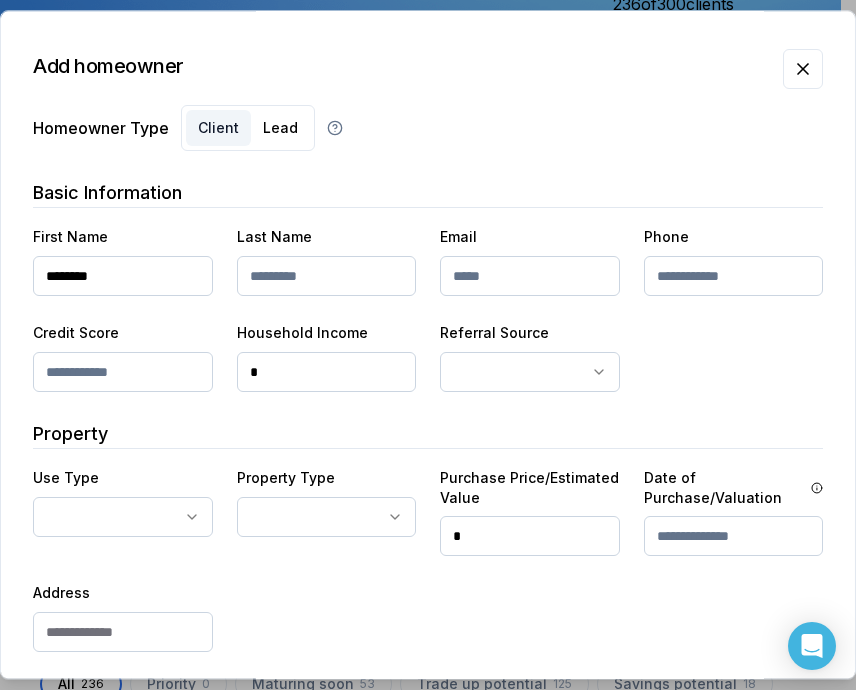 type on "********" 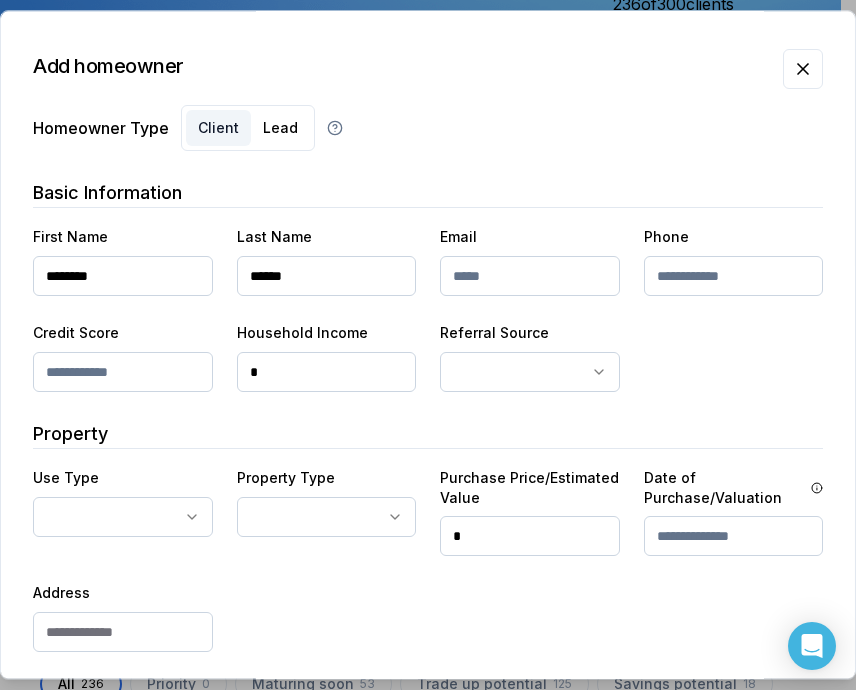 type on "******" 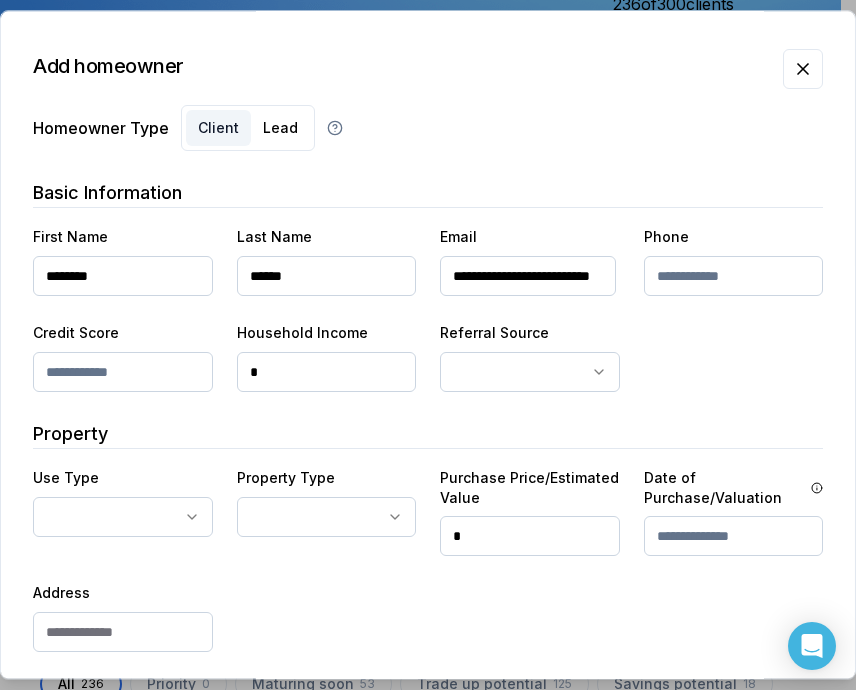 scroll, scrollTop: 0, scrollLeft: 40, axis: horizontal 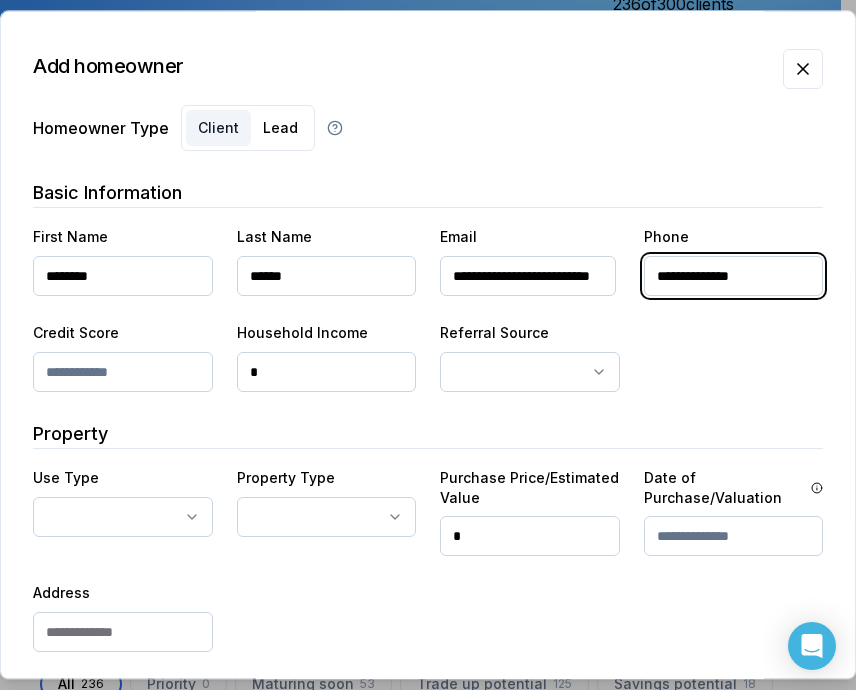 type on "**********" 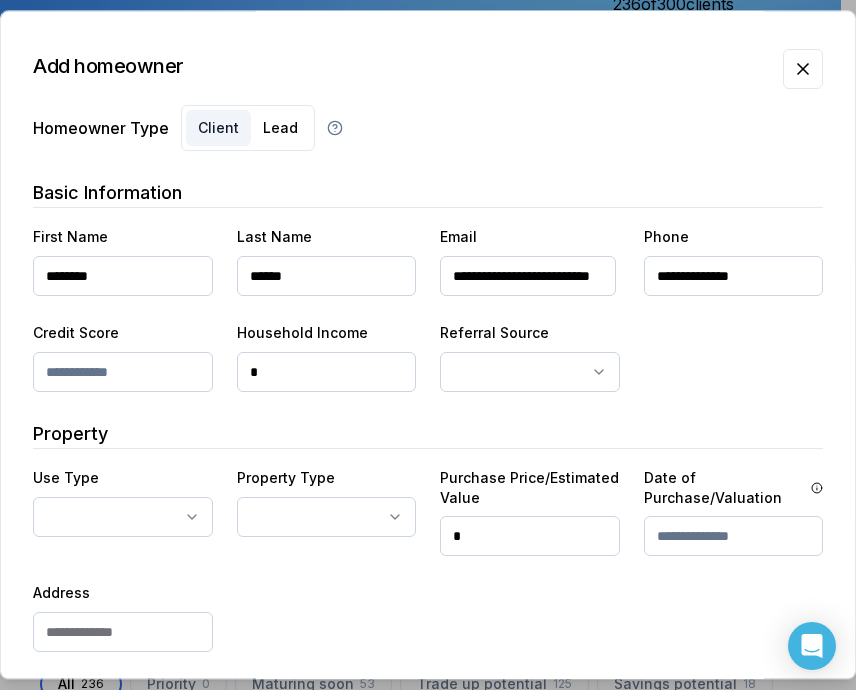 click on "*" at bounding box center (327, 372) 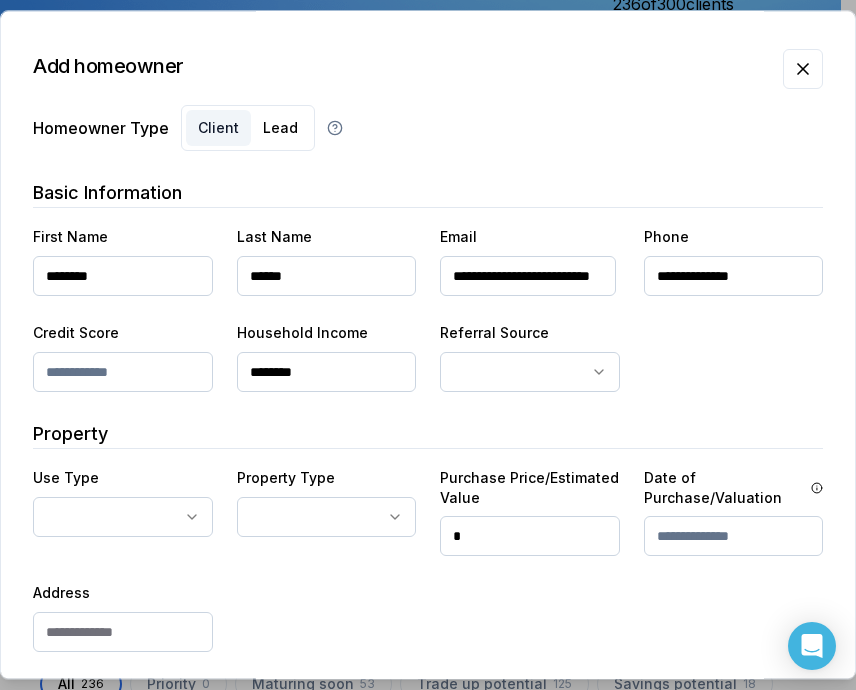 type on "********" 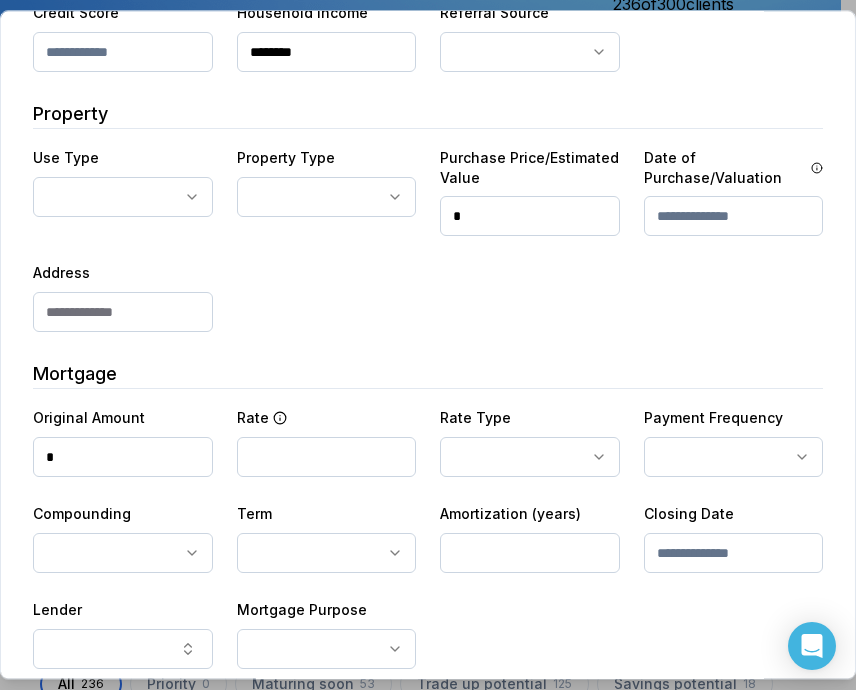scroll, scrollTop: 400, scrollLeft: 0, axis: vertical 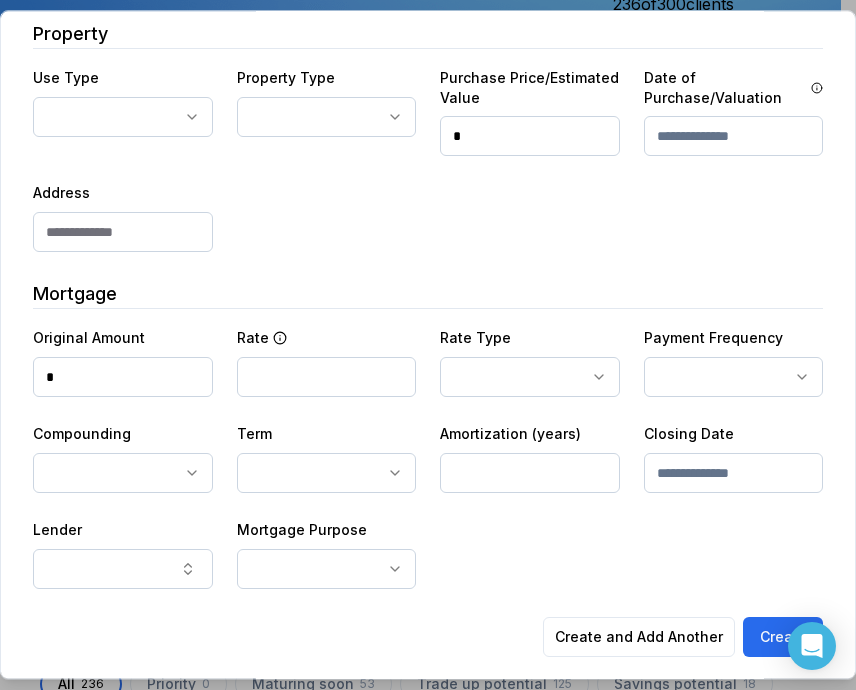 click on "*" at bounding box center (123, 377) 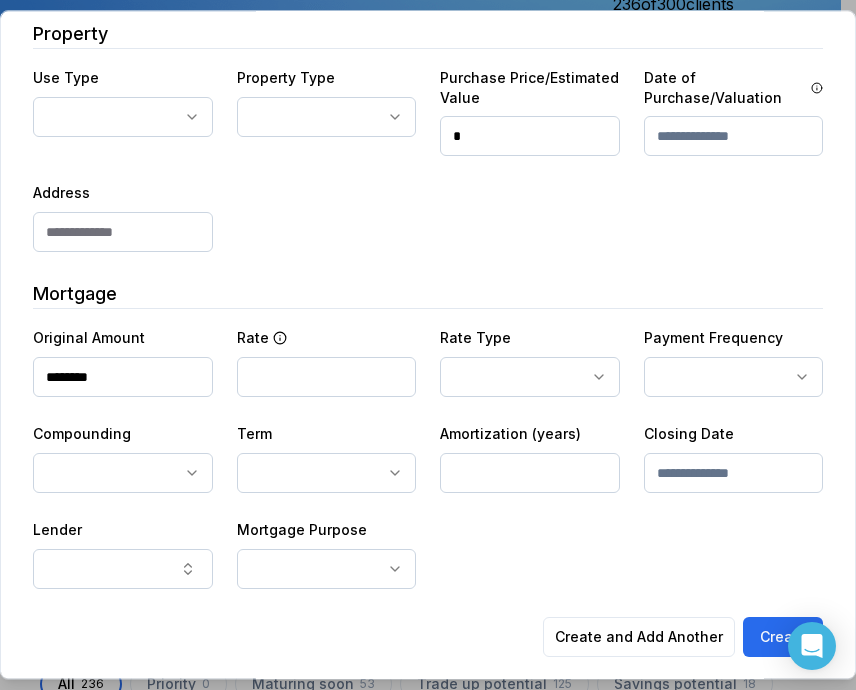 type on "********" 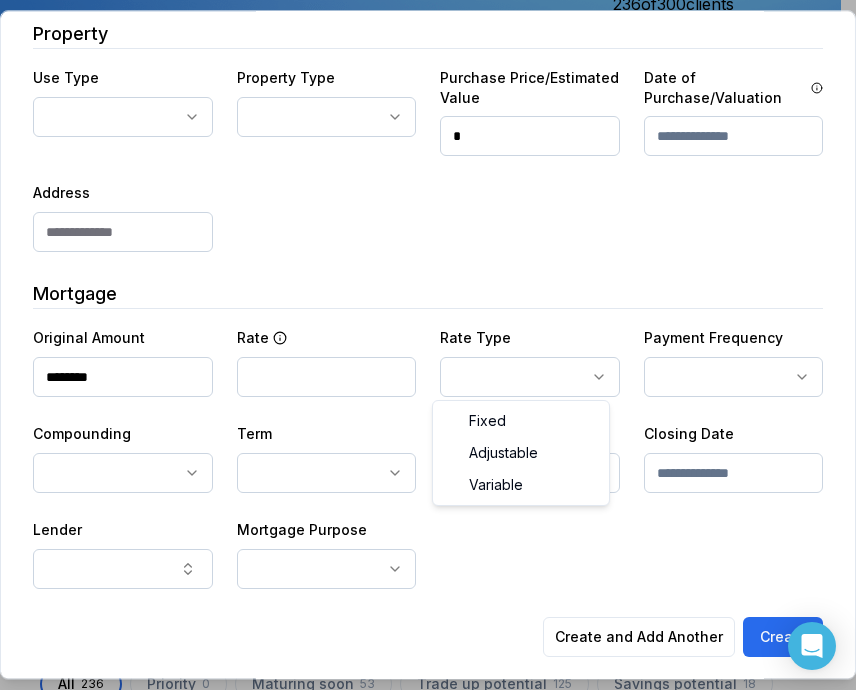 click on "Ownwell's platform is not optimized for mobile at this time. For the best experience, please use a desktop or laptop to manage your account. Note: The personalized homeownership reports you generate for clients are fully mobile-friendly and can be easily viewed on any device. own well Dashboard Landing Page Adopt My Mortgage [CLIENT_COUNT] of 300 clients used Purchase additional client capacity Insights Maturities by year 3 this year 2025 2026 2027 2028 2029 2030 Mortgages All active Average fixed rate 3.95% Average variable rate 4.11% 15% Average mortgage balance $[BALANCE] Average LTV [LTV]% Fixed 35 % Variable 65 % 5 years 87 % 3 years 12 % 1 year 1 % Digests Export Aug 2025 Sent 62 Open rate 58% -15% Click rate 40% -18% Next home value estimate update August 4, 2025 Next digest delivery period Aug 11, 2025 - Aug 17, 2025 1 of your clients could not receive digests Fix email issues in order to reach them. Remind me later View email issues Clients Search... Bulk action Import from All 0" at bounding box center [420, 150] 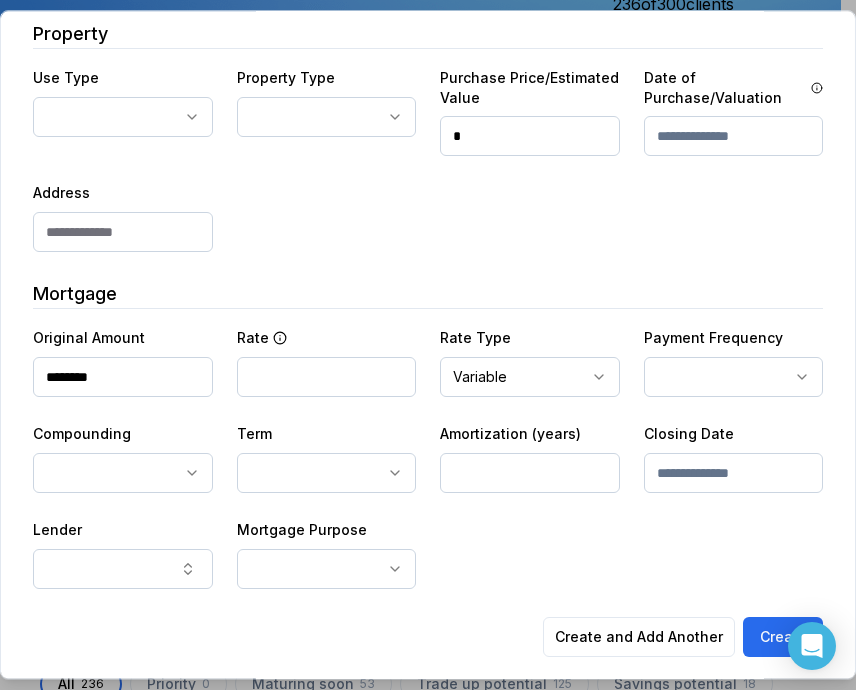 click on "Ownwell's platform is not optimized for mobile at this time. For the best experience, please use a desktop or laptop to manage your account. Note: The personalized homeownership reports you generate for clients are fully mobile-friendly and can be easily viewed on any device. own well Dashboard Landing Page Adopt My Mortgage [CLIENT_COUNT] of 300 clients used Purchase additional client capacity Insights Maturities by year 3 this year 2025 2026 2027 2028 2029 2030 Mortgages All active Average fixed rate 3.95% Average variable rate 4.11% 15% Average mortgage balance $[BALANCE] Average LTV [LTV]% Fixed 35 % Variable 65 % 5 years 87 % 3 years 12 % 1 year 1 % Digests Export Aug 2025 Sent 62 Open rate 58% -15% Click rate 40% -18% Next home value estimate update August 4, 2025 Next digest delivery period Aug 11, 2025 - Aug 17, 2025 1 of your clients could not receive digests Fix email issues in order to reach them. Remind me later View email issues Clients Search... Bulk action Import from All 0" at bounding box center (420, 150) 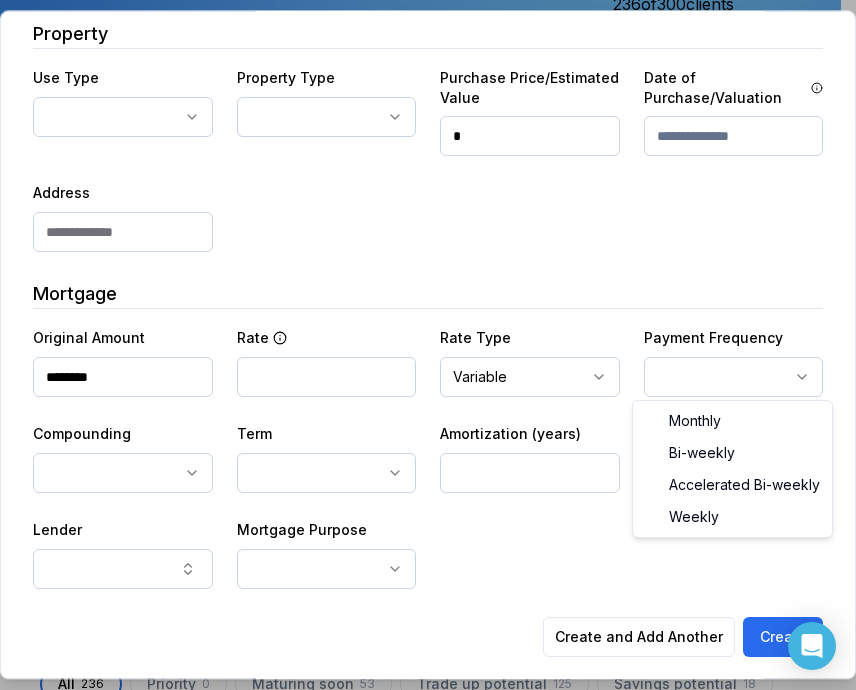select on "*******" 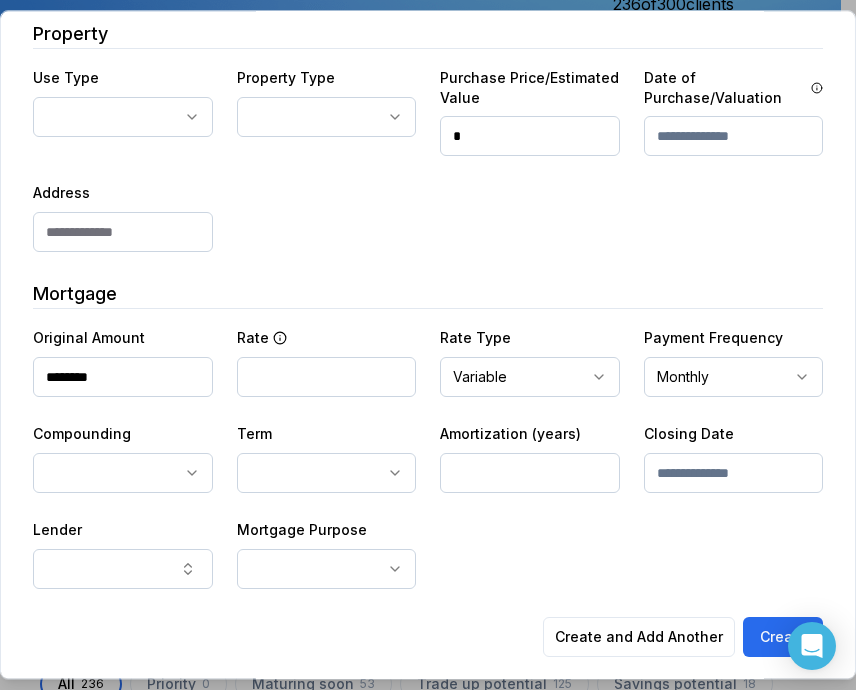 click on "Ownwell's platform is not optimized for mobile at this time. For the best experience, please use a desktop or laptop to manage your account. Note: The personalized homeownership reports you generate for clients are fully mobile-friendly and can be easily viewed on any device. own well Dashboard Landing Page Adopt My Mortgage [CLIENT_COUNT] of 300 clients used Purchase additional client capacity Insights Maturities by year 3 this year 2025 2026 2027 2028 2029 2030 Mortgages All active Average fixed rate 3.95% Average variable rate 4.11% 15% Average mortgage balance $[BALANCE] Average LTV [LTV]% Fixed 35 % Variable 65 % 5 years 87 % 3 years 12 % 1 year 1 % Digests Export Aug 2025 Sent 62 Open rate 58% -15% Click rate 40% -18% Next home value estimate update August 4, 2025 Next digest delivery period Aug 11, 2025 - Aug 17, 2025 1 of your clients could not receive digests Fix email issues in order to reach them. Remind me later View email issues Clients Search... Bulk action Import from All 0" at bounding box center (420, 150) 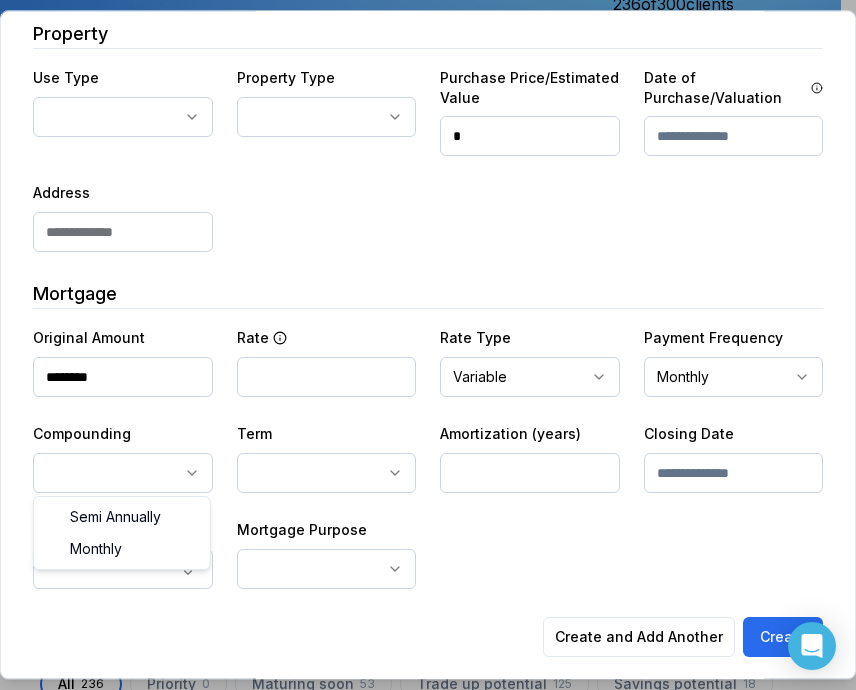 select on "*******" 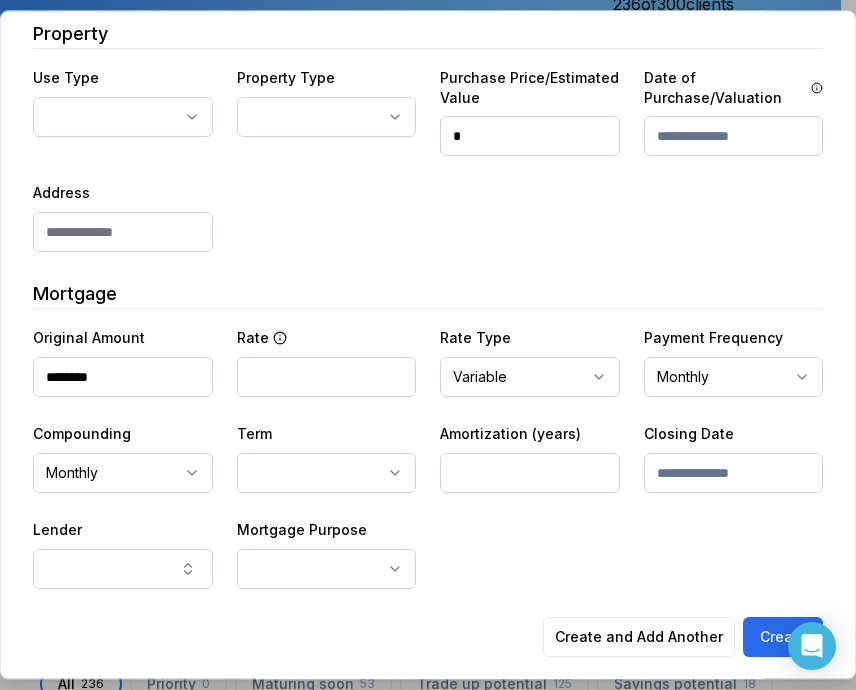click on "Ownwell's platform is not optimized for mobile at this time. For the best experience, please use a desktop or laptop to manage your account. Note: The personalized homeownership reports you generate for clients are fully mobile-friendly and can be easily viewed on any device. own well Dashboard Landing Page Adopt My Mortgage [CLIENT_COUNT] of 300 clients used Purchase additional client capacity Insights Maturities by year 3 this year 2025 2026 2027 2028 2029 2030 Mortgages All active Average fixed rate 3.95% Average variable rate 4.11% 15% Average mortgage balance $[BALANCE] Average LTV [LTV]% Fixed 35 % Variable 65 % 5 years 87 % 3 years 12 % 1 year 1 % Digests Export Aug 2025 Sent 62 Open rate 58% -15% Click rate 40% -18% Next home value estimate update August 4, 2025 Next digest delivery period Aug 11, 2025 - Aug 17, 2025 1 of your clients could not receive digests Fix email issues in order to reach them. Remind me later View email issues Clients Search... Bulk action Import from All 0" at bounding box center (420, 150) 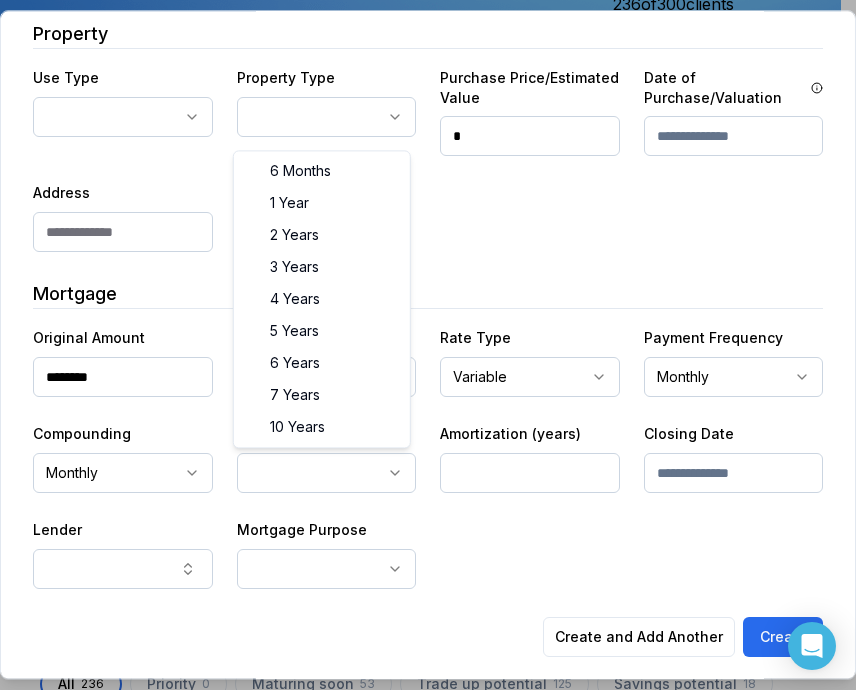 select on "**" 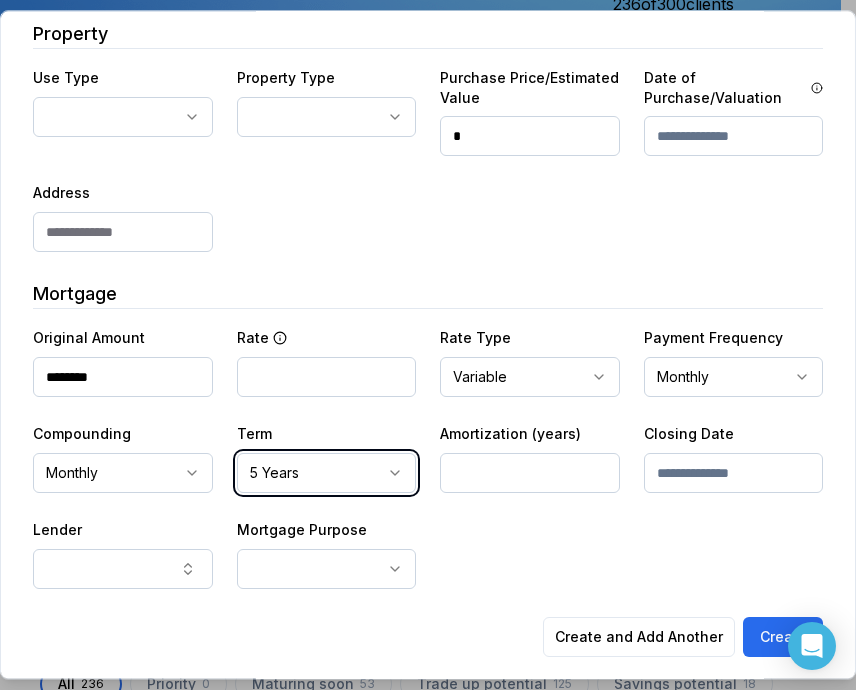 click on "Rate" at bounding box center (327, 361) 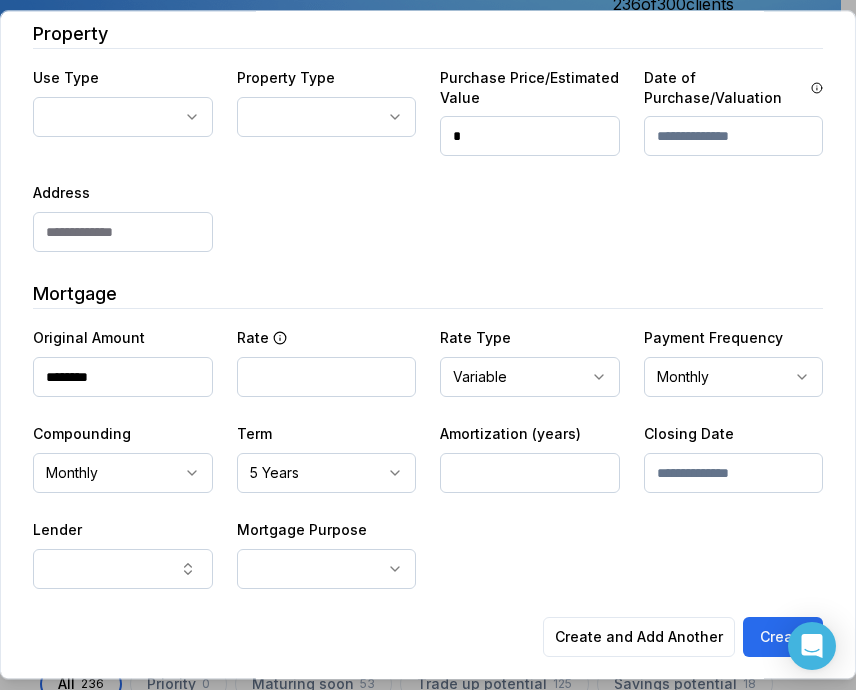 click at bounding box center (530, 473) 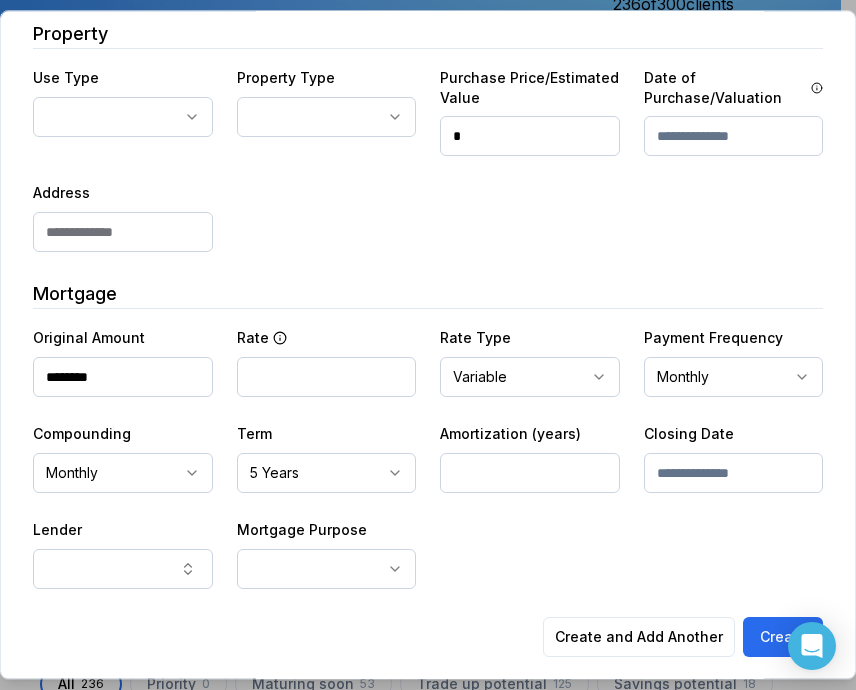 type on "**" 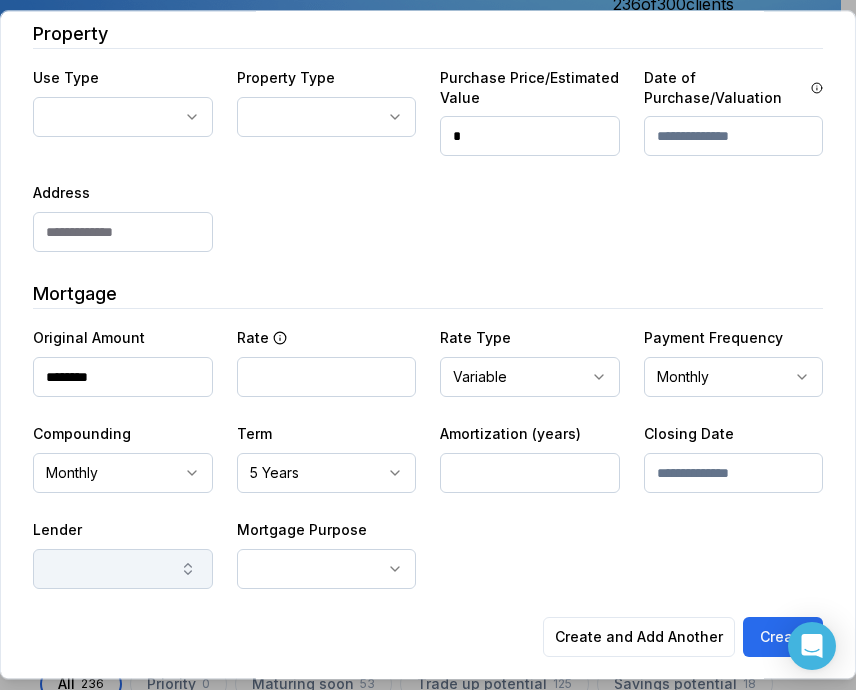 click at bounding box center (123, 569) 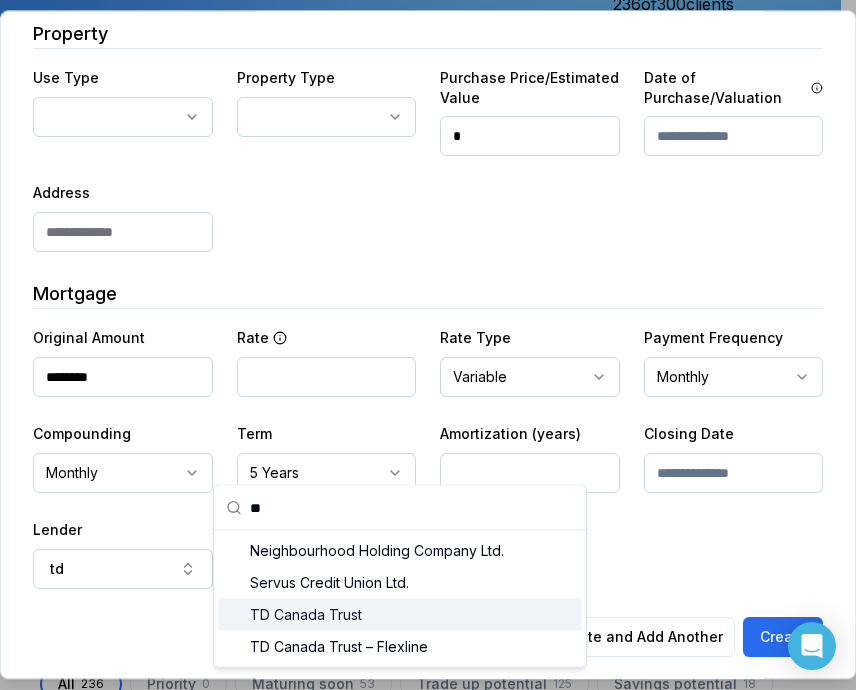 click on "TD Canada Trust" at bounding box center (400, 615) 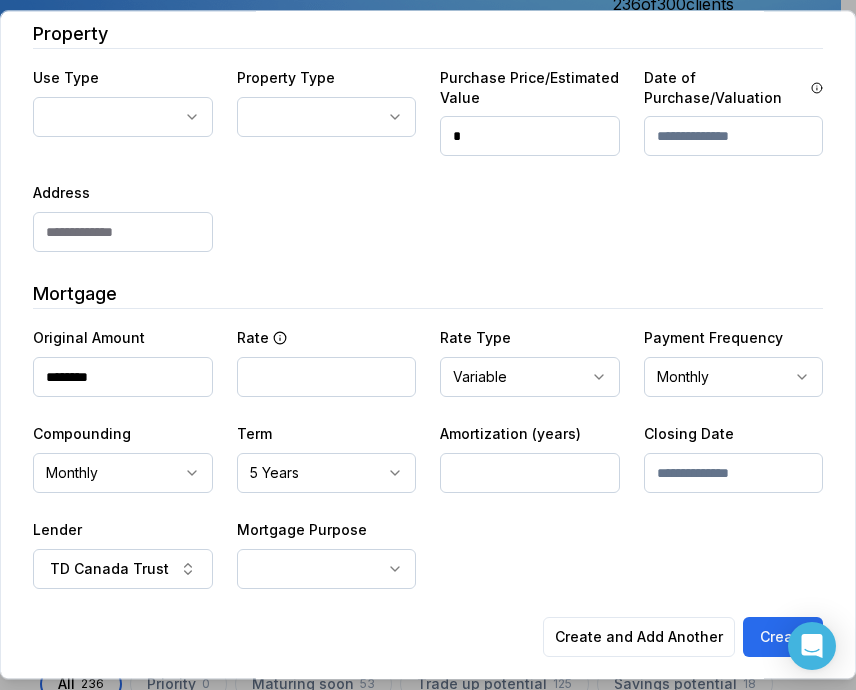 click on "Ownwell's platform is not optimized for mobile at this time. For the best experience, please use a desktop or laptop to manage your account. Note: The personalized homeownership reports you generate for clients are fully mobile-friendly and can be easily viewed on any device. own well Dashboard Landing Page Adopt My Mortgage [CLIENT_COUNT] of 300 clients used Purchase additional client capacity Insights Maturities by year 3 this year 2025 2026 2027 2028 2029 2030 Mortgages All active Average fixed rate 3.95% Average variable rate 4.11% 15% Average mortgage balance $[BALANCE] Average LTV [LTV]% Fixed 35 % Variable 65 % 5 years 87 % 3 years 12 % 1 year 1 % Digests Export Aug 2025 Sent 62 Open rate 58% -15% Click rate 40% -18% Next home value estimate update August 4, 2025 Next digest delivery period Aug 11, 2025 - Aug 17, 2025 1 of your clients could not receive digests Fix email issues in order to reach them. Remind me later View email issues Clients Search... Bulk action Import from All 0" at bounding box center [420, 150] 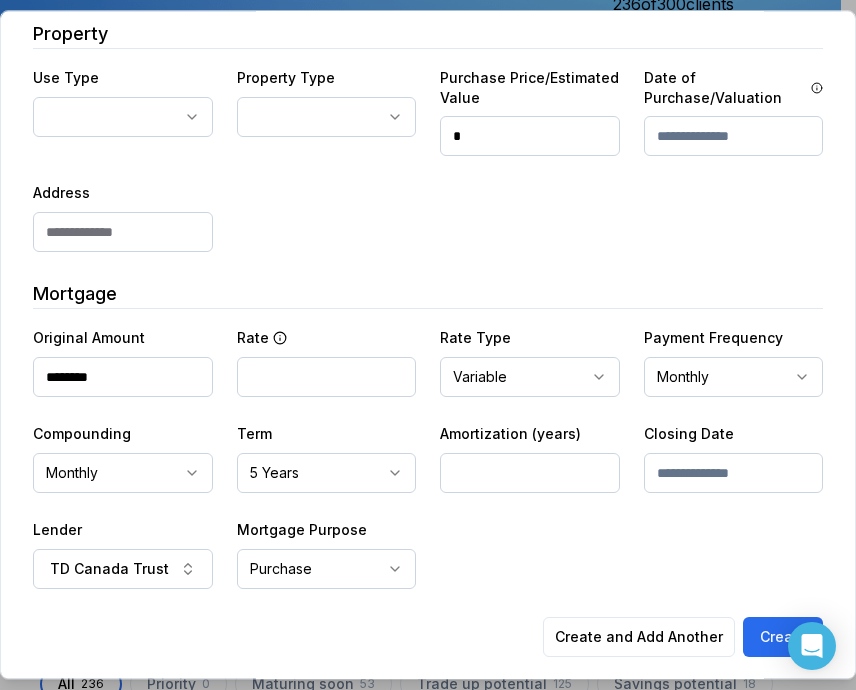 click on "Ownwell's platform is not optimized for mobile at this time. For the best experience, please use a desktop or laptop to manage your account. Note: The personalized homeownership reports you generate for clients are fully mobile-friendly and can be easily viewed on any device. own well Dashboard Landing Page Adopt My Mortgage [CLIENT_COUNT] of 300 clients used Purchase additional client capacity Insights Maturities by year 3 this year 2025 2026 2027 2028 2029 2030 Mortgages All active Average fixed rate 3.95% Average variable rate 4.11% 15% Average mortgage balance $[BALANCE] Average LTV [LTV]% Fixed 35 % Variable 65 % 5 years 87 % 3 years 12 % 1 year 1 % Digests Export Aug 2025 Sent 62 Open rate 58% -15% Click rate 40% -18% Next home value estimate update August 4, 2025 Next digest delivery period Aug 11, 2025 - Aug 17, 2025 1 of your clients could not receive digests Fix email issues in order to reach them. Remind me later View email issues Clients Search... Bulk action Import from All 0" at bounding box center (420, 150) 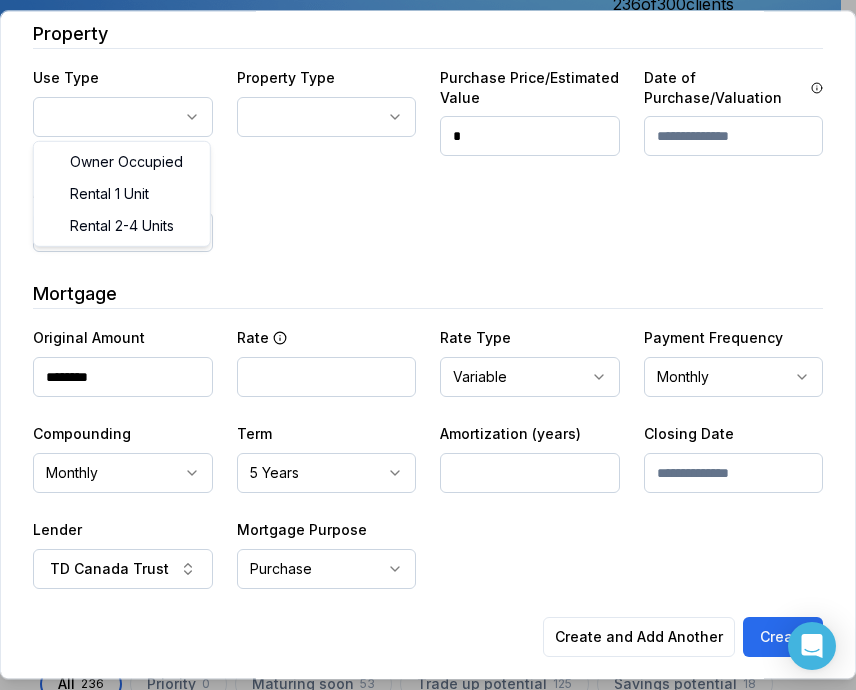 type 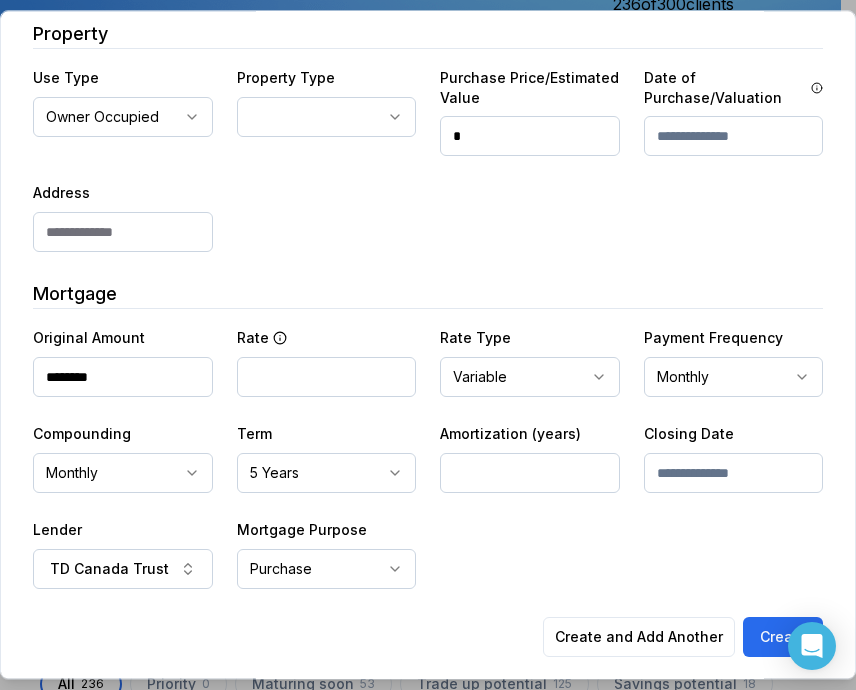 click at bounding box center [734, 136] 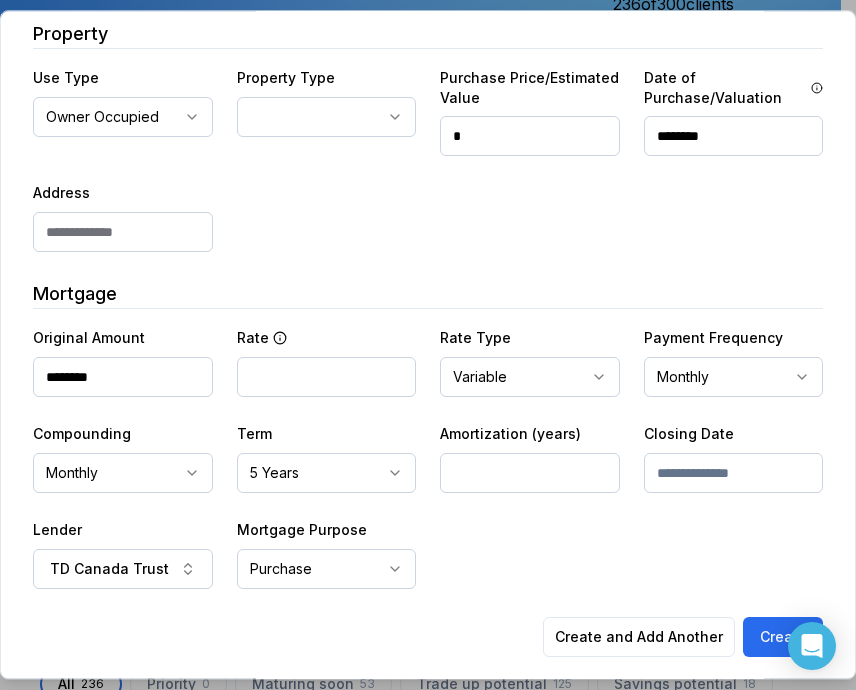 click at bounding box center (734, 473) 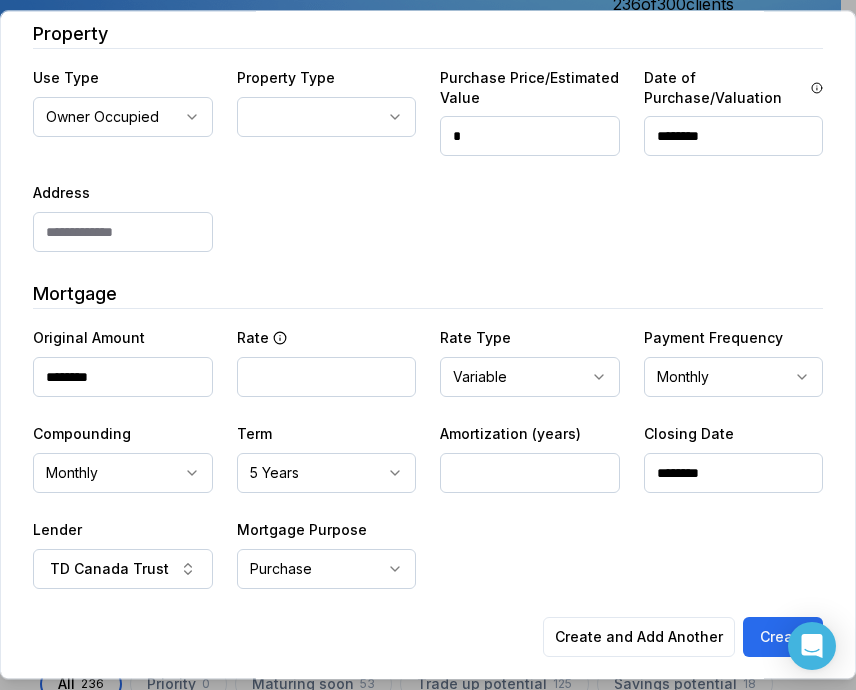 click on "Ownwell's platform is not optimized for mobile at this time. For the best experience, please use a desktop or laptop to manage your account. Note: The personalized homeownership reports you generate for clients are fully mobile-friendly and can be easily viewed on any device. own well Dashboard Landing Page Adopt My Mortgage [CLIENT_COUNT] of 300 clients used Purchase additional client capacity Insights Maturities by year 3 this year 2025 2026 2027 2028 2029 2030 Mortgages All active Average fixed rate 3.95% Average variable rate 4.11% 15% Average mortgage balance $[BALANCE] Average LTV [LTV]% Fixed 35 % Variable 65 % 5 years 87 % 3 years 12 % 1 year 1 % Digests Export Aug 2025 Sent 62 Open rate 58% -15% Click rate 40% -18% Next home value estimate update August 4, 2025 Next digest delivery period Aug 11, 2025 - Aug 17, 2025 1 of your clients could not receive digests Fix email issues in order to reach them. Remind me later View email issues Clients Search... Bulk action Import from All 0" at bounding box center (420, 150) 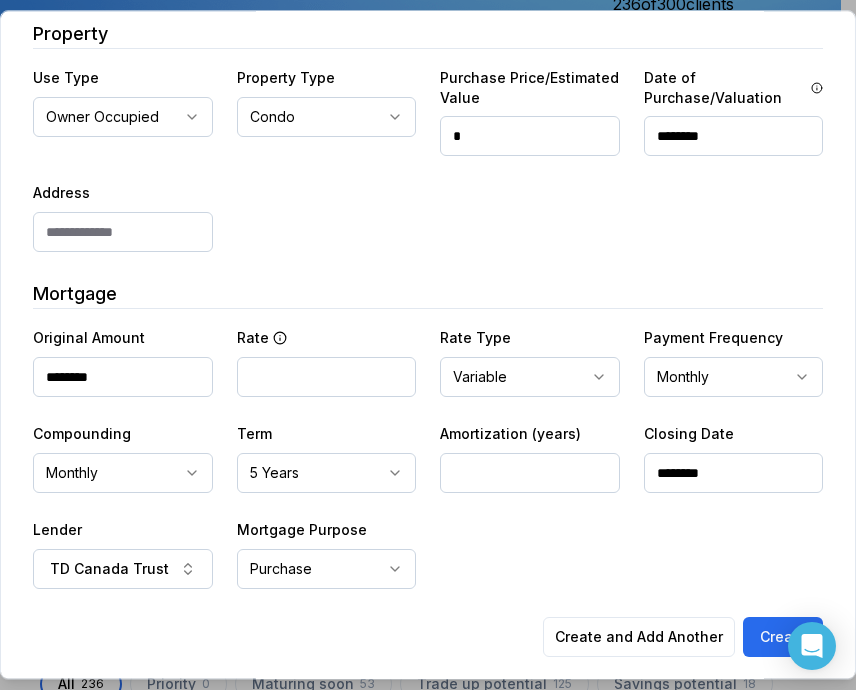 click on "*" at bounding box center (530, 136) 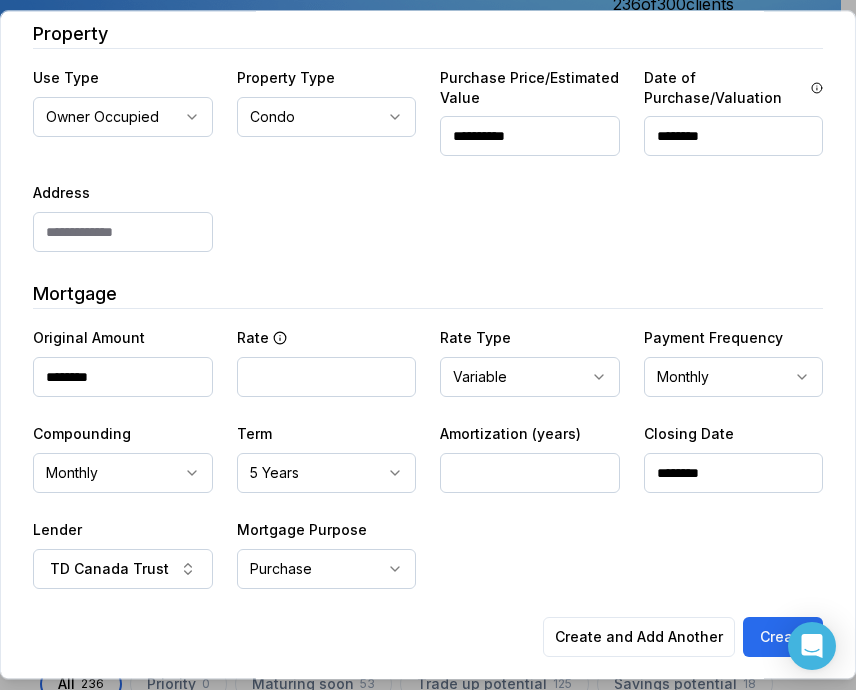 click at bounding box center (327, 377) 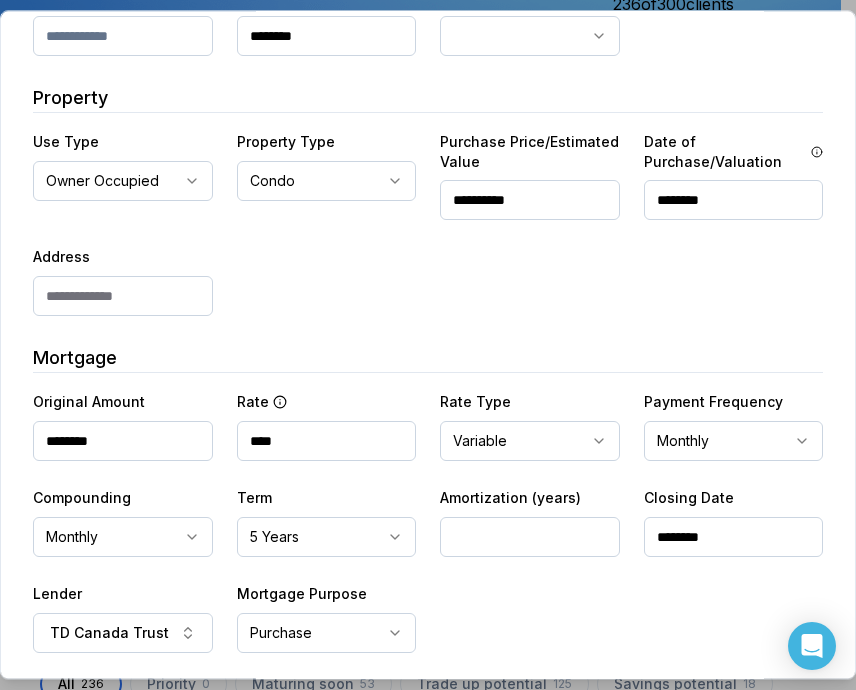 scroll, scrollTop: 400, scrollLeft: 0, axis: vertical 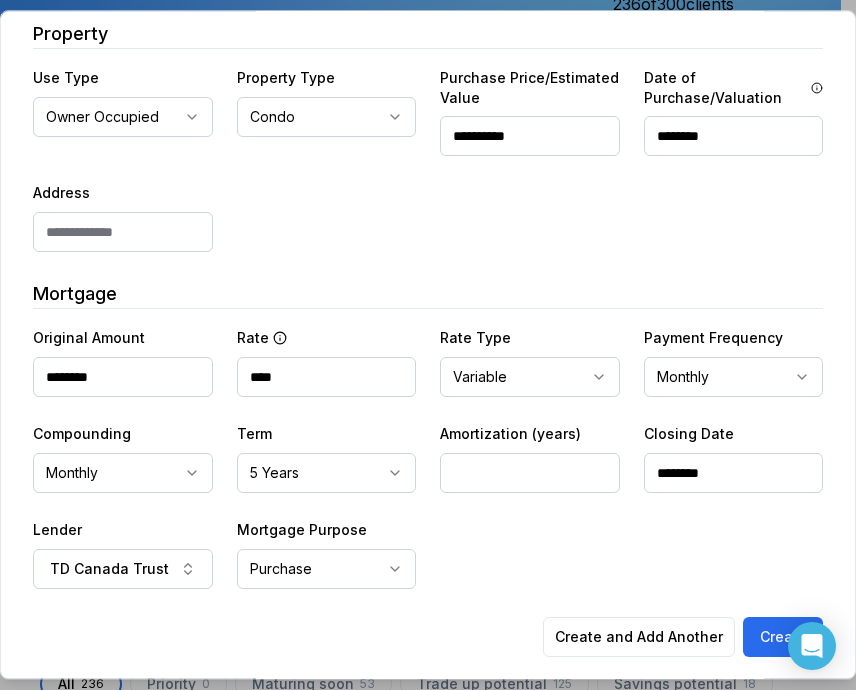 click at bounding box center [123, 232] 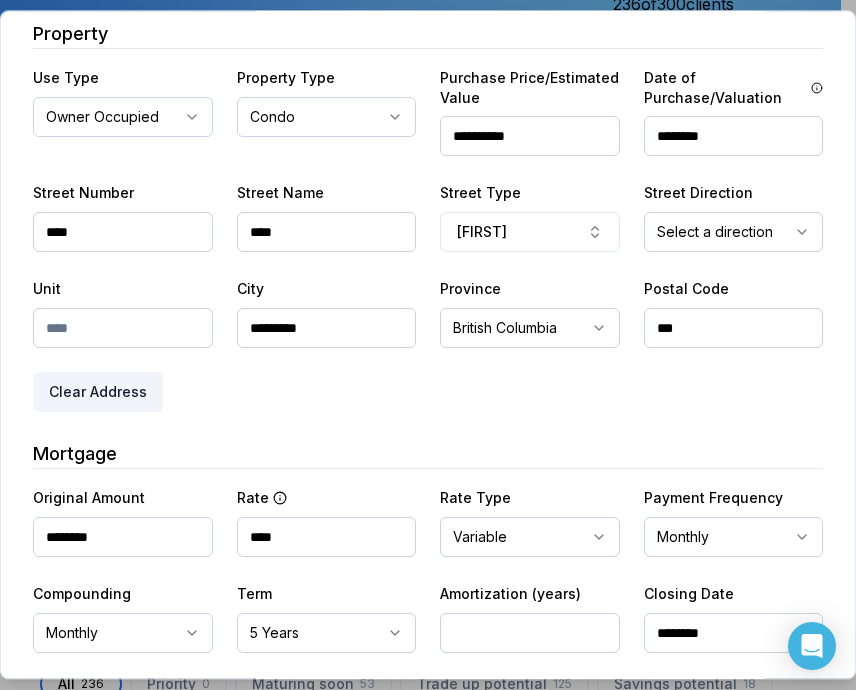 drag, startPoint x: 342, startPoint y: 224, endPoint x: 7, endPoint y: 217, distance: 335.07312 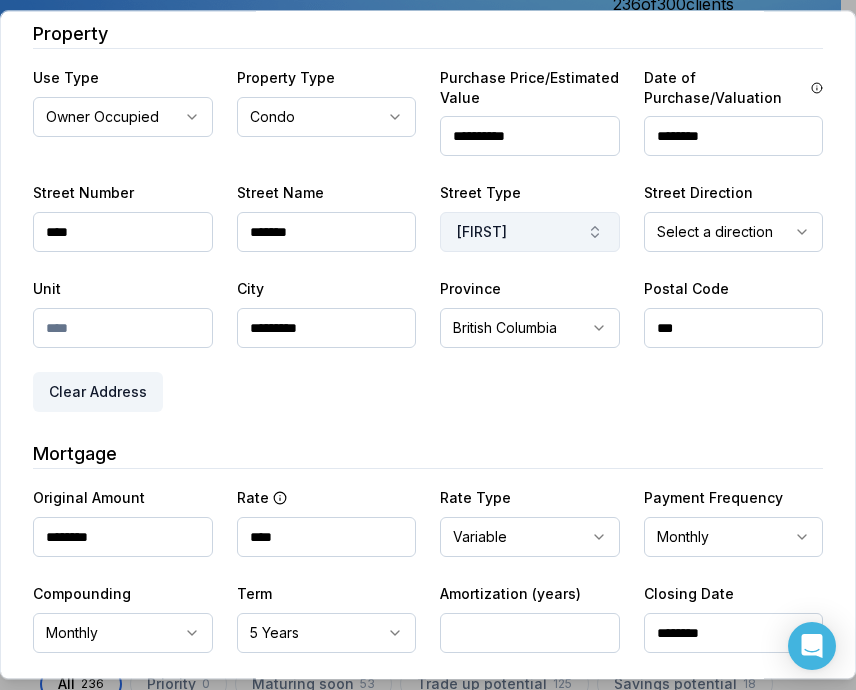 click on "[FIRST]" at bounding box center [530, 232] 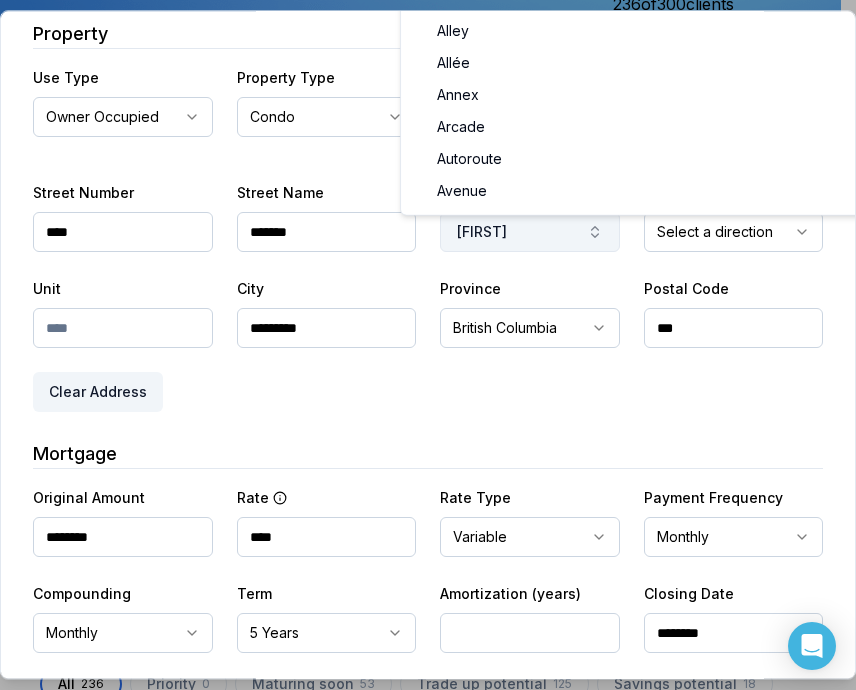 scroll, scrollTop: 0, scrollLeft: 0, axis: both 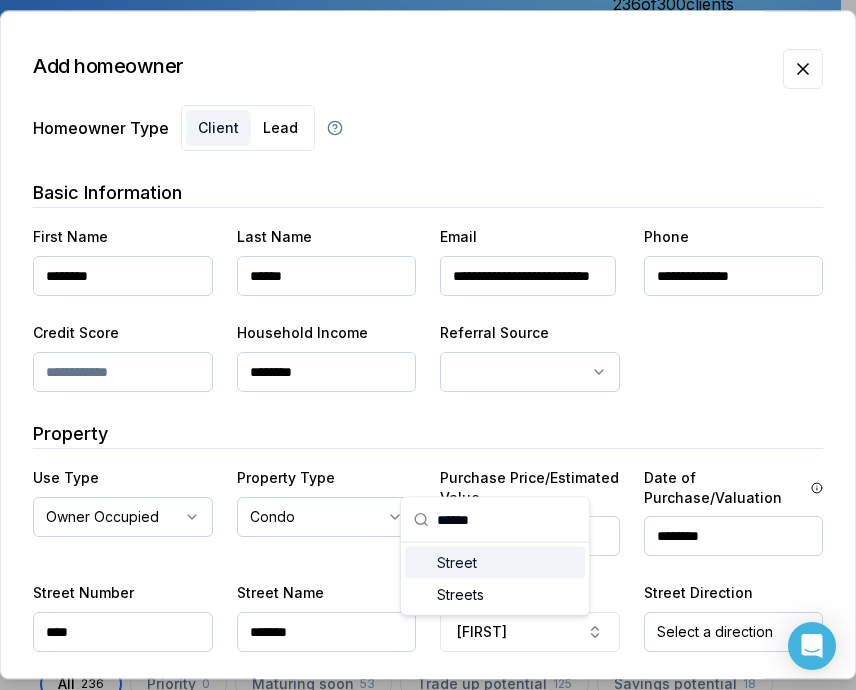 click on "Street" at bounding box center (495, 563) 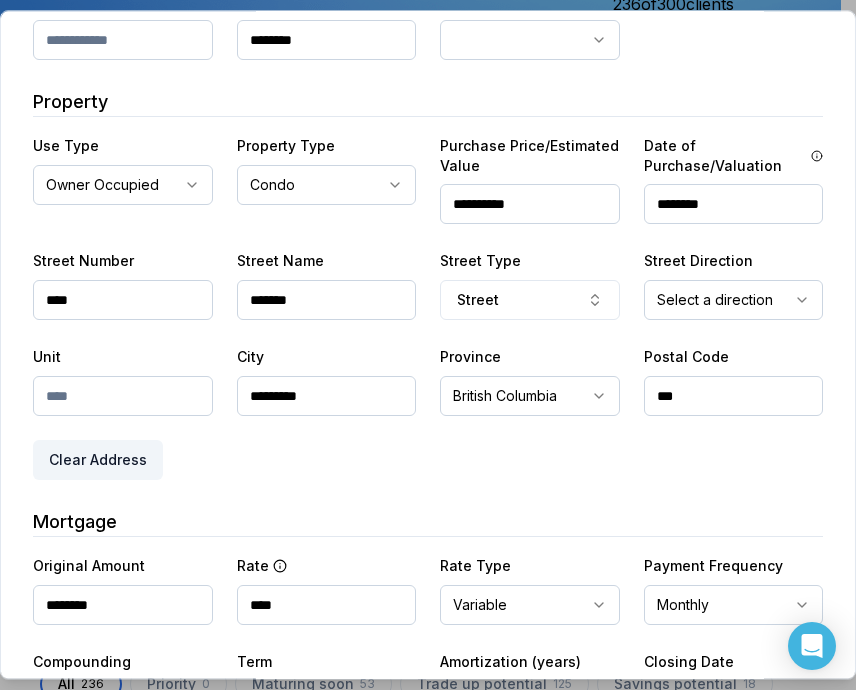 scroll, scrollTop: 300, scrollLeft: 0, axis: vertical 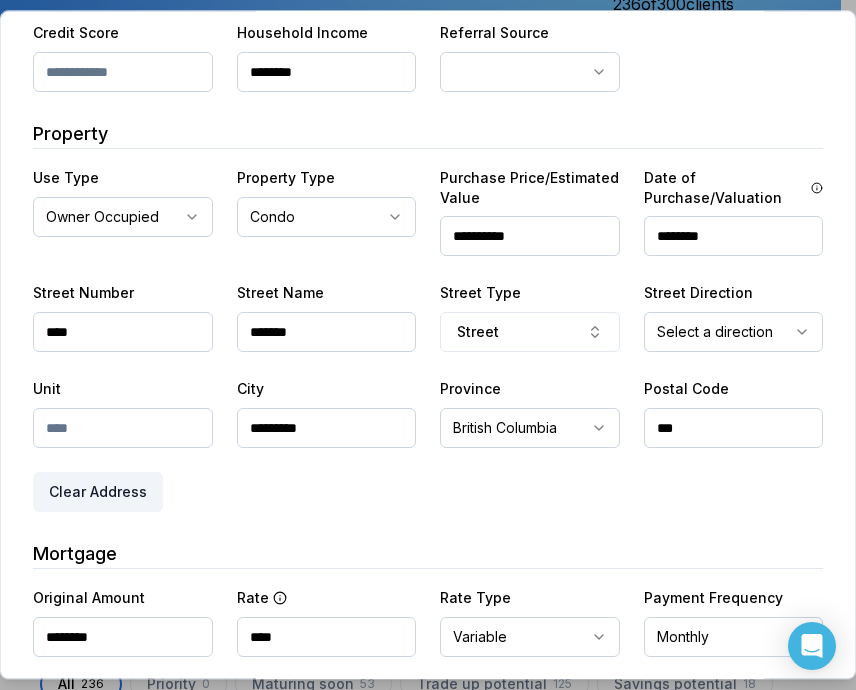 click on "Ownwell's platform is not optimized for mobile at this time. For the best experience, please use a desktop or laptop to manage your account. Note: The personalized homeownership reports you generate for clients are fully mobile-friendly and can be easily viewed on any device. own well Dashboard Landing Page Adopt My Mortgage [CLIENT_COUNT] of 300 clients used Purchase additional client capacity Insights Maturities by year 3 this year 2025 2026 2027 2028 2029 2030 Mortgages All active Average fixed rate 3.95% Average variable rate 4.11% 15% Average mortgage balance $[BALANCE] Average LTV [LTV]% Fixed 35 % Variable 65 % 5 years 87 % 3 years 12 % 1 year 1 % Digests Export Aug 2025 Sent 62 Open rate 58% -15% Click rate 40% -18% Next home value estimate update August 4, 2025 Next digest delivery period Aug 11, 2025 - Aug 17, 2025 1 of your clients could not receive digests Fix email issues in order to reach them. Remind me later View email issues Clients Search... Bulk action Import from All 0" at bounding box center (420, 150) 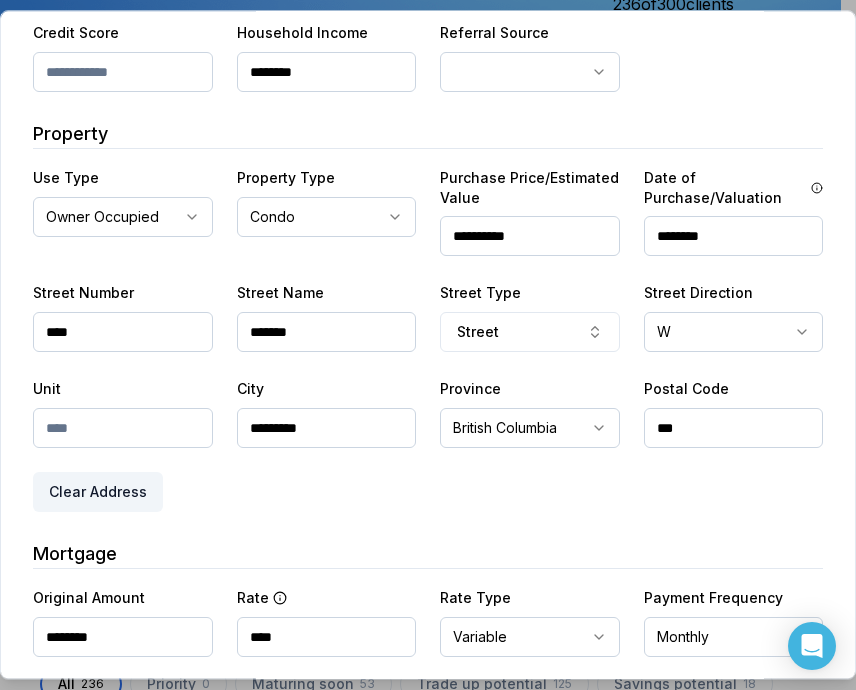 click at bounding box center [123, 428] 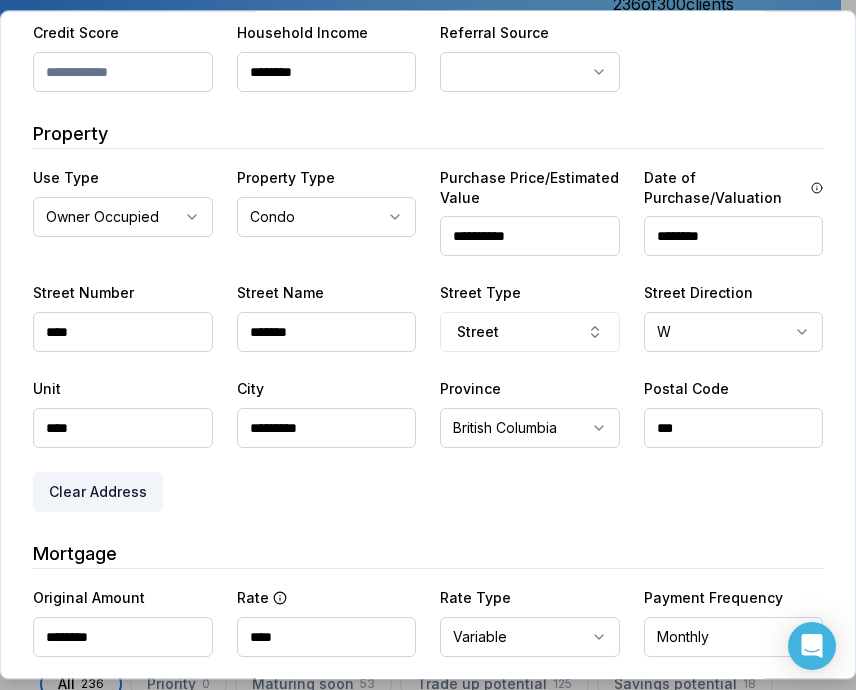 click on "***" at bounding box center (734, 428) 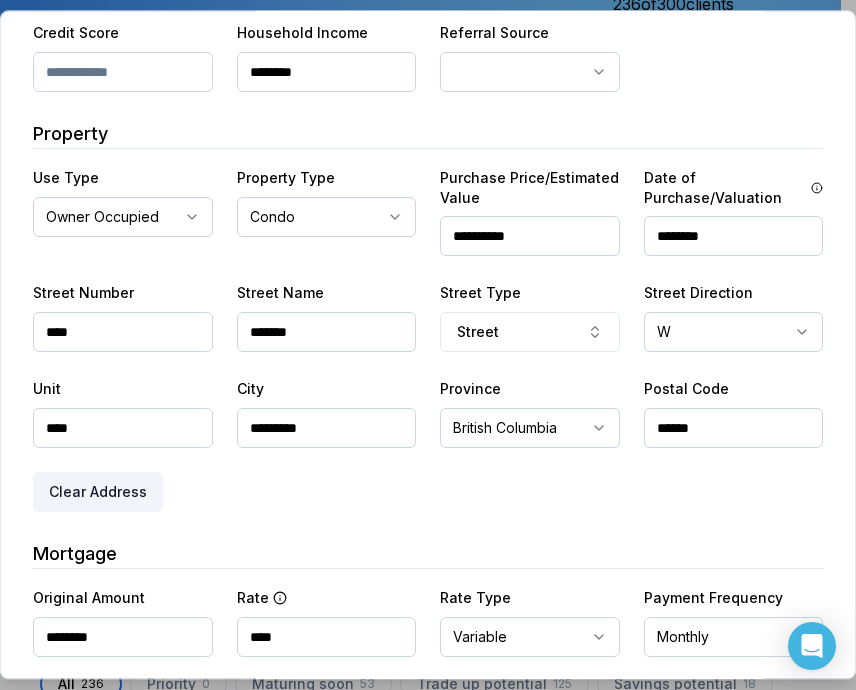 click on "**********" at bounding box center (428, 338) 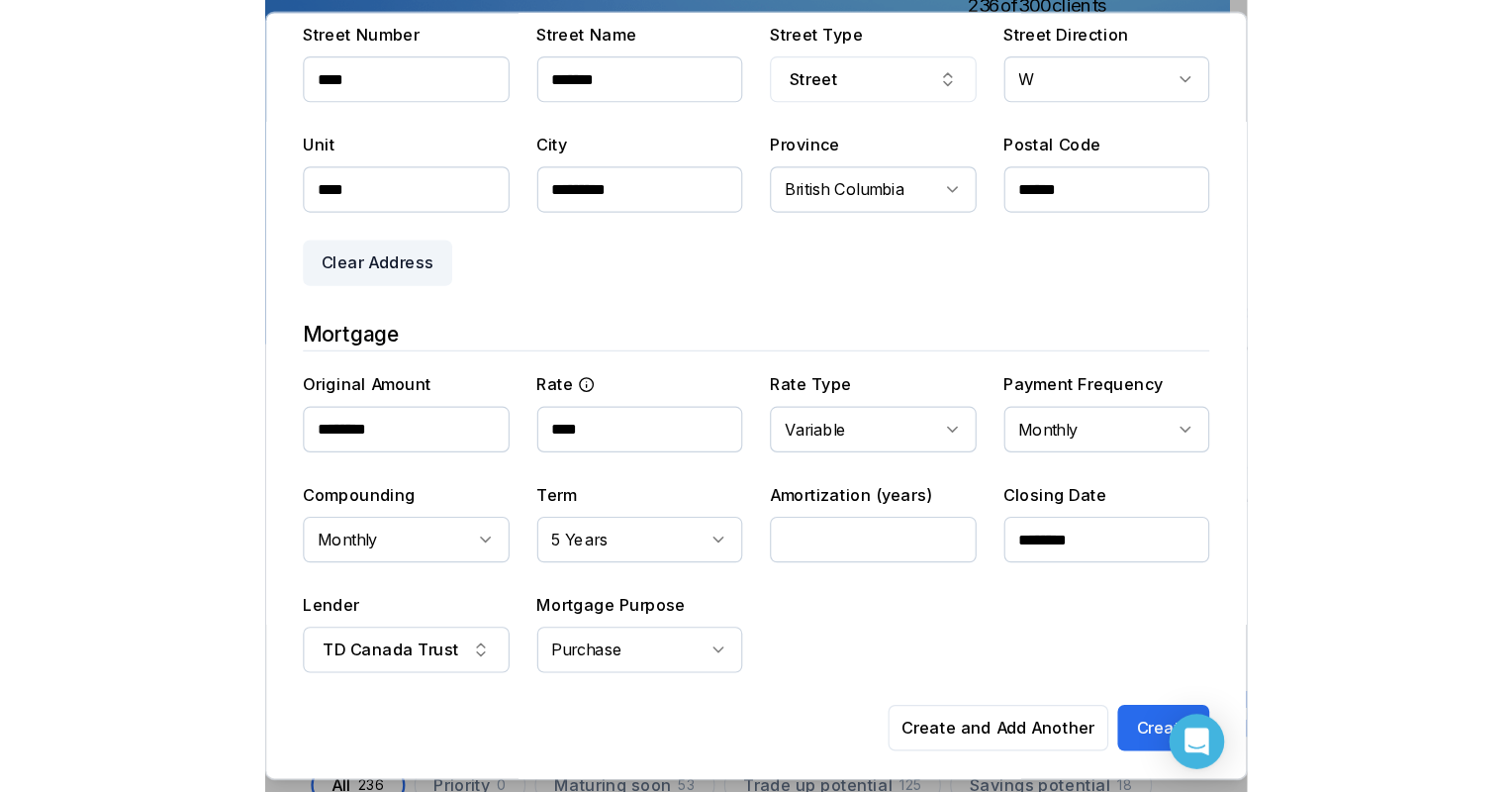 scroll, scrollTop: 563, scrollLeft: 0, axis: vertical 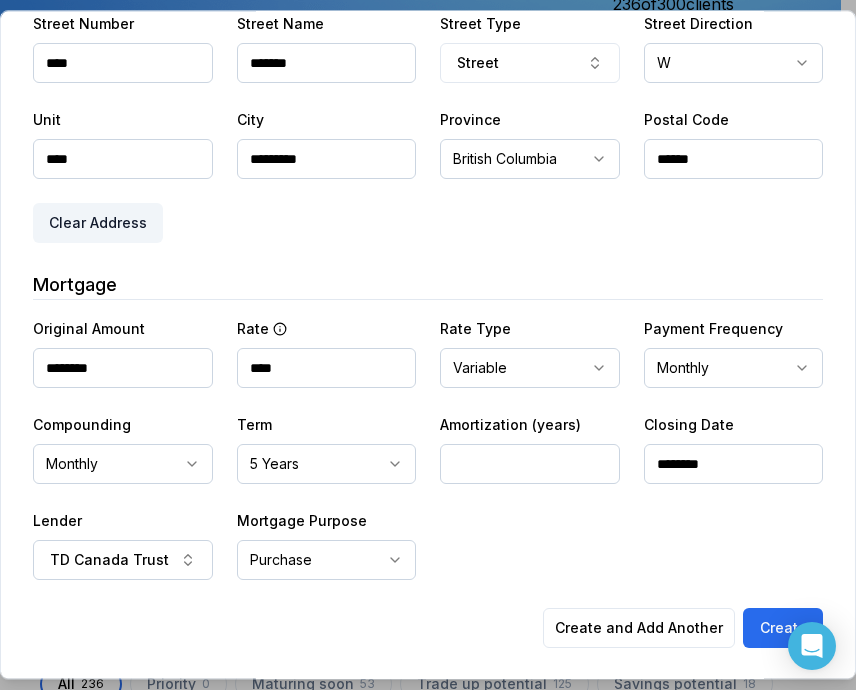 click on "**********" at bounding box center (428, 448) 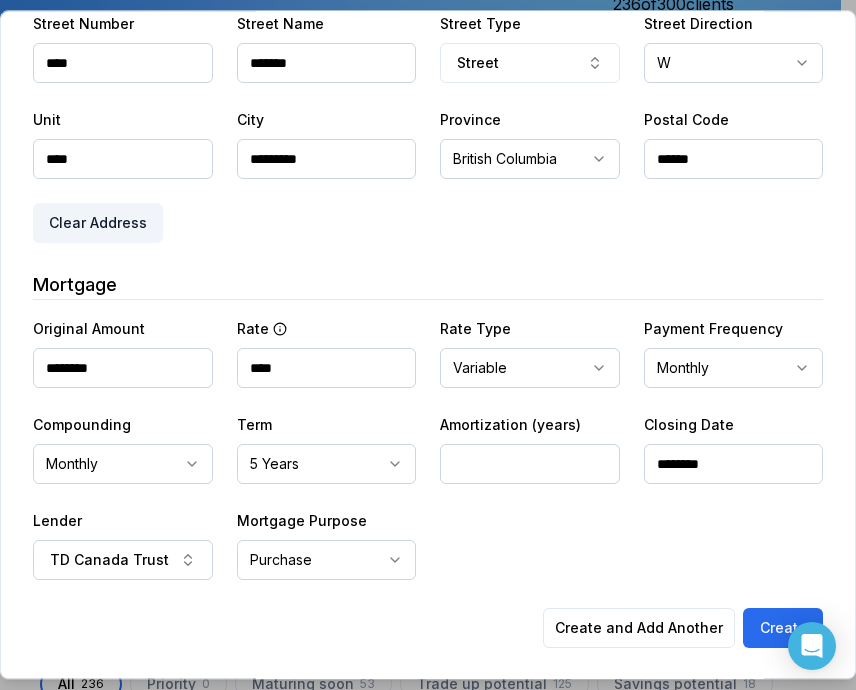 click on "Create" at bounding box center (783, 628) 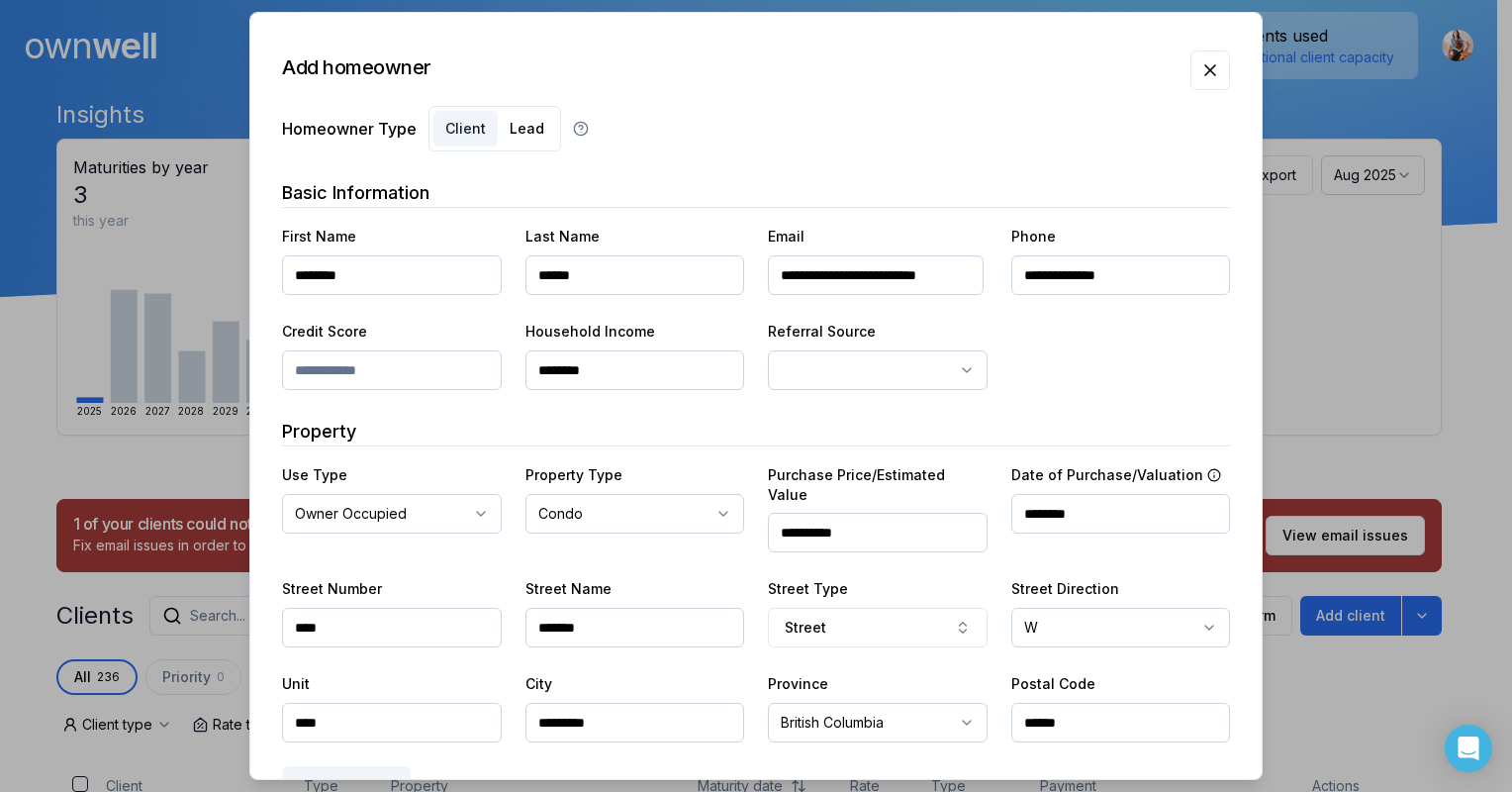 scroll, scrollTop: 440, scrollLeft: 0, axis: vertical 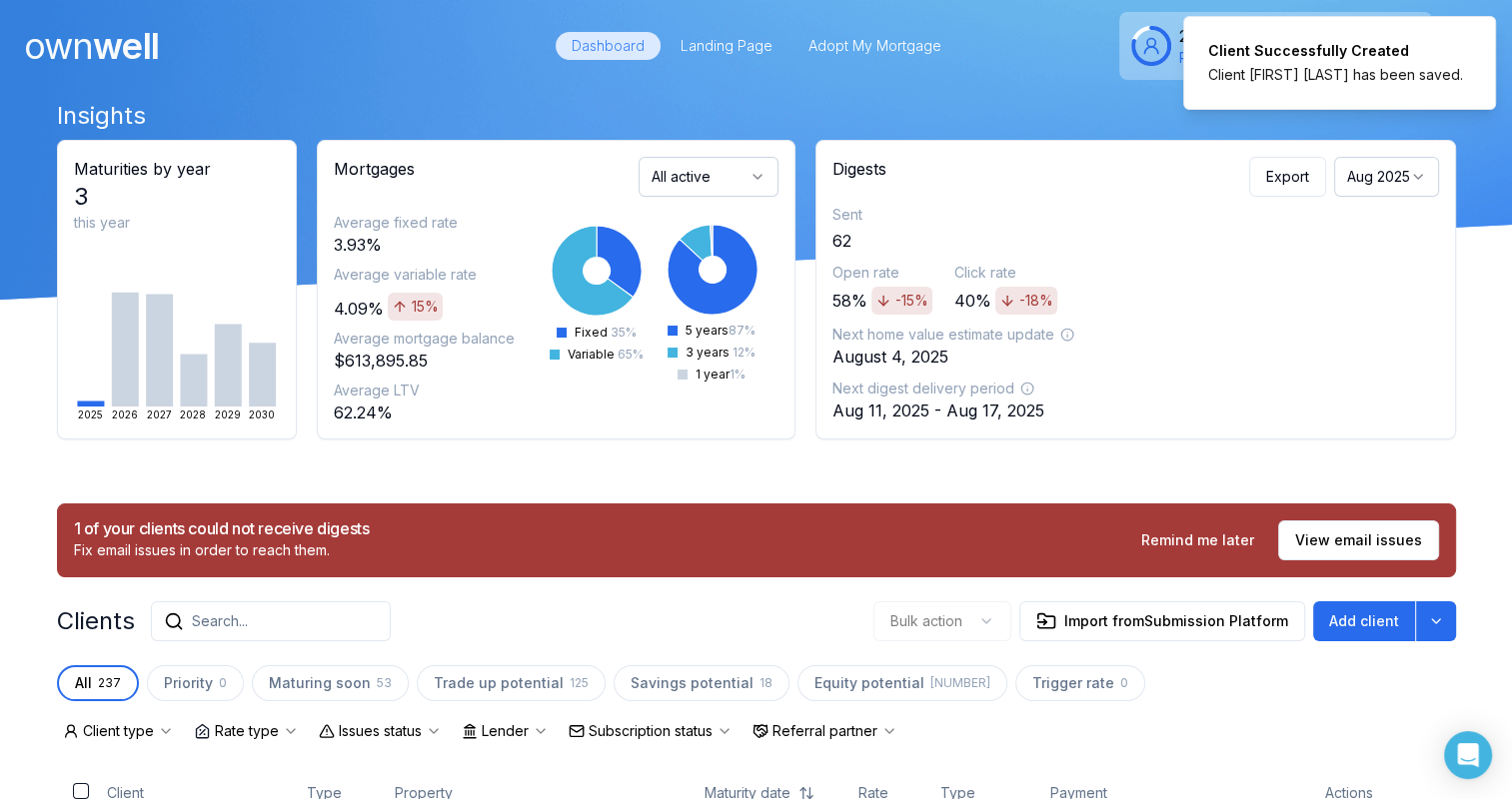 click on "Search..." at bounding box center (220, 621) 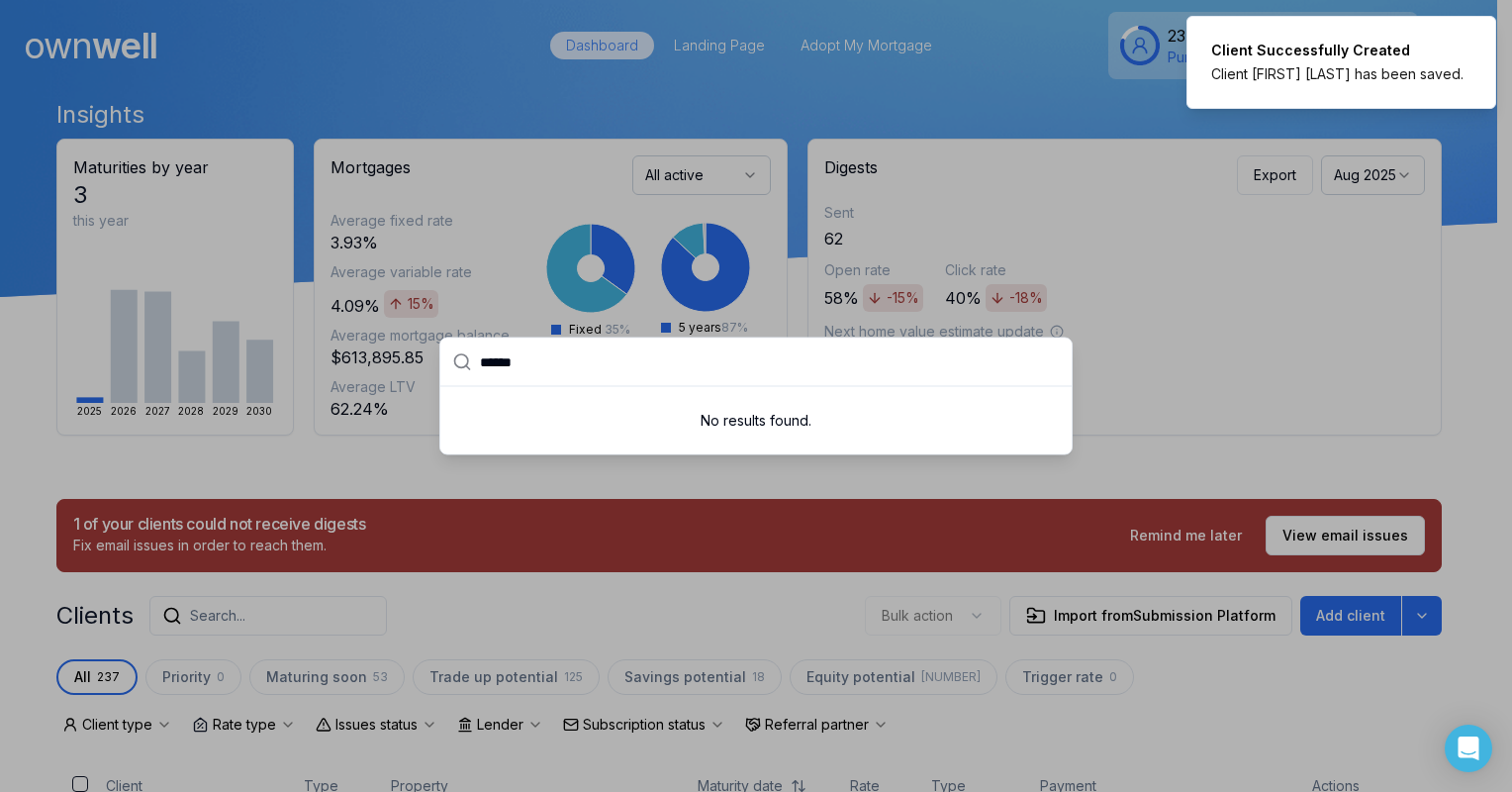 drag, startPoint x: 986, startPoint y: 364, endPoint x: 940, endPoint y: 384, distance: 50.159745 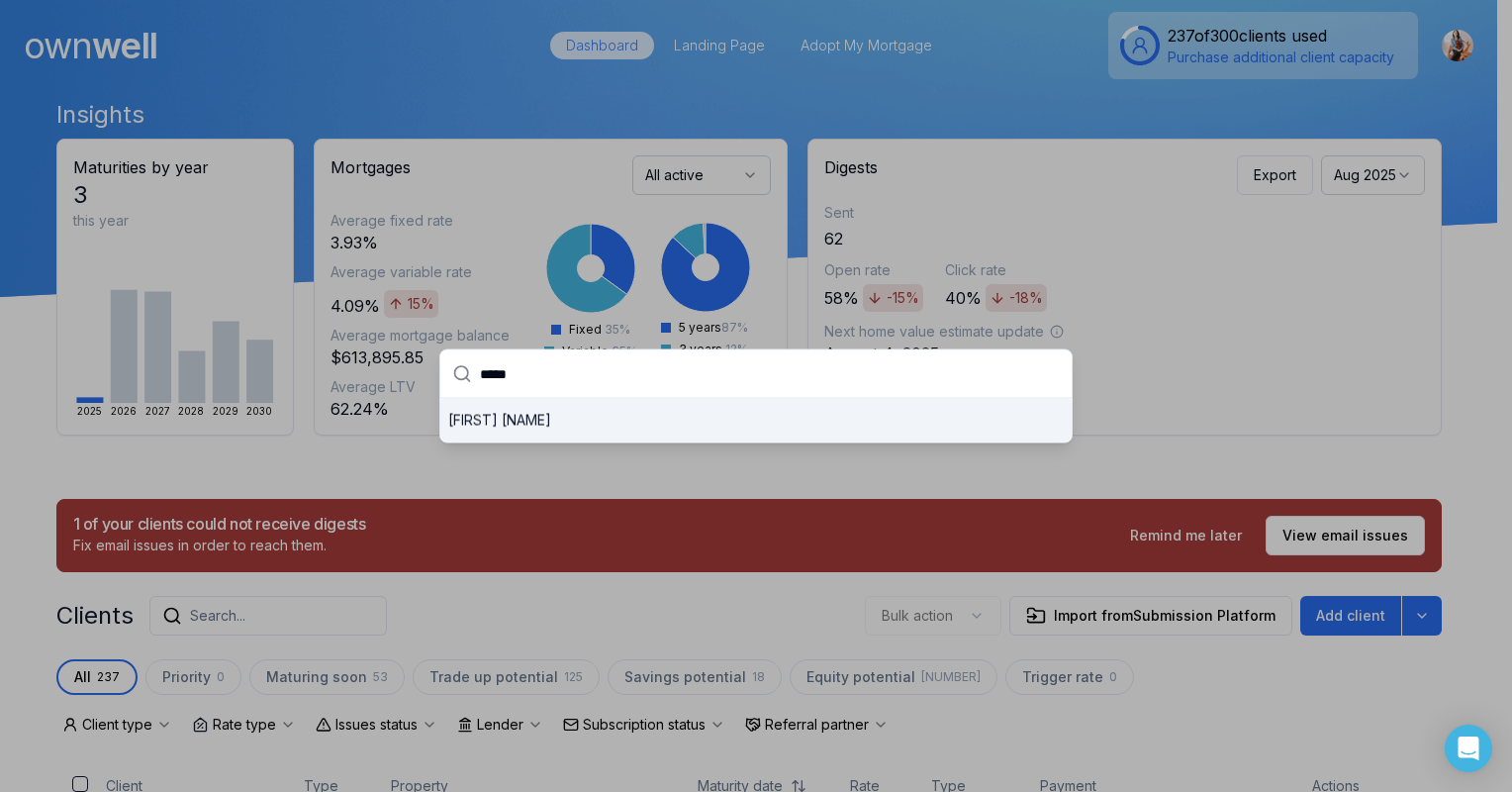 click on "[FIRST_NAME] [LAST_NAME]" at bounding box center (756, 421) 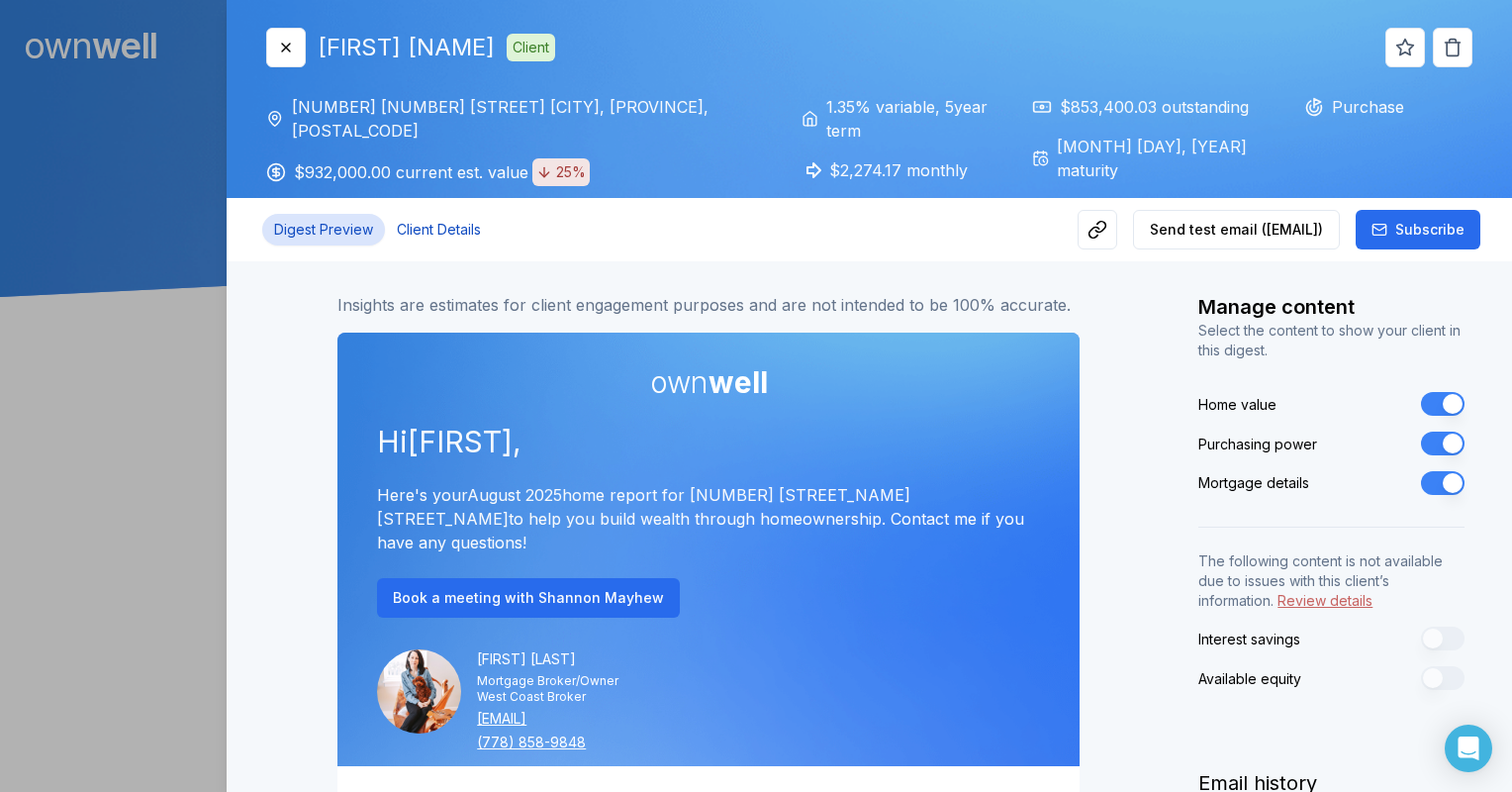 click on "Client Details" at bounding box center (438, 230) 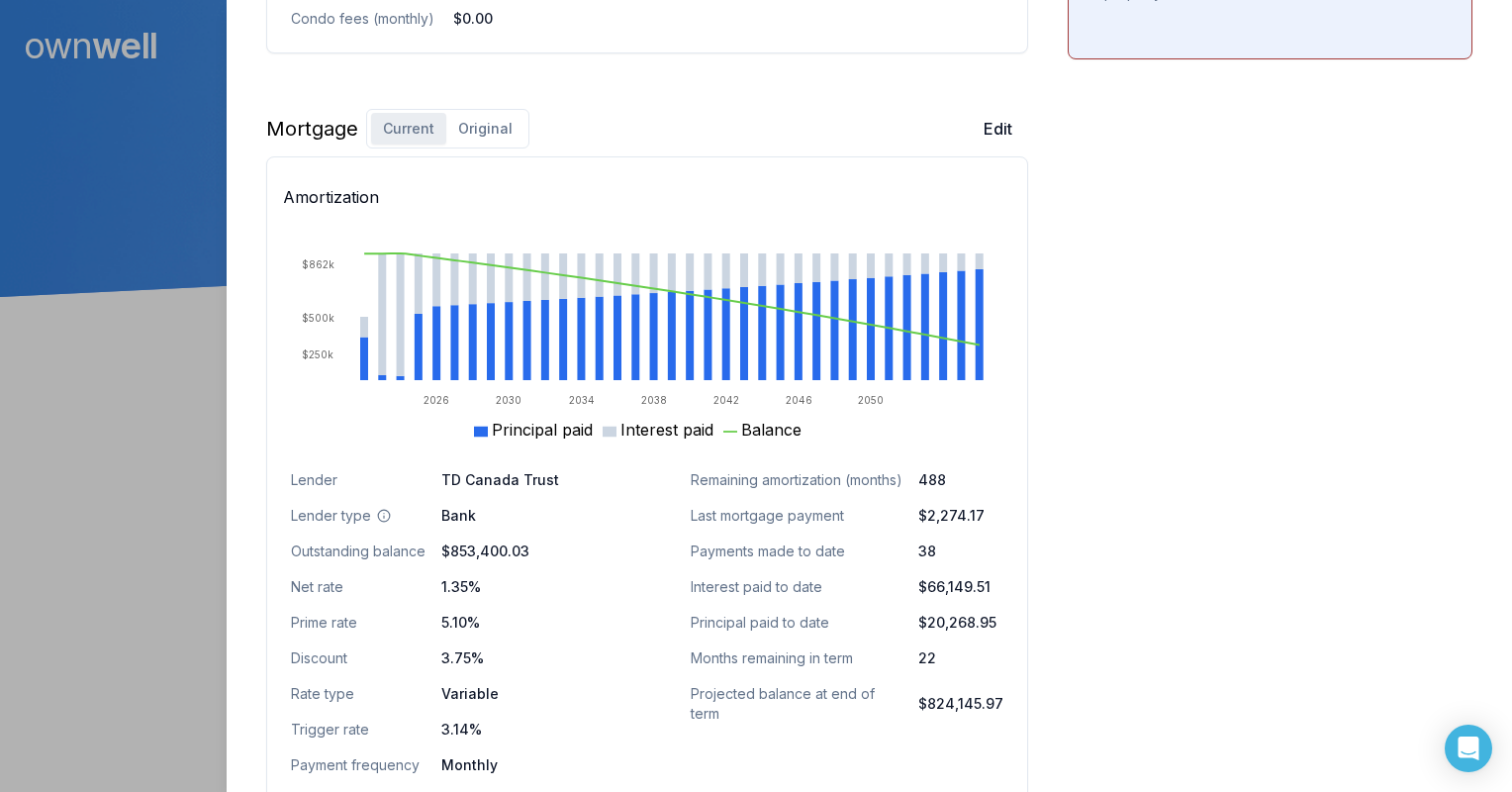 scroll, scrollTop: 990, scrollLeft: 0, axis: vertical 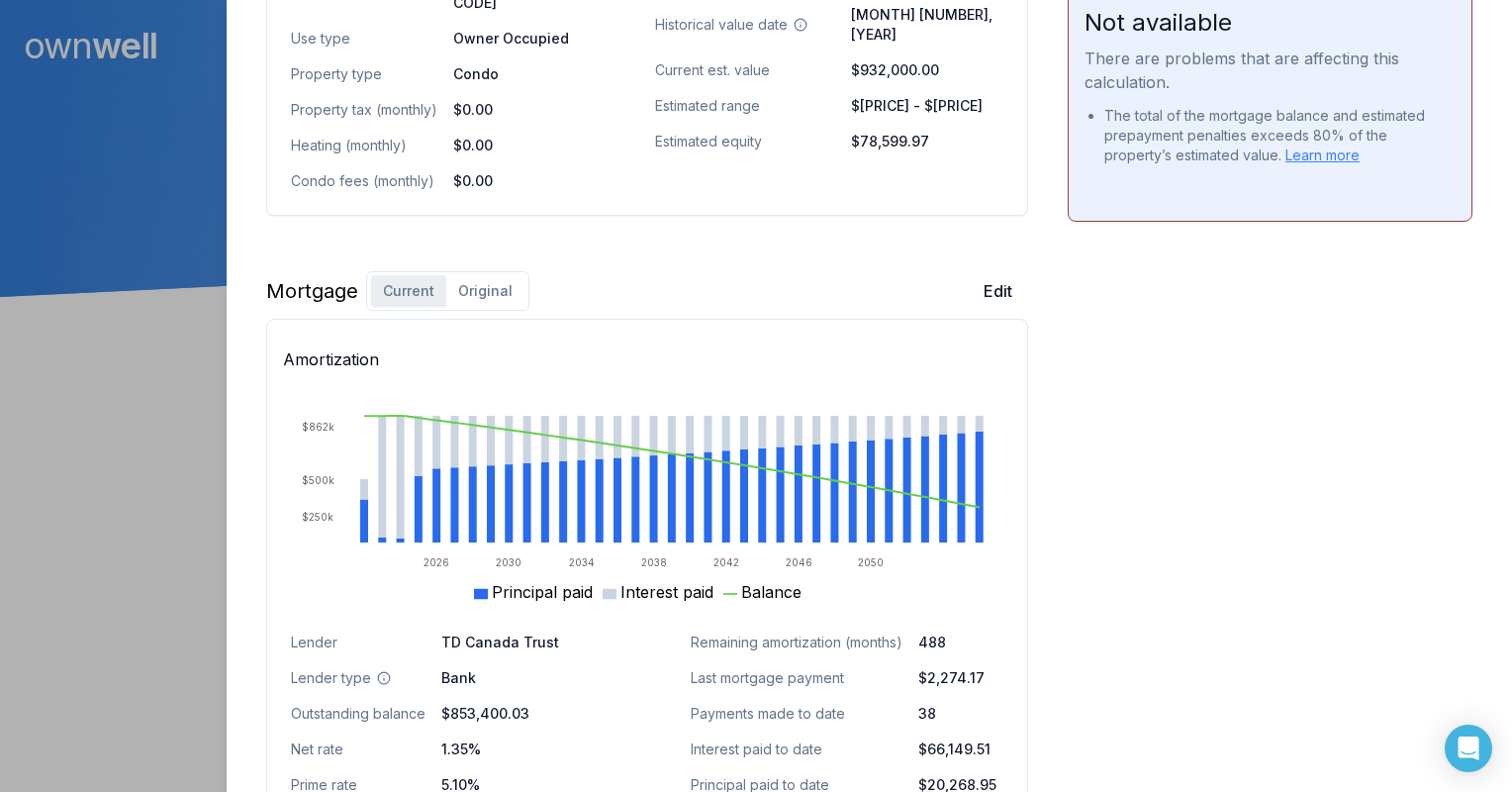 click on "Original" at bounding box center (485, 291) 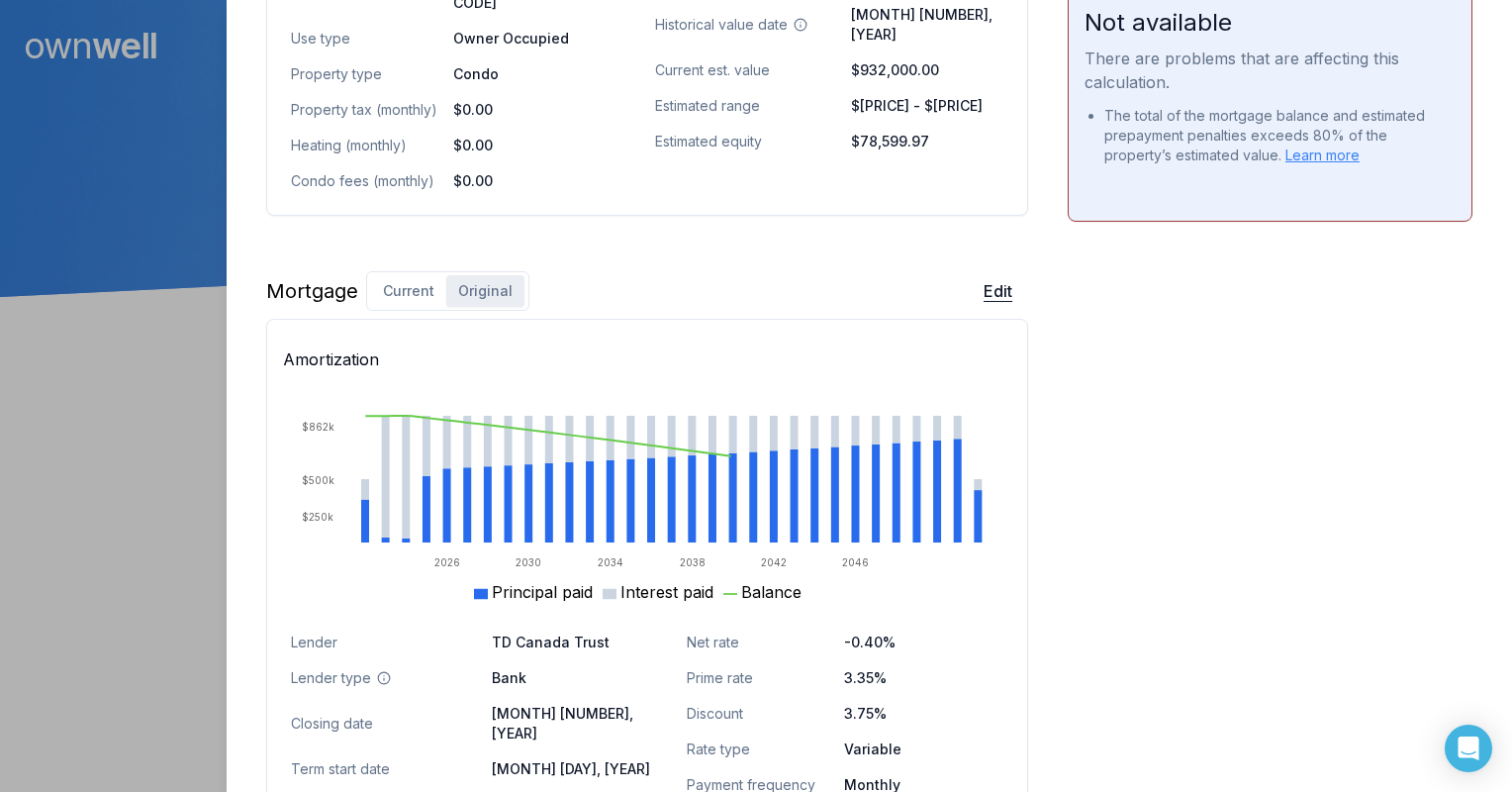 click on "Edit" at bounding box center (997, 291) 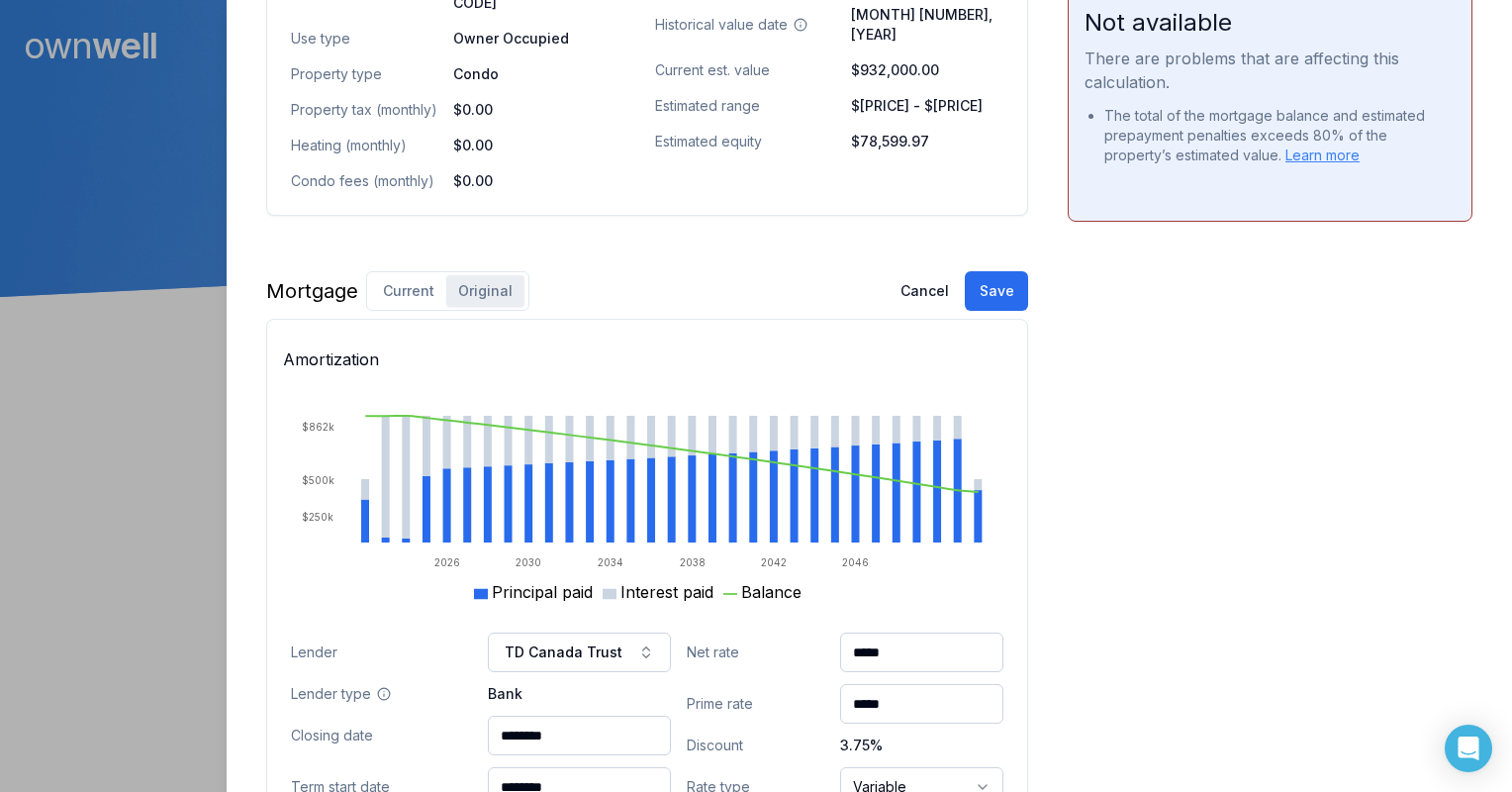 scroll, scrollTop: 1089, scrollLeft: 0, axis: vertical 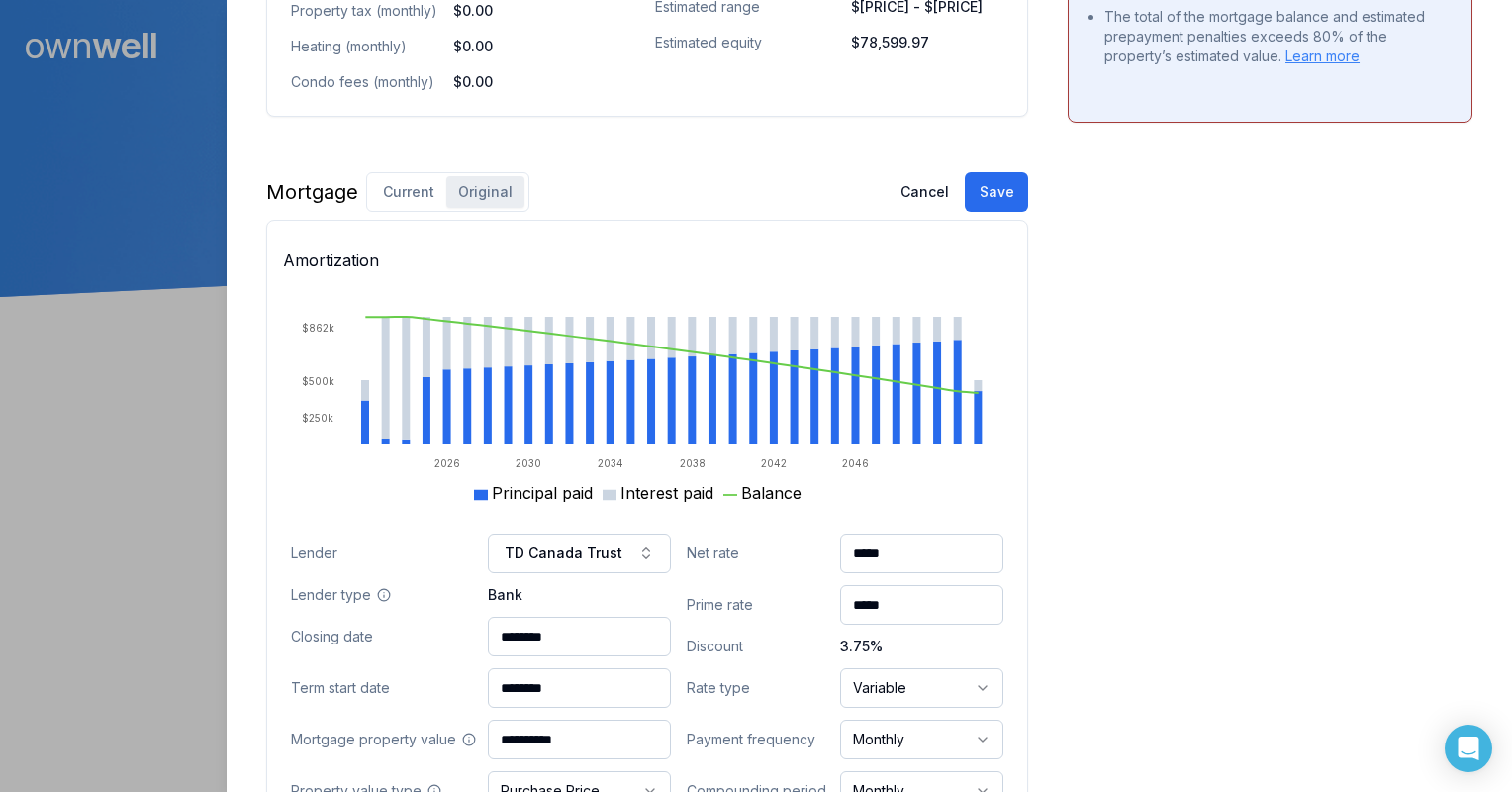 click on "**********" at bounding box center (647, 643) 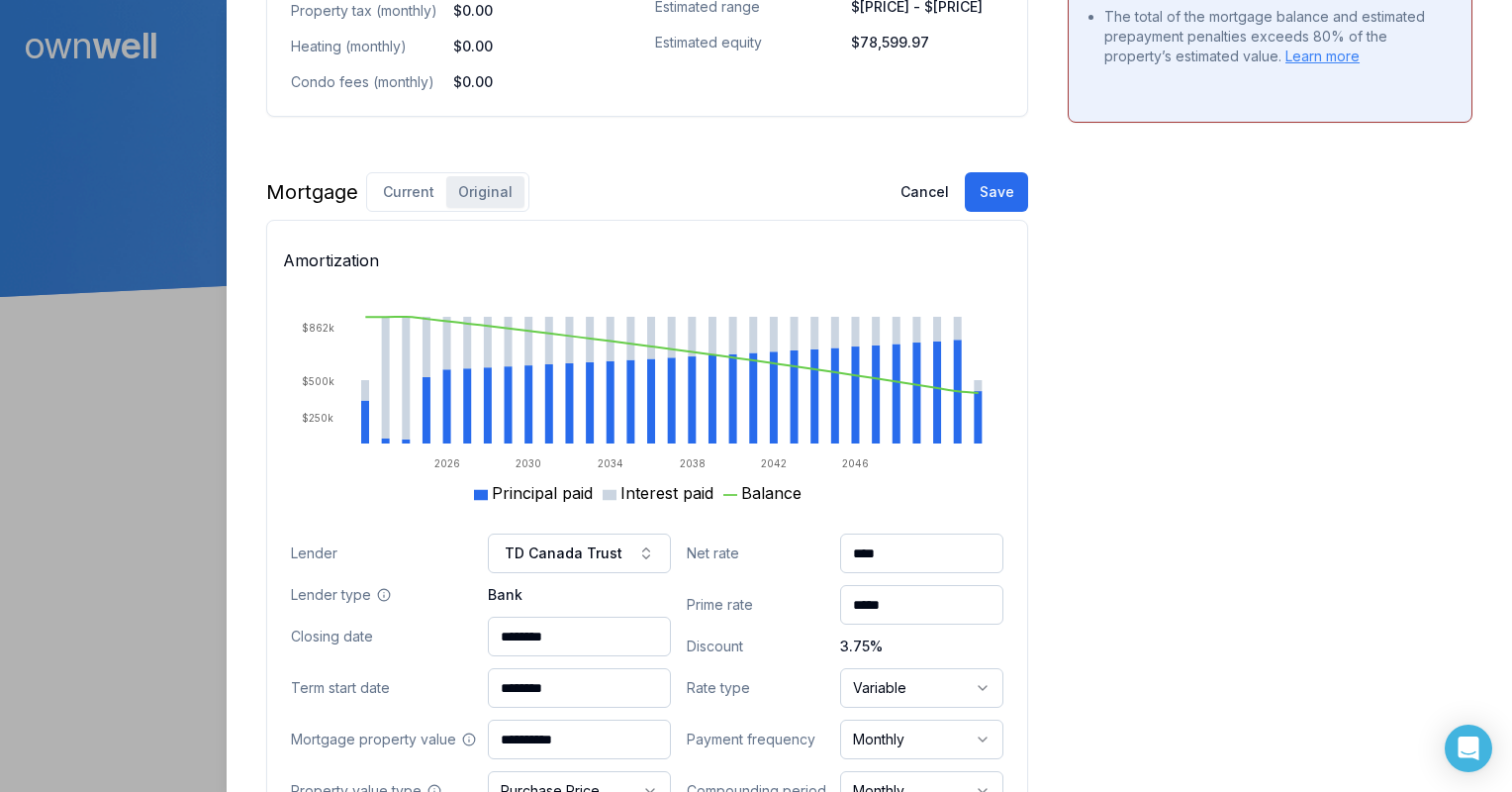 click on "Purchasing power $[NUMBER] Max mortgage Down payment Review calculations Available equity Not available There are problems that are affecting this calculation. The total of the mortgage balance and estimated prepayment penalties exceeds [NUMBER]% of the property’s estimated value.   Learn more" at bounding box center (1270, 203) 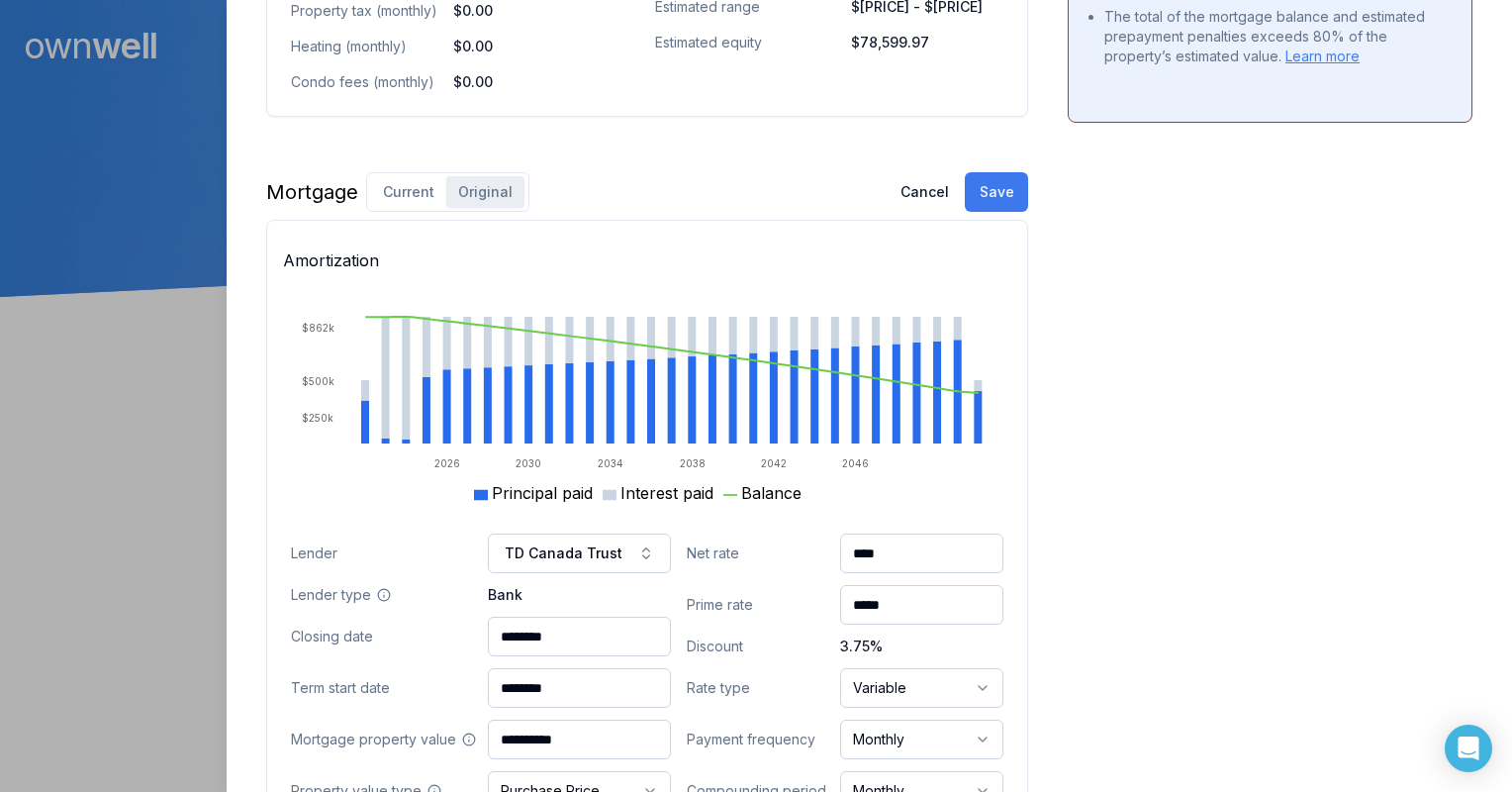click on "Save" at bounding box center [996, 192] 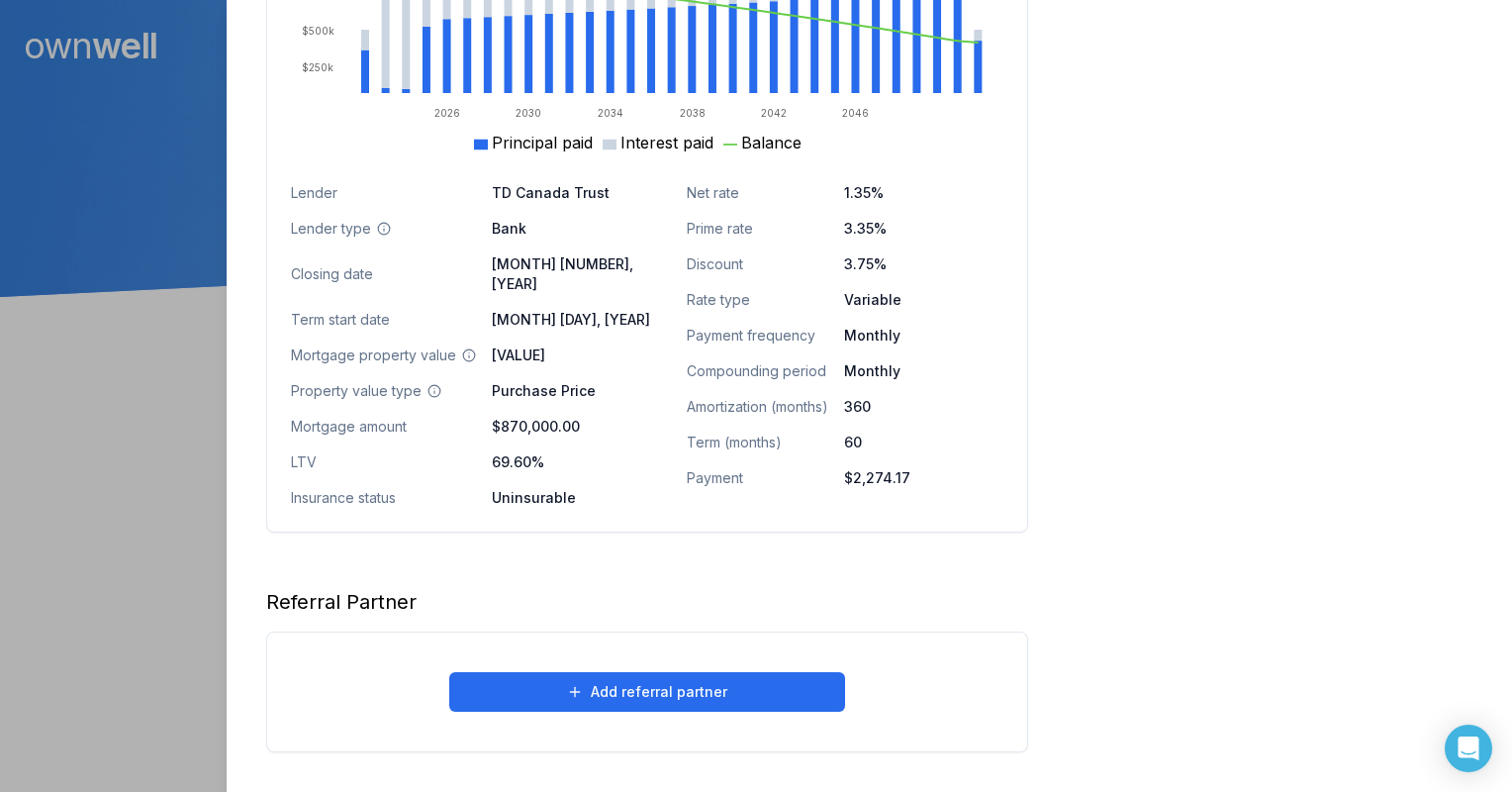 scroll, scrollTop: 1378, scrollLeft: 0, axis: vertical 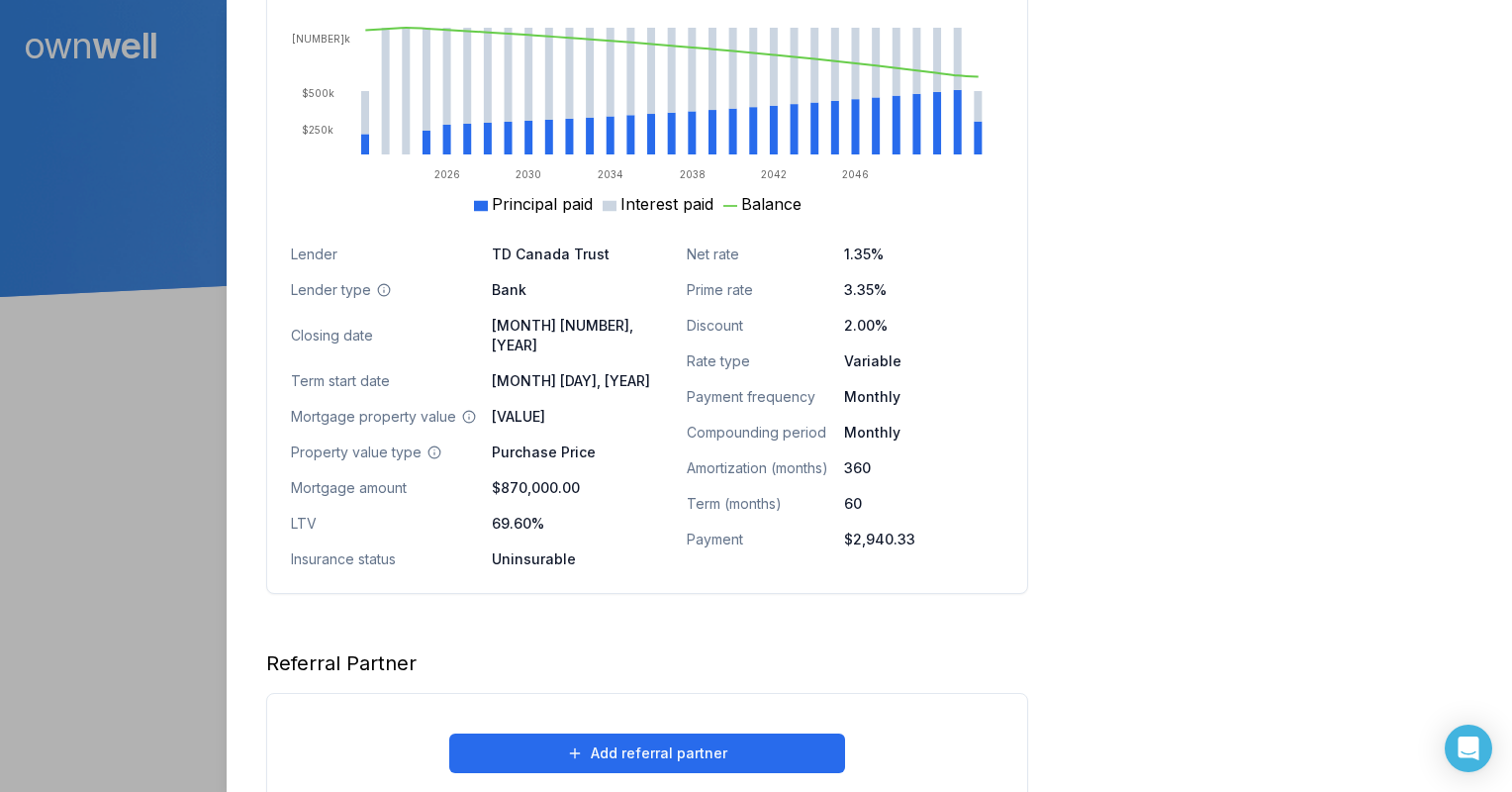 click on "Opportunities Interest savings Not available There are problems that are affecting this calculation. We couldn’t find any available rates for a switch or refinance that match the client’s criteria.   Learn more Purchasing power $796,017.90 Max mortgage Down payment Review calculations Available equity Not available There are problems that are affecting this calculation. The total of the mortgage balance and estimated prepayment penalties exceeds 80% of the property’s estimated value.   Learn more" at bounding box center (1270, -132) 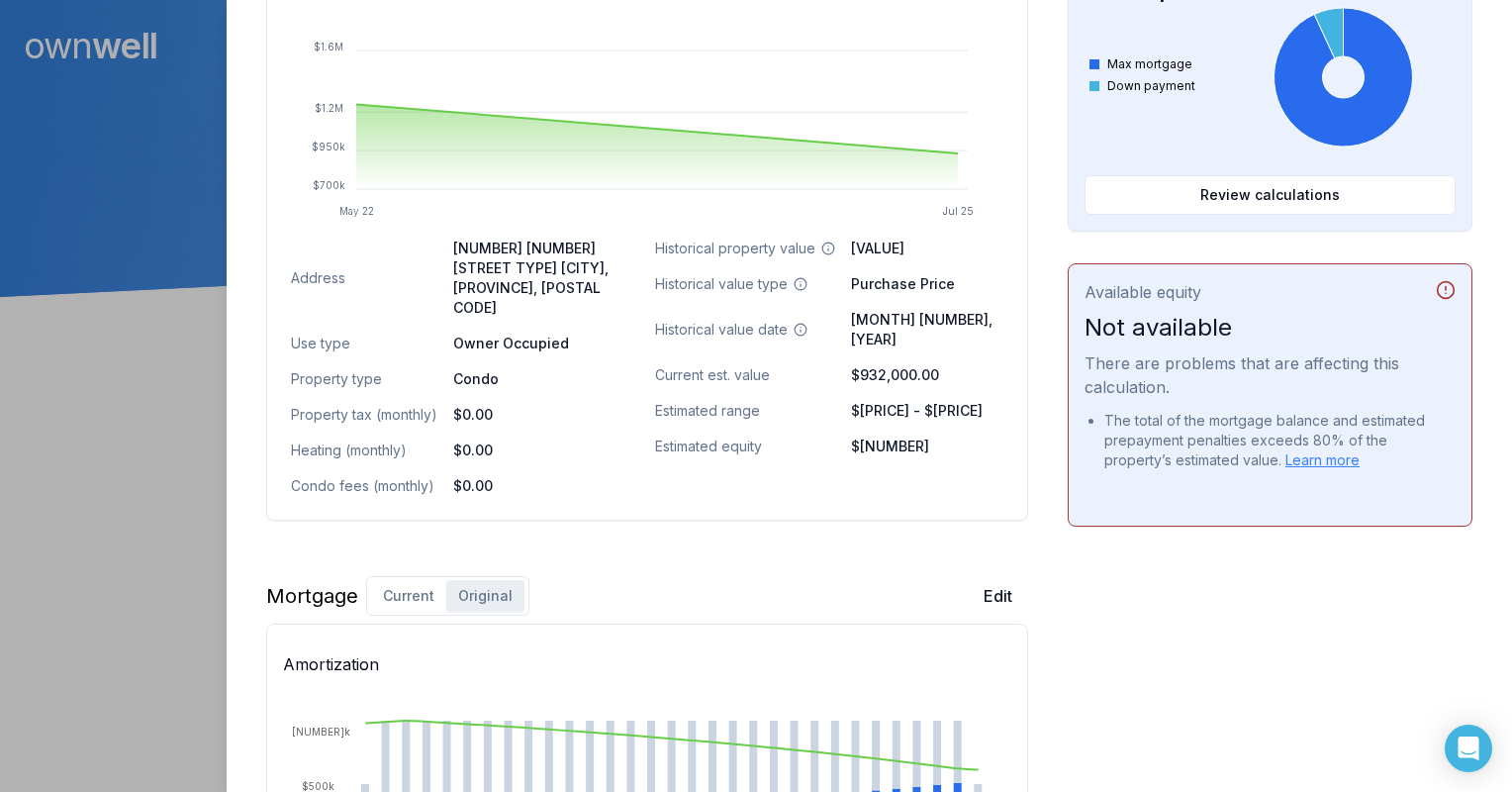 scroll, scrollTop: 0, scrollLeft: 0, axis: both 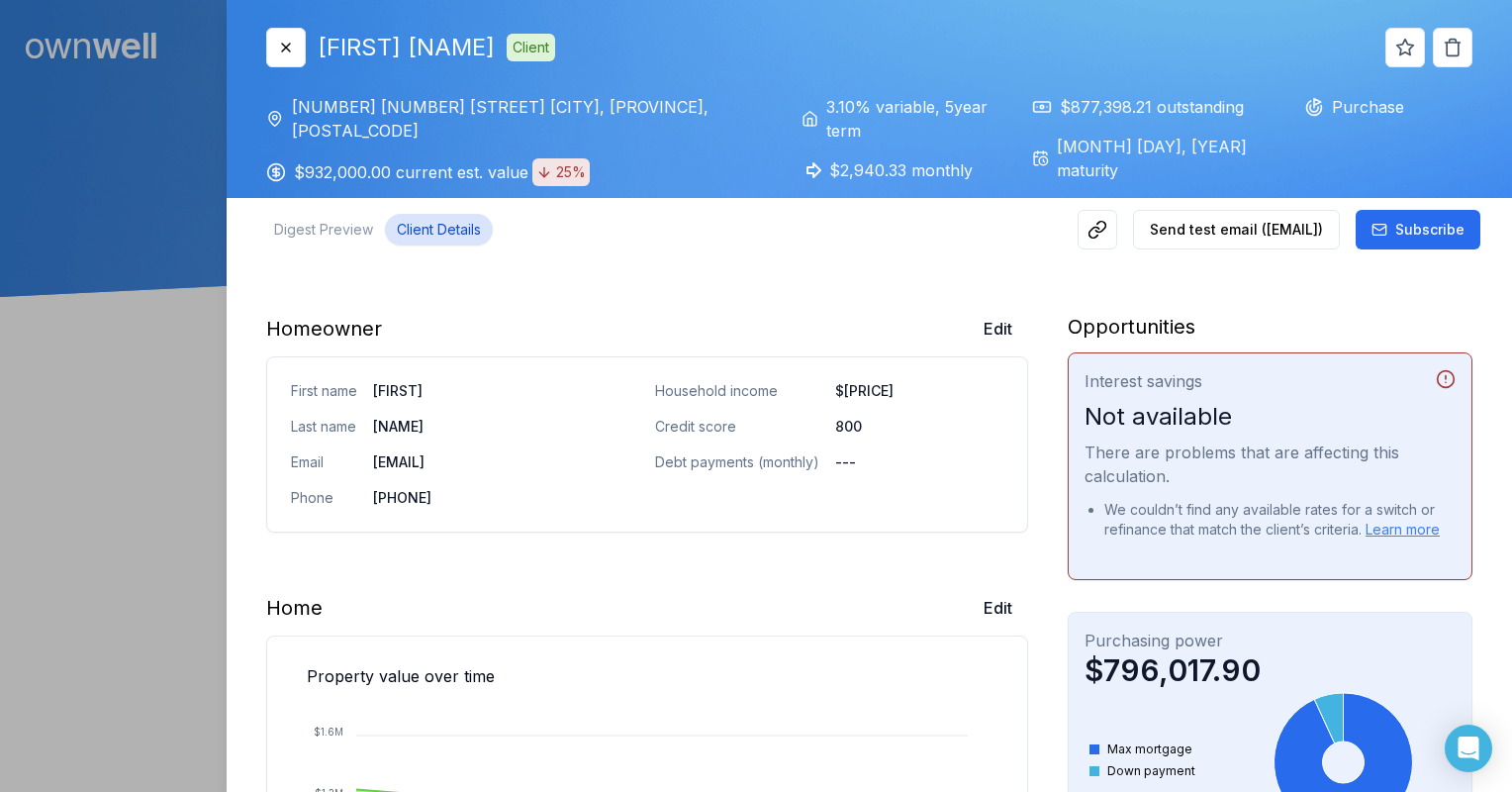 click on "Homeowner Edit First name [FIRST] Last name [LAST] Email [EMAIL] Phone [PHONE] Household income [INCOME] Credit score [CREDIT_SCORE] Debt payments (monthly) --- Home Edit Property value over time May 22 Jul 25 $[VALUE]k $[VALUE]k $[VALUE]M $[VALUE]M Address [NUMBER] [STREET_NAME] [CITY], [PROVINCE], [COUNTRY] Use type Owner Occupied Property type [PROPERTY_TYPE] Property tax (monthly) $0.00 Heating (monthly) $0.00 Condo fees (monthly) $0.00 Historical property value $[VALUE]M Historical value type Purchase Price Historical value date [DATE] Current est. value $[VALUE]k Estimated range $[VALUE]k - $[VALUE]k Estimated equity $[EQUITY] Mortgage Current Original Edit Amortization 2026 2030 2034 2038 2042 2046 $[VALUE]k $[VALUE]k $[VALUE]k Principal paid Interest paid Balance Lender [LENDER_NAME] Lender type Bank Closing date [DATE] Term start date [DATE] Mortgage property value $[VALUE]M Property value type Purchase Price Mortgage amount [AMOUNT] LTV [LTV]% Insurance status Uninsurable 360" at bounding box center [647, 1246] 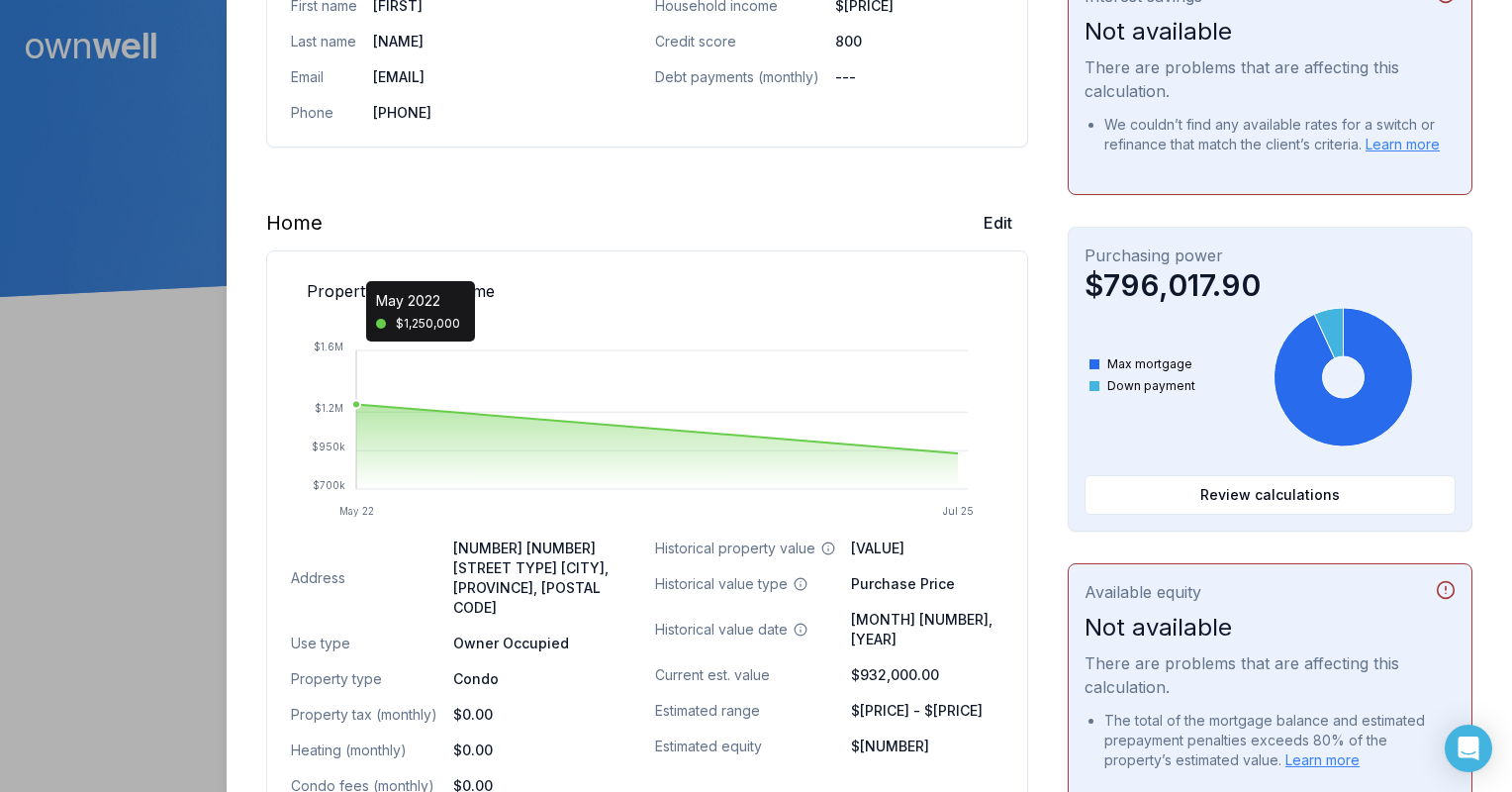 scroll, scrollTop: 792, scrollLeft: 0, axis: vertical 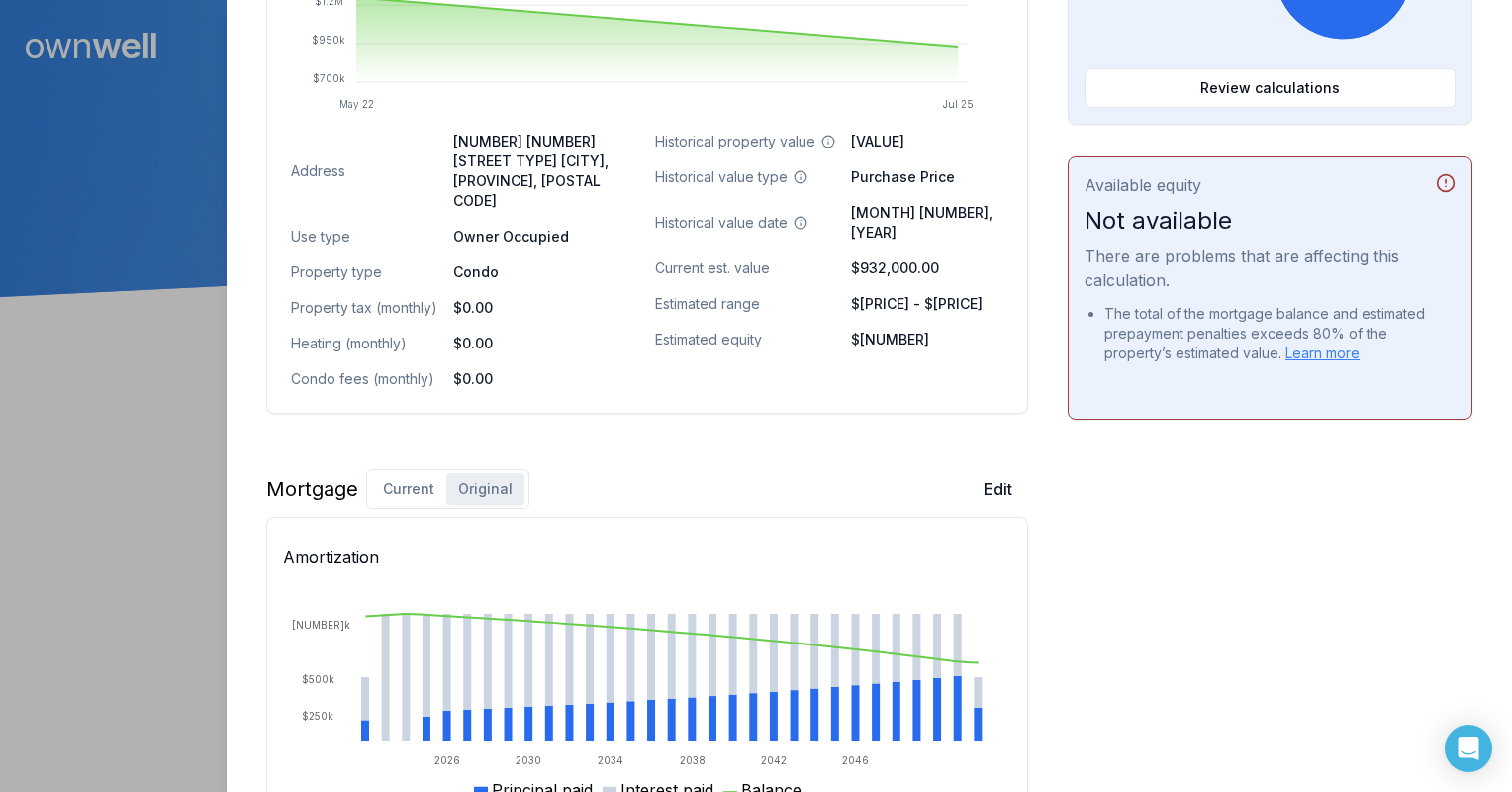 click on "Homeowner Edit First name [FIRST] Last name [LAST] Email [EMAIL] Phone [PHONE] Household income [INCOME] Credit score [CREDIT_SCORE] Debt payments (monthly) --- Home Edit Property value over time May 22 Jul 25 $[VALUE]k $[VALUE]k $[VALUE]M $[VALUE]M Address [NUMBER] [STREET_NAME] [CITY], [PROVINCE], [COUNTRY] Use type Owner Occupied Property type [PROPERTY_TYPE] Property tax (monthly) $0.00 Heating (monthly) $0.00 Condo fees (monthly) $0.00 Historical property value $[VALUE]M Historical value type Purchase Price Historical value date [DATE] Current est. value $[VALUE]k Estimated range $[VALUE]k - $[VALUE]k Estimated equity $[EQUITY] Mortgage Current Original Edit Amortization 2026 2030 2034 2038 2042 2046 $[VALUE]k $[VALUE]k $[VALUE]k Principal paid Interest paid Balance Lender [LENDER_NAME] Lender type Bank Closing date [DATE] Term start date [DATE] Mortgage property value $[VALUE]M Property value type Purchase Price Mortgage amount [AMOUNT] LTV [LTV]% Insurance status Uninsurable 360" at bounding box center [647, 454] 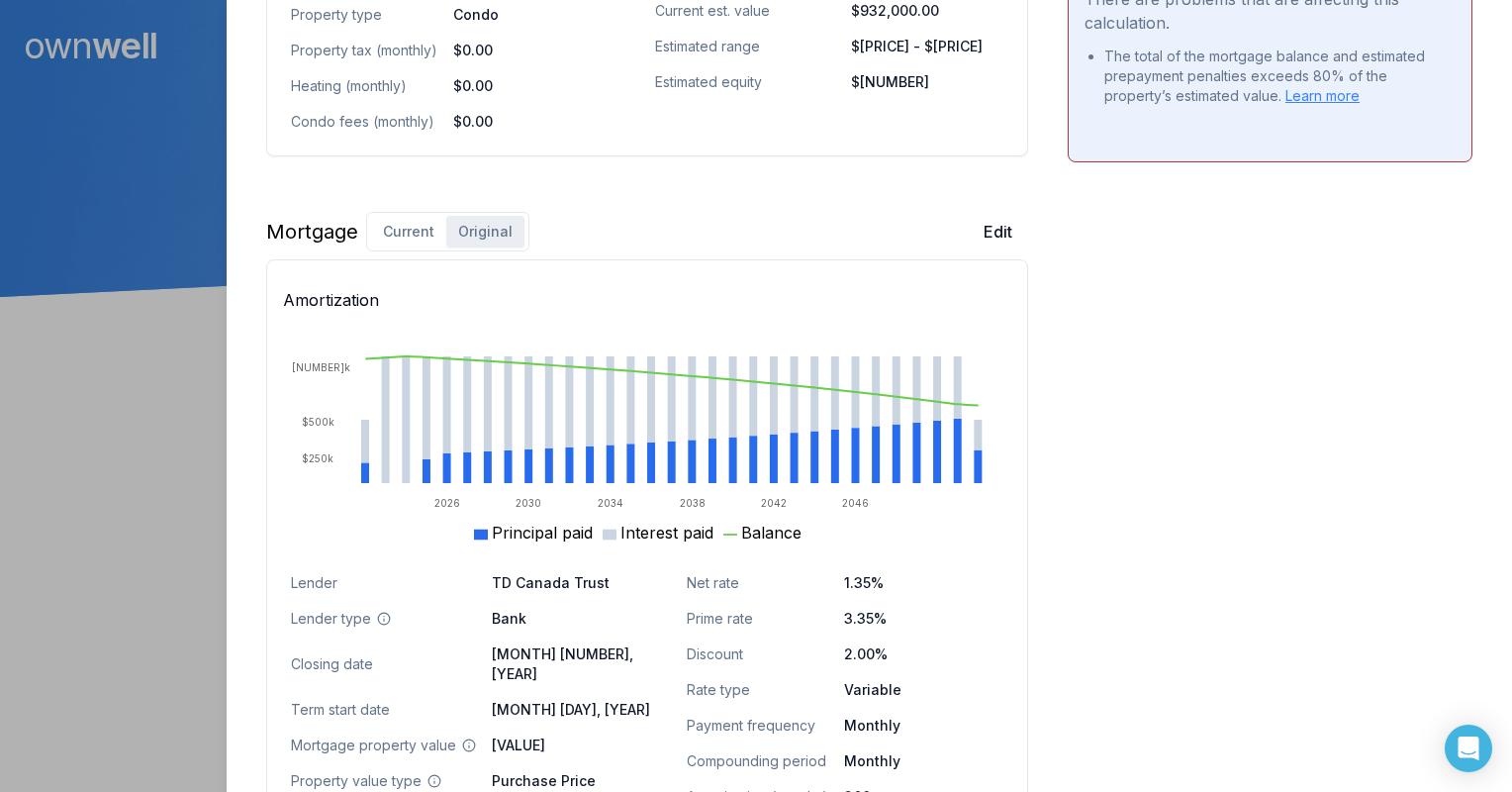 scroll, scrollTop: 1378, scrollLeft: 0, axis: vertical 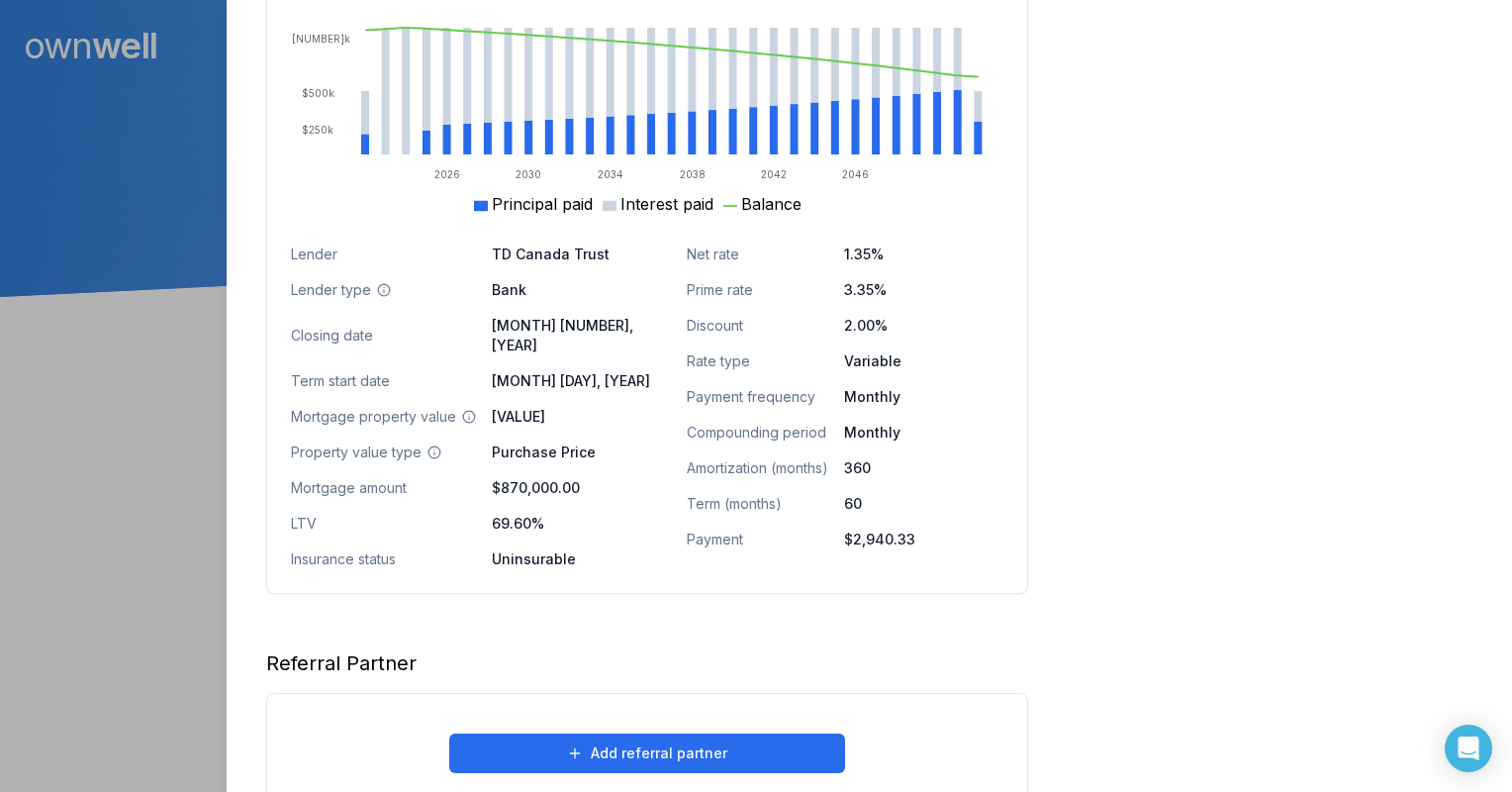 click on "Opportunities Interest savings Not available There are problems that are affecting this calculation. We couldn’t find any available rates for a switch or refinance that match the client’s criteria.   Learn more Purchasing power $796,017.90 Max mortgage Down payment Review calculations Available equity Not available There are problems that are affecting this calculation. The total of the mortgage balance and estimated prepayment penalties exceeds 80% of the property’s estimated value.   Learn more" at bounding box center [1270, -132] 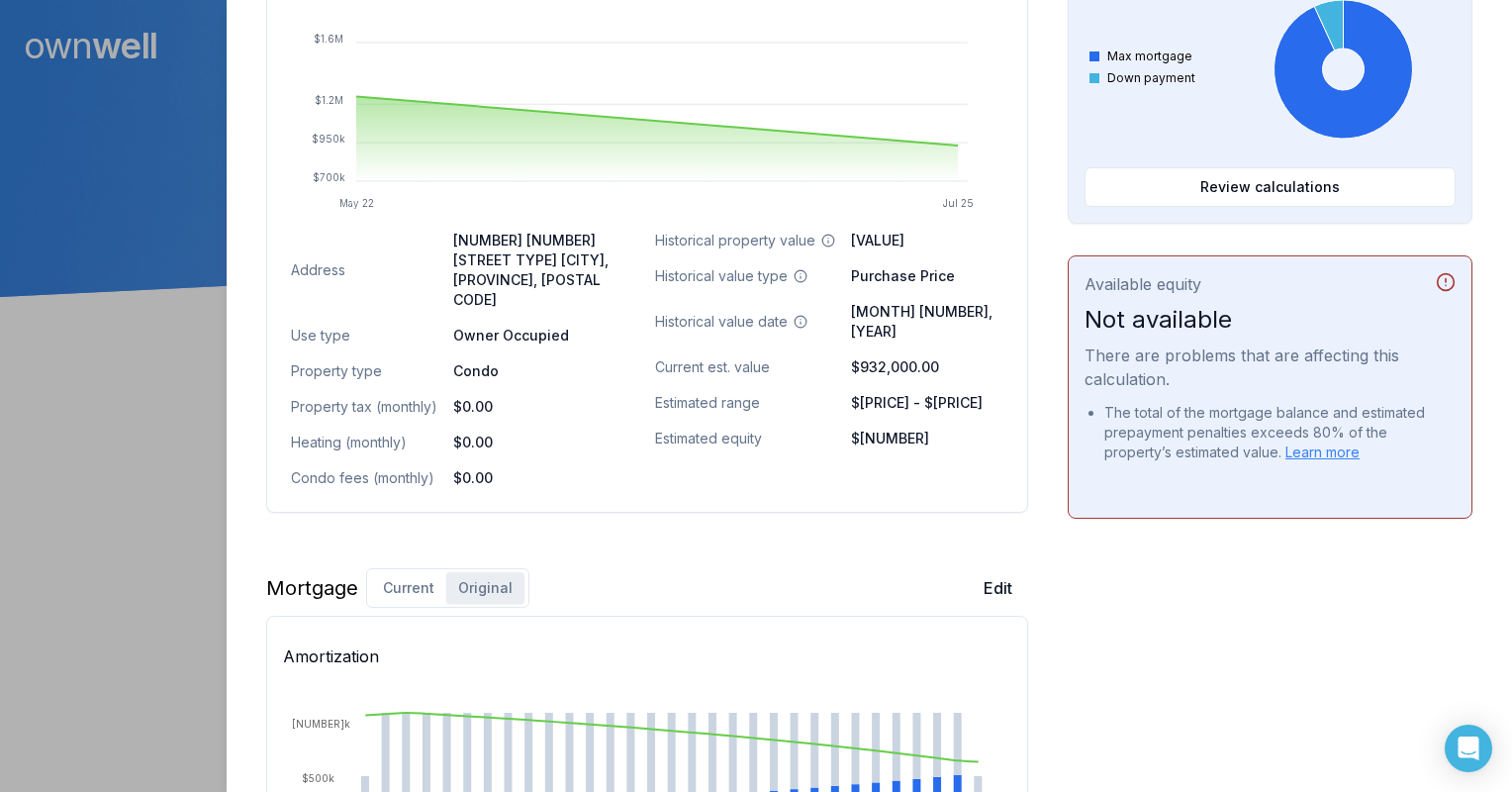 scroll, scrollTop: 685, scrollLeft: 0, axis: vertical 